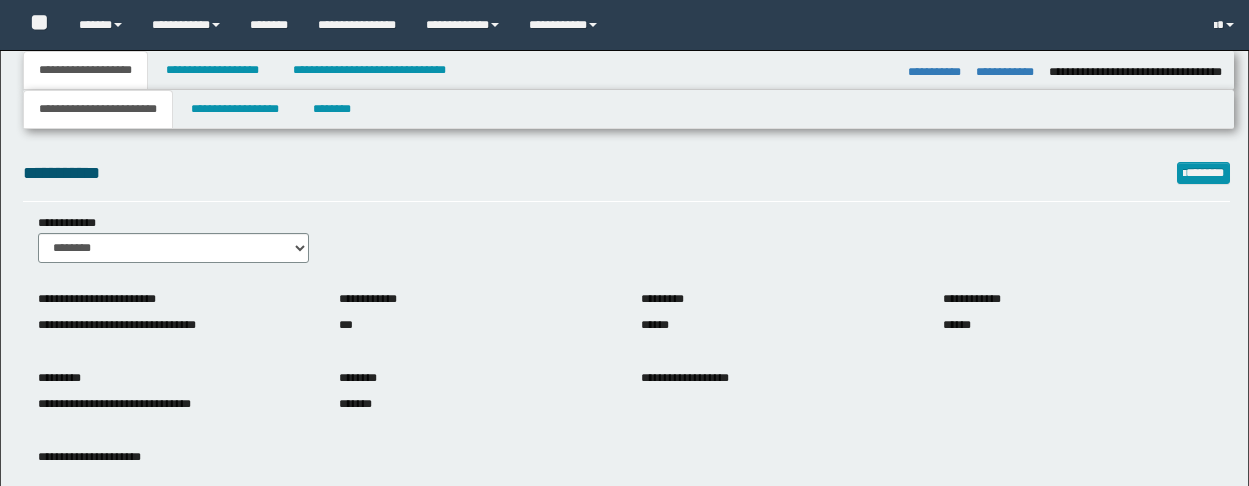 select on "*" 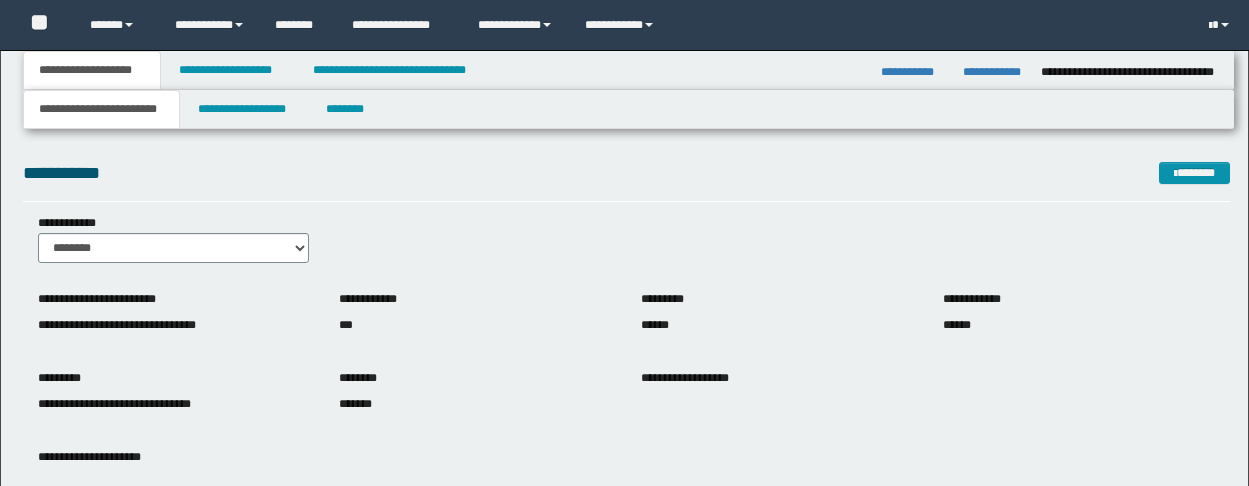 scroll, scrollTop: 0, scrollLeft: 0, axis: both 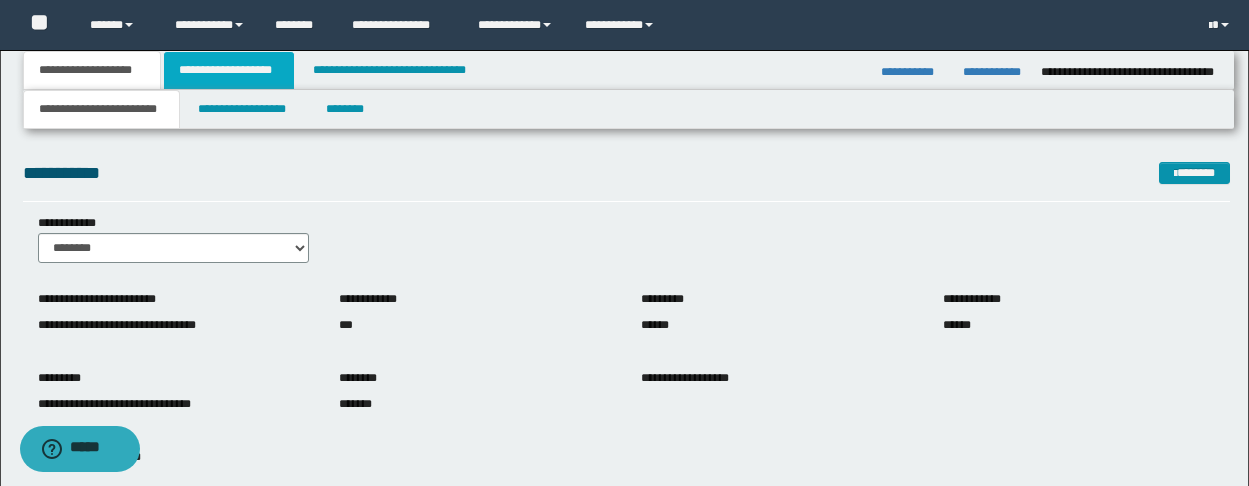 click on "**********" at bounding box center [229, 70] 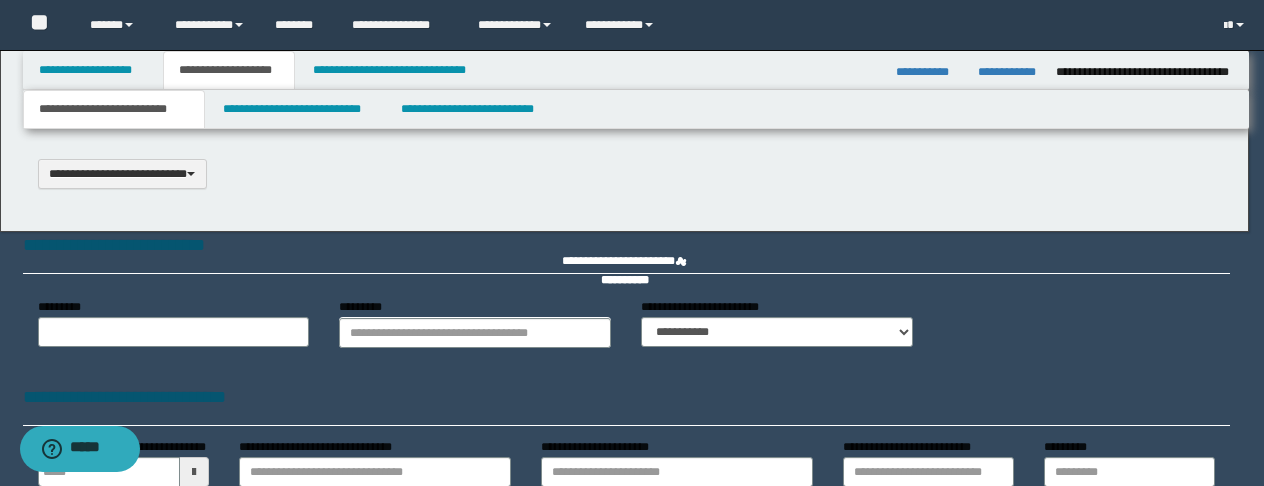 select on "*" 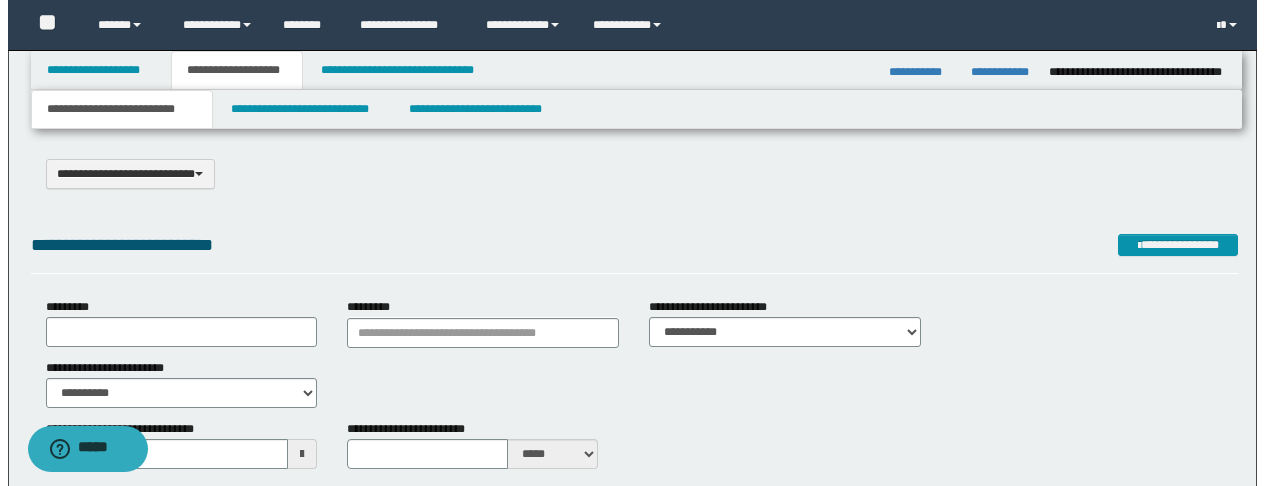 scroll, scrollTop: 0, scrollLeft: 0, axis: both 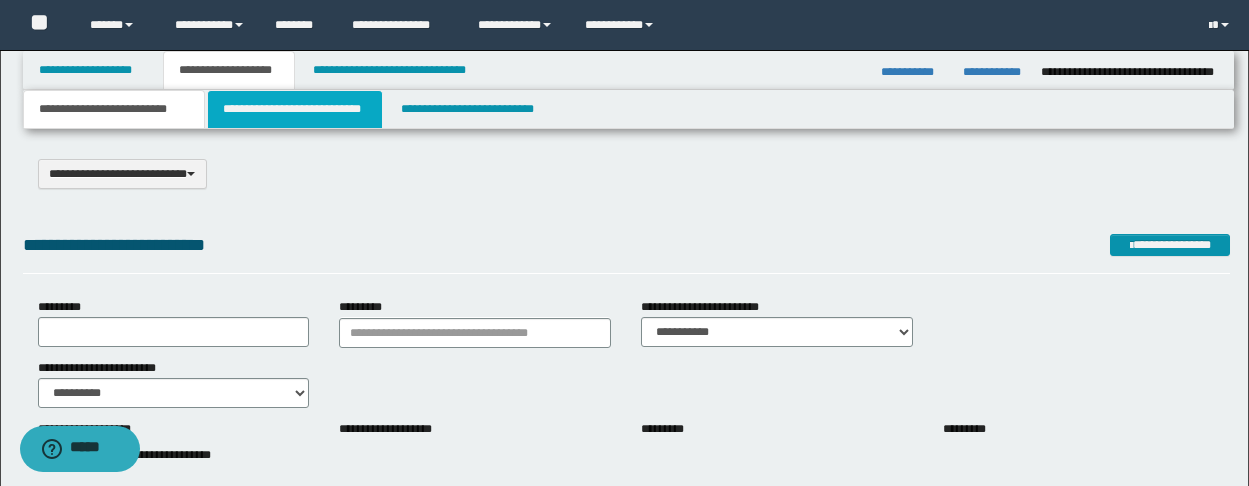click on "**********" at bounding box center [295, 109] 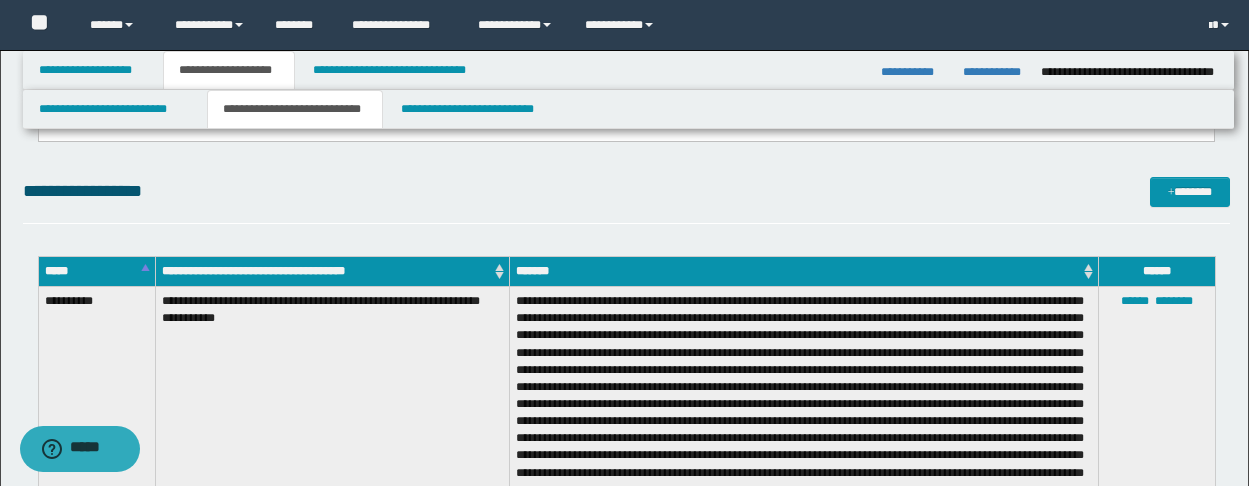 scroll, scrollTop: 1500, scrollLeft: 0, axis: vertical 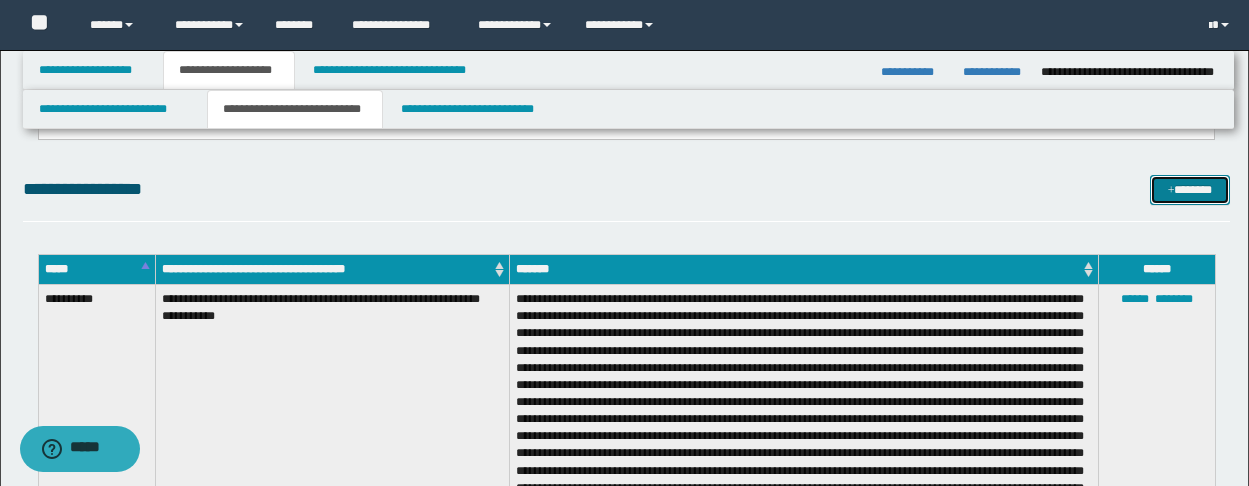 click on "*******" at bounding box center (1190, 190) 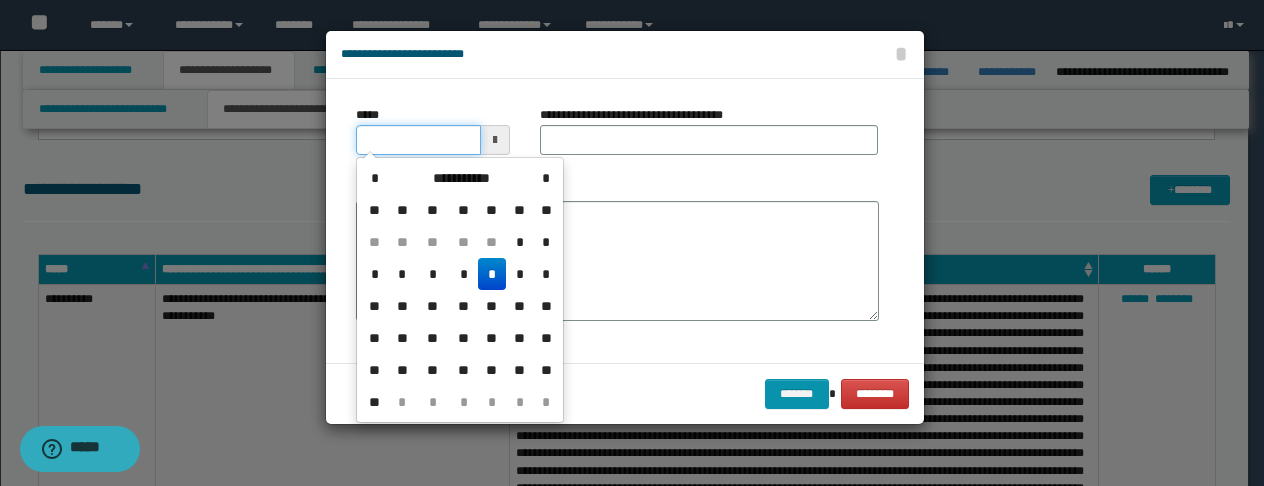 click on "*****" at bounding box center [418, 140] 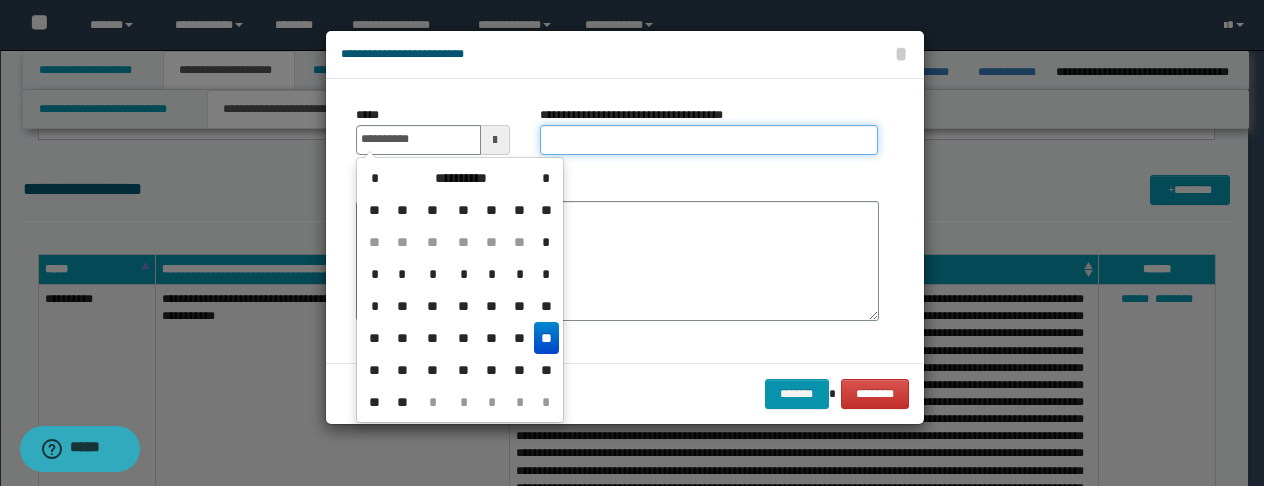 type on "**********" 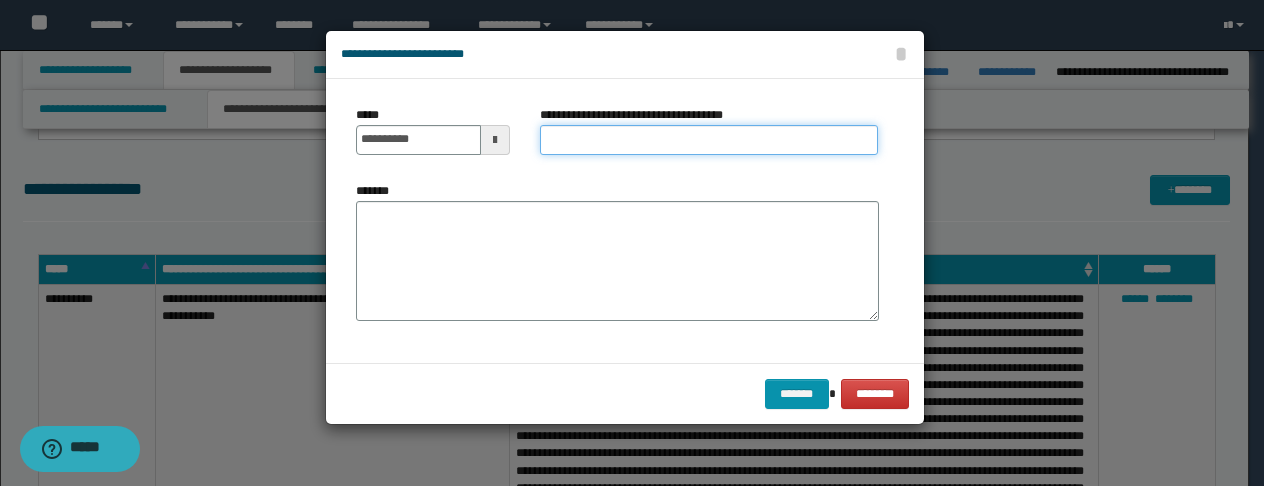 click on "**********" at bounding box center (709, 140) 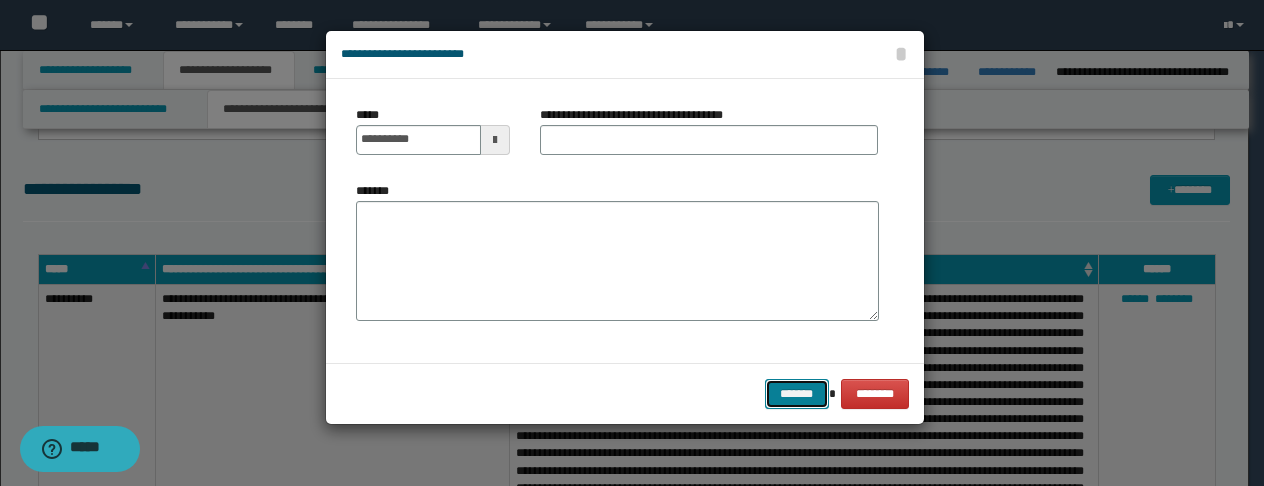 click on "*******" at bounding box center [797, 394] 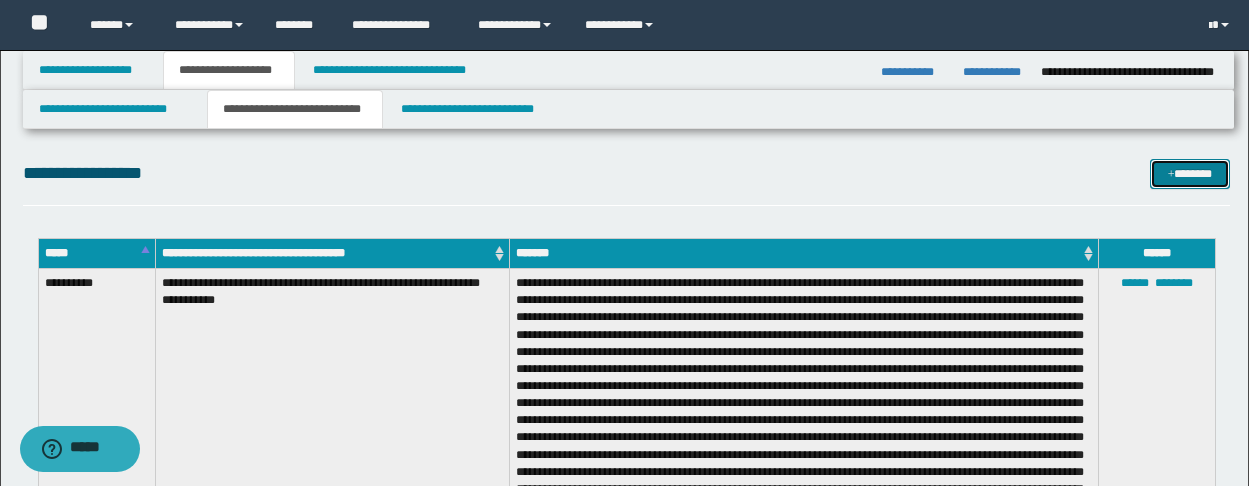 scroll, scrollTop: 1500, scrollLeft: 0, axis: vertical 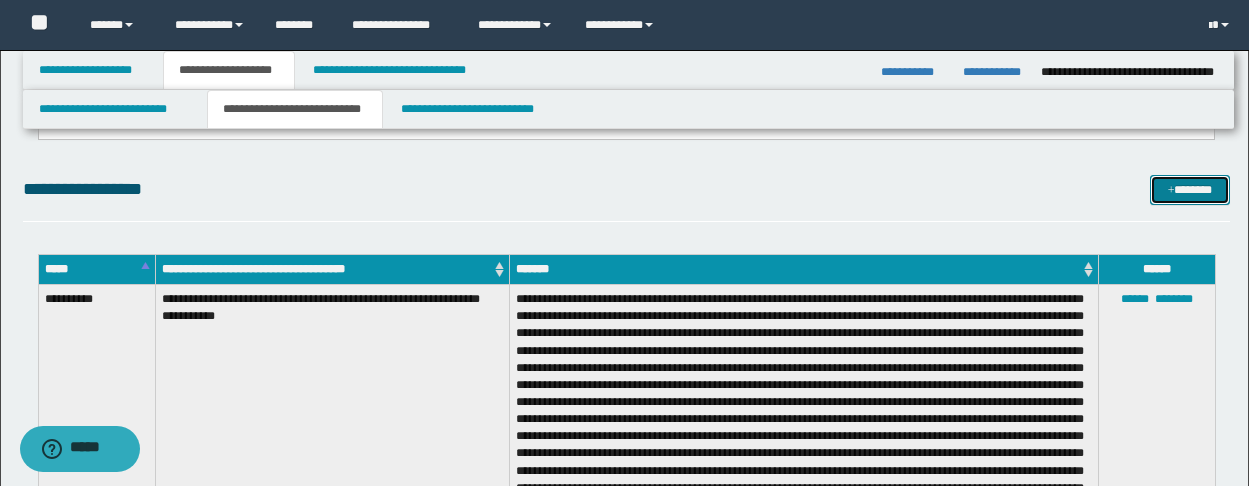 click on "*******" at bounding box center (1190, 190) 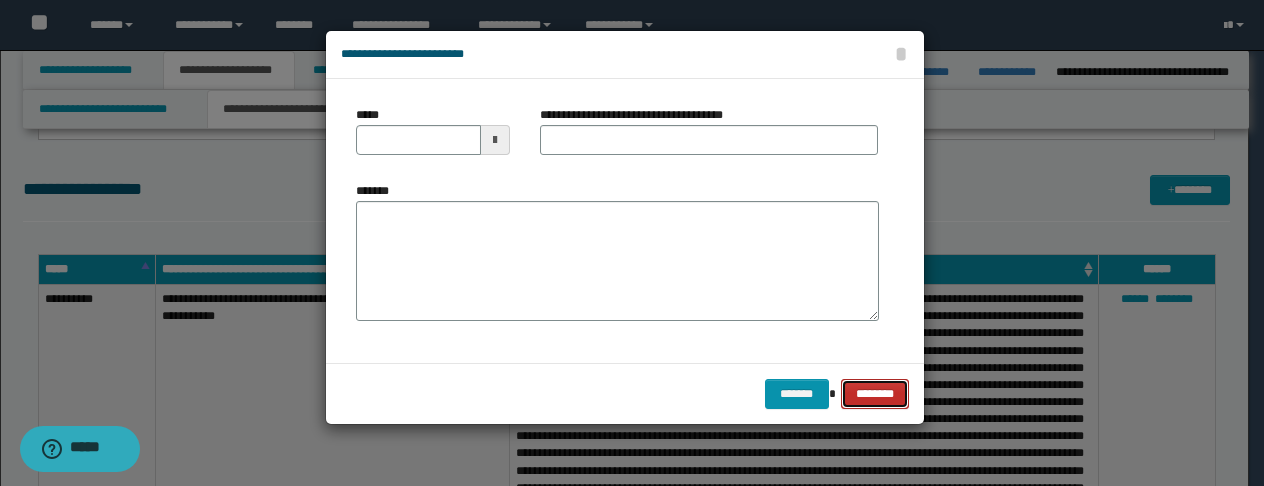 click on "********" at bounding box center [874, 394] 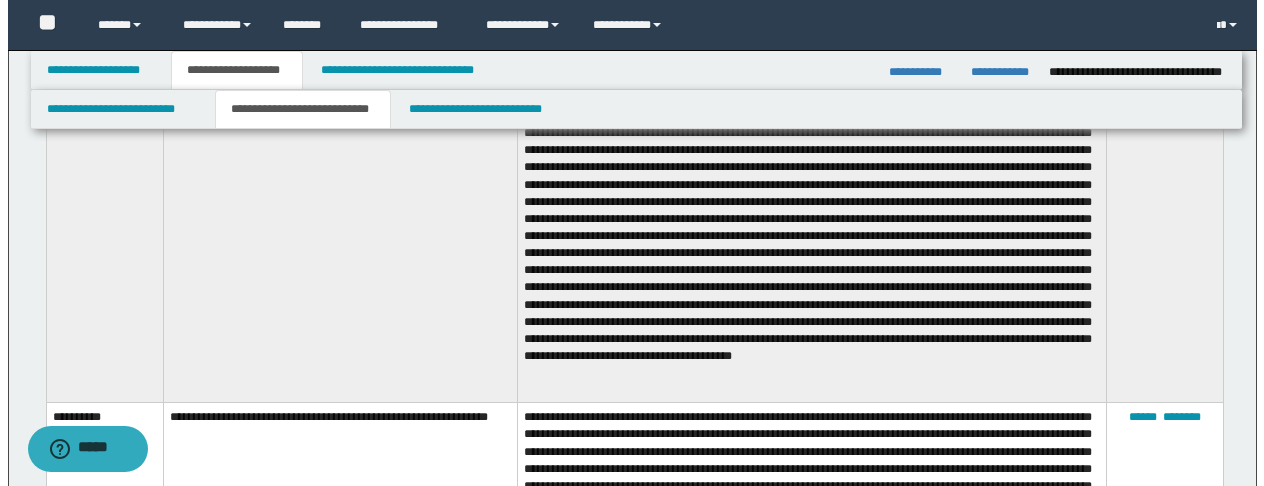 scroll, scrollTop: 2000, scrollLeft: 0, axis: vertical 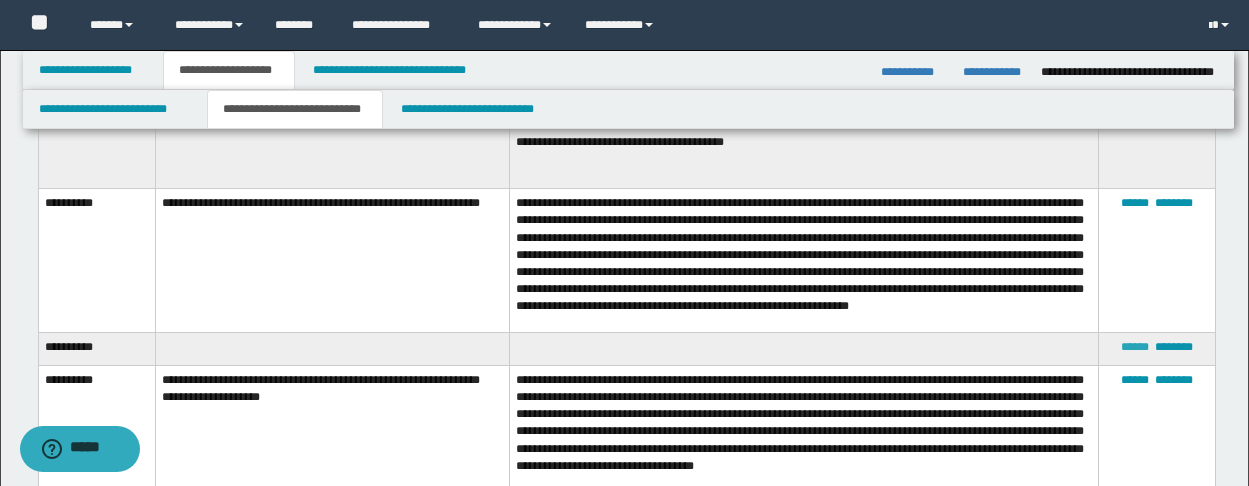 click on "******" at bounding box center (1135, 347) 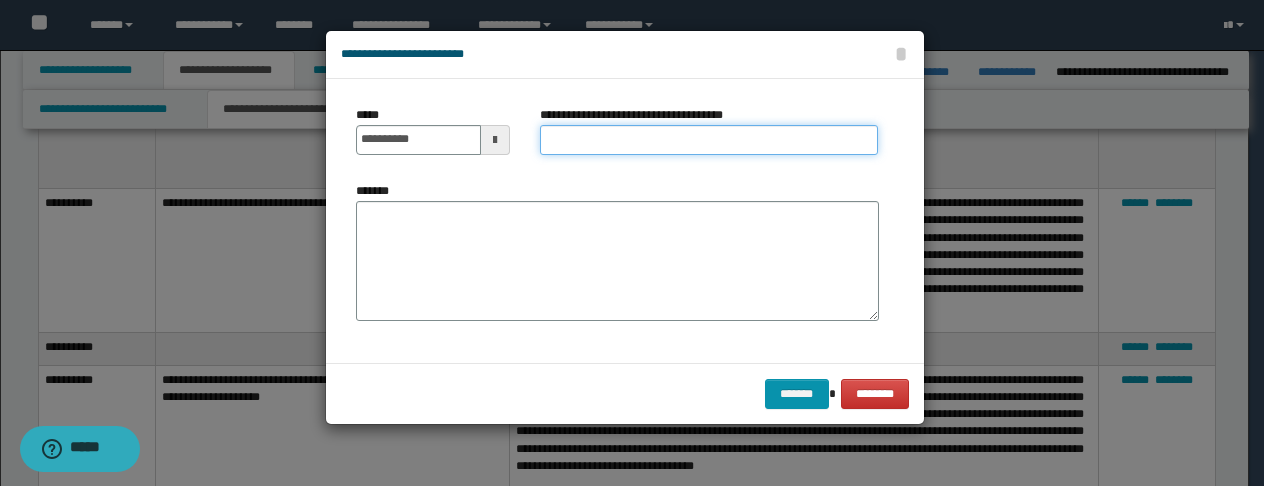 click on "**********" at bounding box center (709, 140) 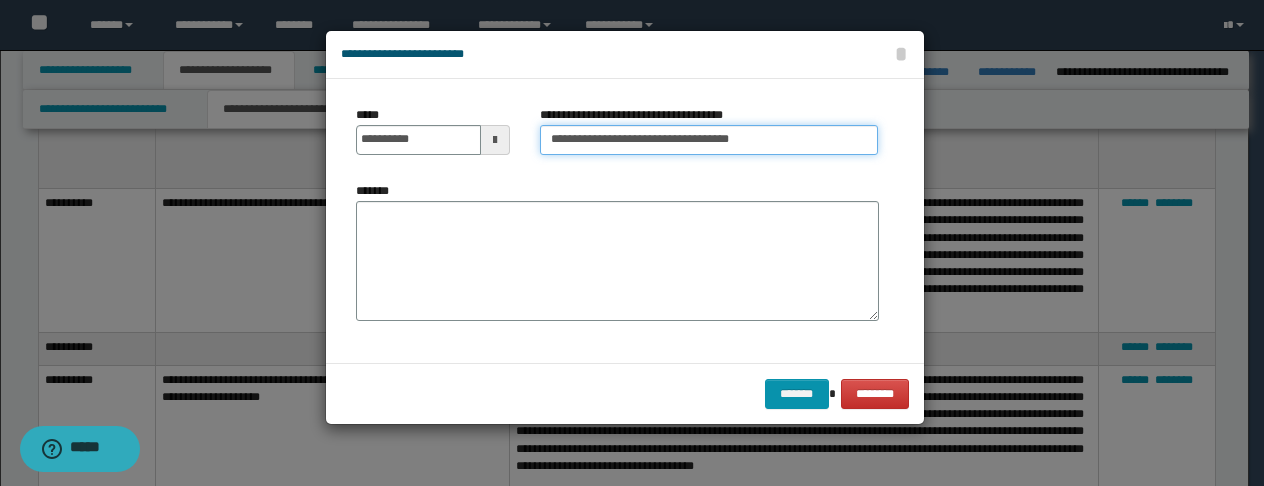 type on "**********" 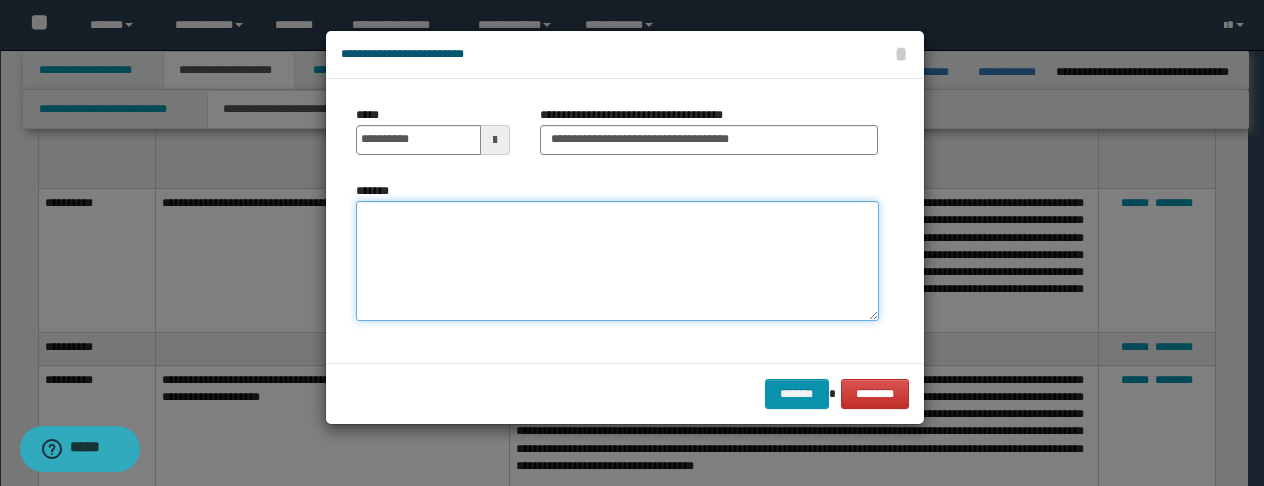 click on "*******" at bounding box center (617, 261) 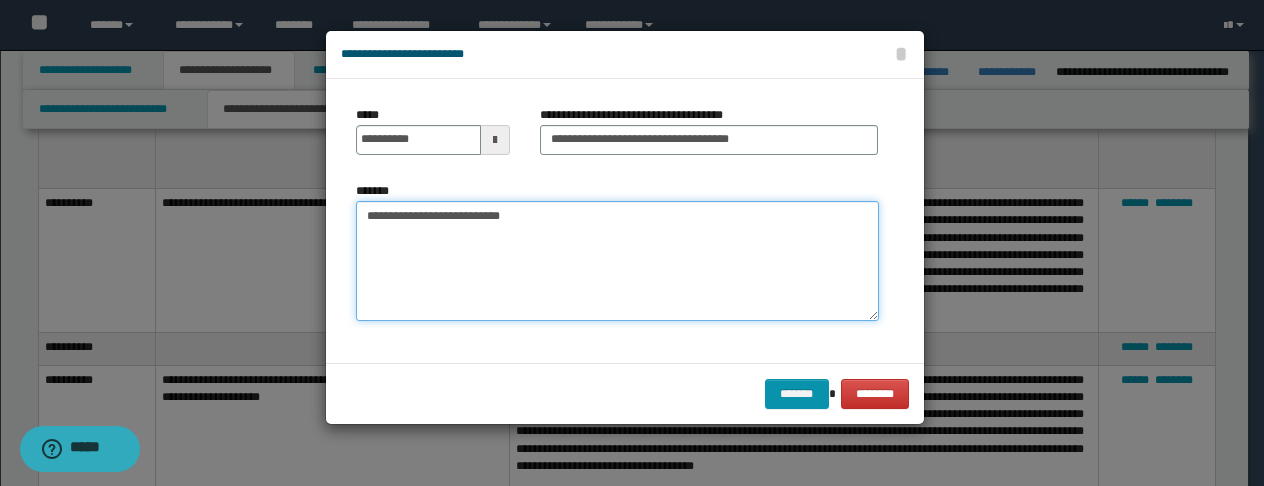 click on "**********" at bounding box center [617, 261] 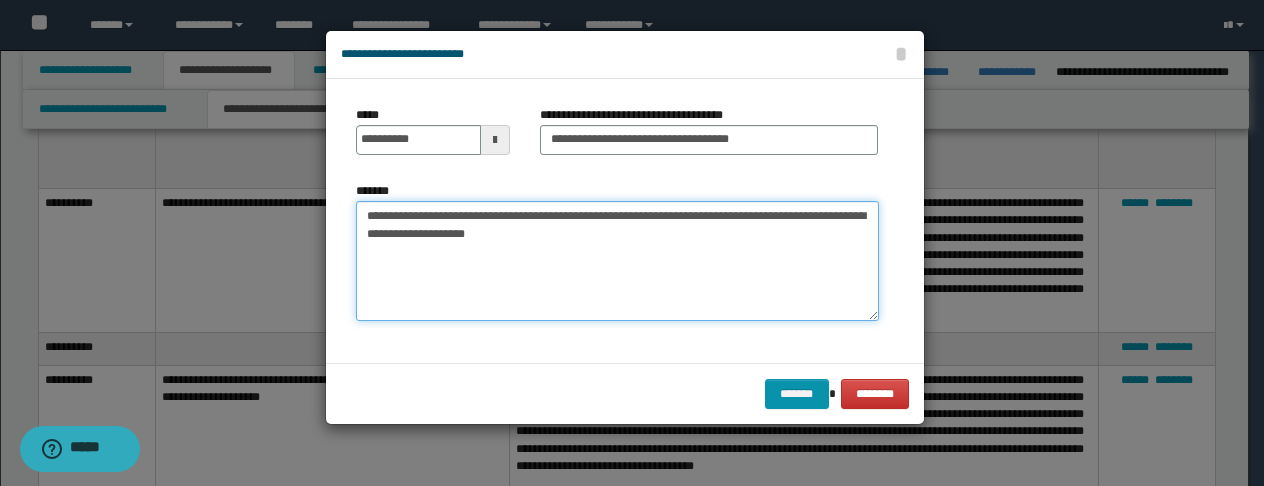 click on "**********" at bounding box center [617, 261] 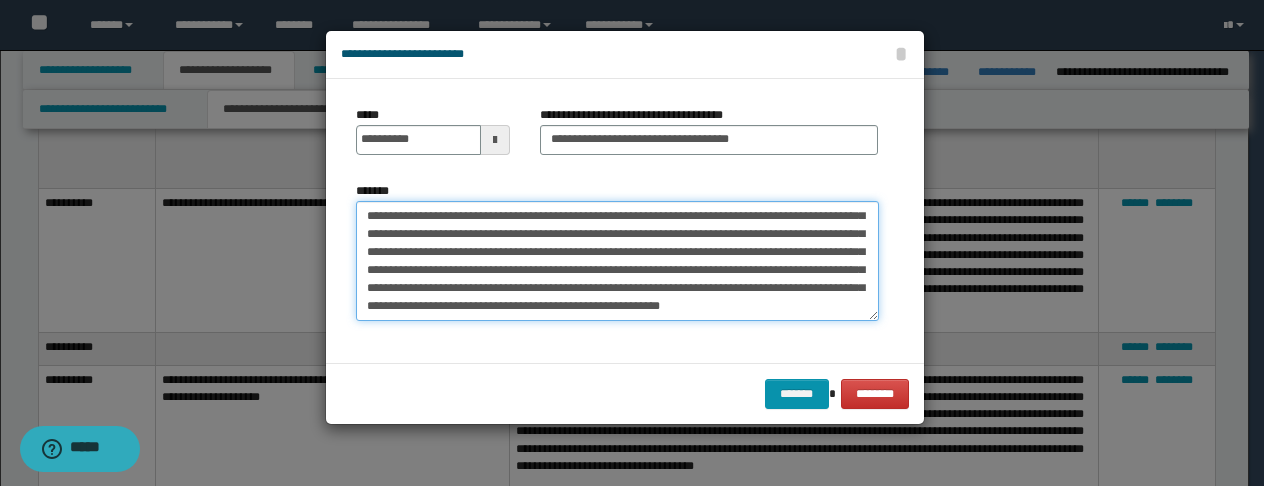 scroll, scrollTop: 120, scrollLeft: 0, axis: vertical 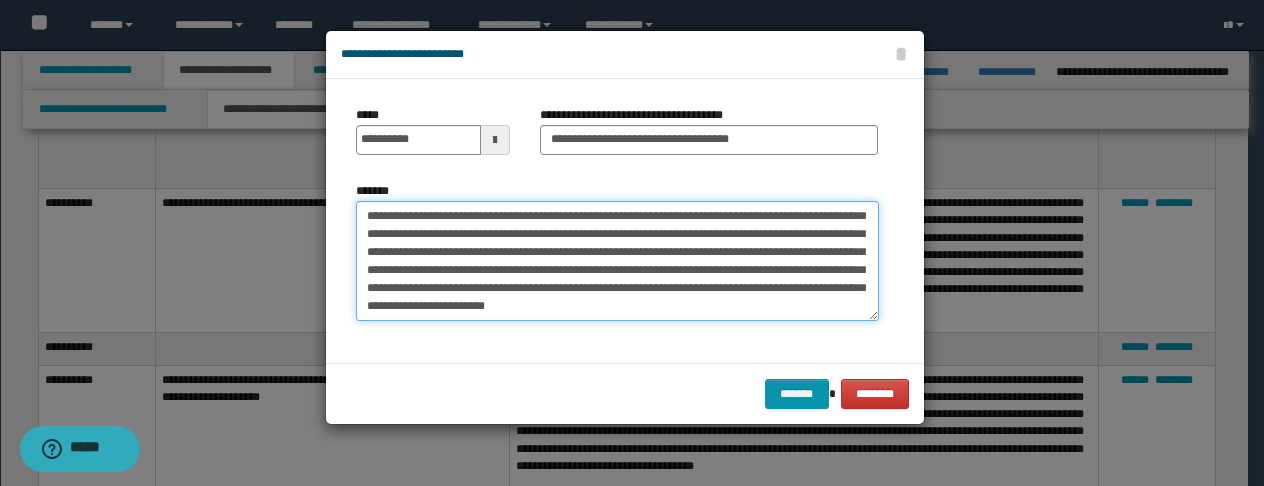 type on "**********" 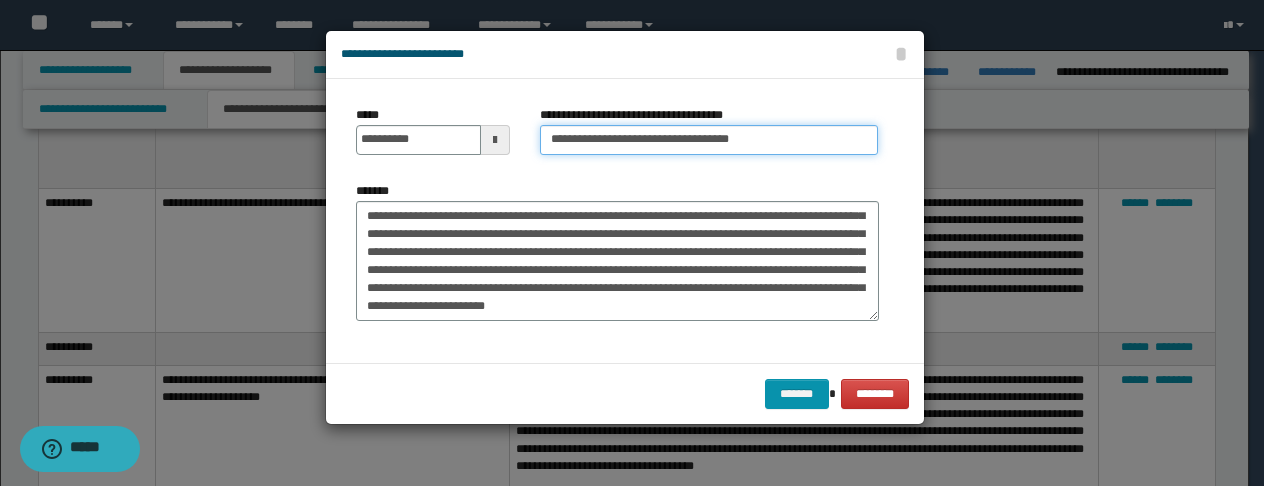 click on "**********" at bounding box center [709, 140] 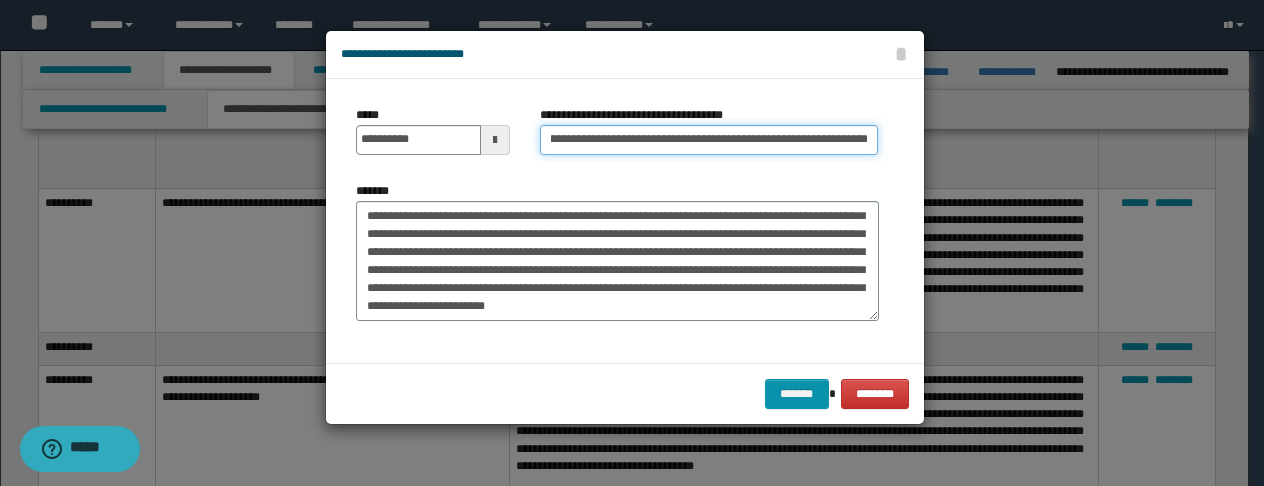 scroll, scrollTop: 0, scrollLeft: 256, axis: horizontal 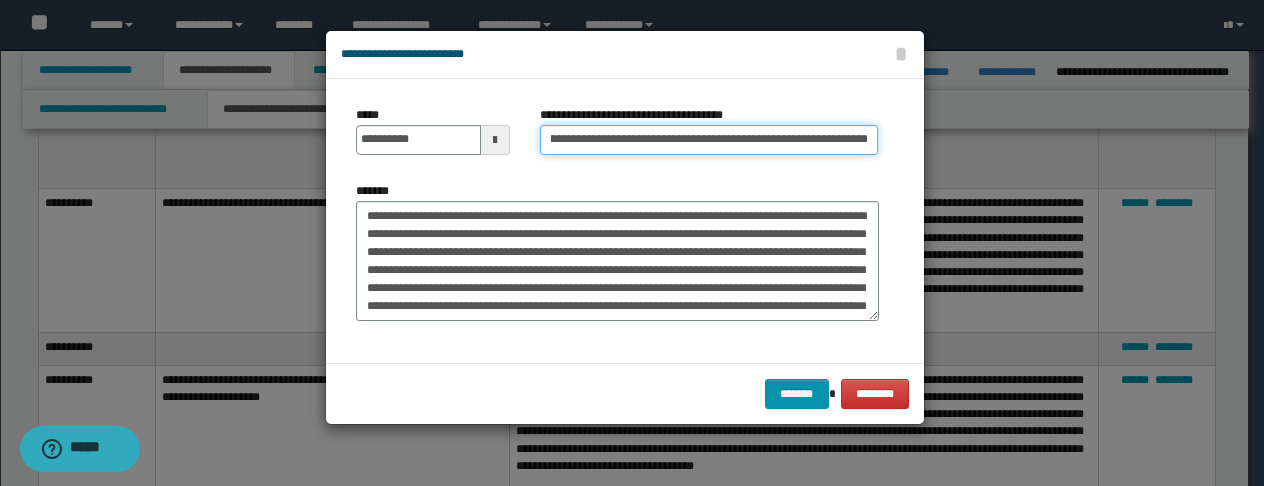 type on "**********" 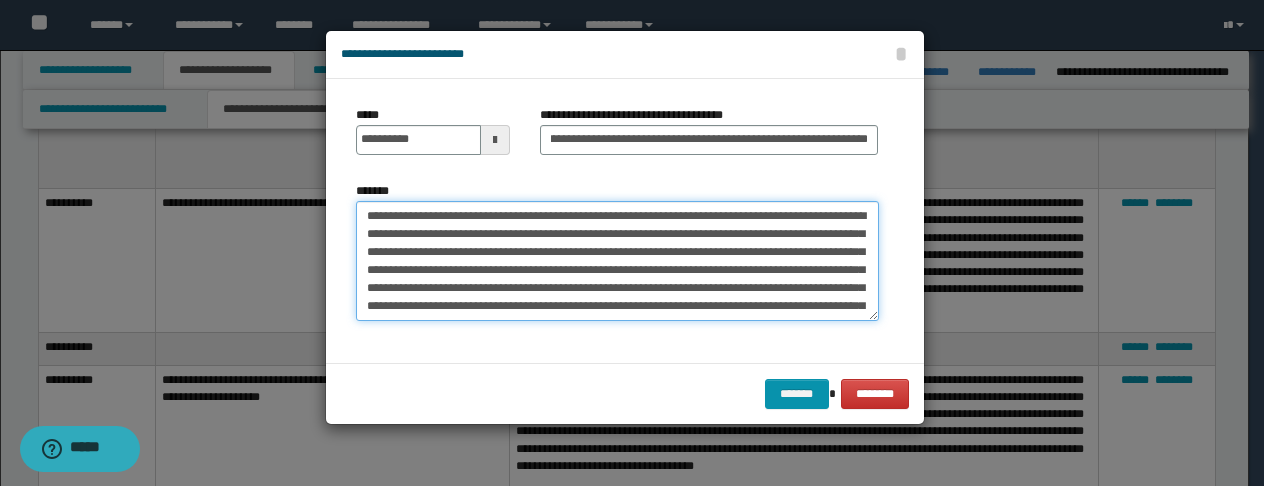 scroll, scrollTop: 0, scrollLeft: 0, axis: both 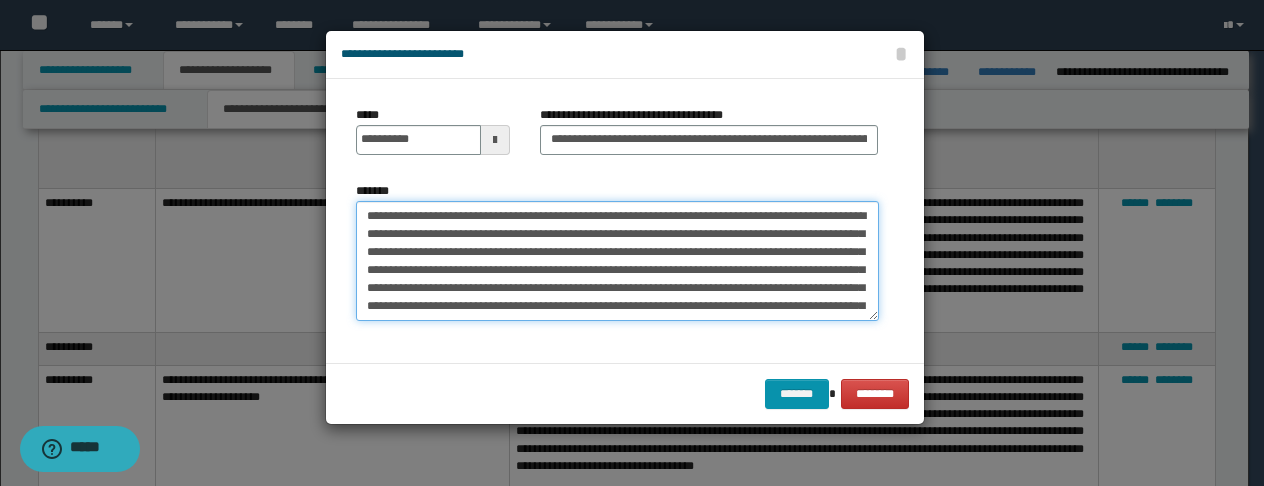 click on "*******" at bounding box center (617, 261) 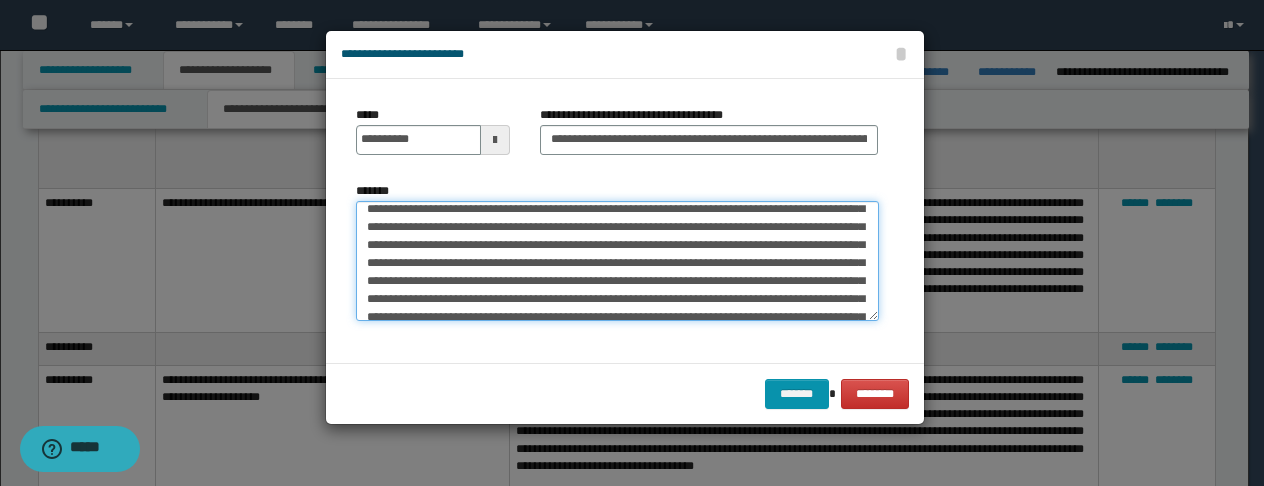 click on "*******" at bounding box center [617, 261] 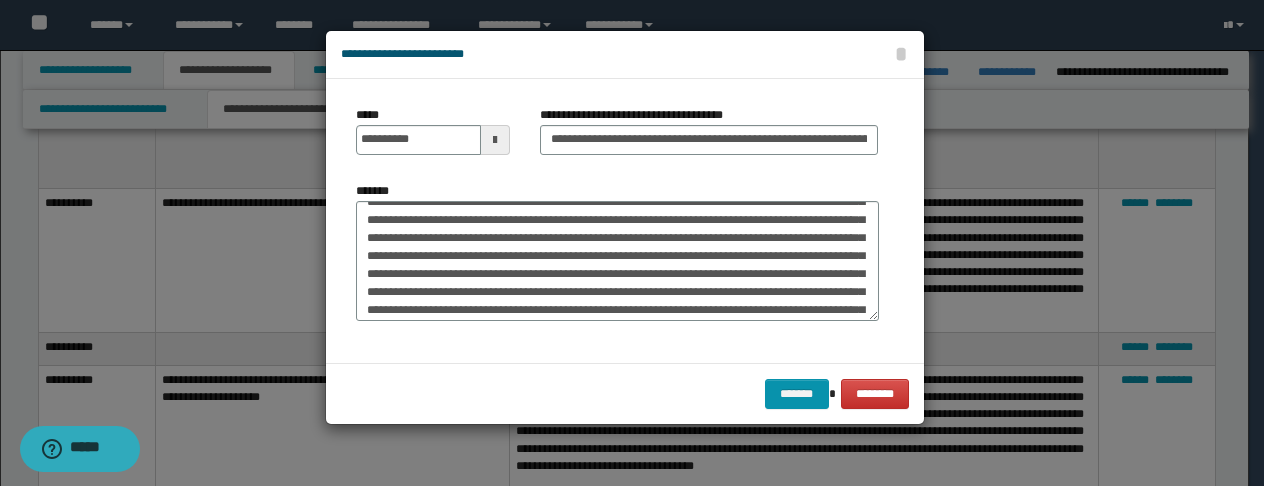 click on "**********" at bounding box center [617, 221] 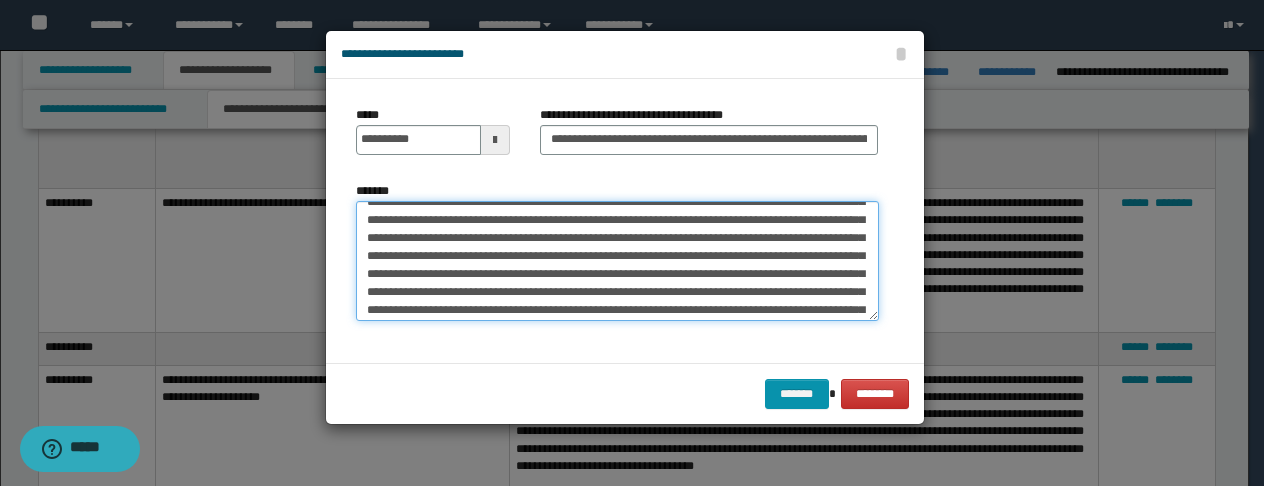 click on "*******" at bounding box center (617, 261) 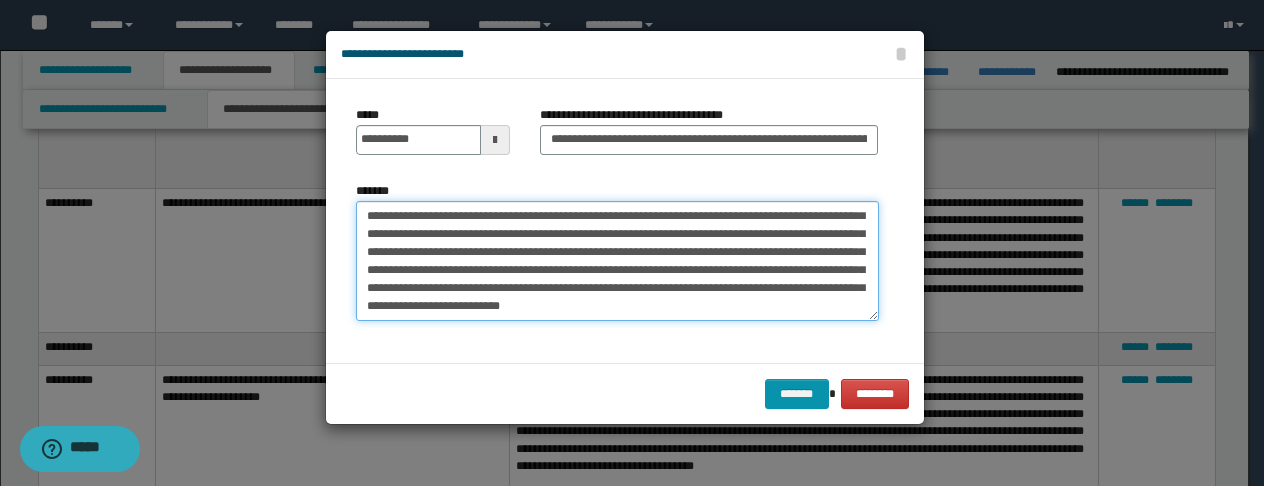 scroll, scrollTop: 126, scrollLeft: 0, axis: vertical 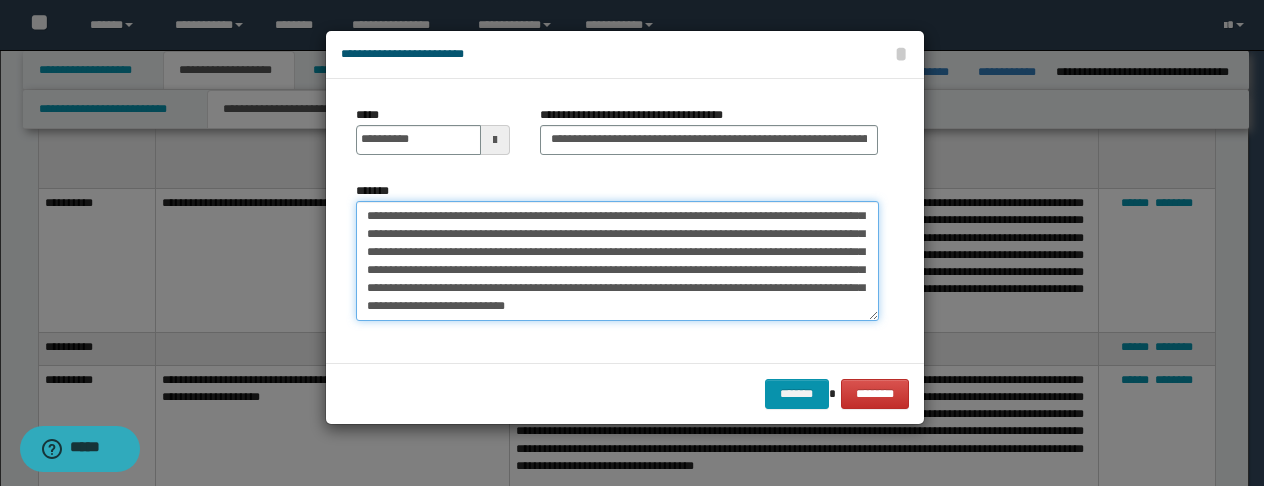 click on "*******" at bounding box center [617, 261] 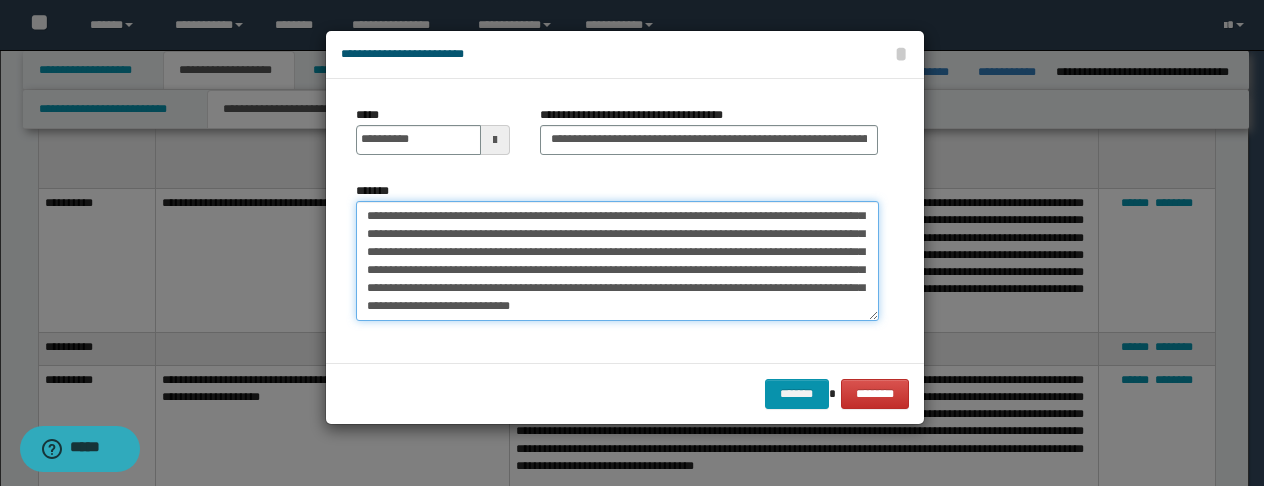 click on "*******" at bounding box center (617, 261) 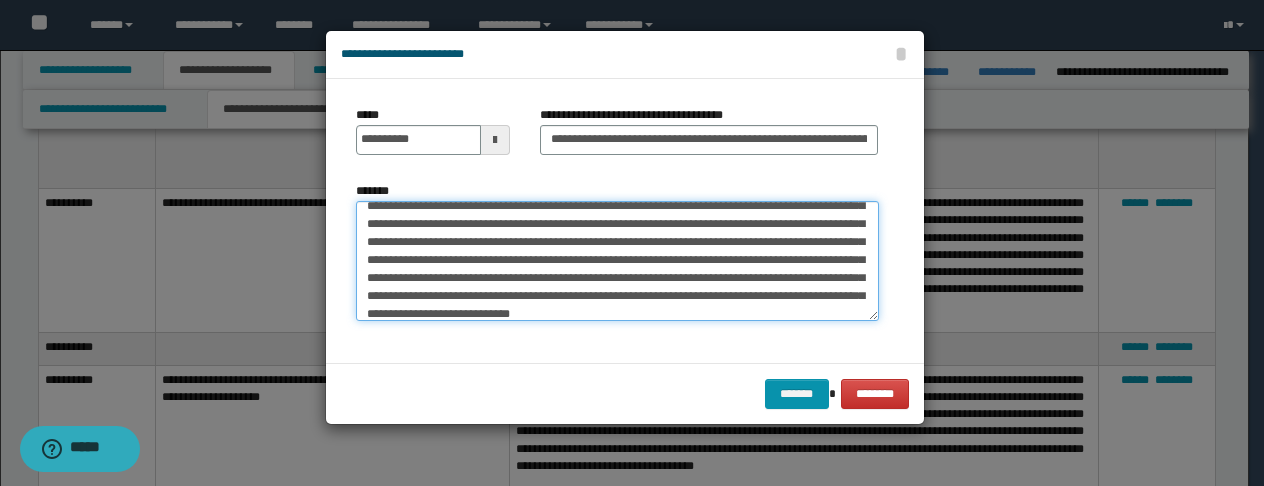 scroll, scrollTop: 126, scrollLeft: 0, axis: vertical 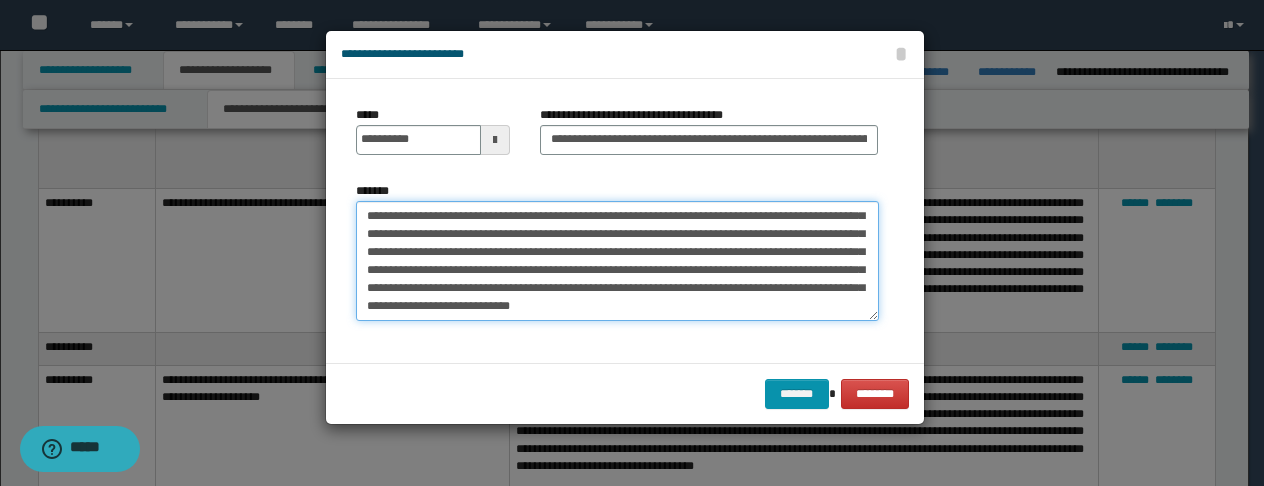click on "*******" at bounding box center (617, 261) 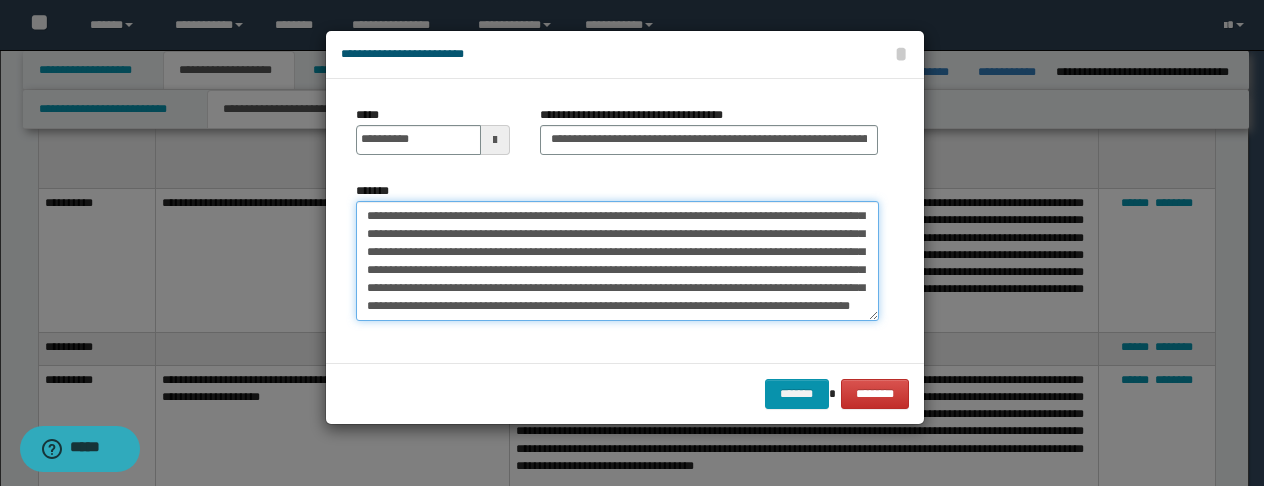 scroll, scrollTop: 228, scrollLeft: 0, axis: vertical 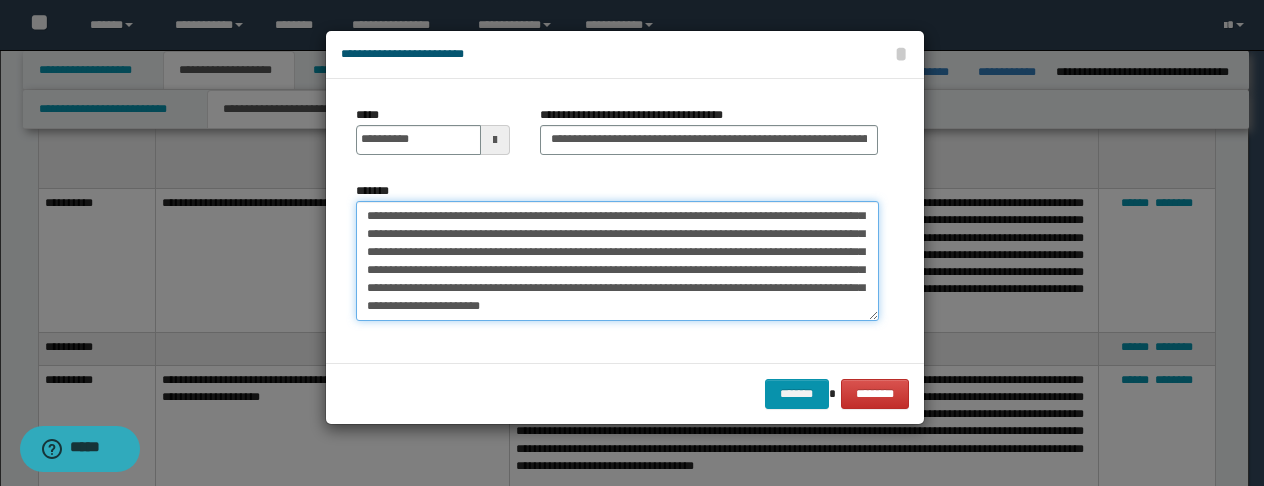click on "*******" at bounding box center (617, 261) 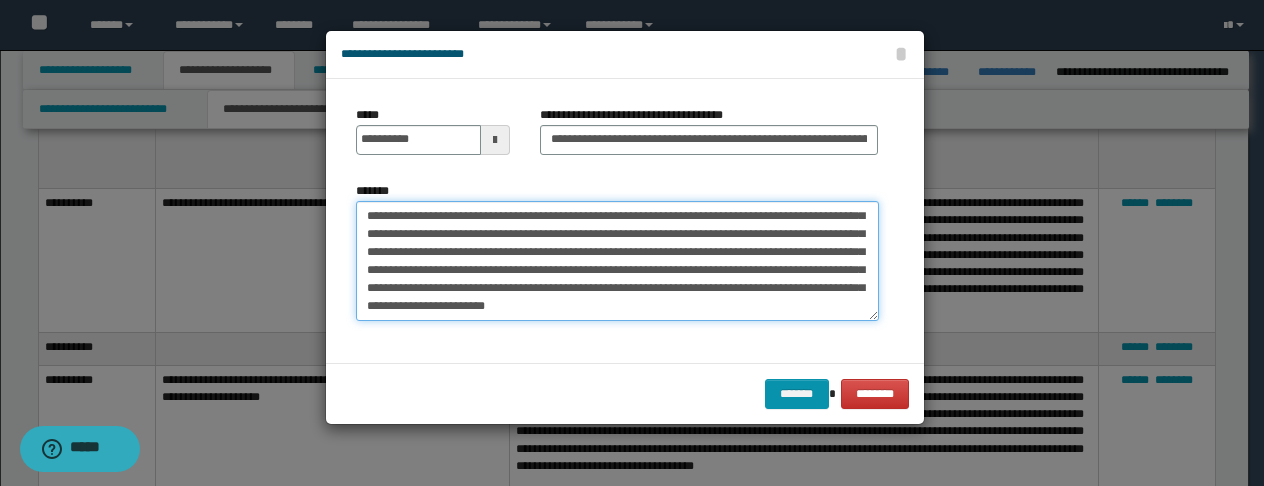 click on "*******" at bounding box center (617, 261) 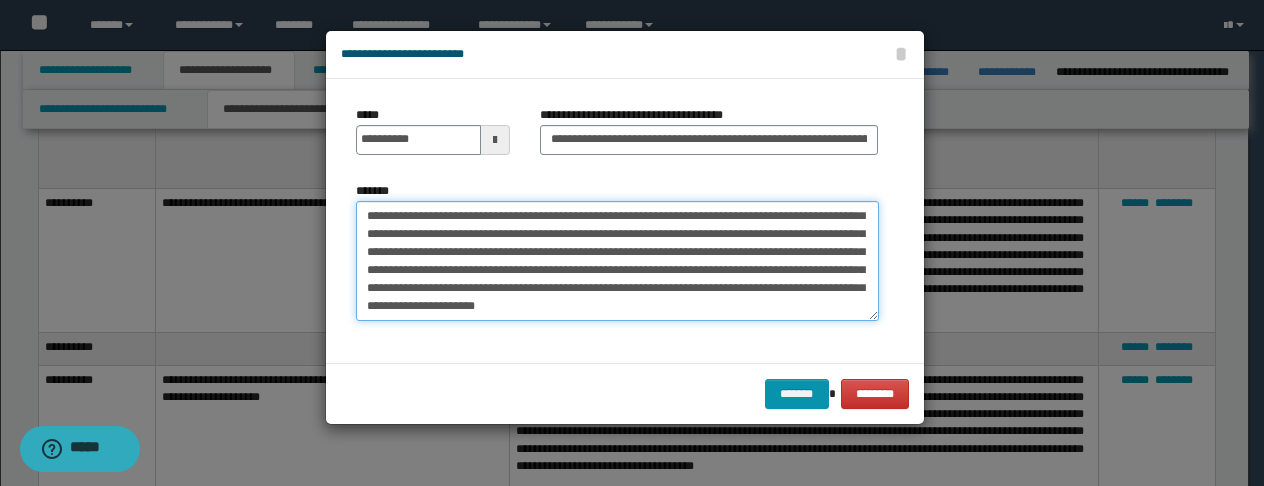click on "*******" at bounding box center [617, 261] 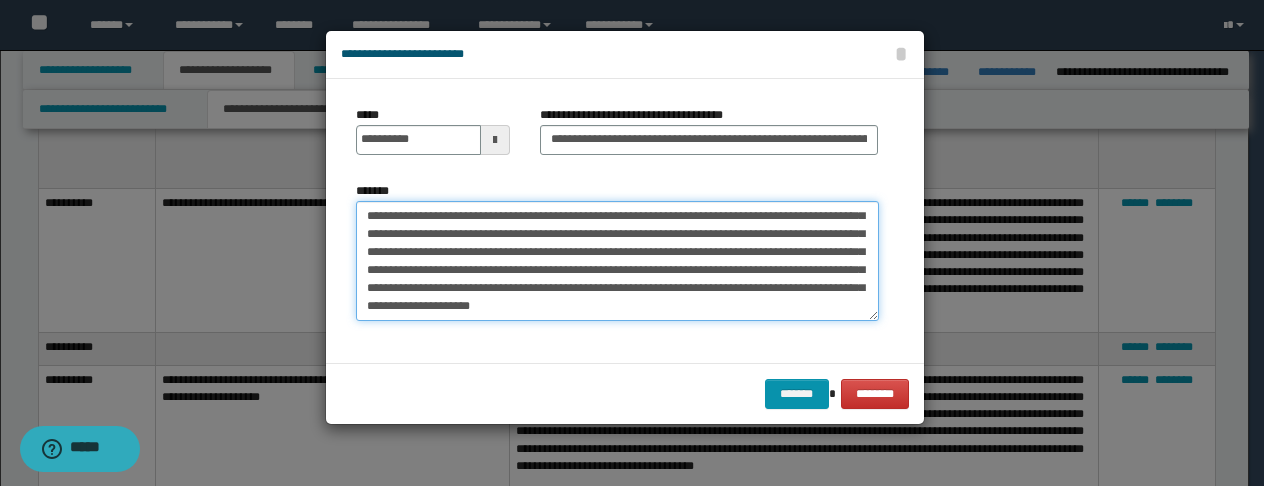 click on "*******" at bounding box center (617, 261) 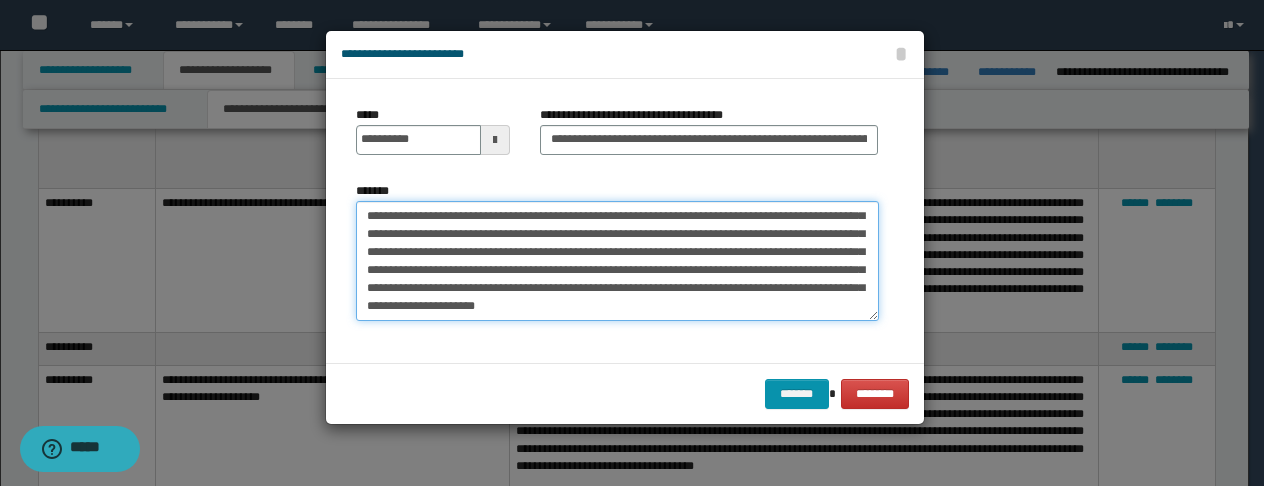 click on "*******" at bounding box center [617, 261] 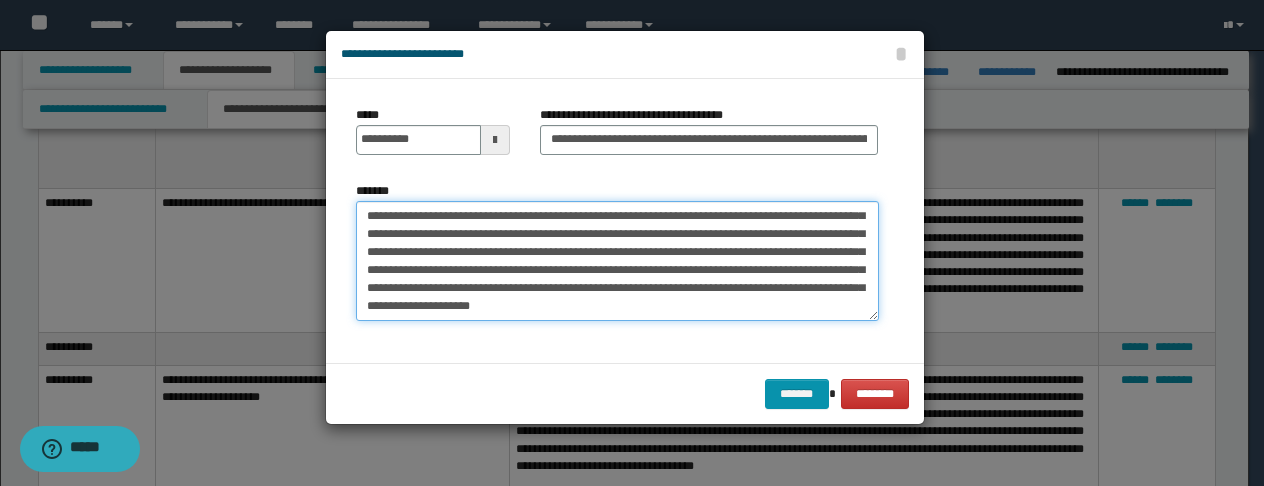 click on "*******" at bounding box center (617, 261) 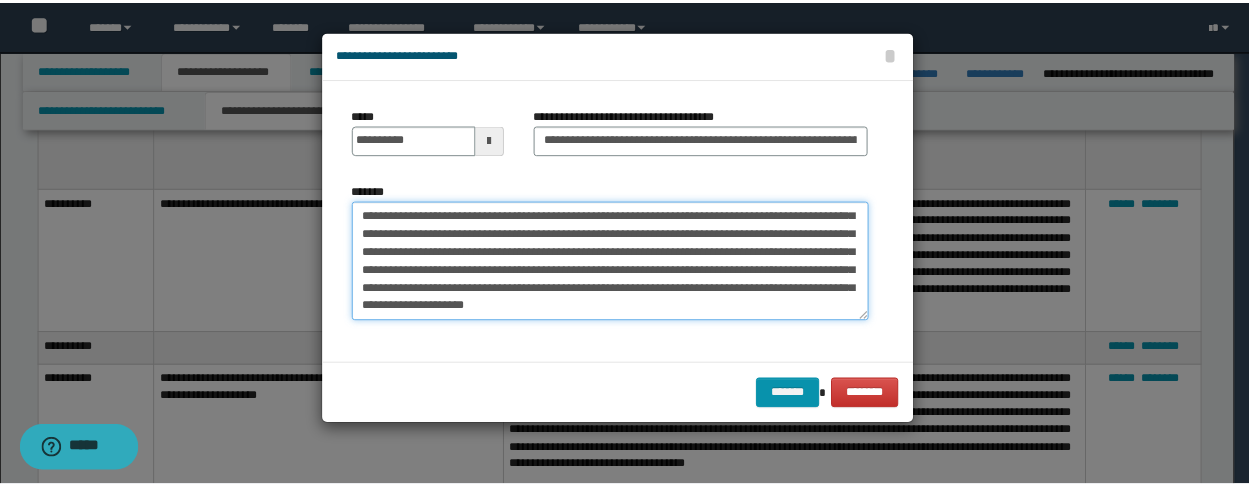 scroll, scrollTop: 234, scrollLeft: 0, axis: vertical 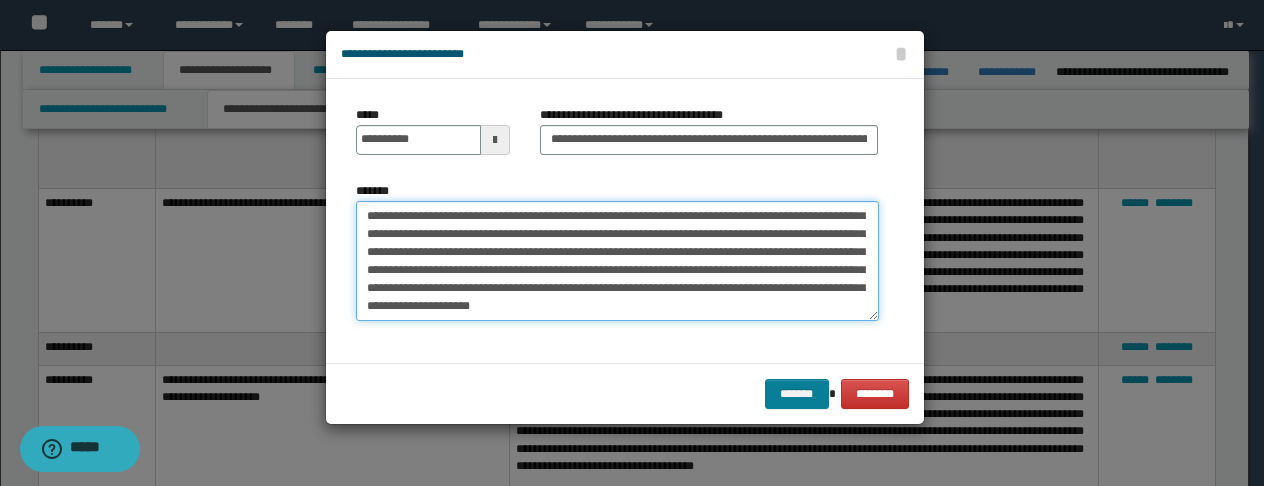 type on "**********" 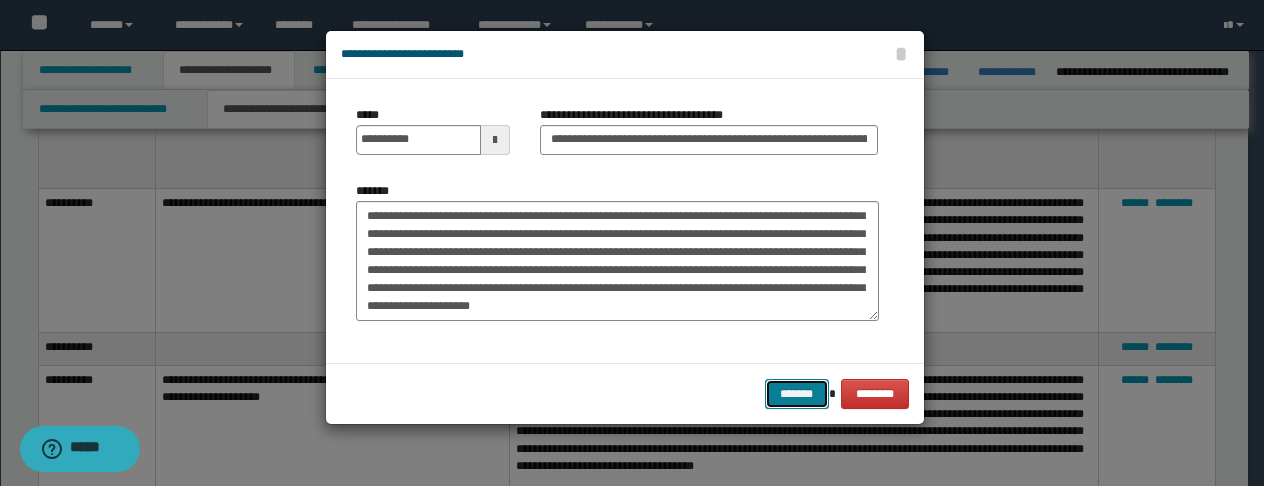 click on "*******" at bounding box center (797, 394) 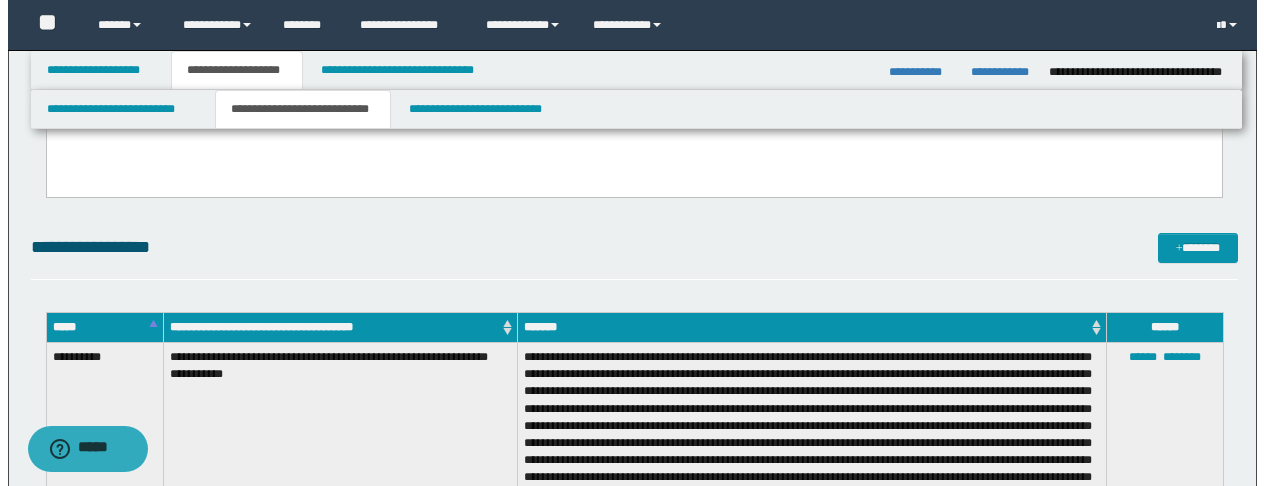 scroll, scrollTop: 1400, scrollLeft: 0, axis: vertical 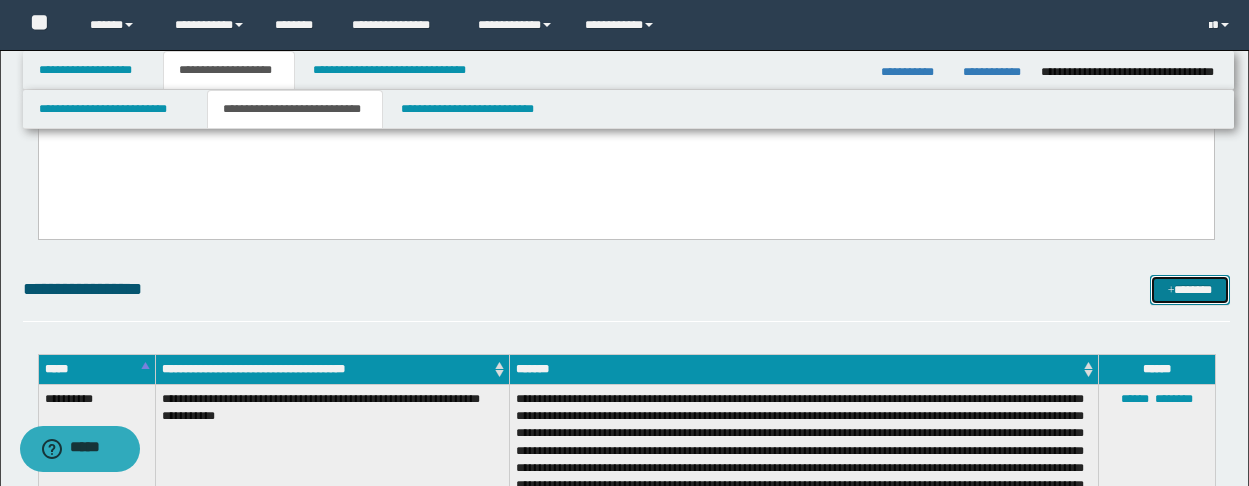 click on "*******" at bounding box center (1190, 290) 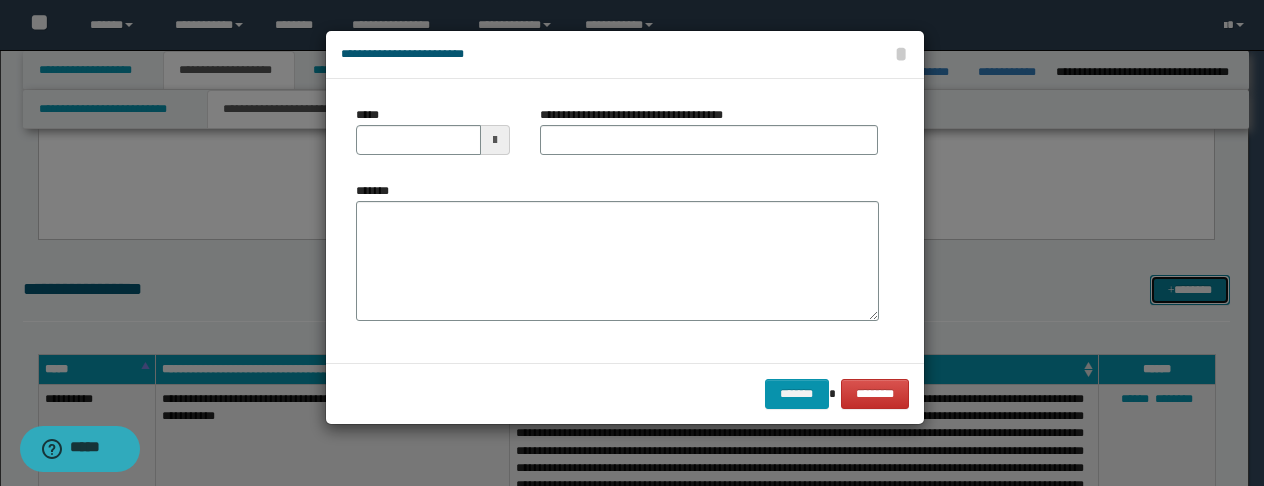 scroll, scrollTop: 0, scrollLeft: 0, axis: both 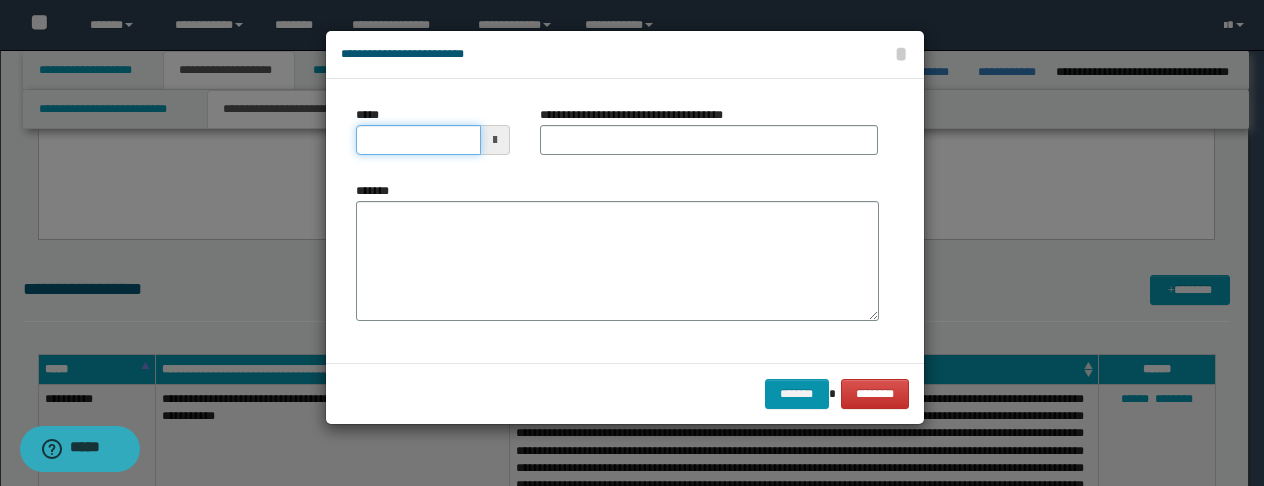 click on "*****" at bounding box center [418, 140] 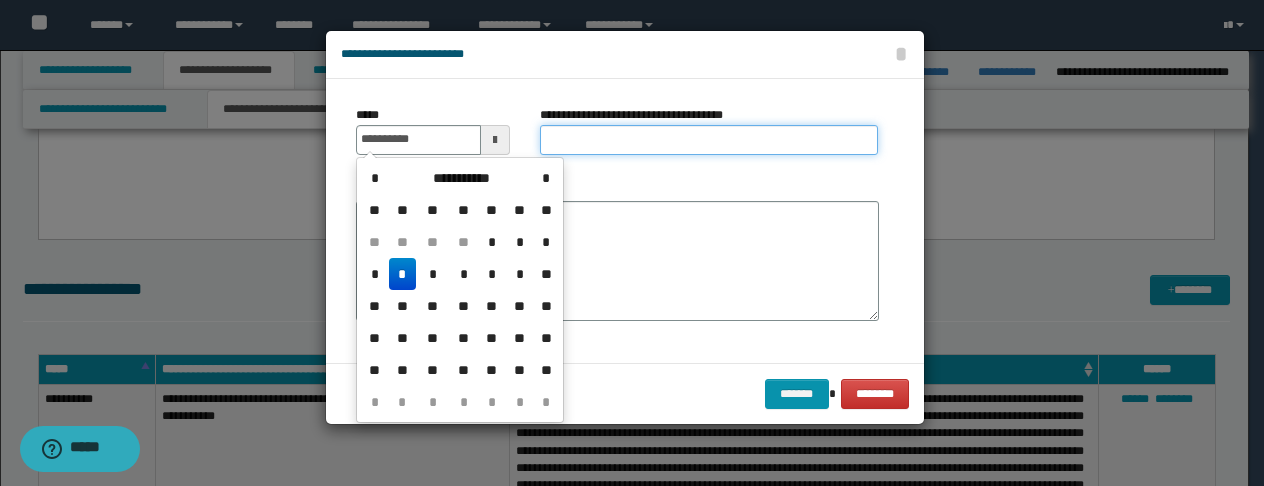 type on "**********" 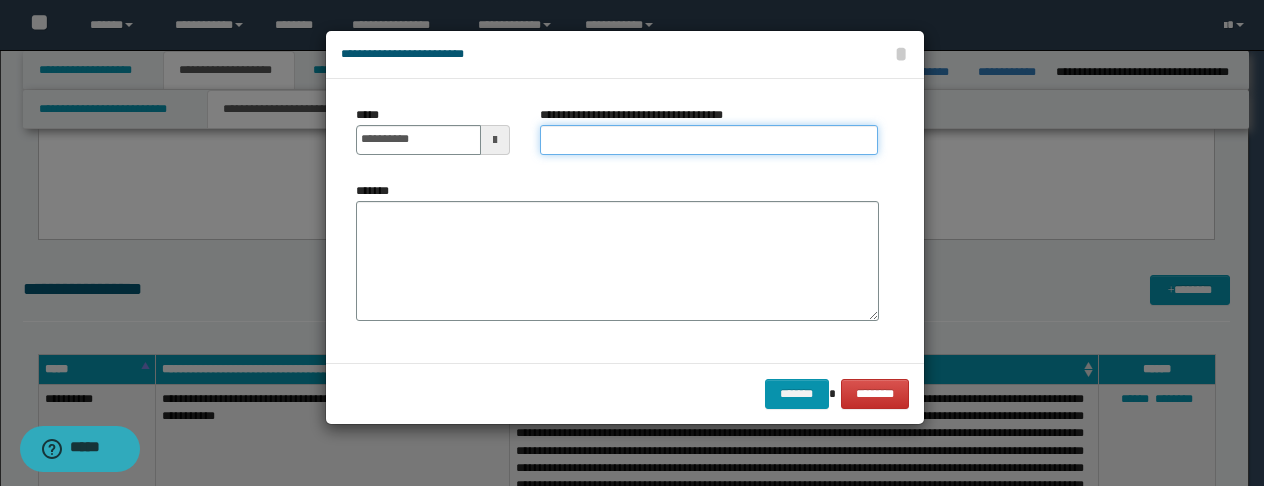 click on "**********" at bounding box center (709, 140) 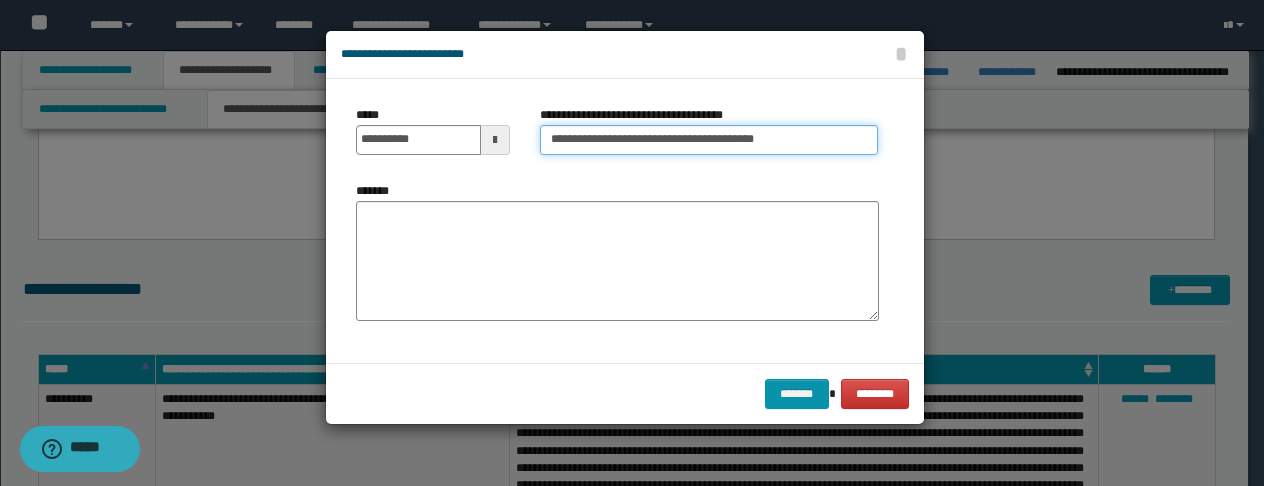 type on "**********" 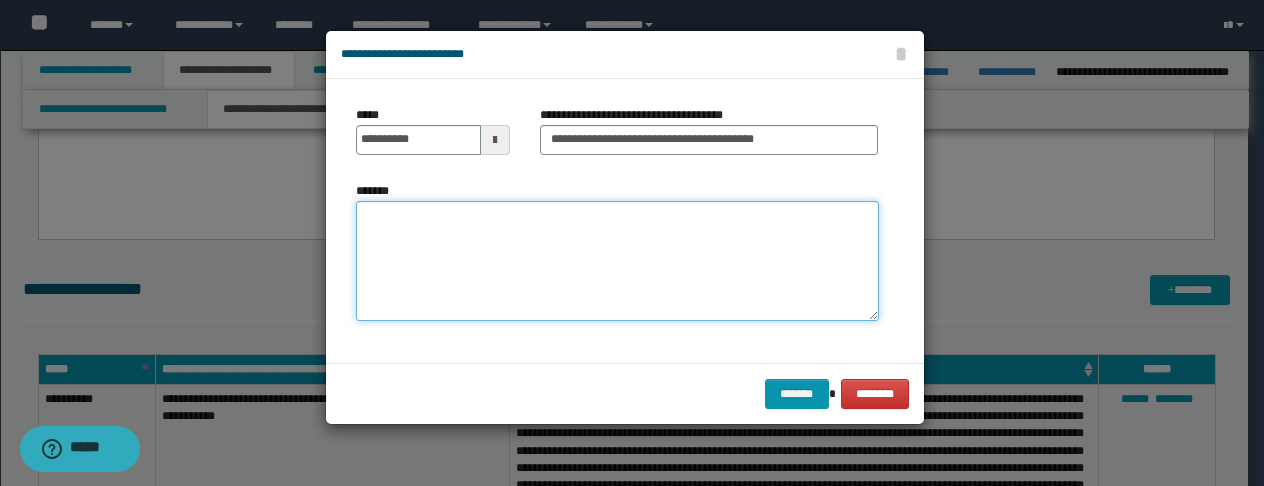 click on "*******" at bounding box center [617, 261] 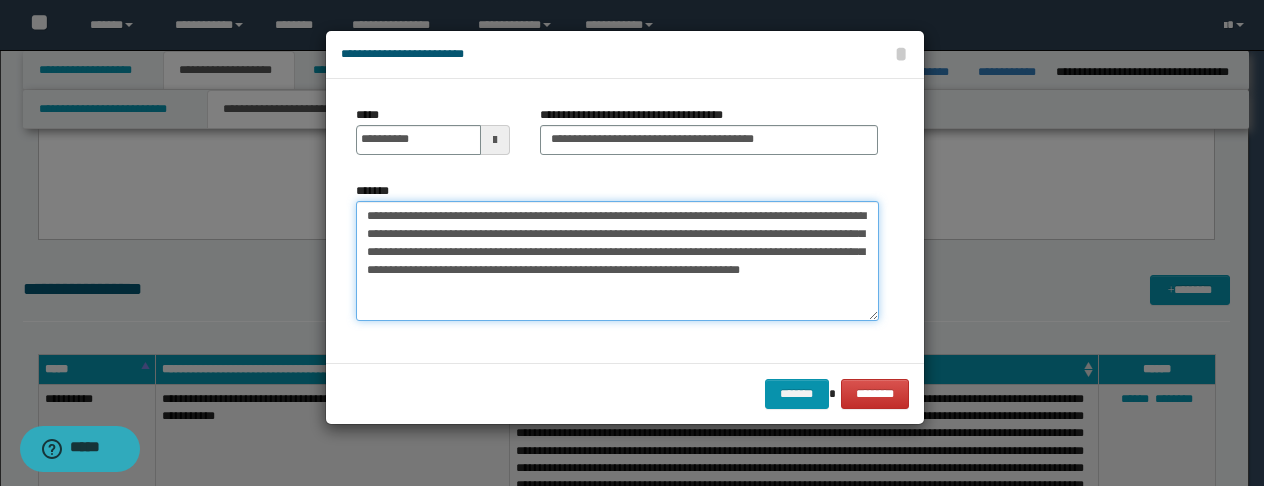 type on "**********" 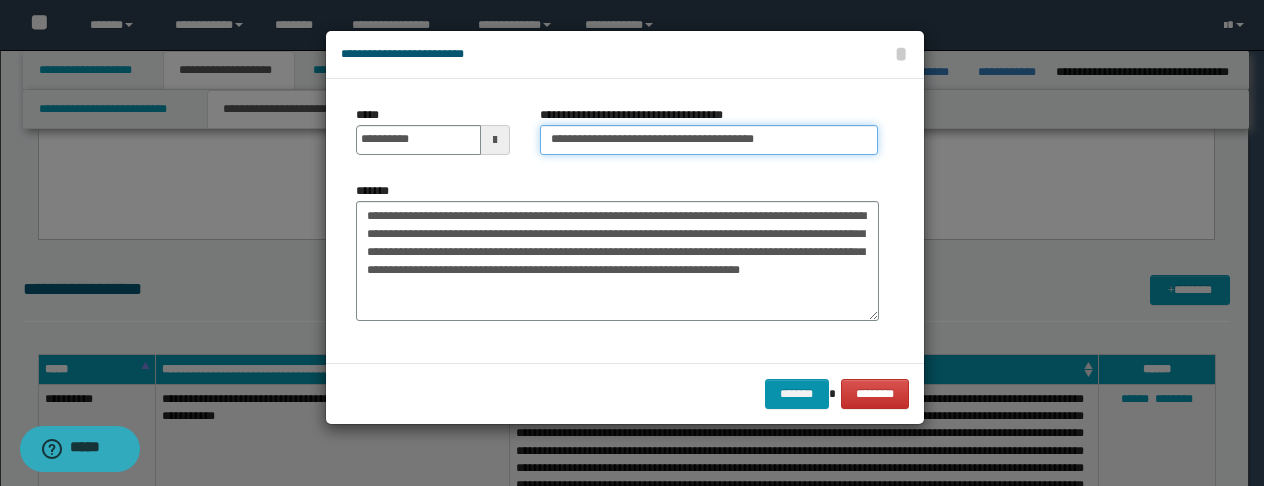 click on "**********" at bounding box center (709, 140) 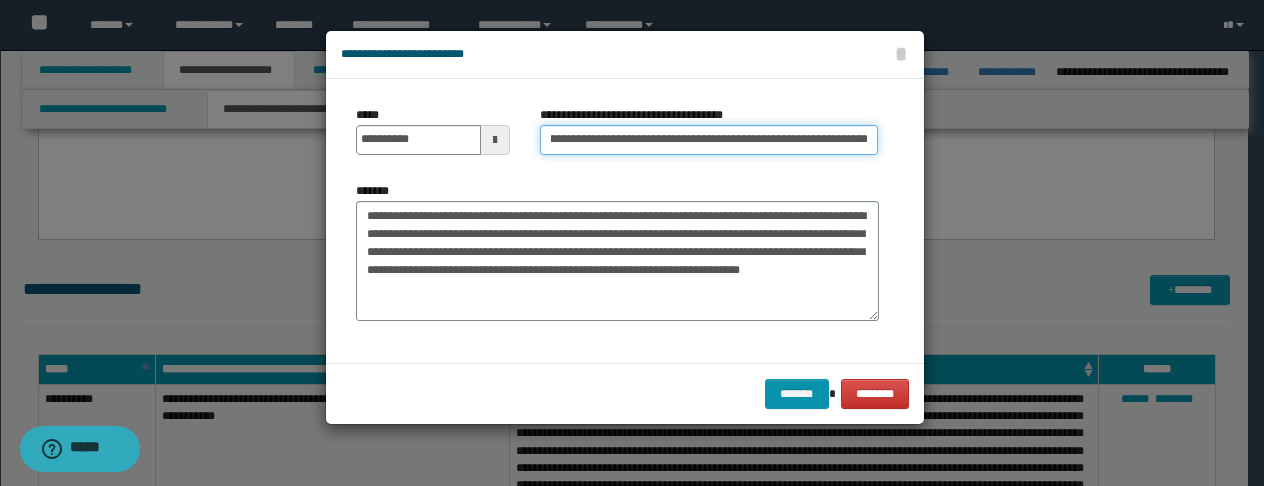 scroll, scrollTop: 0, scrollLeft: 180, axis: horizontal 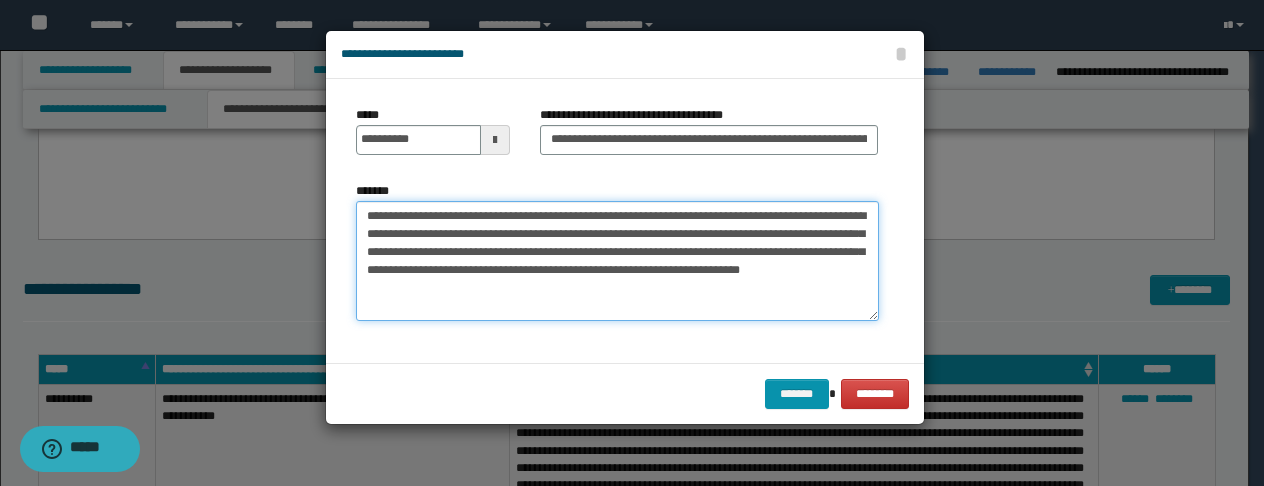 click on "**********" at bounding box center (617, 261) 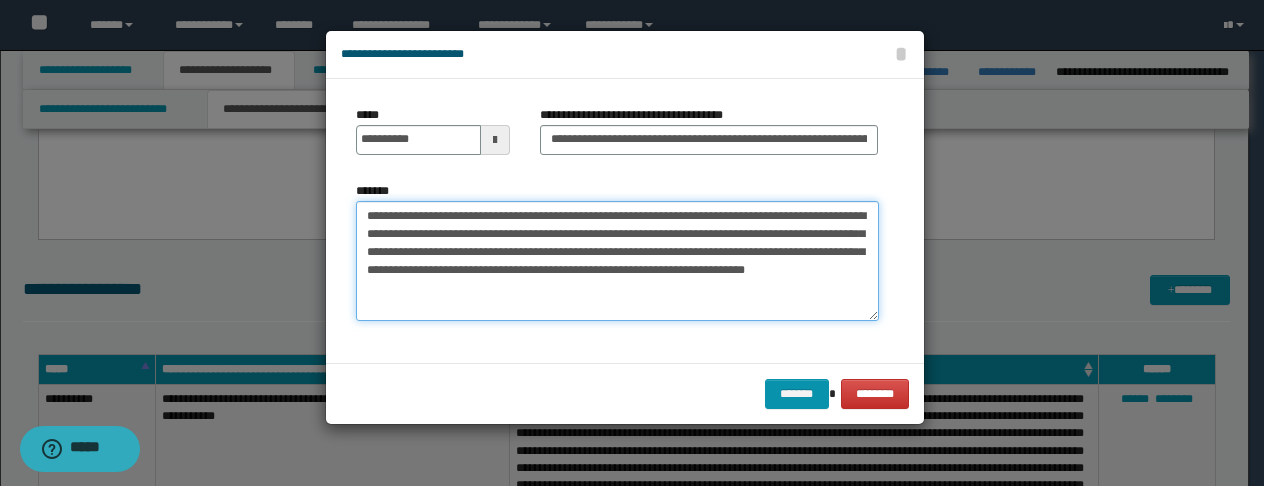click on "**********" at bounding box center [617, 261] 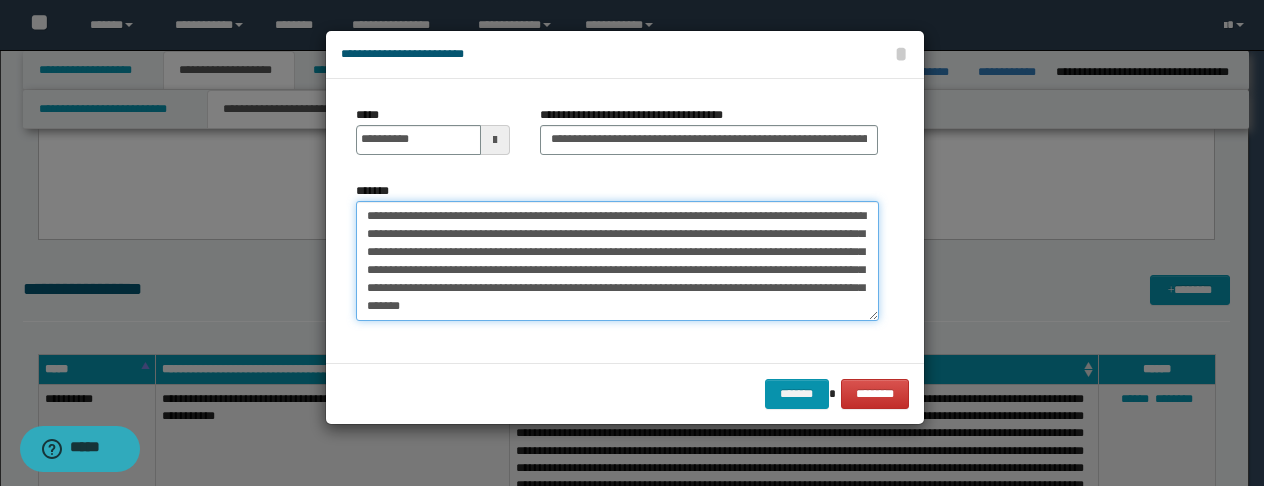 click on "**********" at bounding box center [617, 261] 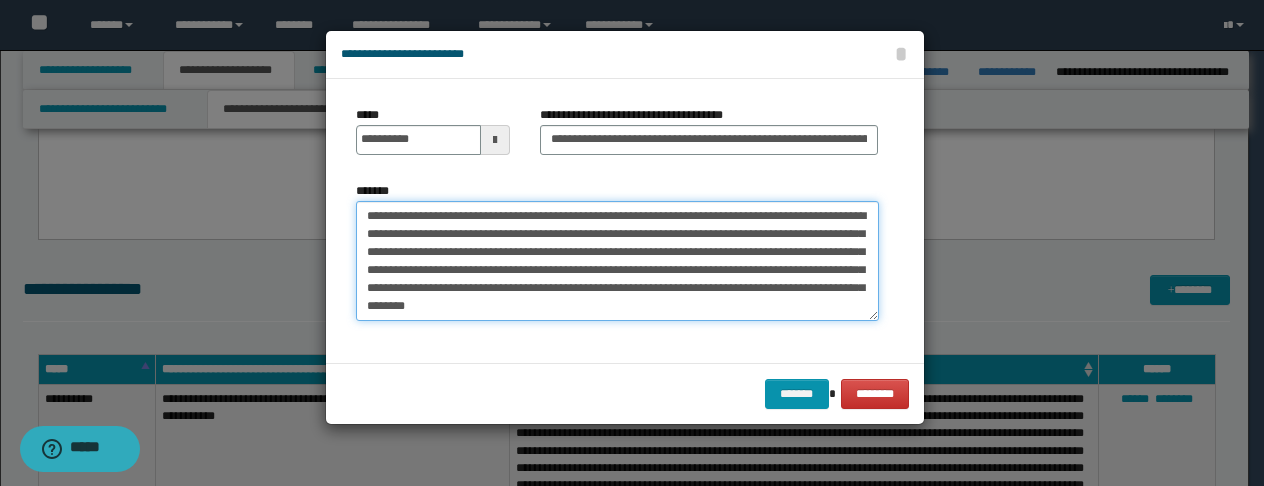 click on "**********" at bounding box center (617, 261) 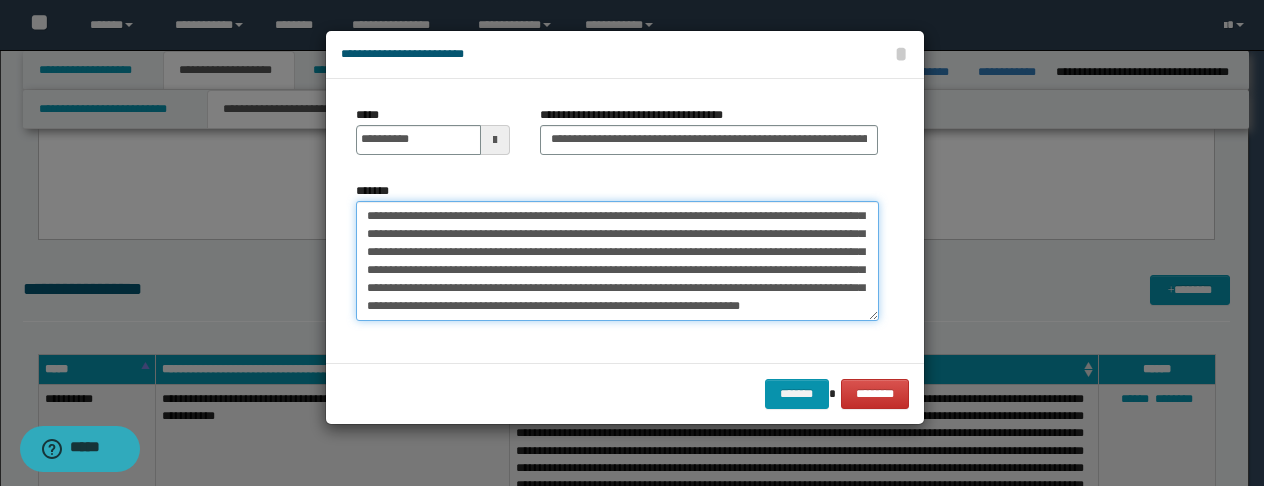 scroll, scrollTop: 66, scrollLeft: 0, axis: vertical 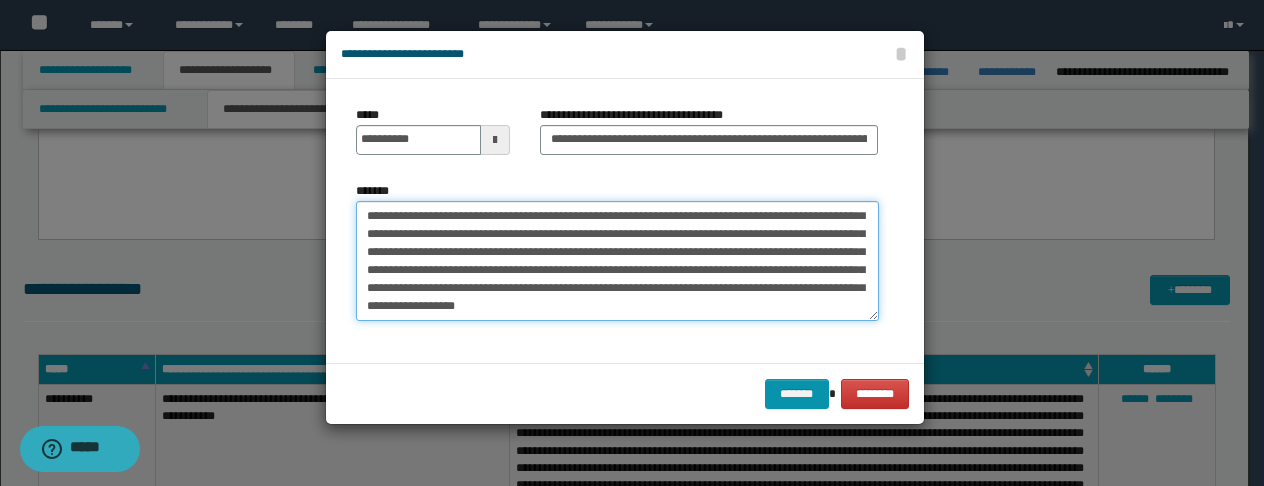 click on "**********" at bounding box center (617, 261) 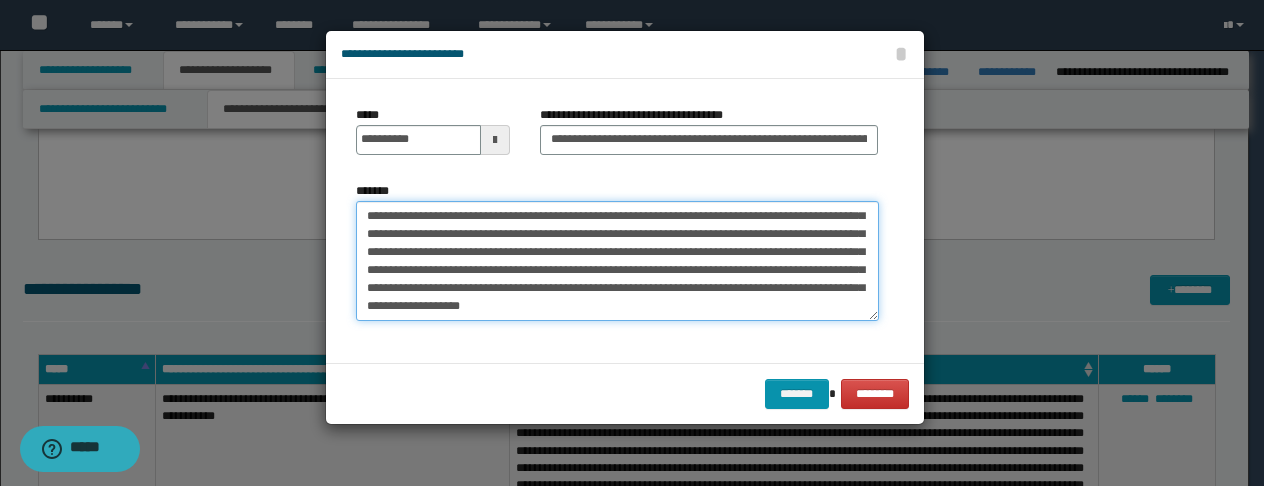 click on "**********" at bounding box center (617, 261) 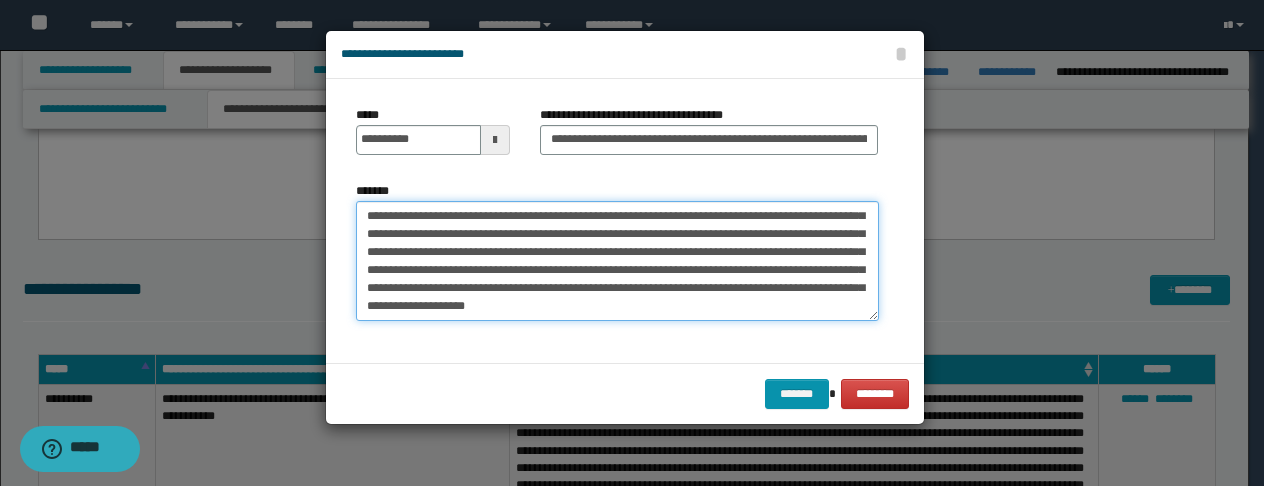 click on "**********" at bounding box center [617, 261] 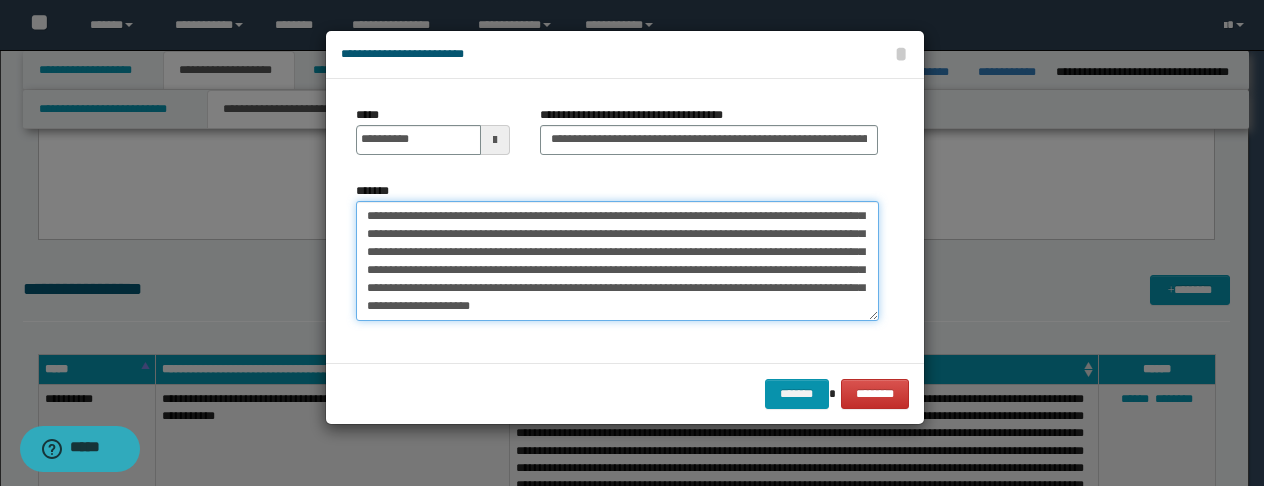 click on "**********" at bounding box center (617, 261) 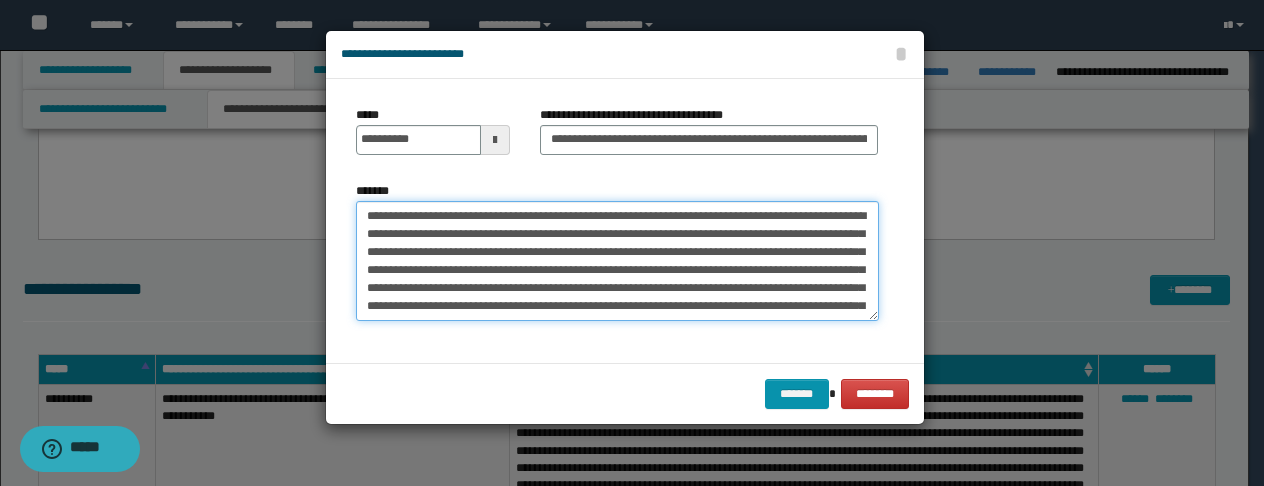 scroll, scrollTop: 72, scrollLeft: 0, axis: vertical 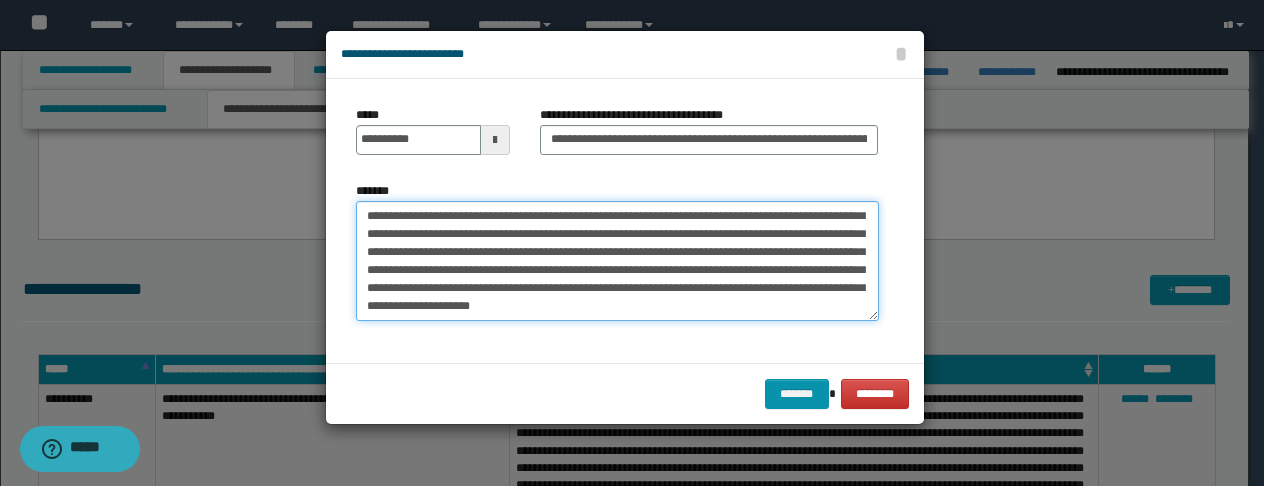 click on "**********" at bounding box center (617, 261) 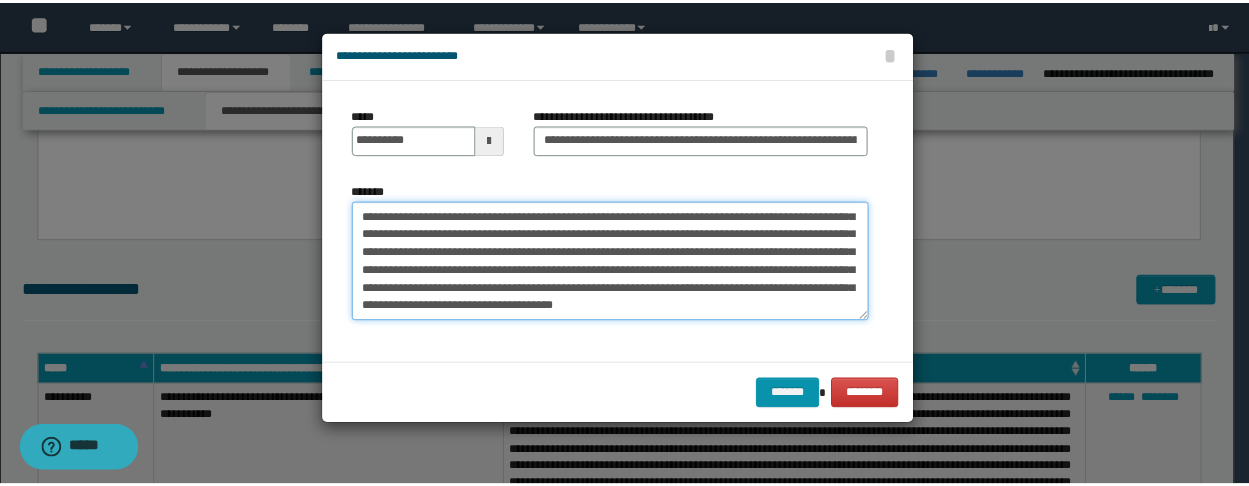 scroll, scrollTop: 138, scrollLeft: 0, axis: vertical 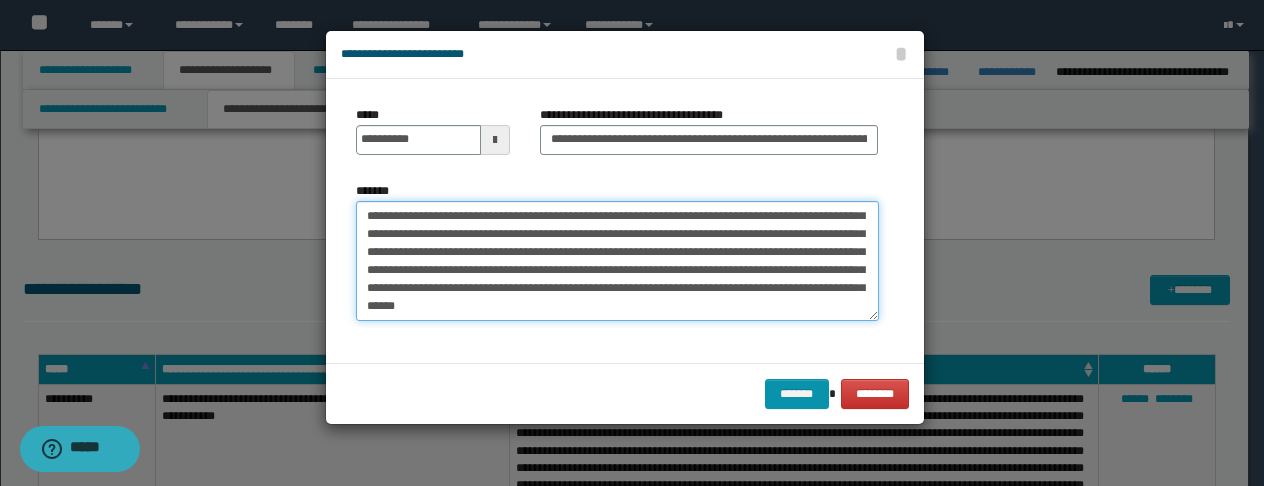 click on "*******" at bounding box center [617, 261] 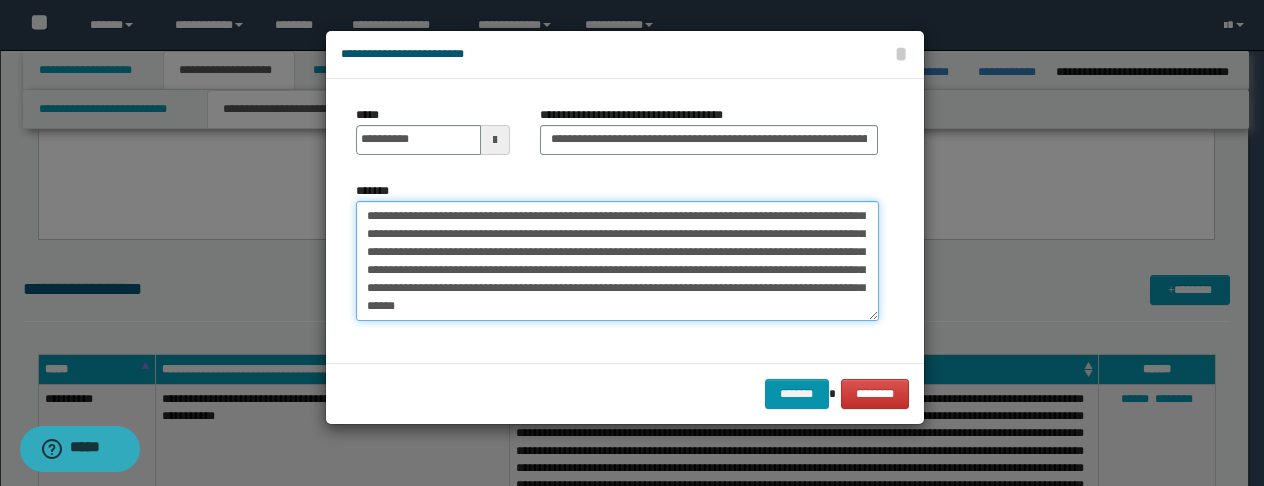 click on "********* * *" 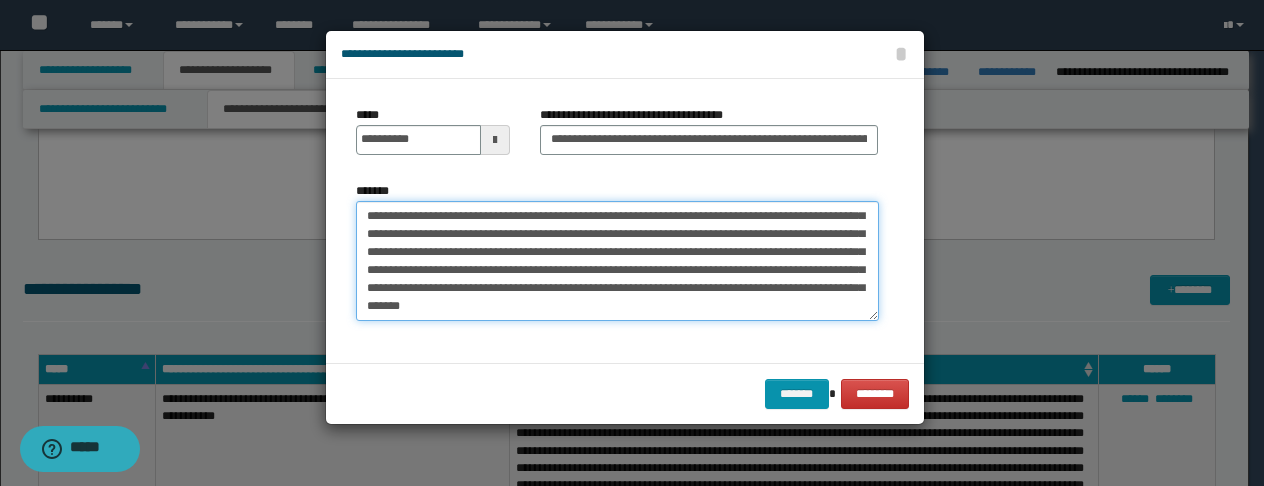 click on "*******" at bounding box center [617, 261] 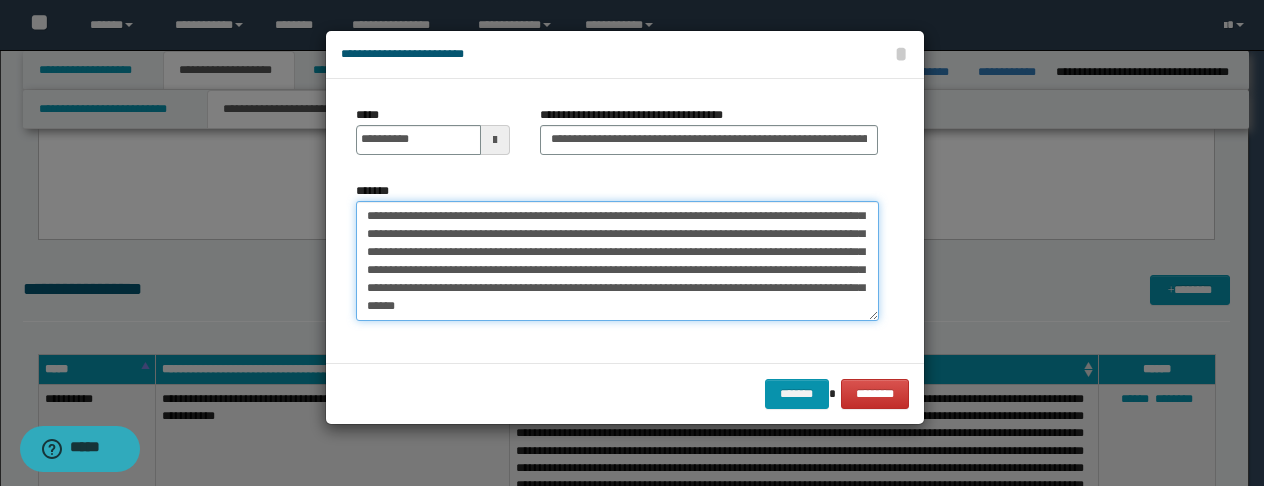 click on "*******" at bounding box center [617, 261] 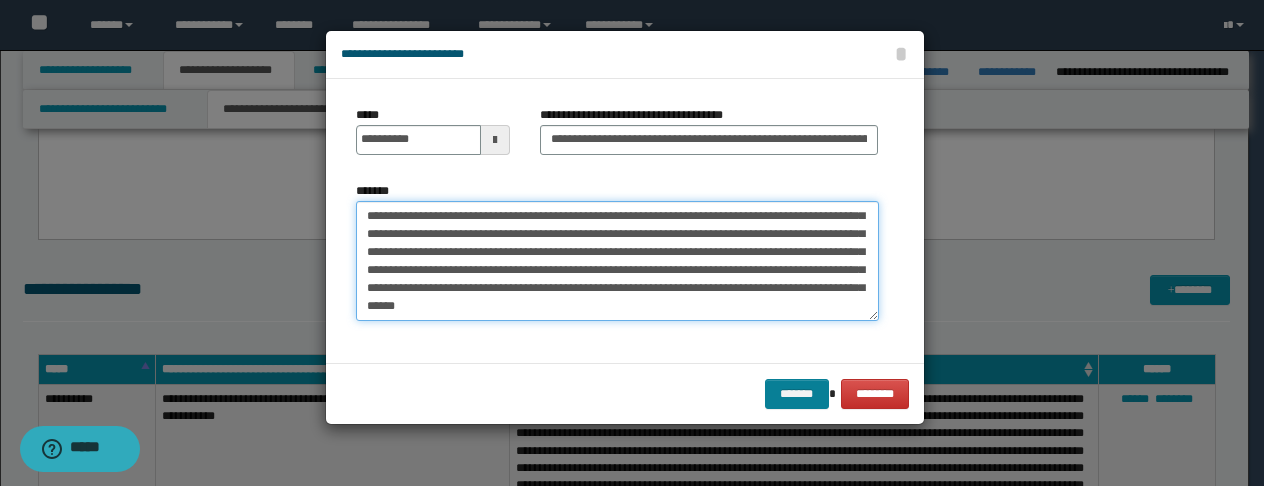type on "**********" 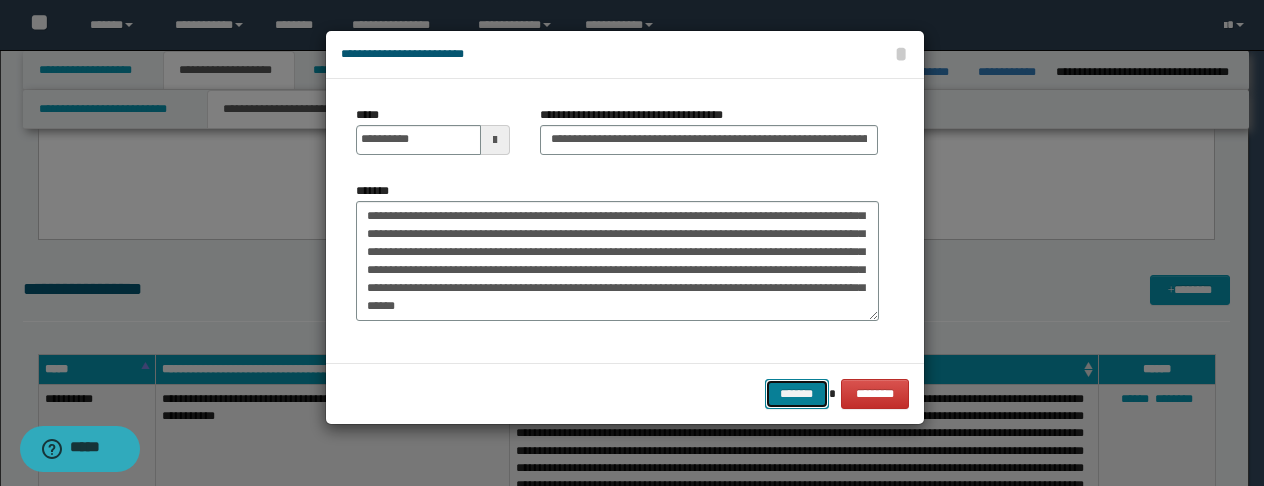 click on "*******" at bounding box center [797, 394] 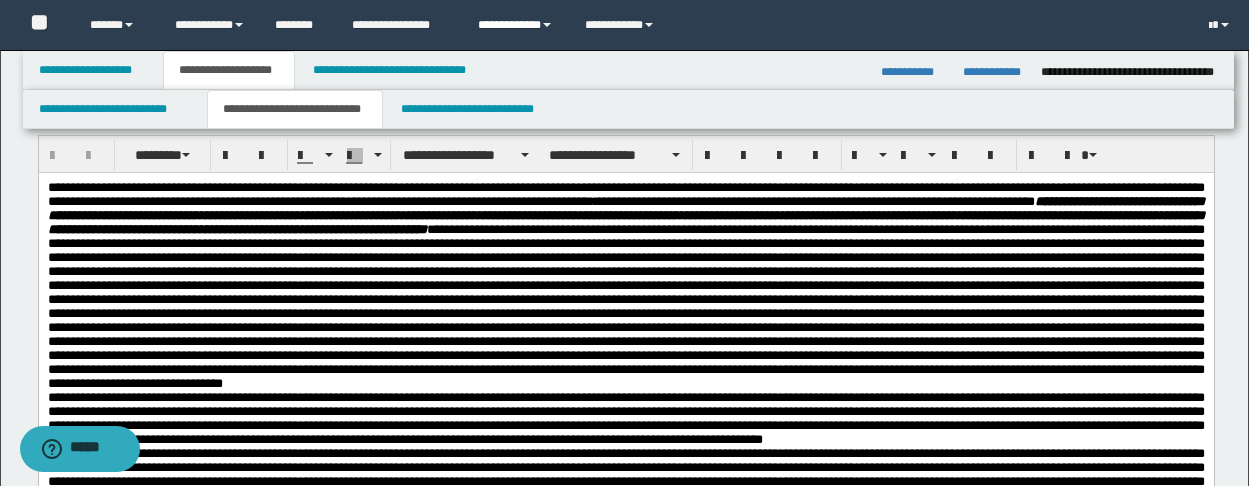 scroll, scrollTop: 600, scrollLeft: 0, axis: vertical 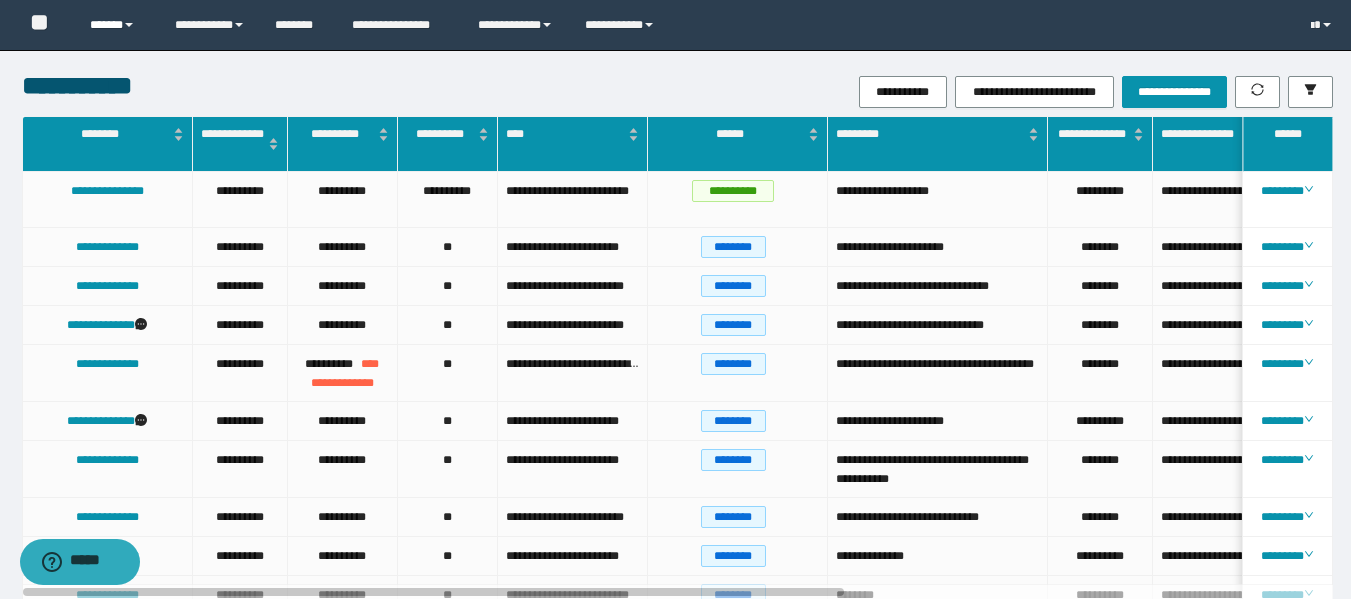 click on "******" at bounding box center (117, 25) 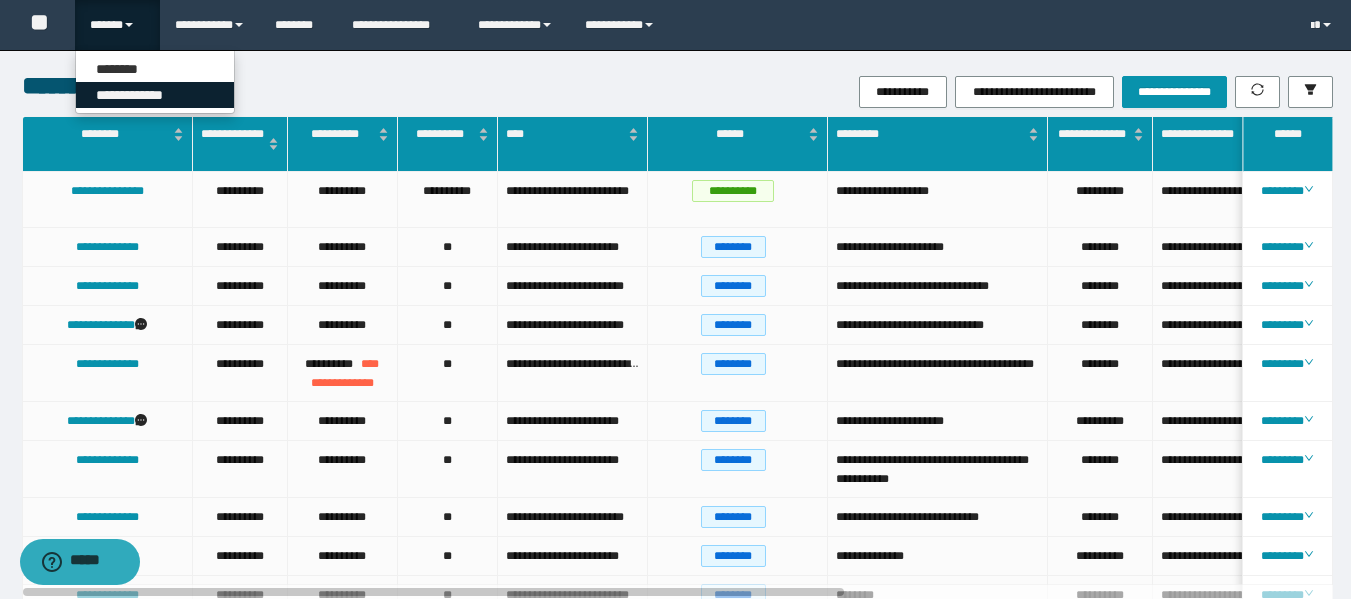 click on "**********" at bounding box center (155, 95) 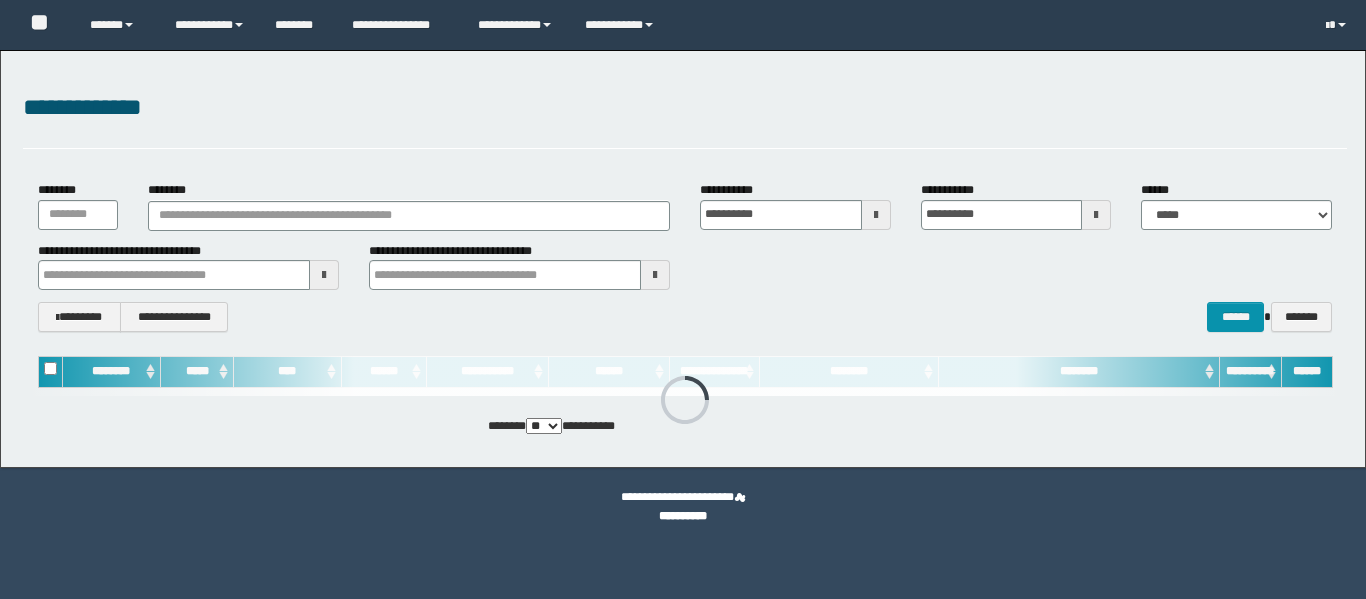 scroll, scrollTop: 0, scrollLeft: 0, axis: both 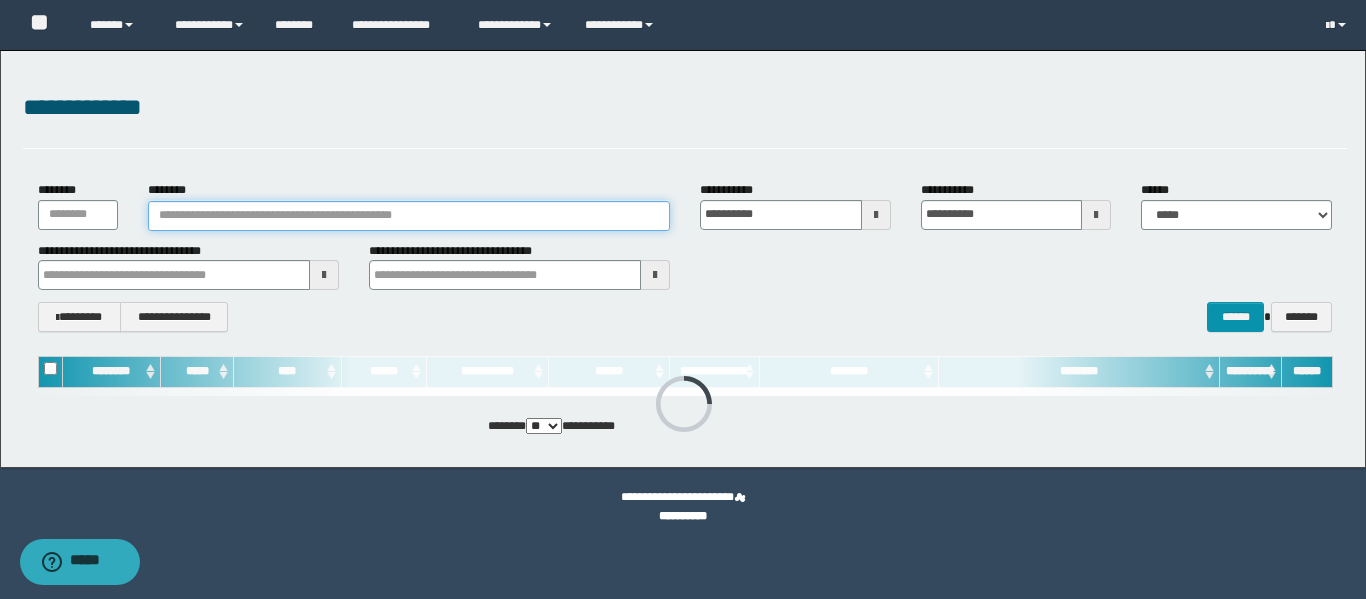 click on "********" at bounding box center (409, 216) 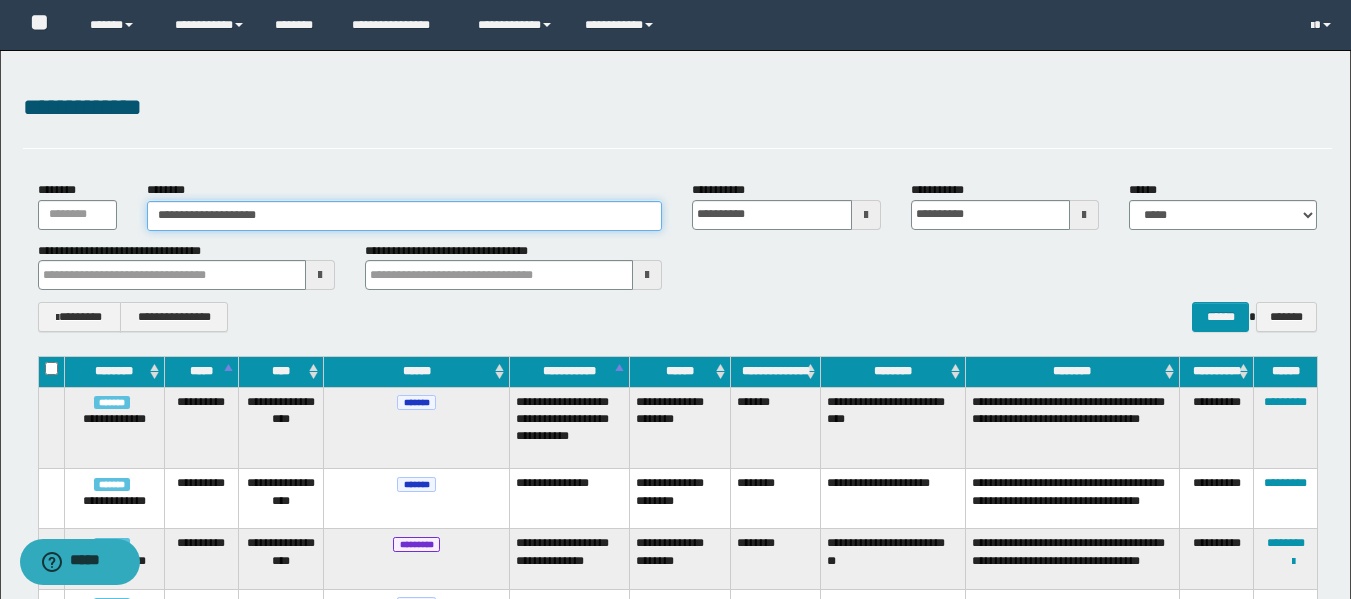 type on "**********" 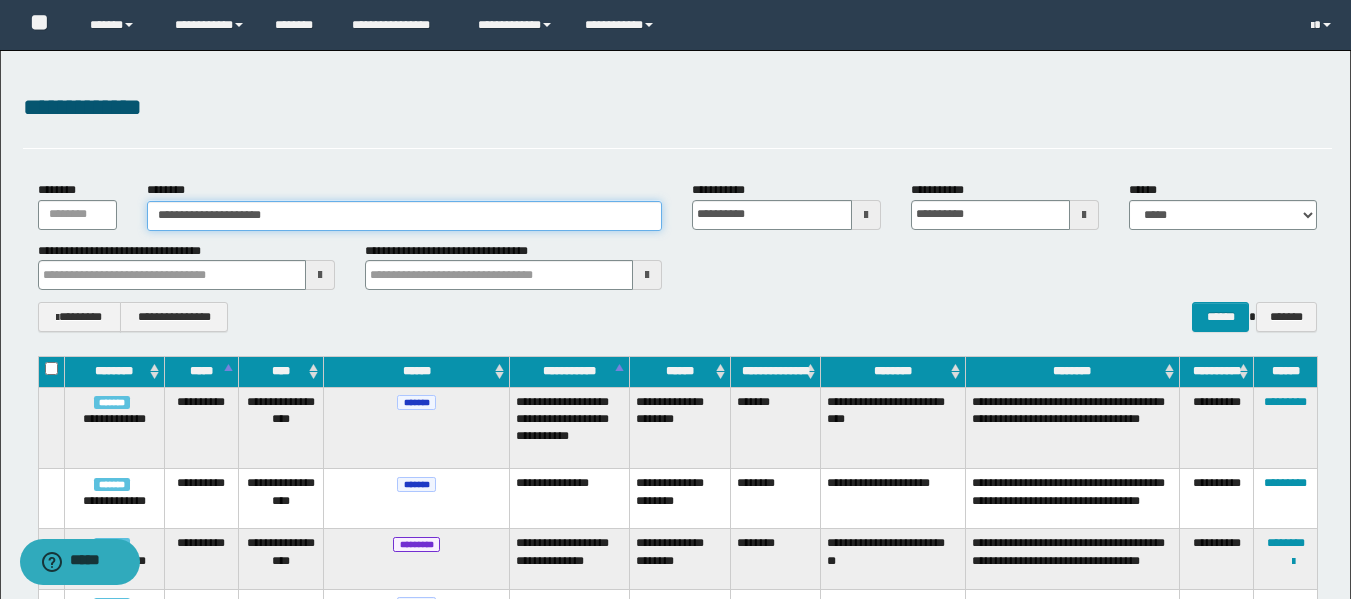 type on "**********" 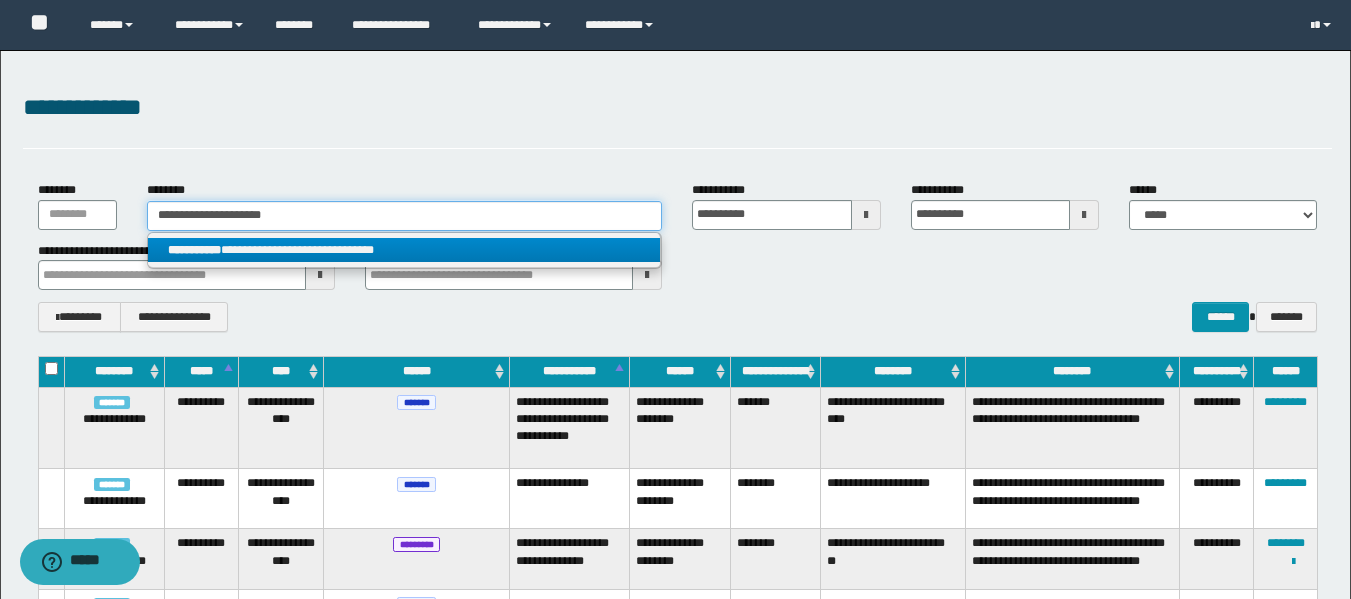 type on "**********" 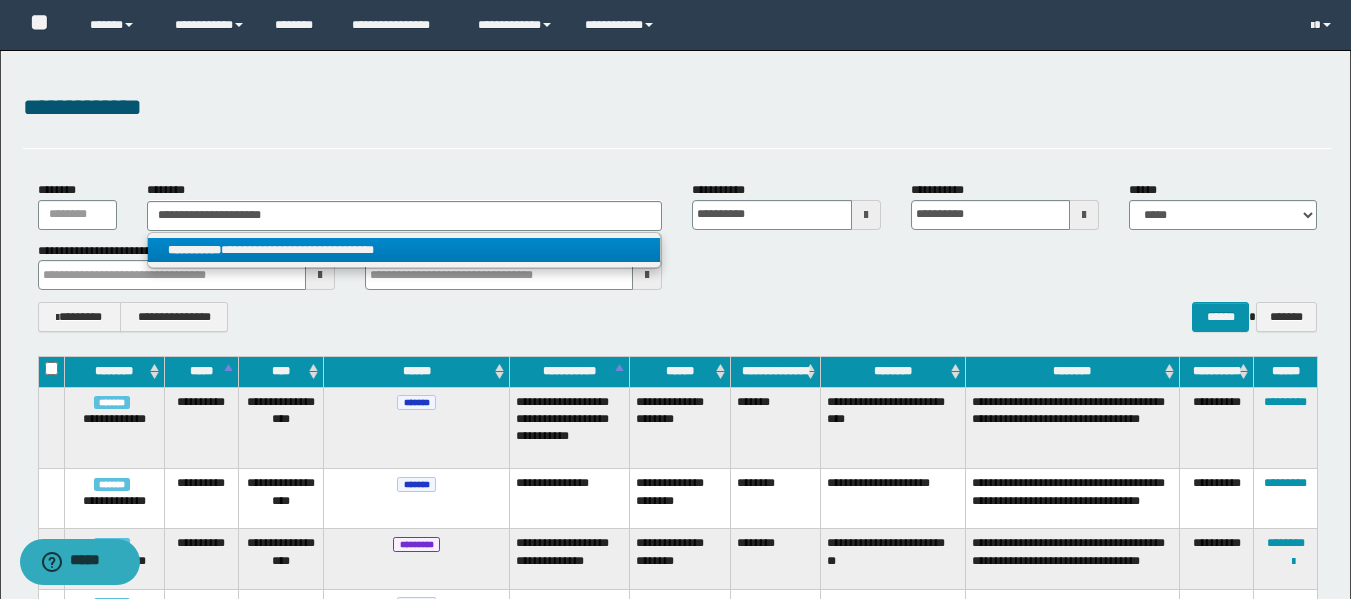 click on "**********" at bounding box center (404, 250) 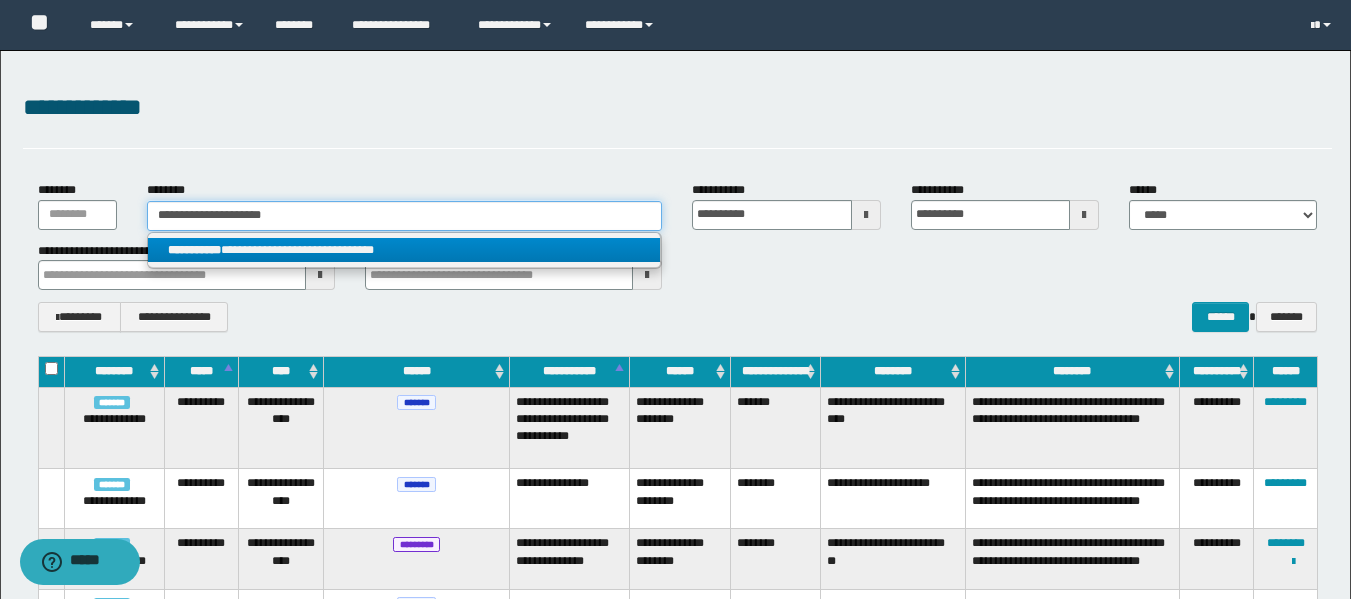 type 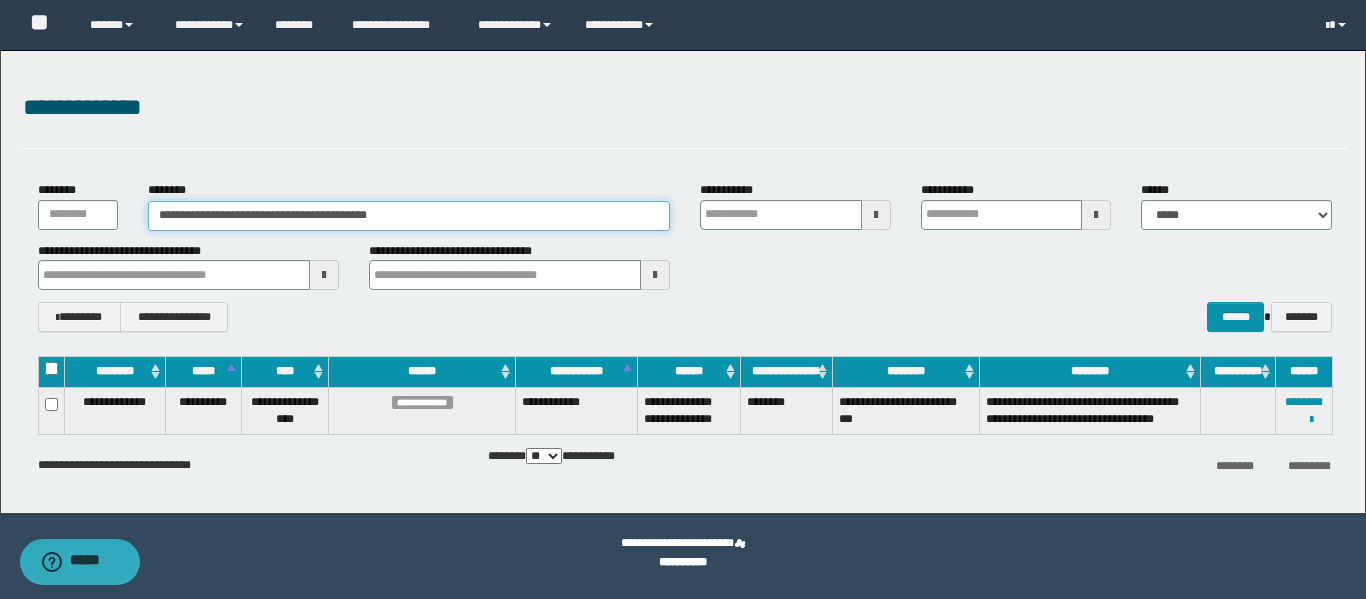 type 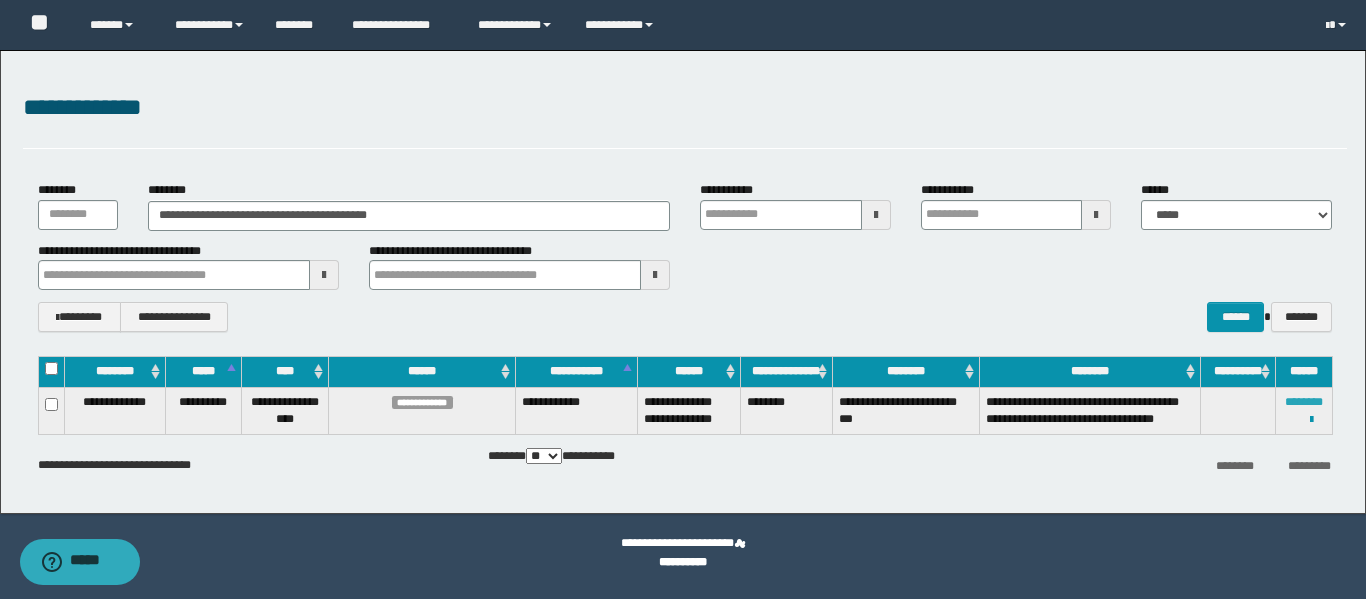 click on "********" at bounding box center [1304, 402] 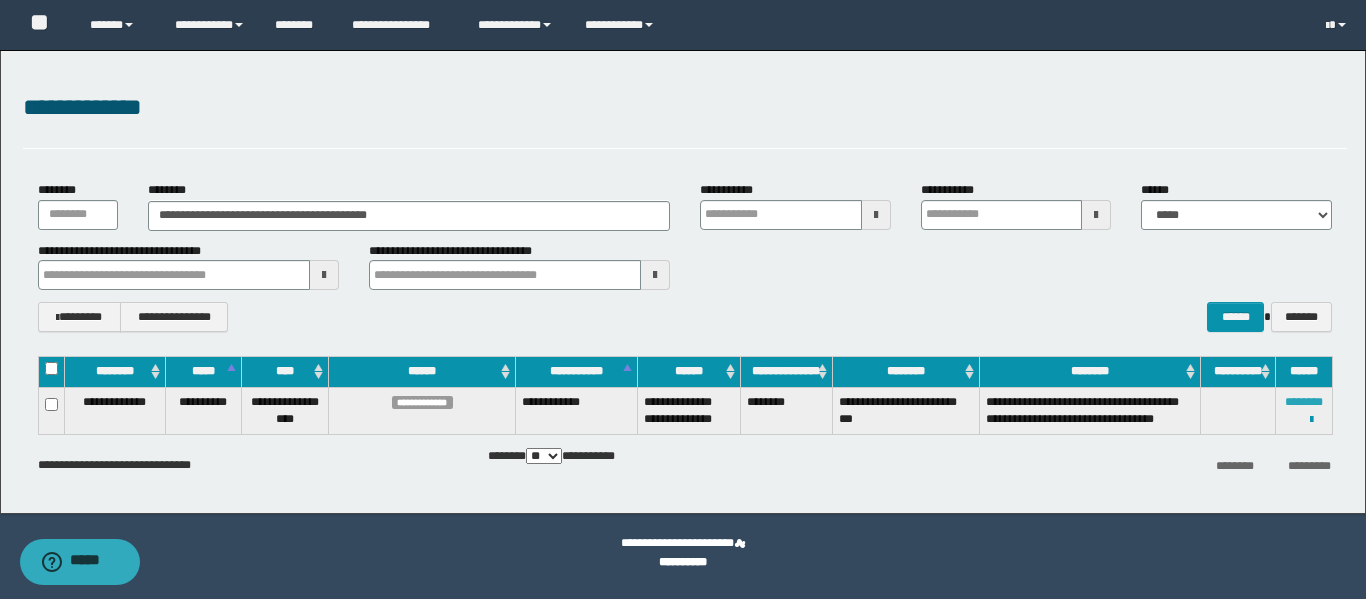 type 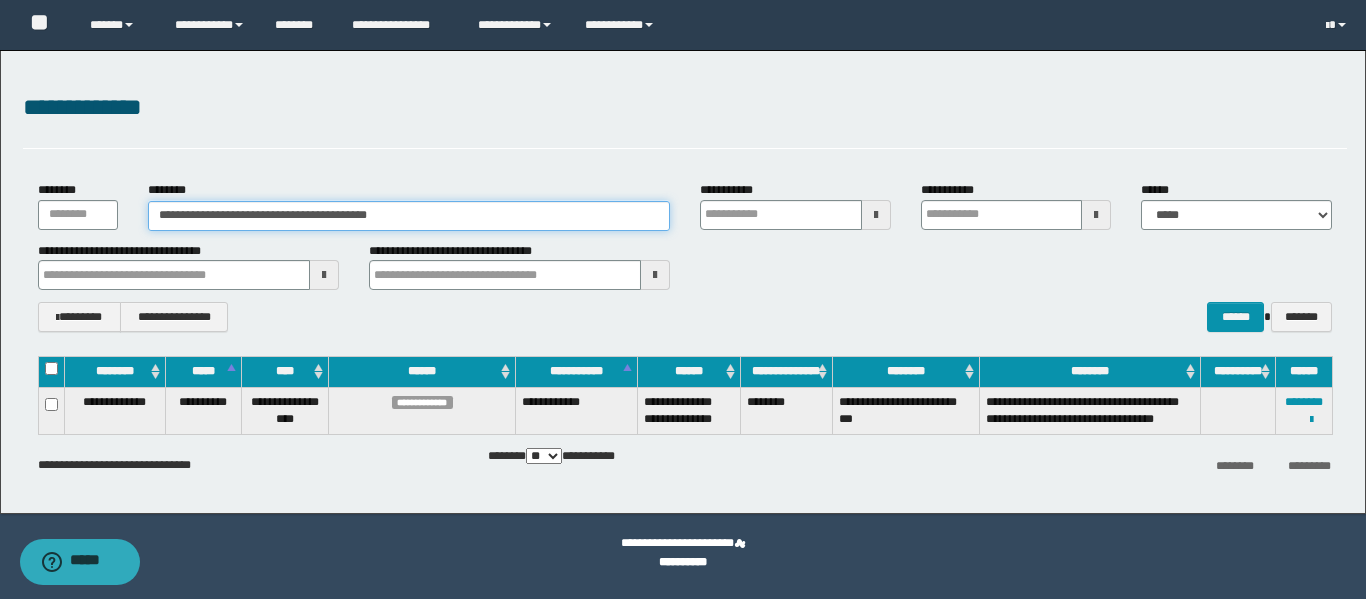 click on "**********" at bounding box center [409, 216] 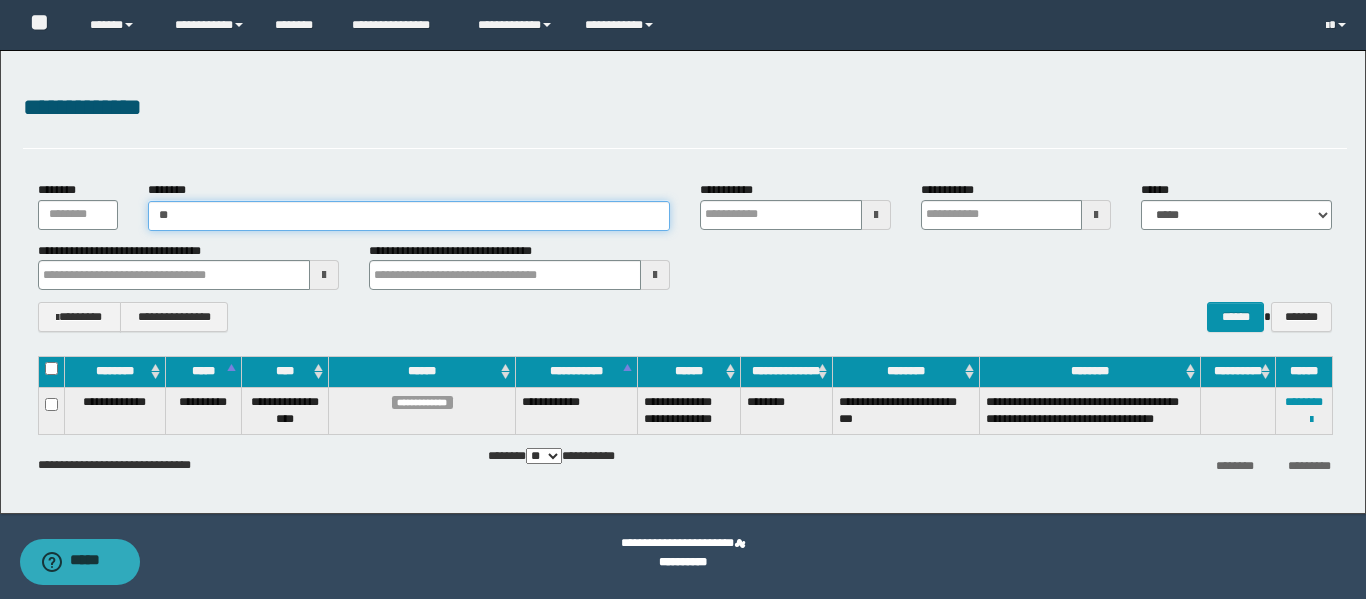 type on "*" 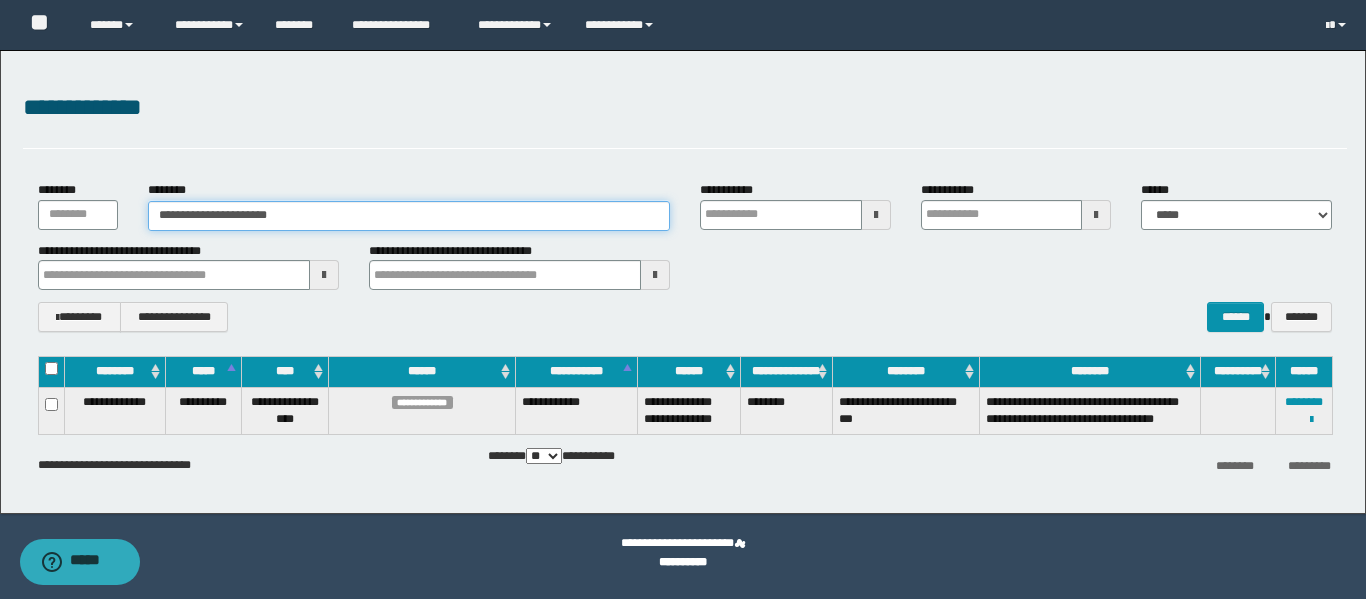 type on "**********" 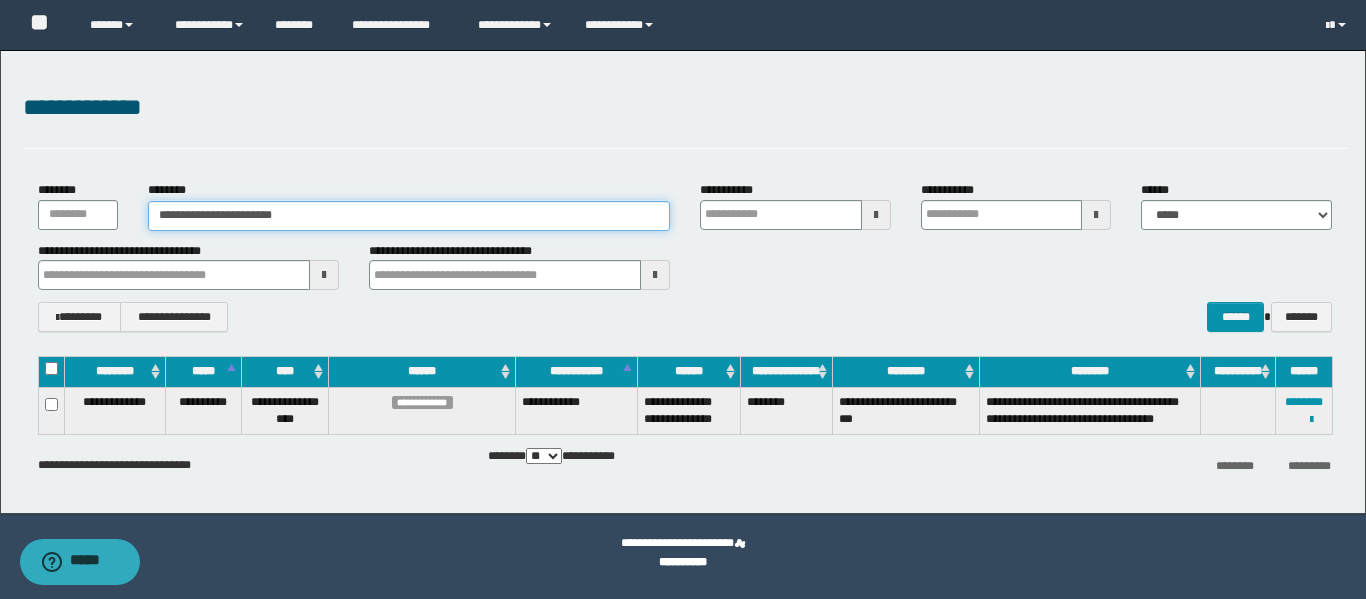 type on "**********" 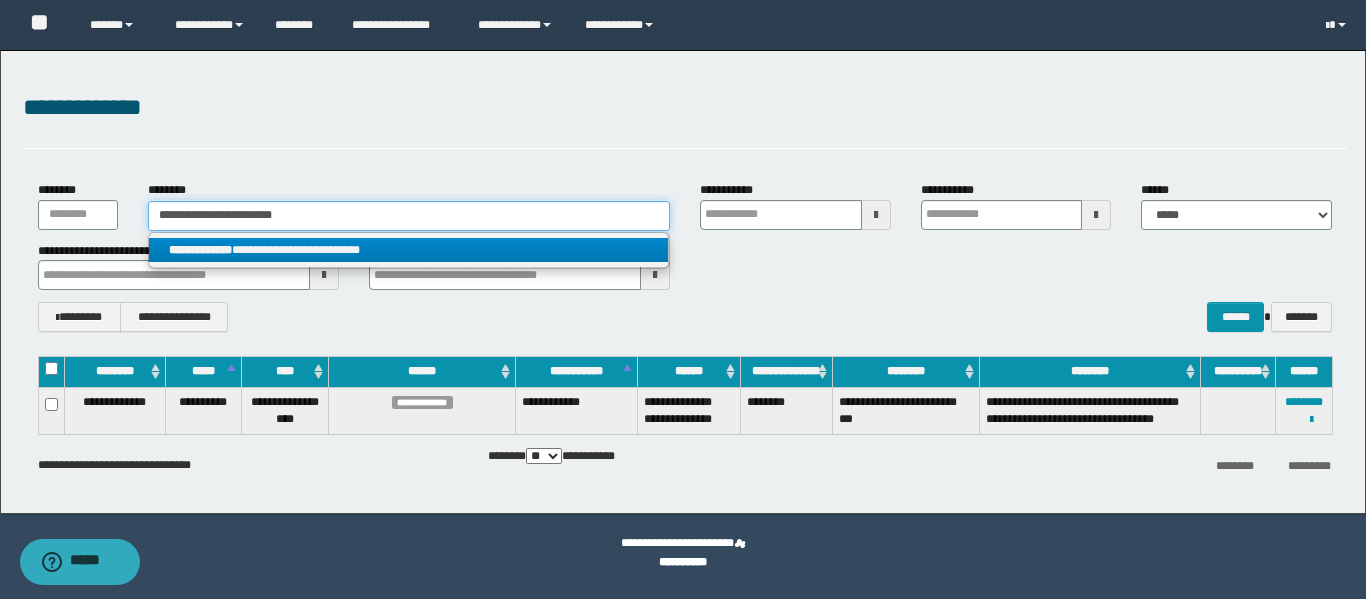 type on "**********" 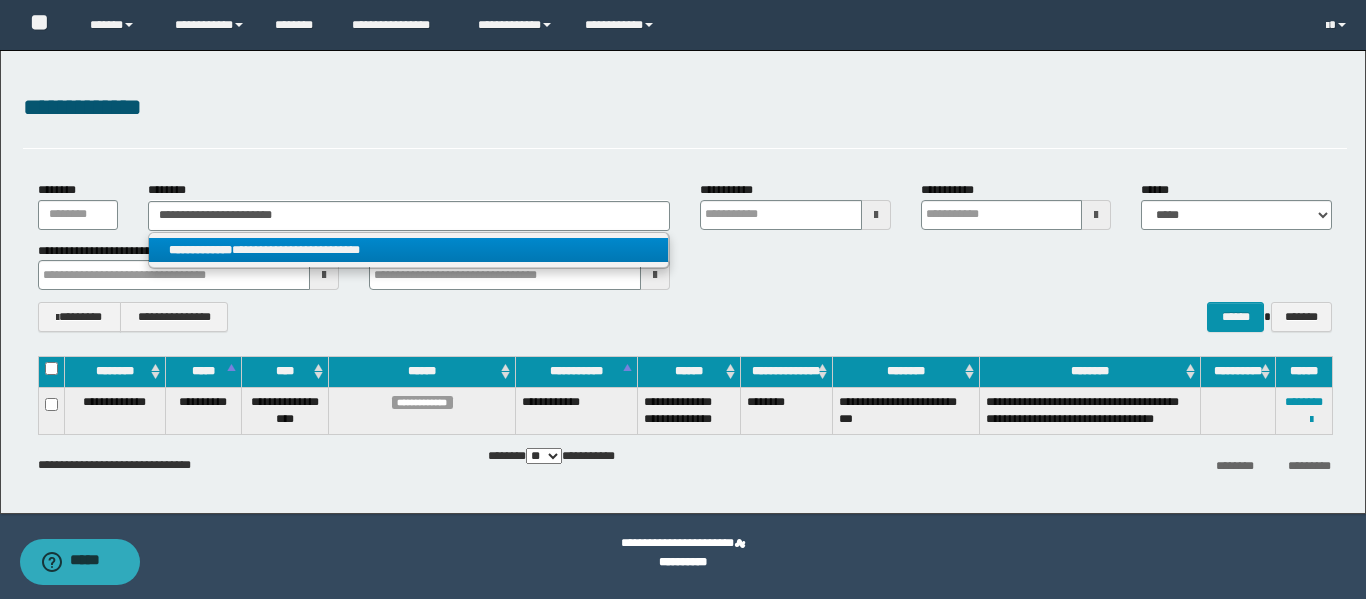 click on "**********" at bounding box center [408, 250] 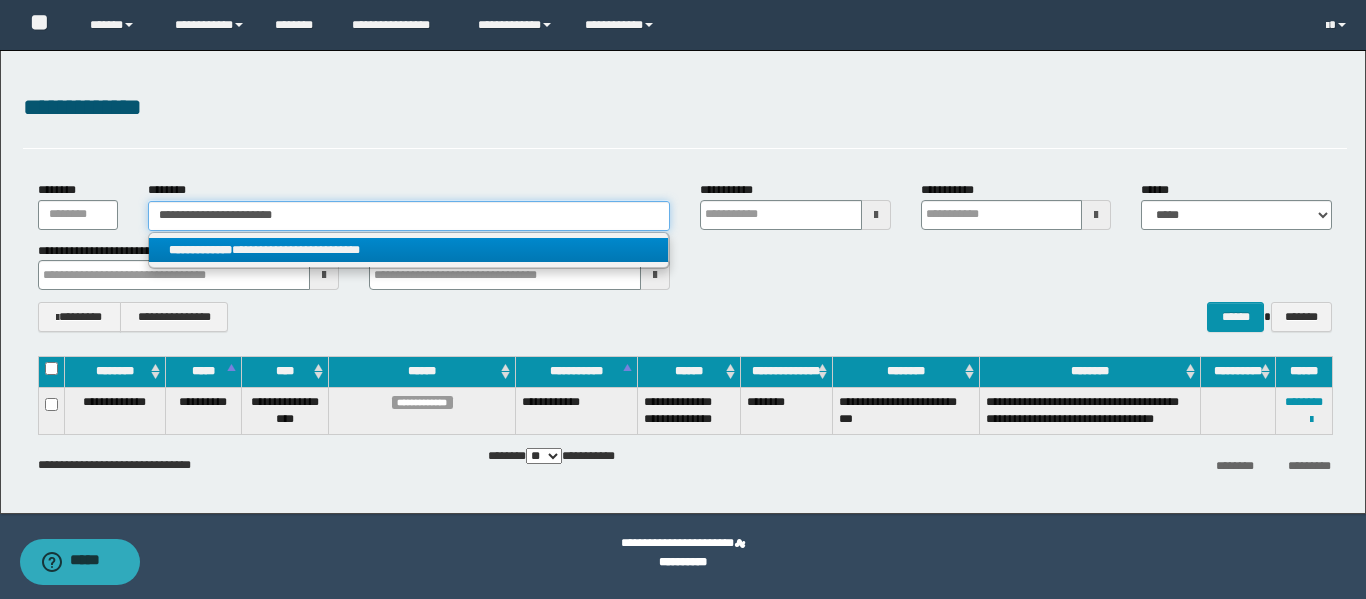 type 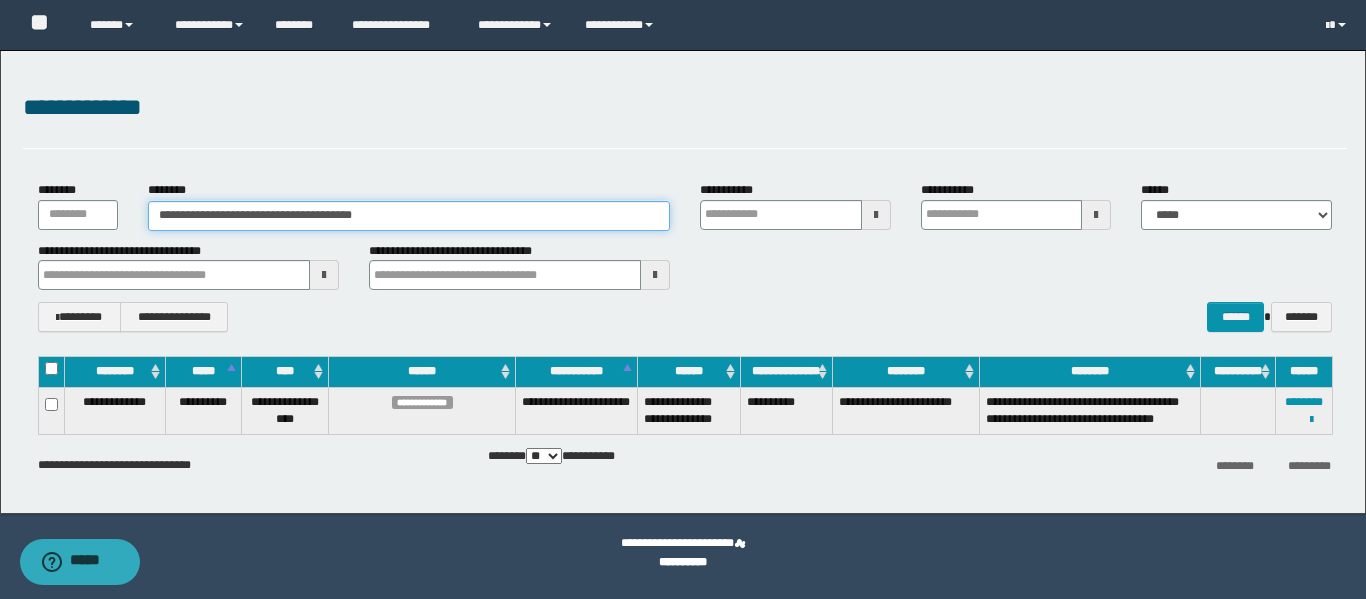 type 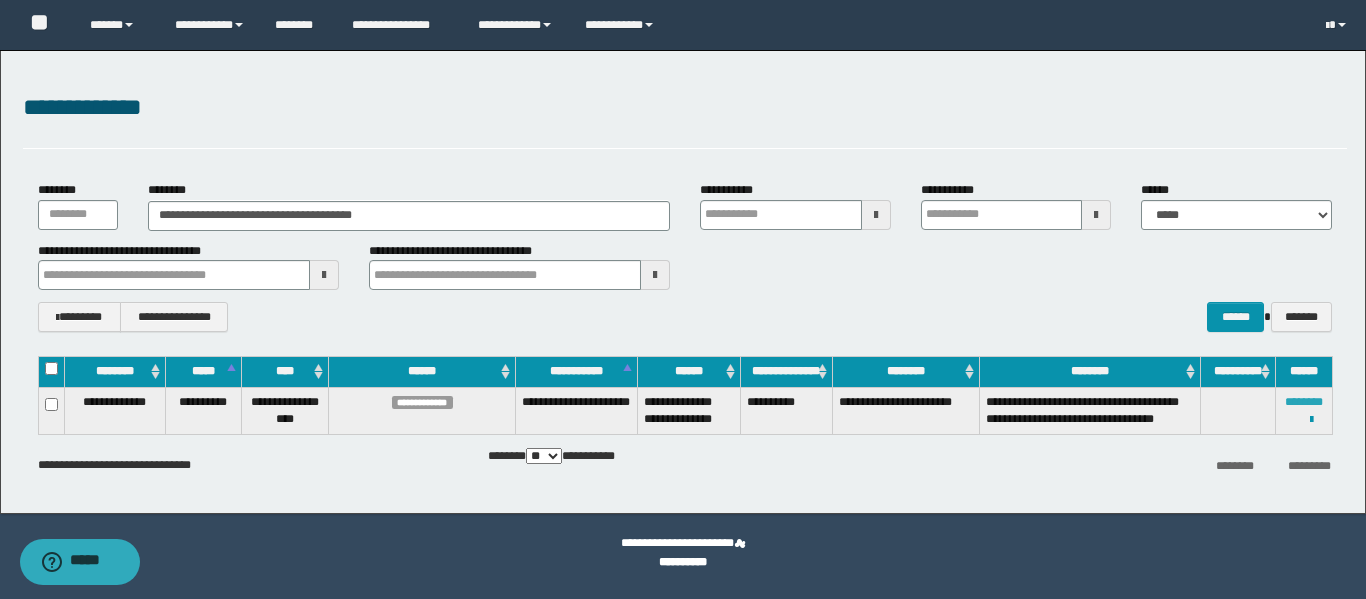 click on "********" at bounding box center (1304, 402) 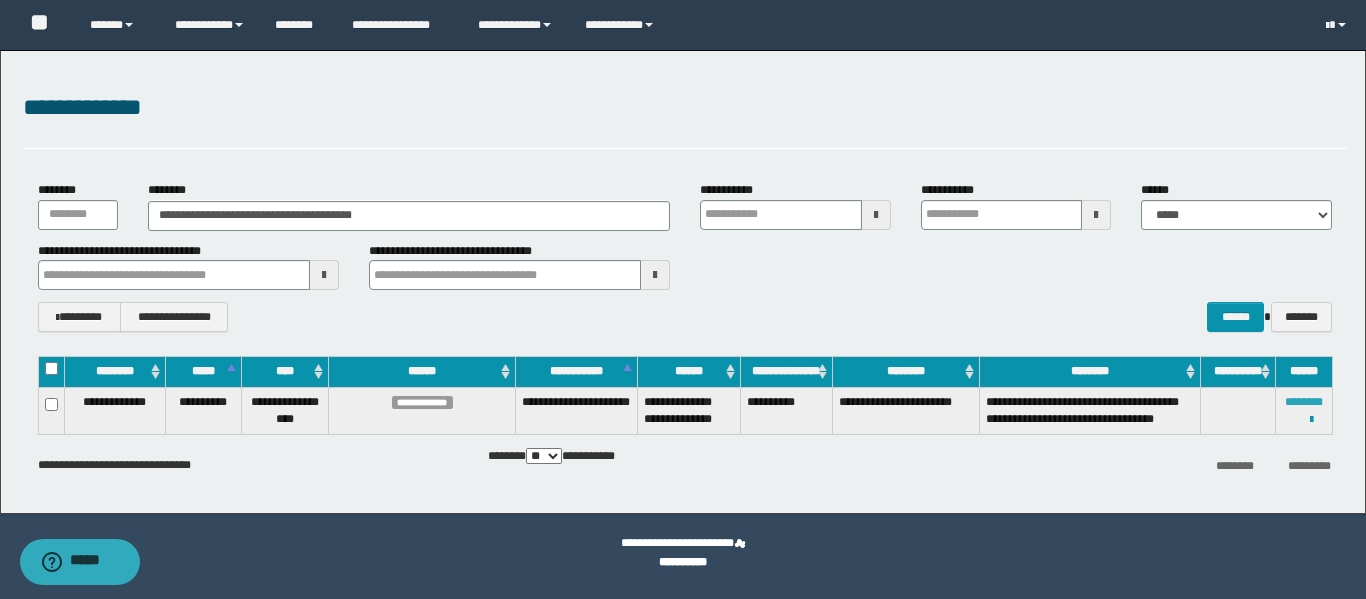 type 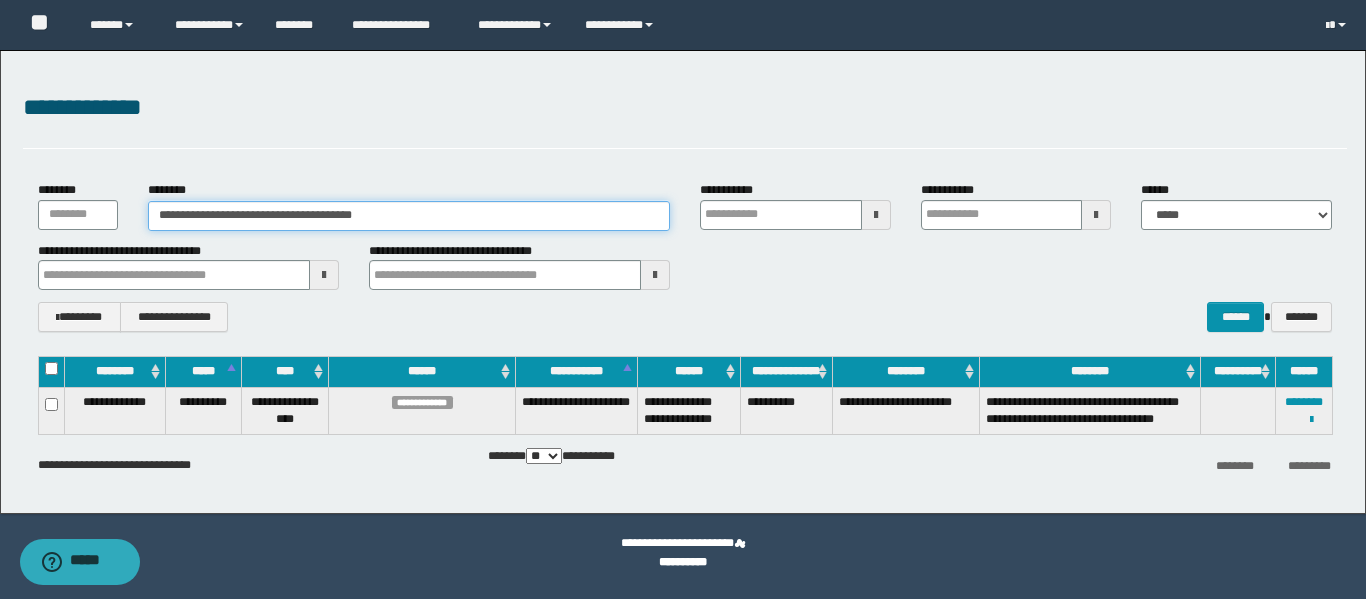 click on "**********" at bounding box center [409, 216] 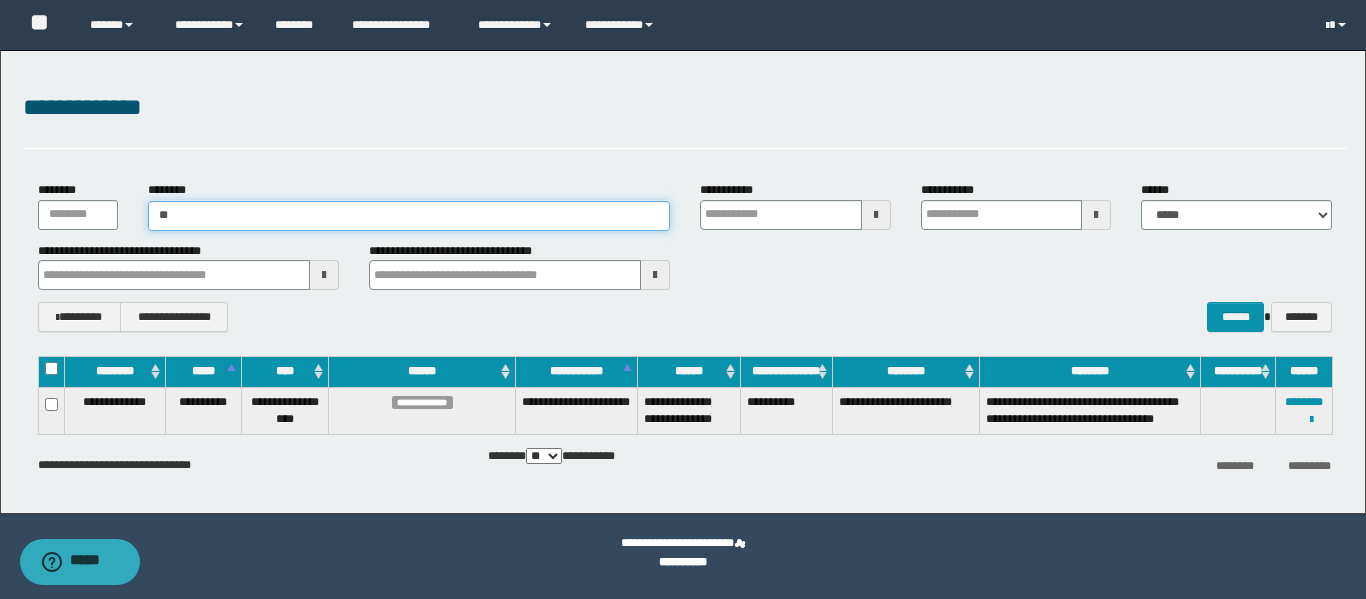type on "*" 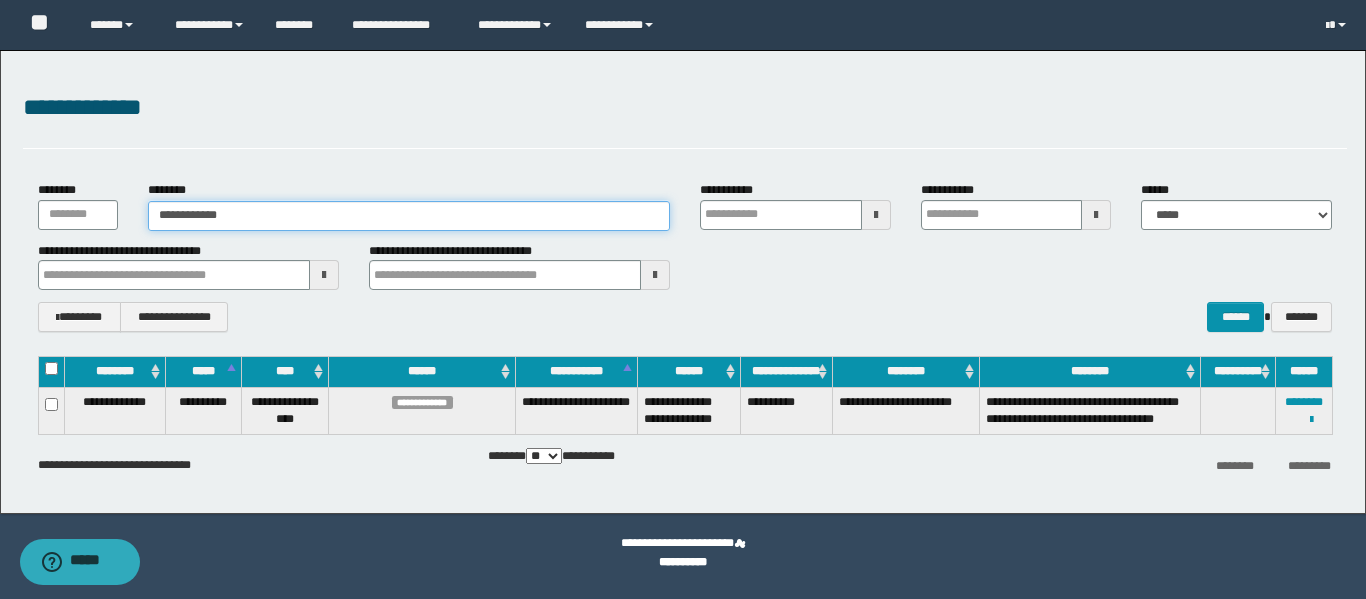 type on "**********" 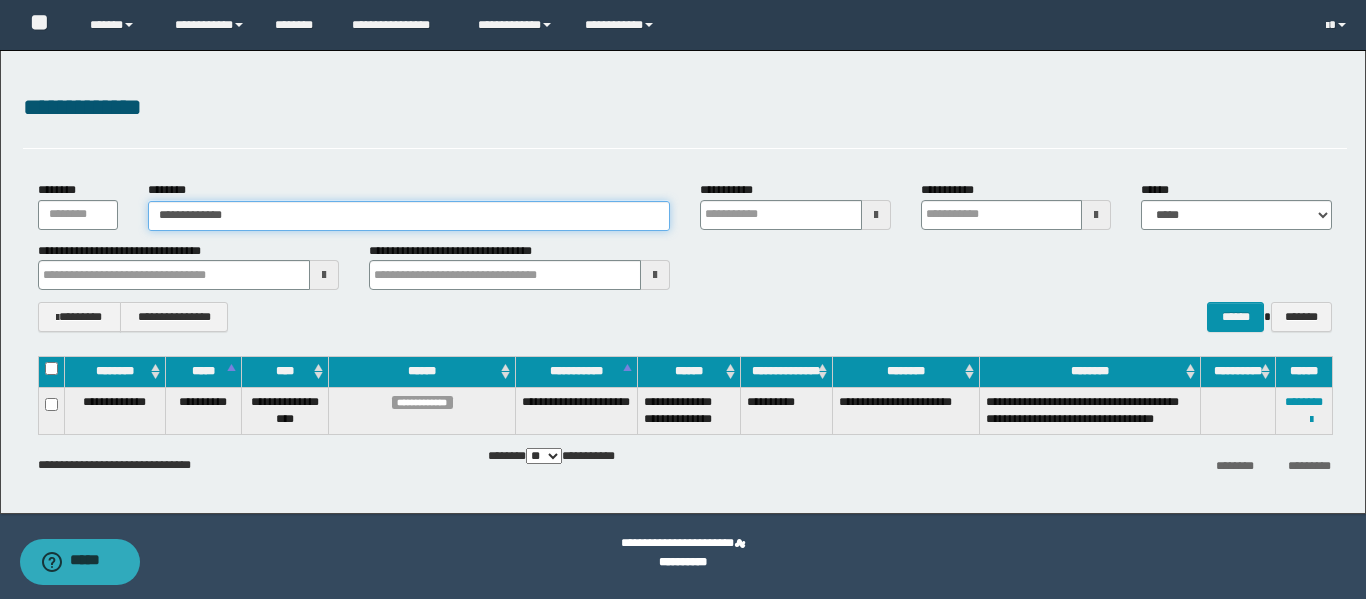 type on "**********" 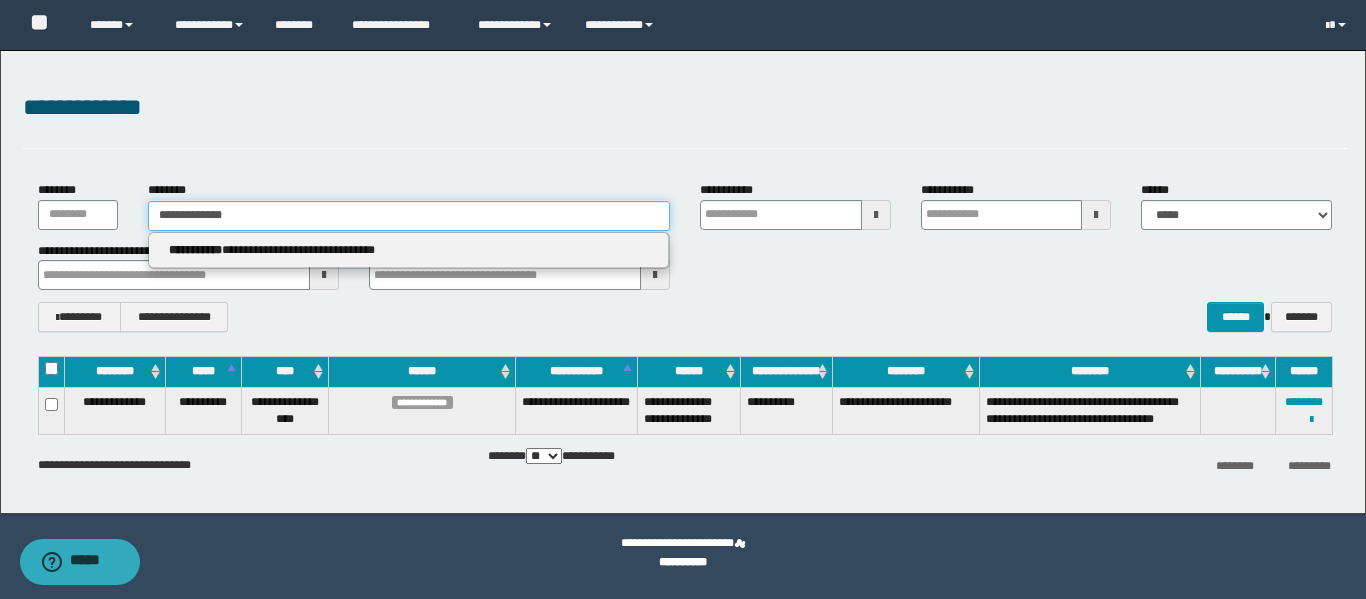 type 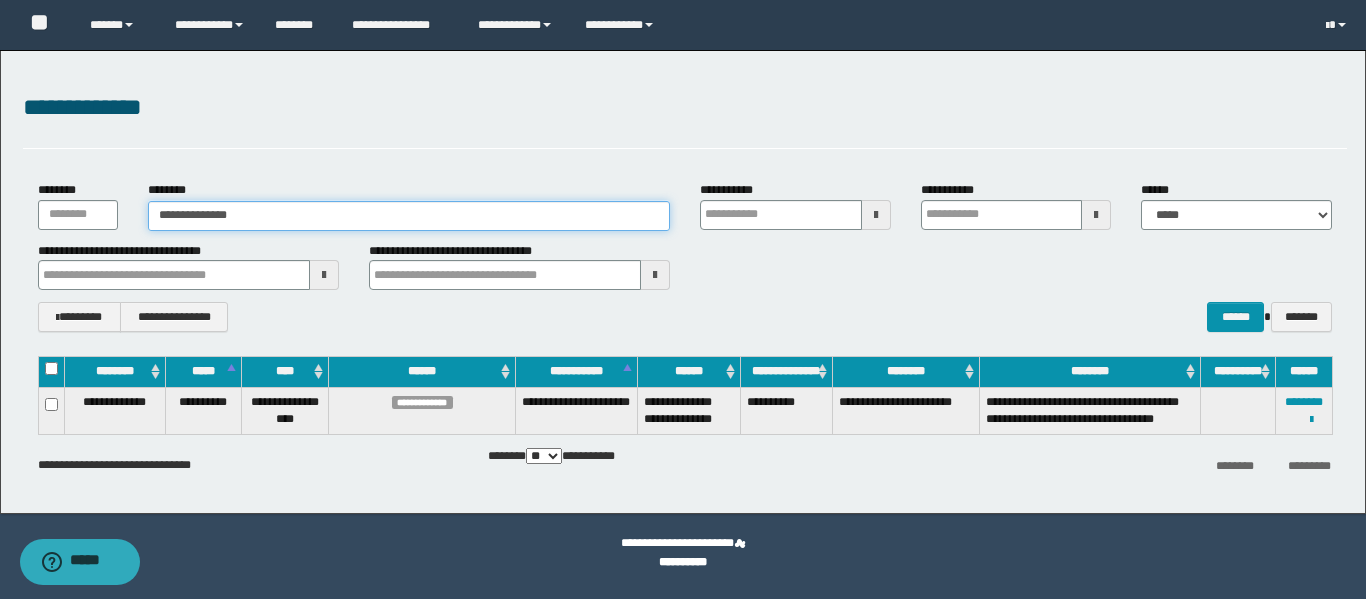 type on "**********" 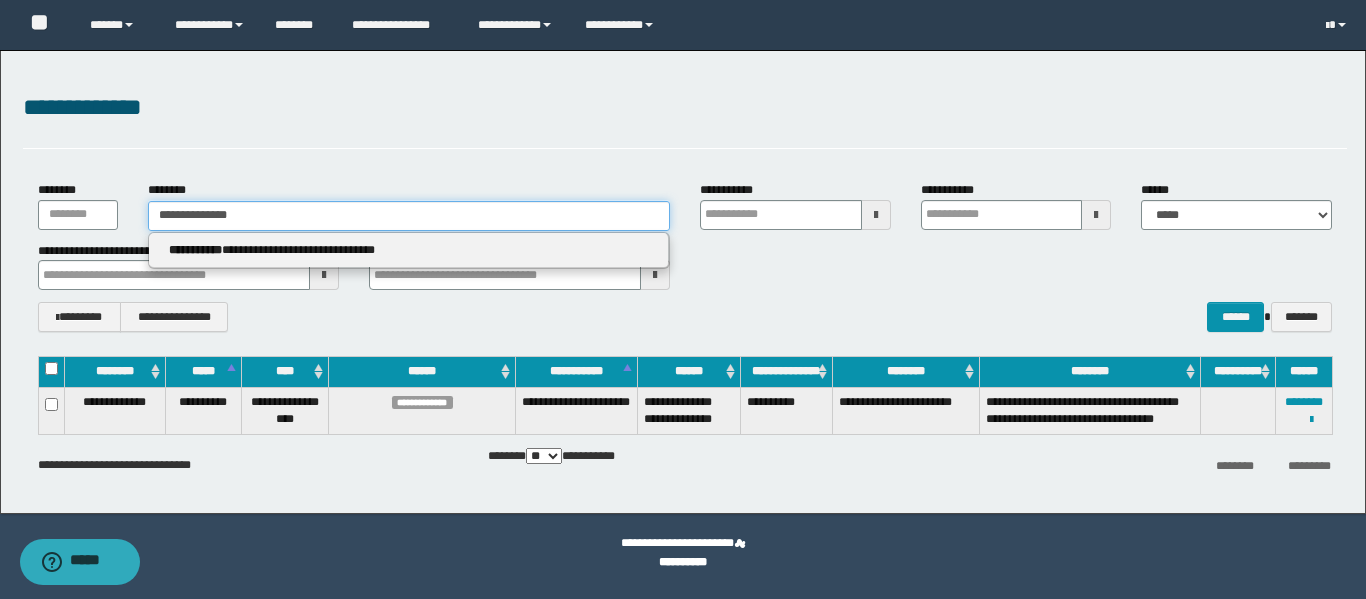 type 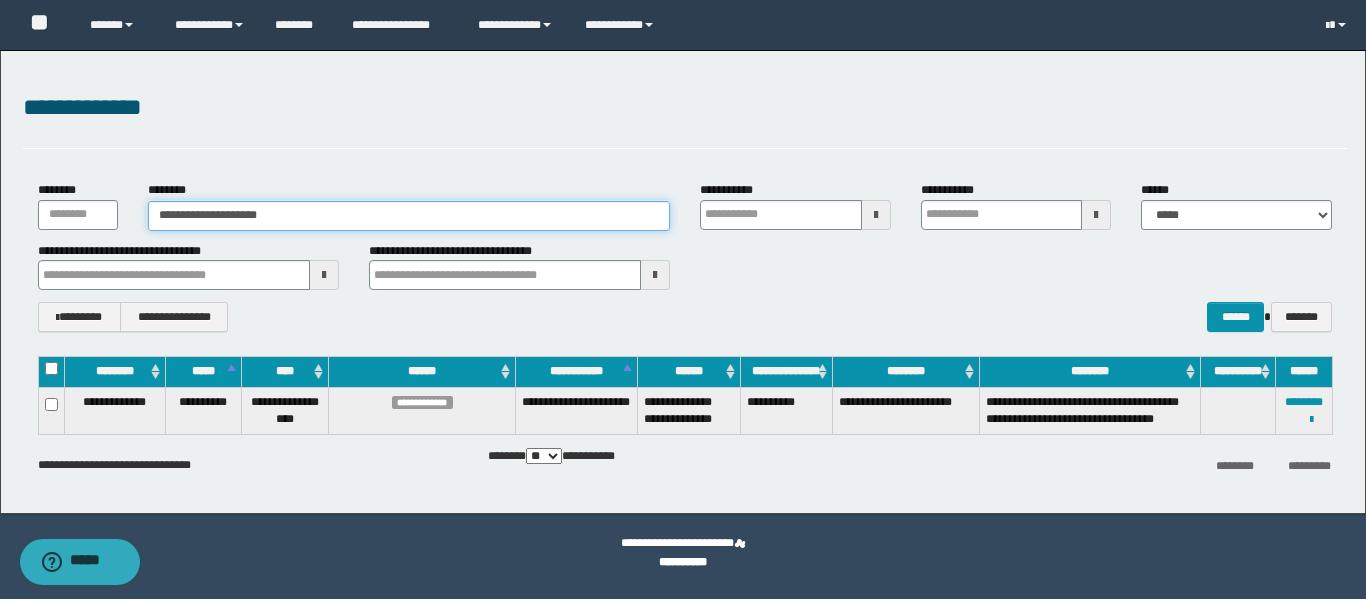 type on "**********" 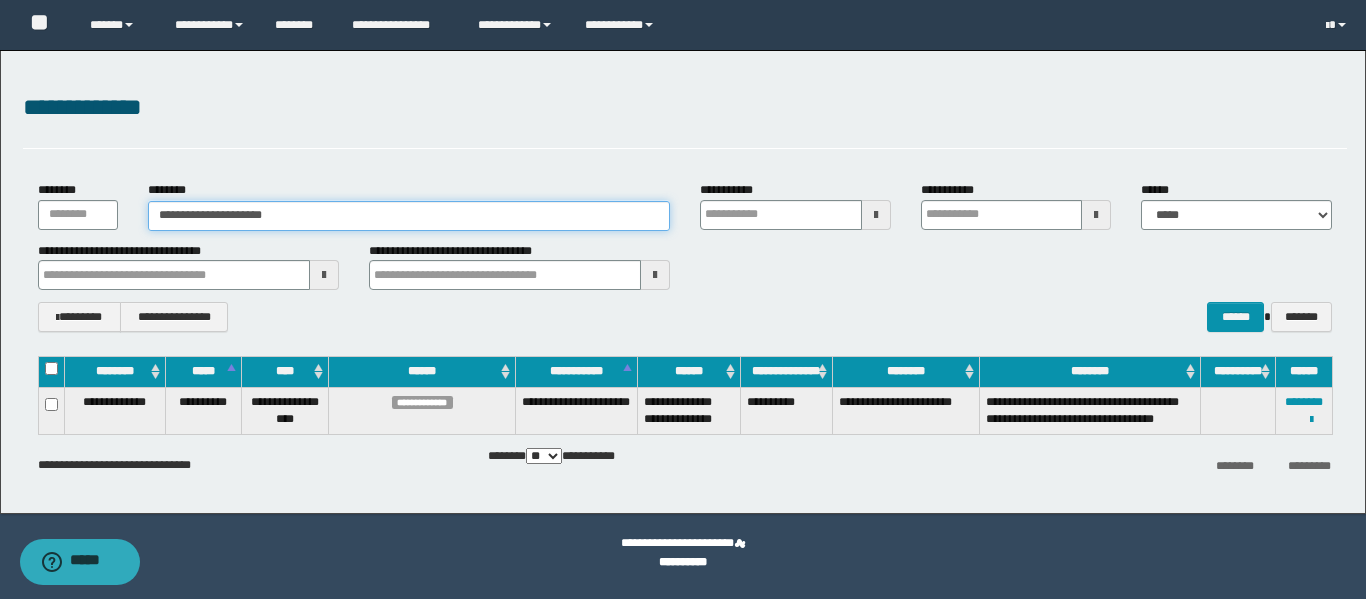 type on "**********" 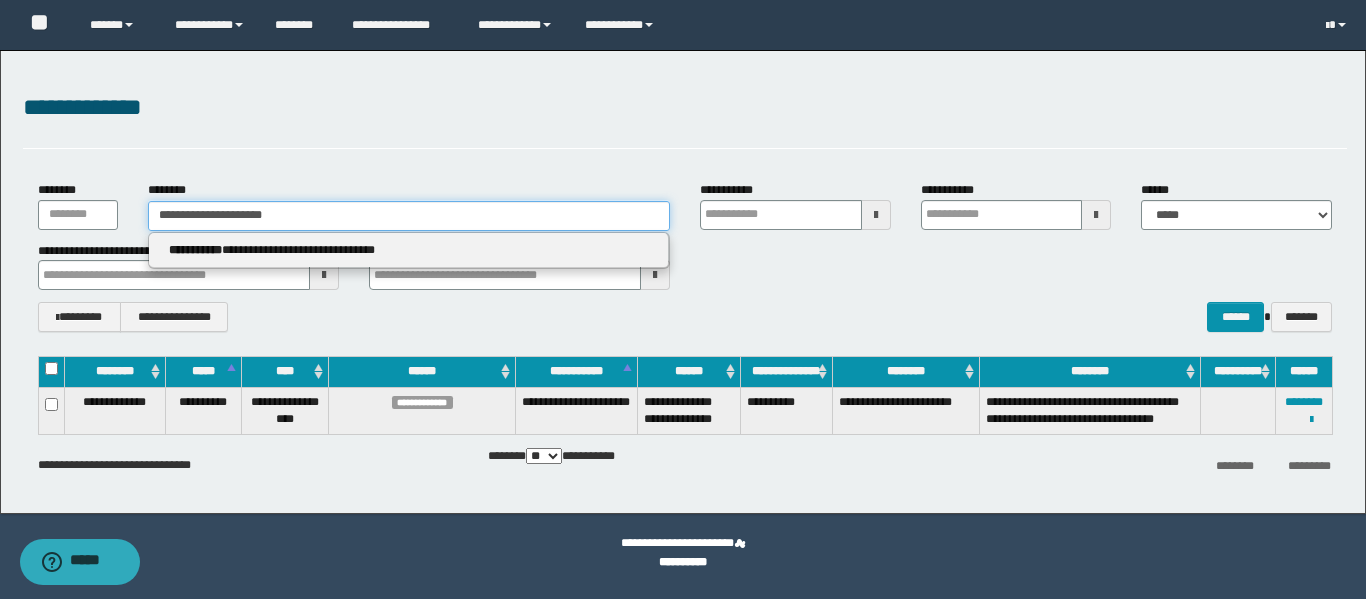 type 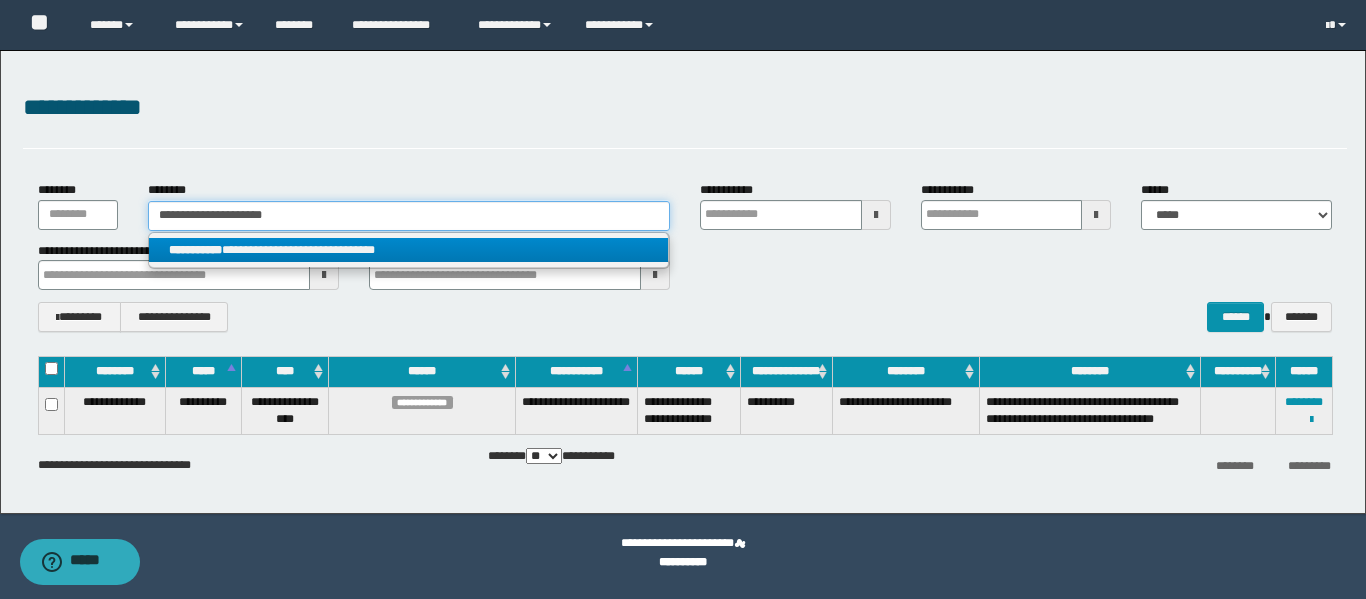 type on "**********" 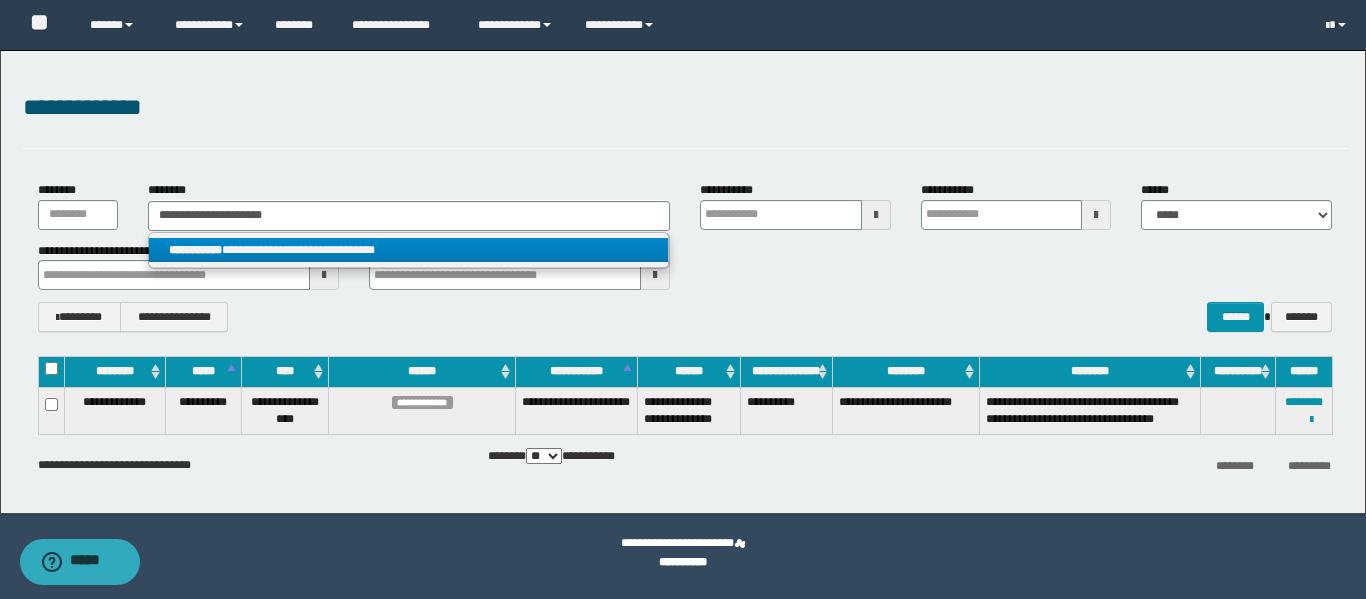 click on "**********" at bounding box center [408, 250] 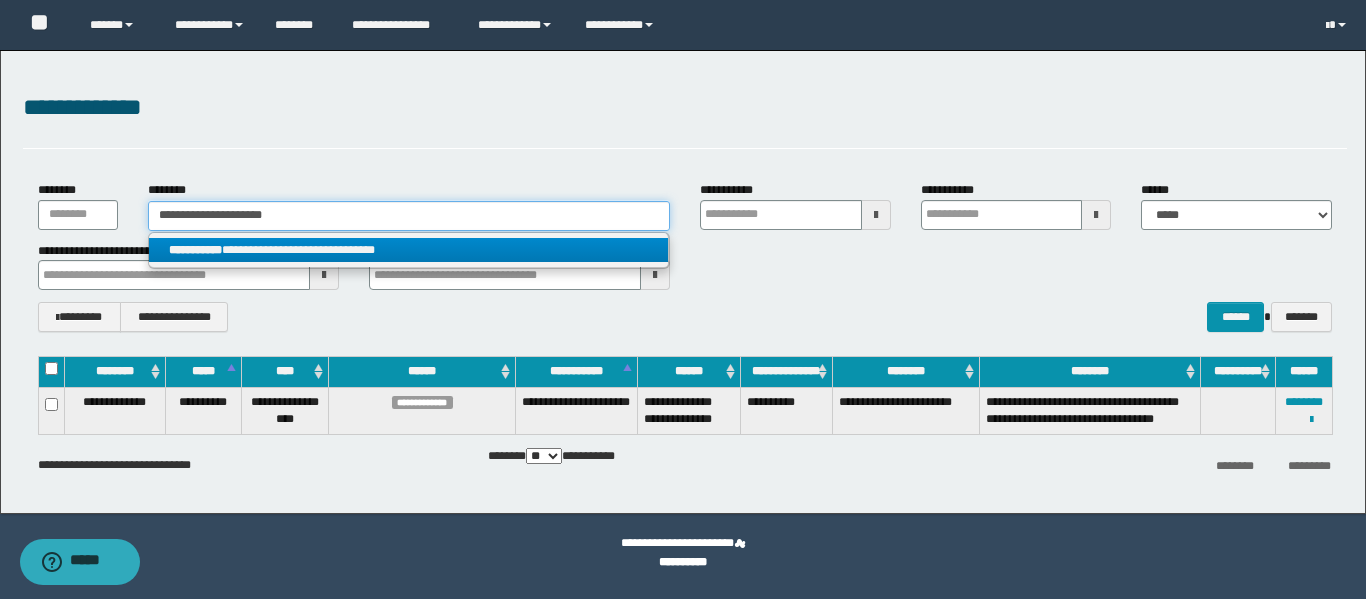 type 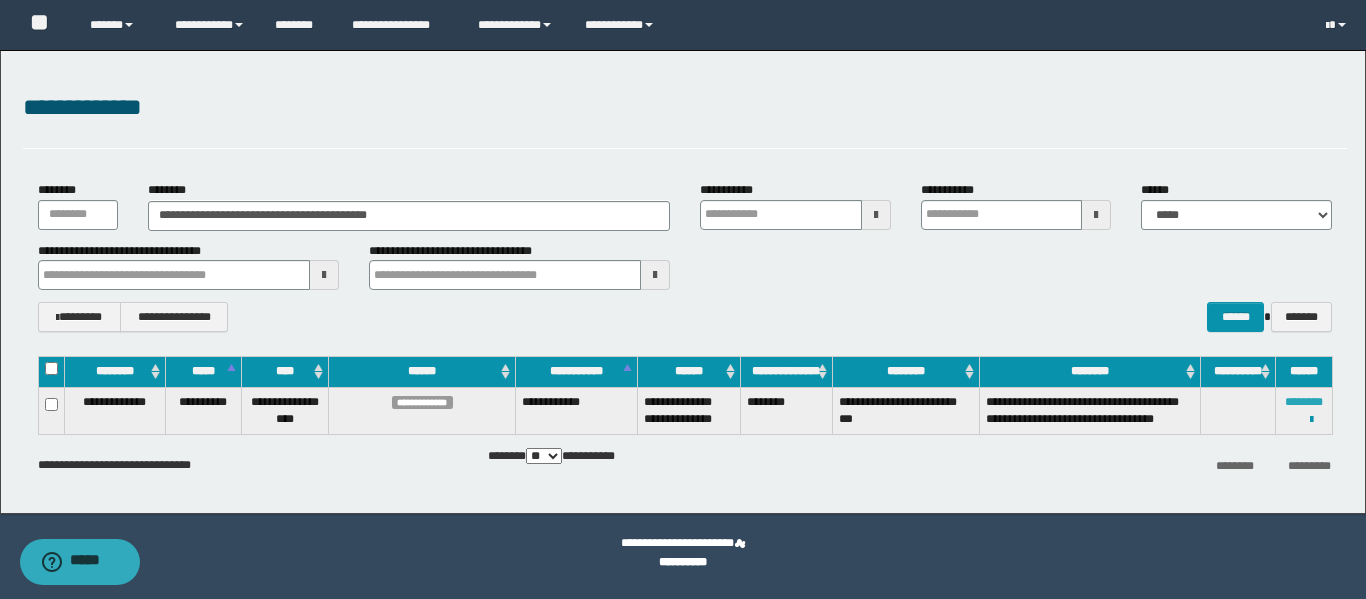 click on "********" at bounding box center [1304, 402] 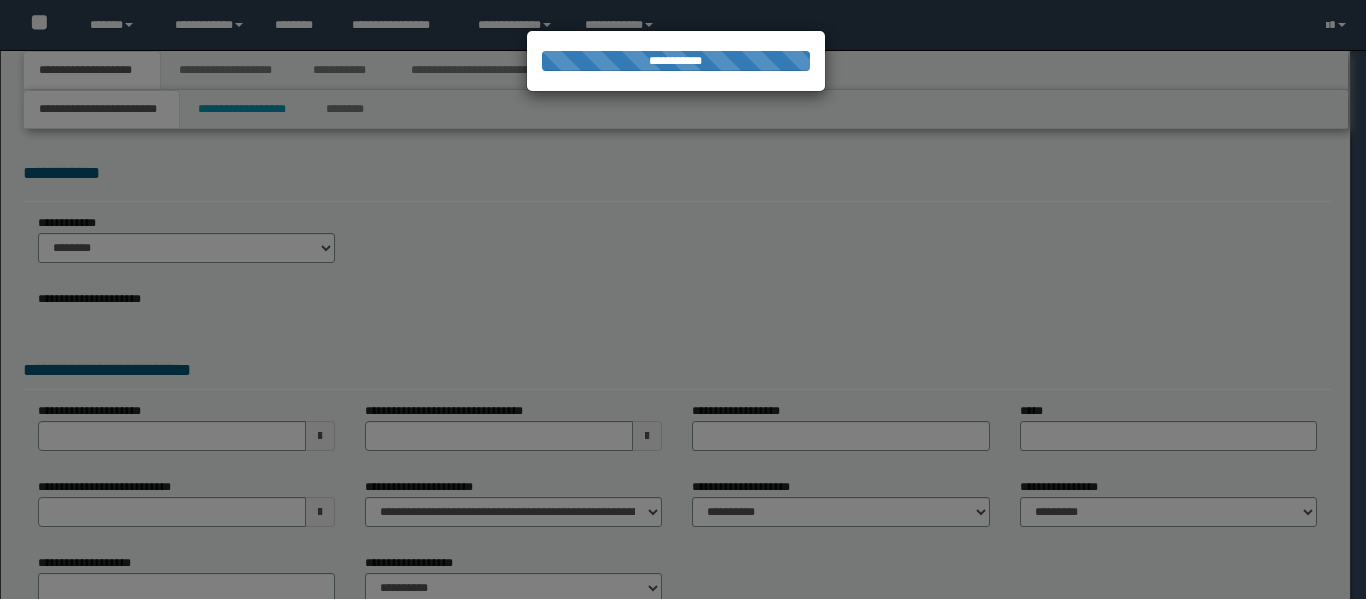 scroll, scrollTop: 0, scrollLeft: 0, axis: both 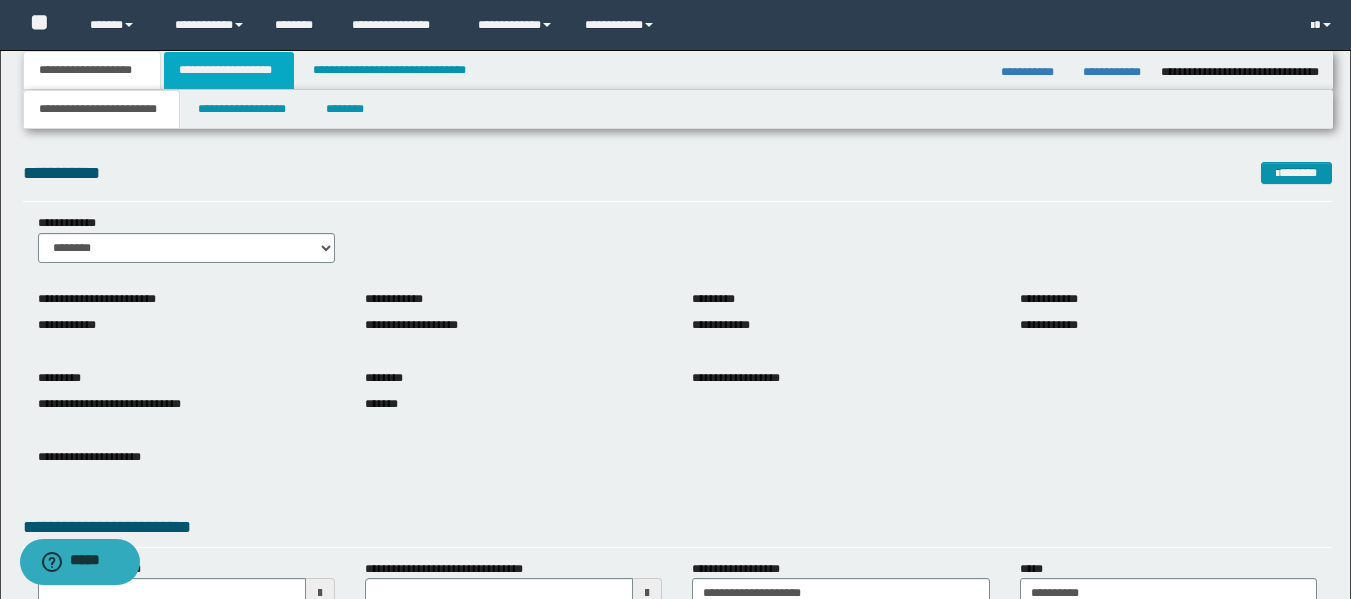 click on "**********" at bounding box center (229, 70) 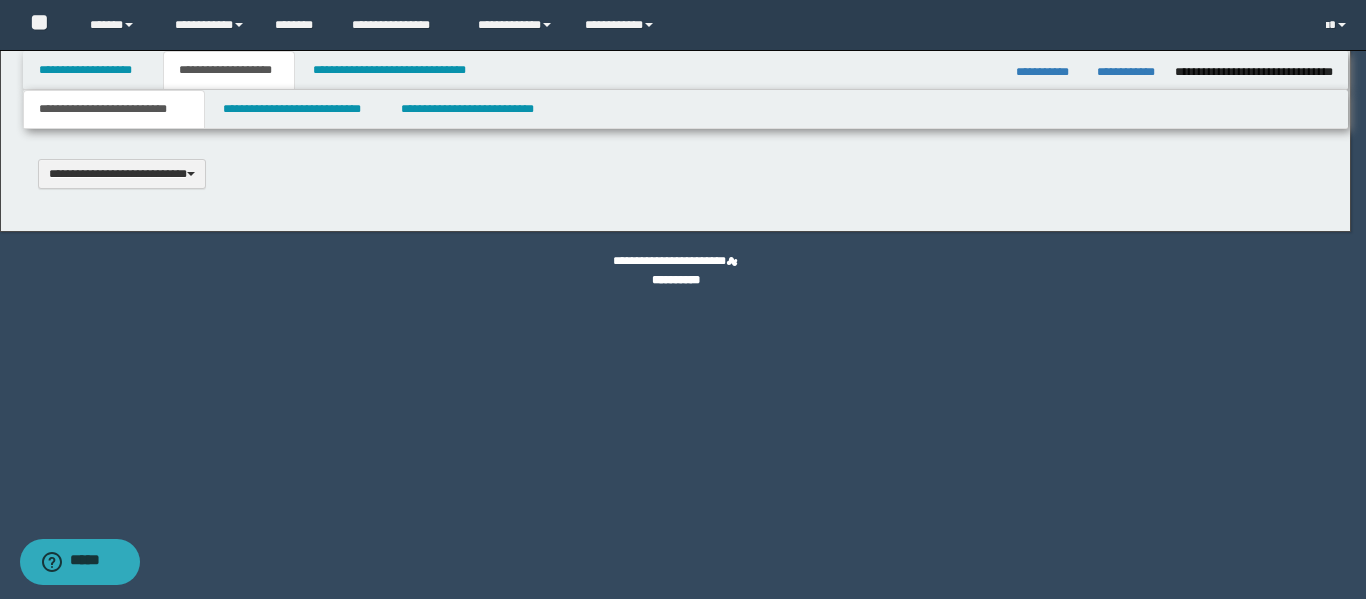 type 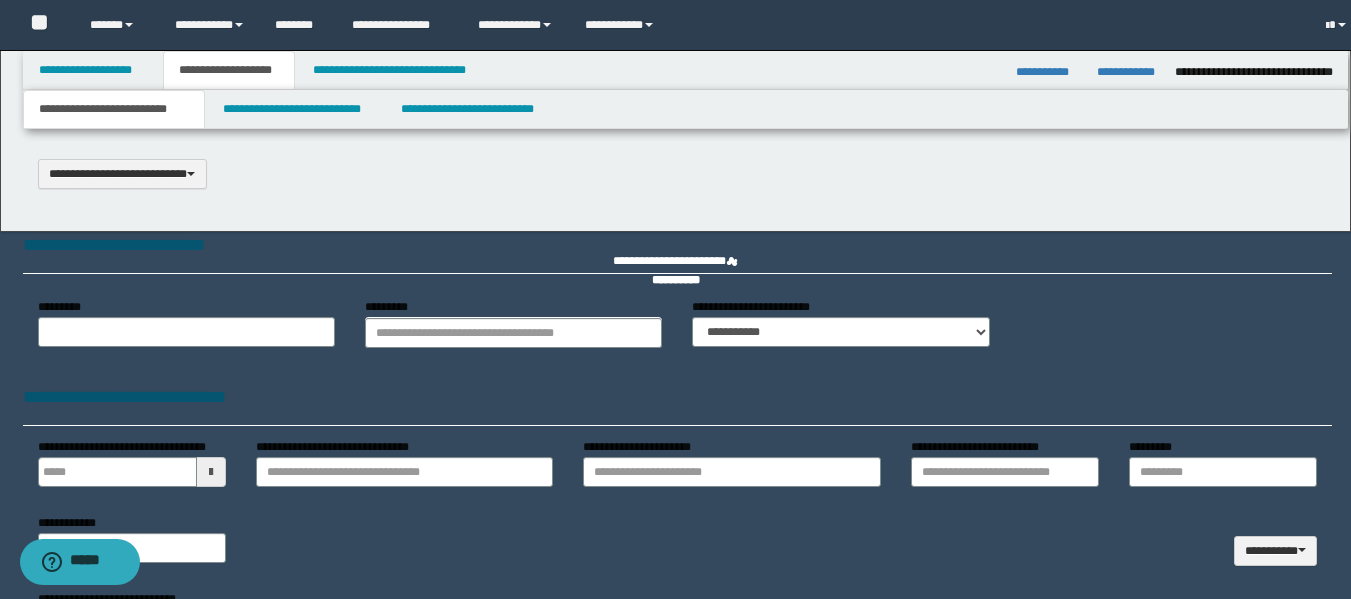 select on "*" 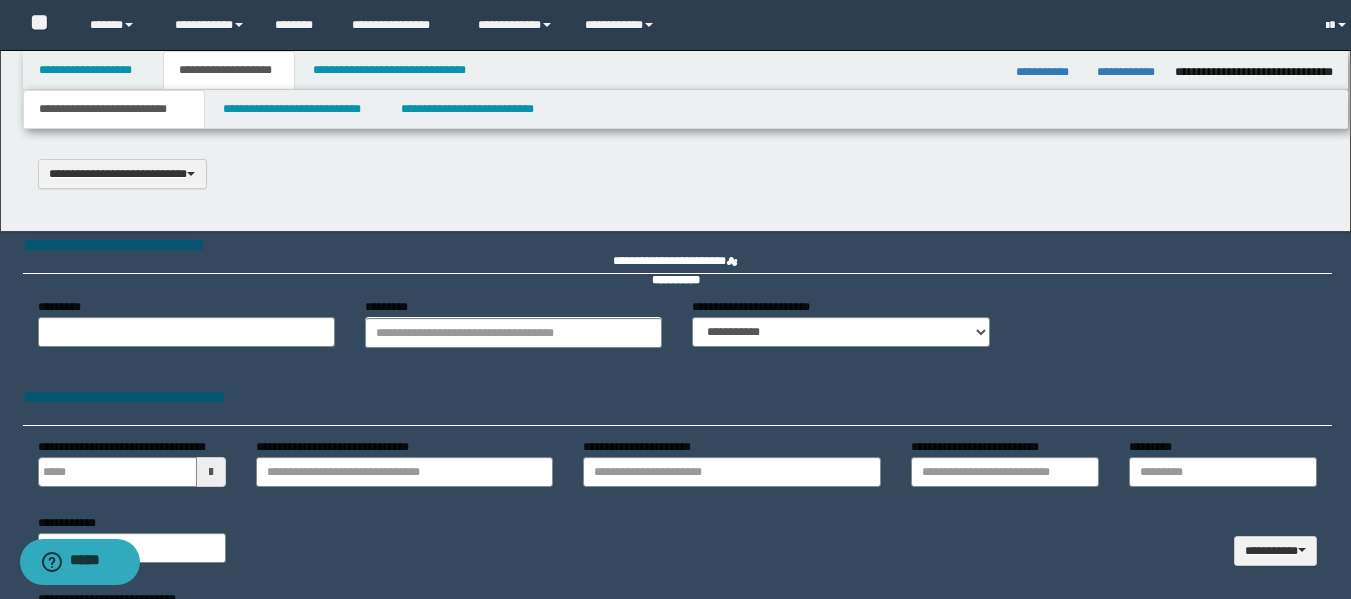 type 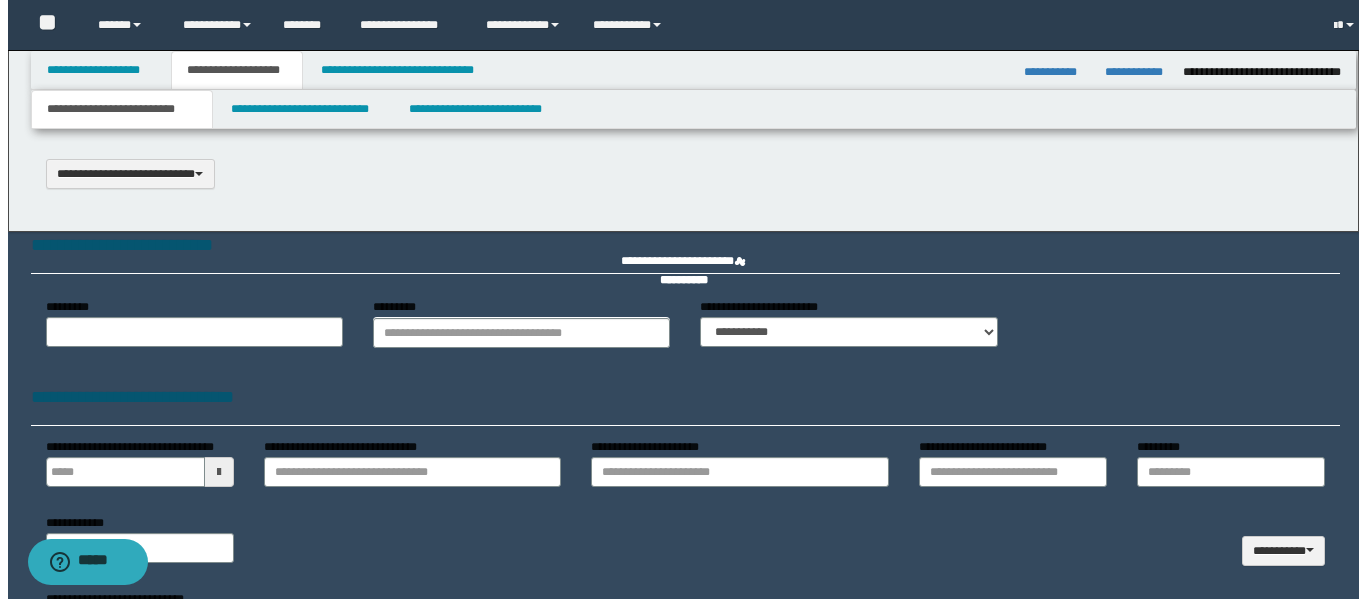 scroll, scrollTop: 0, scrollLeft: 0, axis: both 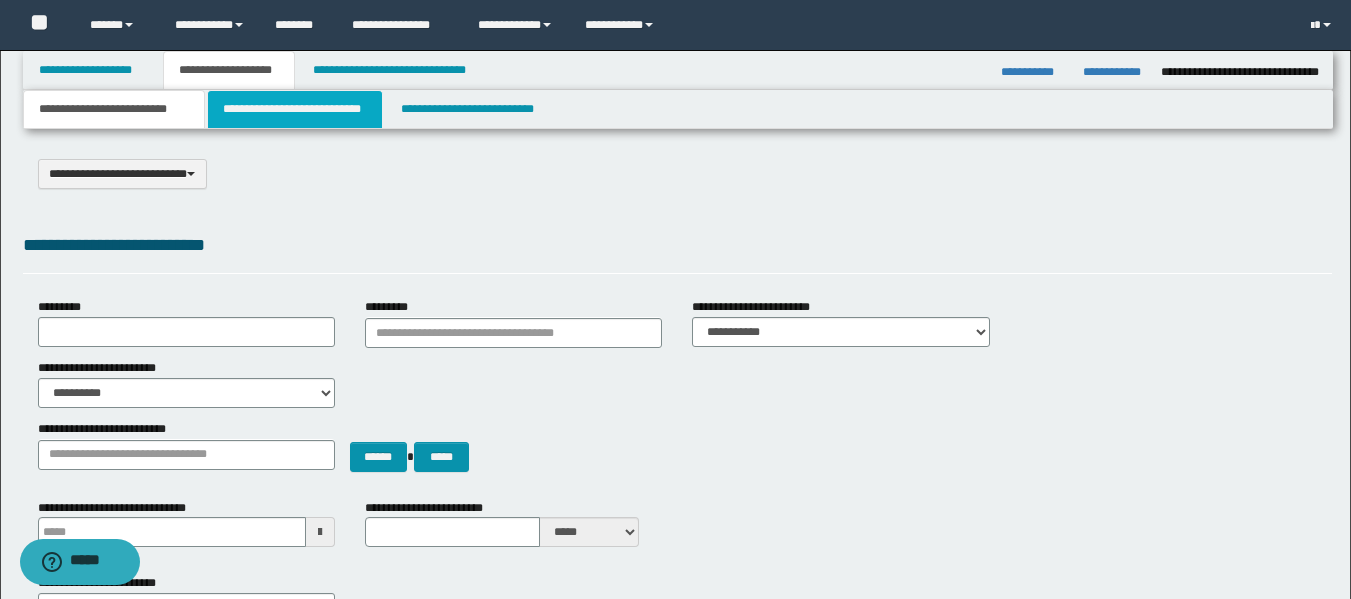 click on "**********" at bounding box center [295, 109] 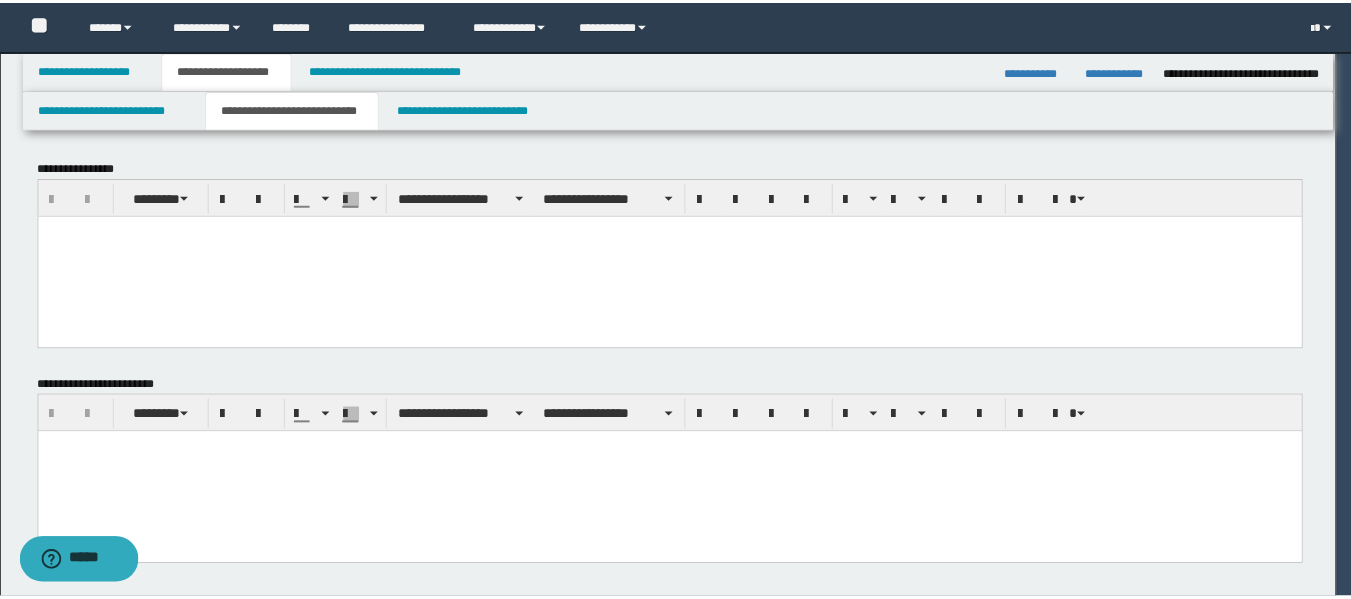 scroll, scrollTop: 0, scrollLeft: 0, axis: both 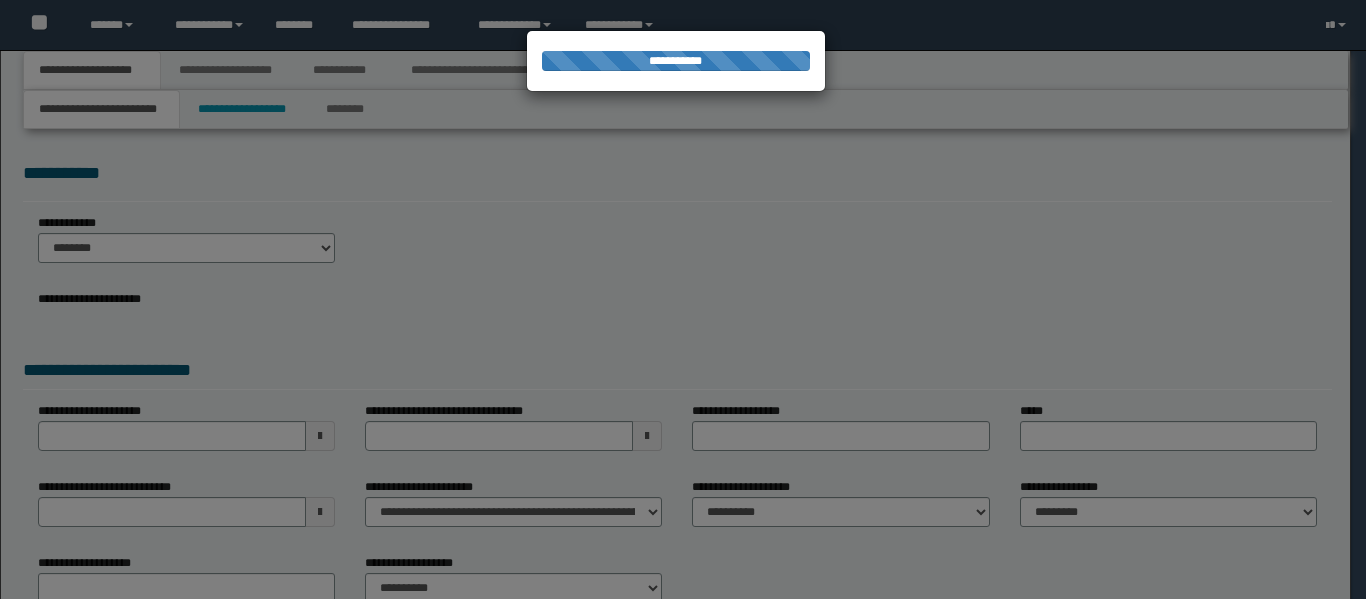 type on "**********" 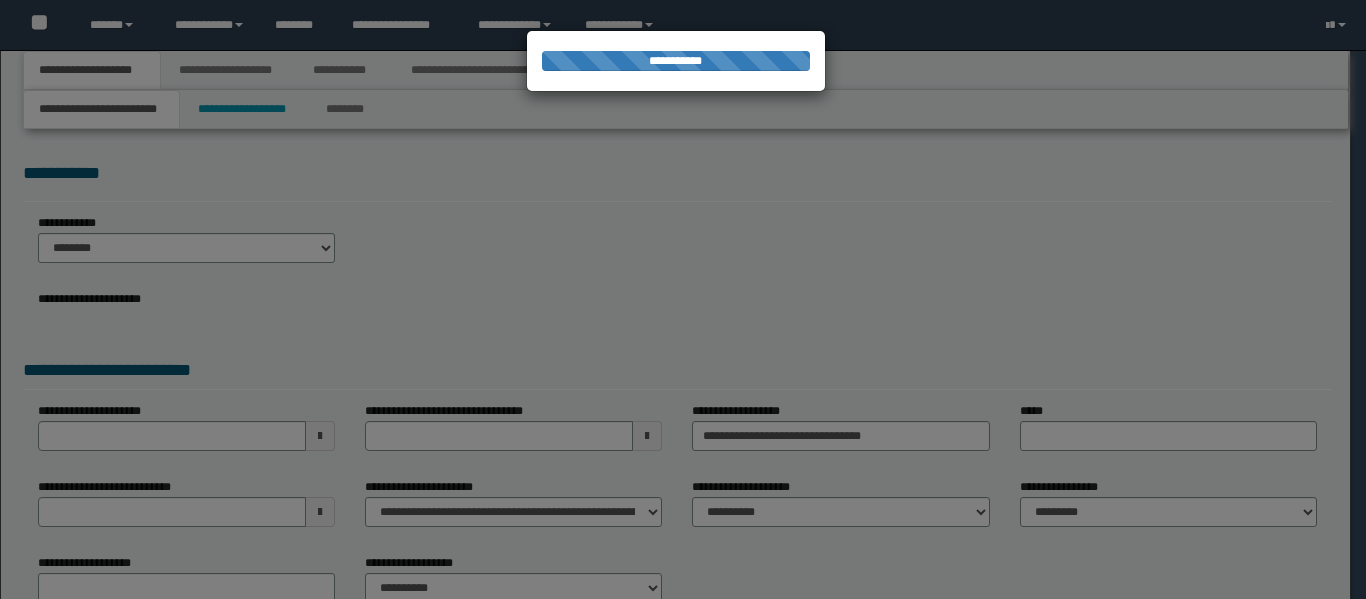 type on "*********" 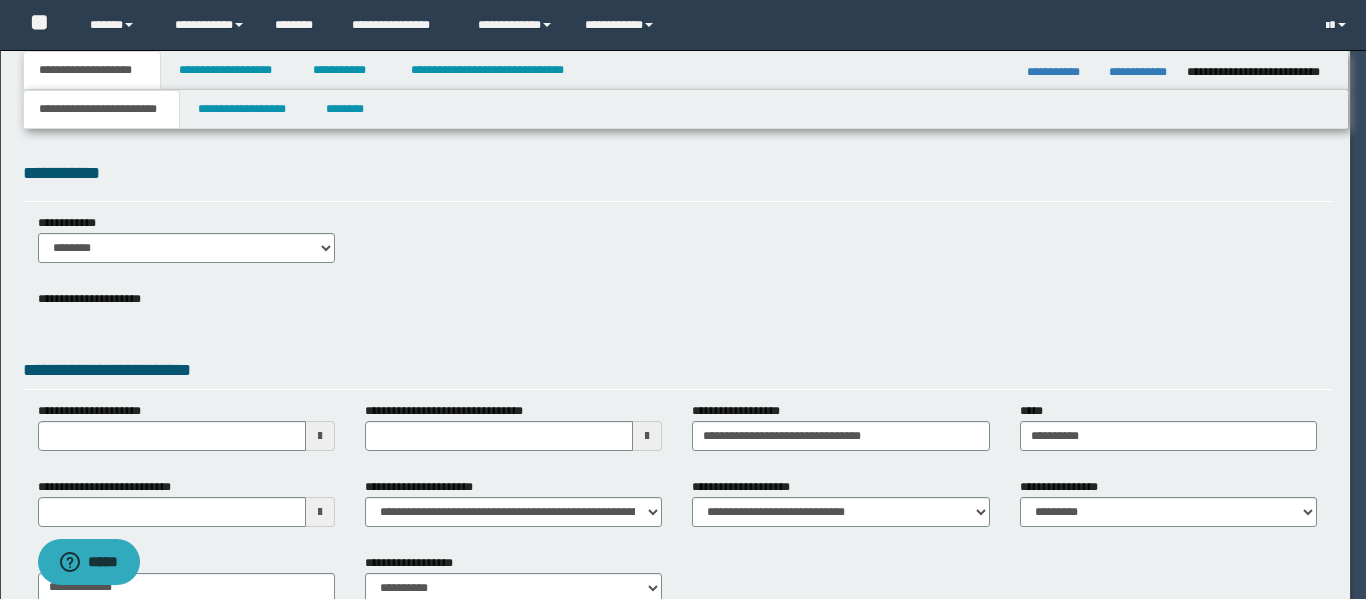 scroll, scrollTop: 0, scrollLeft: 0, axis: both 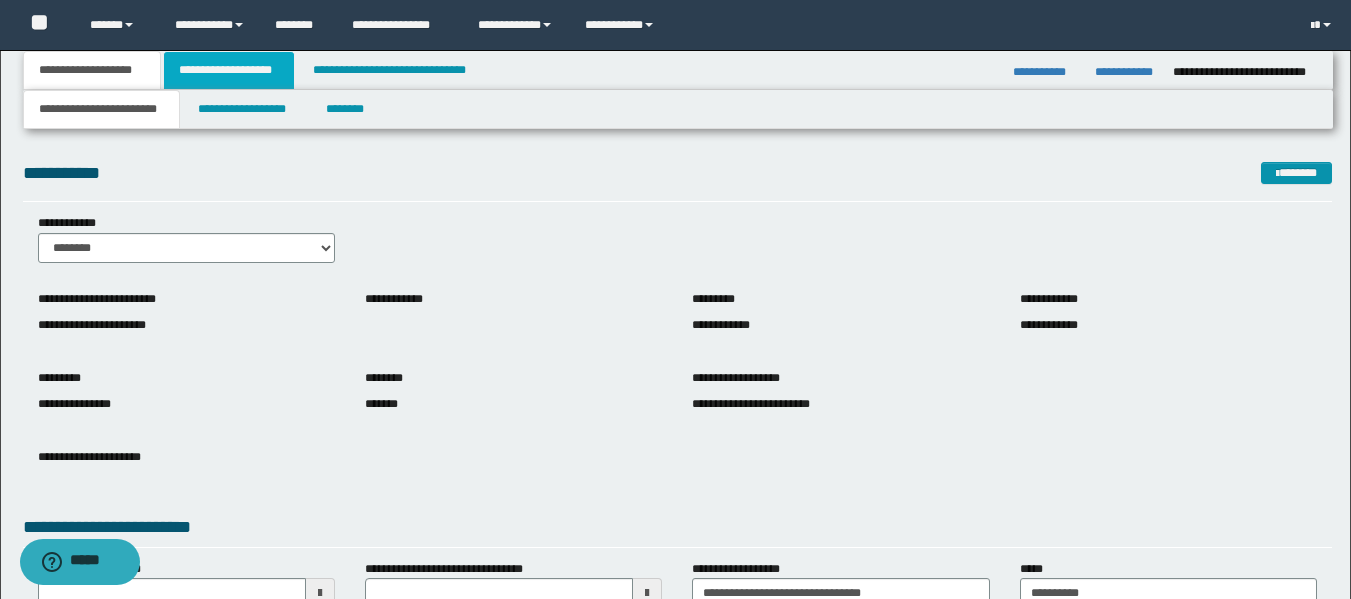 click on "**********" at bounding box center (229, 70) 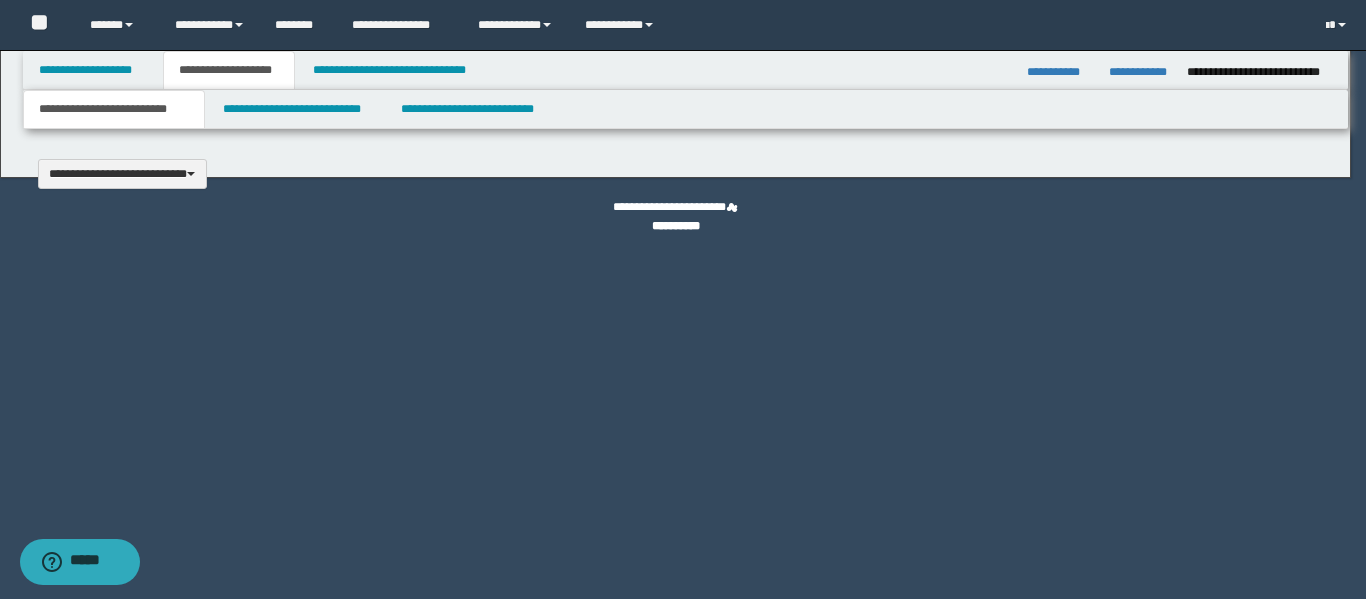 type 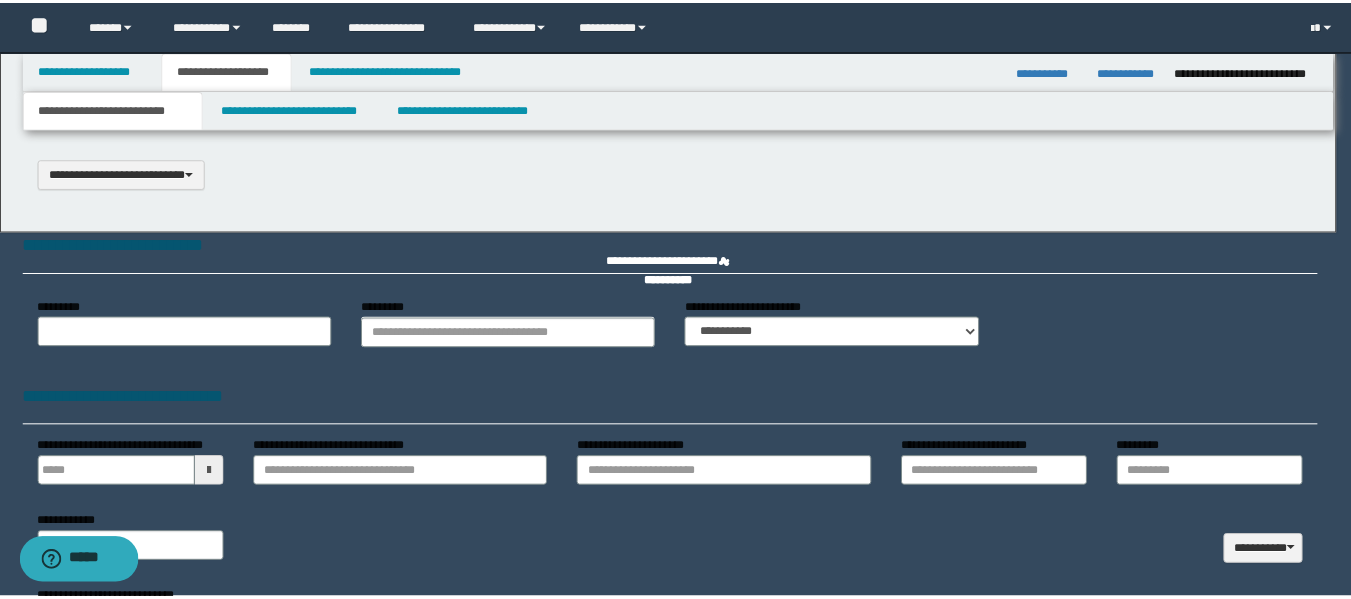 scroll, scrollTop: 0, scrollLeft: 0, axis: both 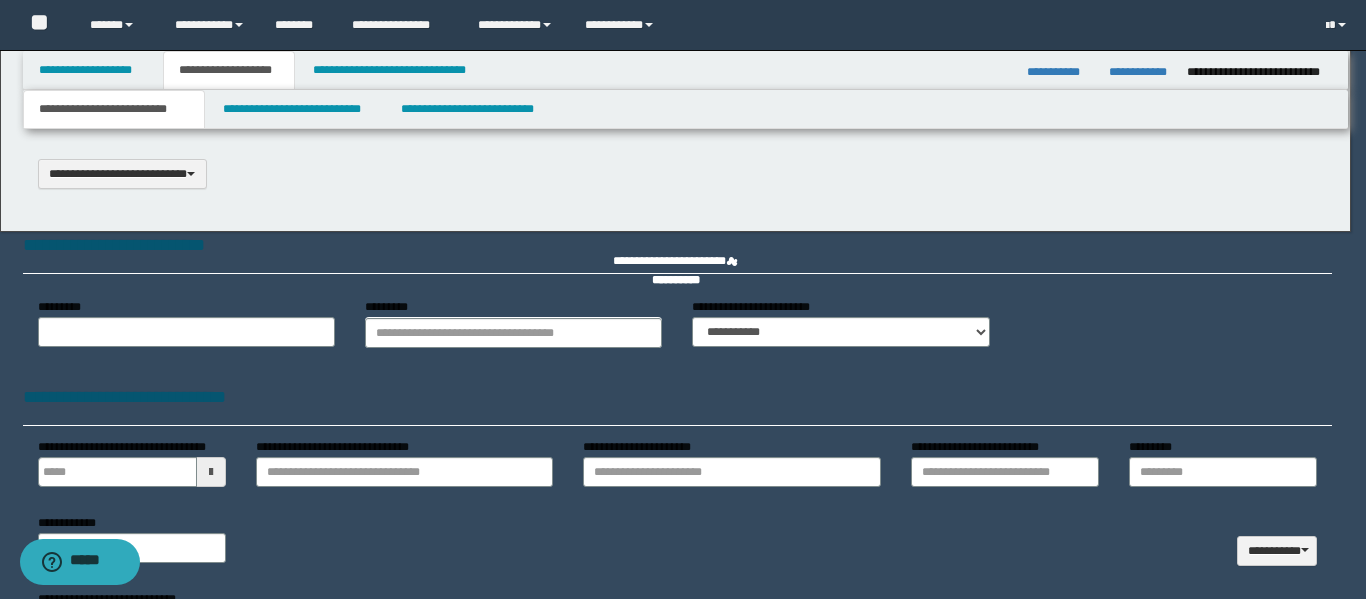 select on "*" 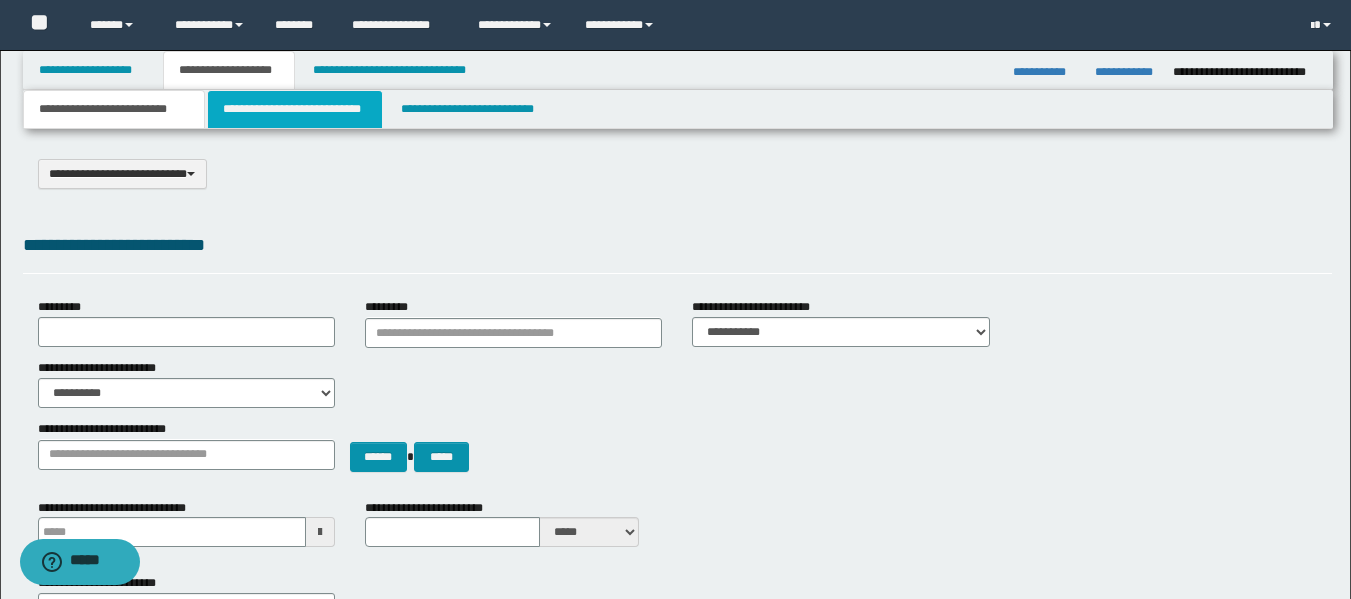 click on "**********" at bounding box center [295, 109] 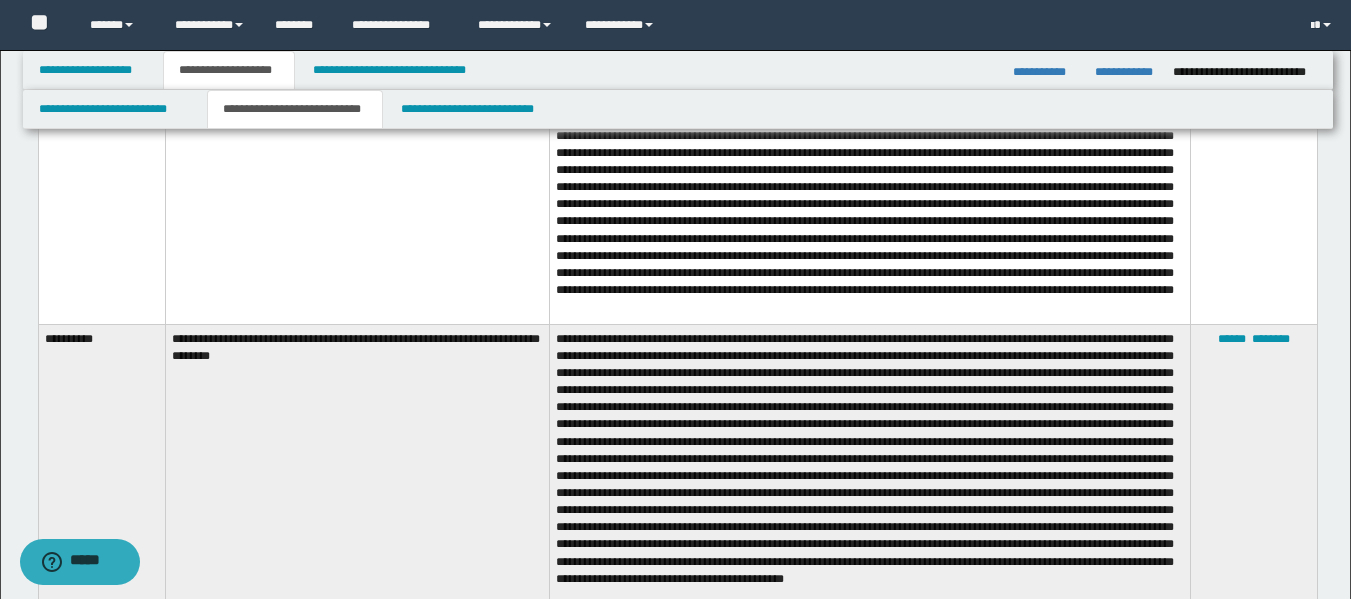 scroll, scrollTop: 1300, scrollLeft: 0, axis: vertical 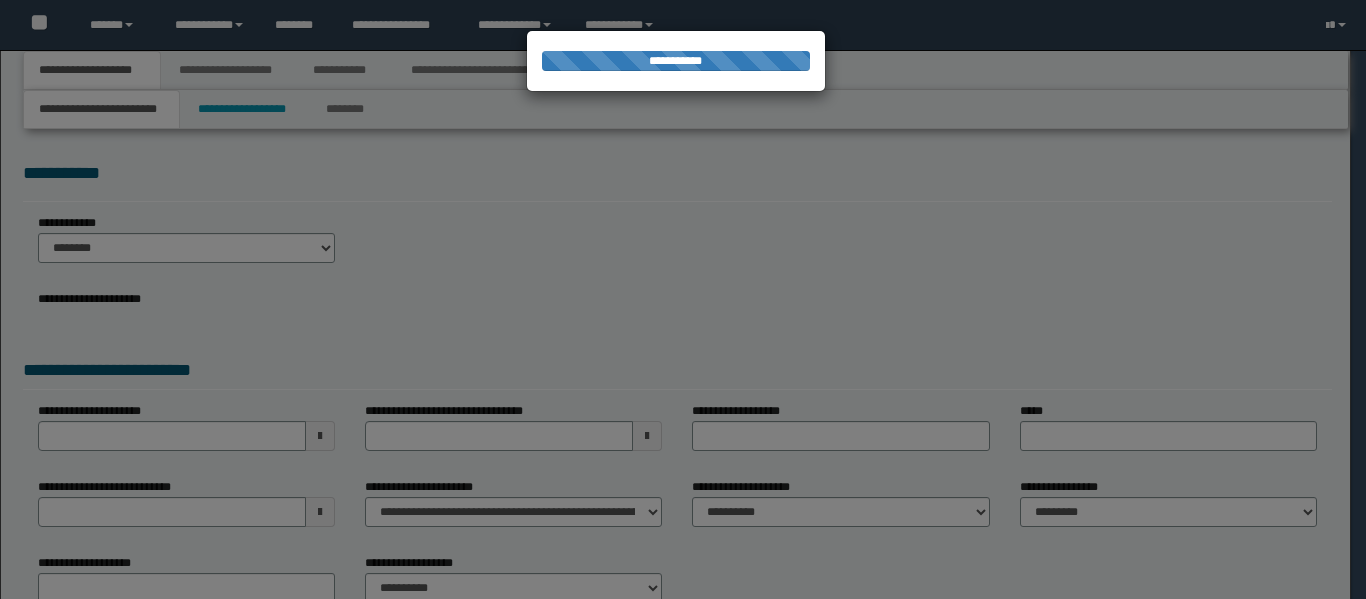 type on "**********" 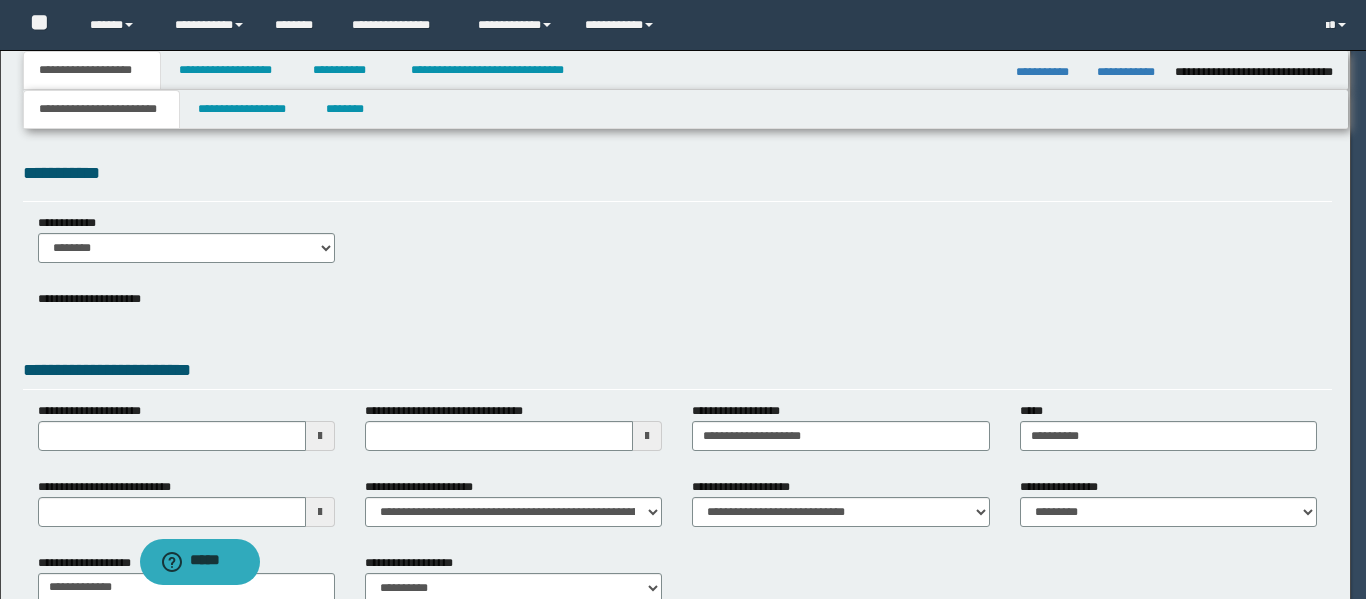 scroll, scrollTop: 0, scrollLeft: 0, axis: both 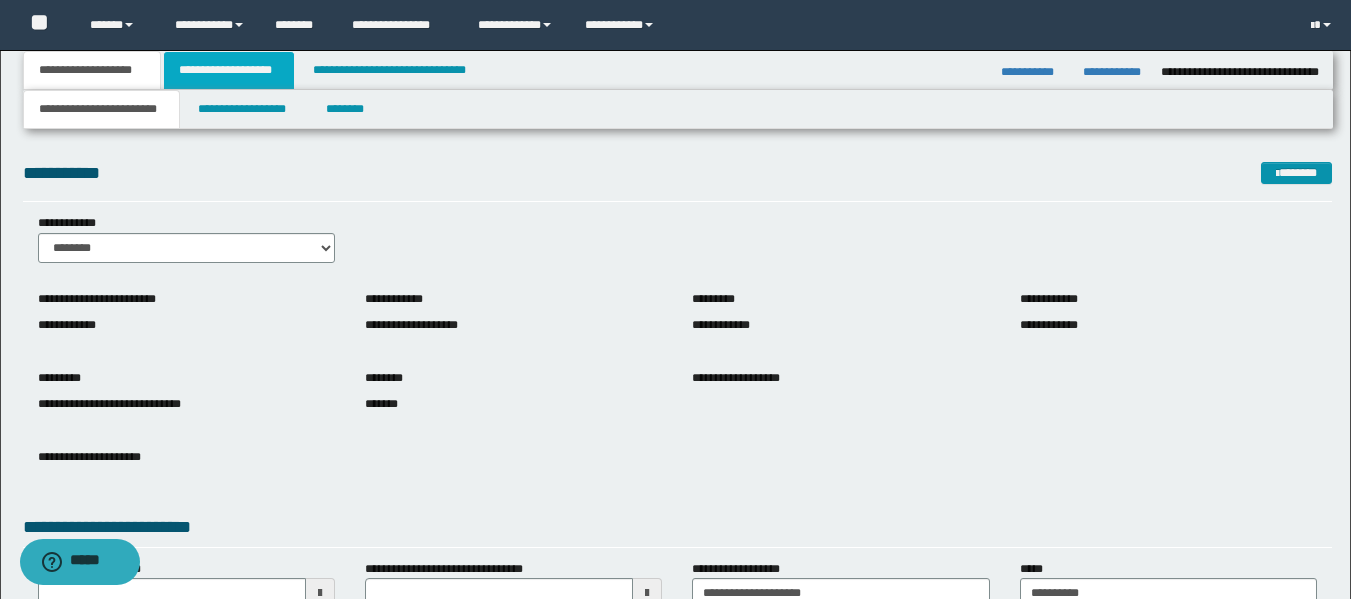 click on "**********" at bounding box center [229, 70] 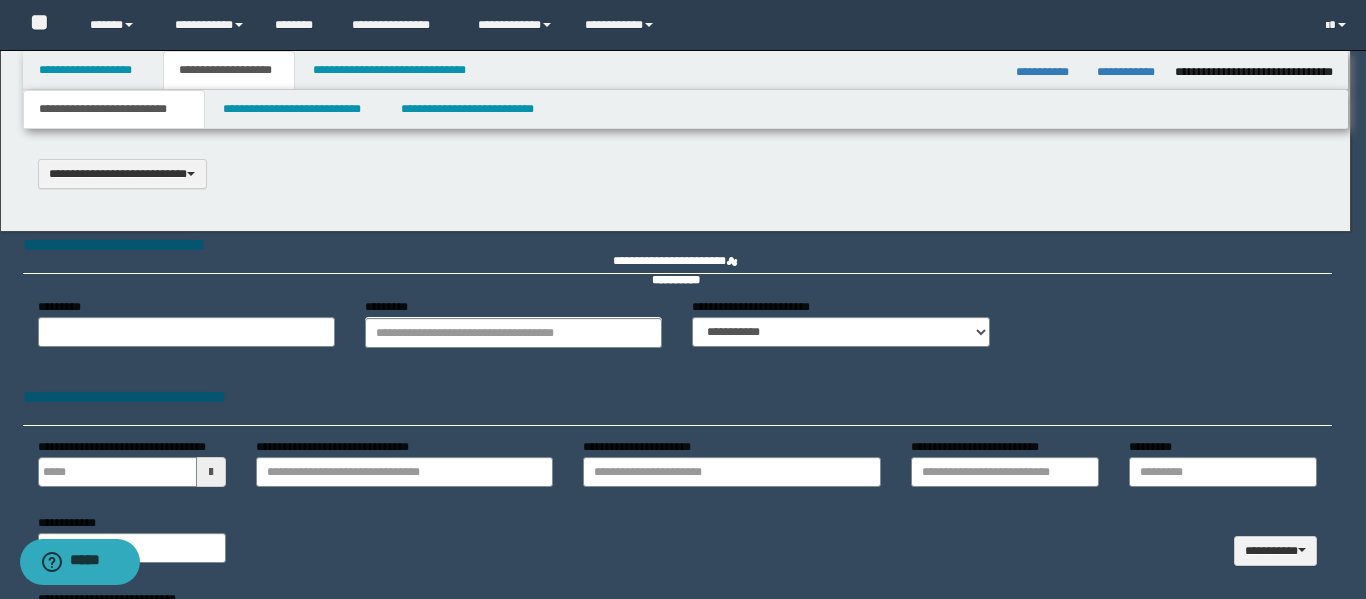 type 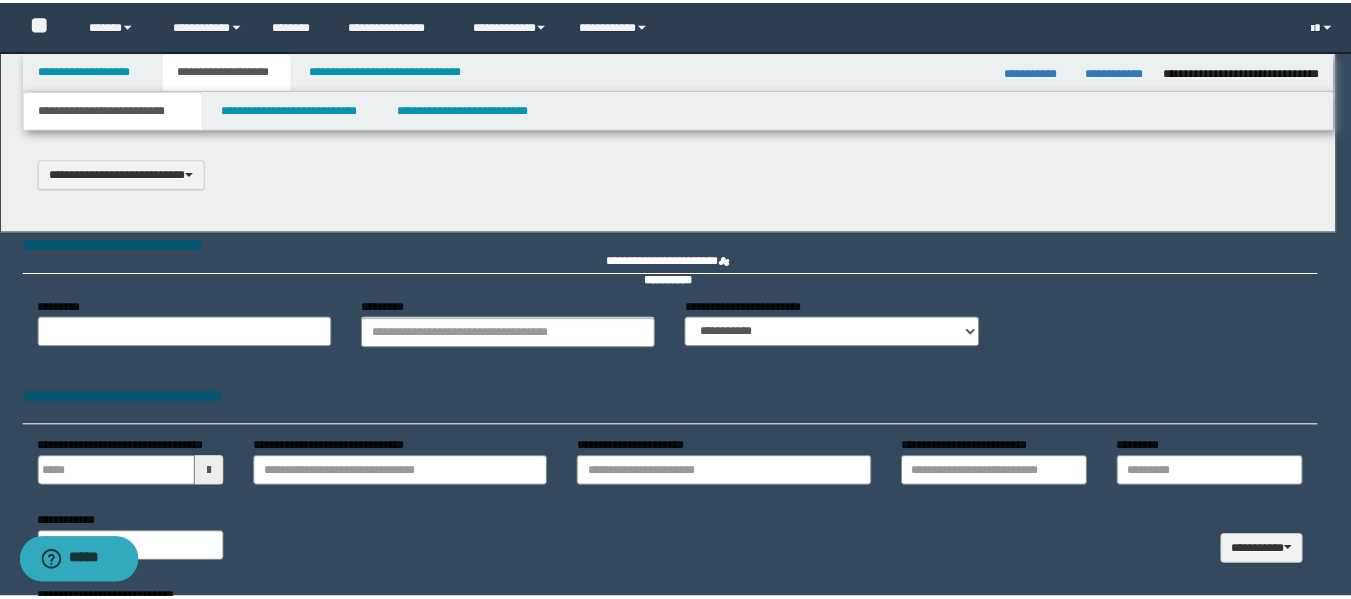 scroll, scrollTop: 0, scrollLeft: 0, axis: both 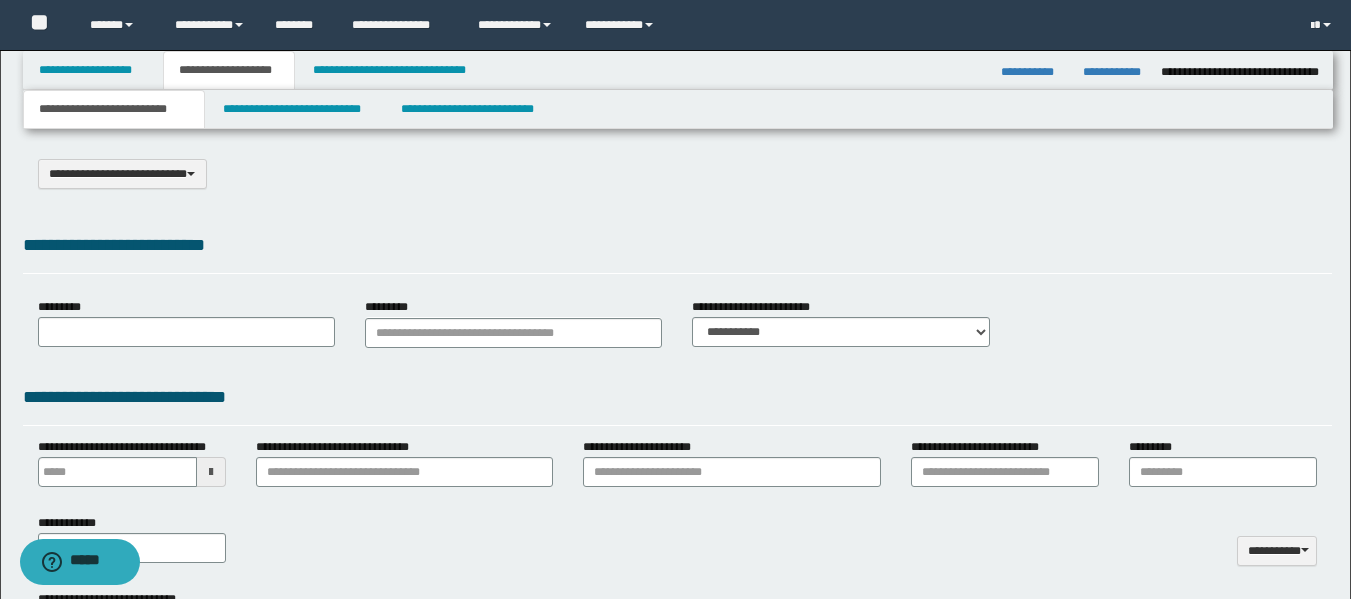 select on "*" 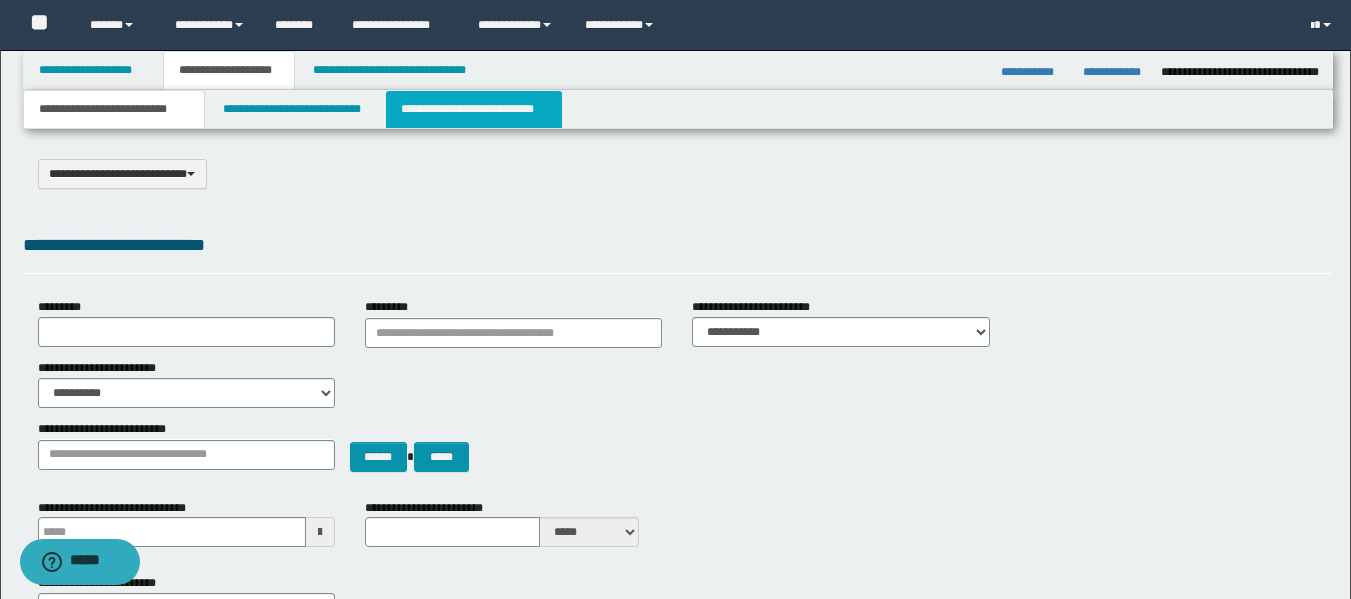 click on "**********" at bounding box center [474, 109] 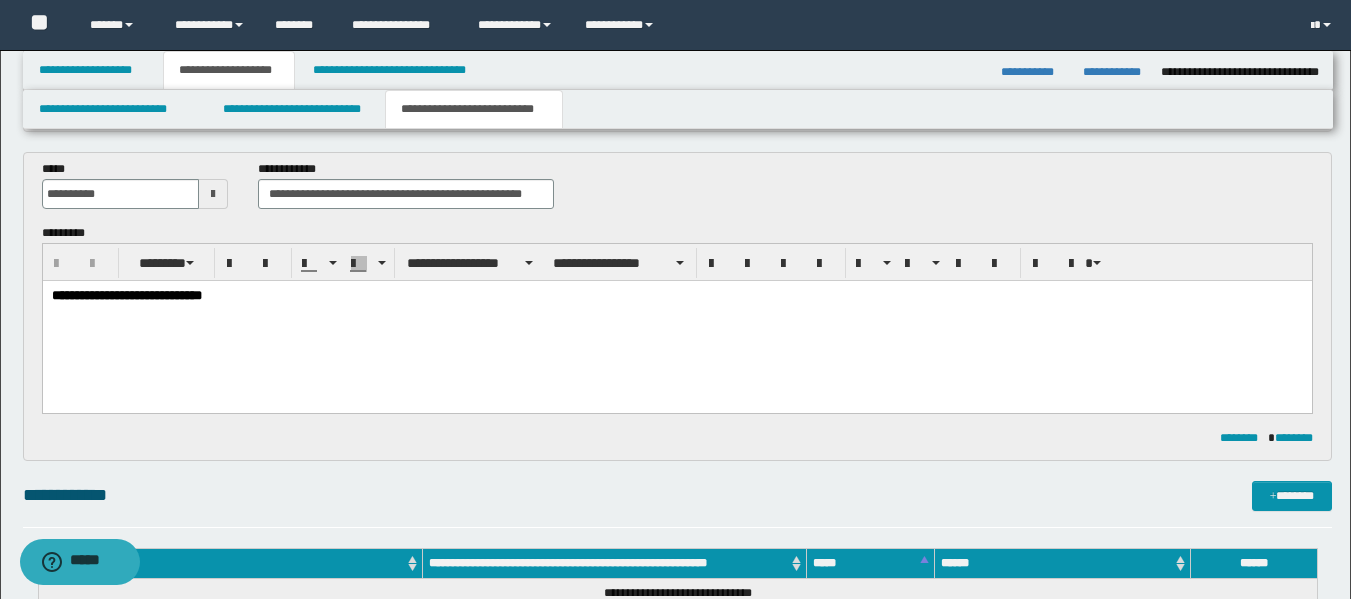 scroll, scrollTop: 400, scrollLeft: 0, axis: vertical 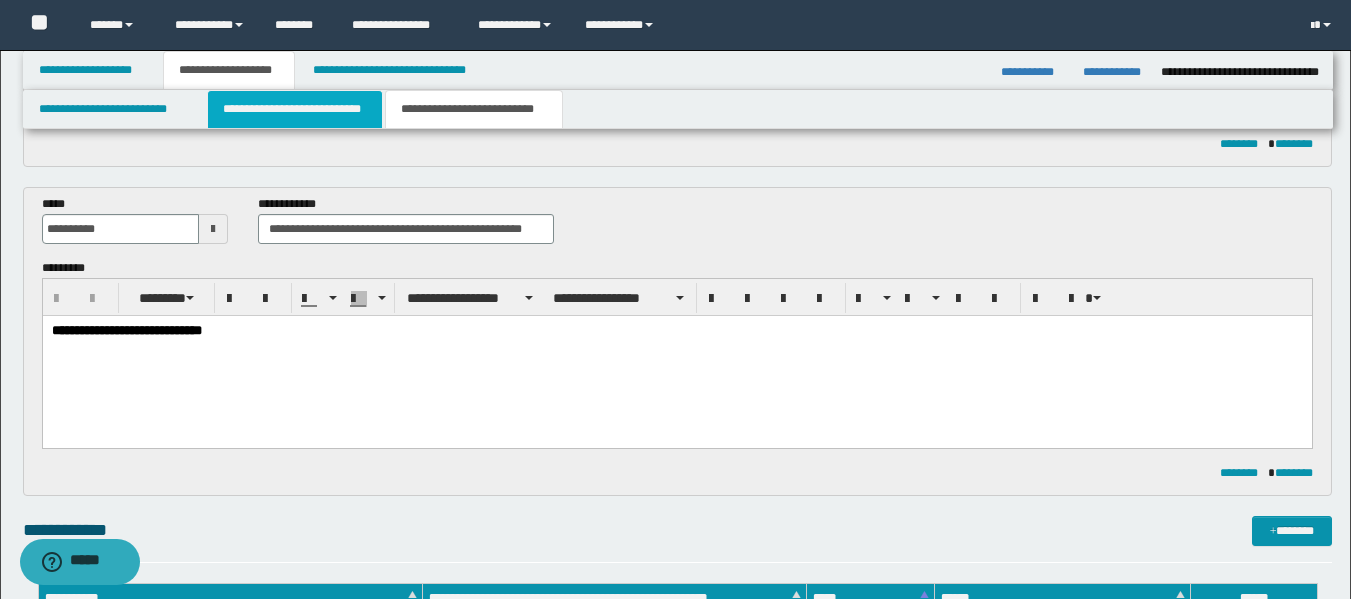 click on "**********" at bounding box center (295, 109) 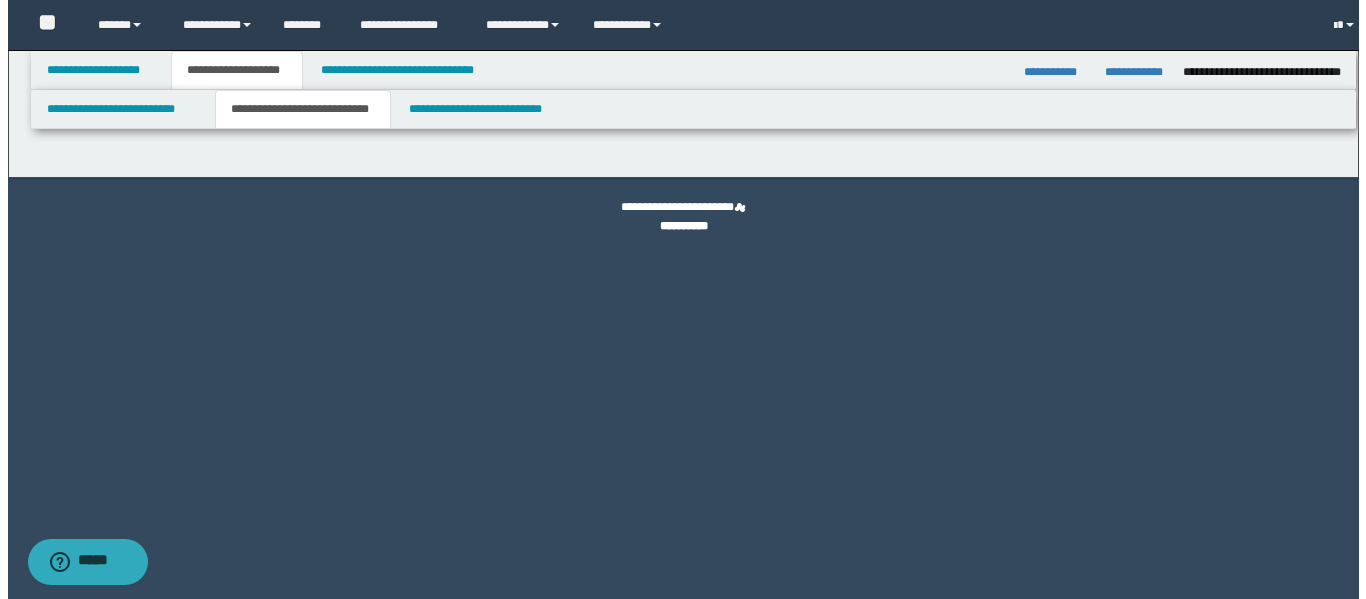 scroll, scrollTop: 0, scrollLeft: 0, axis: both 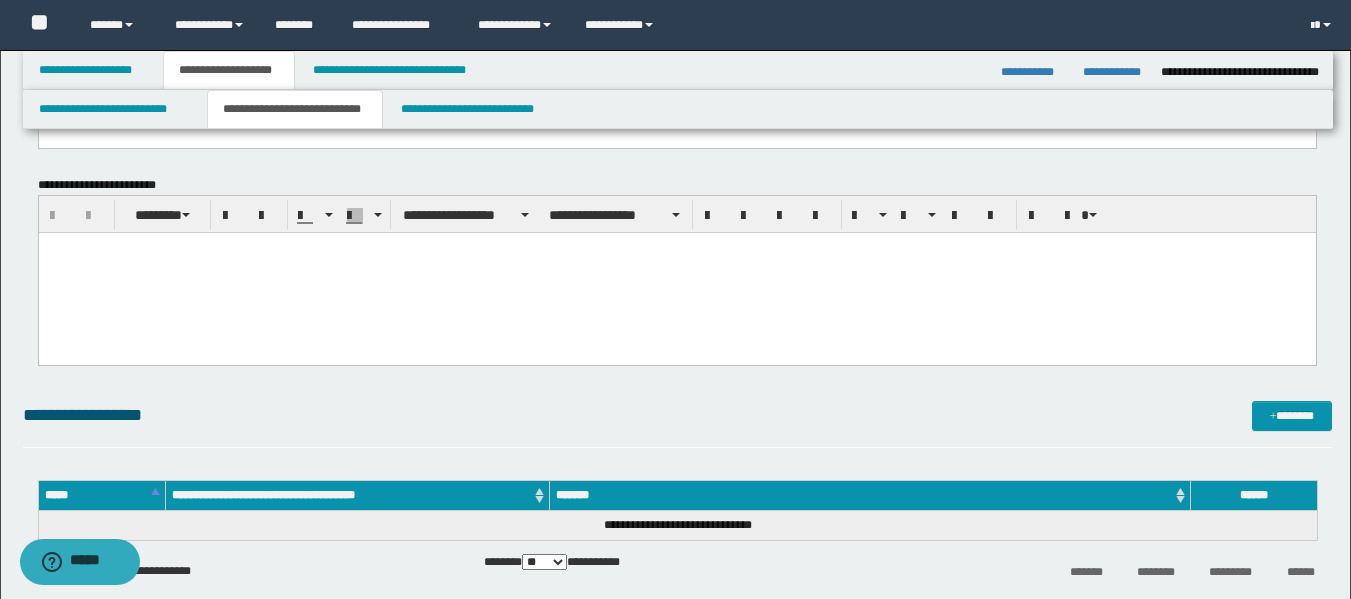 click at bounding box center [676, 247] 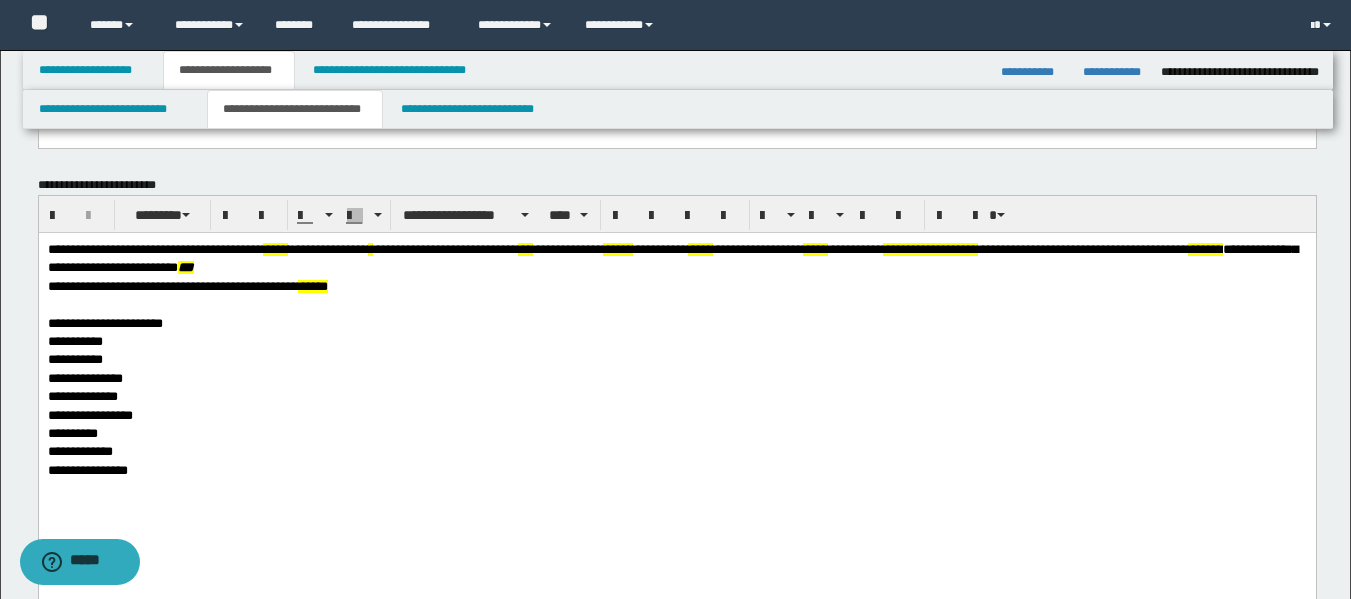 click on "**********" at bounding box center [154, 248] 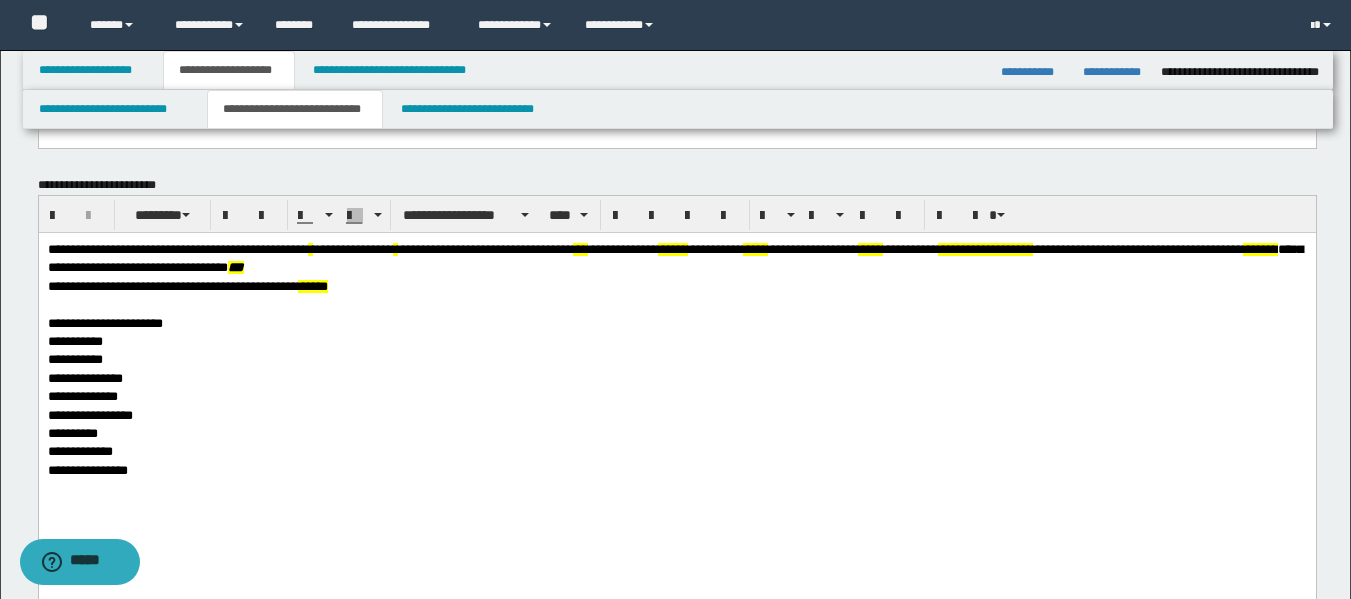 click on "**********" at bounding box center (484, 248) 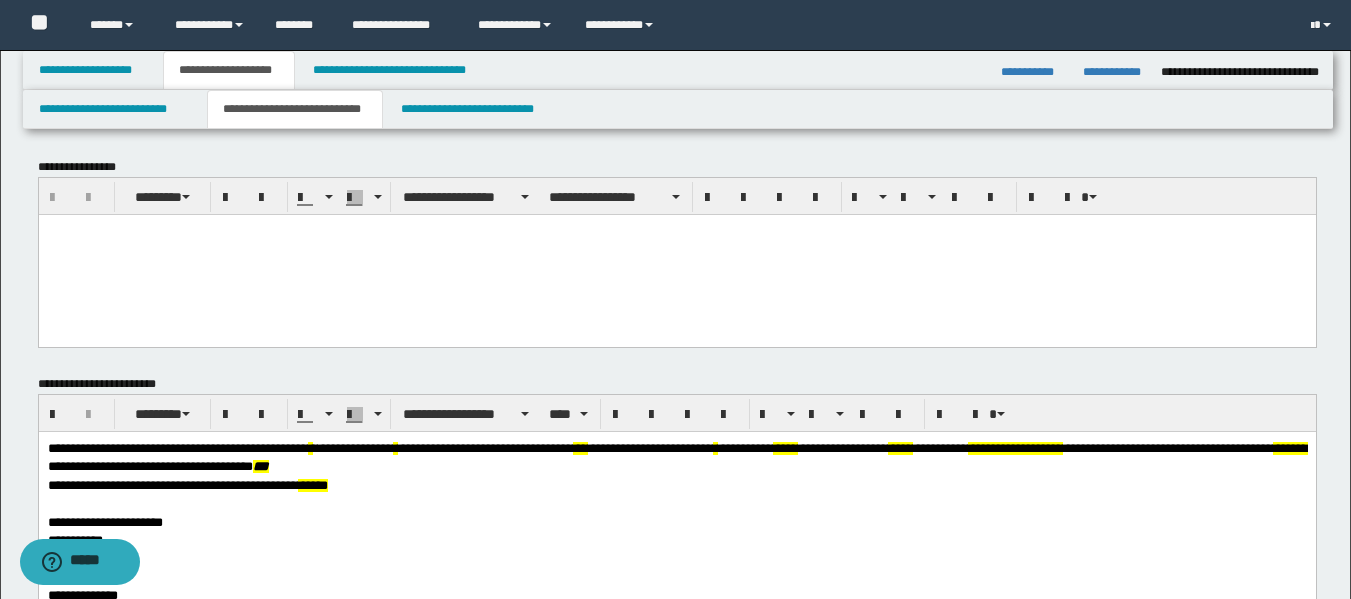 scroll, scrollTop: 0, scrollLeft: 0, axis: both 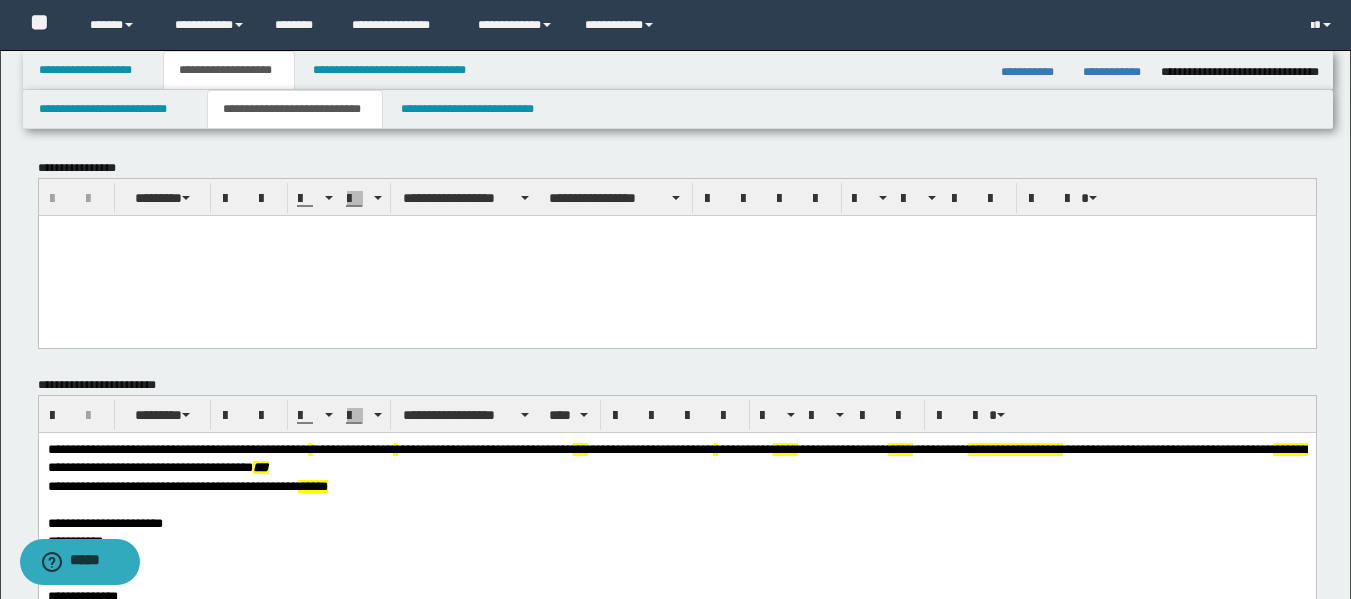 click at bounding box center [676, 230] 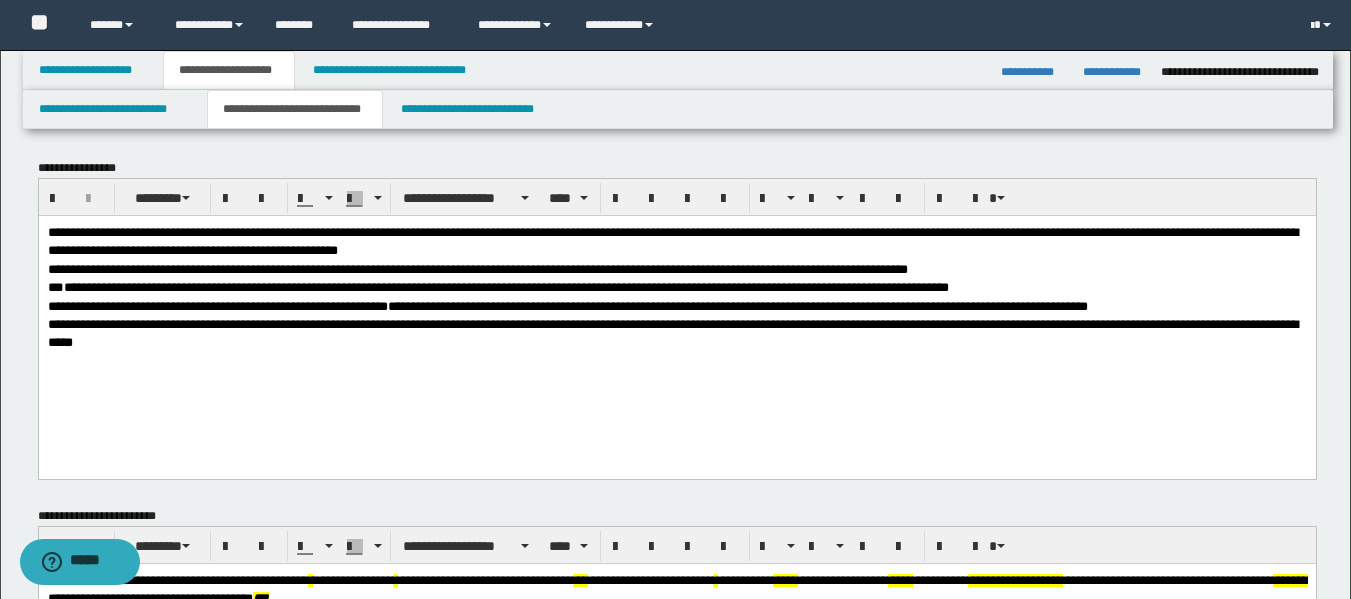 click on "**********" at bounding box center (672, 240) 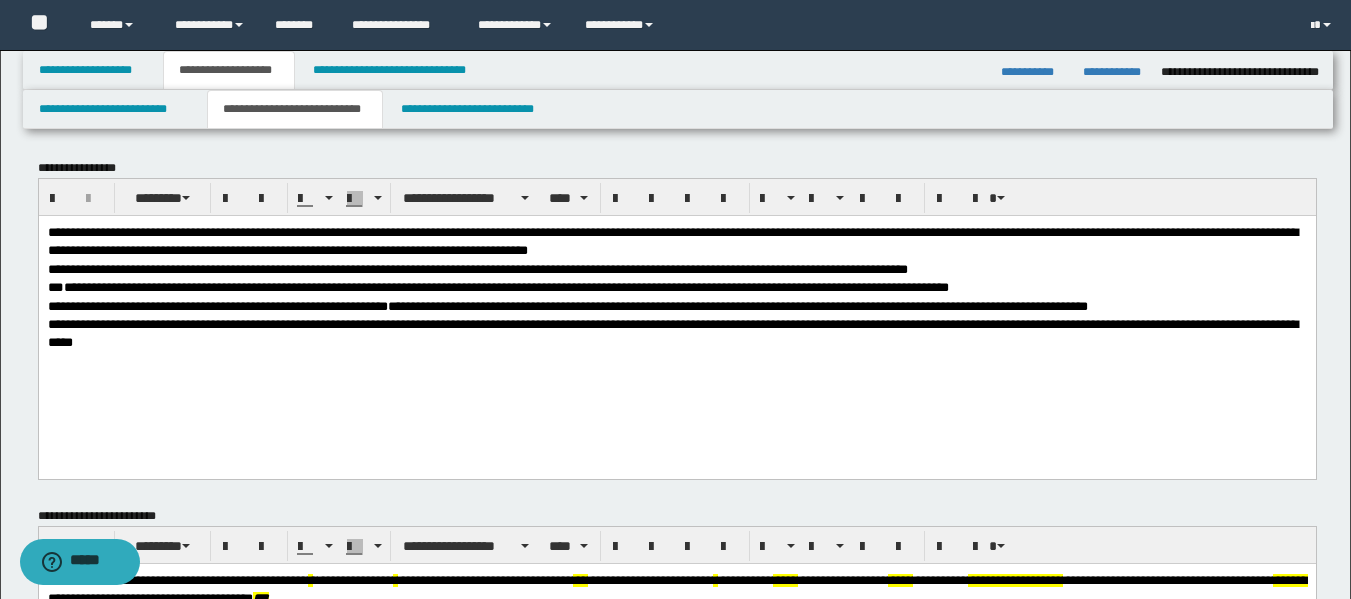 click on "**********" at bounding box center (672, 240) 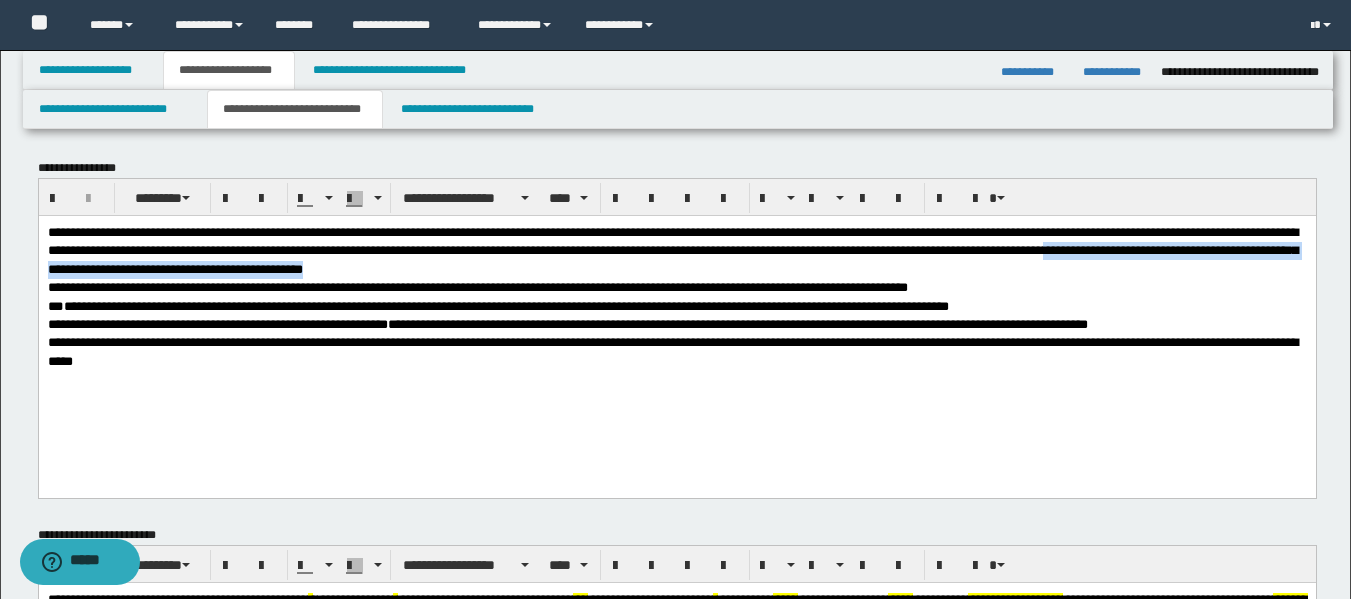drag, startPoint x: 48, startPoint y: 268, endPoint x: 598, endPoint y: 265, distance: 550.0082 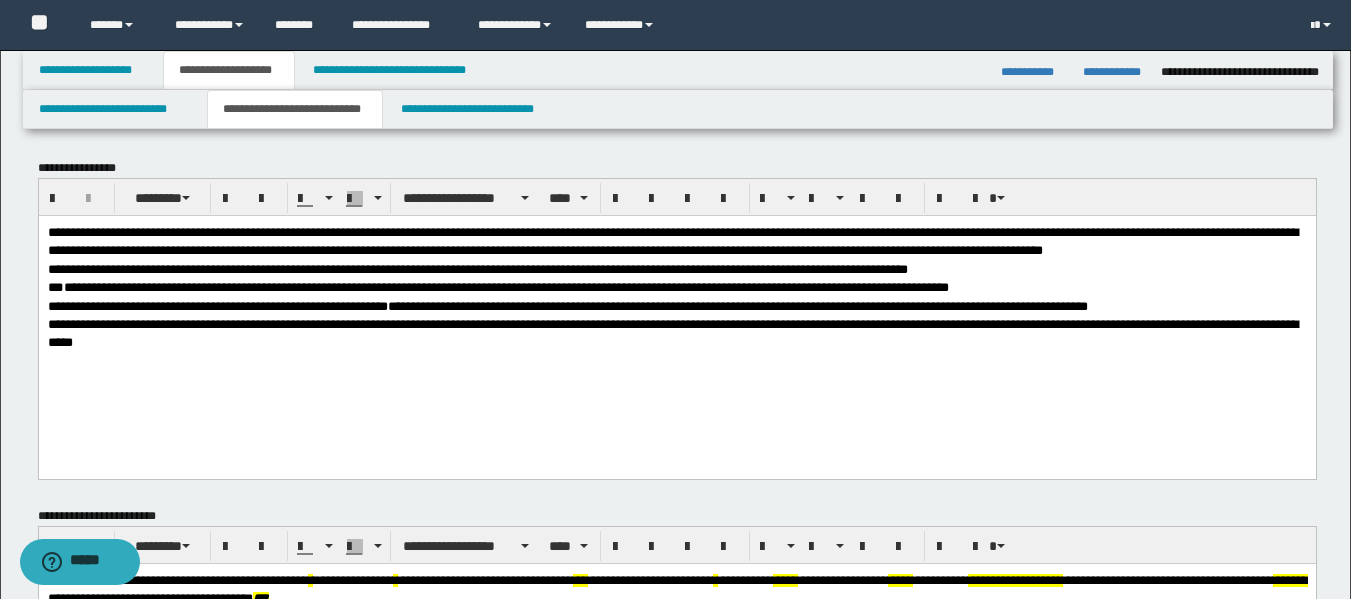 click on "**********" at bounding box center [672, 240] 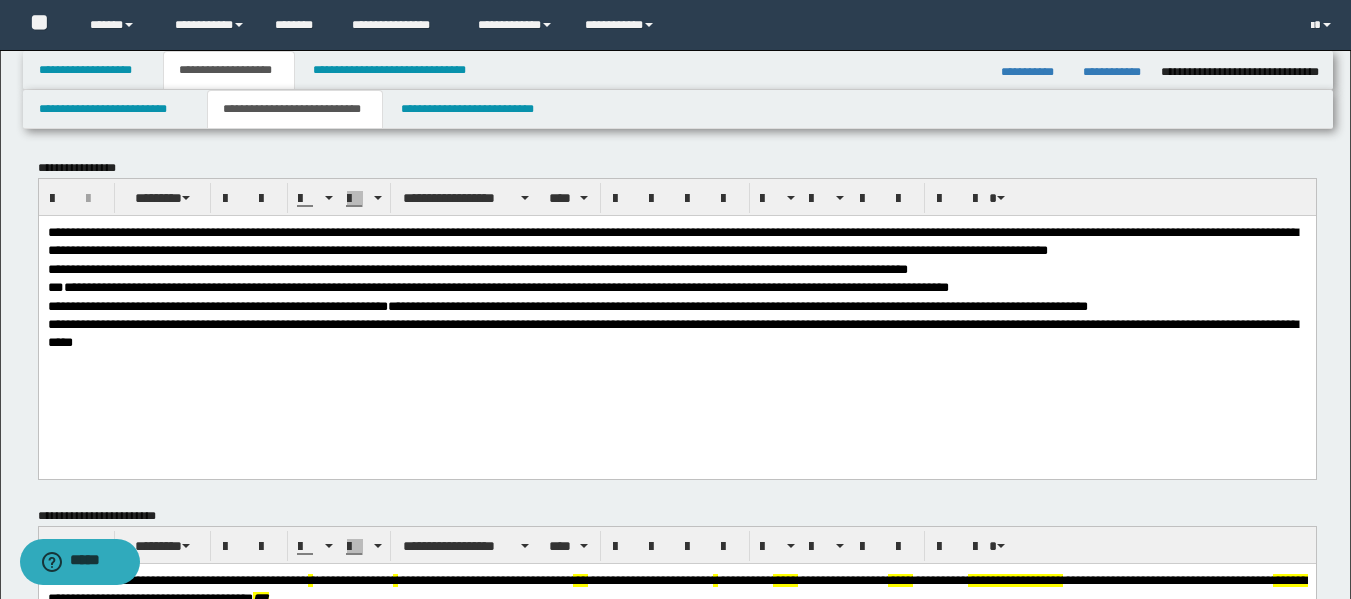 click on "**********" at bounding box center [672, 240] 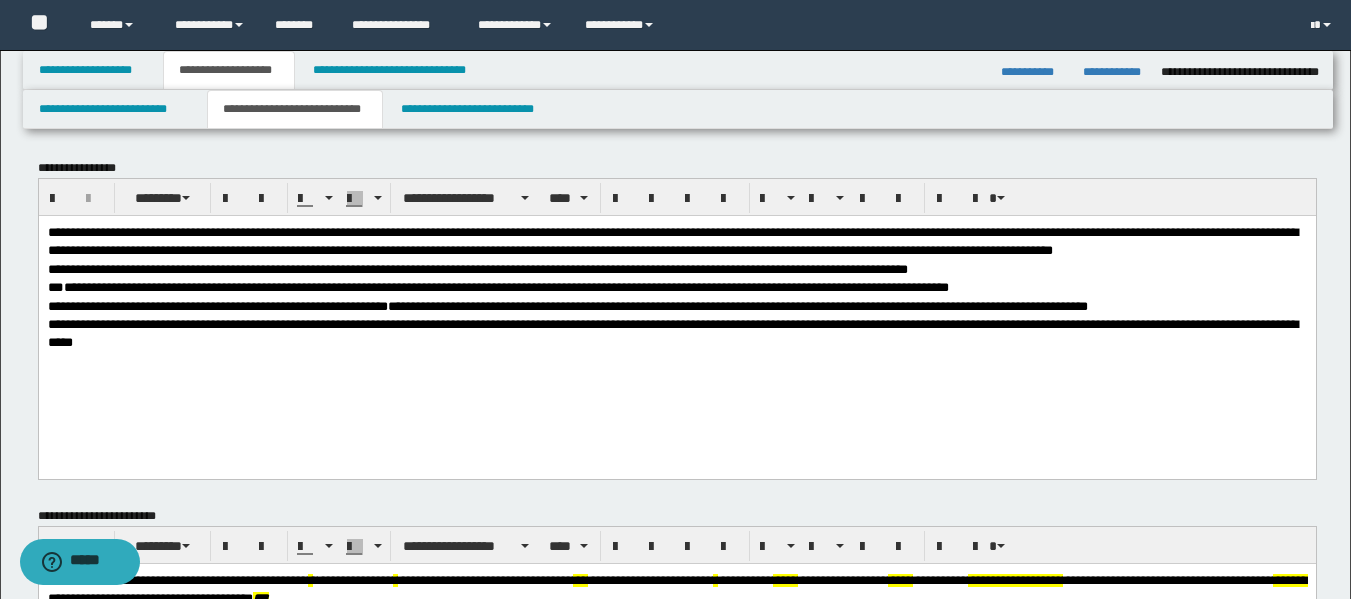 click on "**********" at bounding box center [672, 240] 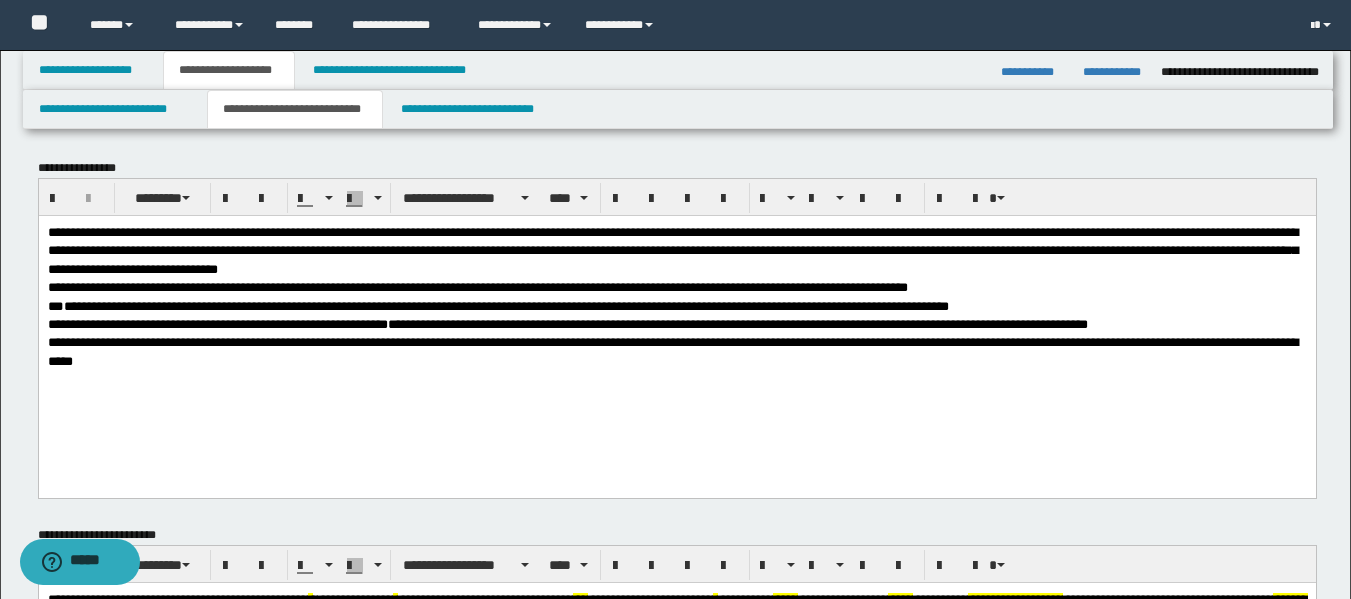 click on "**********" at bounding box center [129, 286] 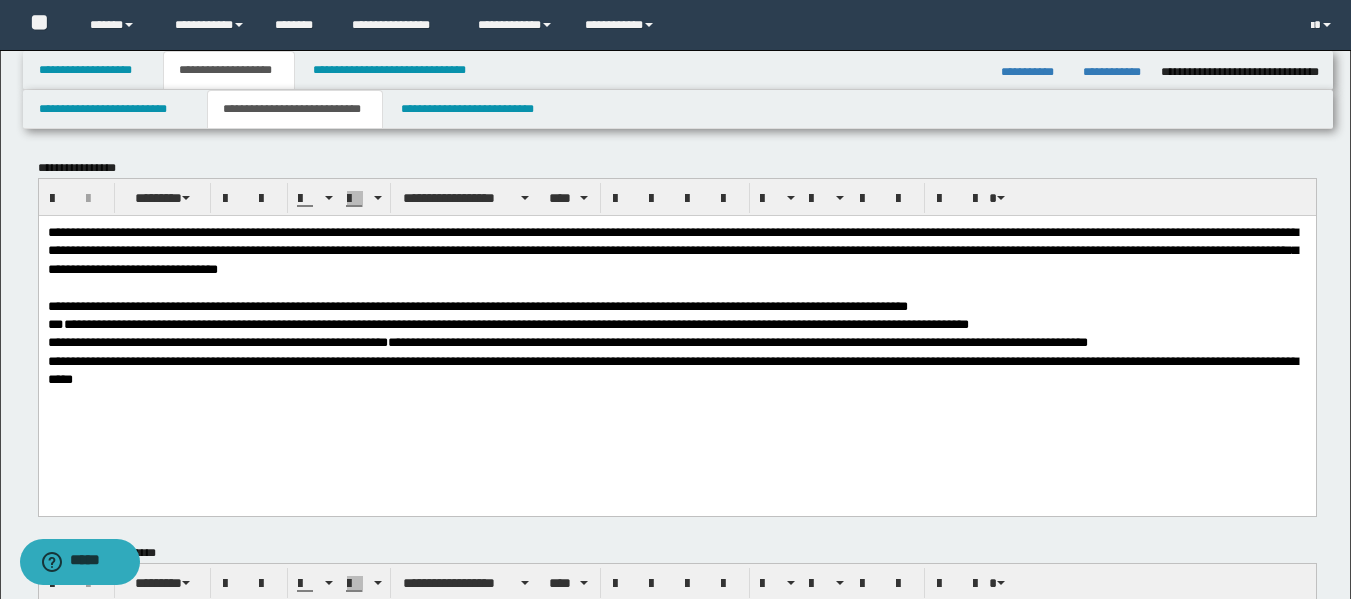 click on "**********" at bounding box center (507, 323) 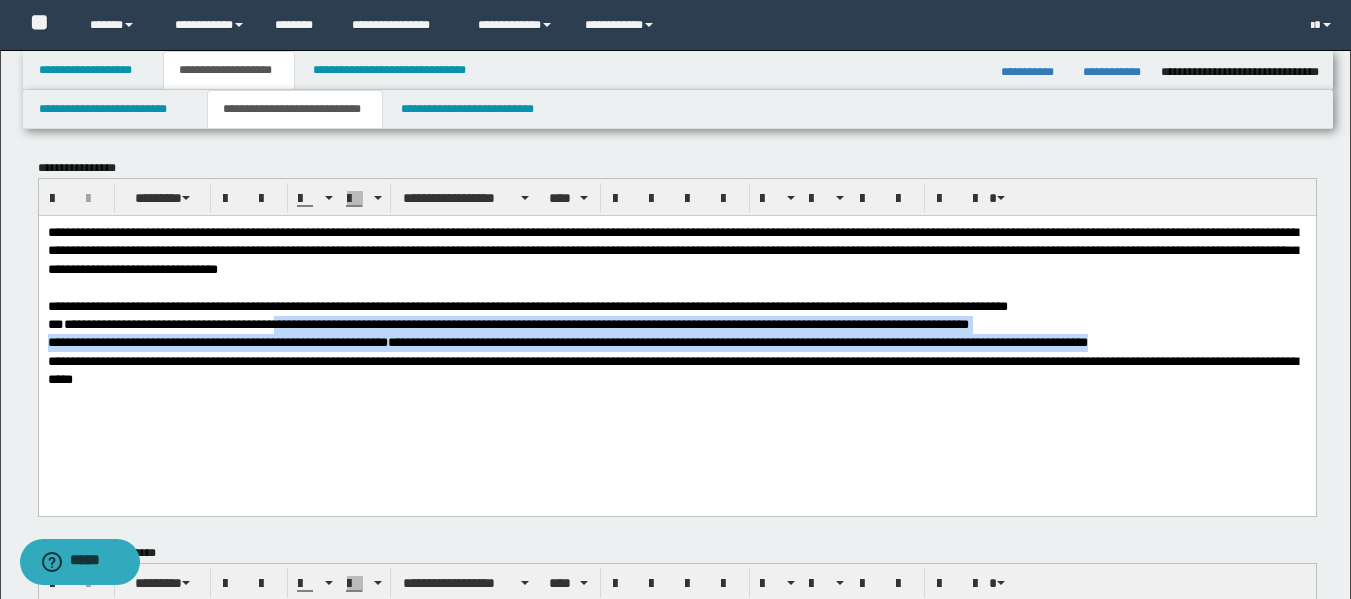 drag, startPoint x: 322, startPoint y: 322, endPoint x: 920, endPoint y: 336, distance: 598.1639 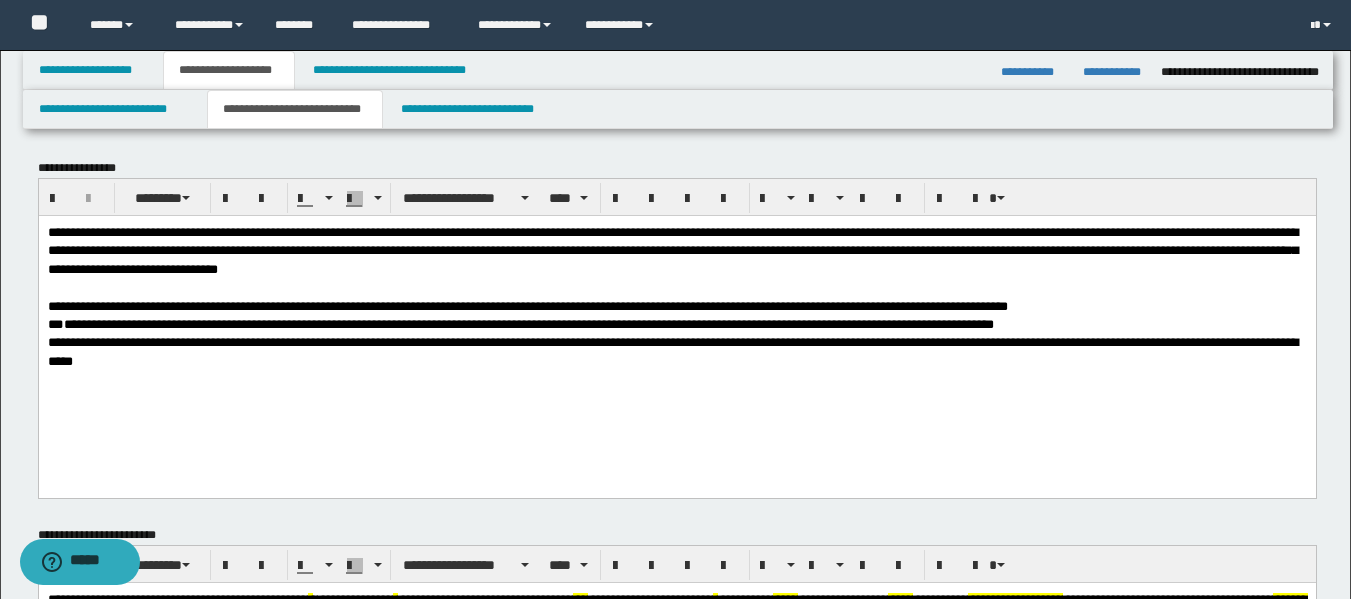 click on "**********" at bounding box center [672, 350] 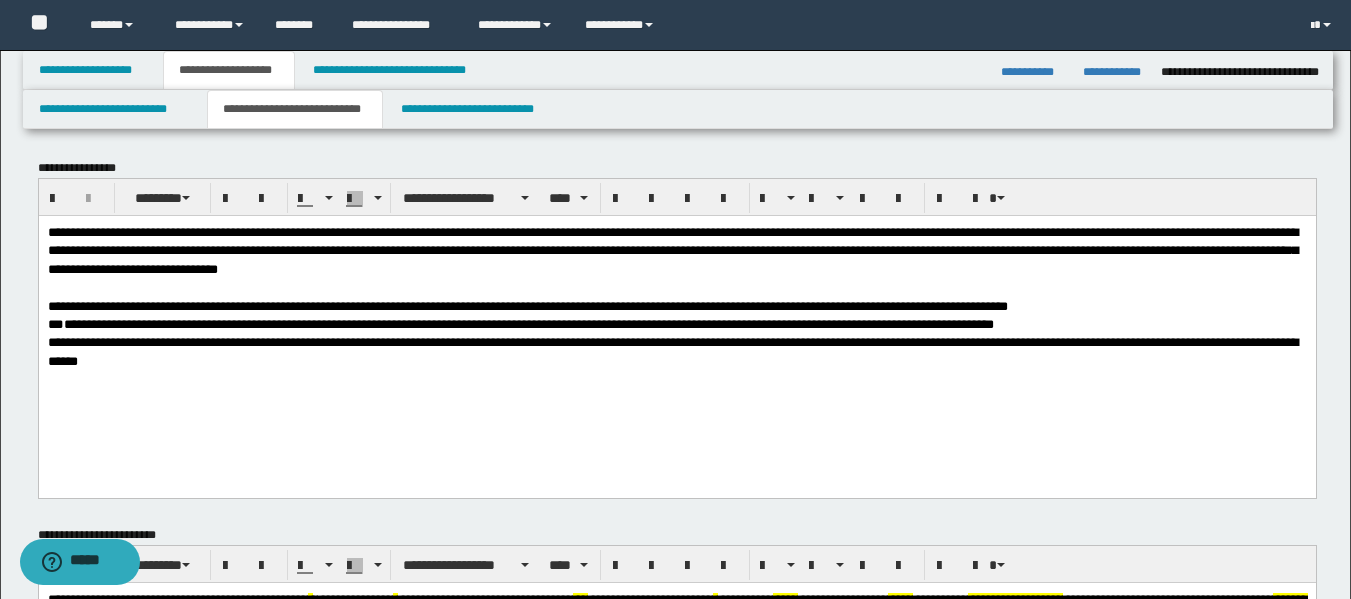 click on "**********" at bounding box center [672, 350] 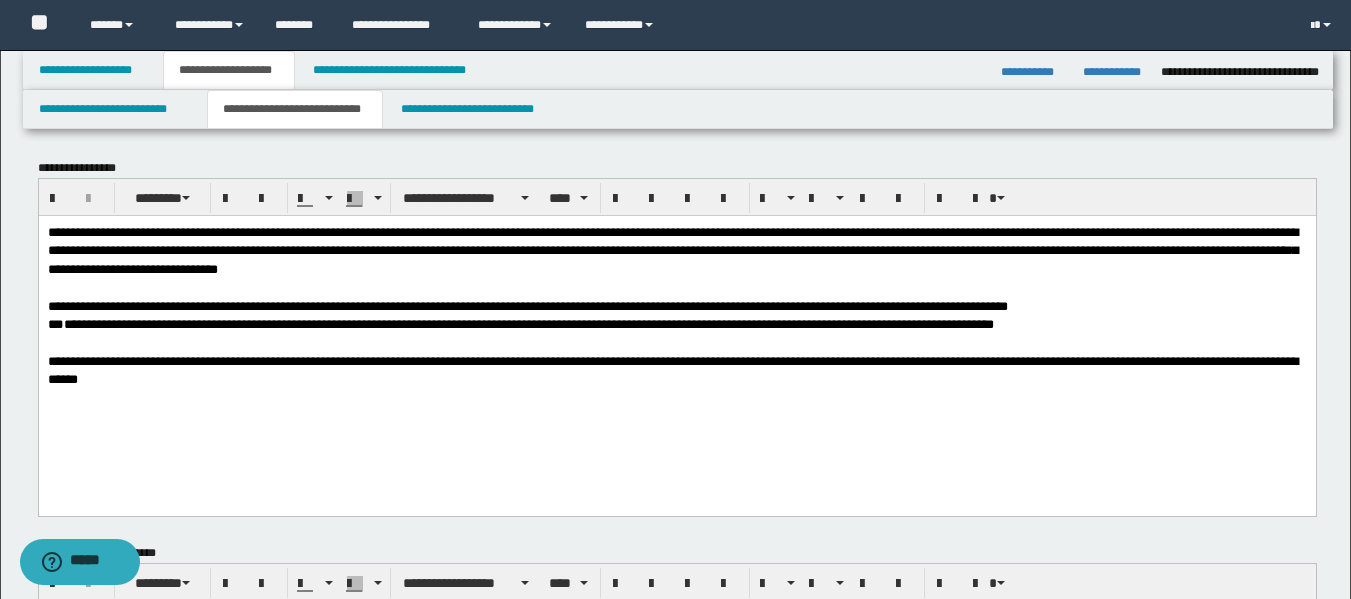 click on "**********" at bounding box center (520, 323) 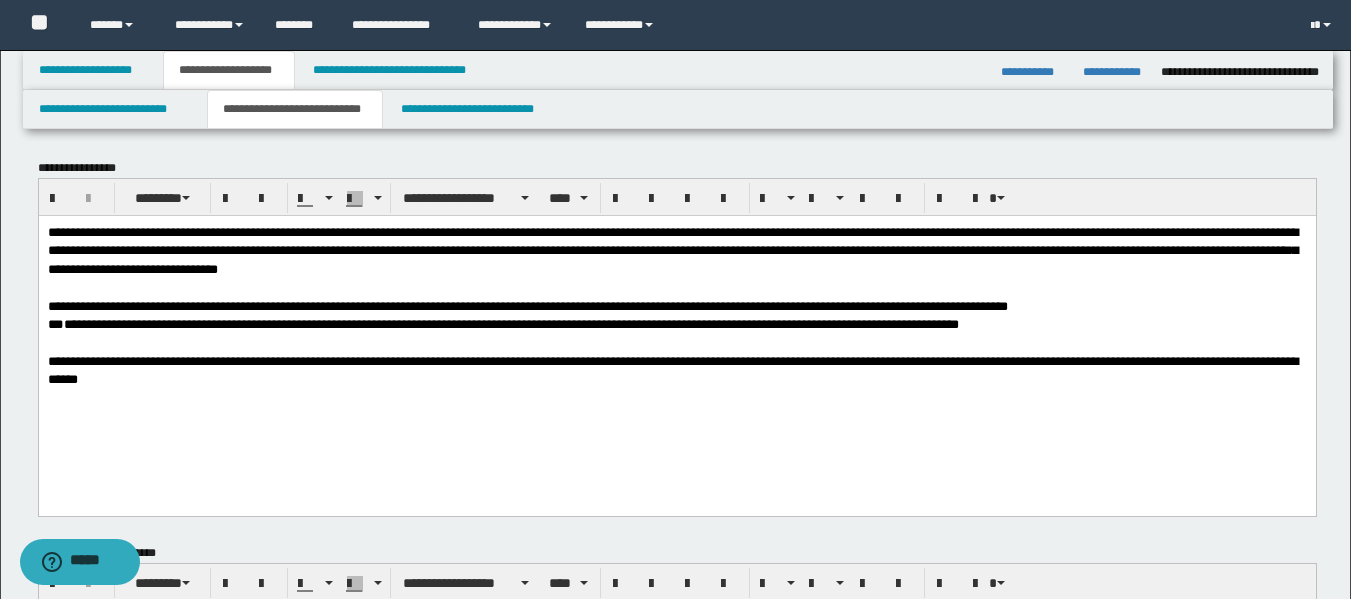 click on "**********" at bounding box center (502, 323) 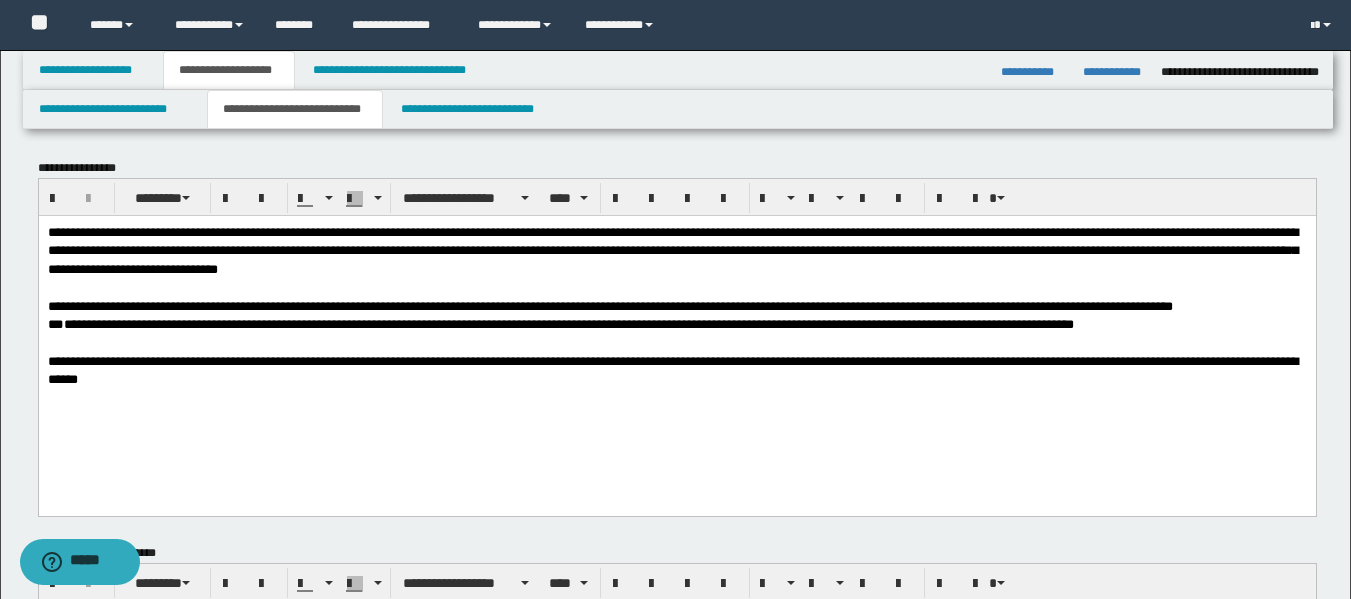 click on "**********" at bounding box center [672, 250] 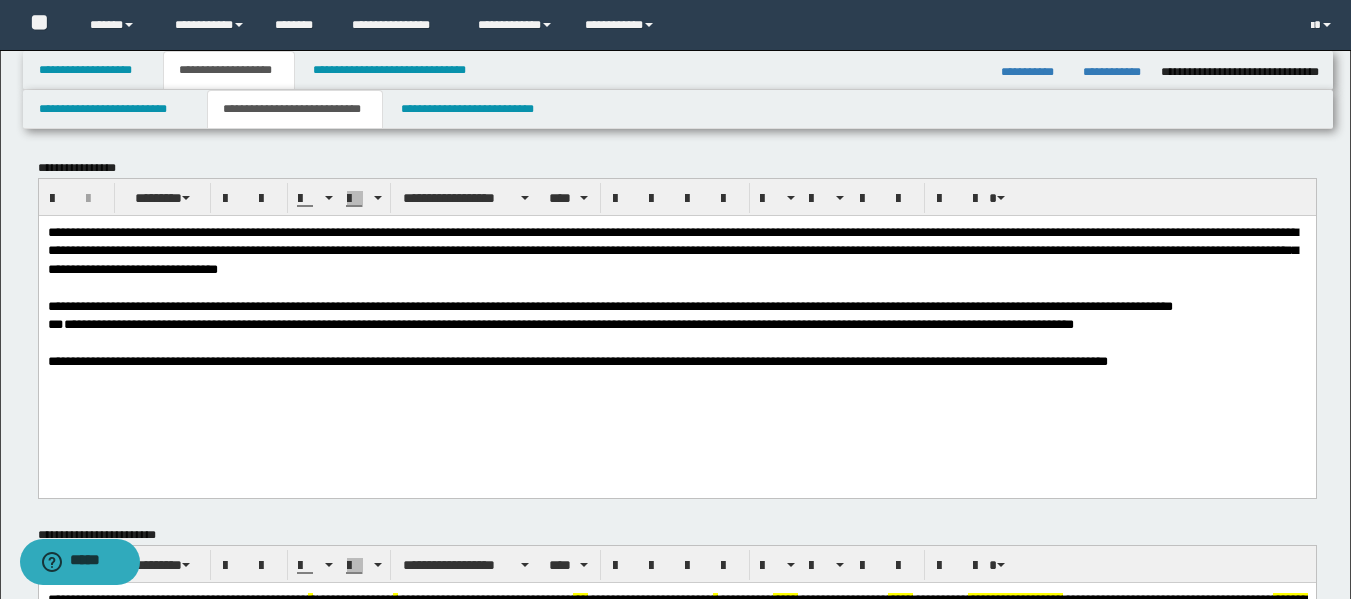 click on "**********" at bounding box center [577, 360] 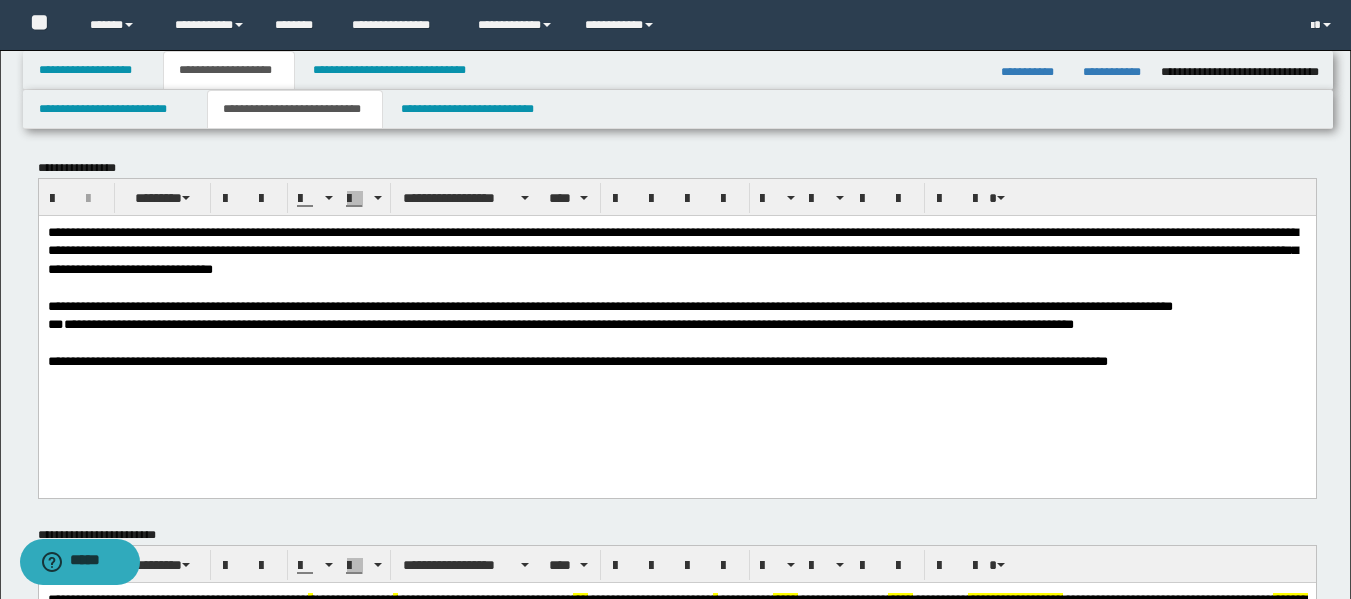 click at bounding box center (676, 379) 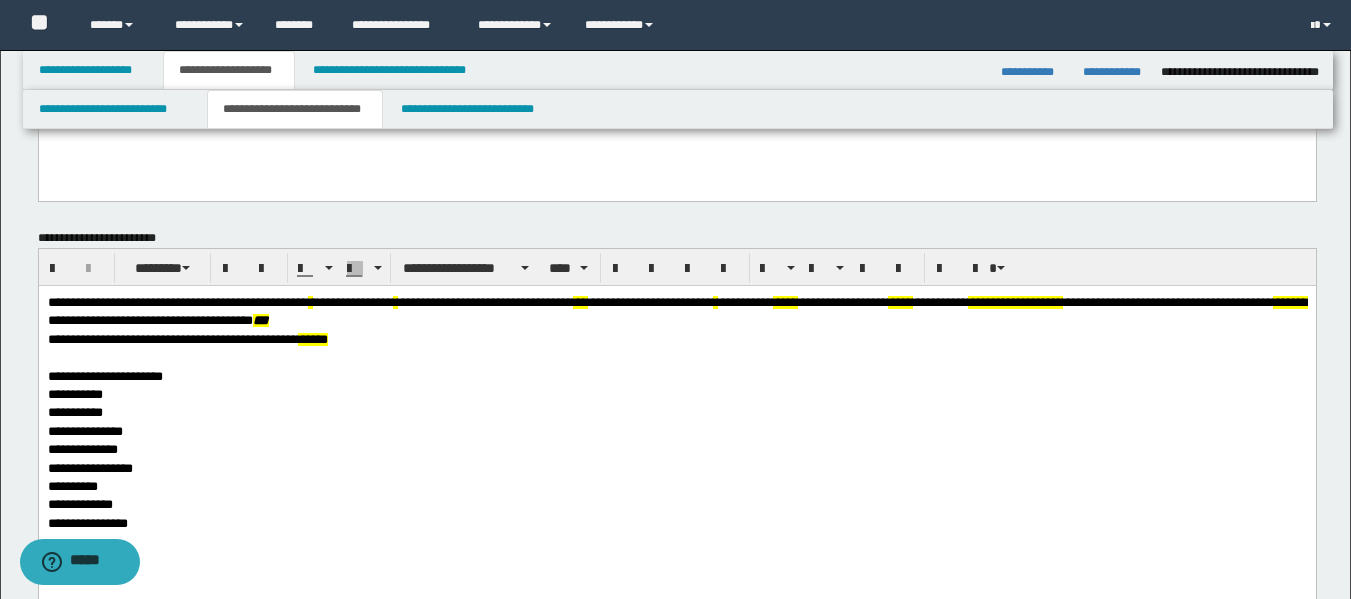 scroll, scrollTop: 300, scrollLeft: 0, axis: vertical 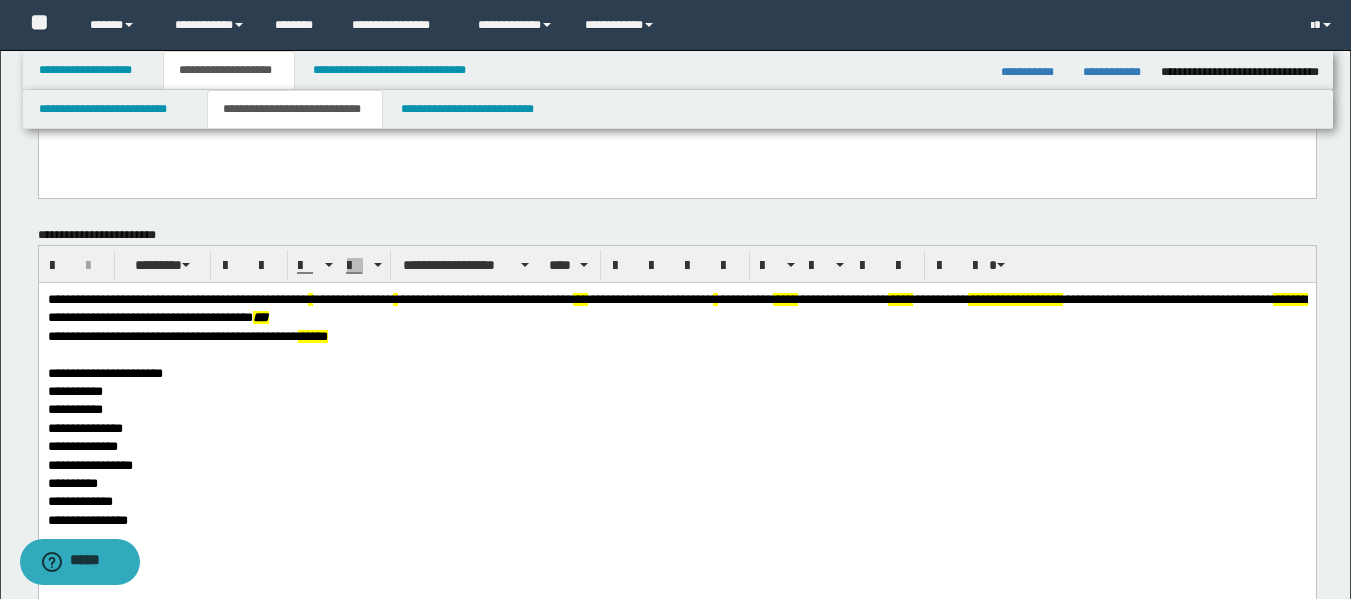 click on "**********" at bounding box center (354, 298) 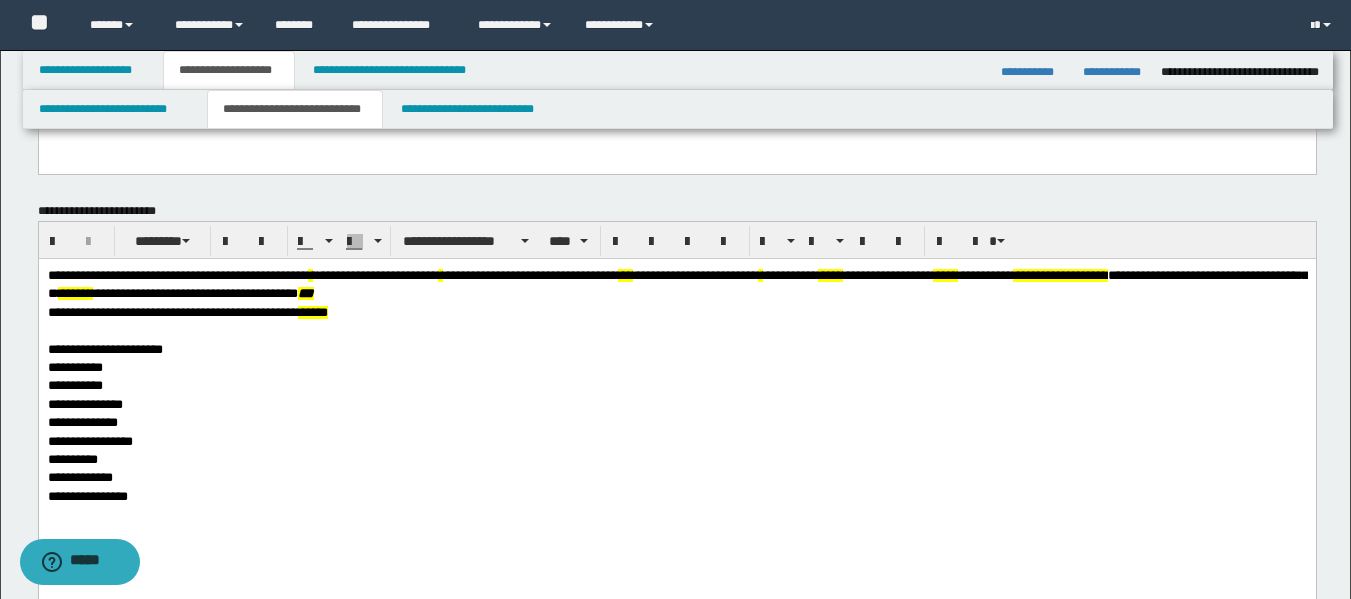 scroll, scrollTop: 300, scrollLeft: 0, axis: vertical 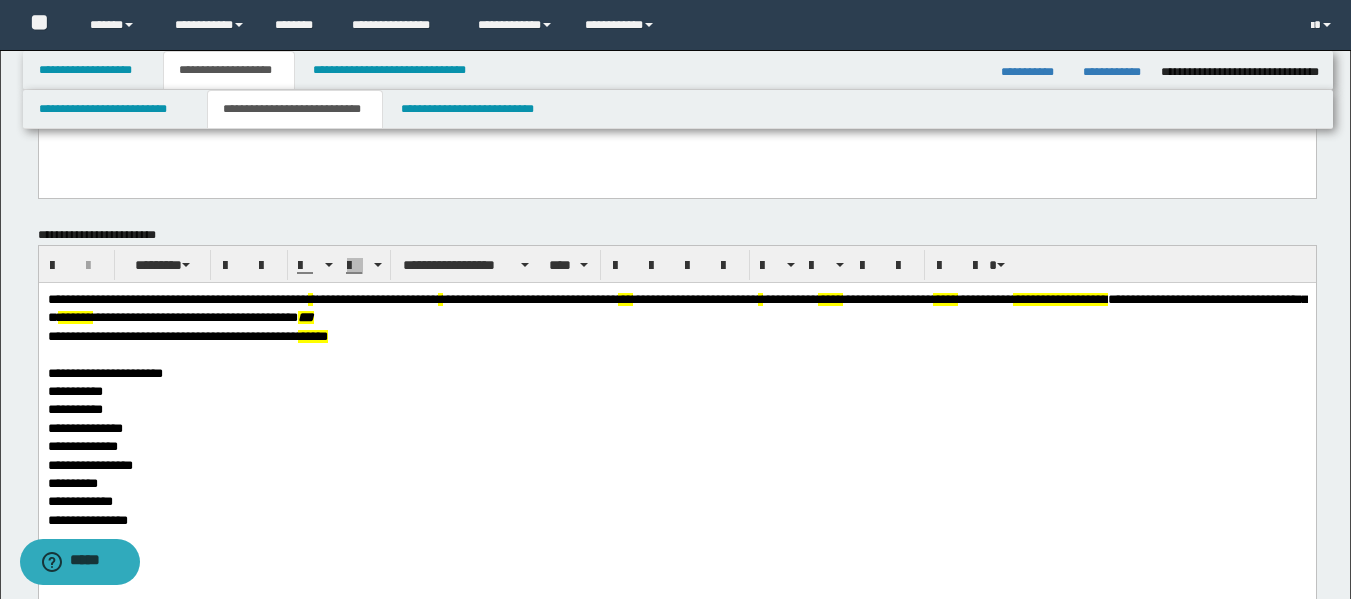 click on "**********" at bounding box center (677, 307) 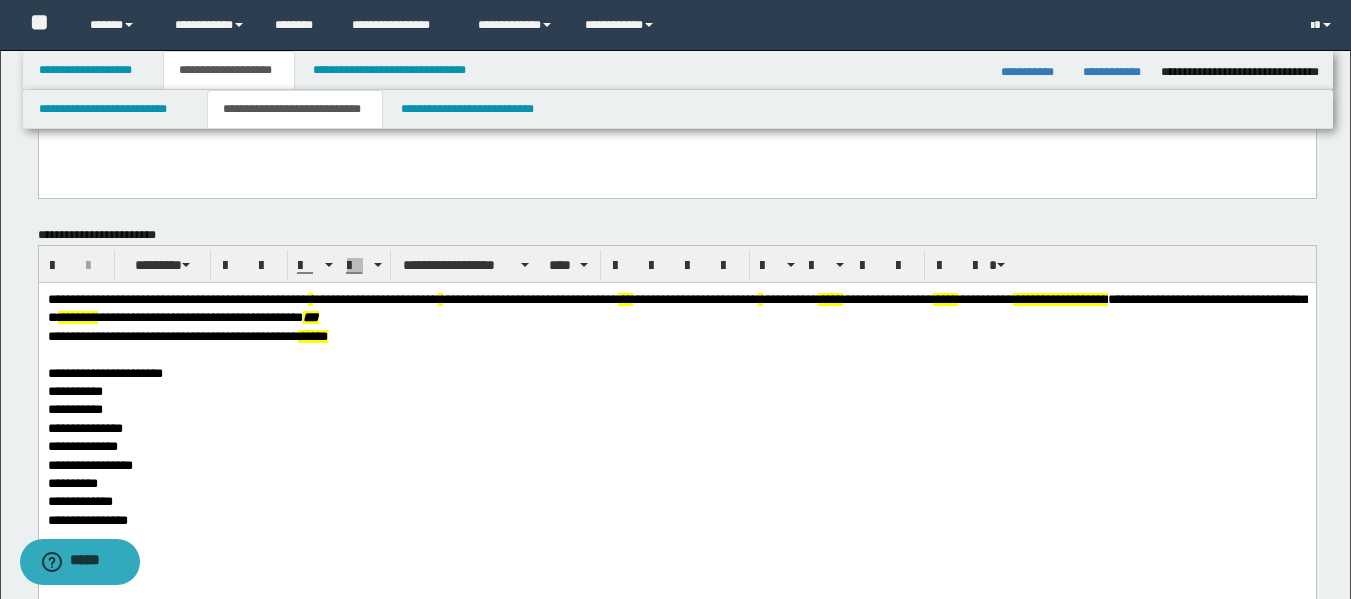 click on "**********" at bounding box center [677, 307] 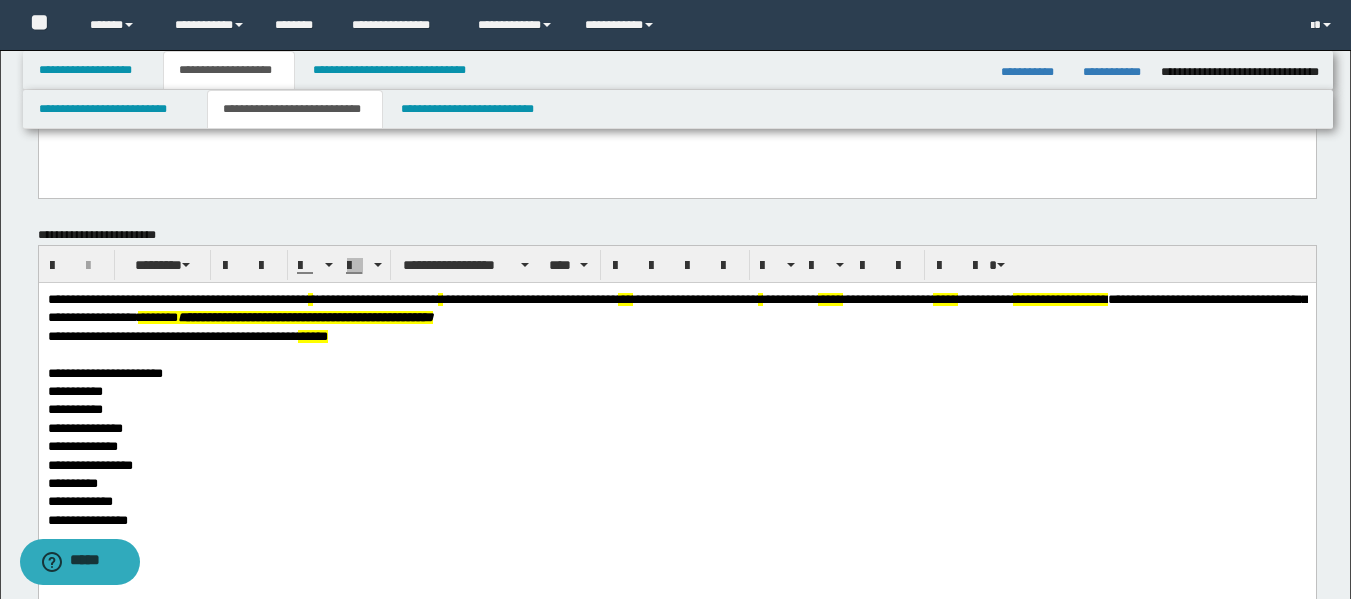 drag, startPoint x: 486, startPoint y: 313, endPoint x: 589, endPoint y: 284, distance: 107.00467 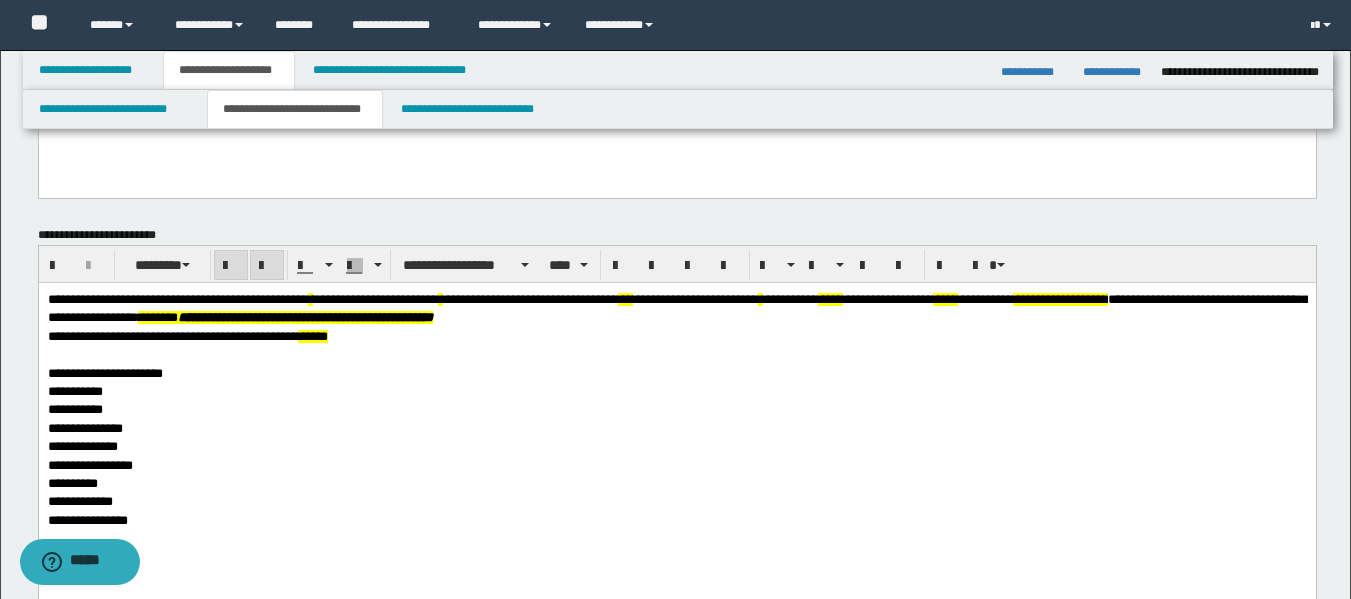 click on "** * ******" 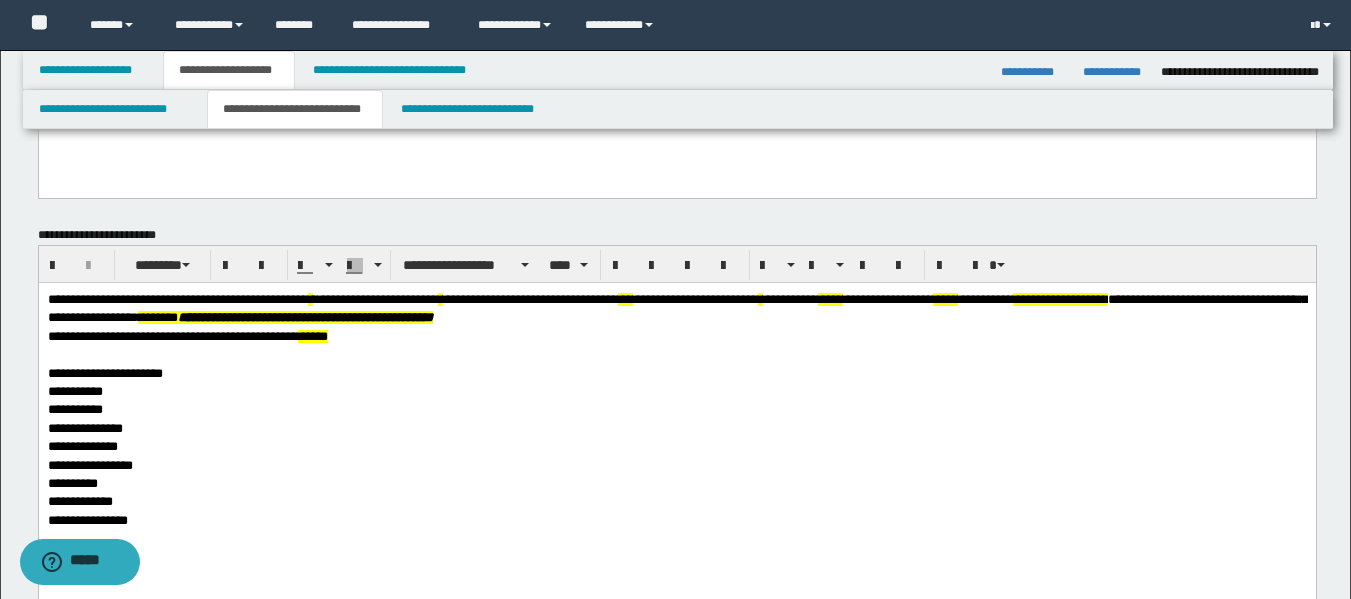click on "**********" at bounding box center [377, 298] 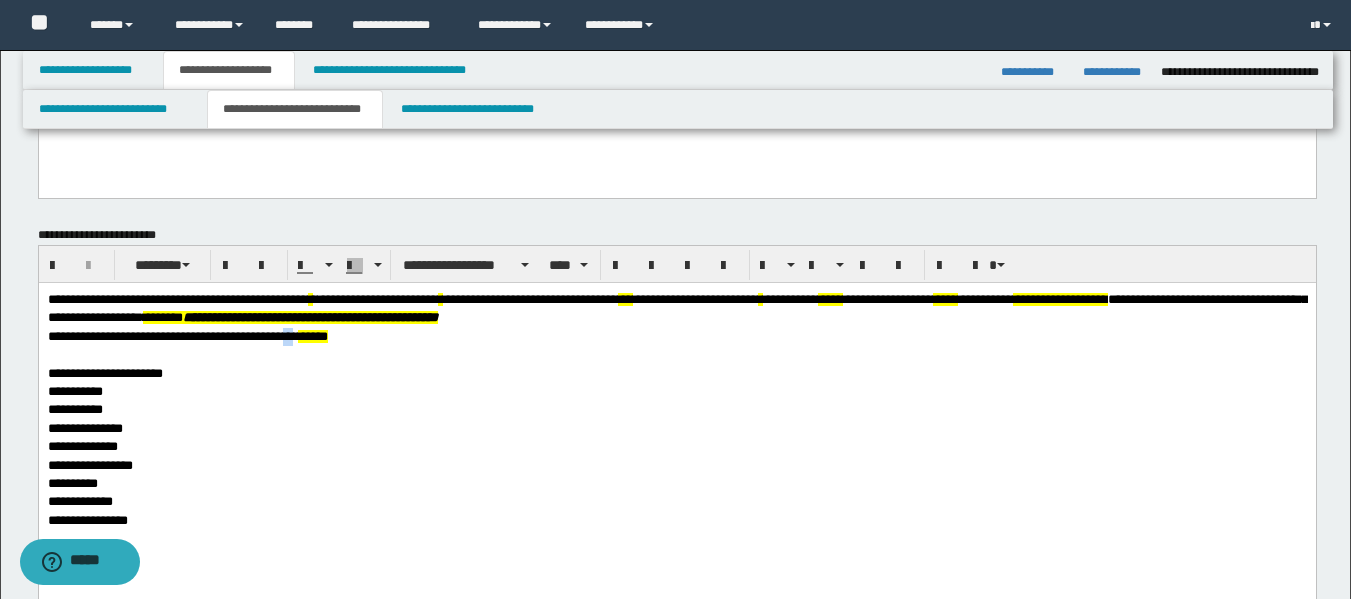 drag, startPoint x: 322, startPoint y: 335, endPoint x: 363, endPoint y: 333, distance: 41.04875 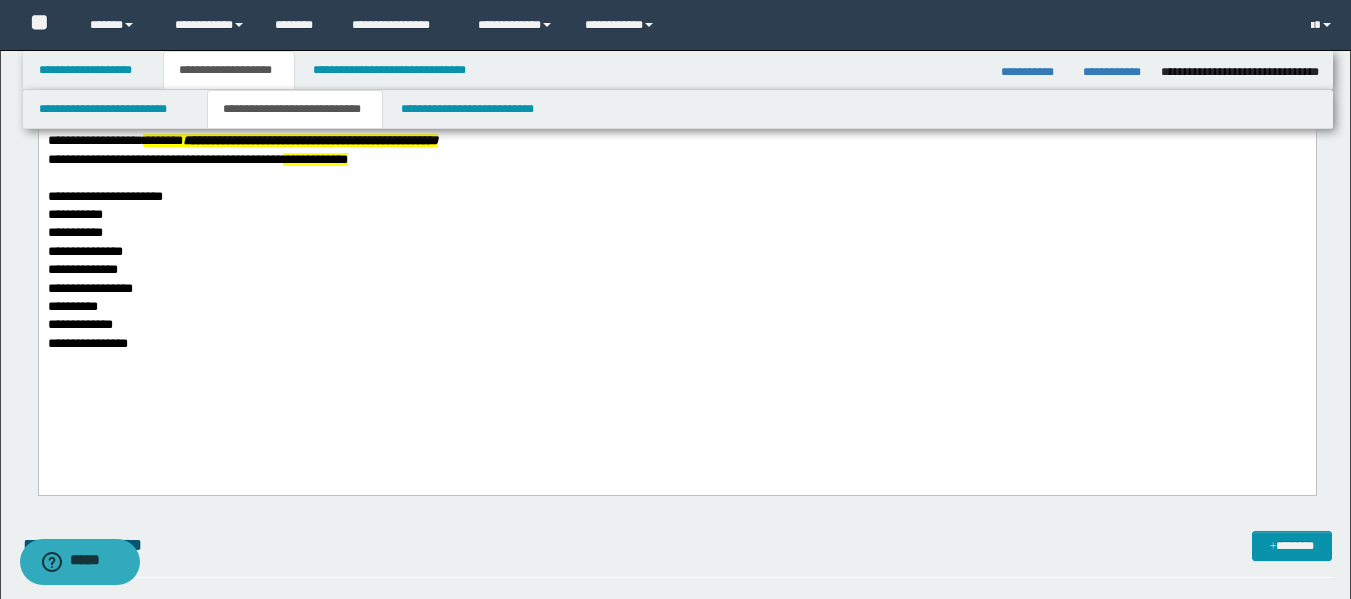 scroll, scrollTop: 500, scrollLeft: 0, axis: vertical 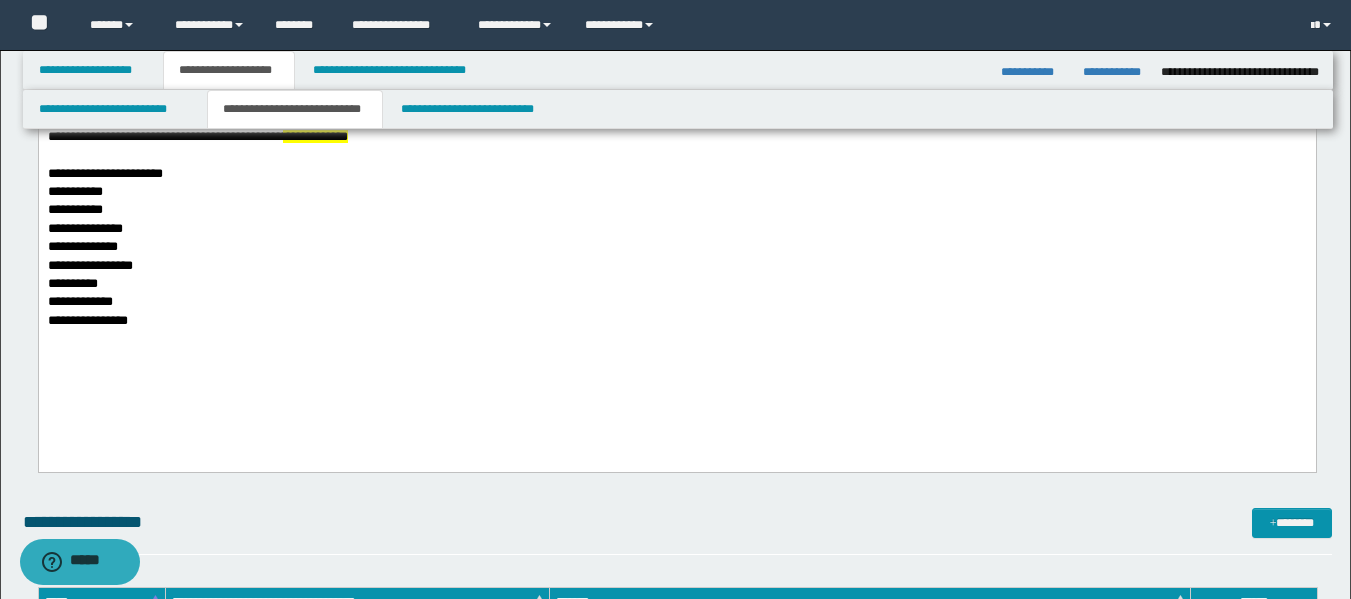 click on "**********" at bounding box center [87, 319] 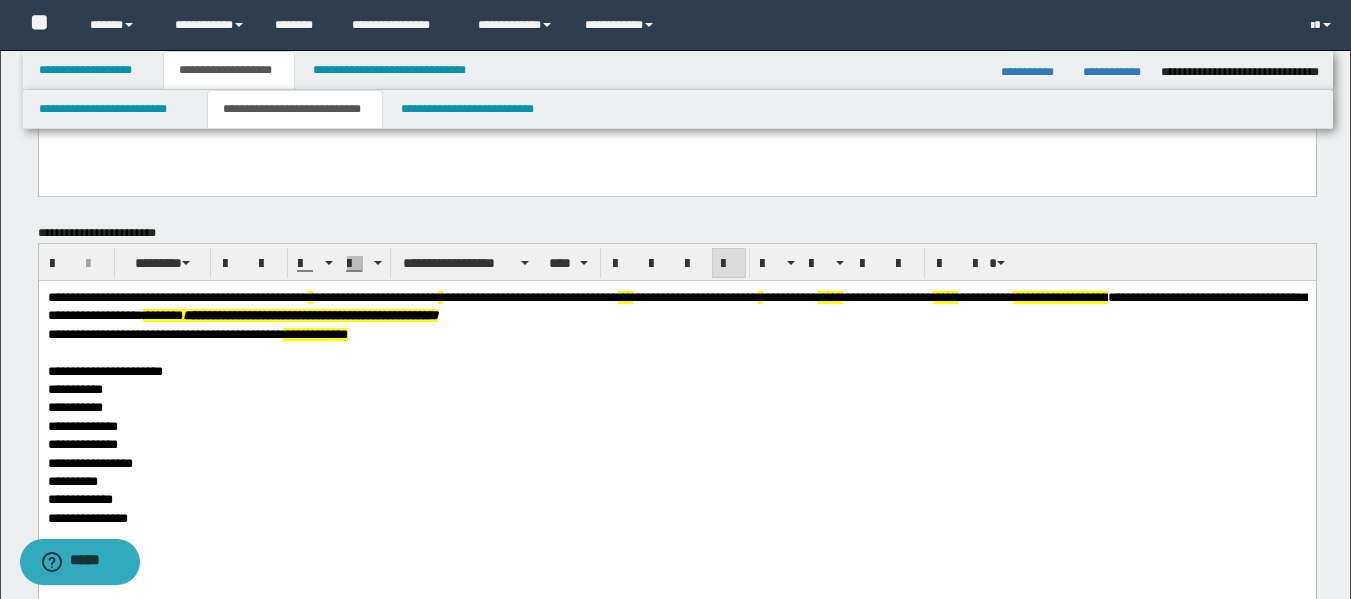 scroll, scrollTop: 300, scrollLeft: 0, axis: vertical 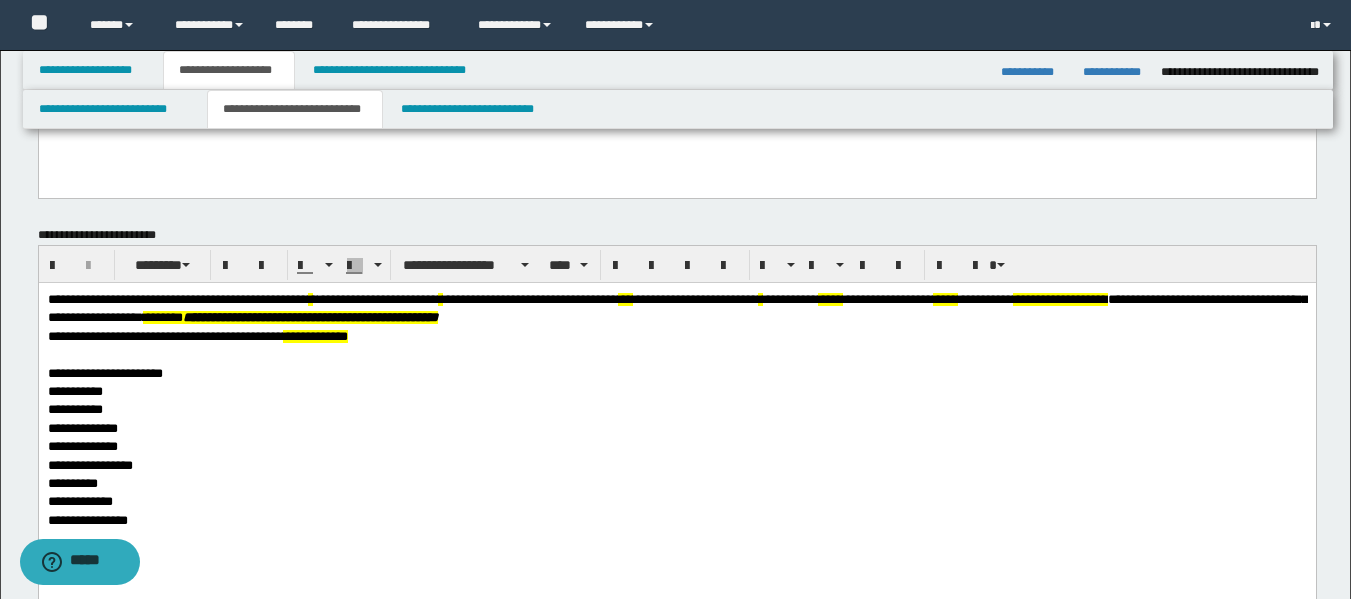 click on "**********" at bounding box center [314, 335] 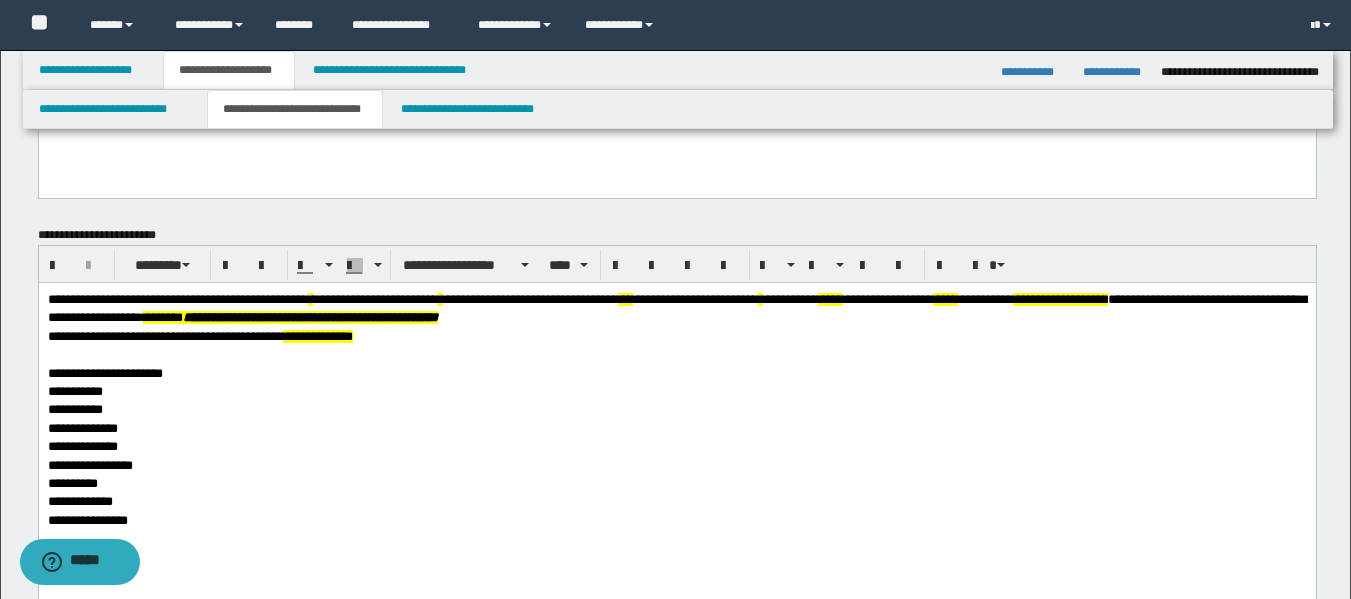 click on "**********" at bounding box center (317, 335) 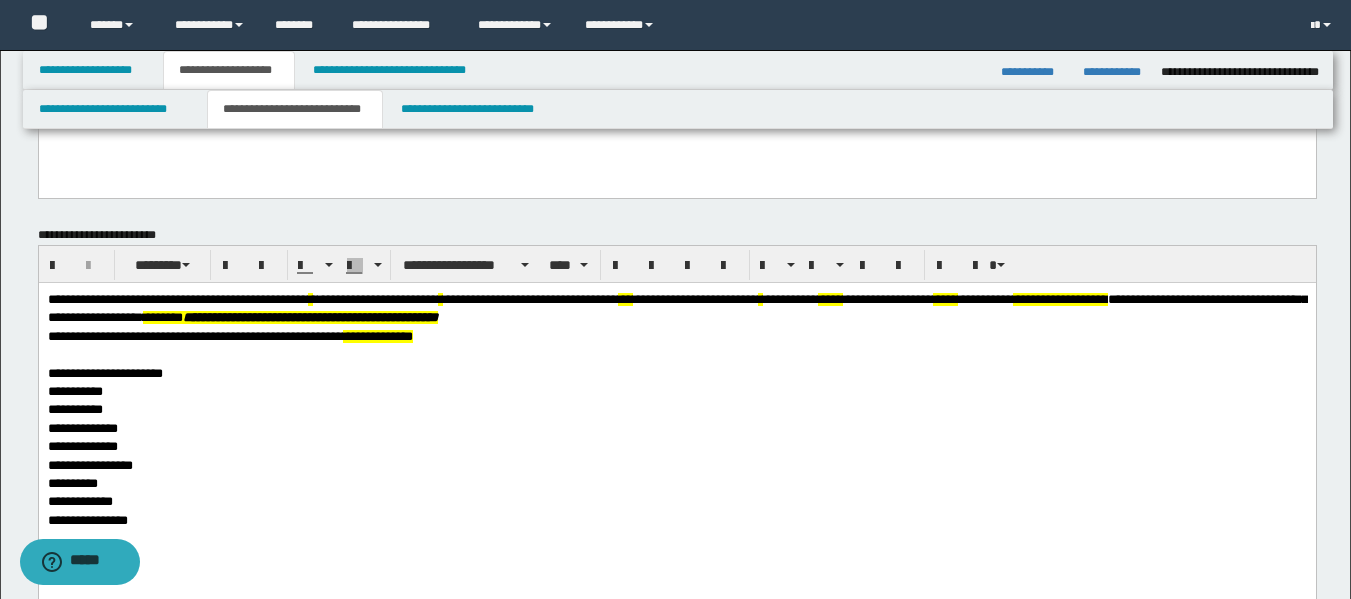 click on "**********" at bounding box center (194, 335) 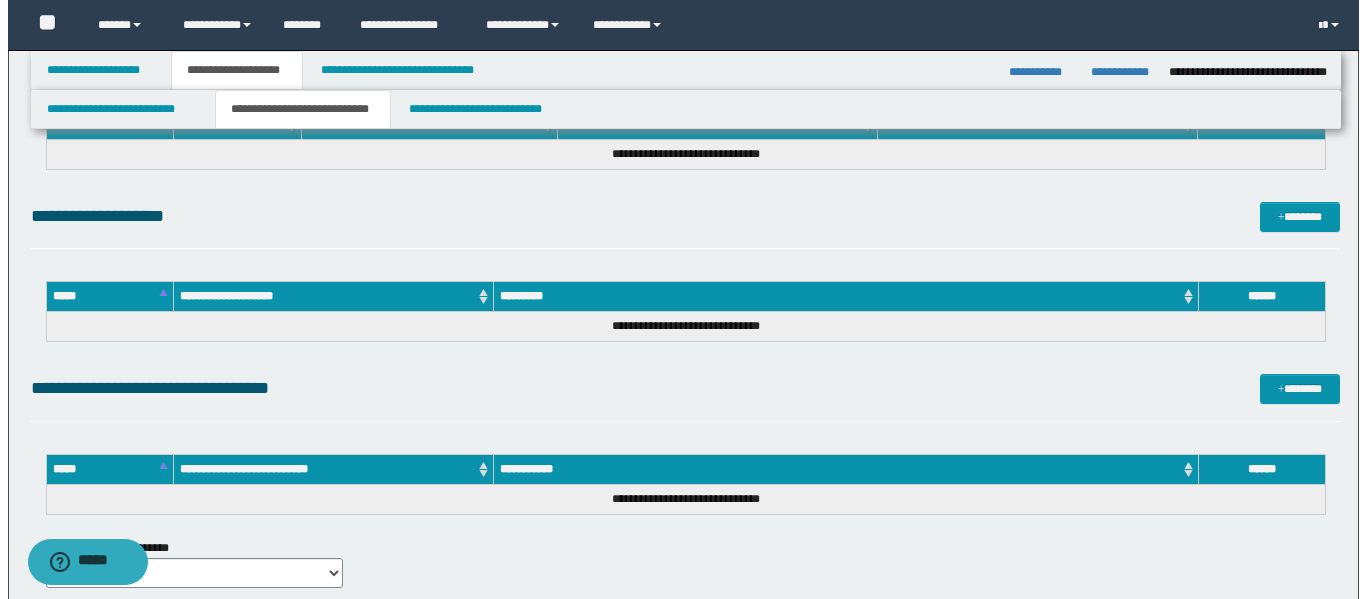 scroll, scrollTop: 1187, scrollLeft: 0, axis: vertical 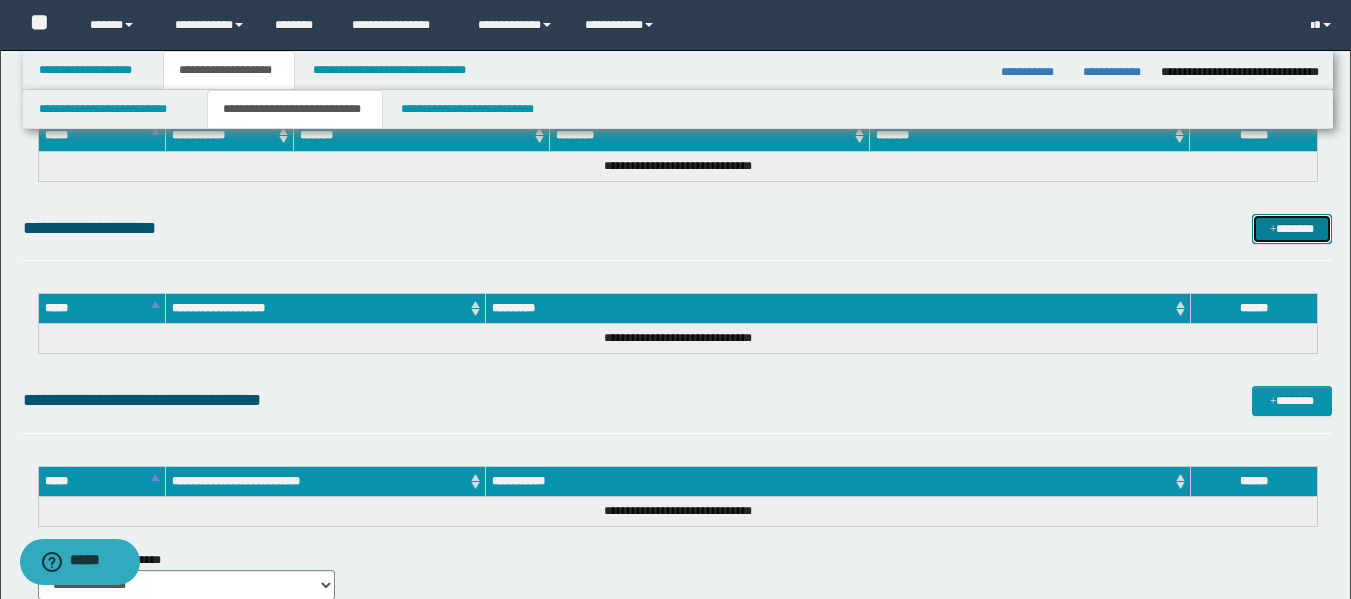 click on "*******" at bounding box center (1292, 229) 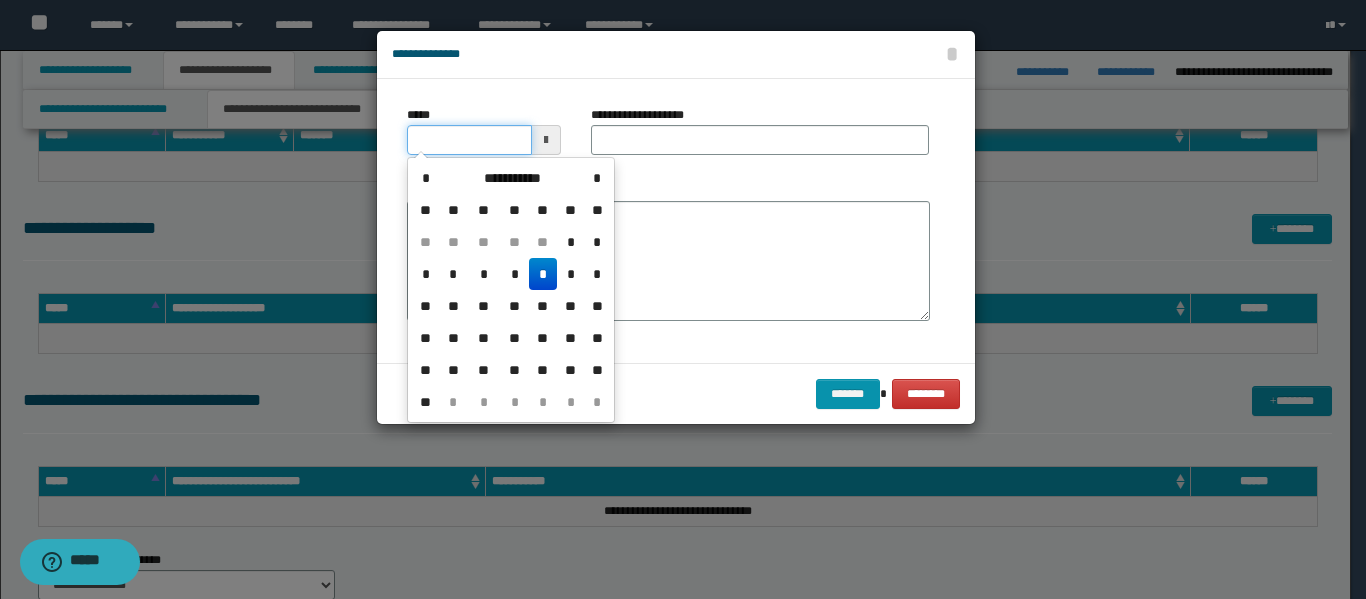click on "*****" at bounding box center [469, 140] 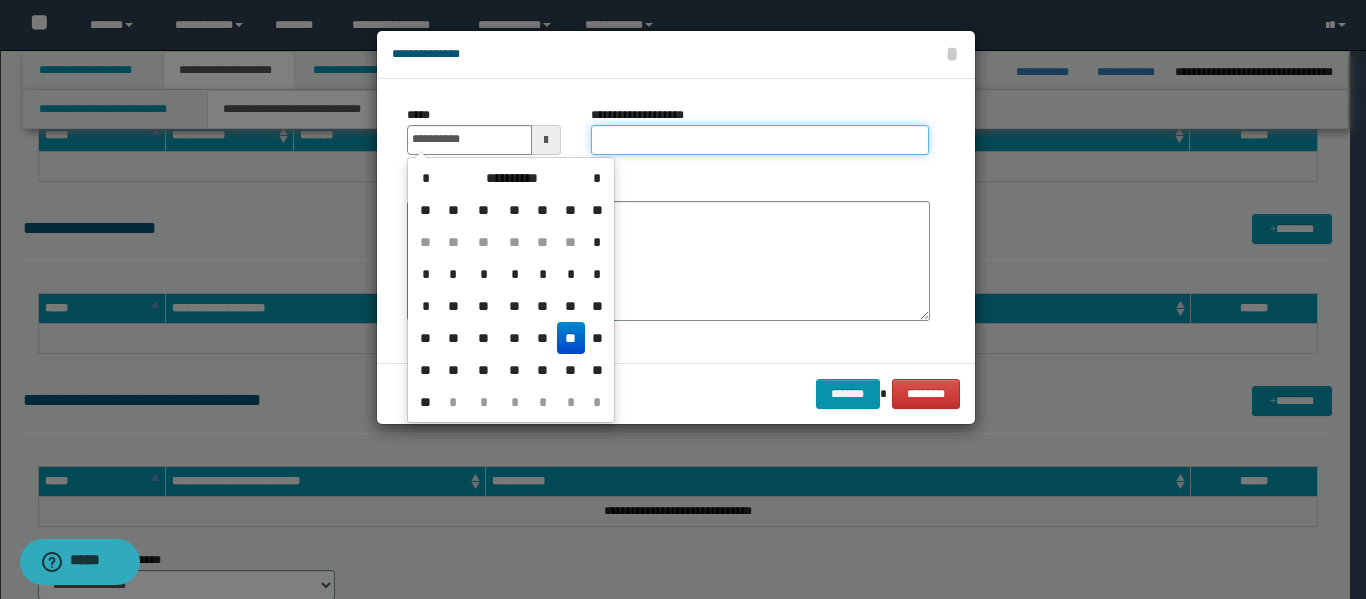 type on "**********" 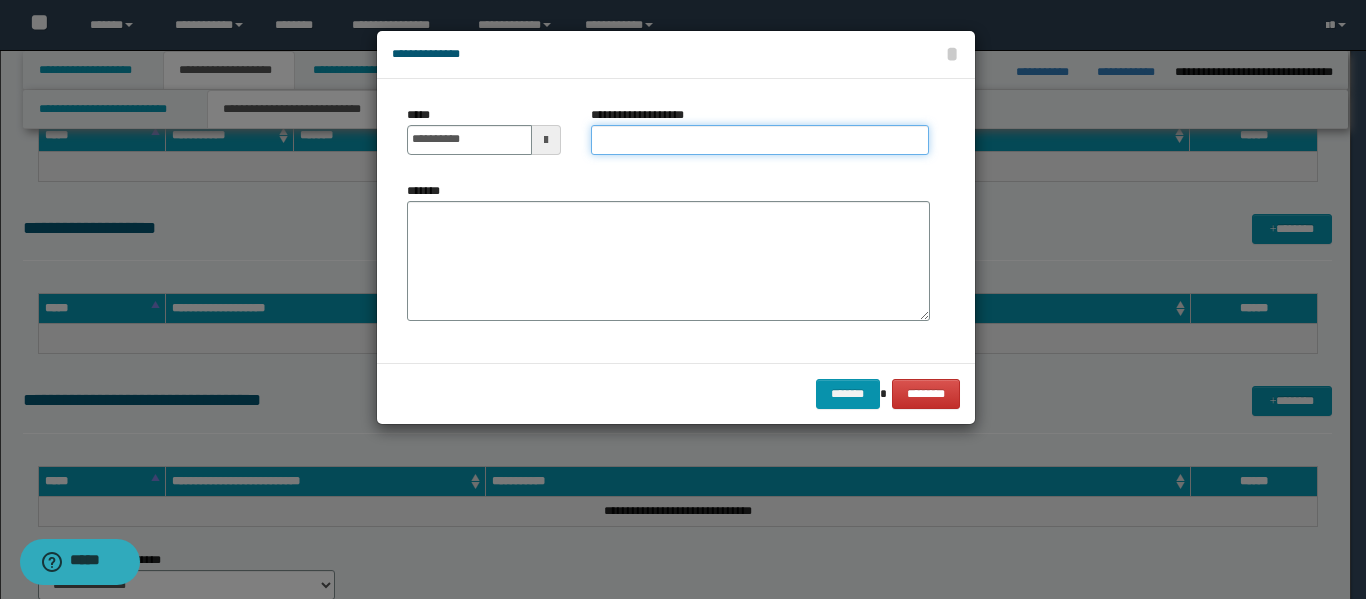 click on "**********" at bounding box center (760, 140) 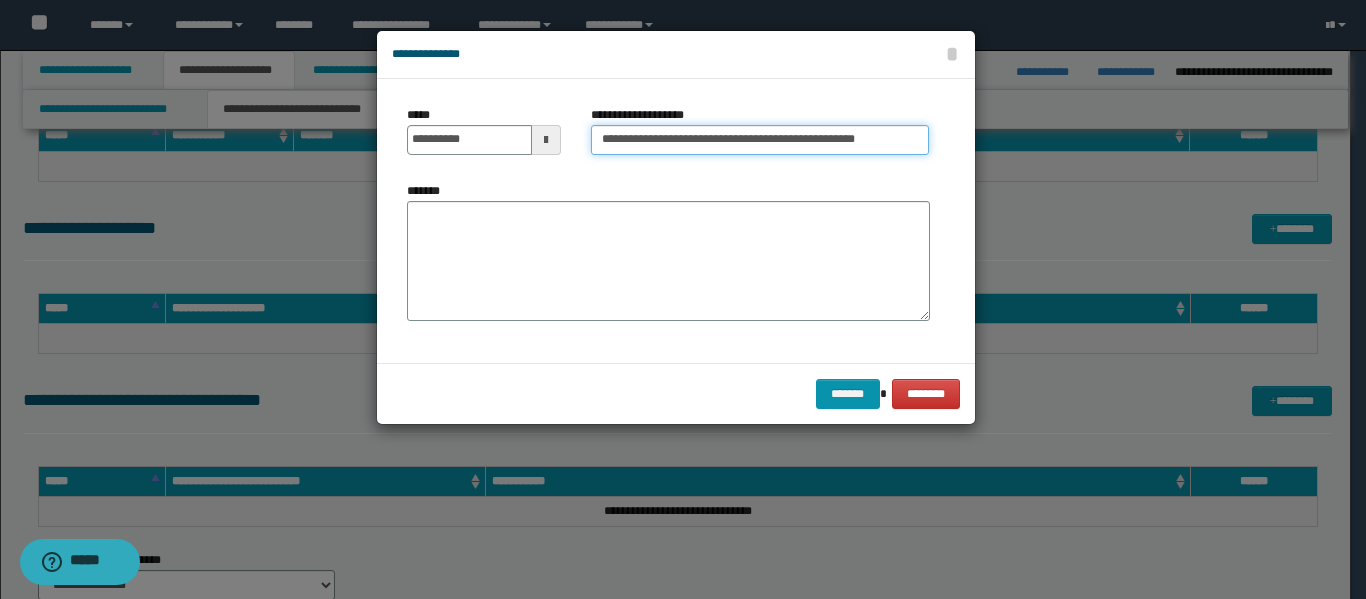 scroll, scrollTop: 0, scrollLeft: 16, axis: horizontal 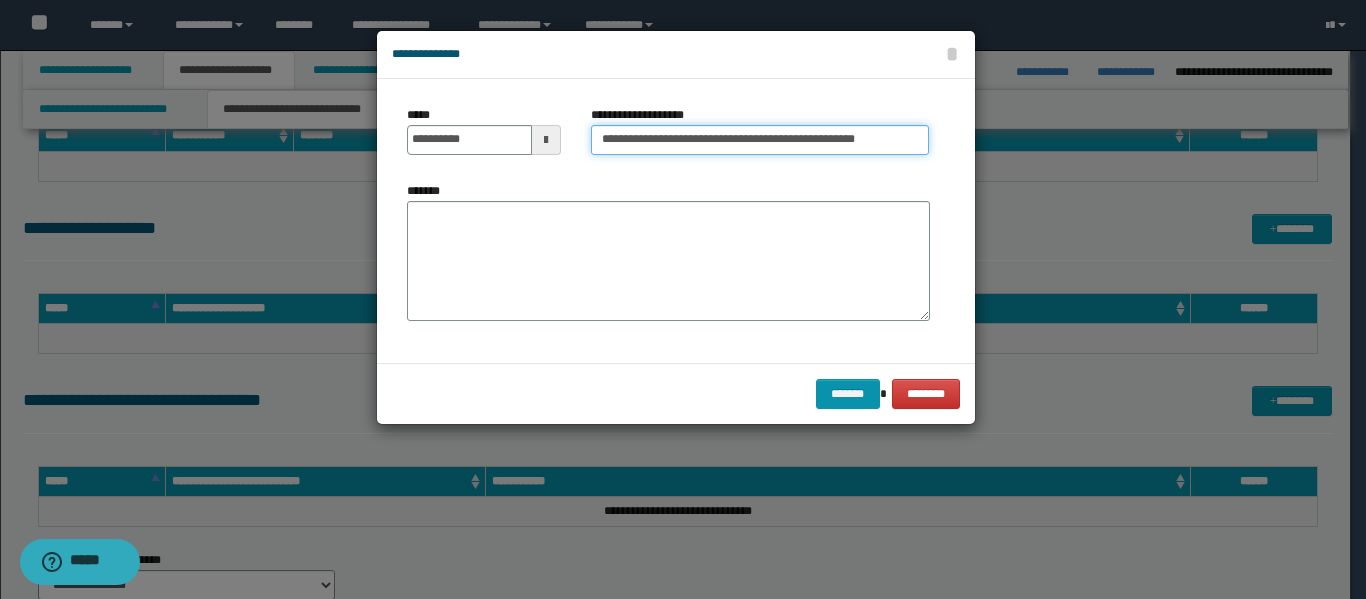 type on "**********" 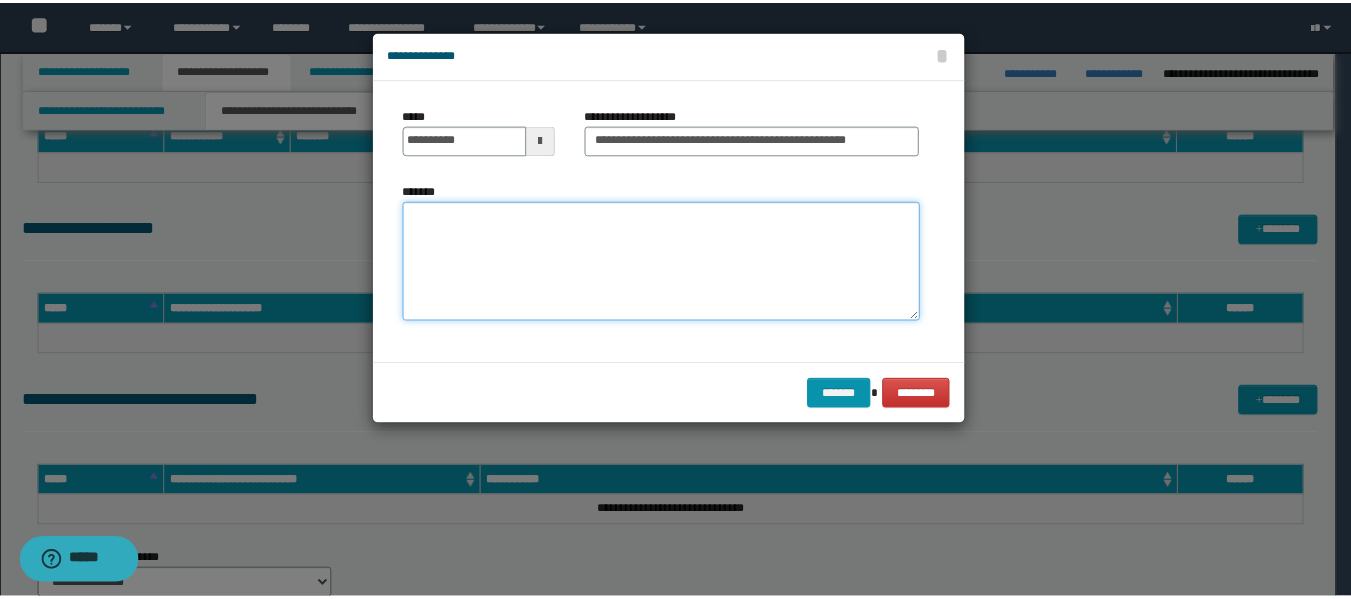 scroll, scrollTop: 0, scrollLeft: 0, axis: both 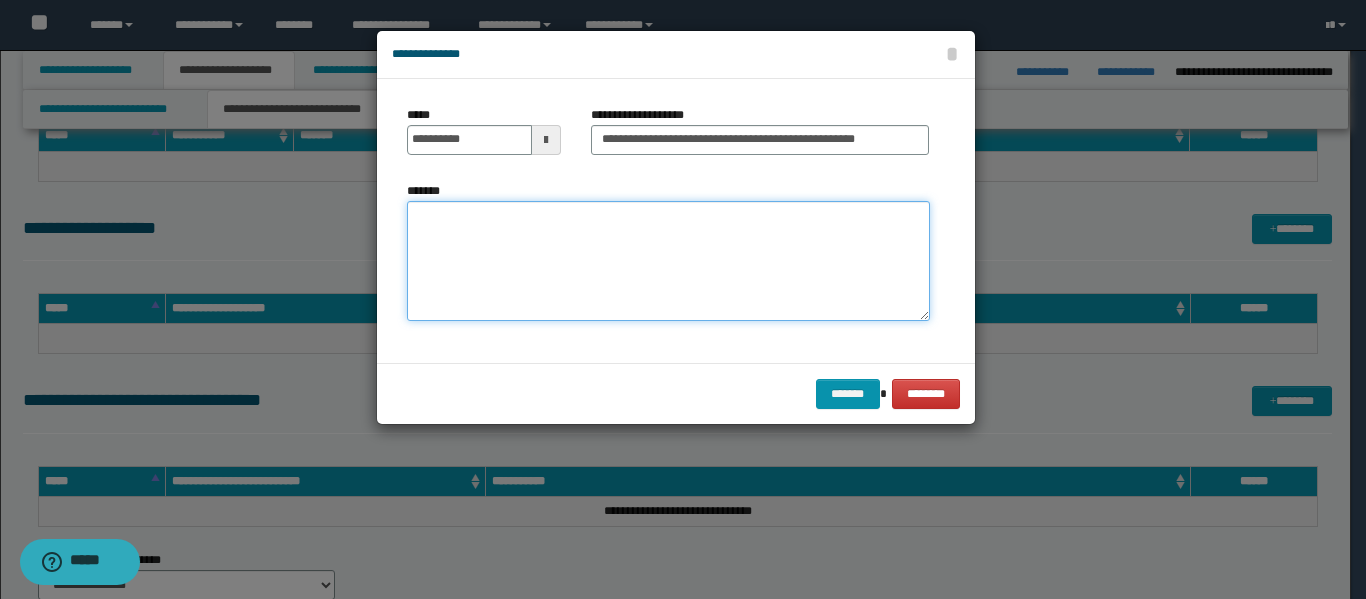click on "*******" at bounding box center (668, 261) 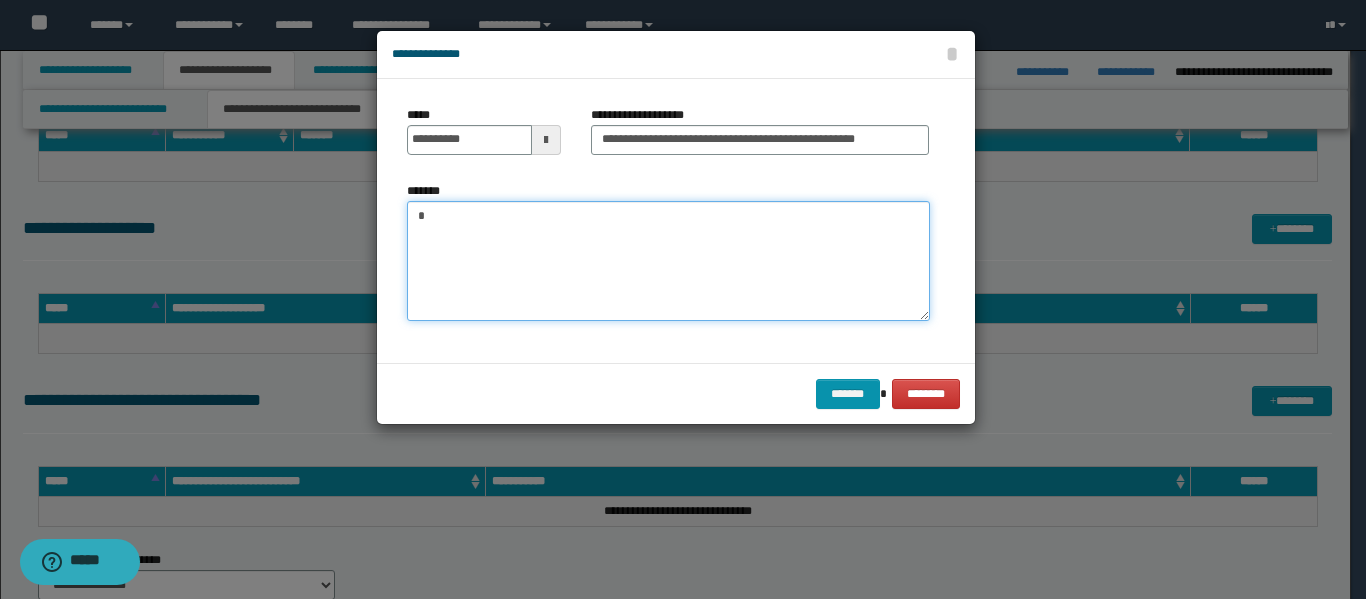 type on "*" 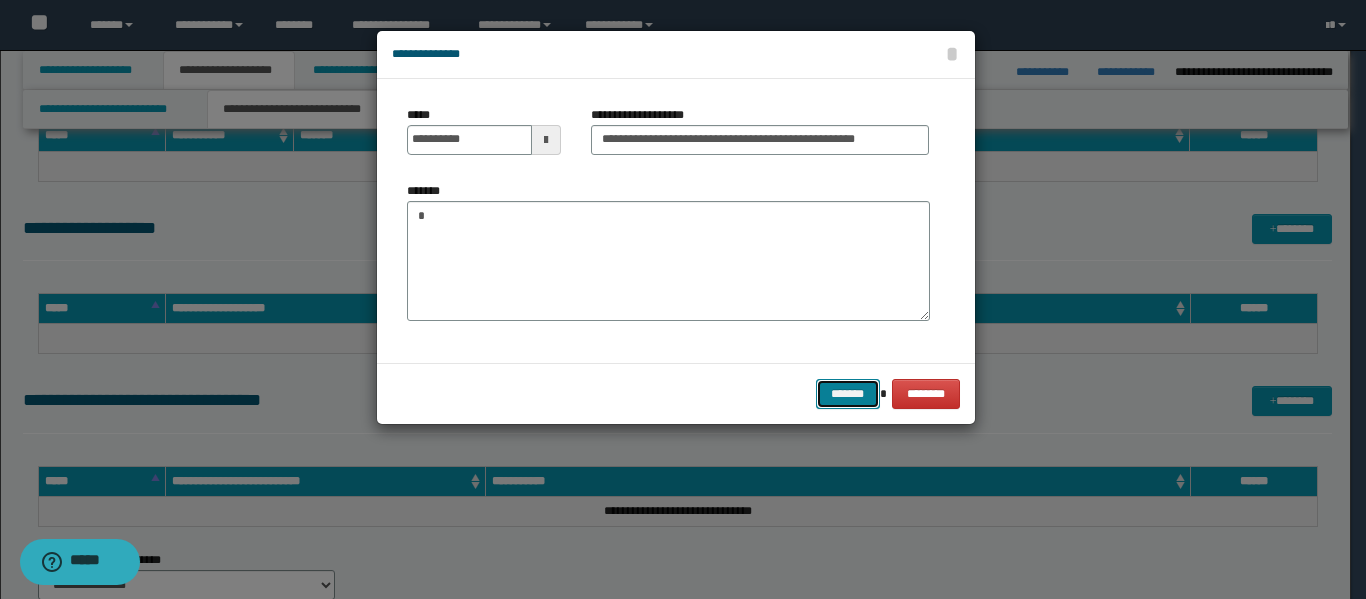 type 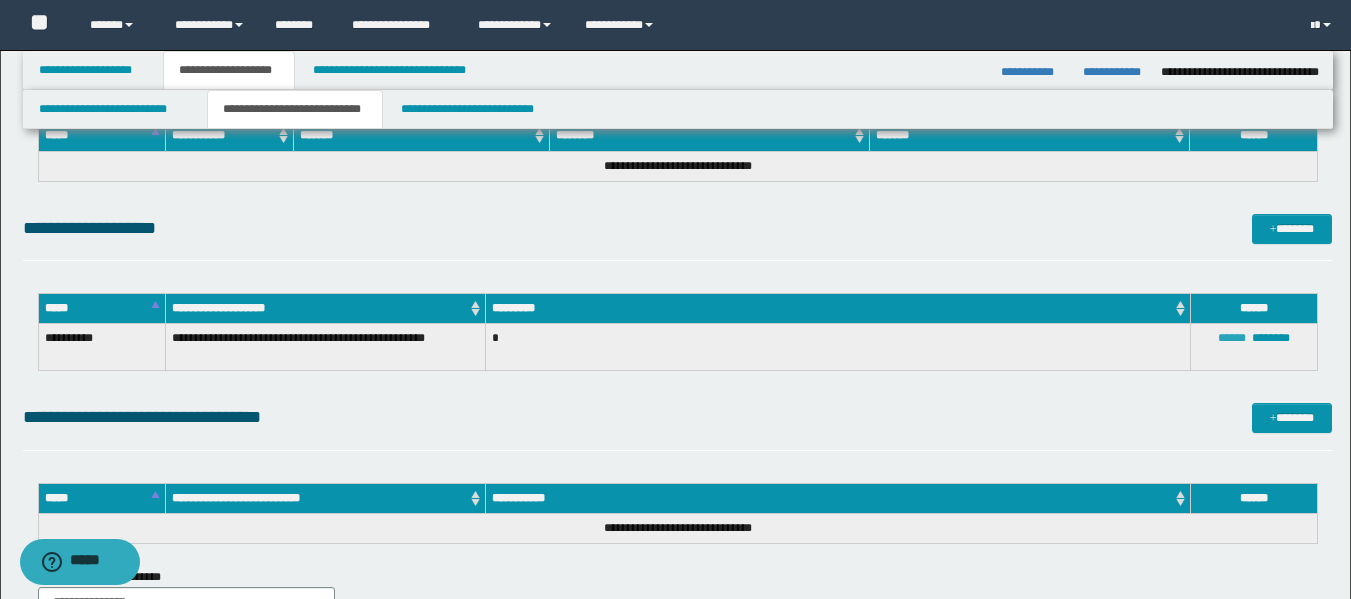 click on "******" at bounding box center (1232, 338) 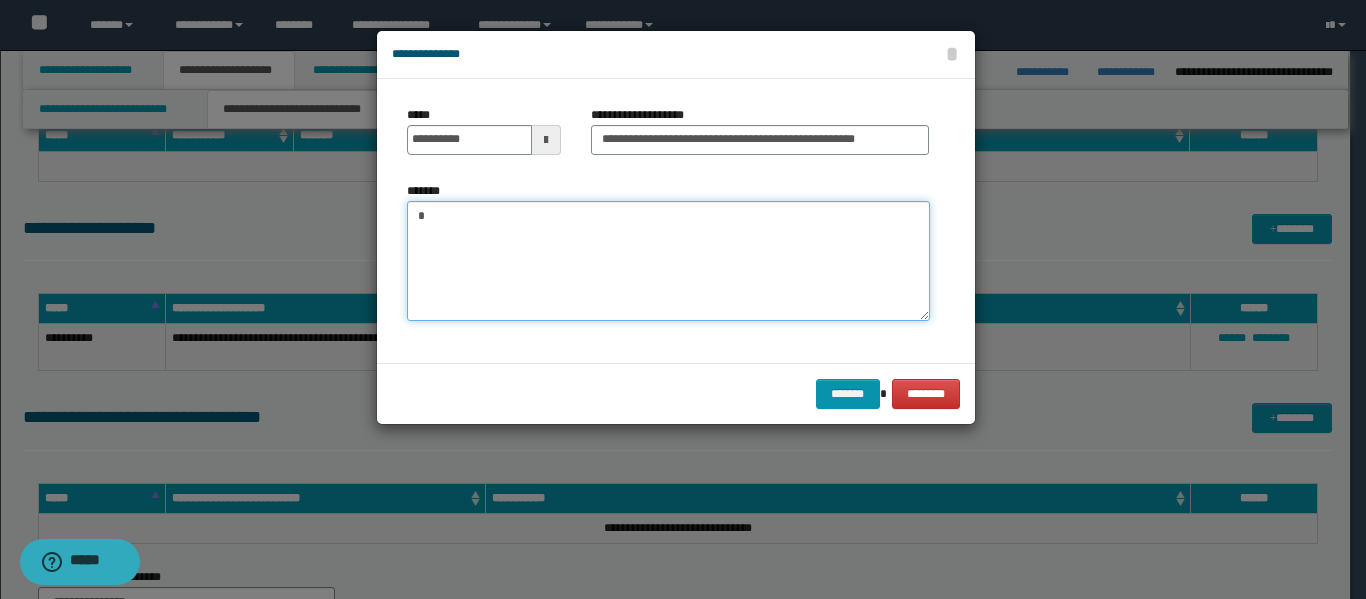 click on "*" at bounding box center (668, 261) 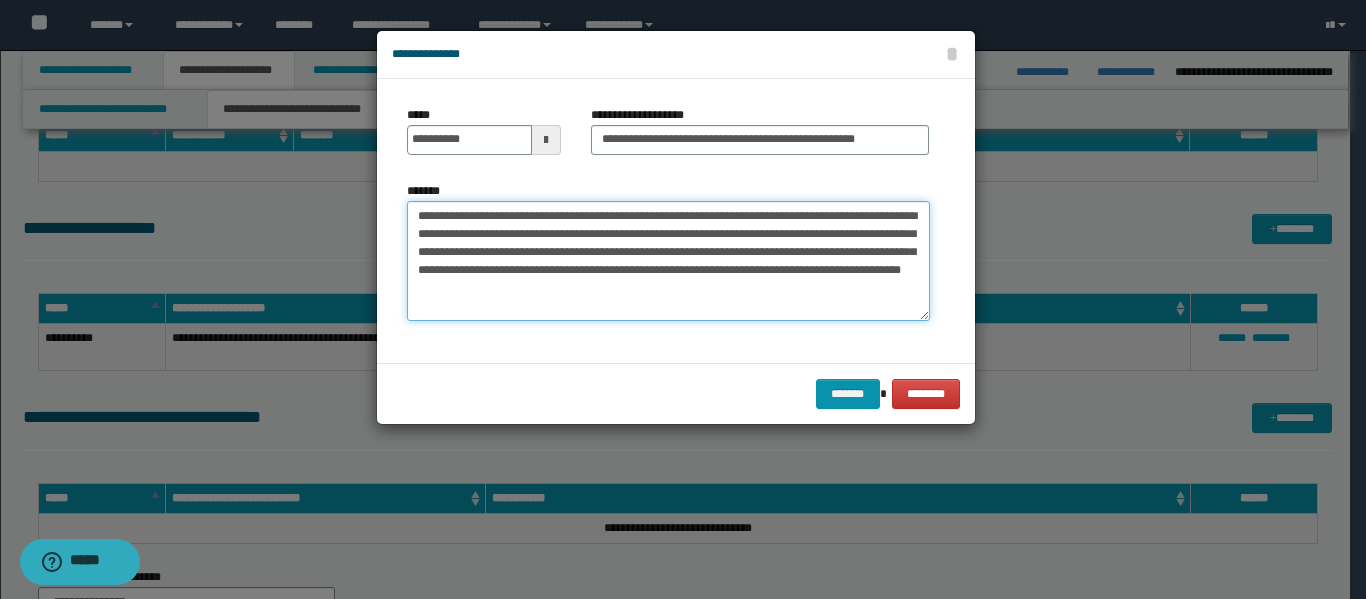 click on "**********" at bounding box center (668, 261) 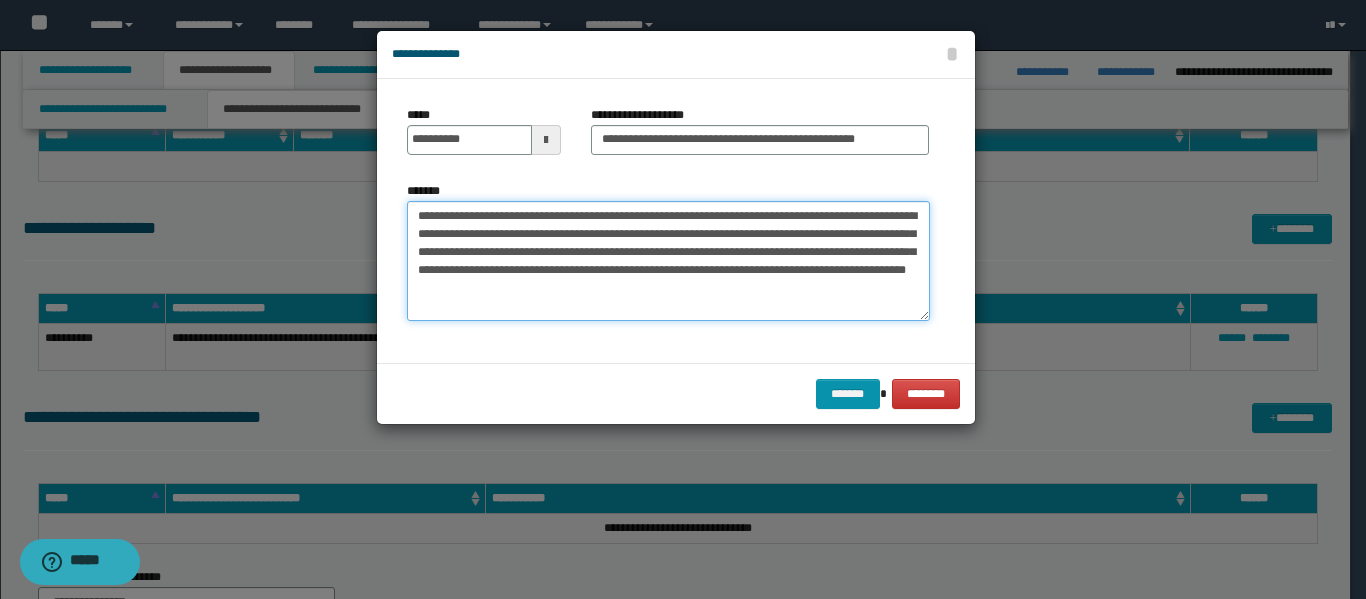 click on "**********" at bounding box center (668, 261) 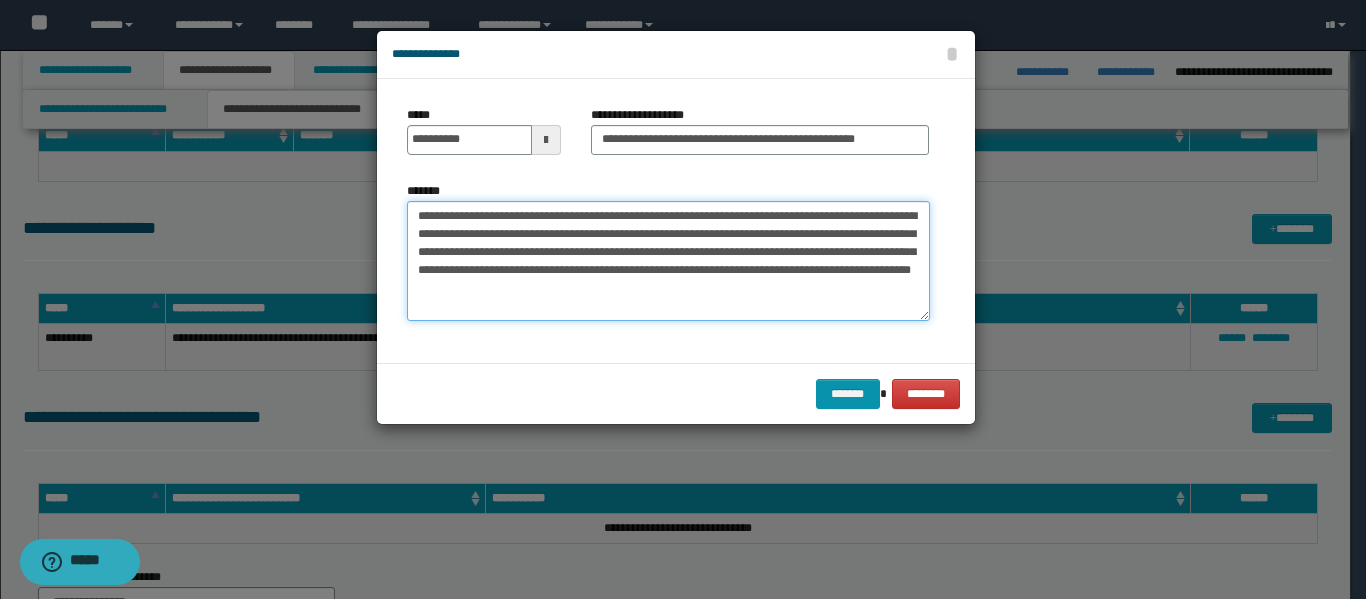 click on "**********" at bounding box center (668, 261) 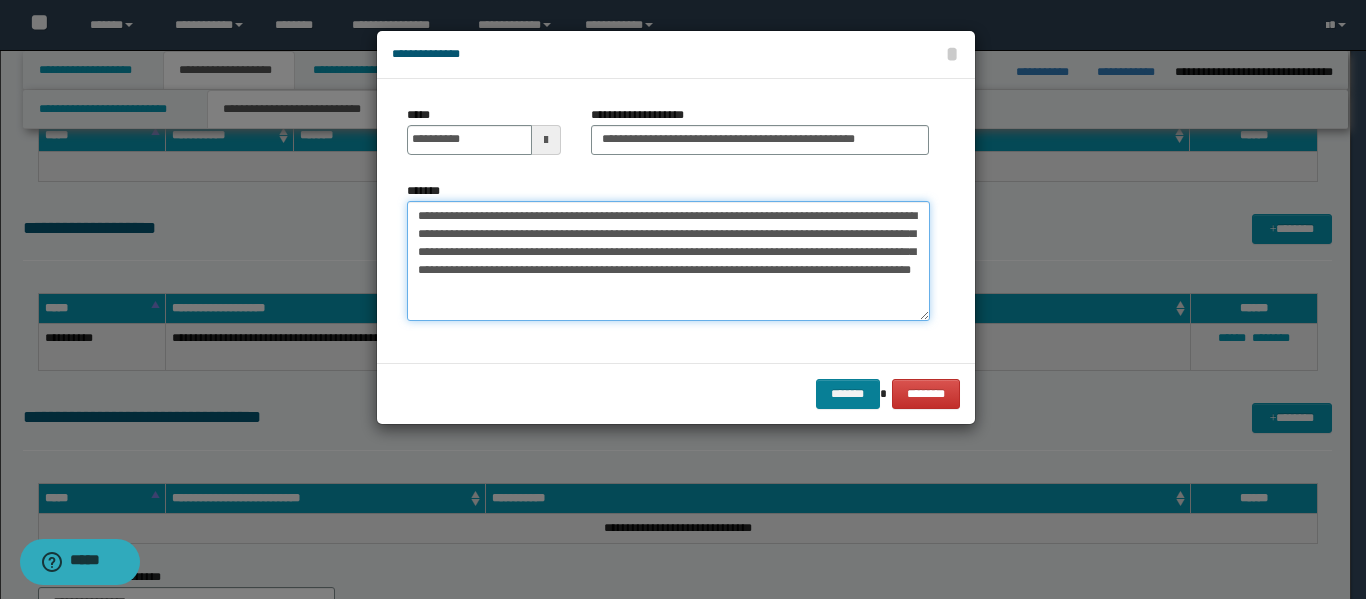 type on "**********" 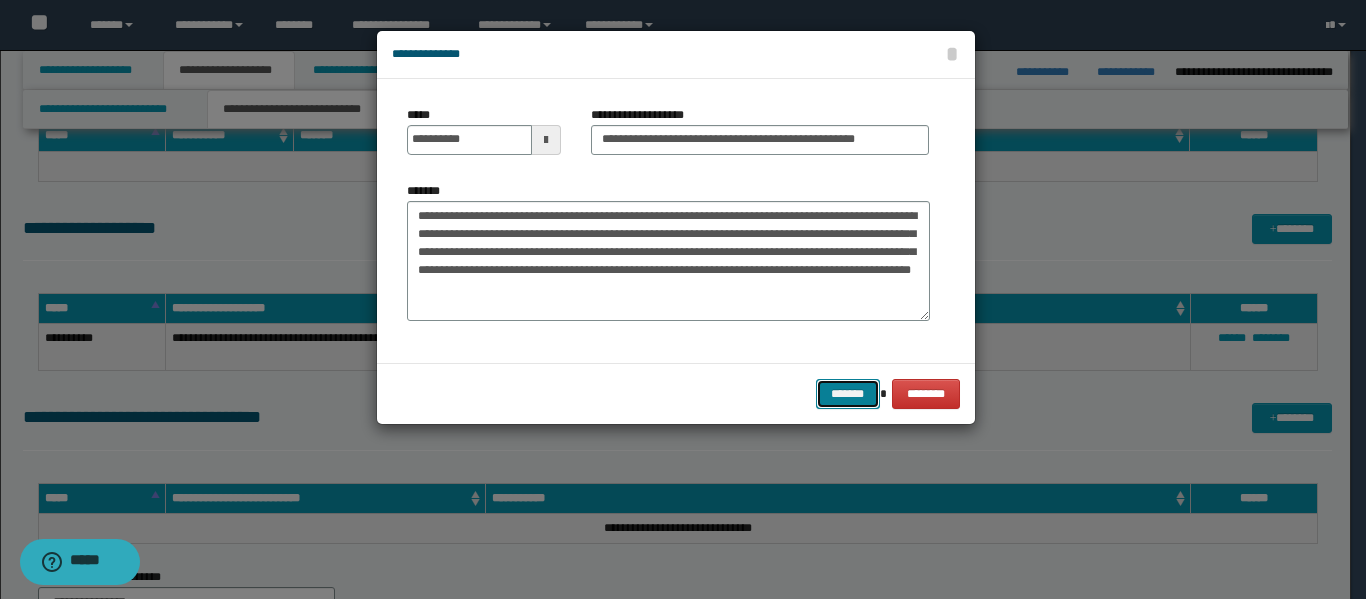 click on "*******" at bounding box center (848, 394) 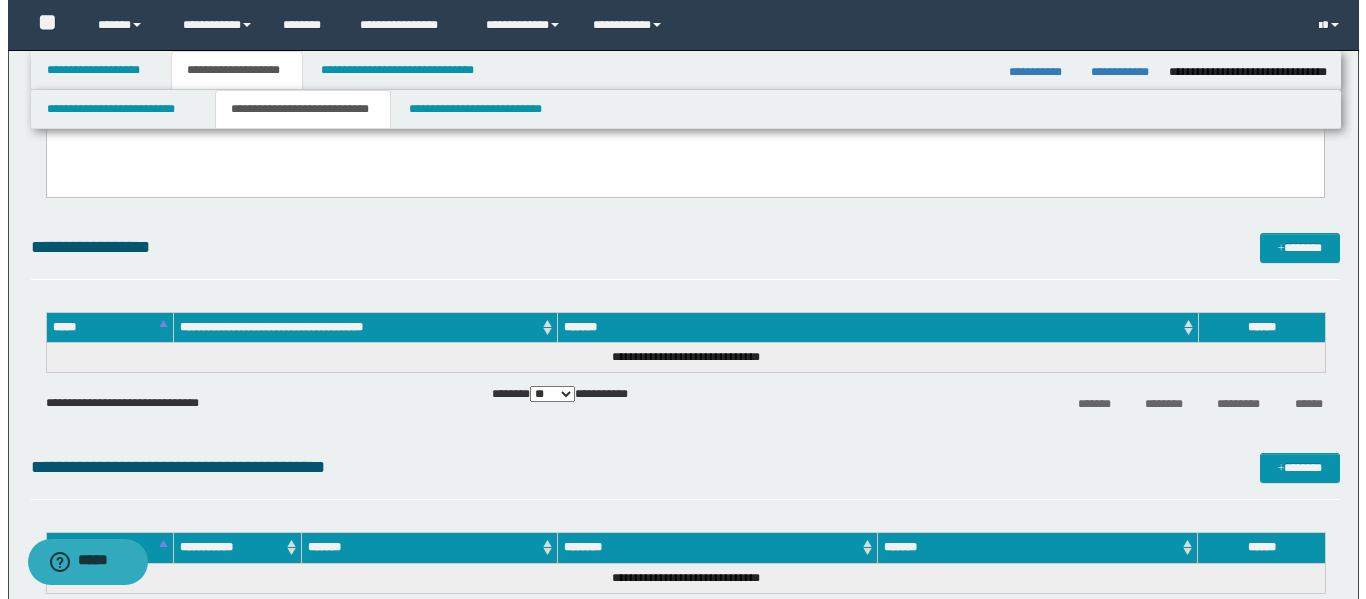 scroll, scrollTop: 787, scrollLeft: 0, axis: vertical 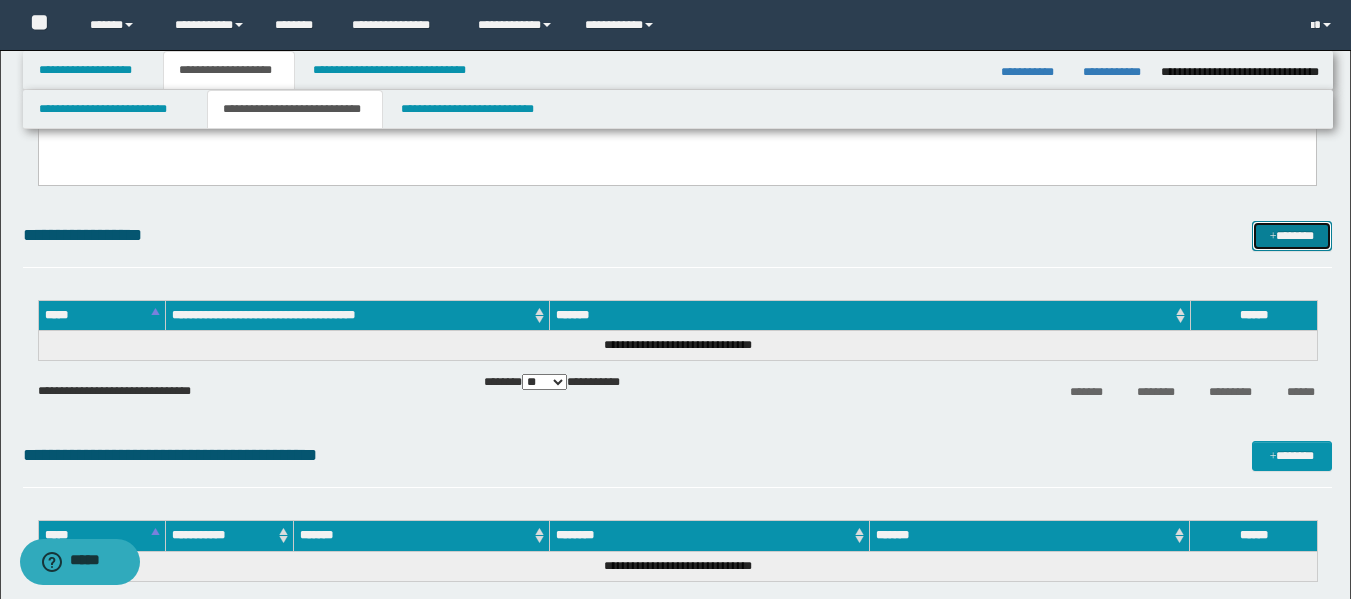 click on "*******" at bounding box center (1292, 236) 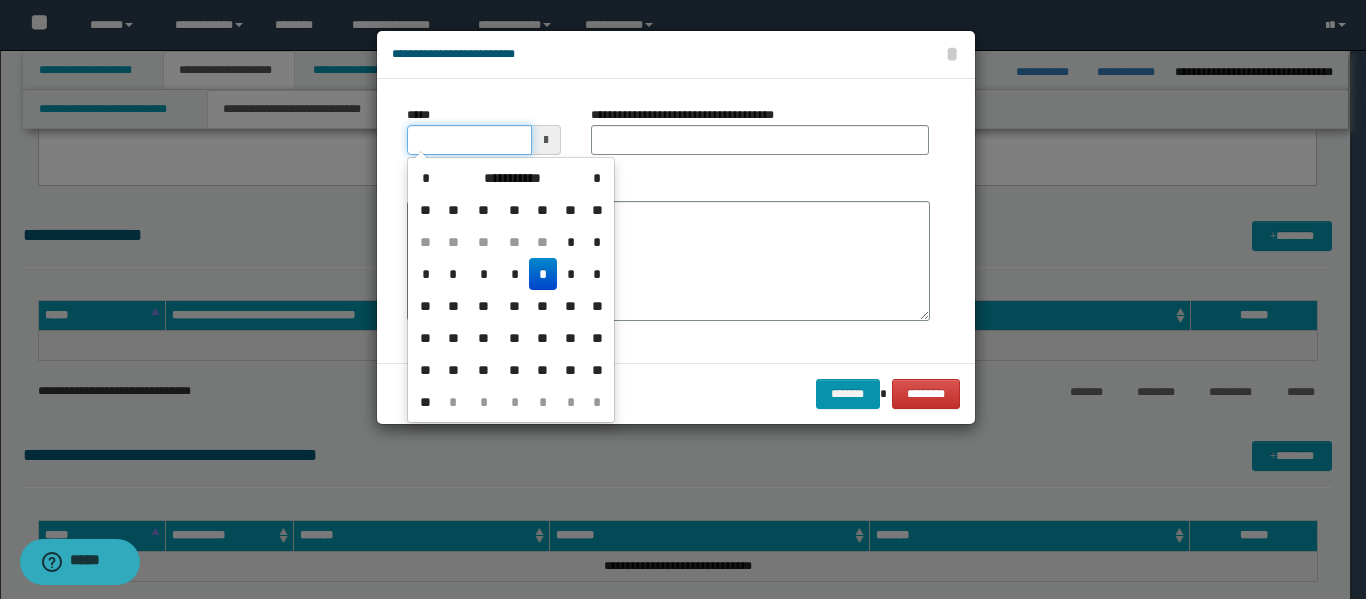 click on "*****" at bounding box center [469, 140] 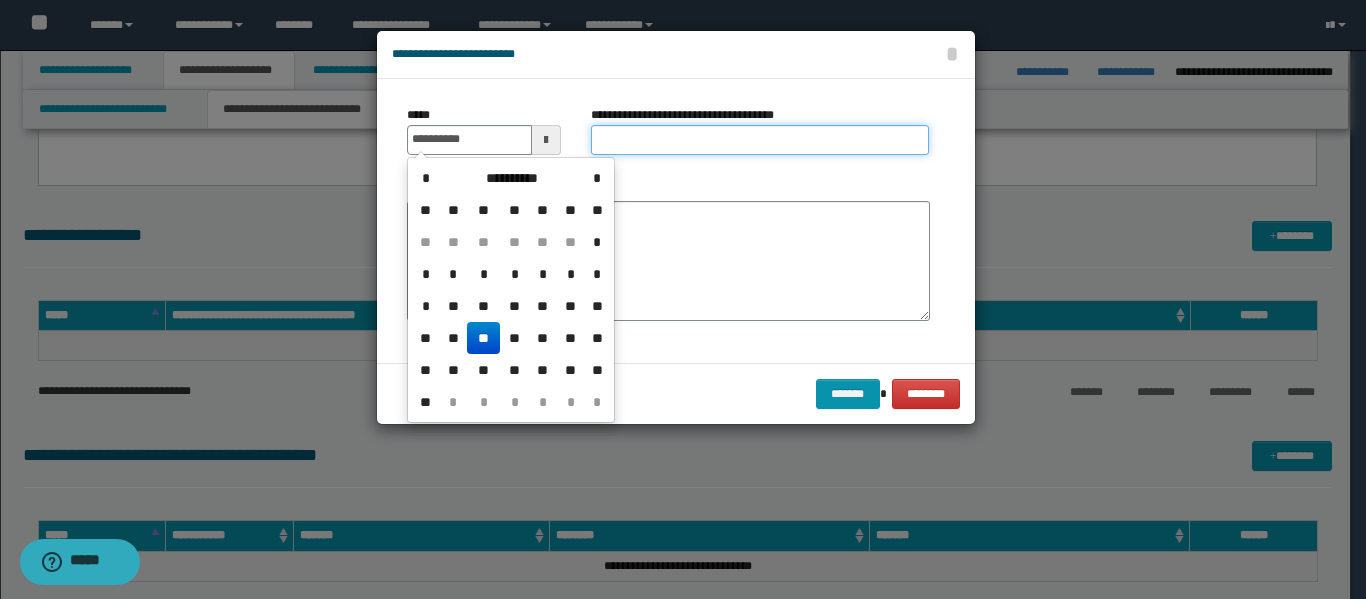 type on "**********" 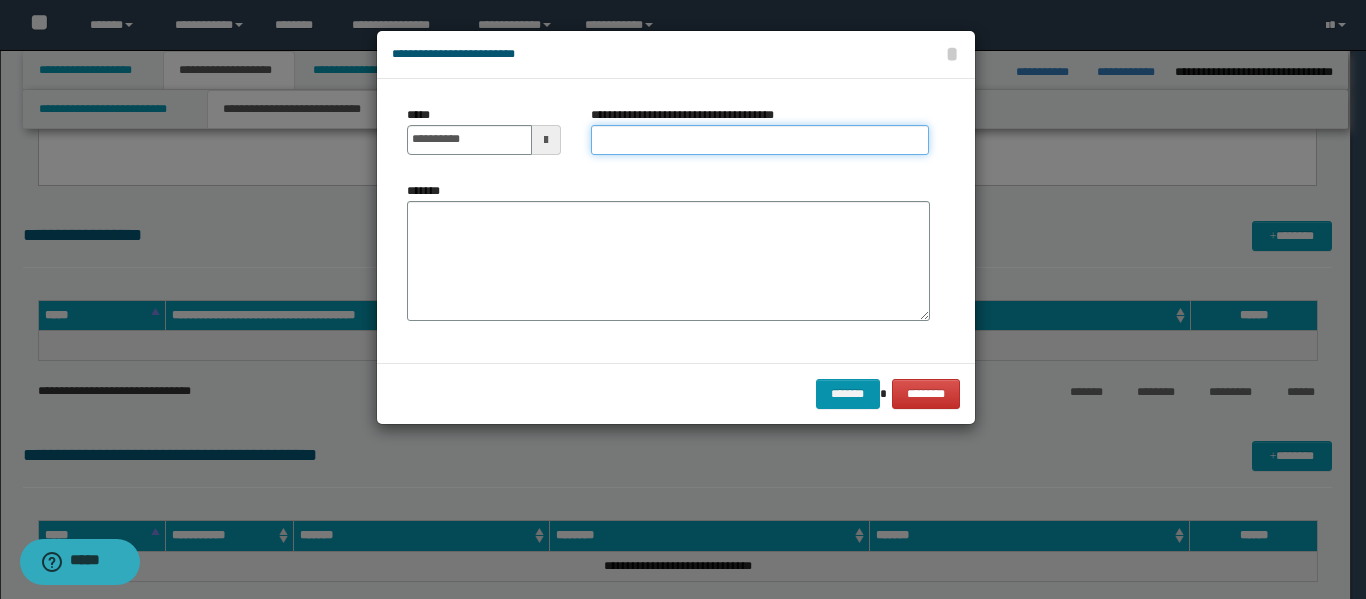 click on "**********" at bounding box center (760, 140) 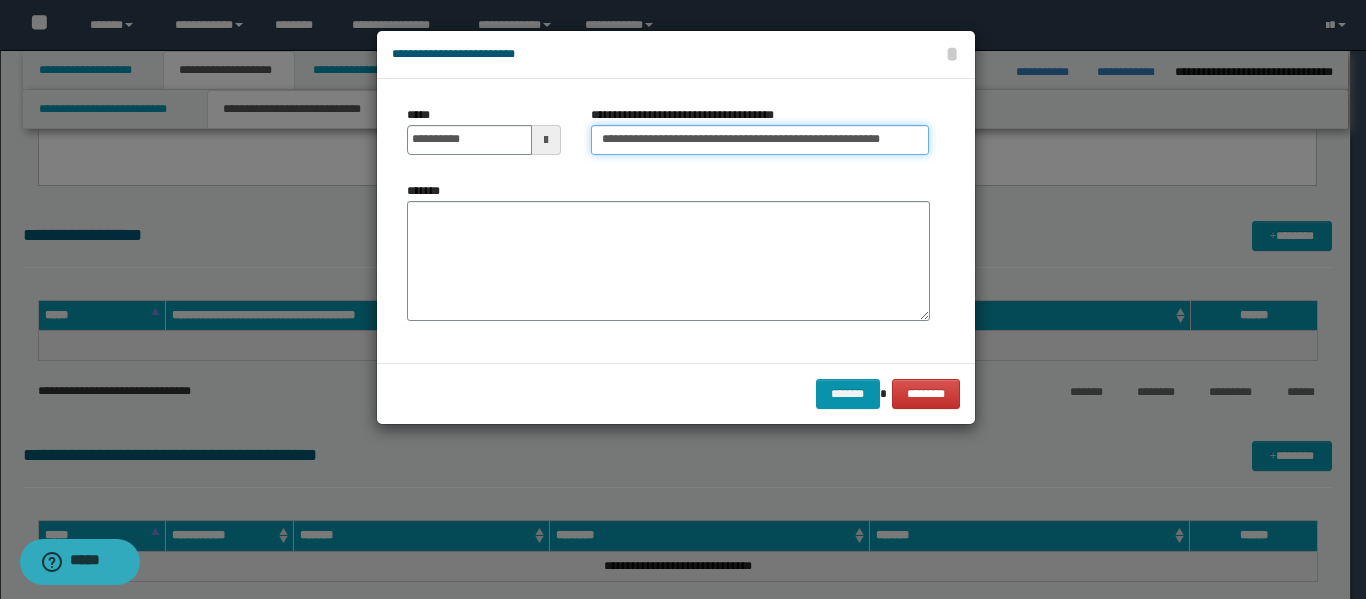 click on "**********" at bounding box center (760, 140) 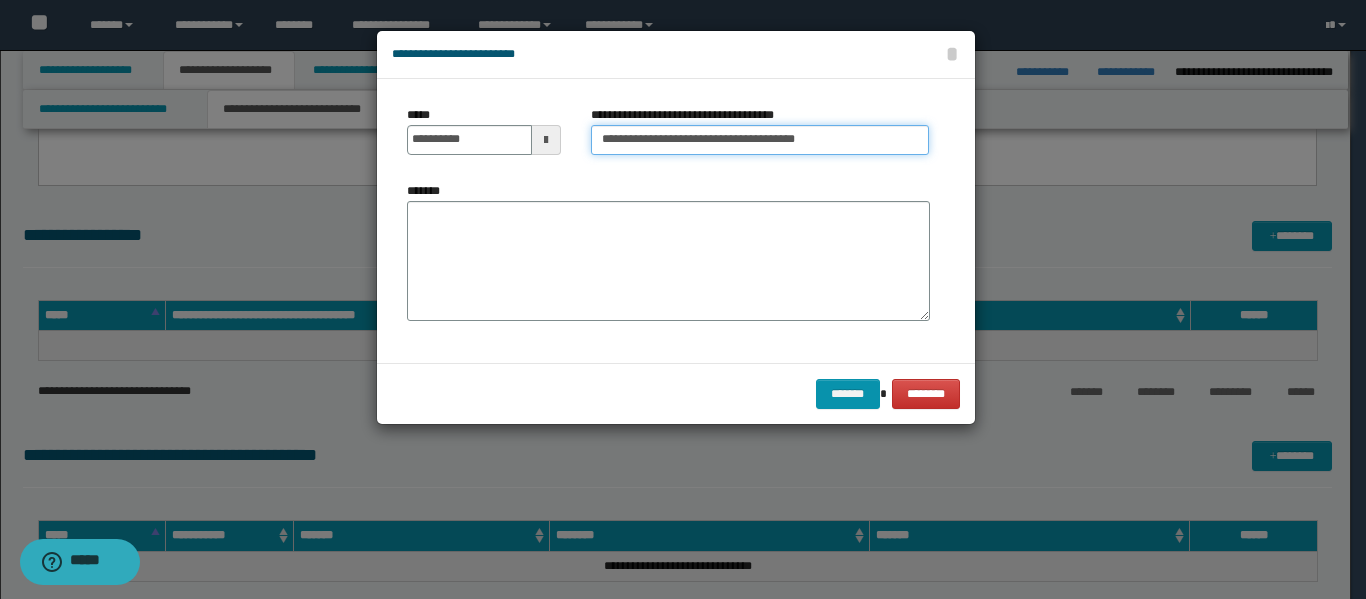 type on "**********" 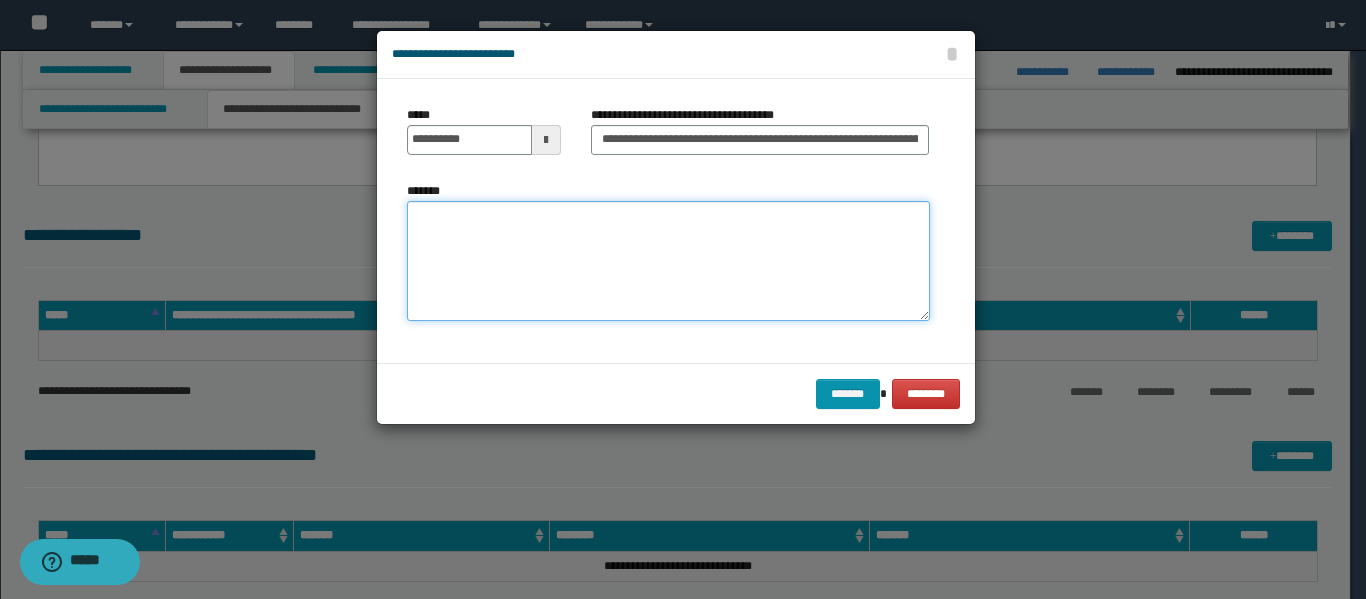 click on "*******" at bounding box center [668, 261] 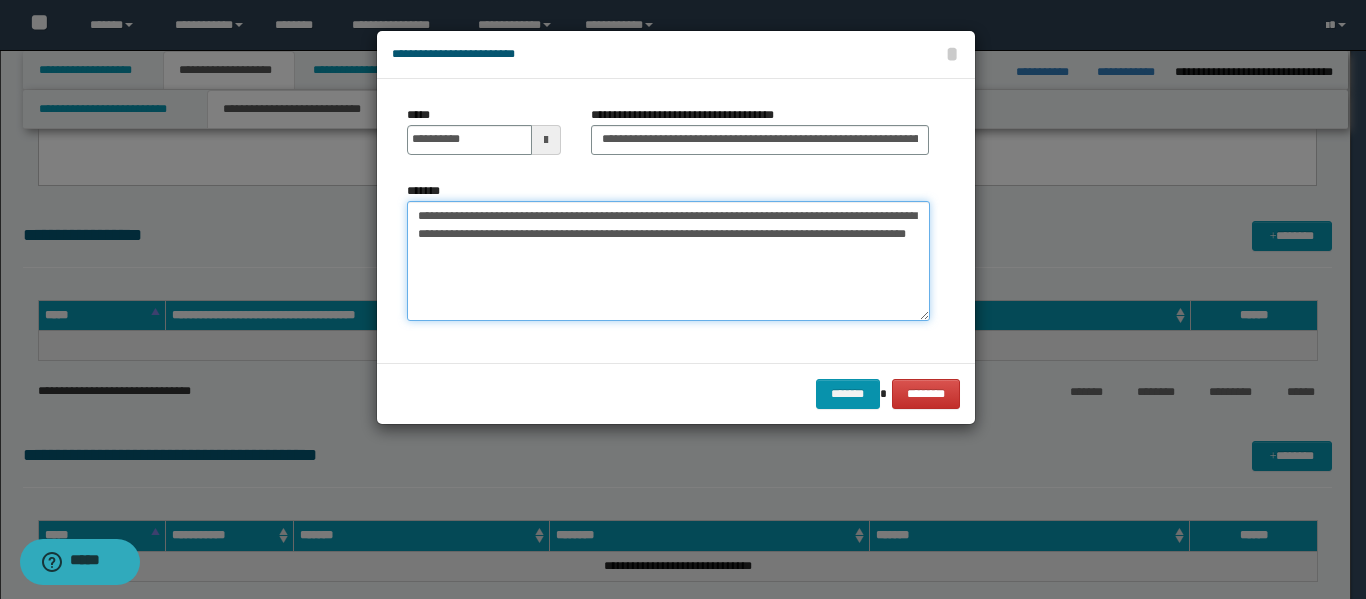 click on "**********" at bounding box center [668, 261] 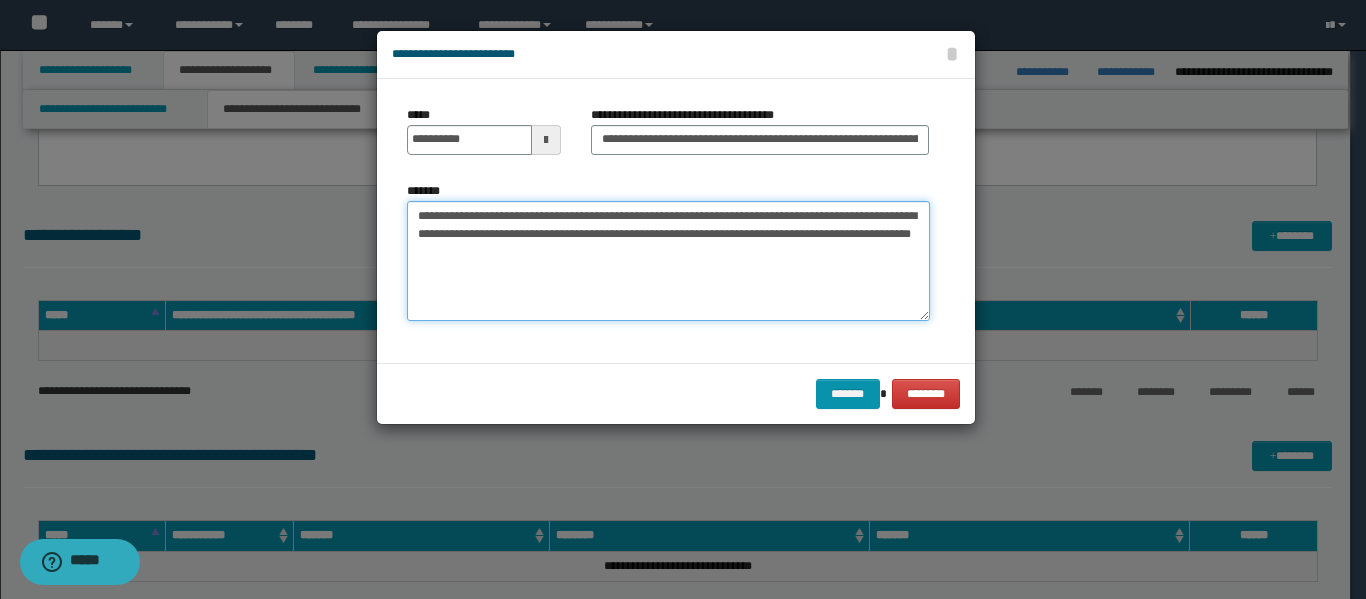 click on "**********" at bounding box center (668, 261) 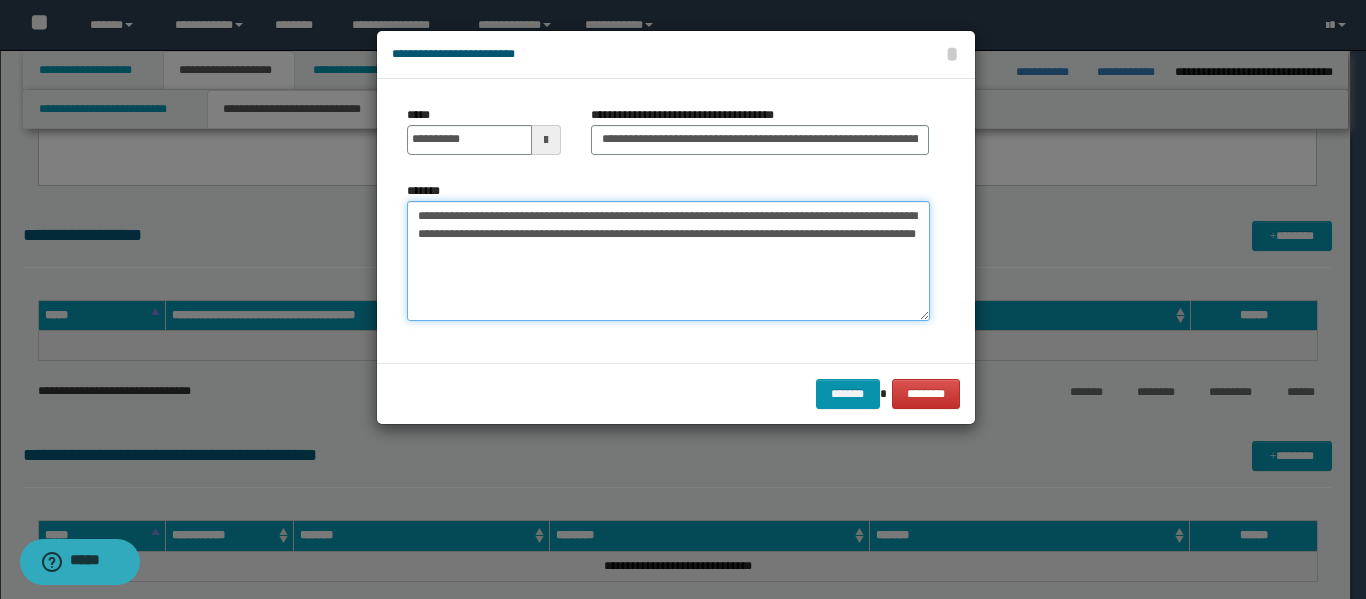 click on "**********" at bounding box center (668, 261) 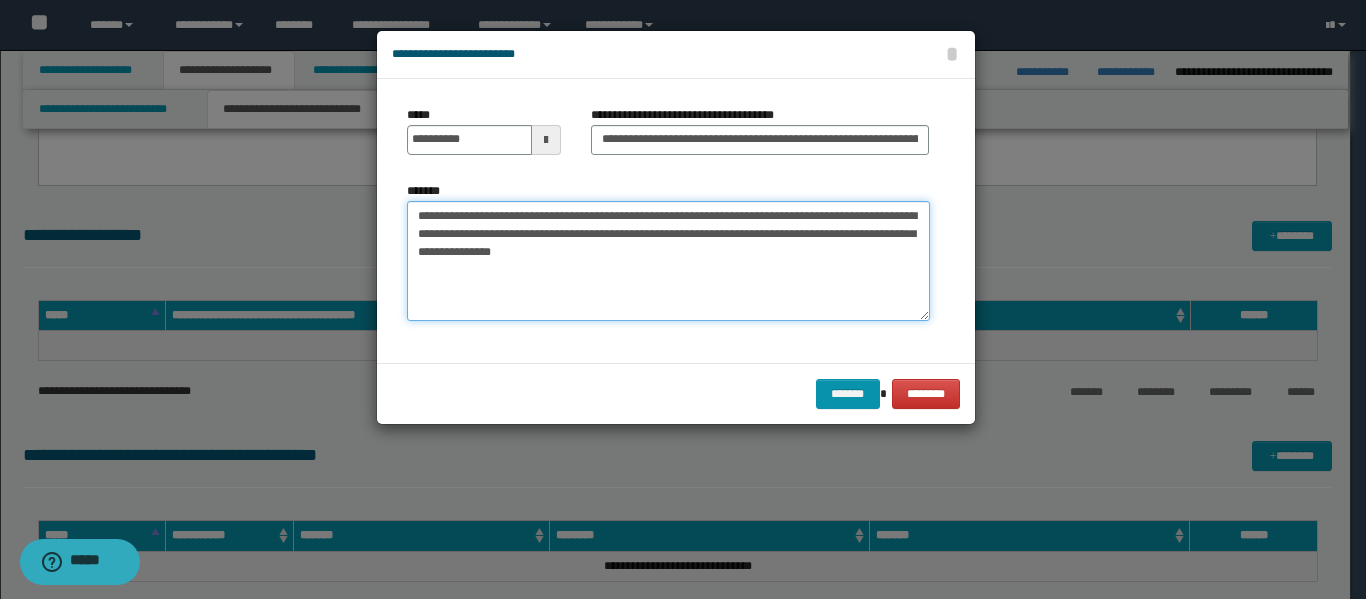type on "**********" 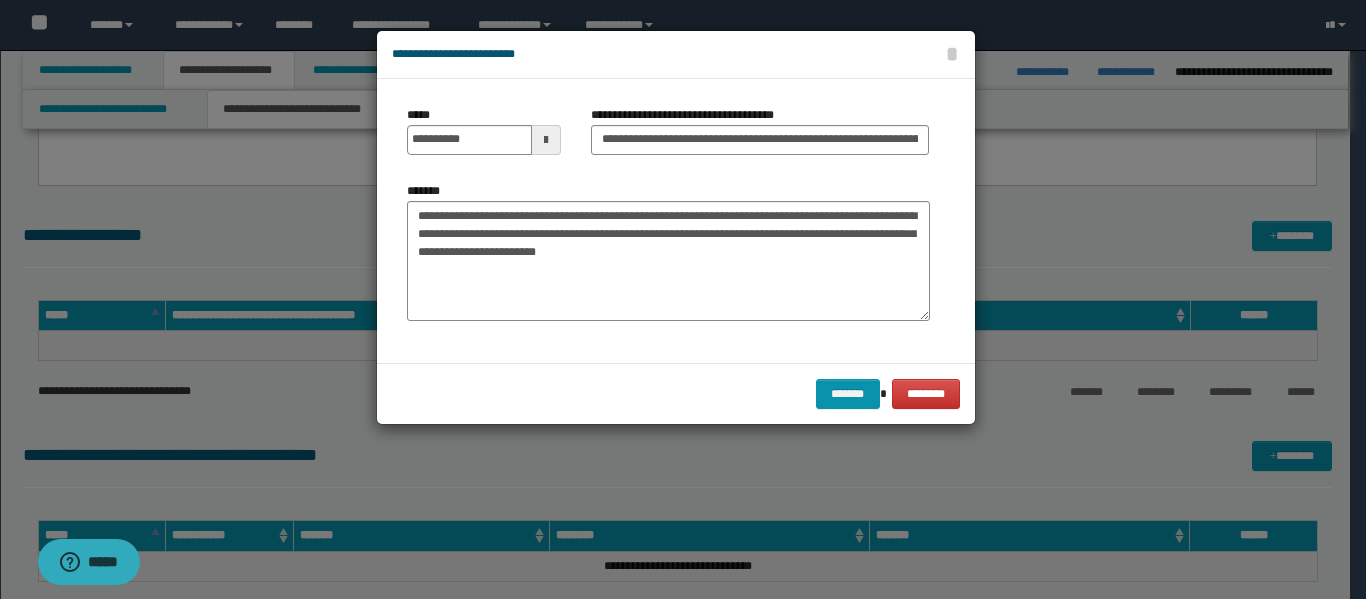 scroll, scrollTop: 0, scrollLeft: 0, axis: both 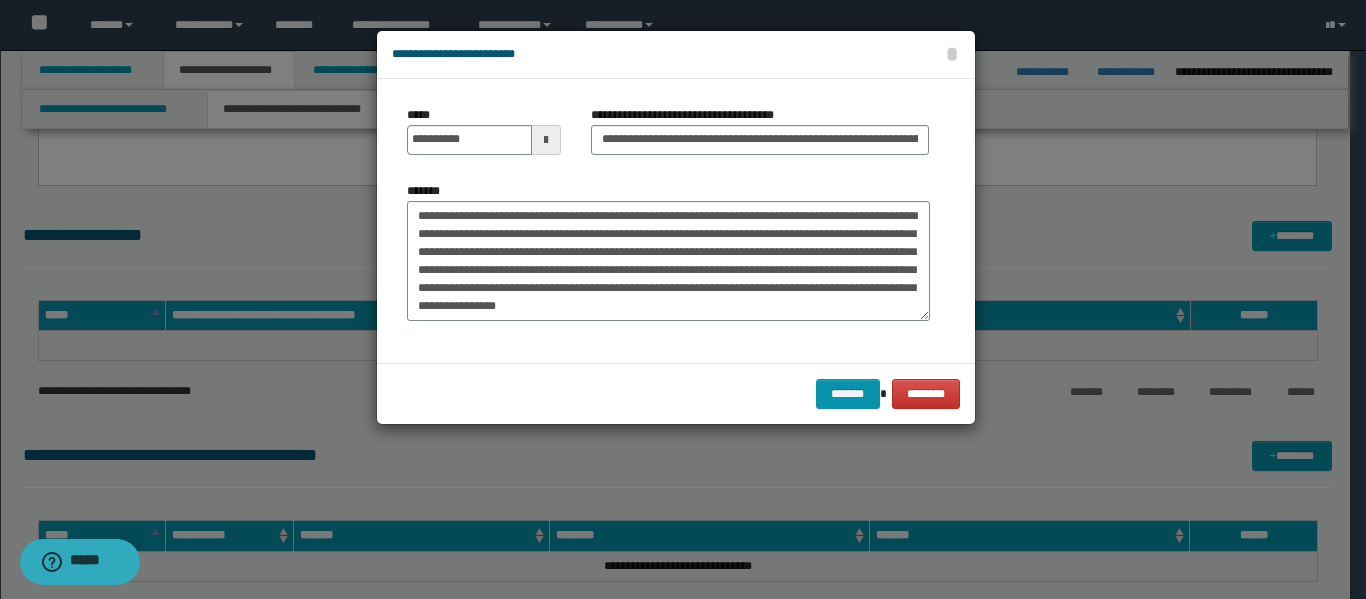 click on "**********" at bounding box center (668, 261) 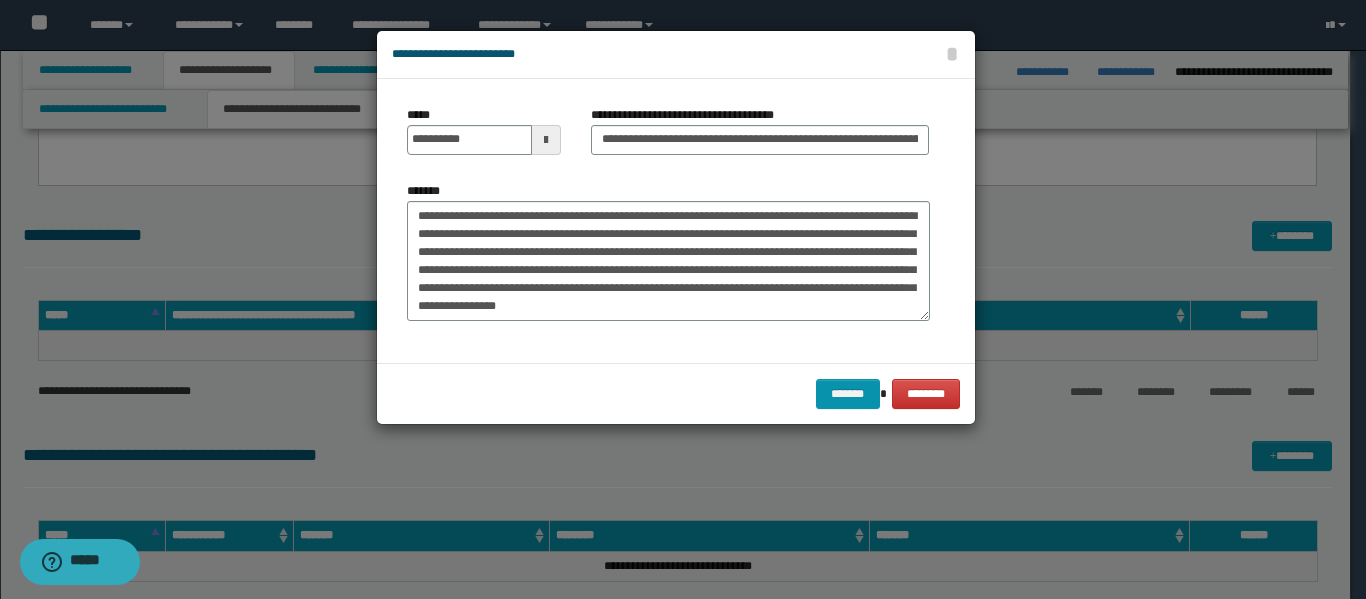 click on "******" 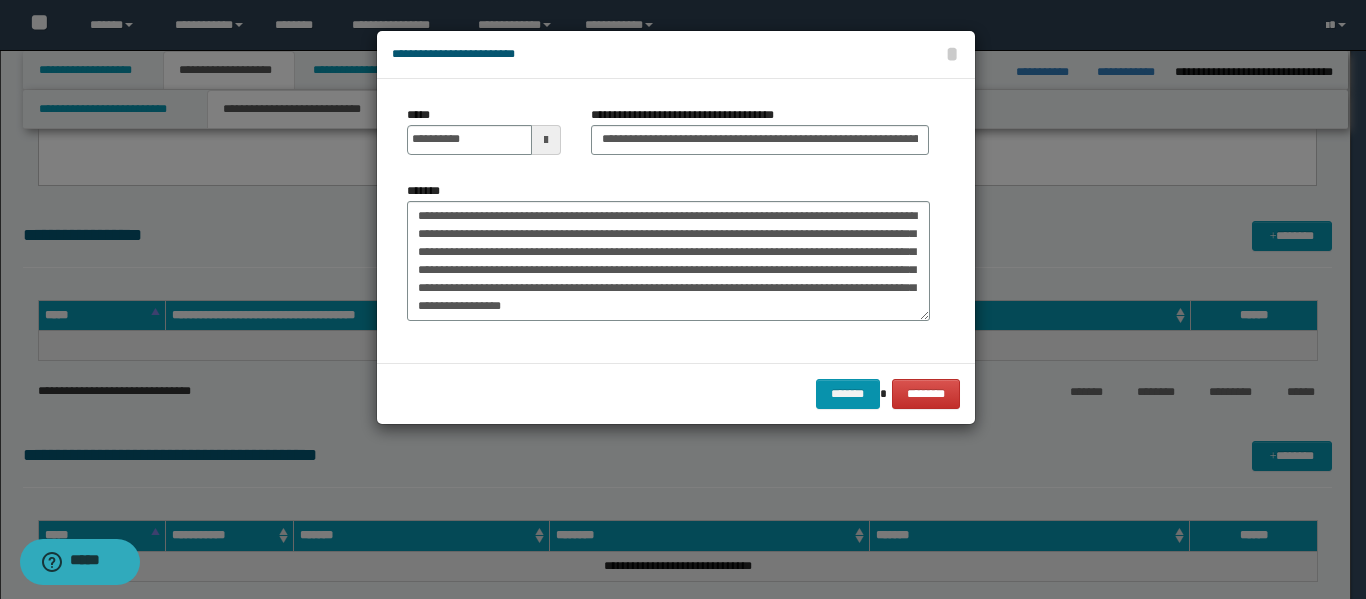 click on "**********" at bounding box center (668, 261) 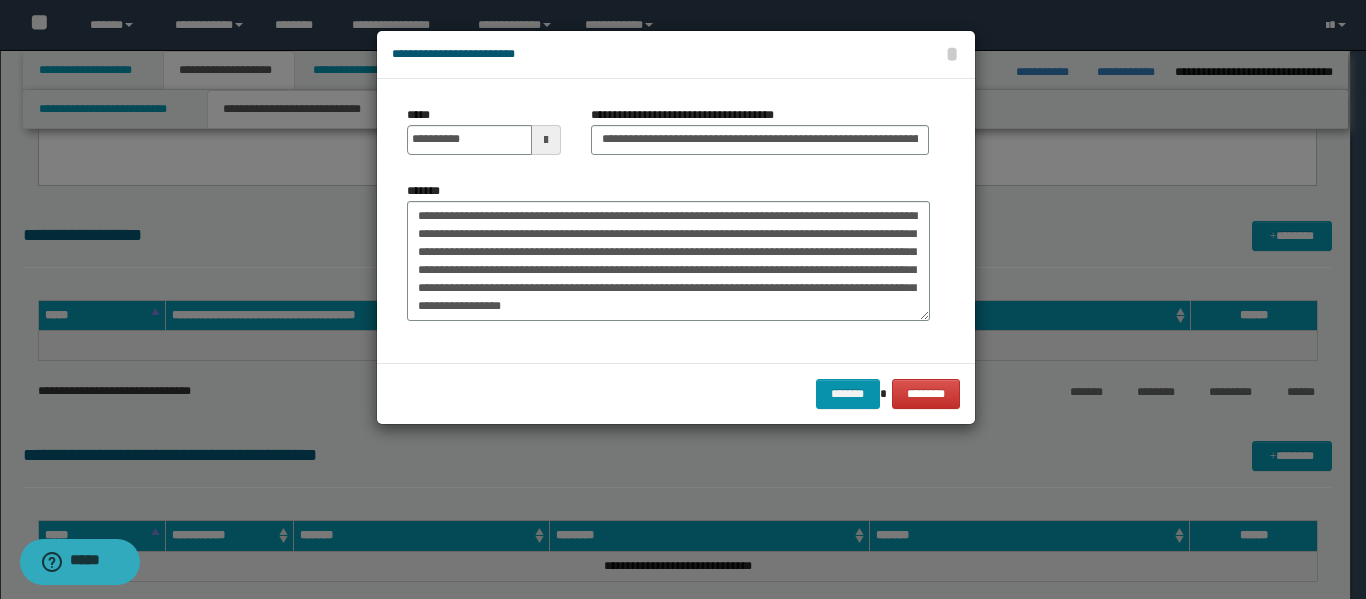 click on "**********" 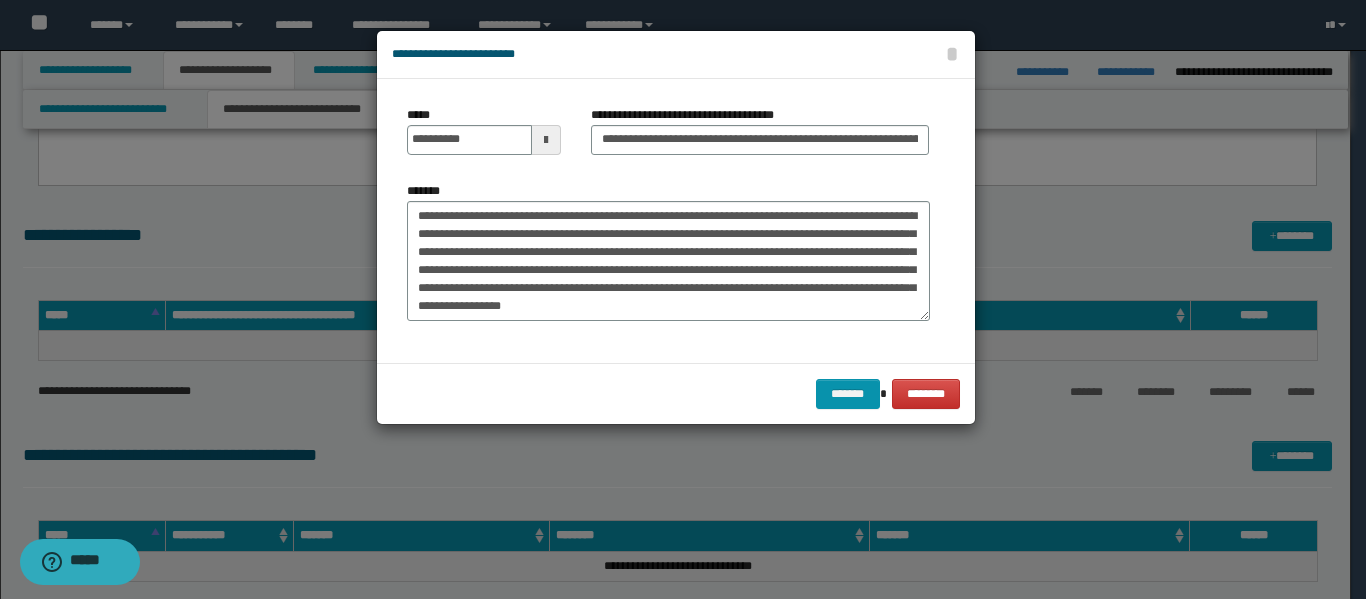 click on "**********" at bounding box center (668, 261) 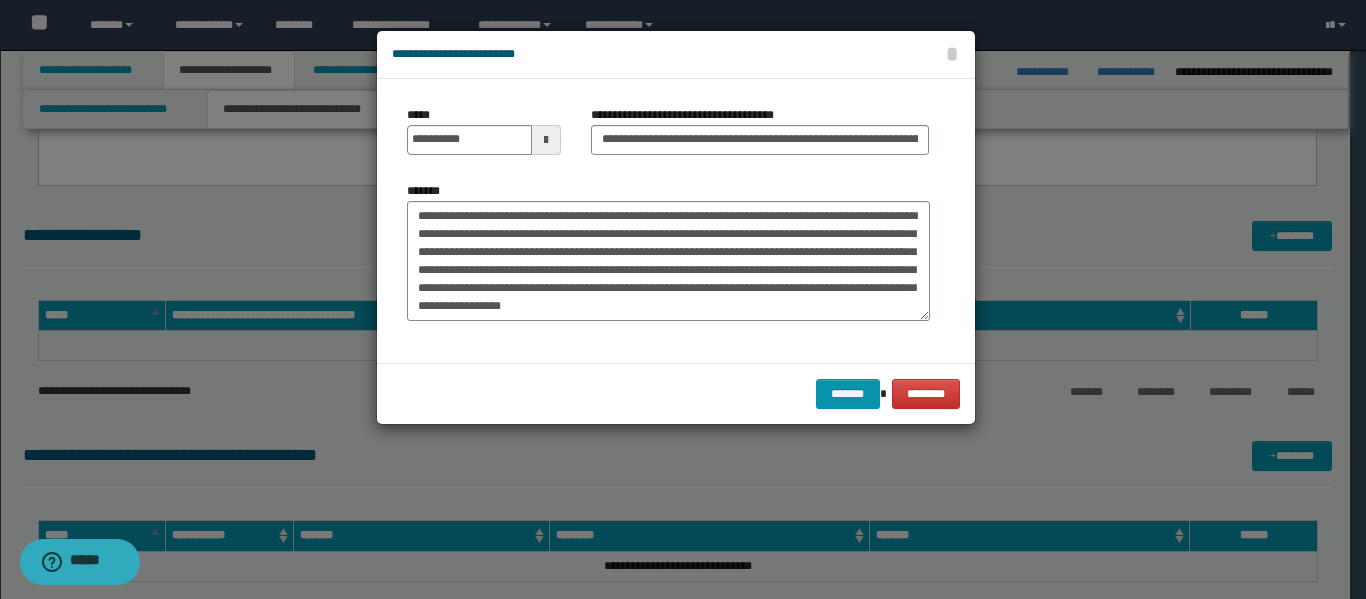 click on "**********" at bounding box center [668, 261] 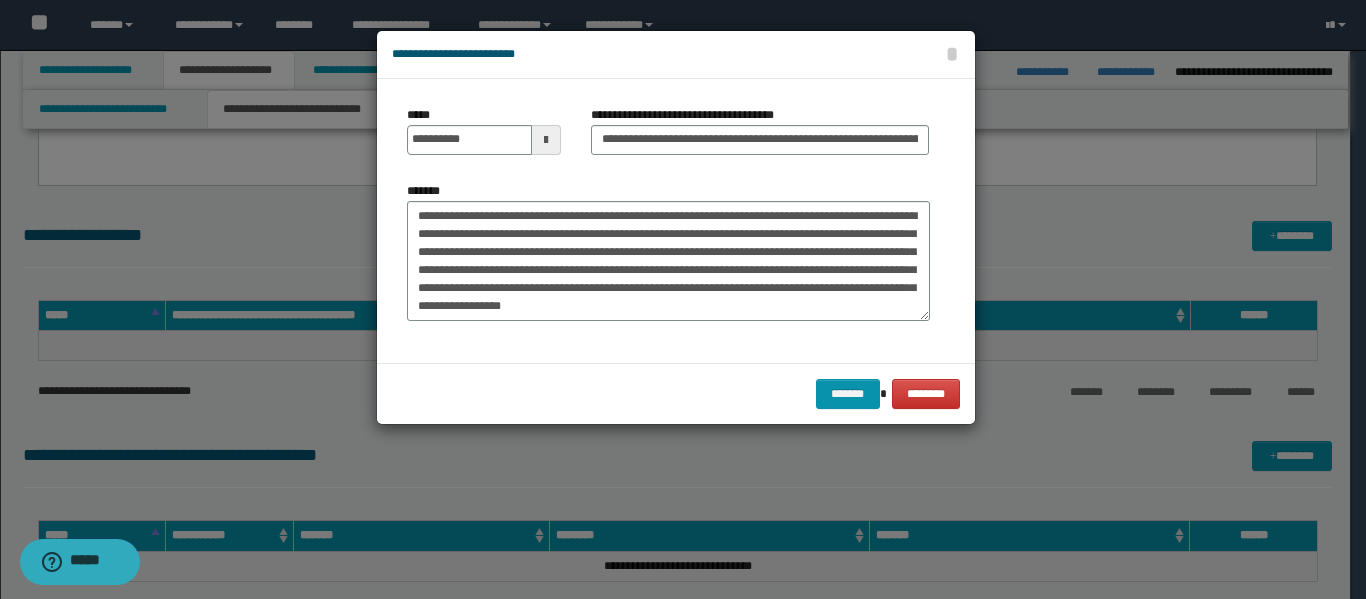 click on "***** * *****" 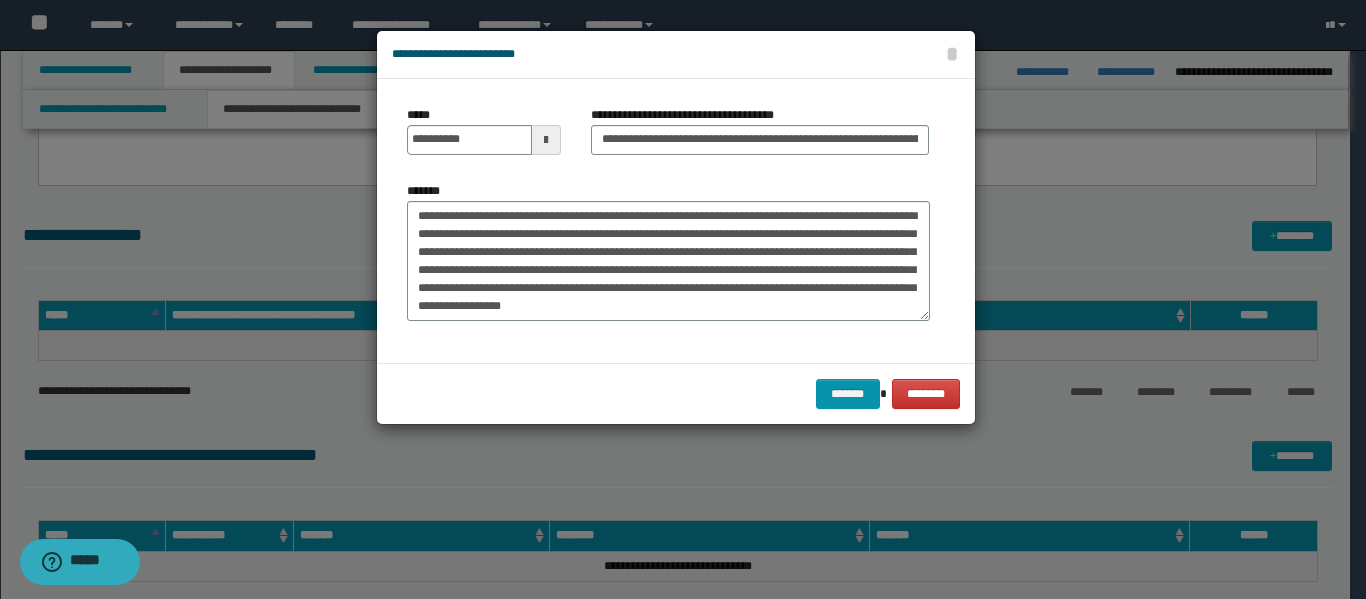 click on "*********" 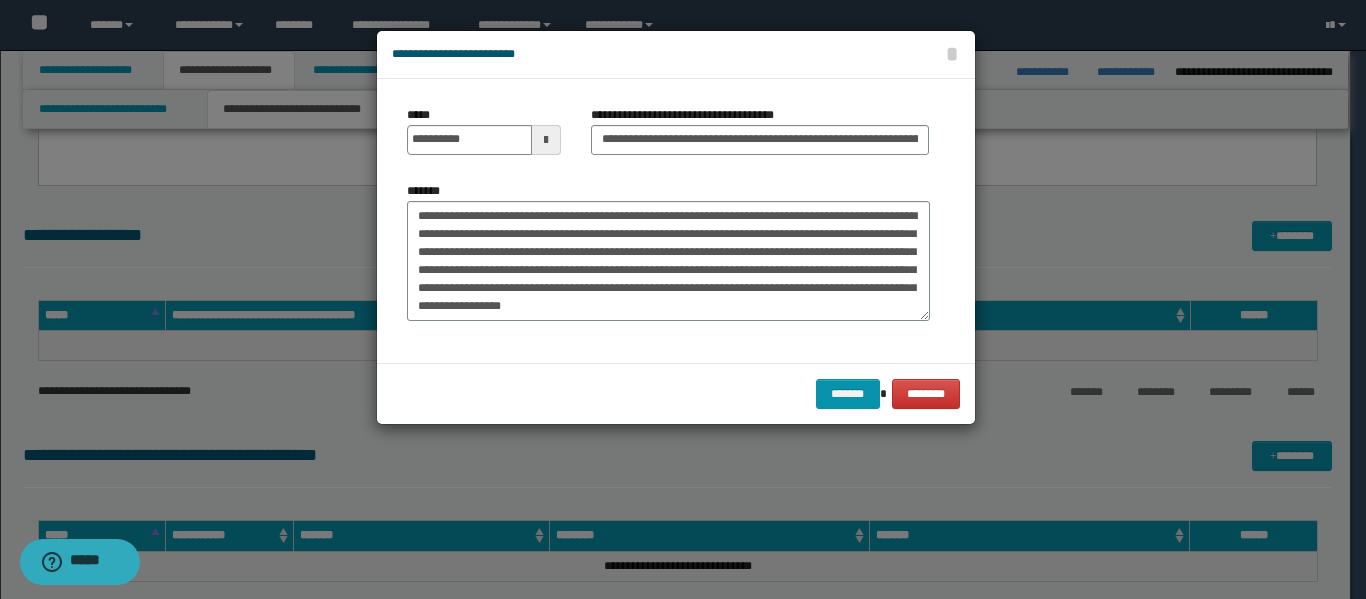 click on "**********" at bounding box center [668, 261] 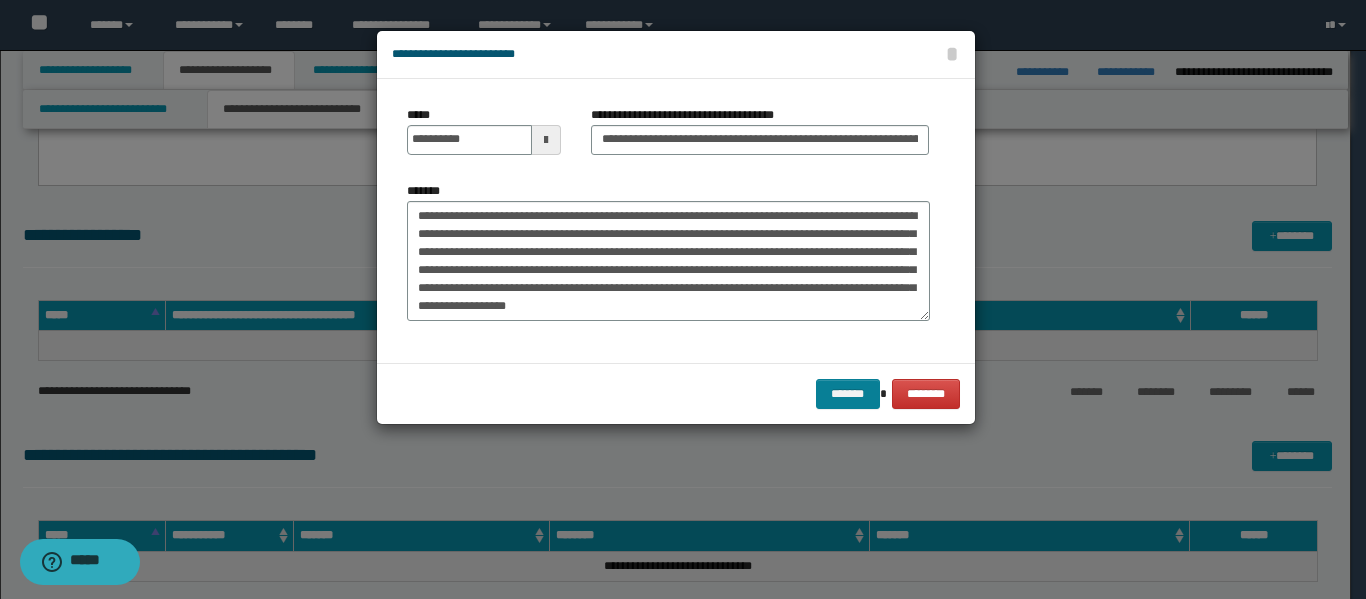 type on "**********" 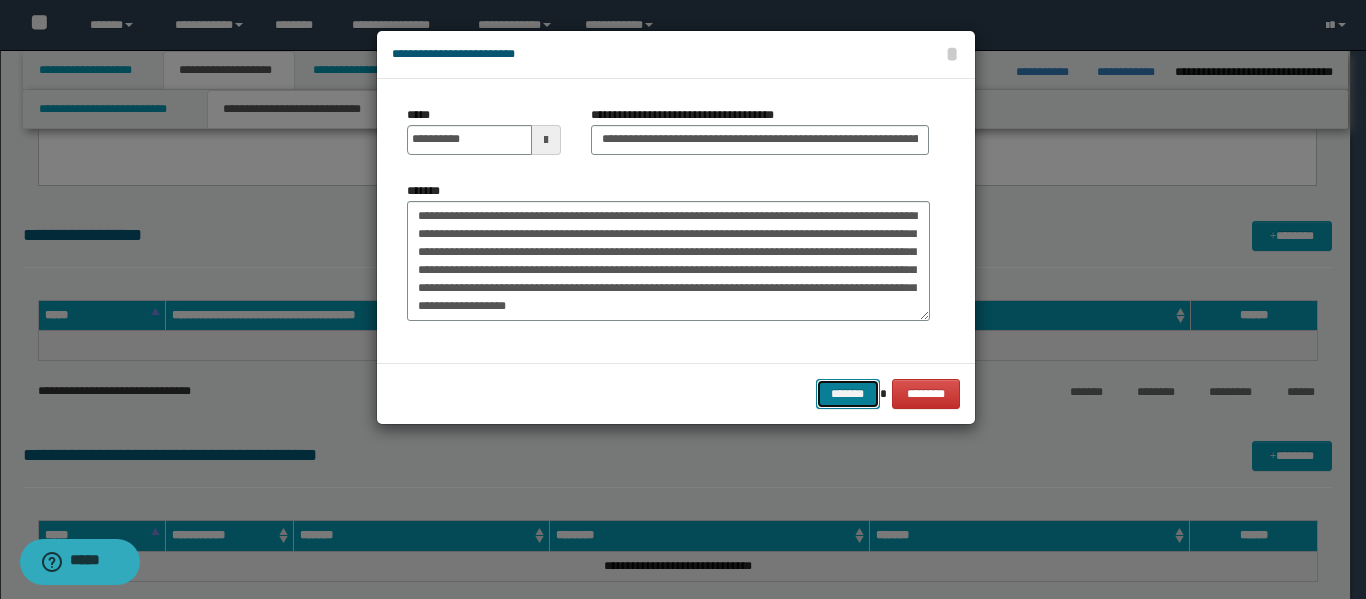 click on "*******" at bounding box center [848, 394] 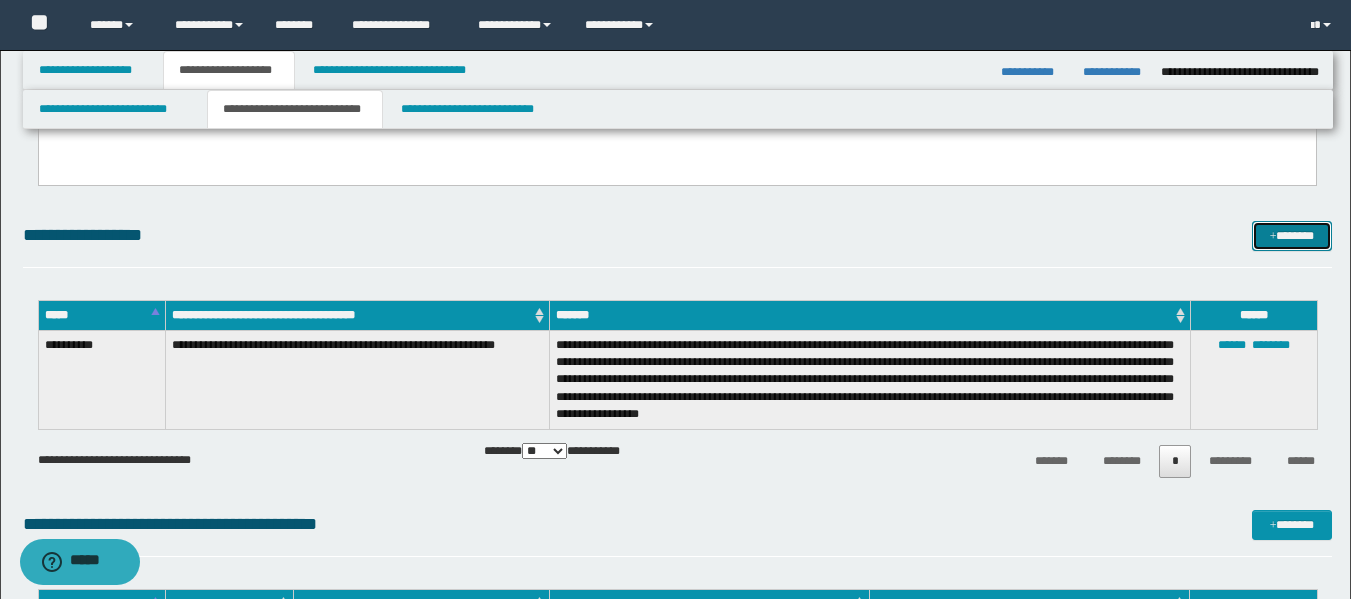 click on "*******" at bounding box center [1292, 236] 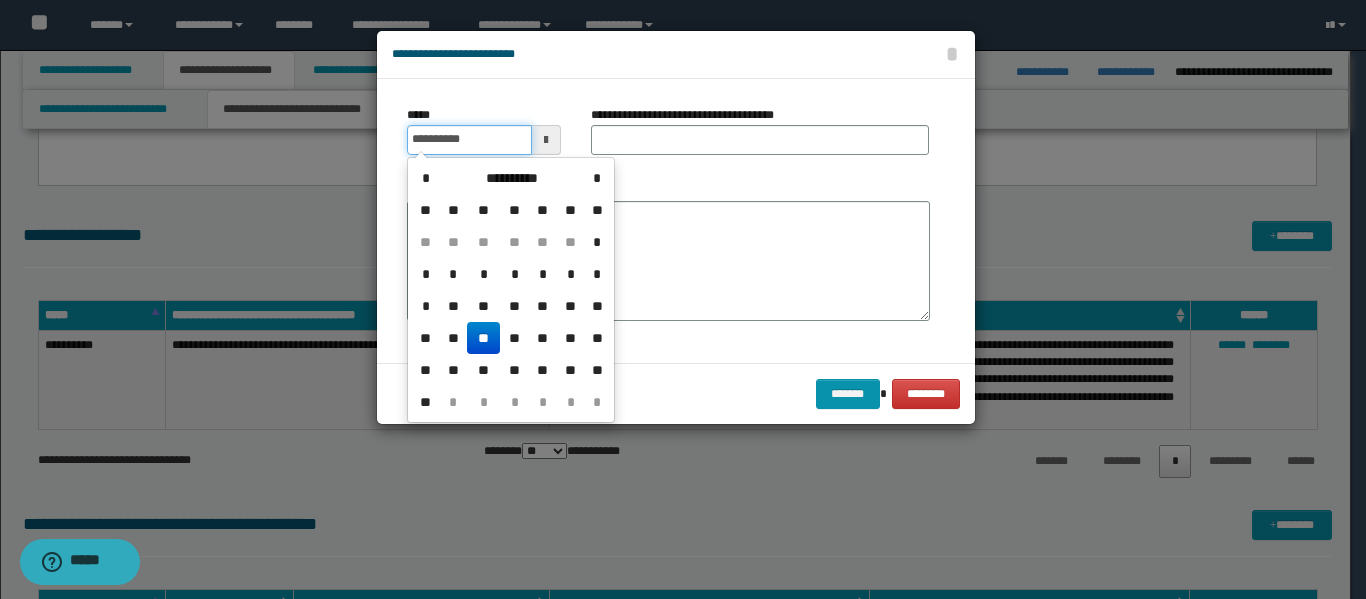 click on "**********" at bounding box center (469, 140) 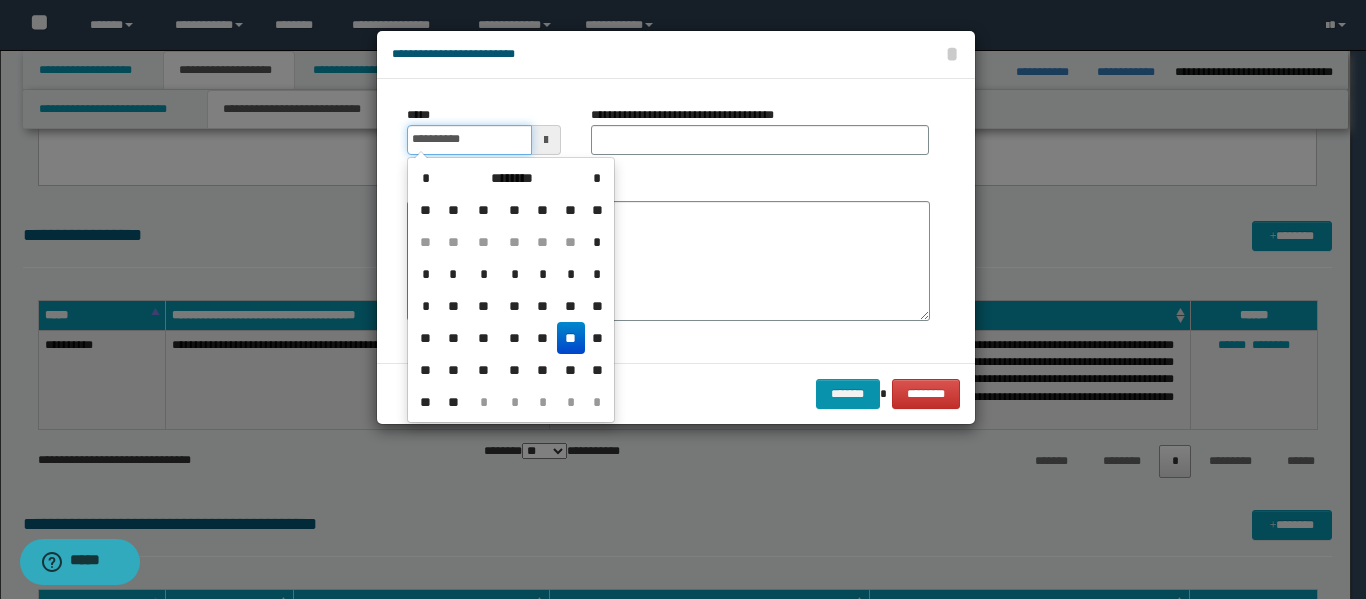 type on "**********" 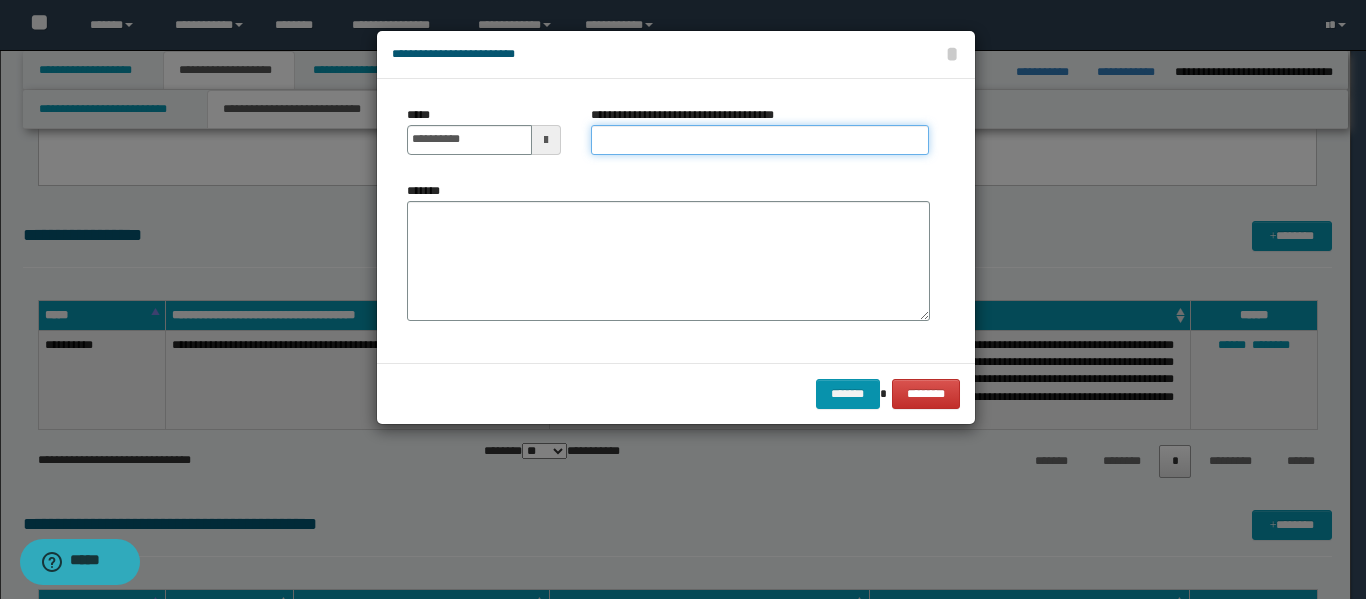 click on "**********" at bounding box center [760, 140] 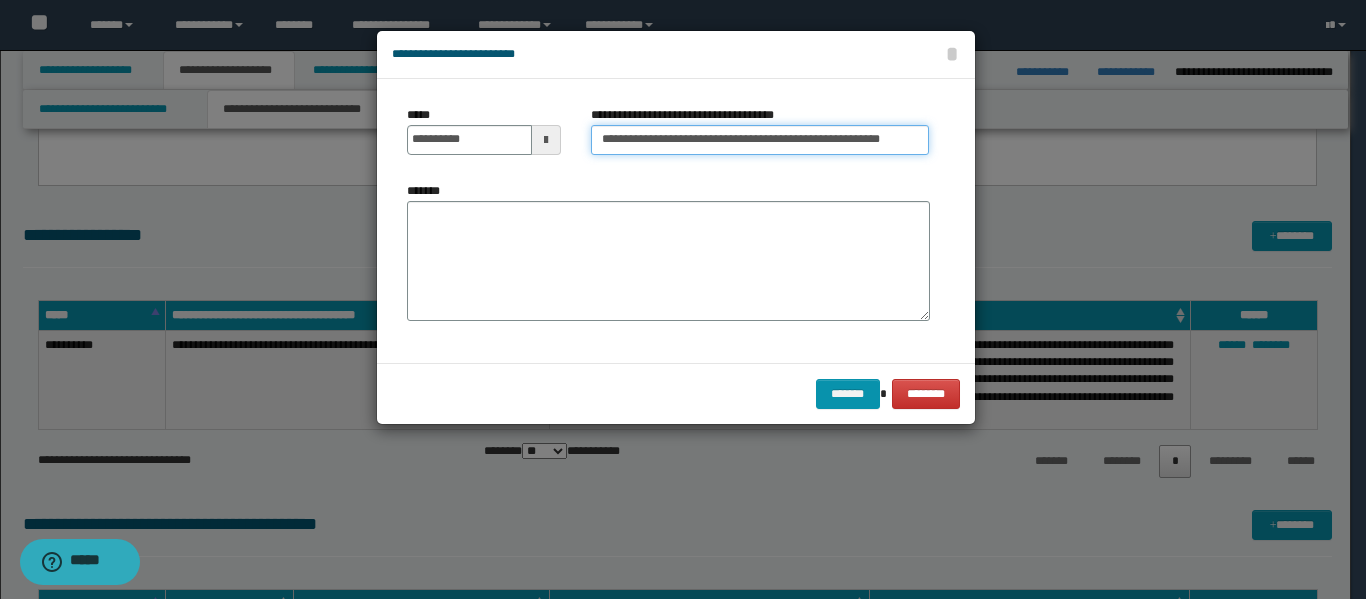 click on "**********" at bounding box center (760, 140) 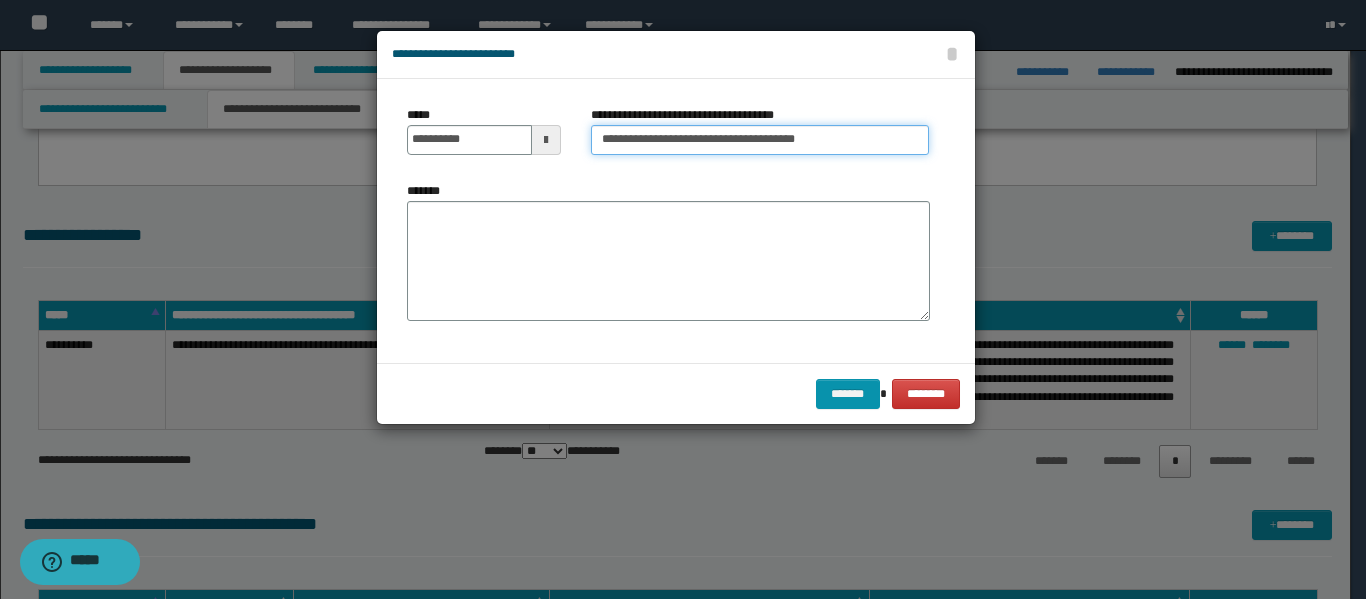type on "**********" 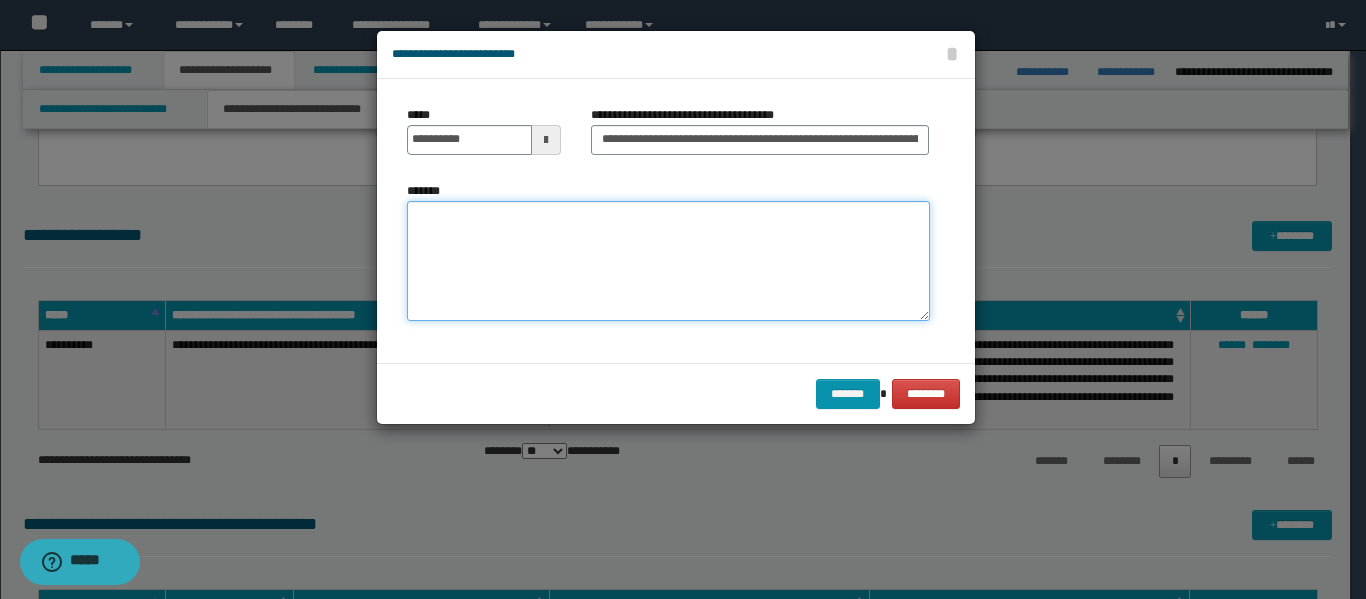 click on "*******" at bounding box center (668, 261) 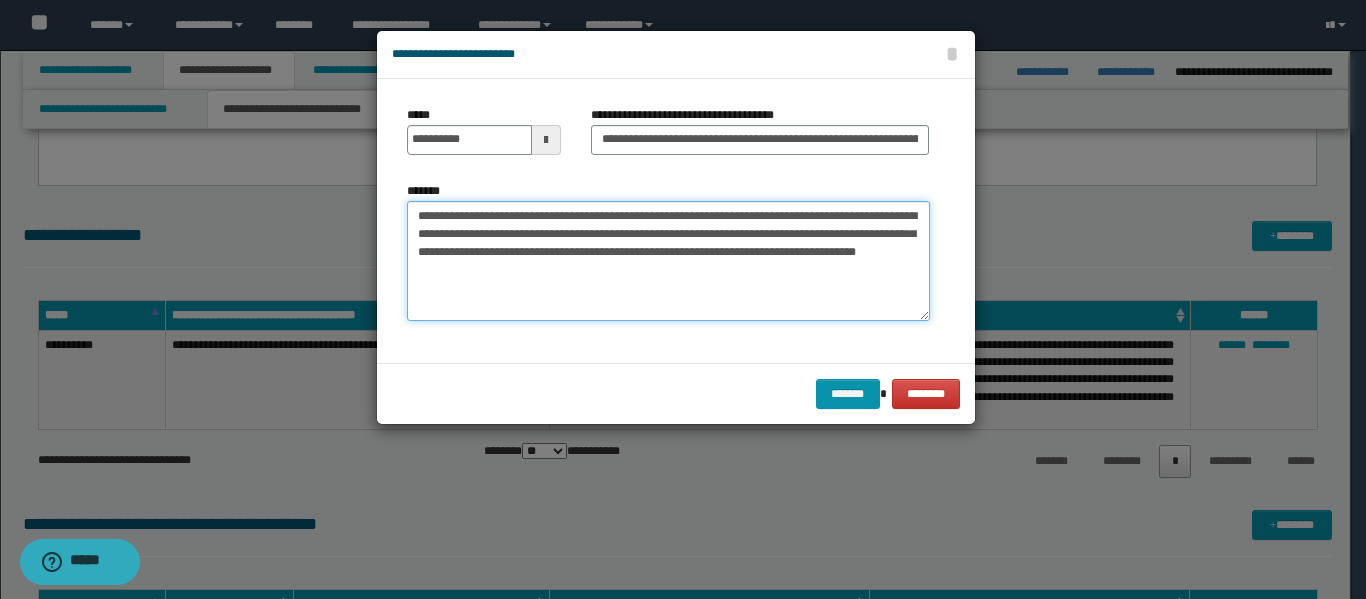 click on "**********" at bounding box center [668, 261] 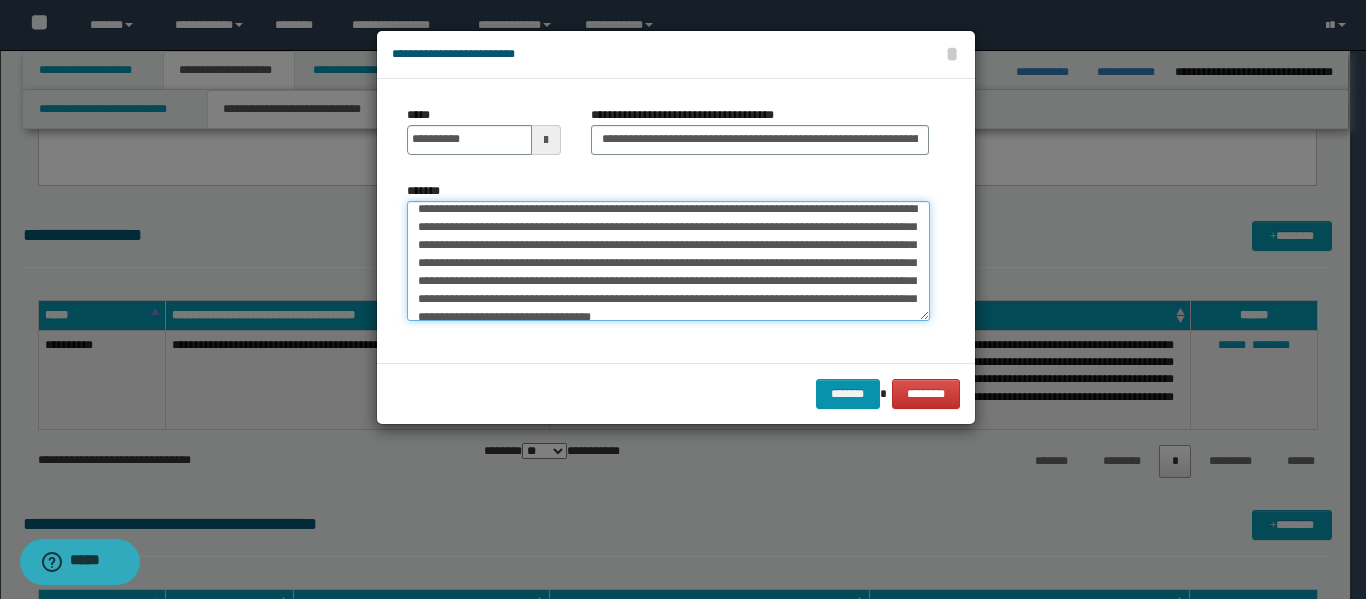 scroll, scrollTop: 0, scrollLeft: 0, axis: both 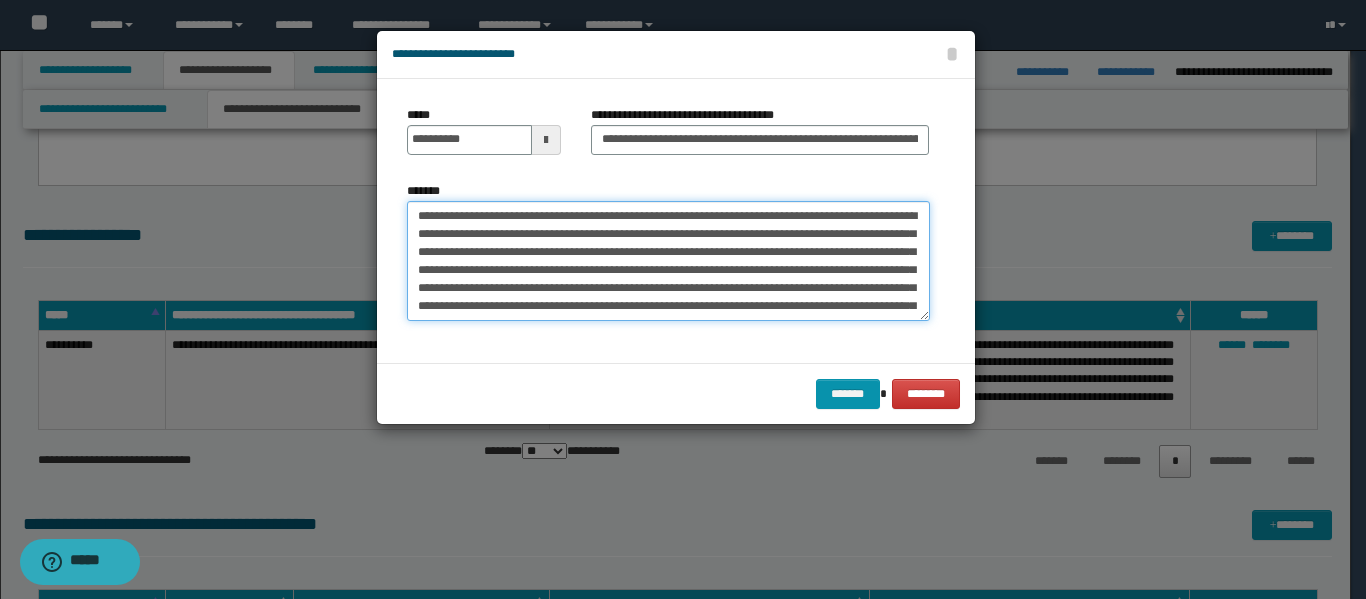 click on "**********" at bounding box center [668, 261] 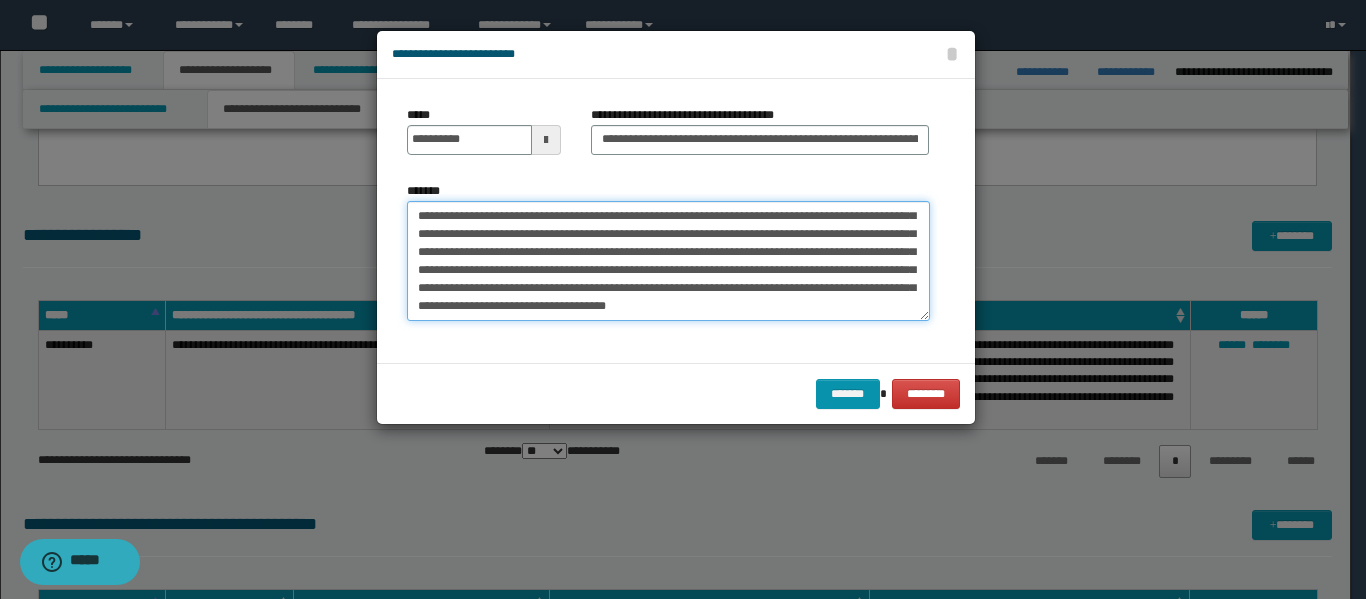 scroll, scrollTop: 36, scrollLeft: 0, axis: vertical 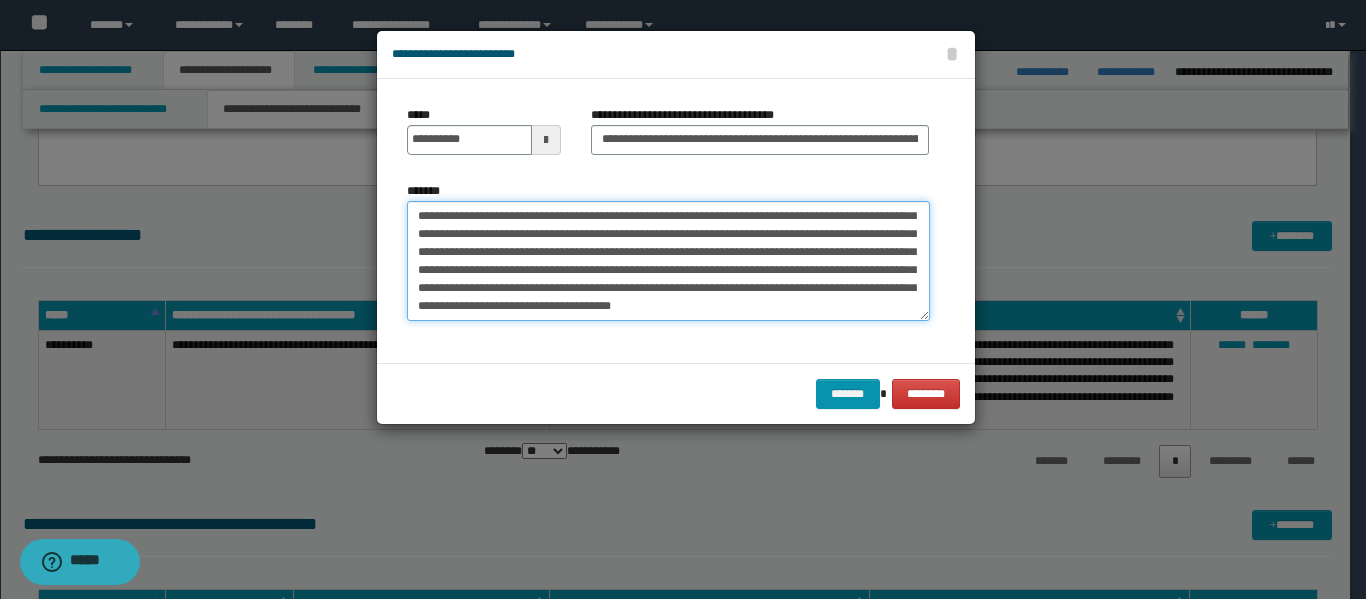 click on "**********" at bounding box center (668, 261) 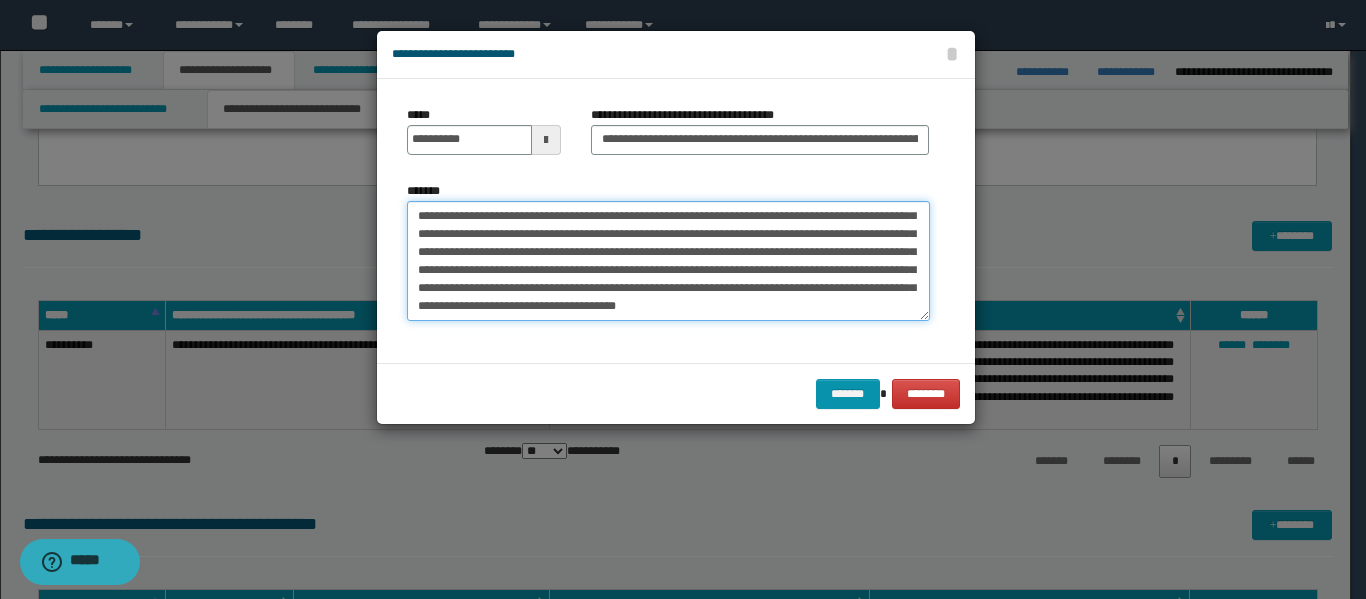 click on "**********" at bounding box center [668, 261] 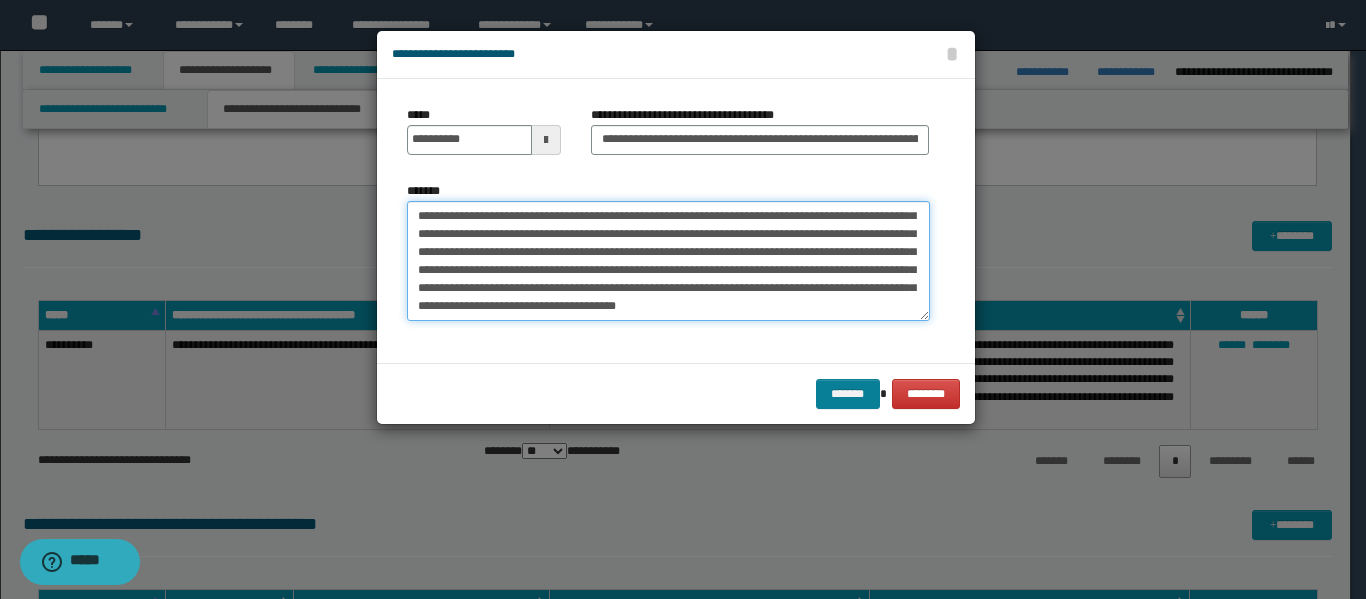 type on "**********" 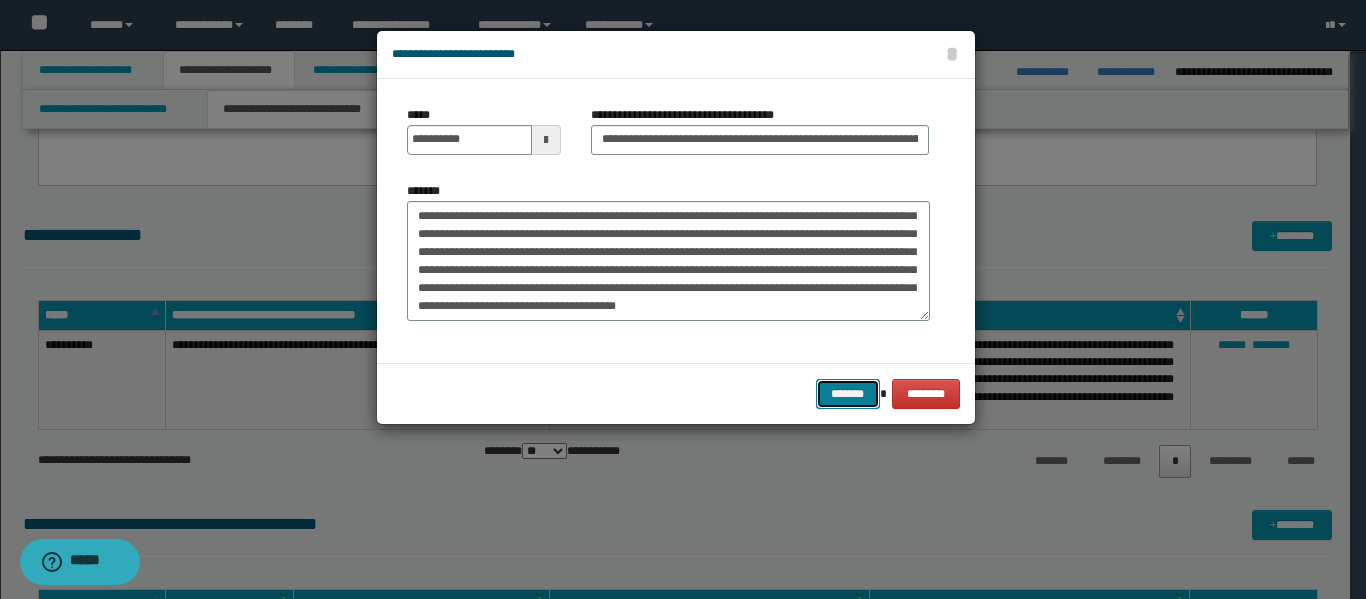 click on "*******" at bounding box center [848, 394] 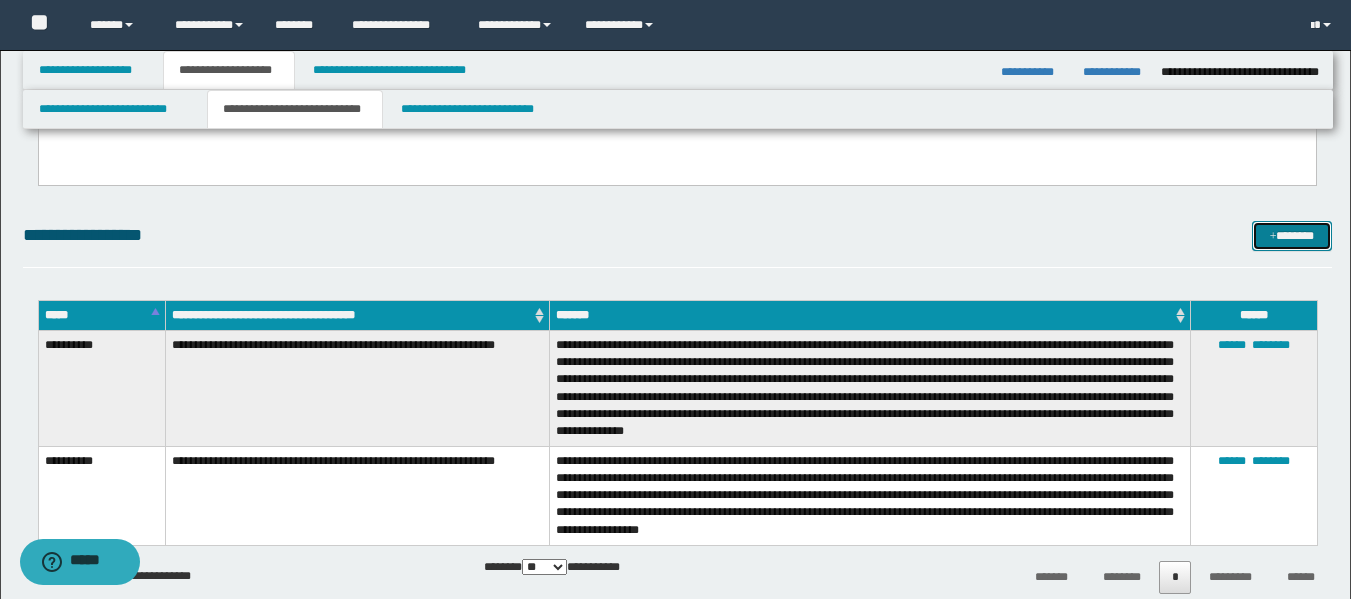 click on "*******" at bounding box center [1292, 236] 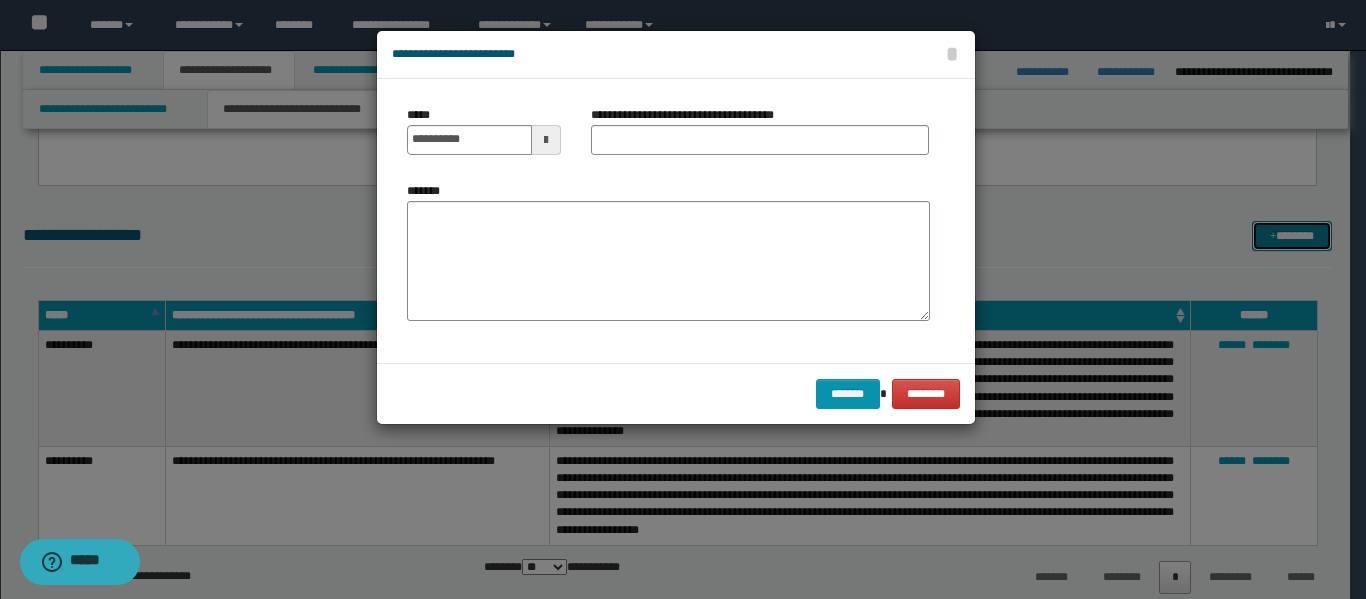 scroll, scrollTop: 0, scrollLeft: 0, axis: both 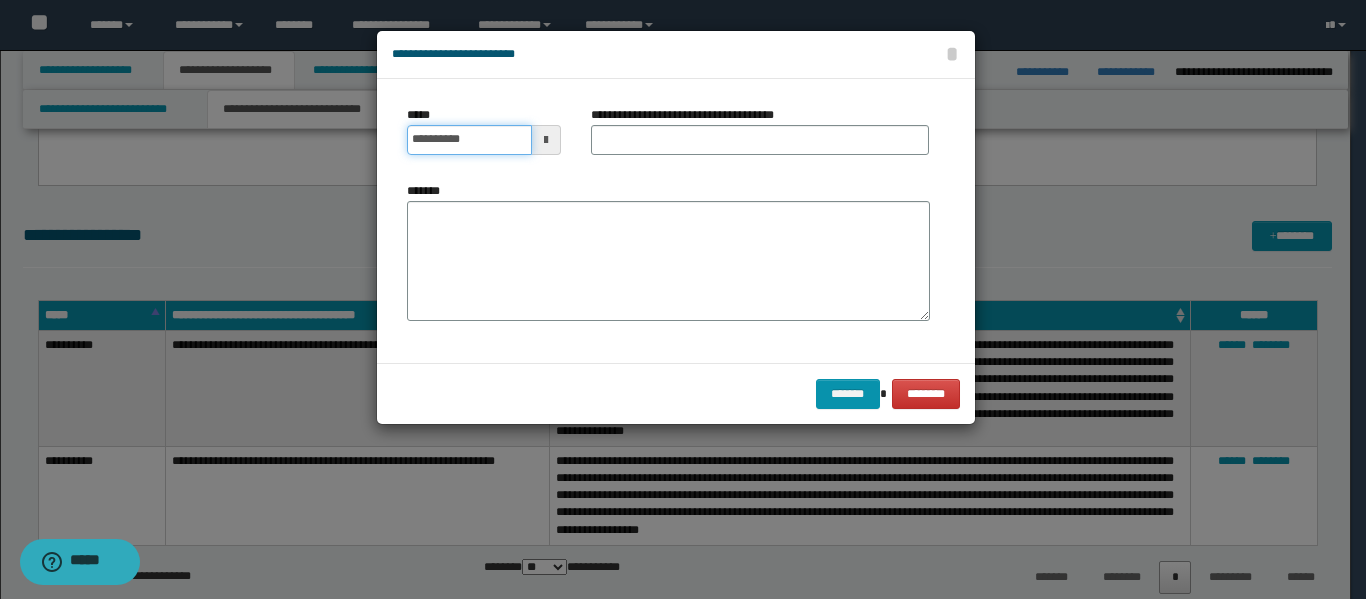 click on "**********" at bounding box center [469, 140] 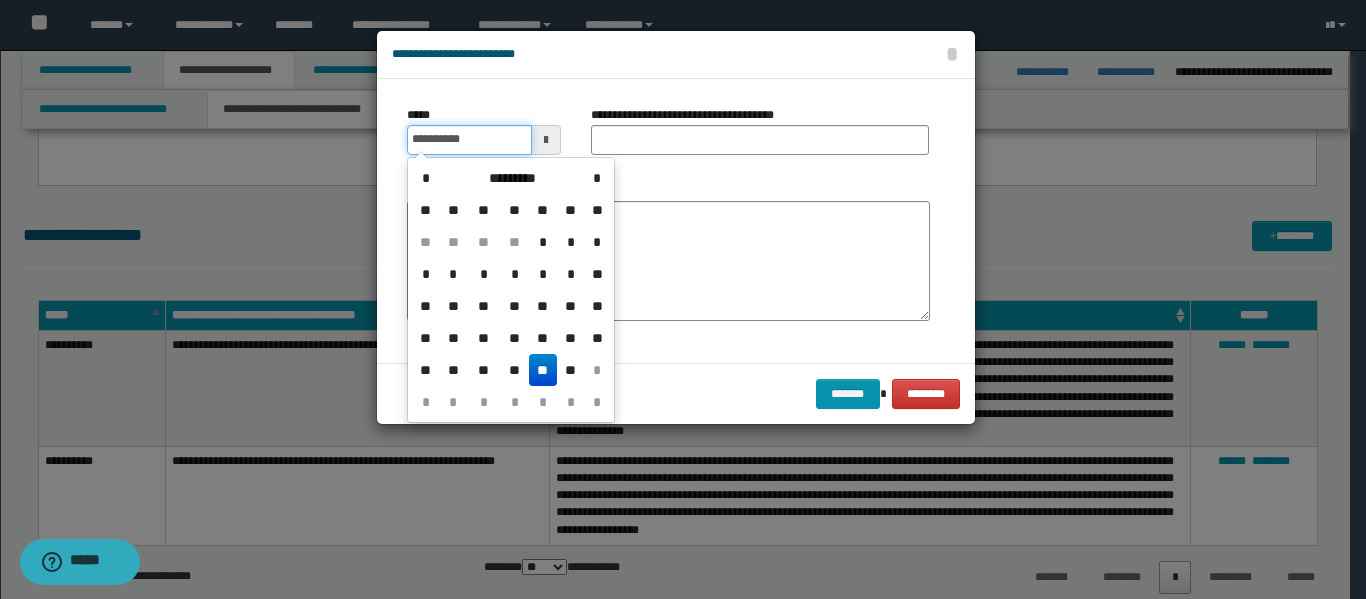 type on "**********" 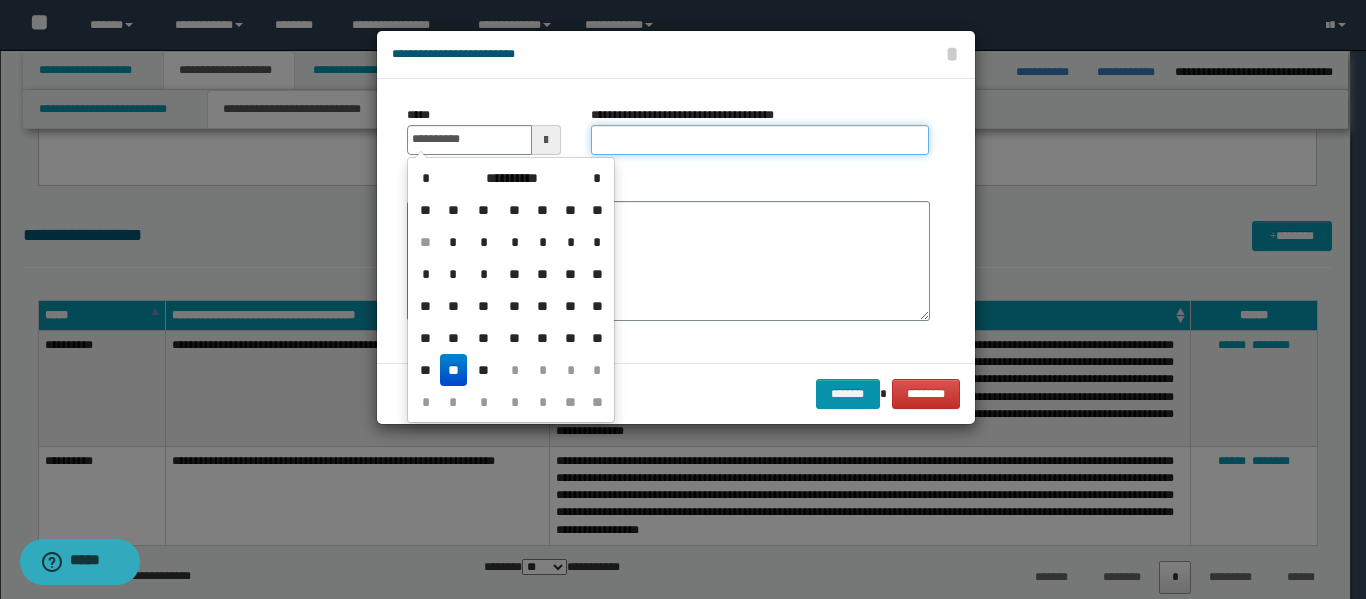 click on "**********" at bounding box center [760, 140] 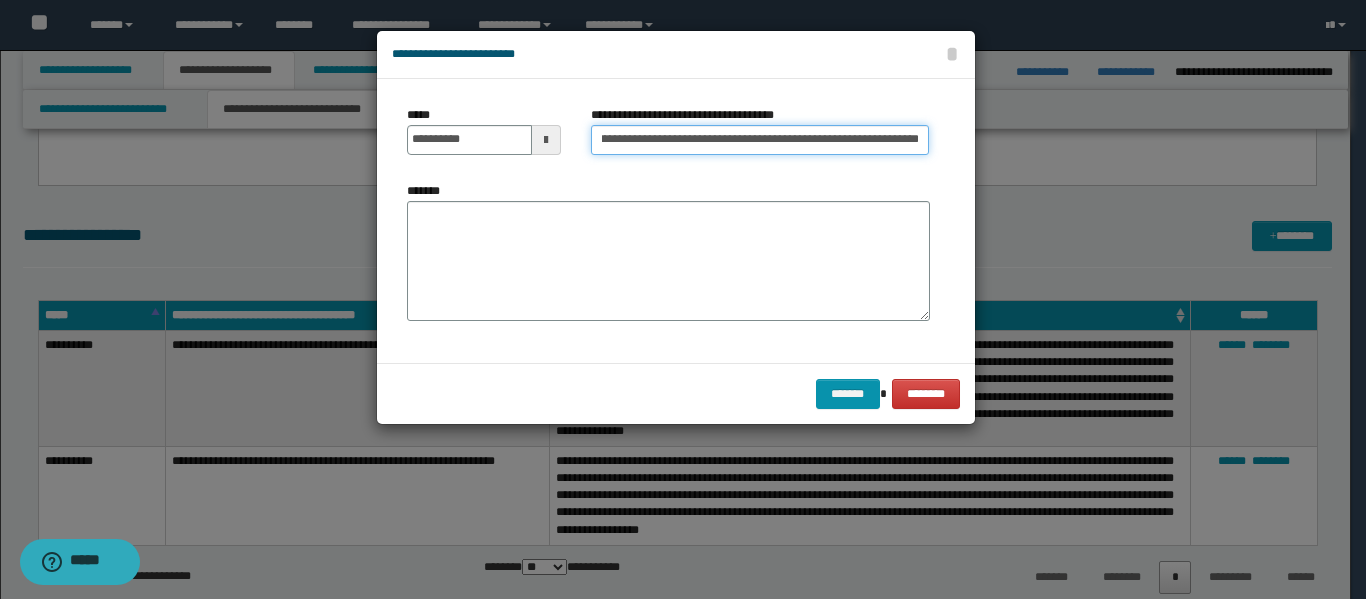 scroll, scrollTop: 0, scrollLeft: 152, axis: horizontal 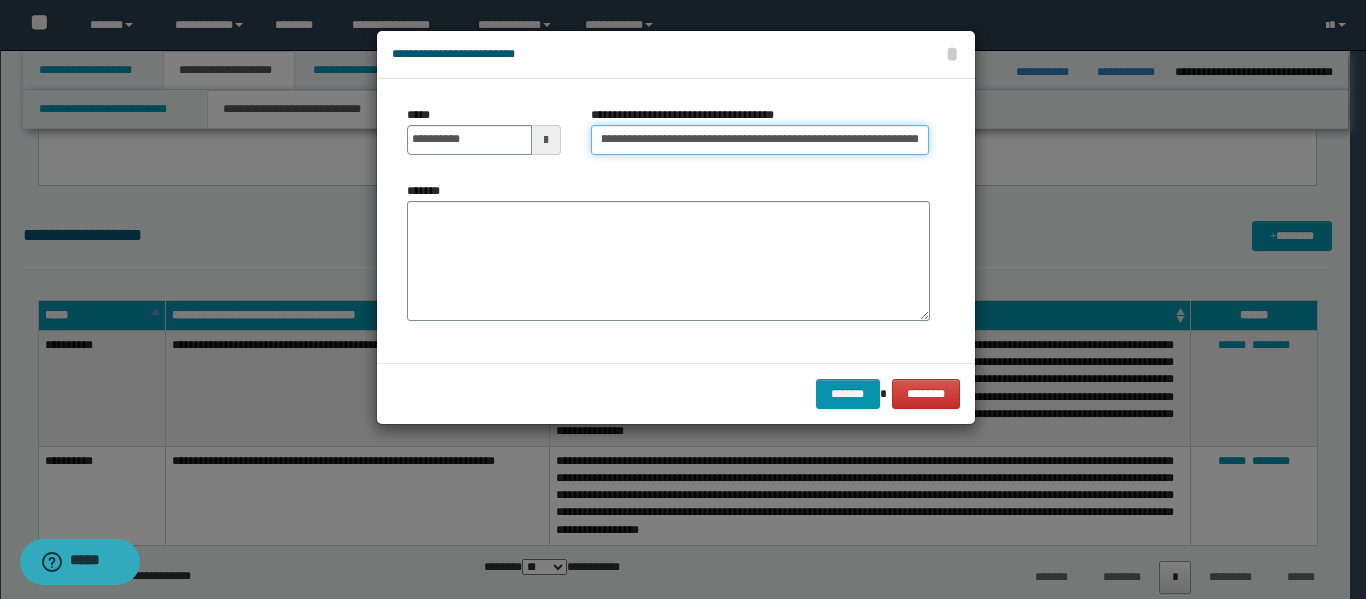 type on "**********" 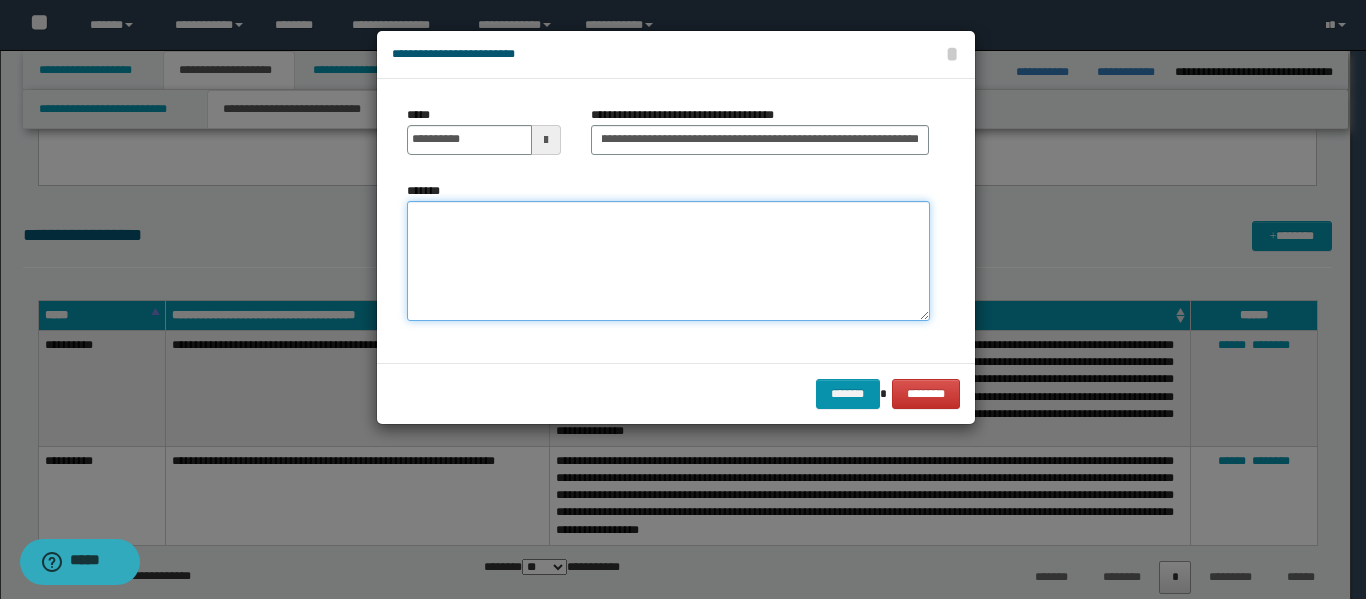 scroll, scrollTop: 0, scrollLeft: 0, axis: both 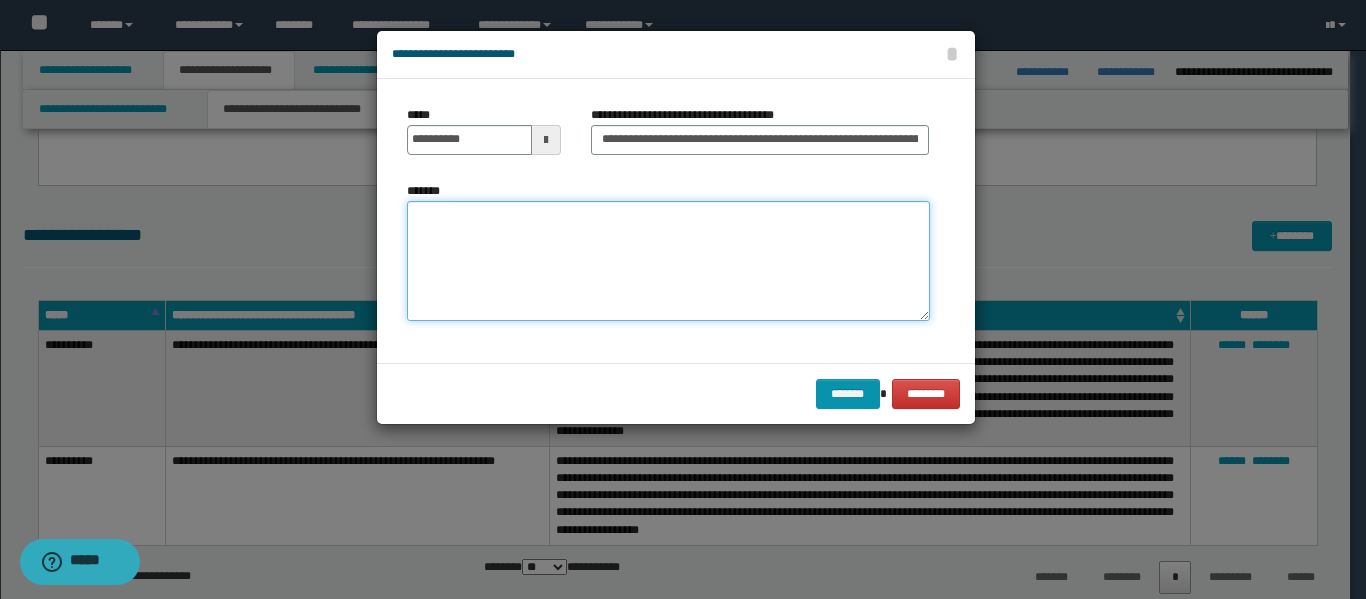 click on "*******" at bounding box center [668, 261] 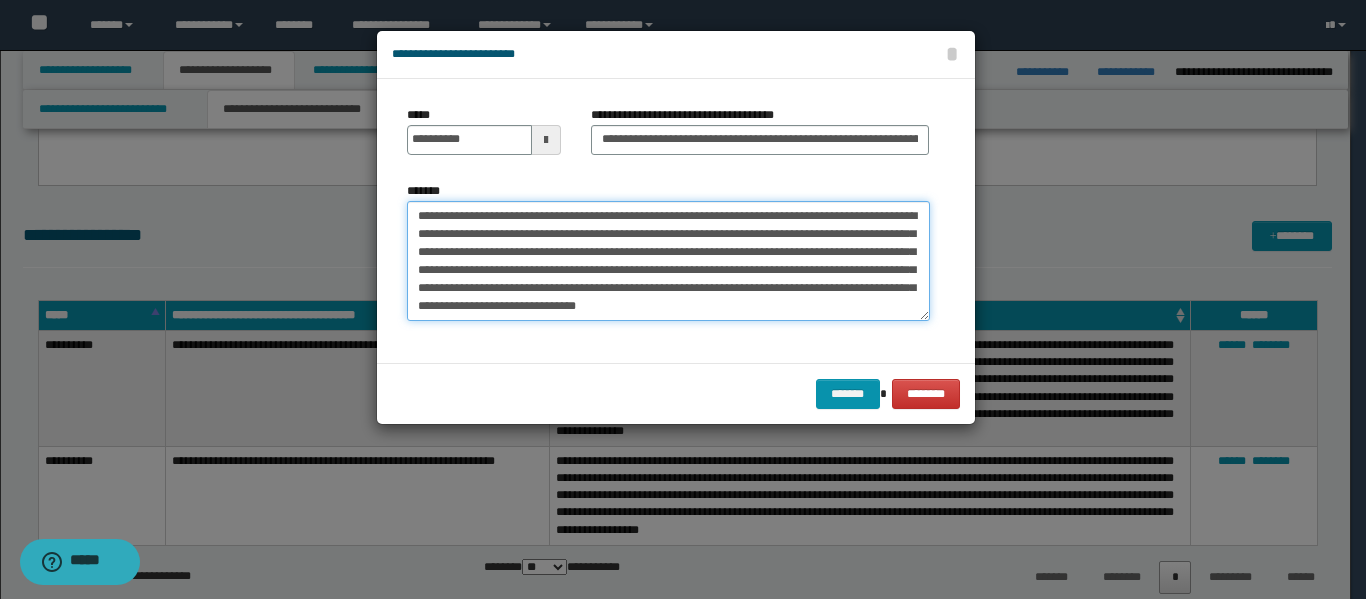 scroll, scrollTop: 12, scrollLeft: 0, axis: vertical 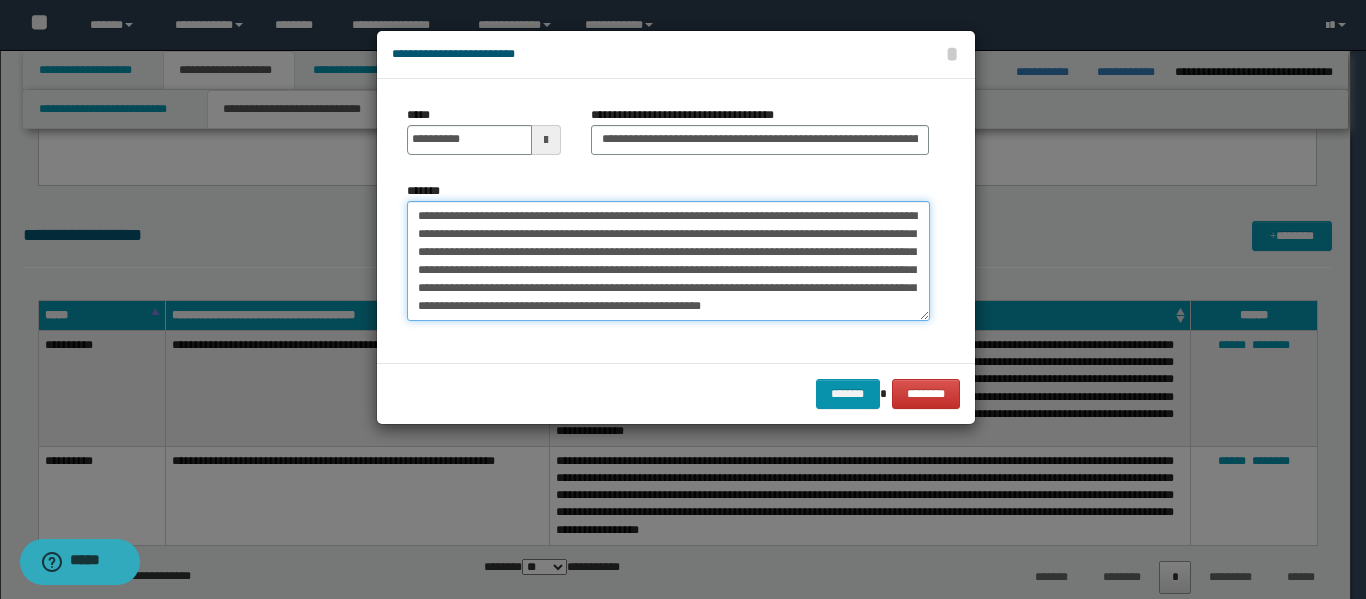 click on "**********" at bounding box center (668, 261) 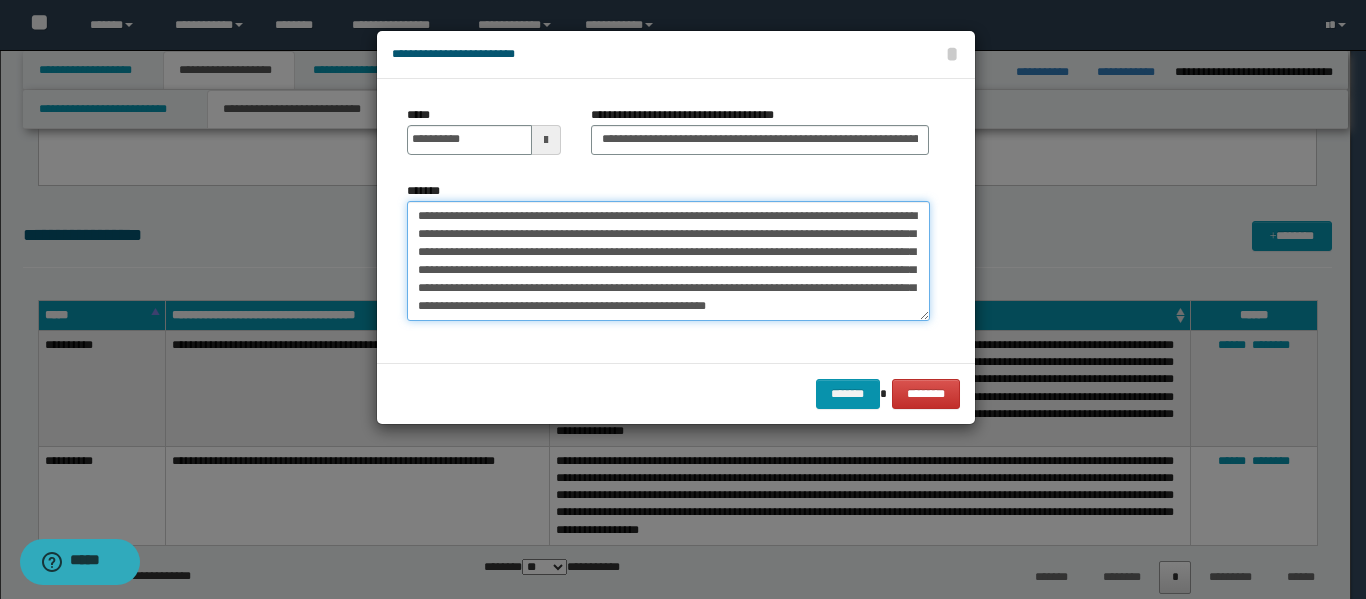click on "**********" at bounding box center [668, 261] 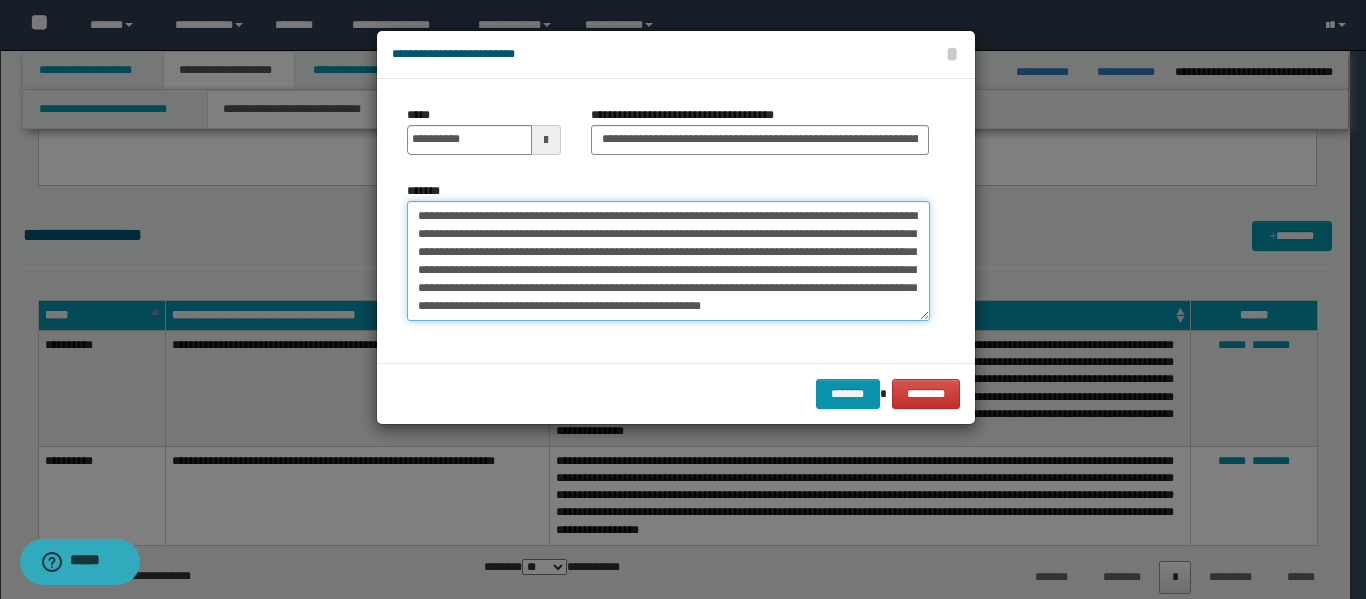 click on "**********" at bounding box center [668, 261] 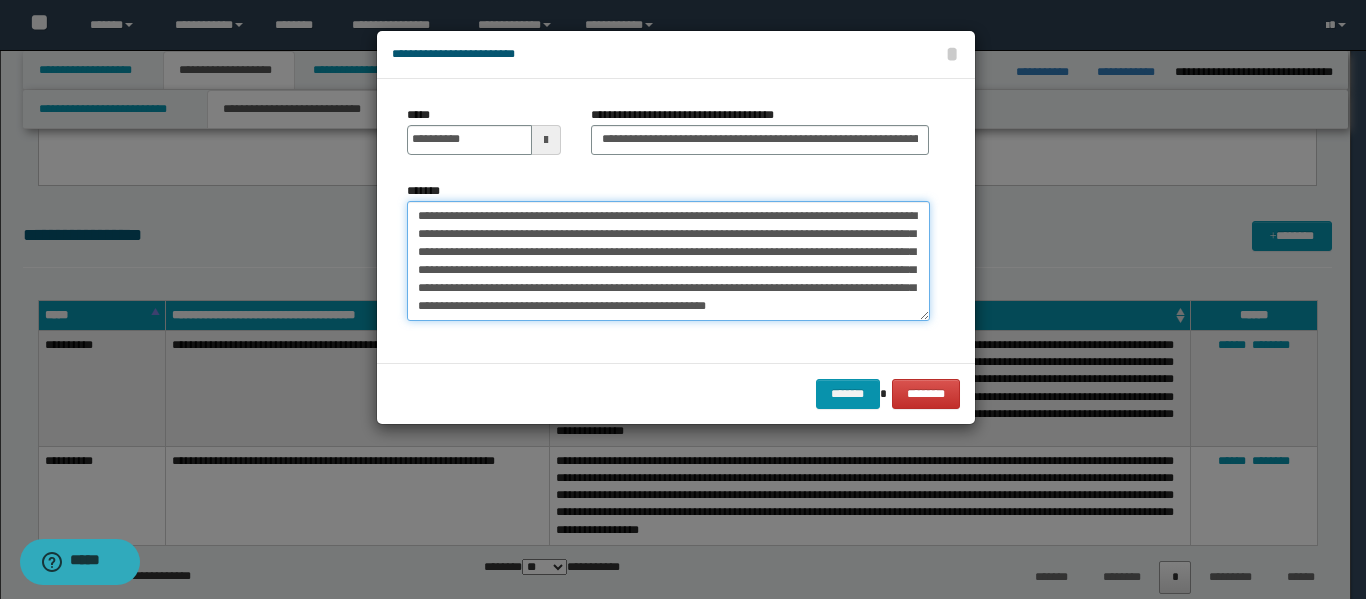 click on "**********" at bounding box center [668, 261] 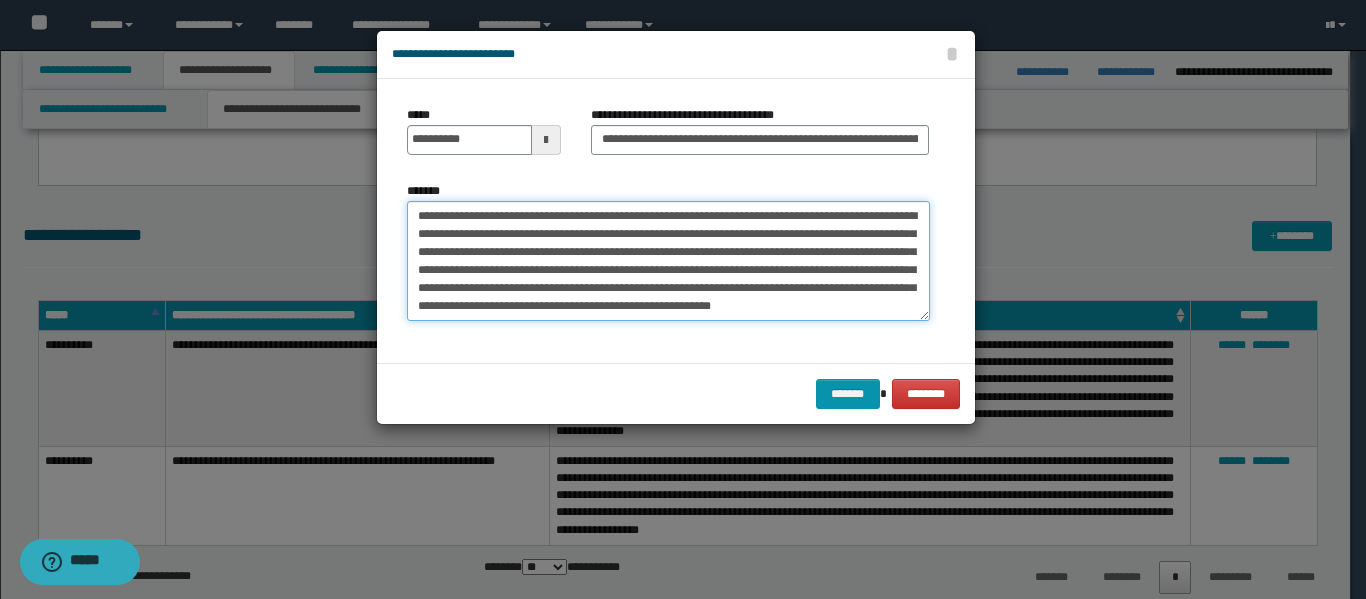 click on "**********" at bounding box center (668, 261) 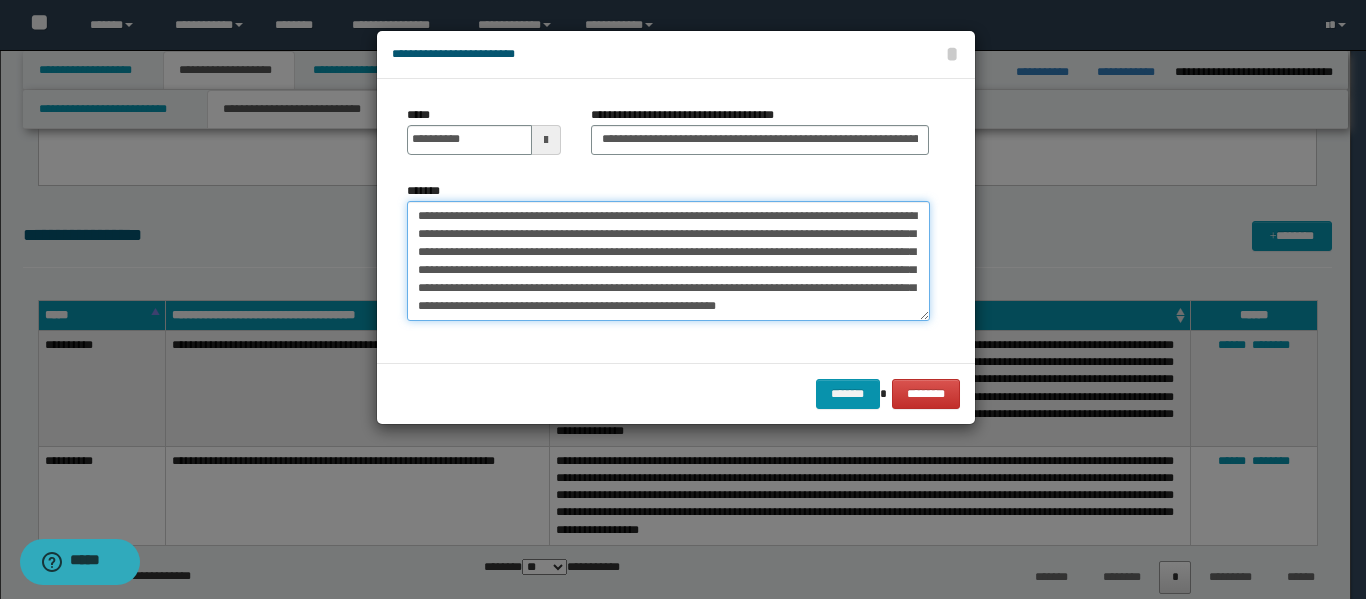 click on "**********" at bounding box center (668, 261) 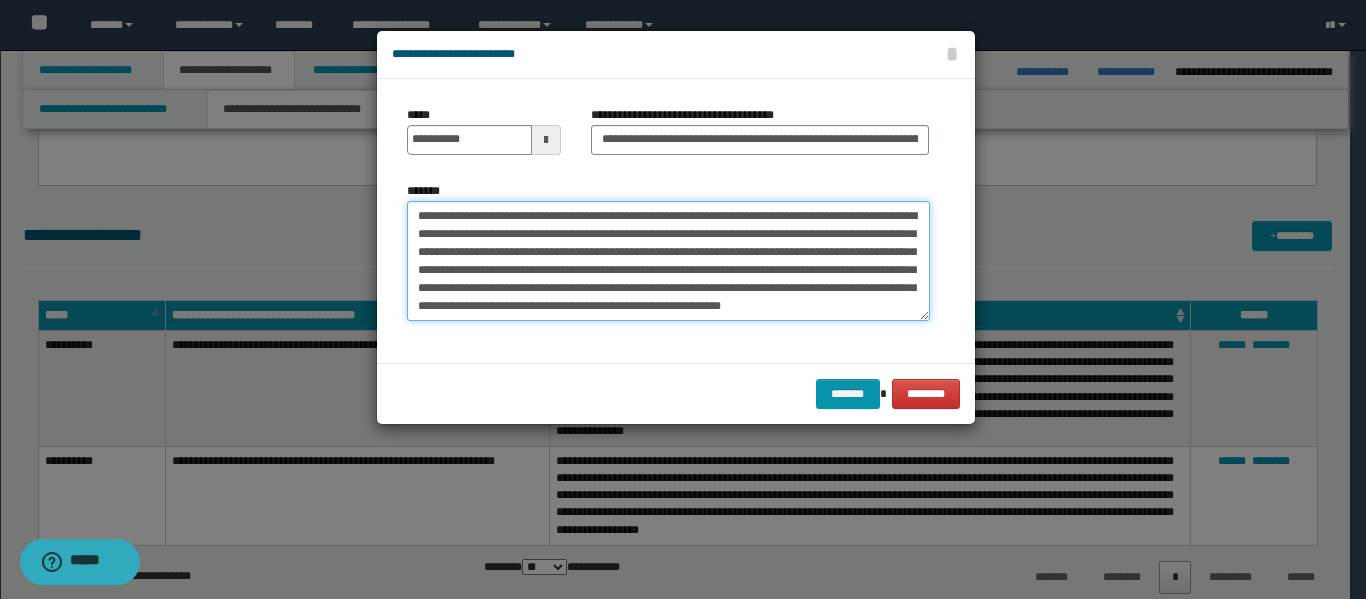 click on "**********" at bounding box center [668, 261] 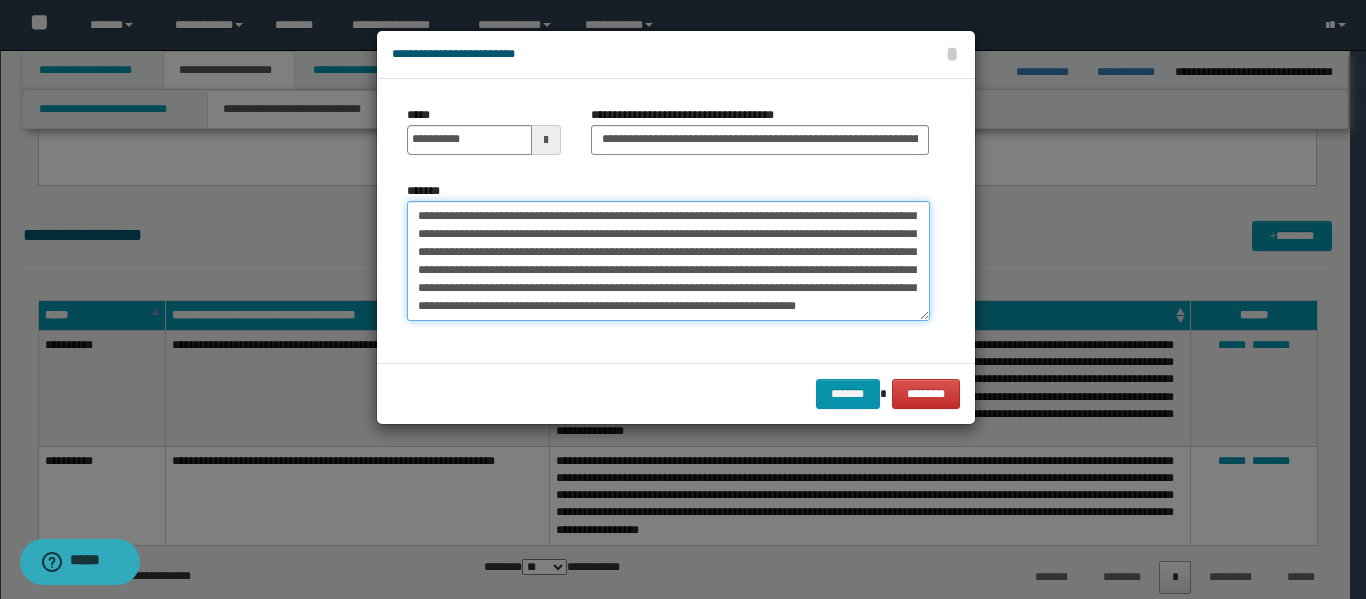 scroll, scrollTop: 102, scrollLeft: 0, axis: vertical 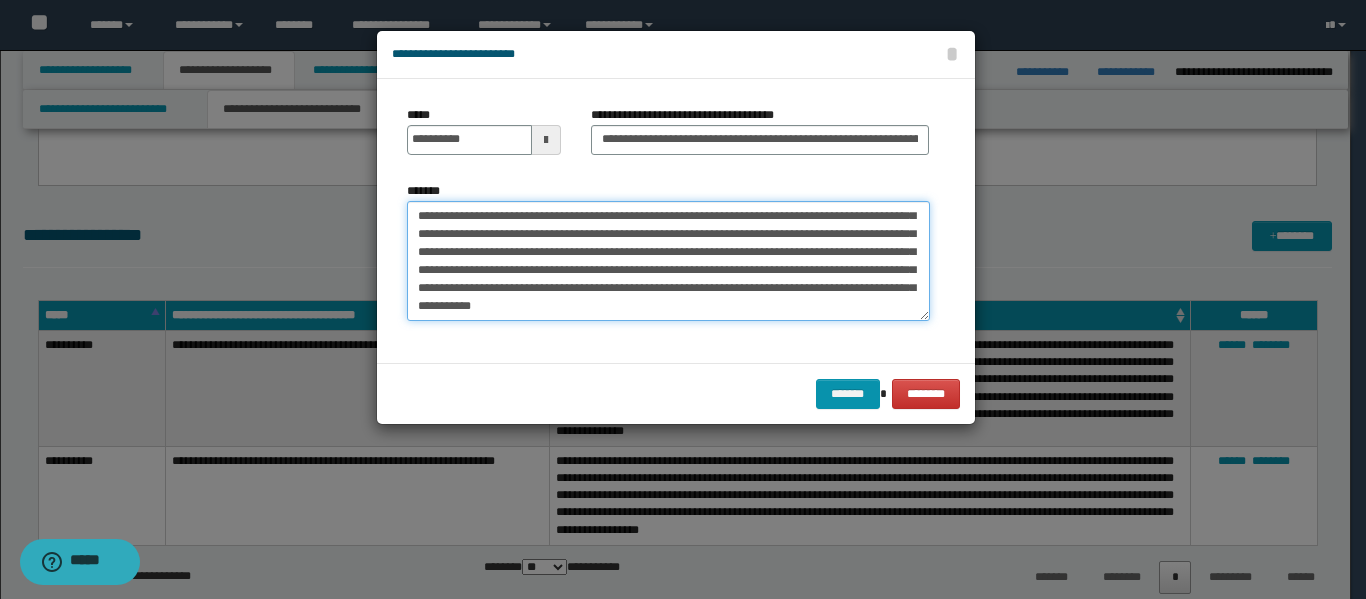 click on "**********" at bounding box center (668, 261) 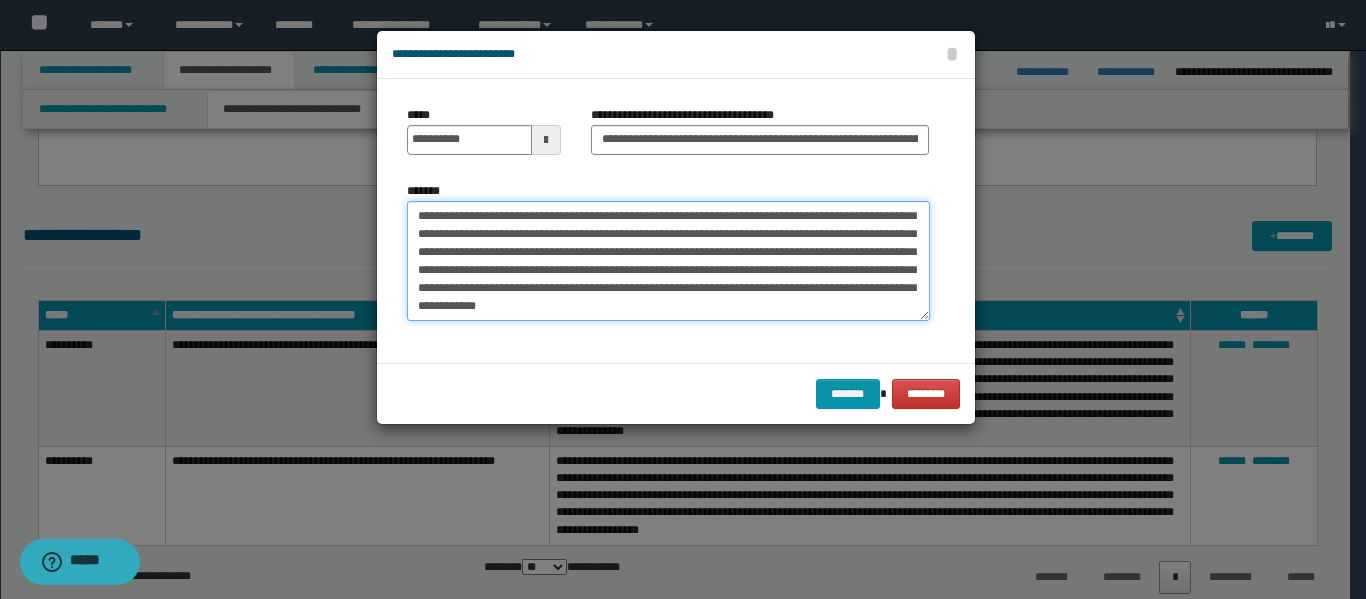 click on "**********" at bounding box center (668, 261) 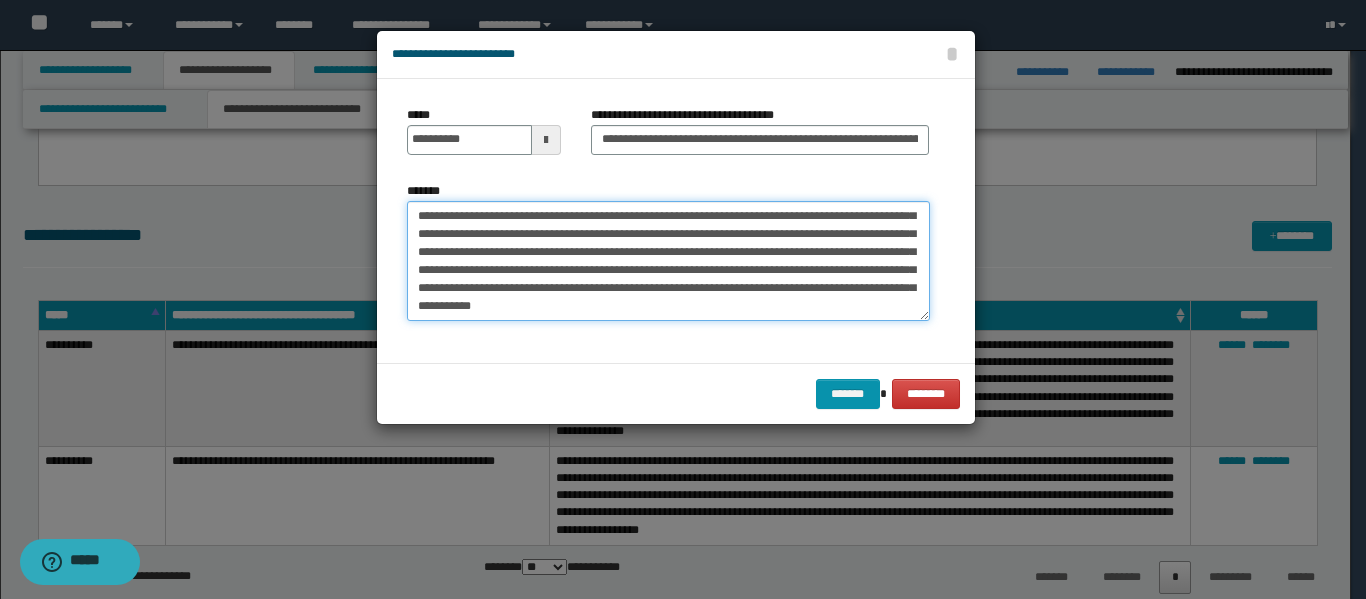 click on "**********" at bounding box center [668, 261] 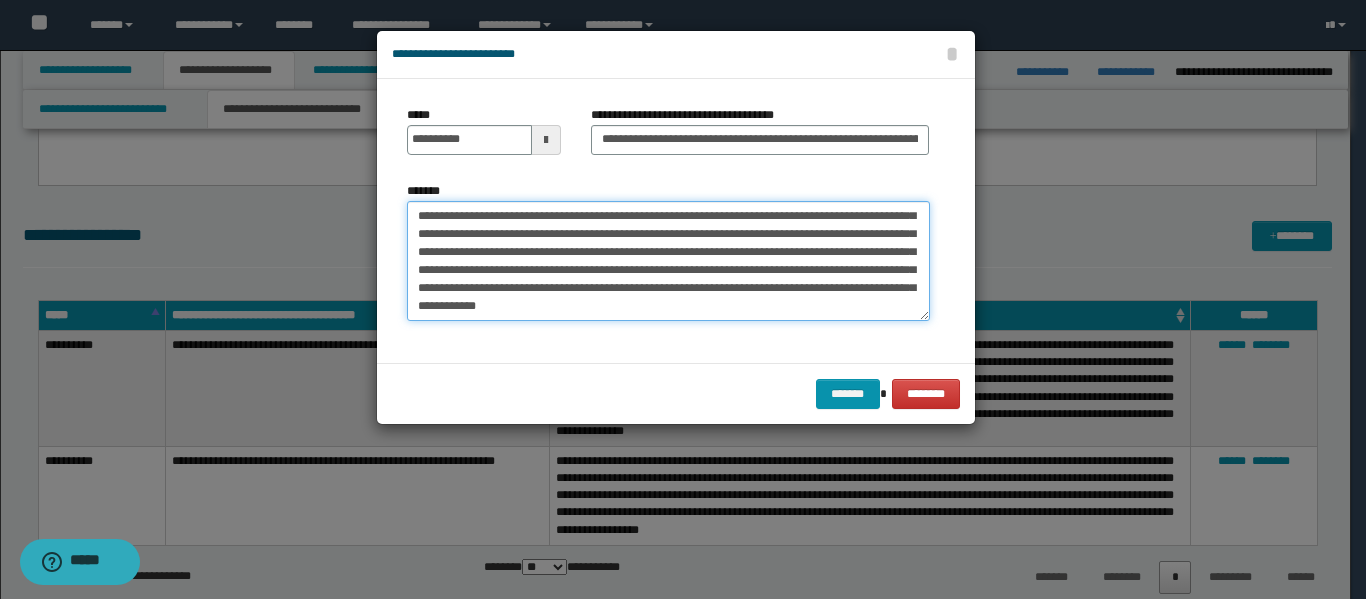 click on "**********" at bounding box center [668, 261] 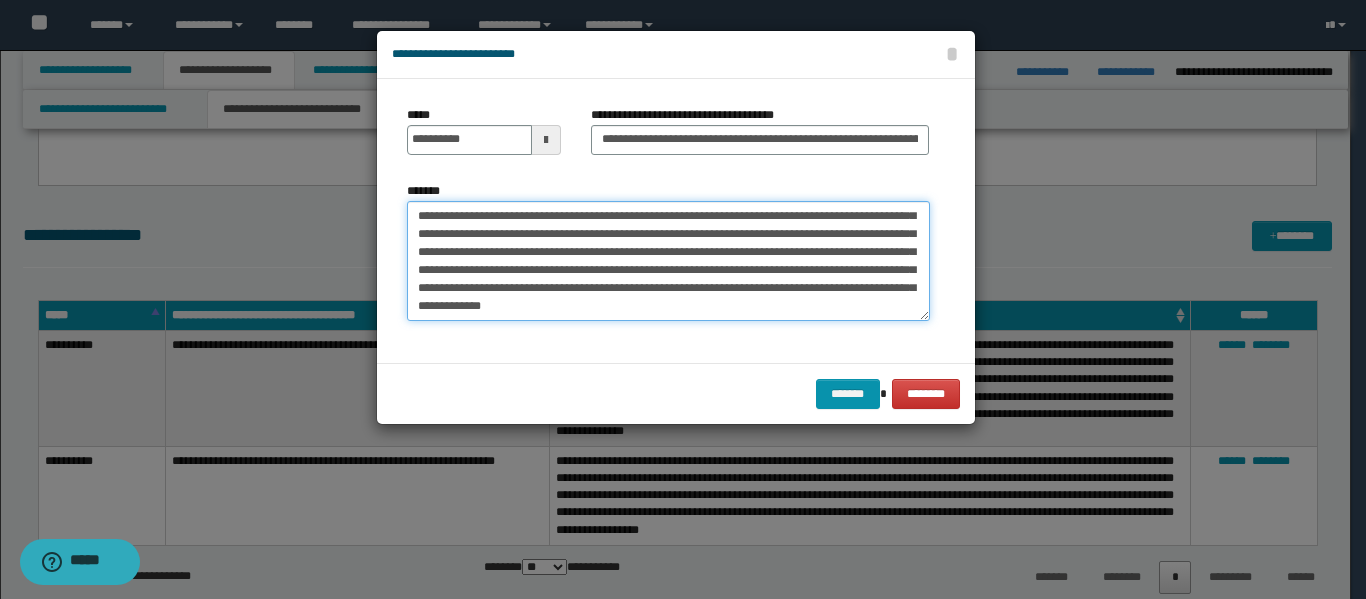 click on "**********" at bounding box center (668, 261) 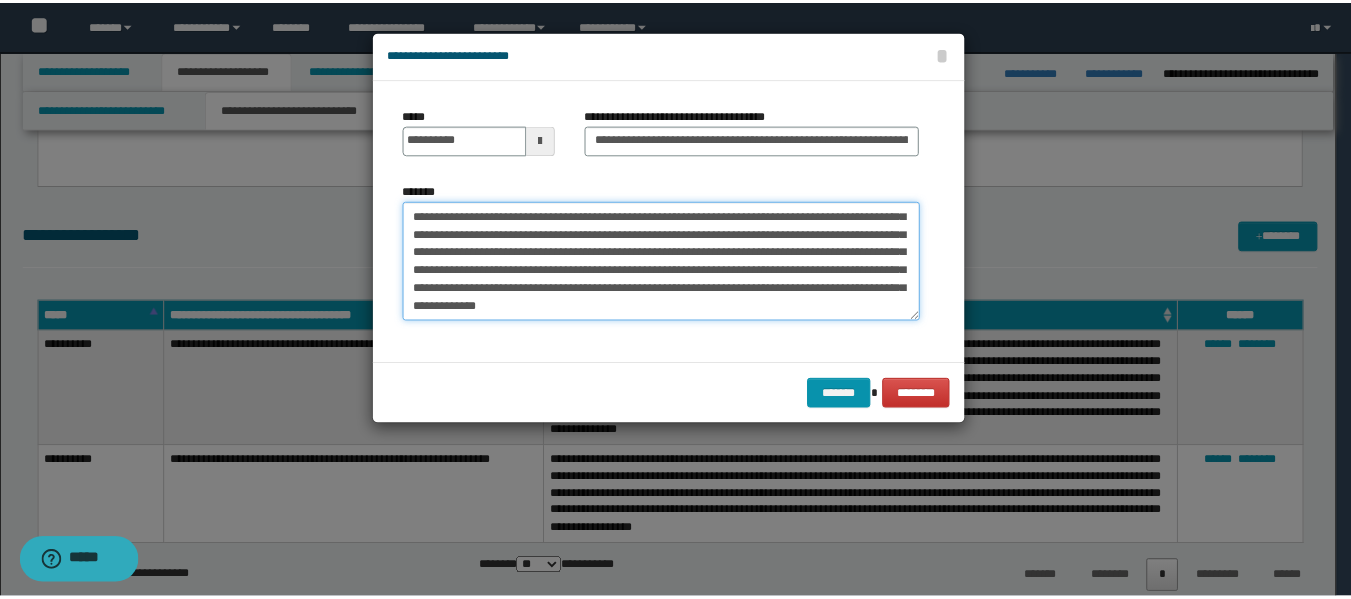 scroll, scrollTop: 108, scrollLeft: 0, axis: vertical 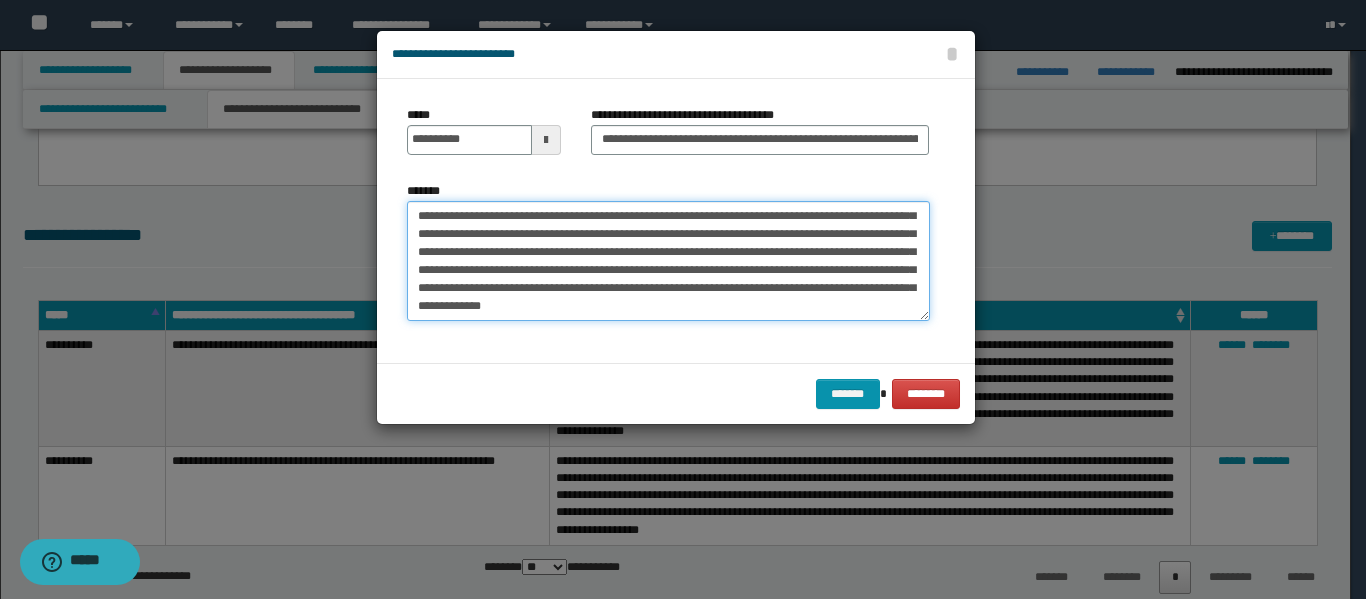 click on "**********" at bounding box center [668, 261] 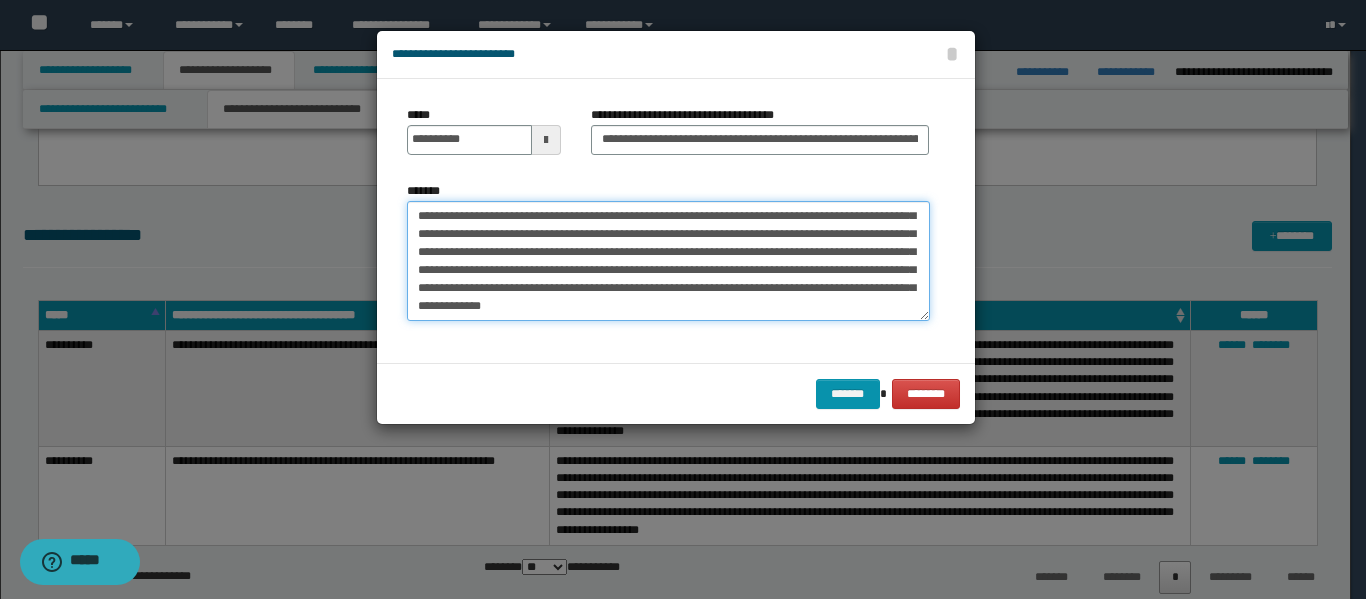 click on "****" 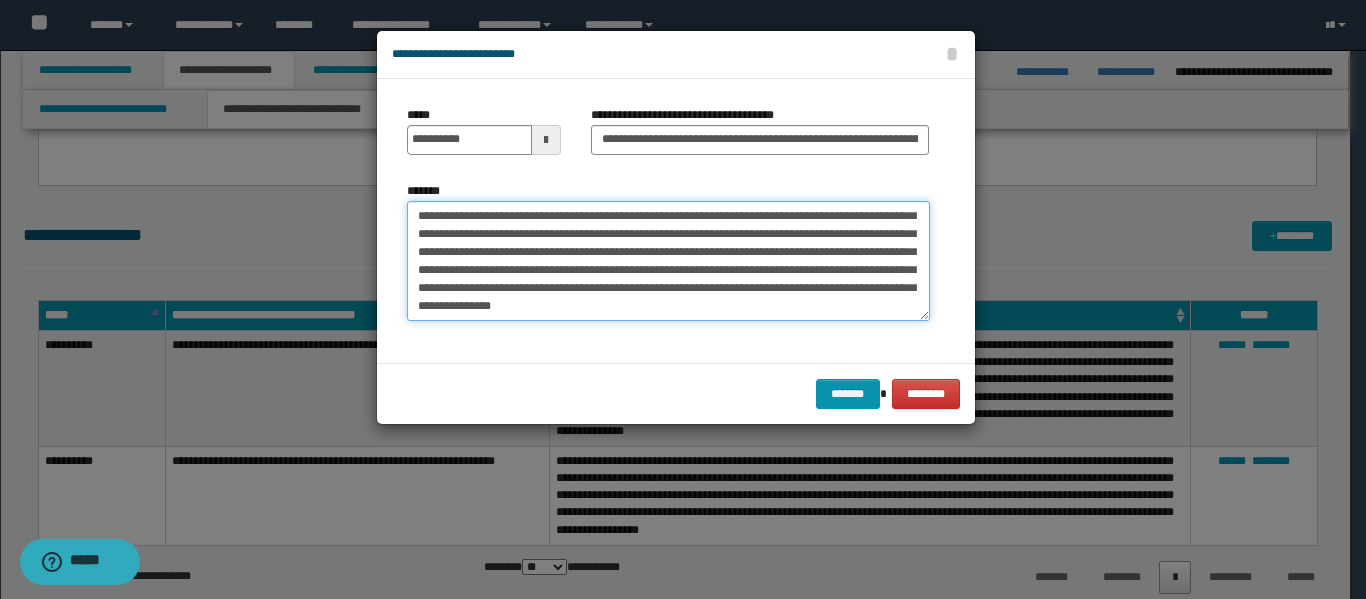 click on "**********" at bounding box center (668, 261) 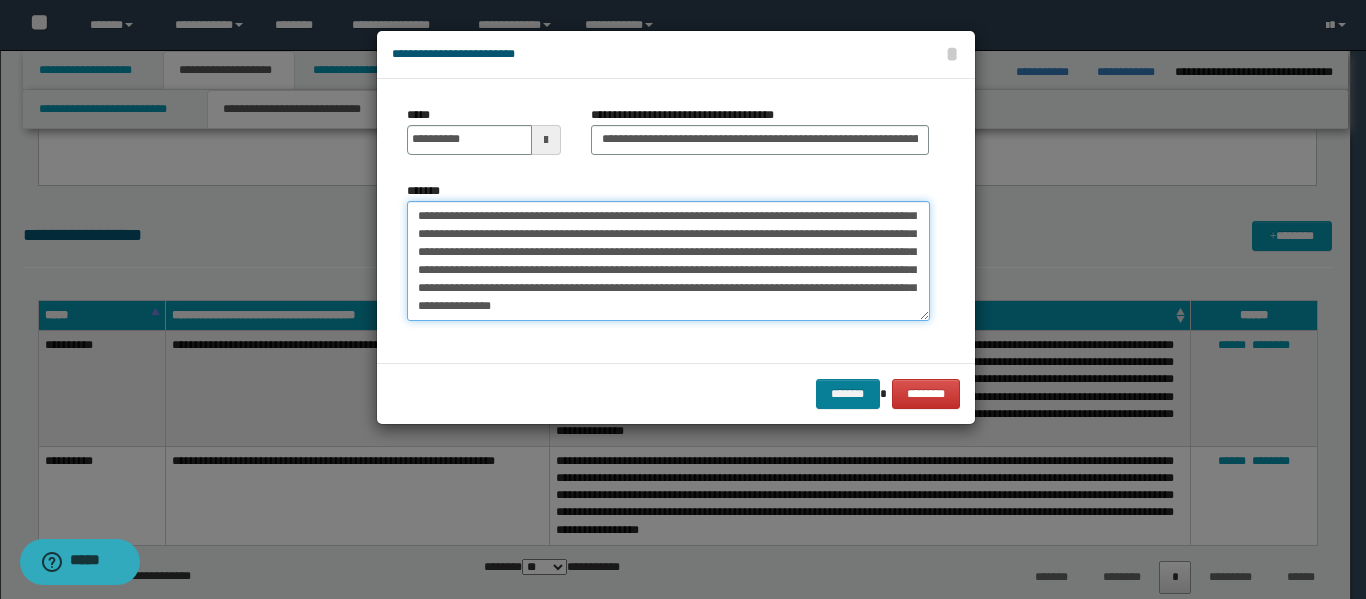 type on "**********" 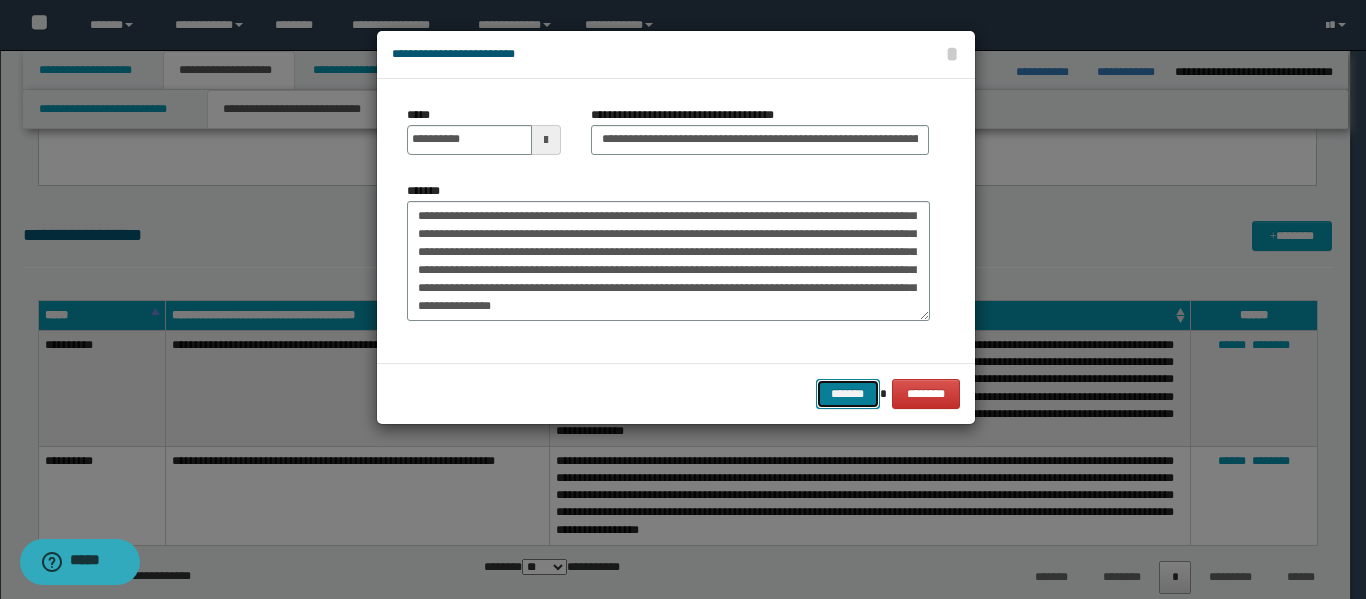 click on "*******" at bounding box center (848, 394) 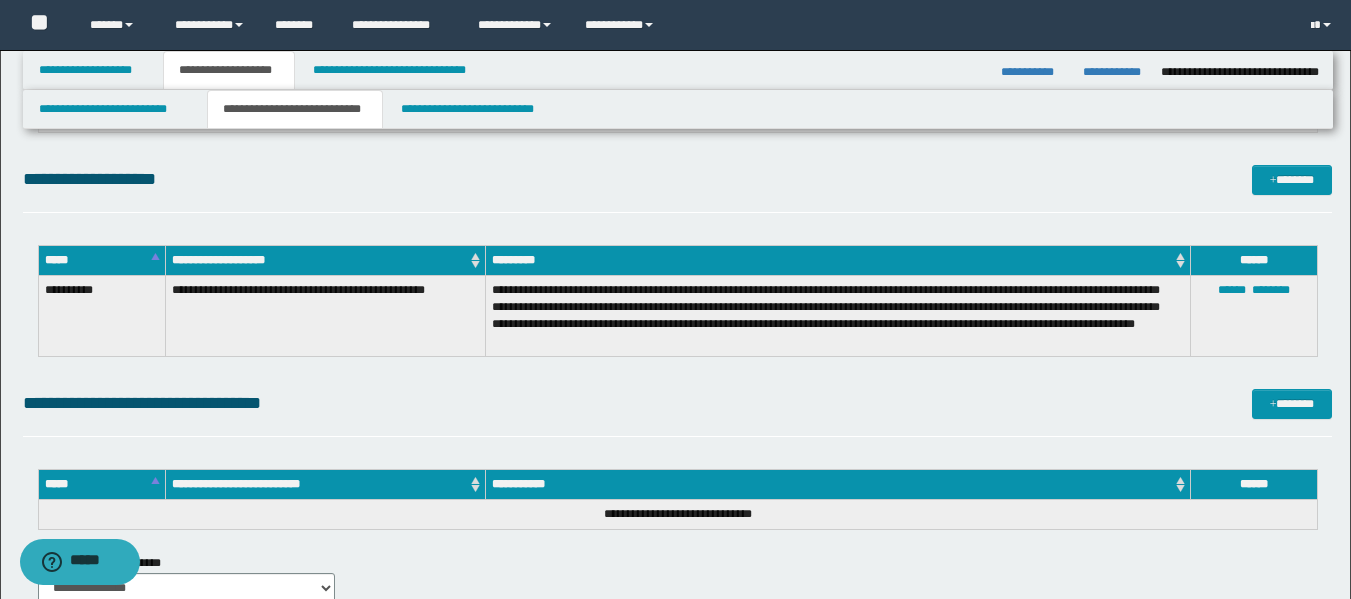 scroll, scrollTop: 1687, scrollLeft: 0, axis: vertical 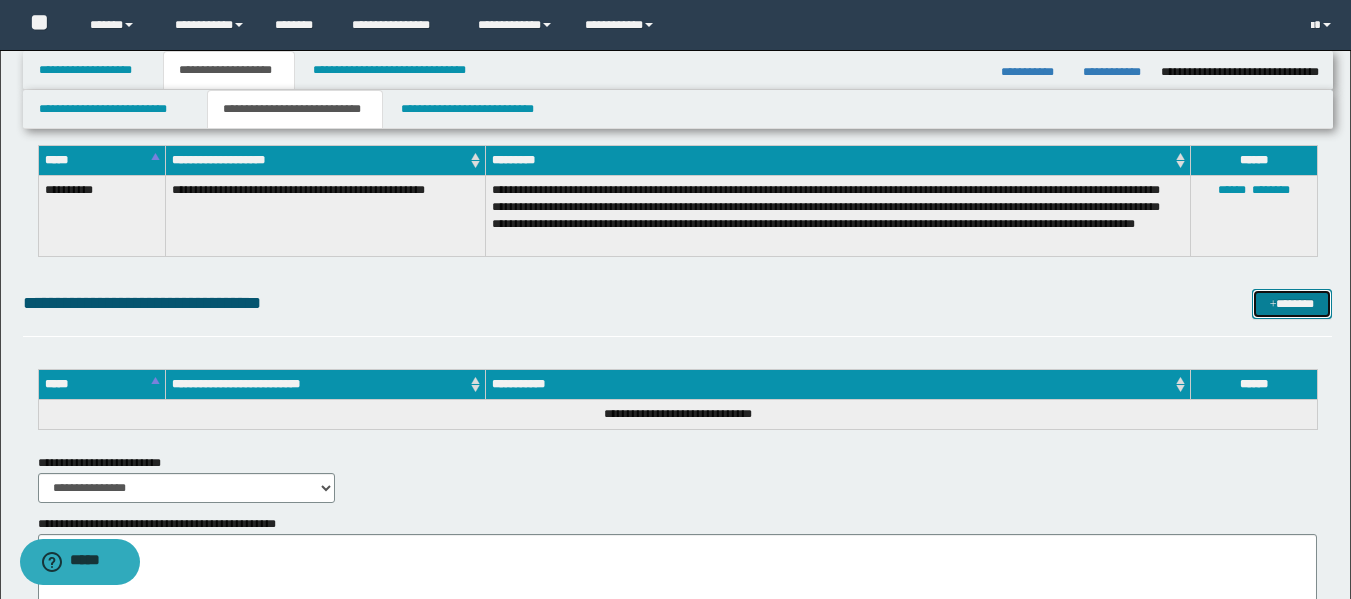 click on "*******" at bounding box center [1292, 304] 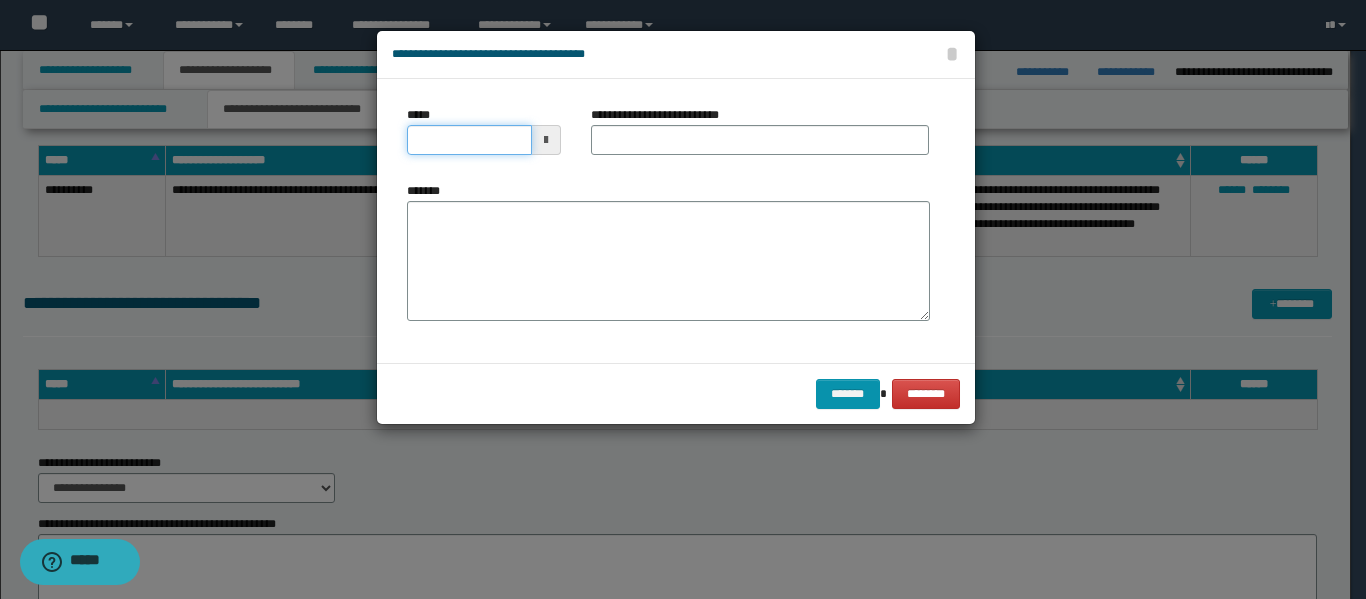 click on "*****" at bounding box center (469, 140) 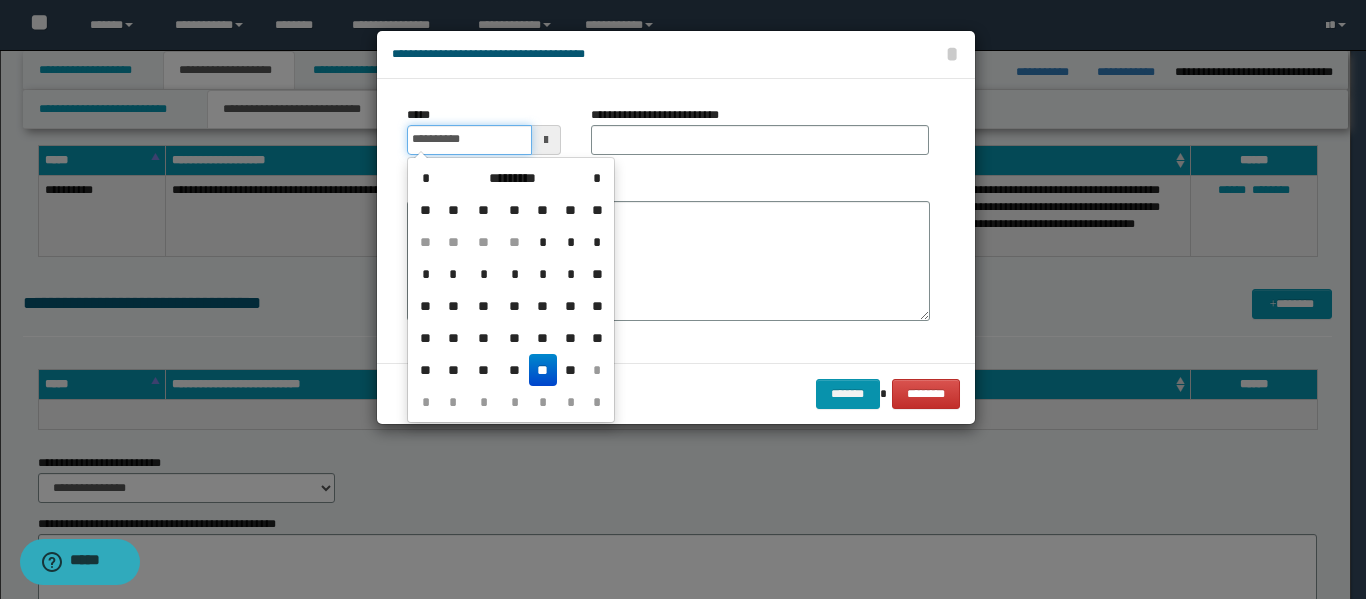 type on "**********" 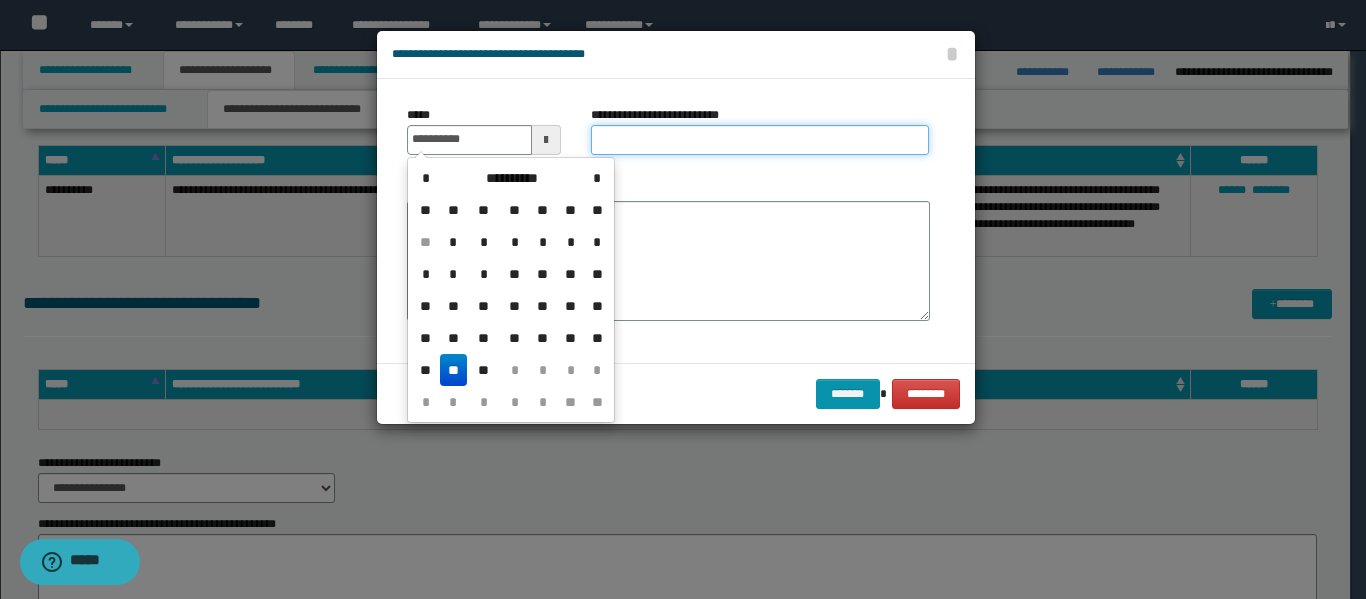 click on "**********" at bounding box center [760, 140] 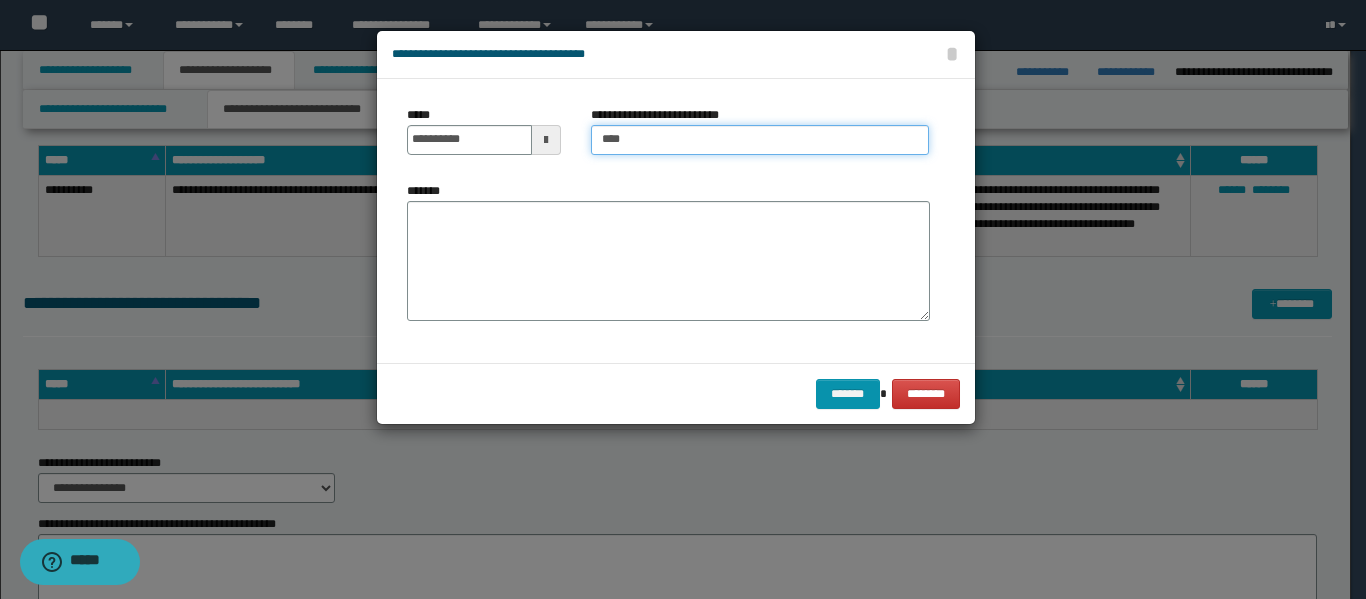 type on "**********" 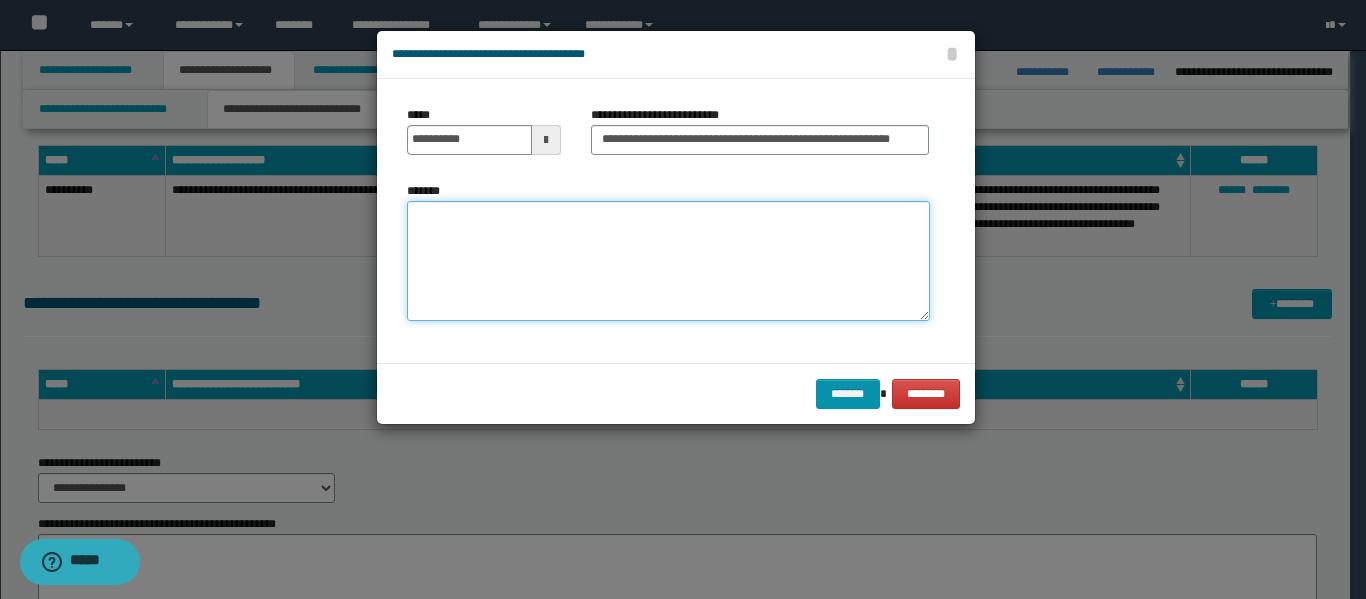 click on "*******" at bounding box center (668, 261) 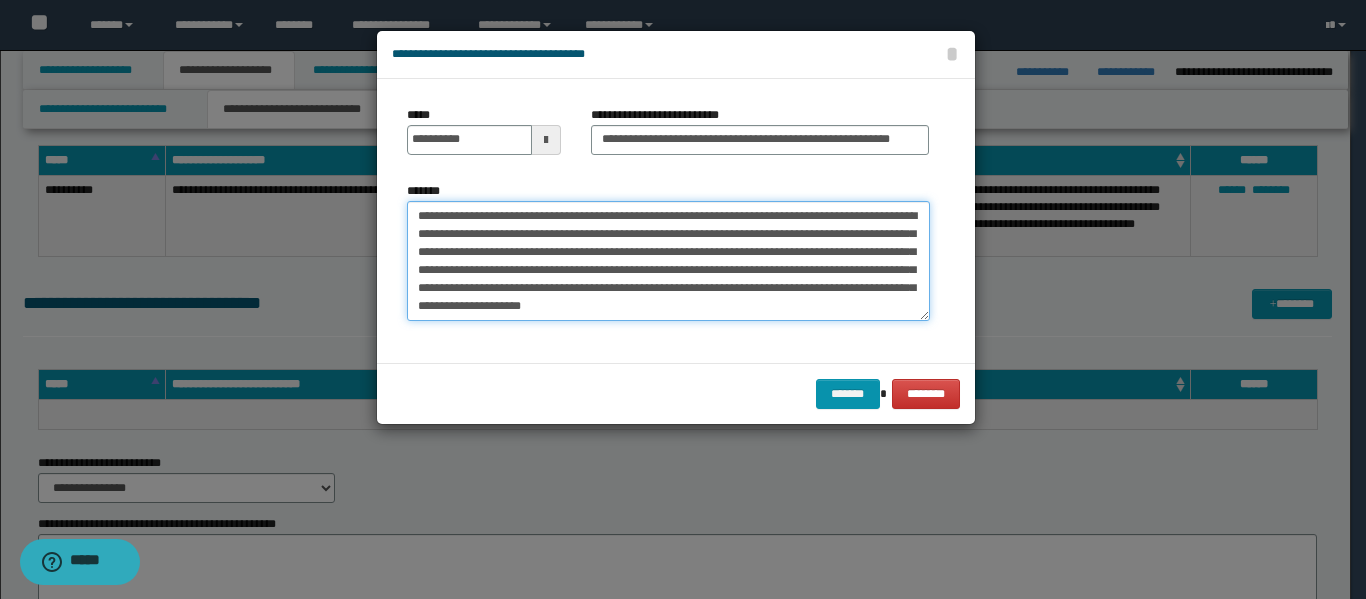 click on "**********" at bounding box center (668, 261) 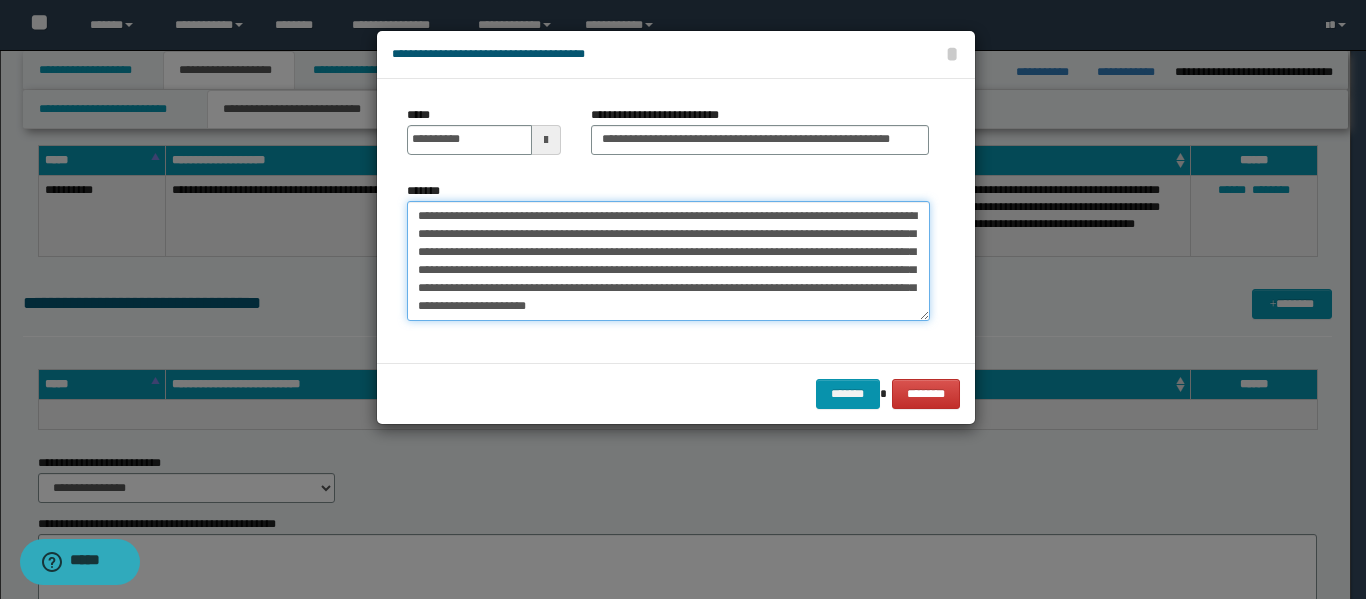 click on "**********" at bounding box center [668, 261] 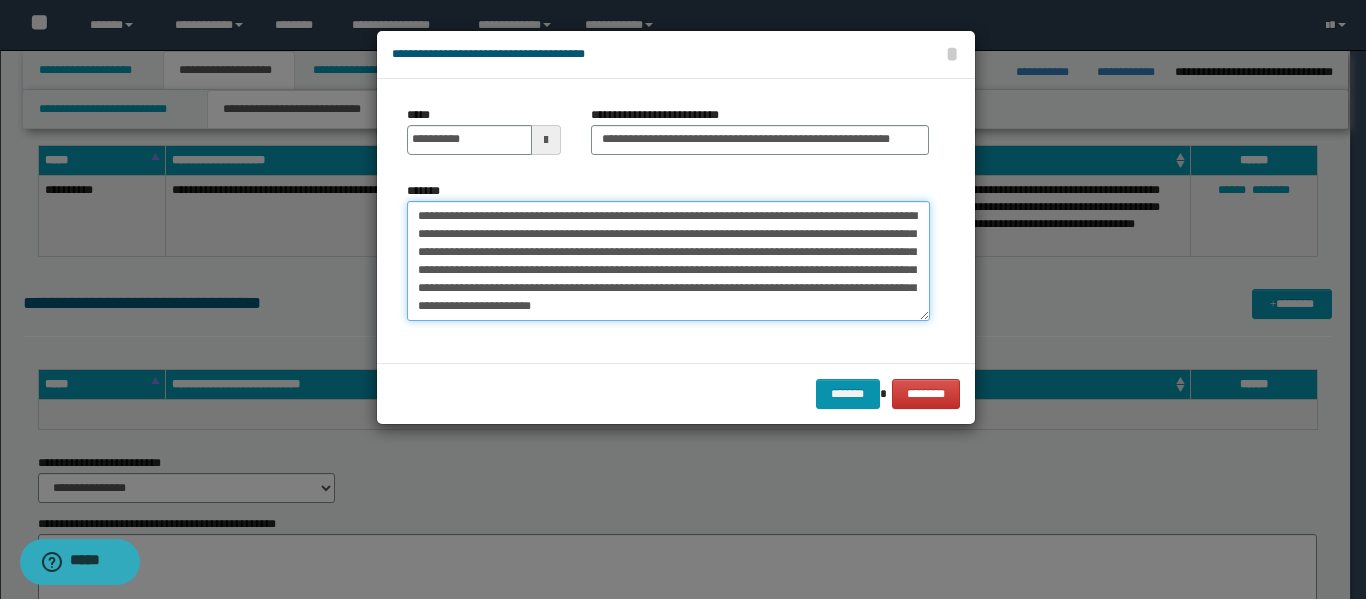 click on "**********" at bounding box center [668, 261] 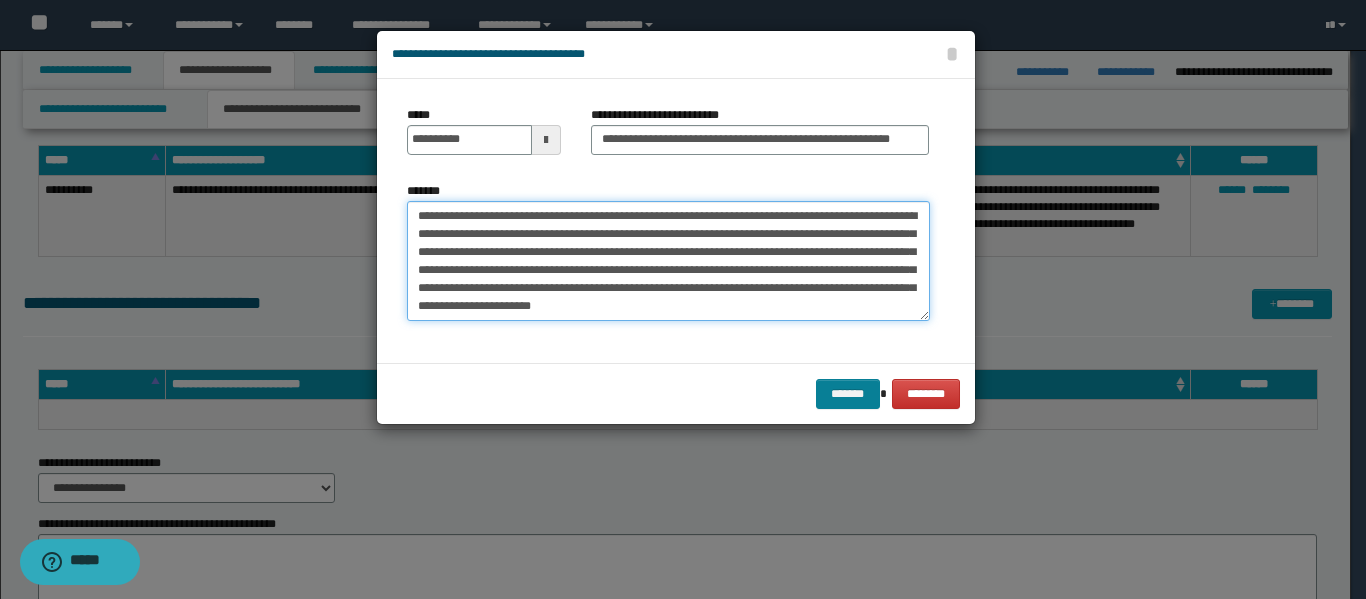 type on "**********" 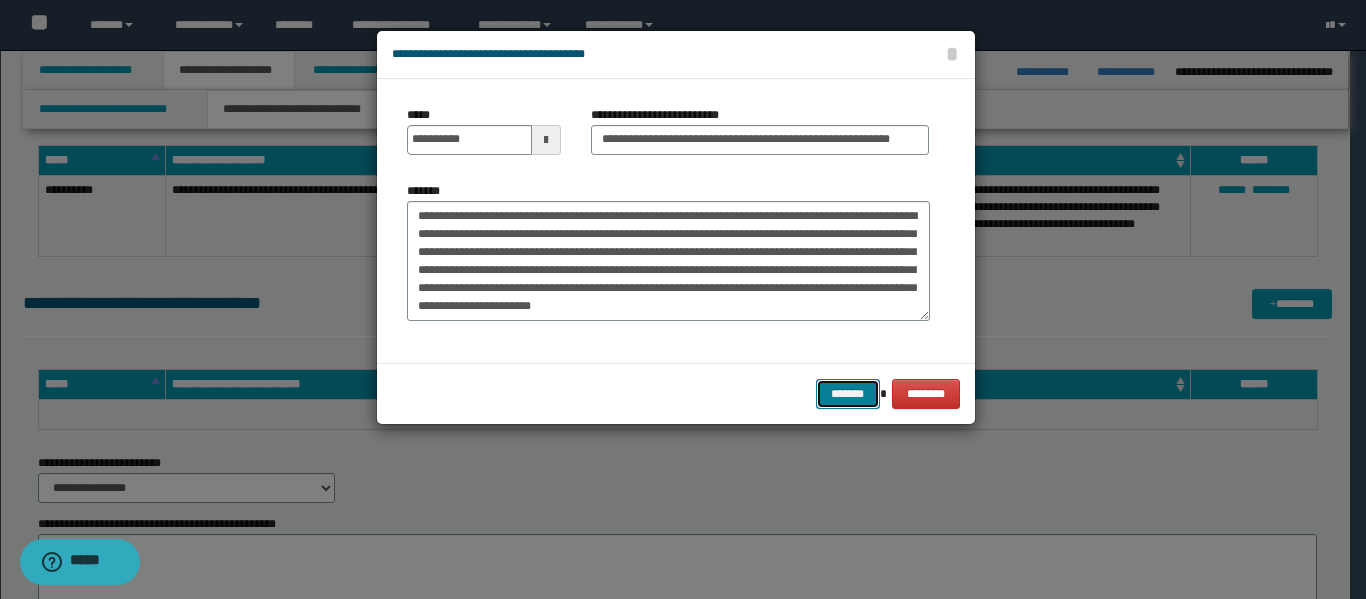 click on "*******" at bounding box center [848, 394] 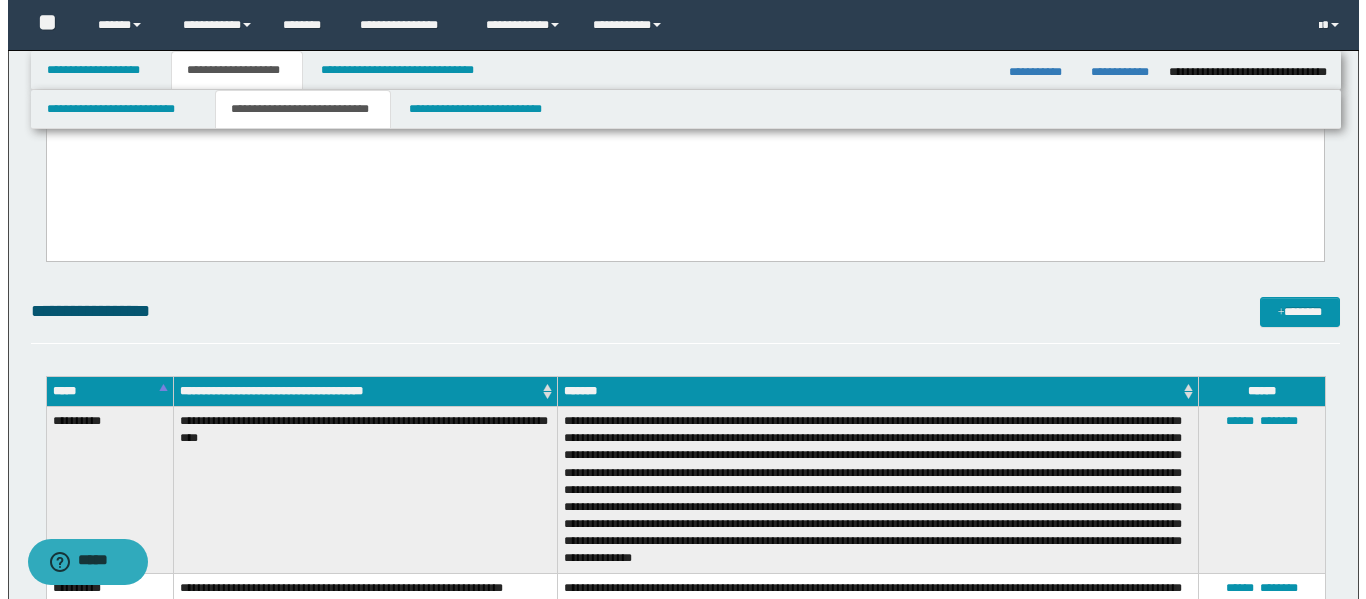 scroll, scrollTop: 687, scrollLeft: 0, axis: vertical 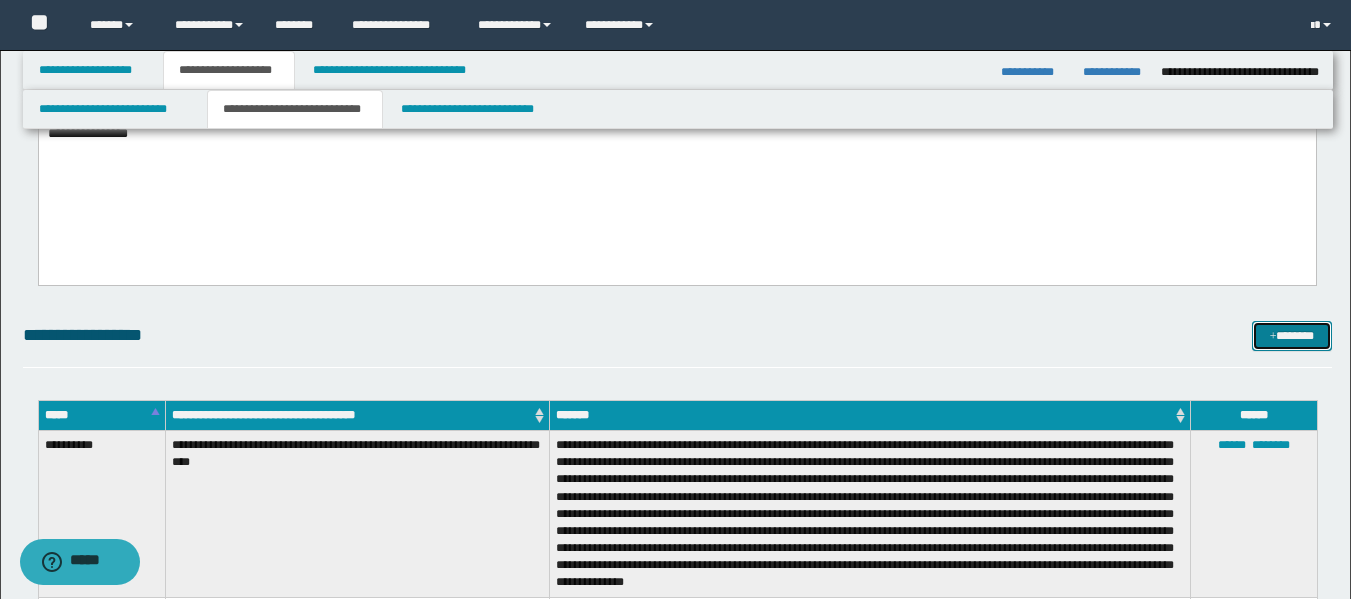 click on "*******" at bounding box center (1292, 336) 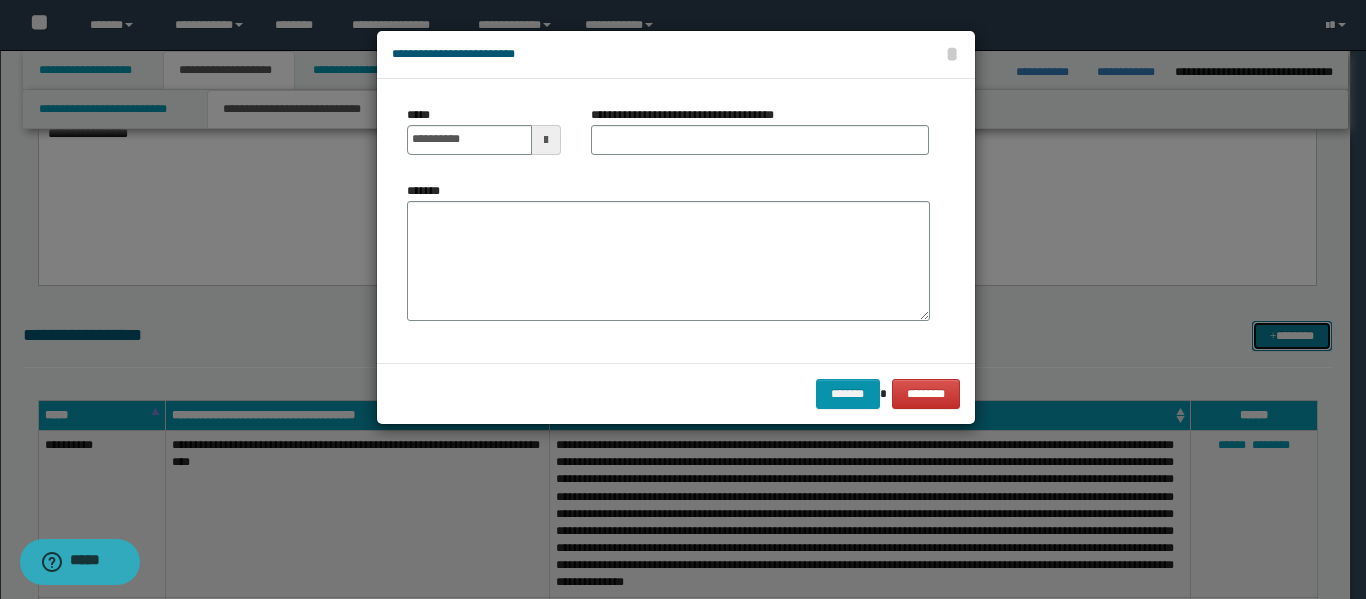 scroll, scrollTop: 0, scrollLeft: 0, axis: both 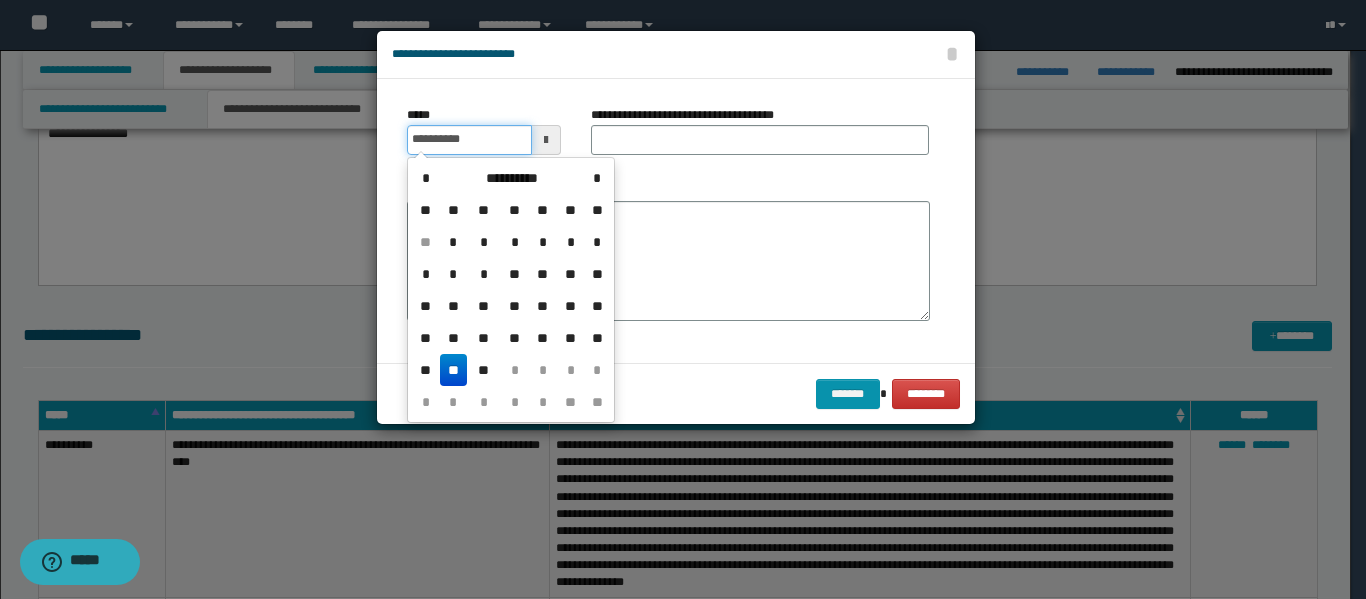 click on "**********" at bounding box center (469, 140) 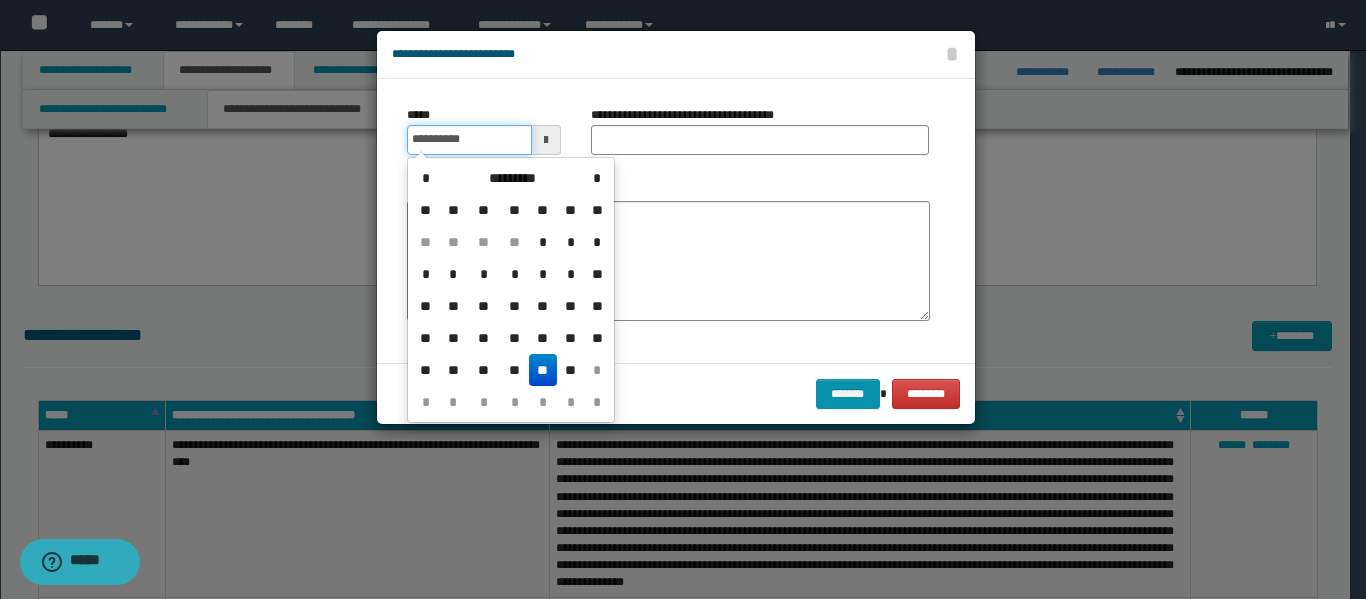 type on "**********" 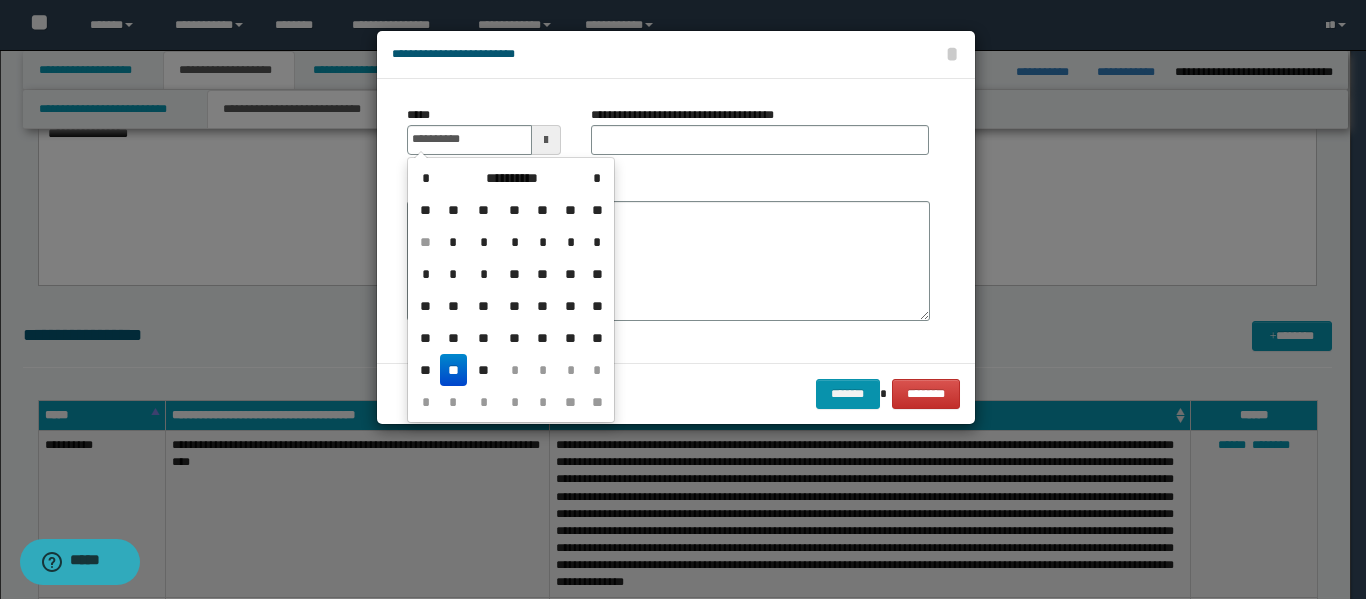 scroll, scrollTop: 0, scrollLeft: 0, axis: both 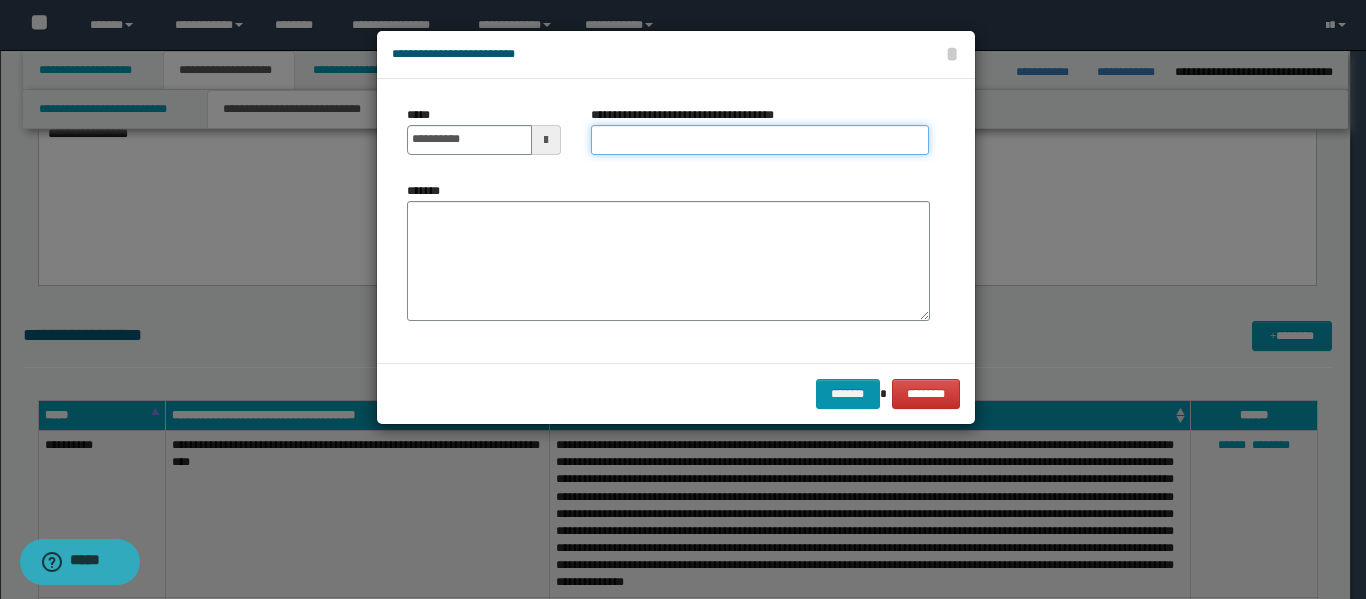 click on "**********" at bounding box center [760, 140] 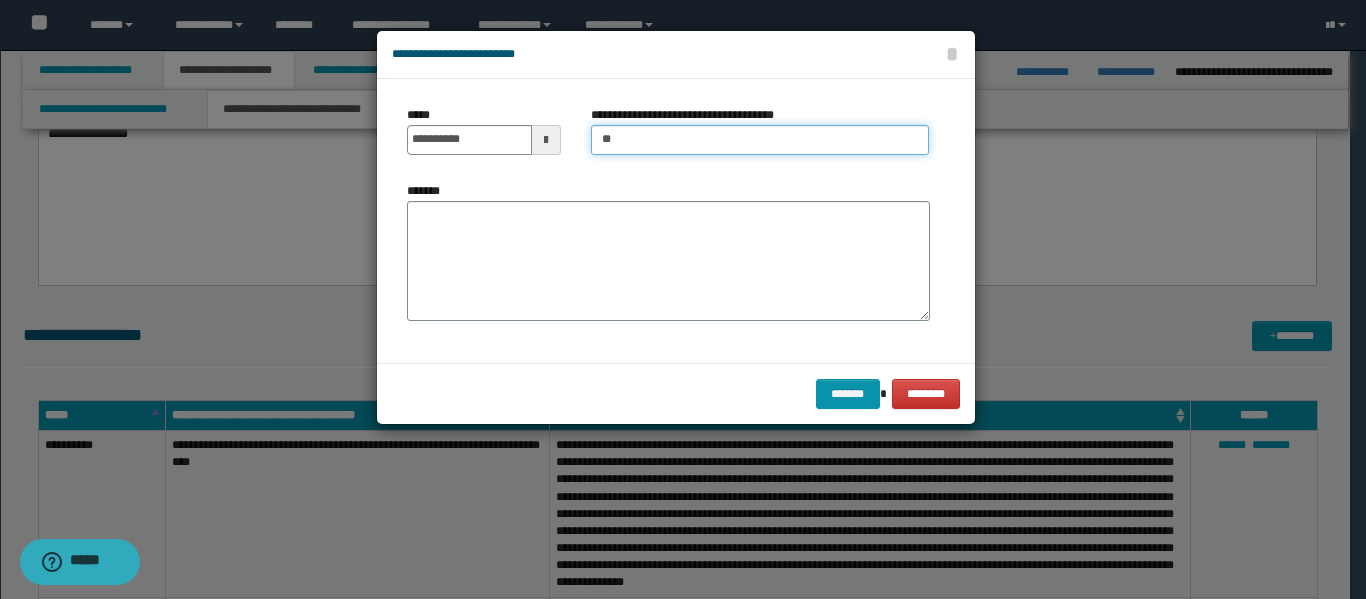 type on "*" 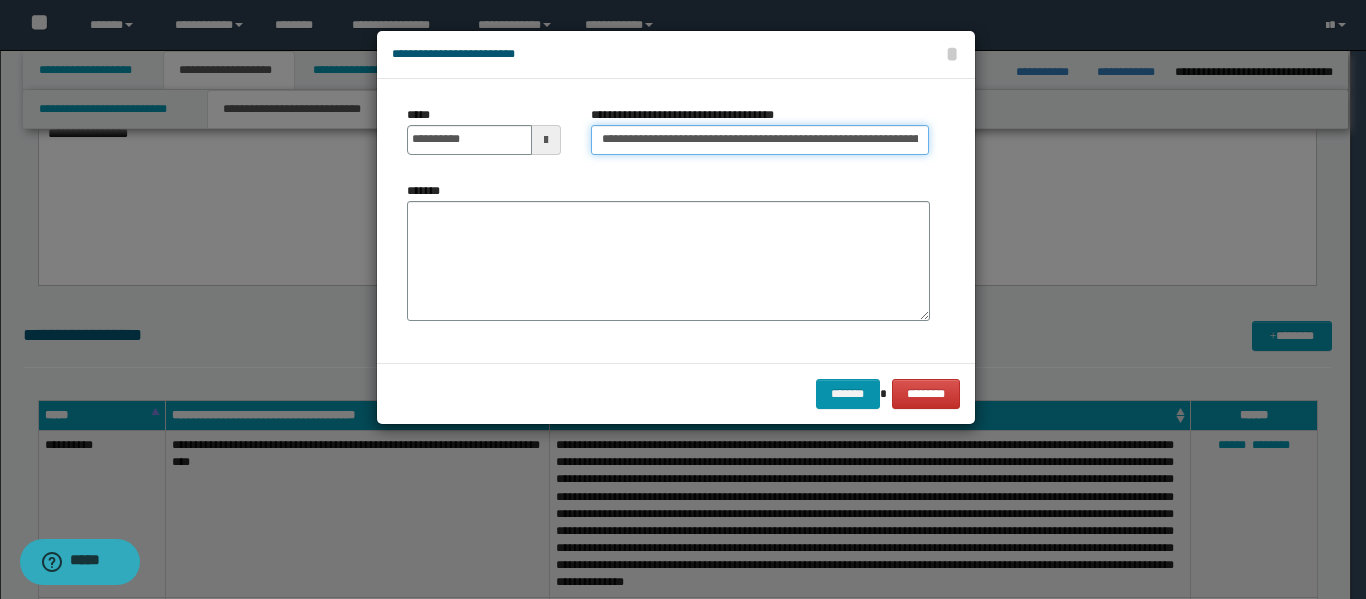 click on "**********" at bounding box center (760, 140) 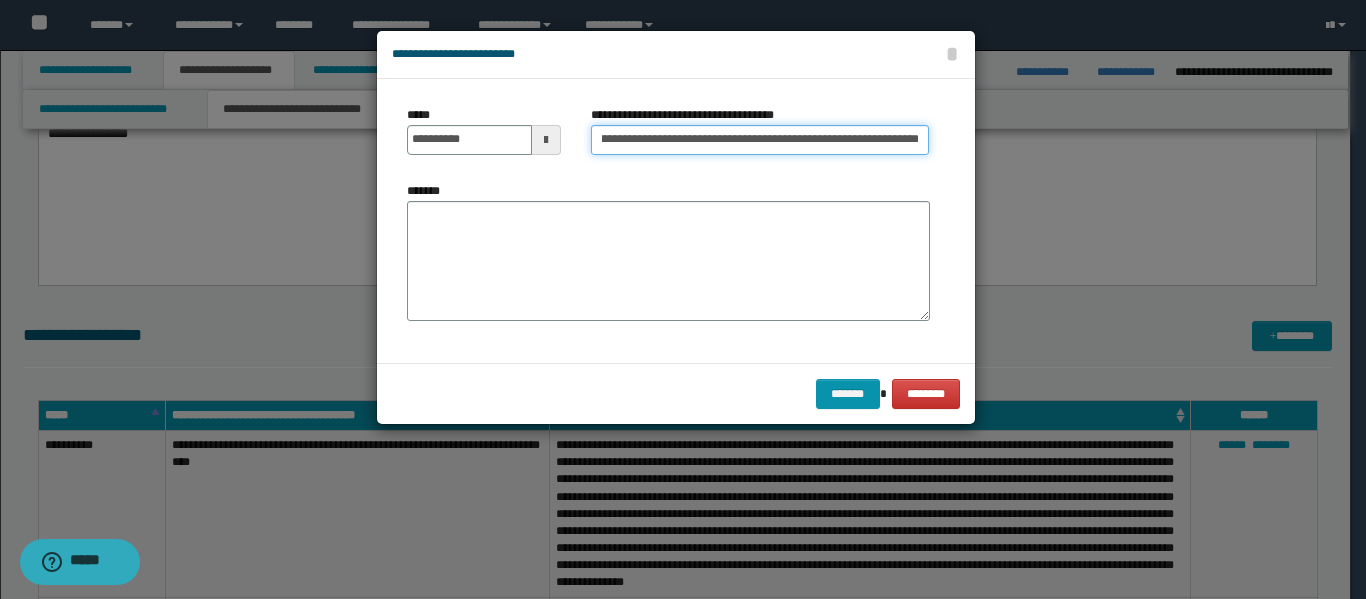 scroll, scrollTop: 0, scrollLeft: 163, axis: horizontal 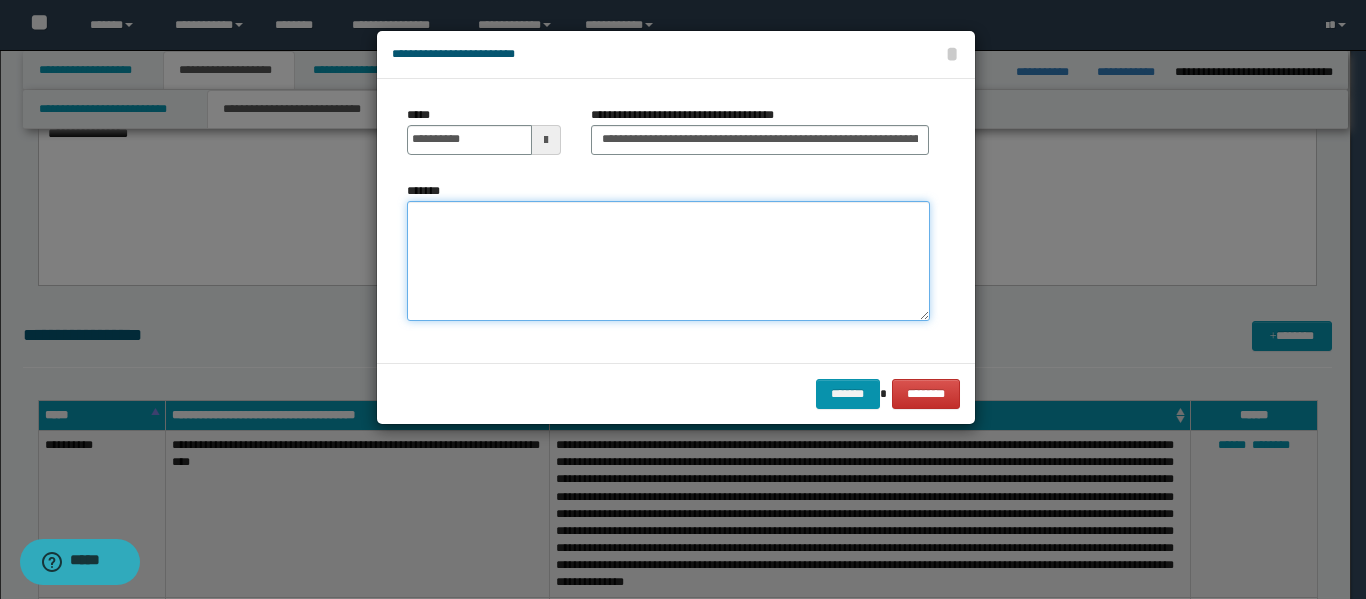 click on "*******" at bounding box center [668, 261] 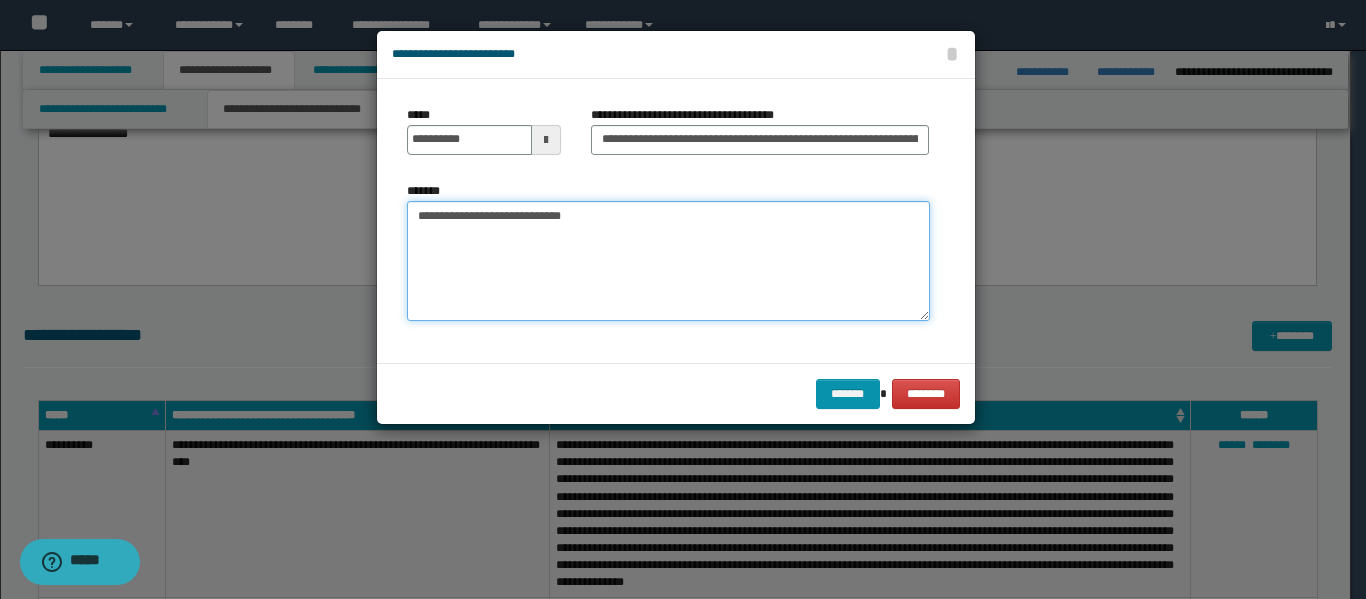 click on "**********" at bounding box center [668, 261] 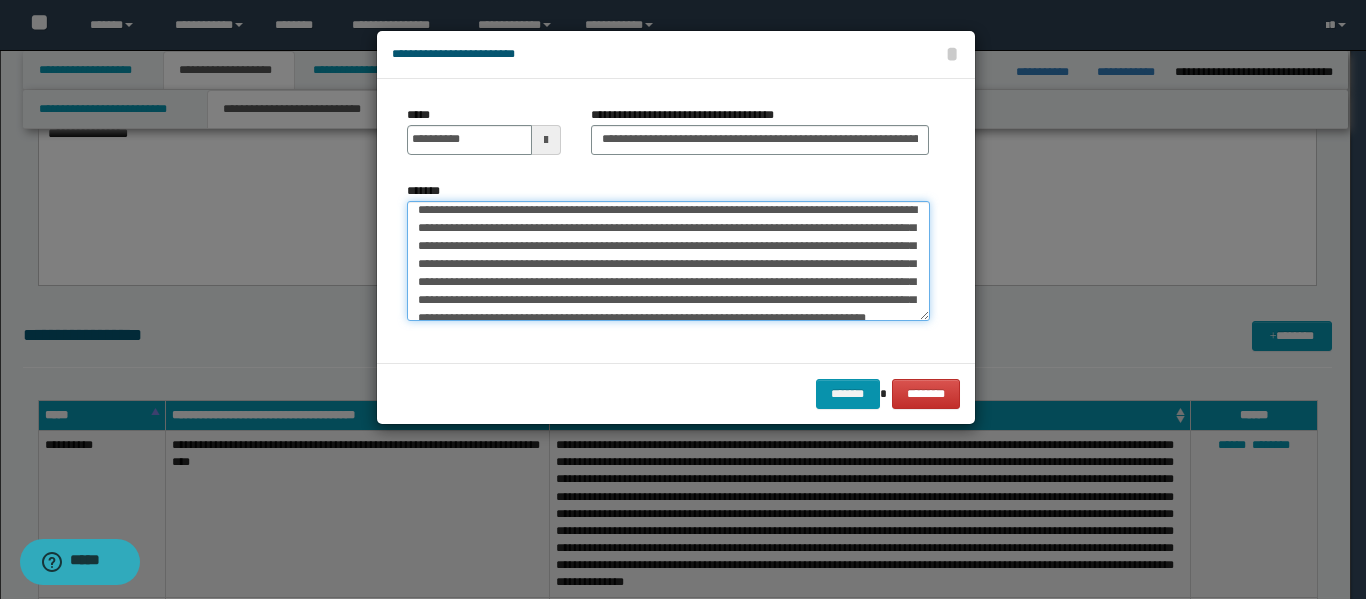 scroll, scrollTop: 0, scrollLeft: 0, axis: both 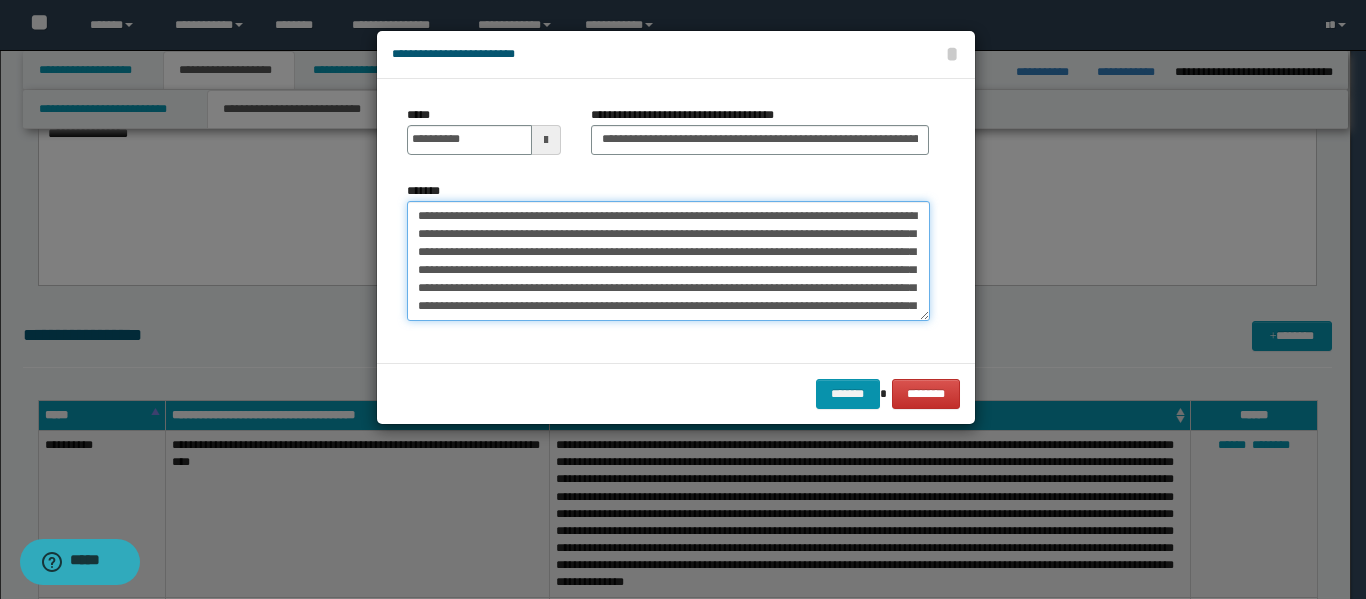 click on "**********" at bounding box center (668, 261) 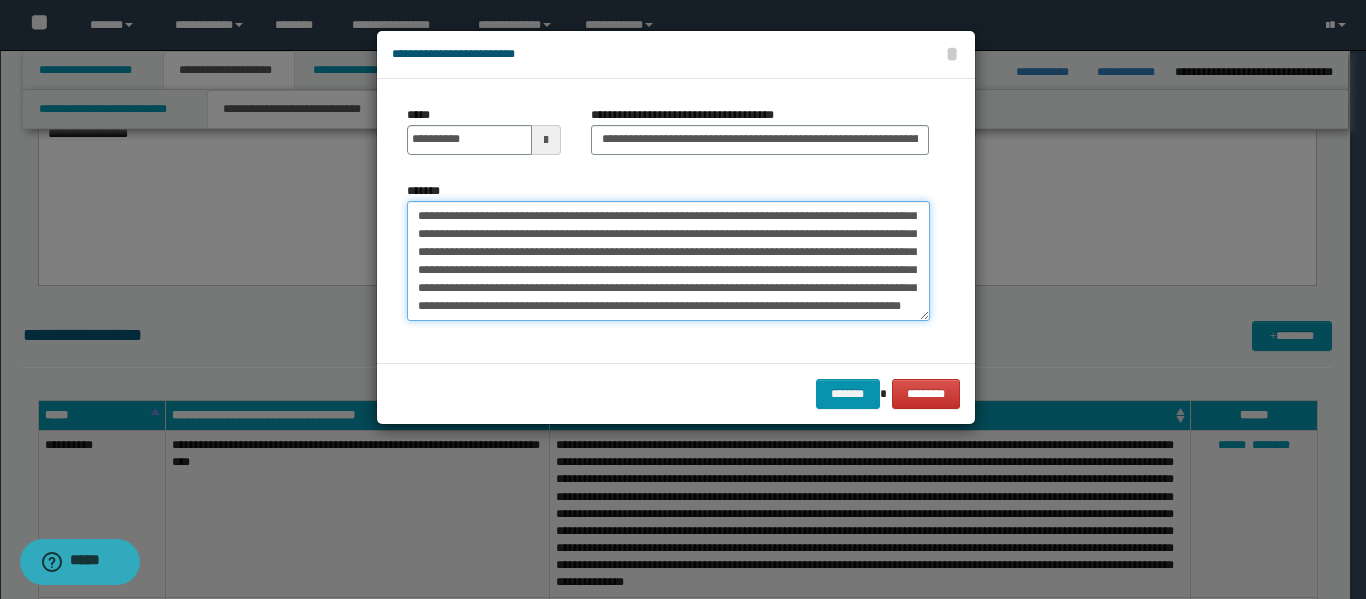 scroll, scrollTop: 36, scrollLeft: 0, axis: vertical 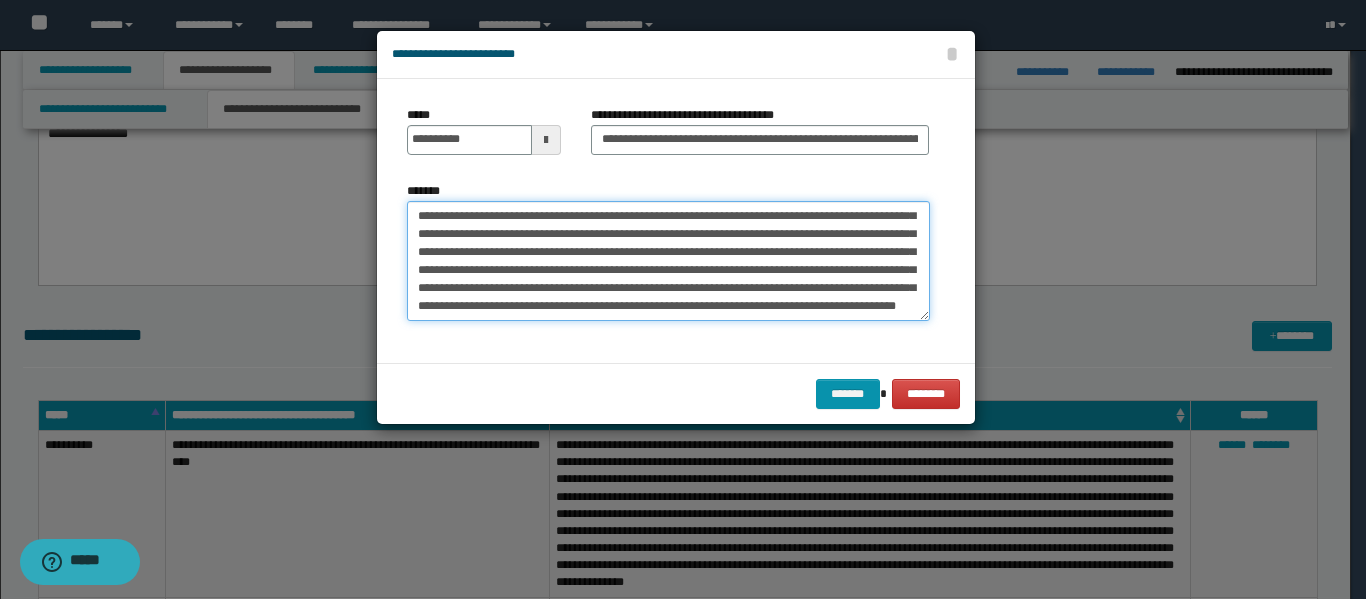 click on "**********" at bounding box center [668, 261] 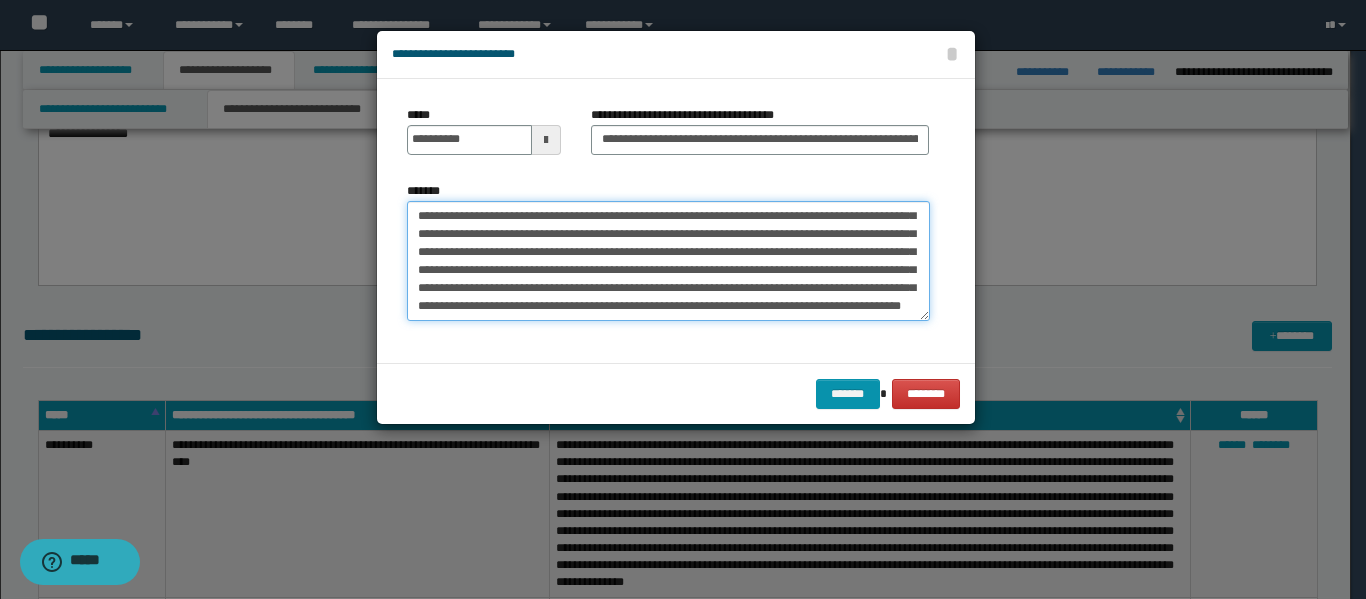 click on "**********" at bounding box center [668, 261] 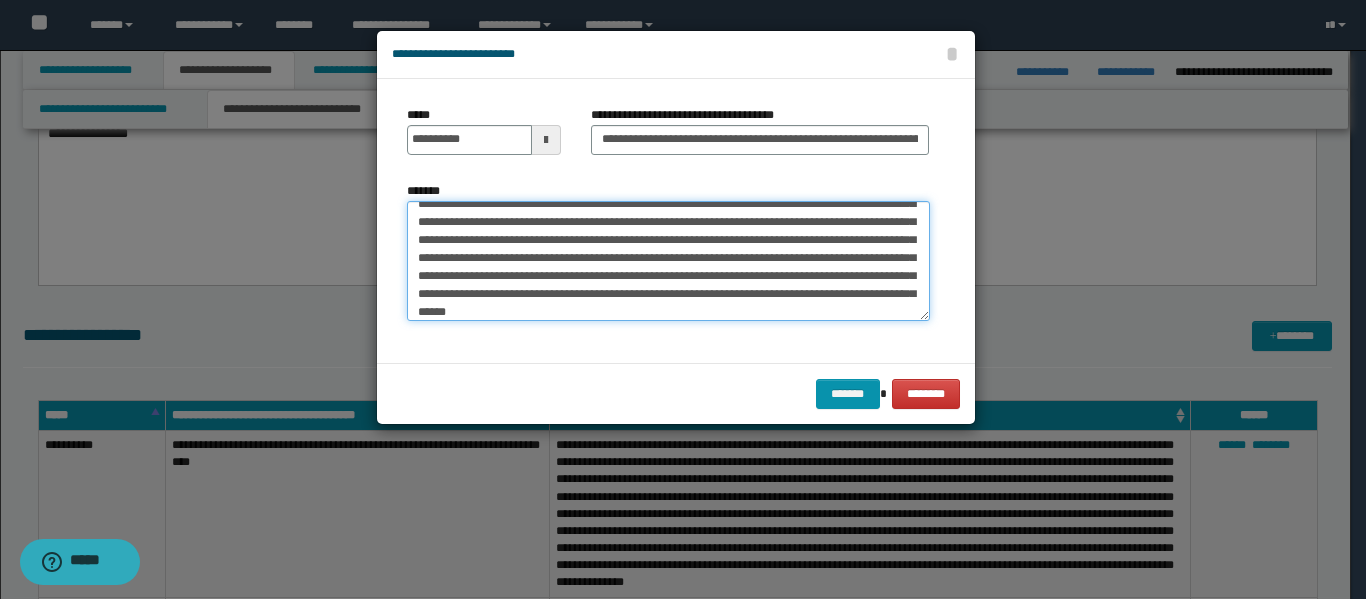 scroll, scrollTop: 66, scrollLeft: 0, axis: vertical 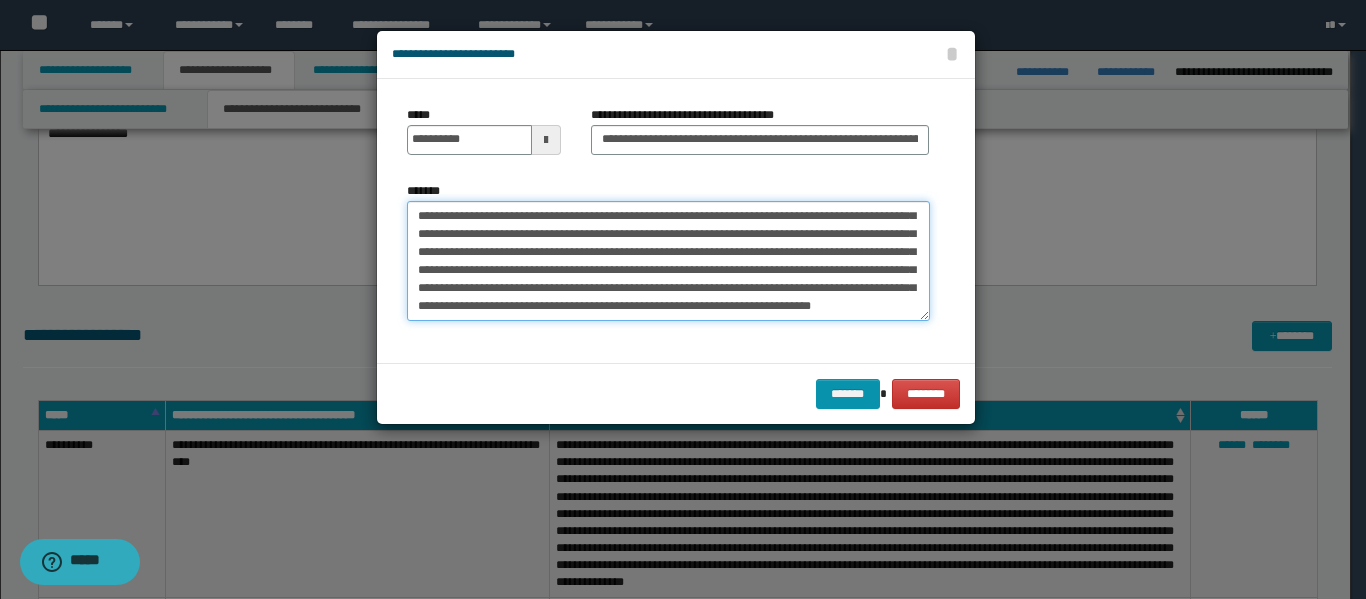 drag, startPoint x: 746, startPoint y: 298, endPoint x: 820, endPoint y: 265, distance: 81.02469 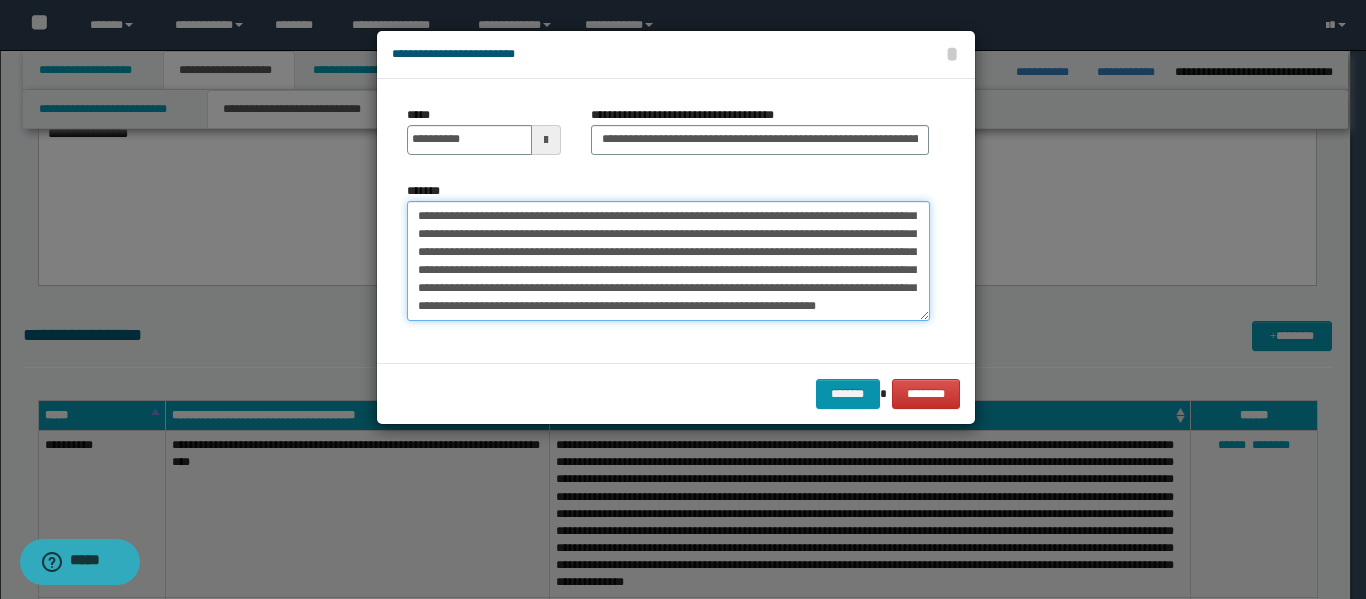 click on "**********" at bounding box center [668, 261] 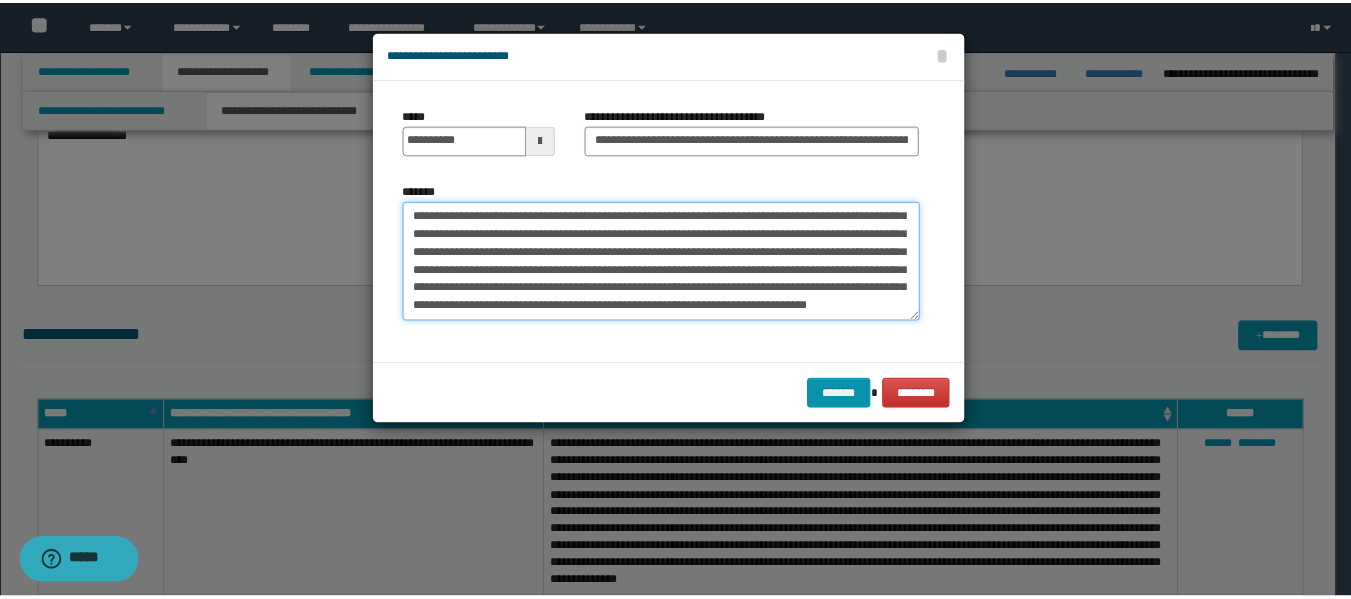 scroll, scrollTop: 72, scrollLeft: 0, axis: vertical 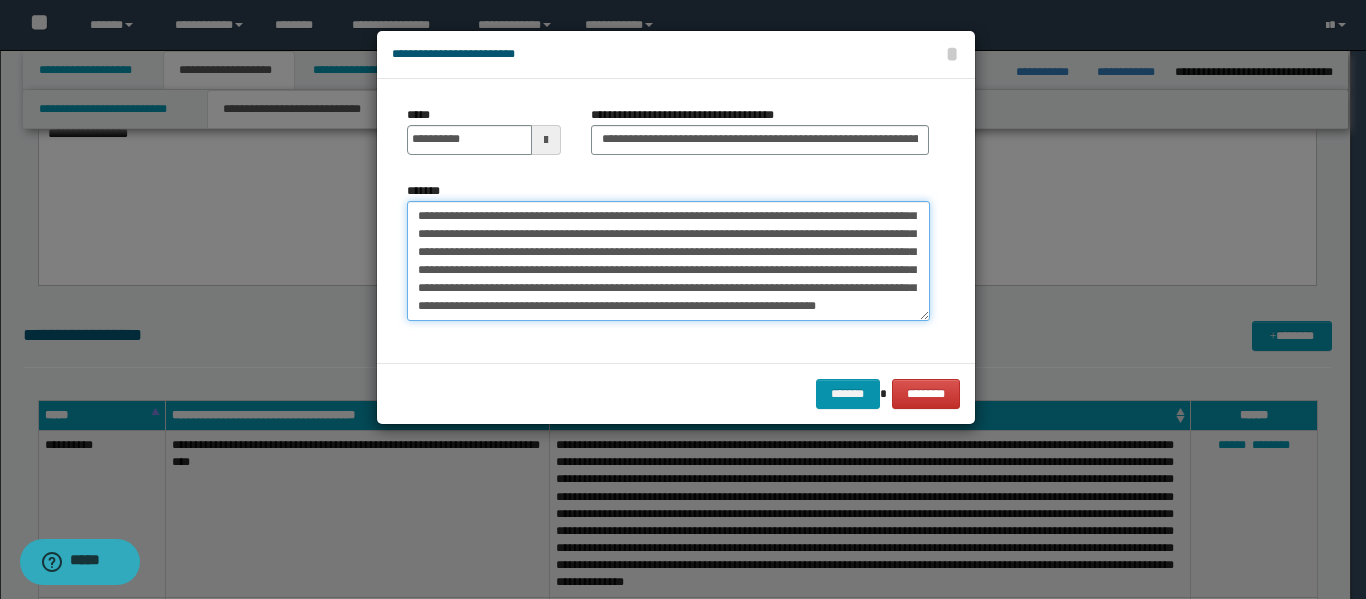 click on "**********" at bounding box center [668, 261] 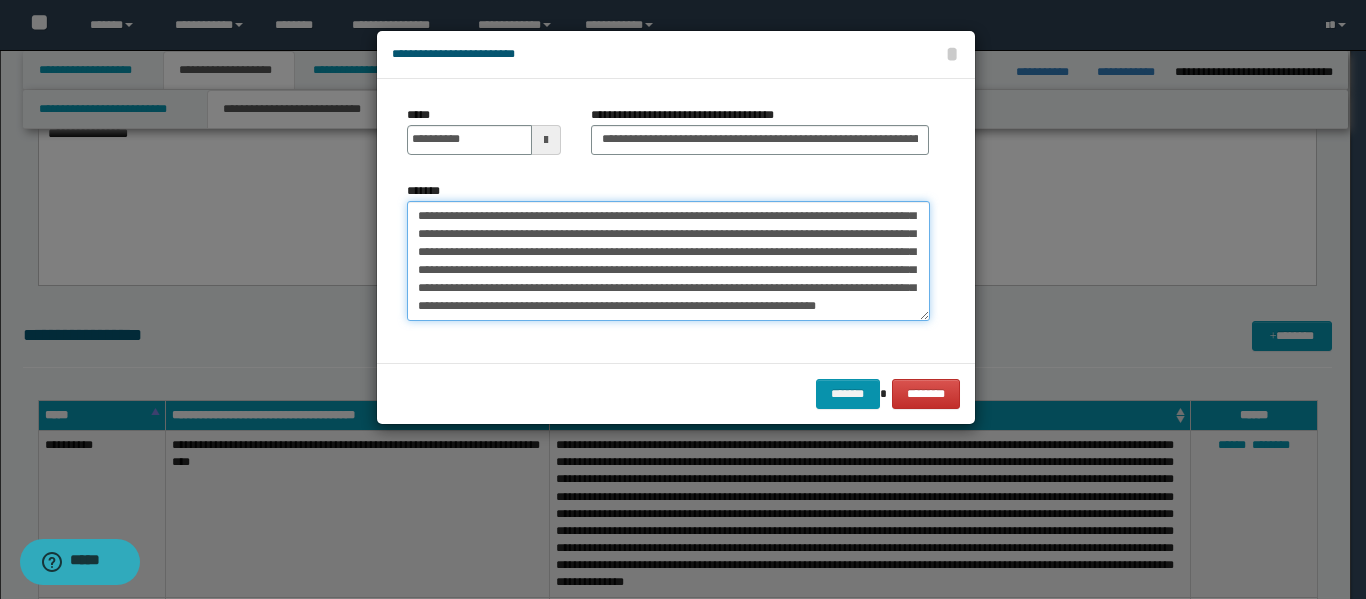 click on "**********" at bounding box center (668, 261) 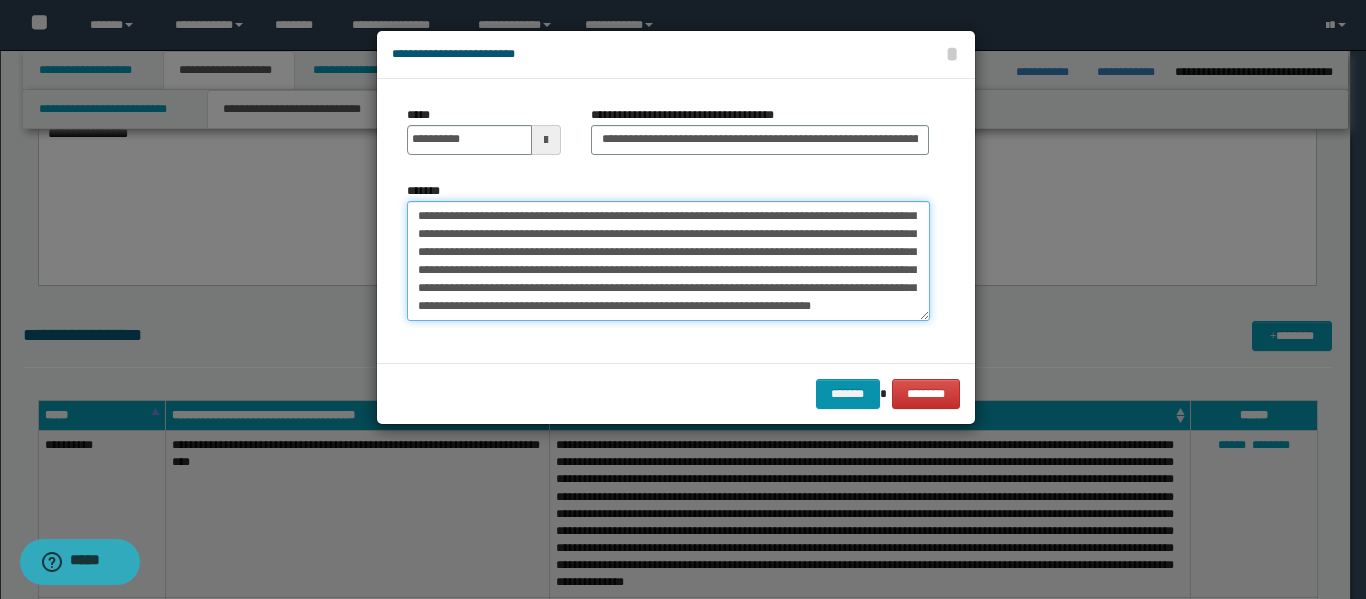 click on "**********" at bounding box center [668, 261] 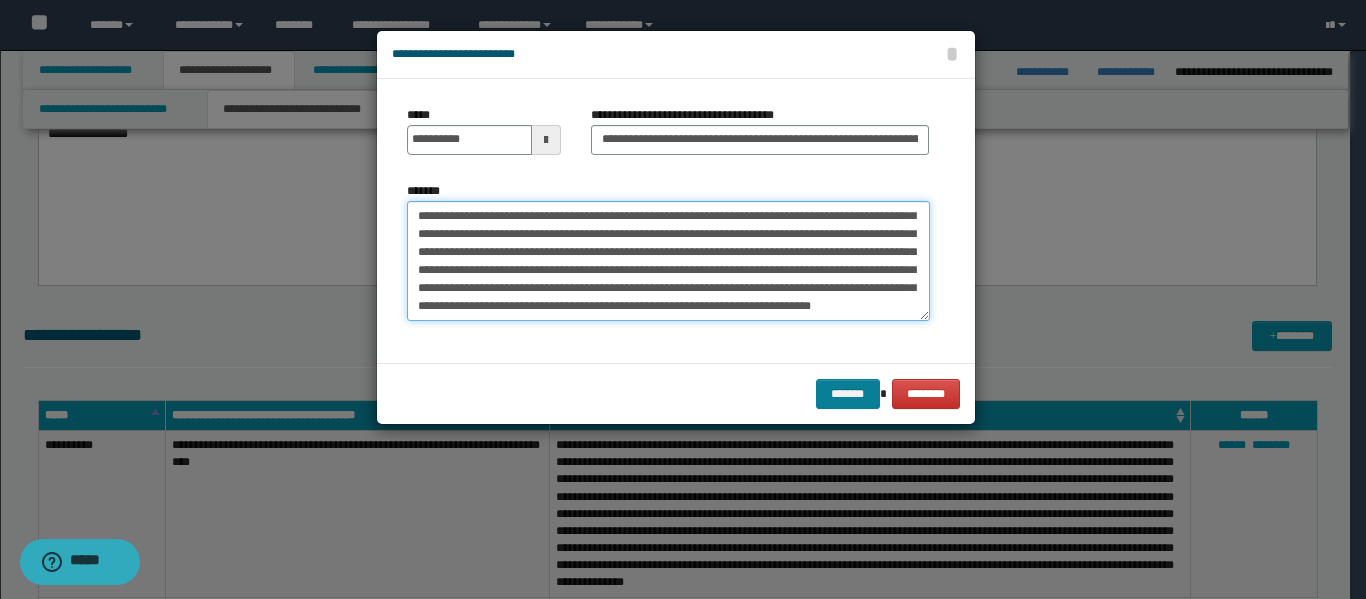 type on "**********" 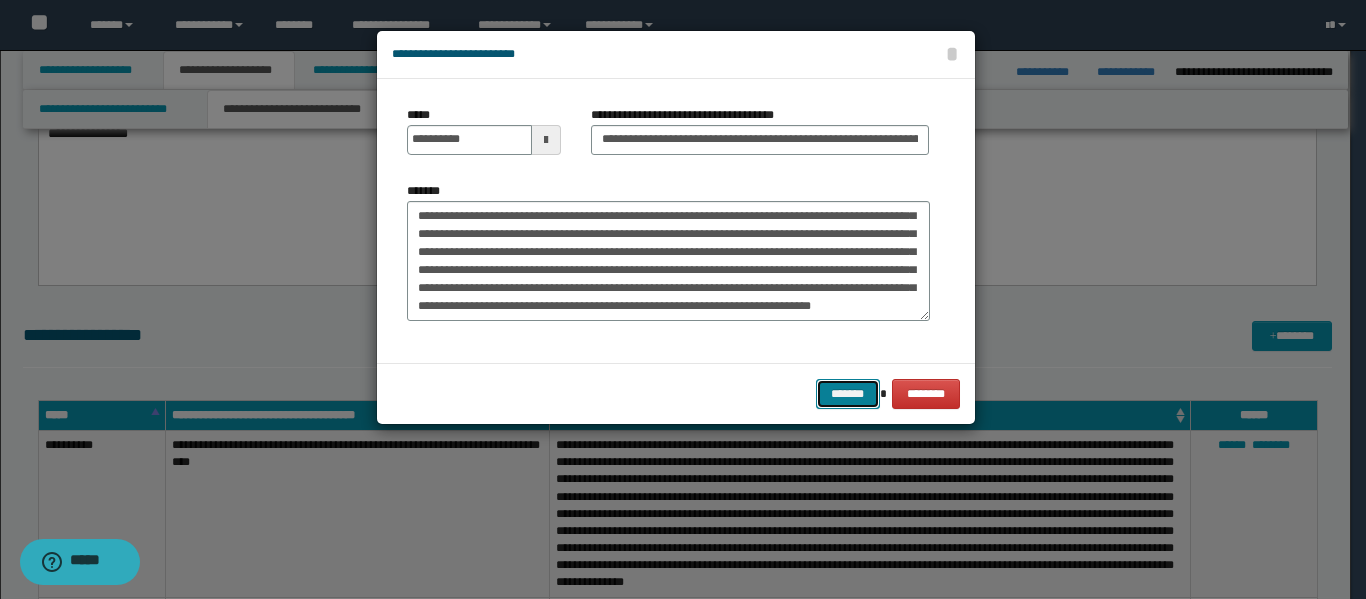 click on "*******" at bounding box center (848, 394) 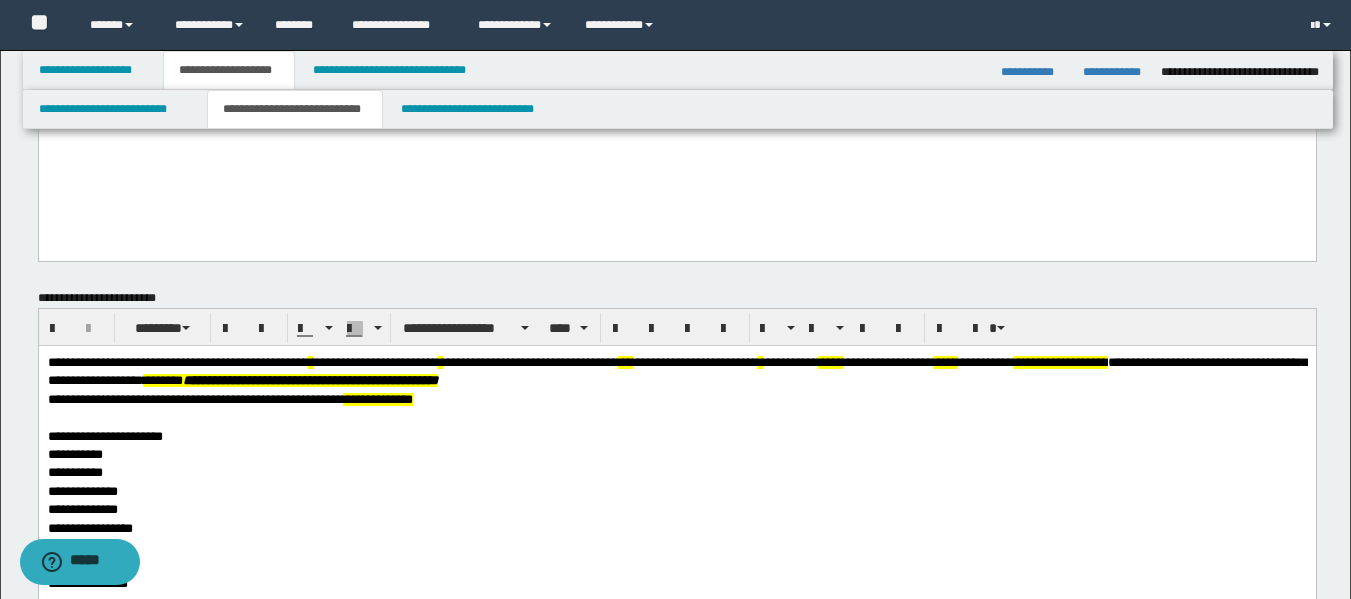 scroll, scrollTop: 0, scrollLeft: 0, axis: both 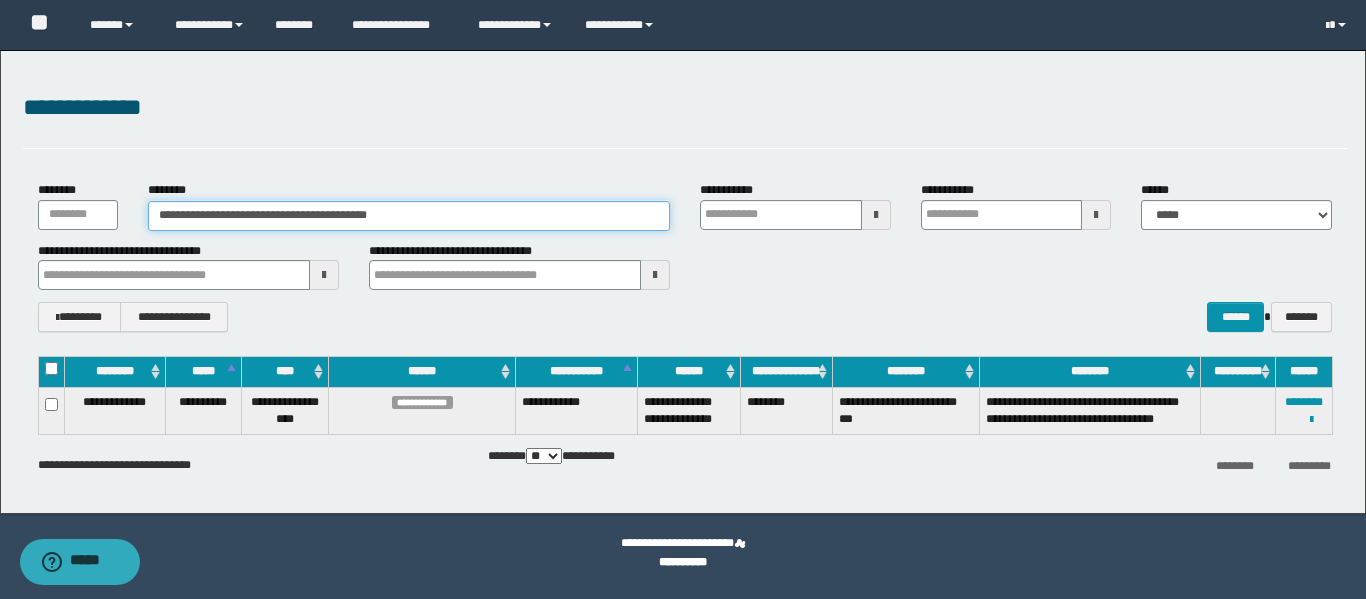 click on "**********" at bounding box center [409, 216] 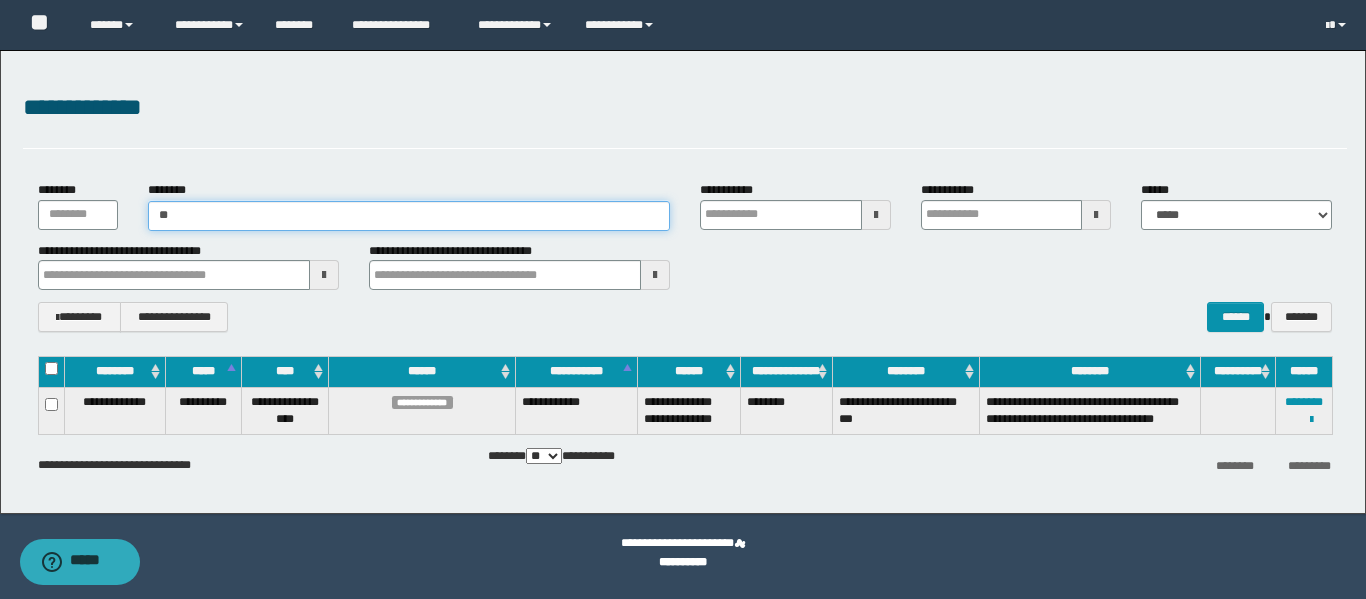 type on "*" 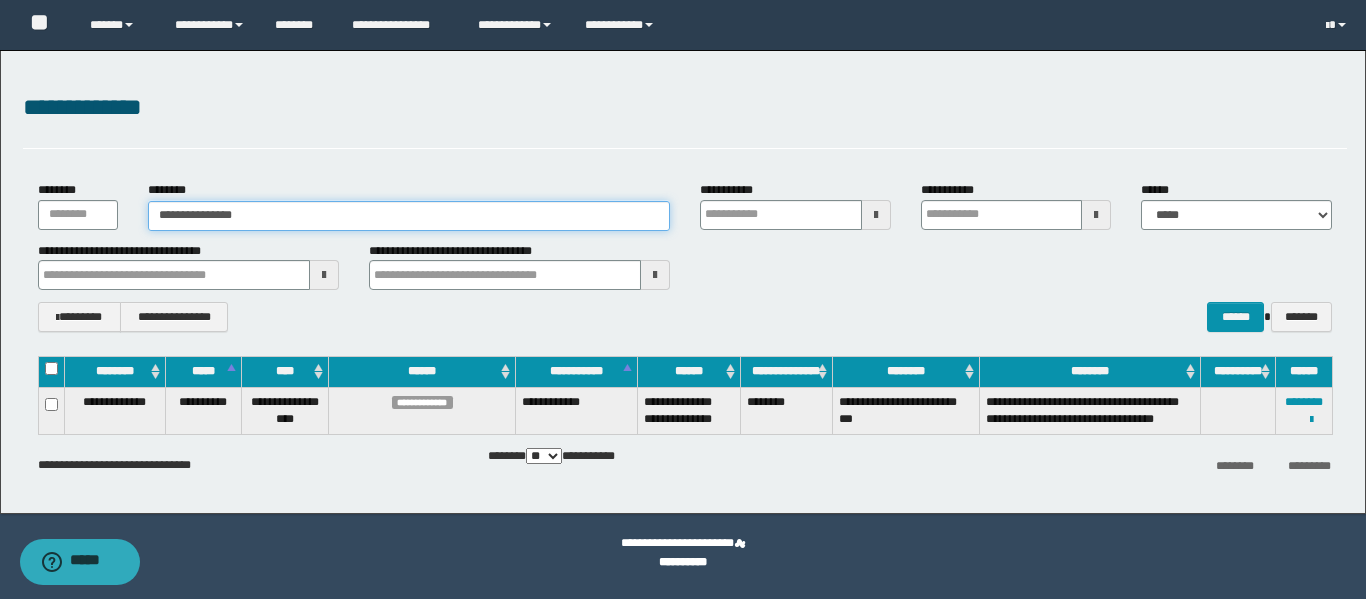 type on "**********" 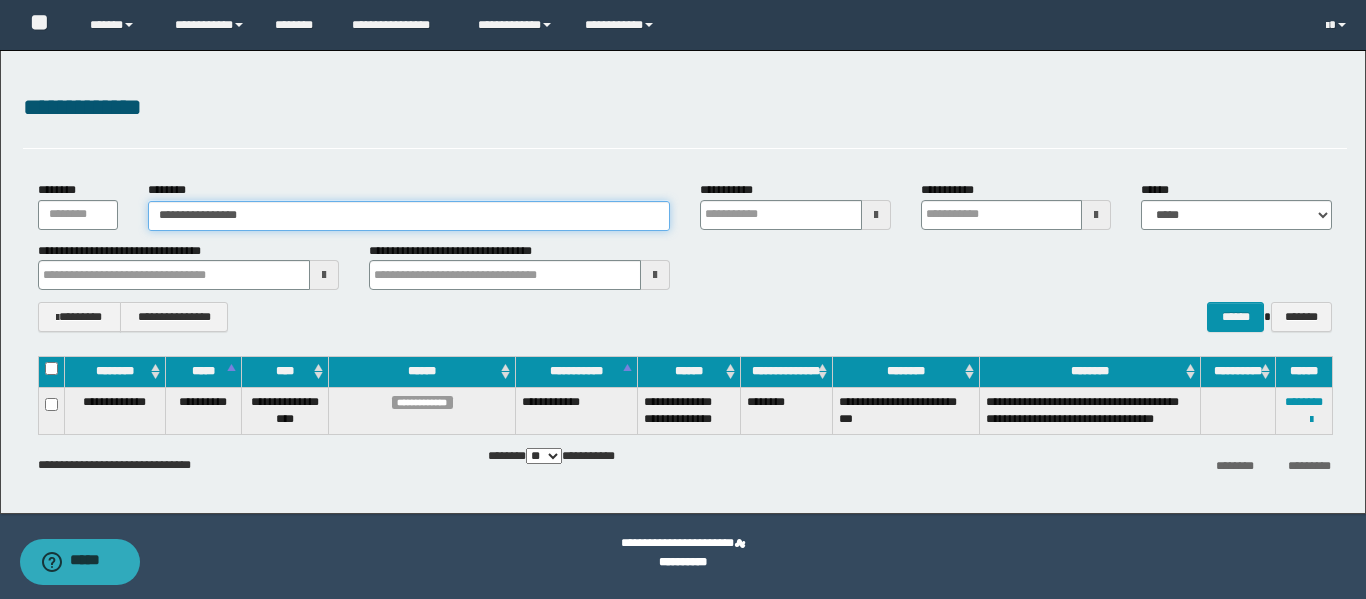 type on "**********" 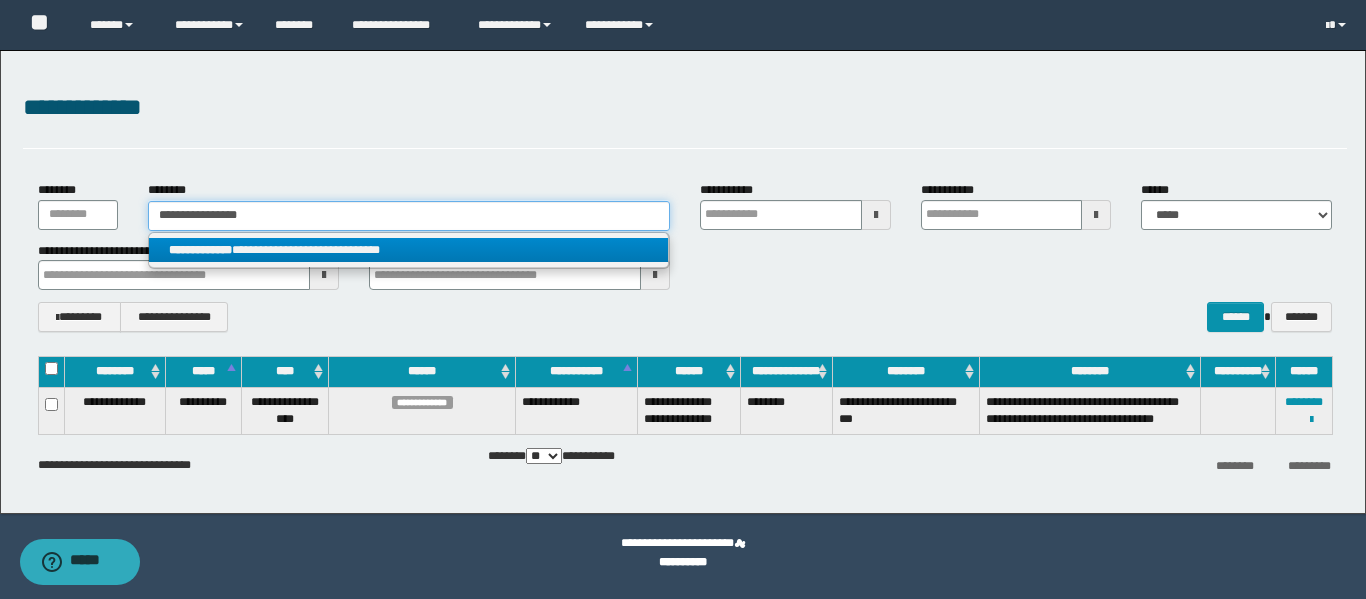type on "**********" 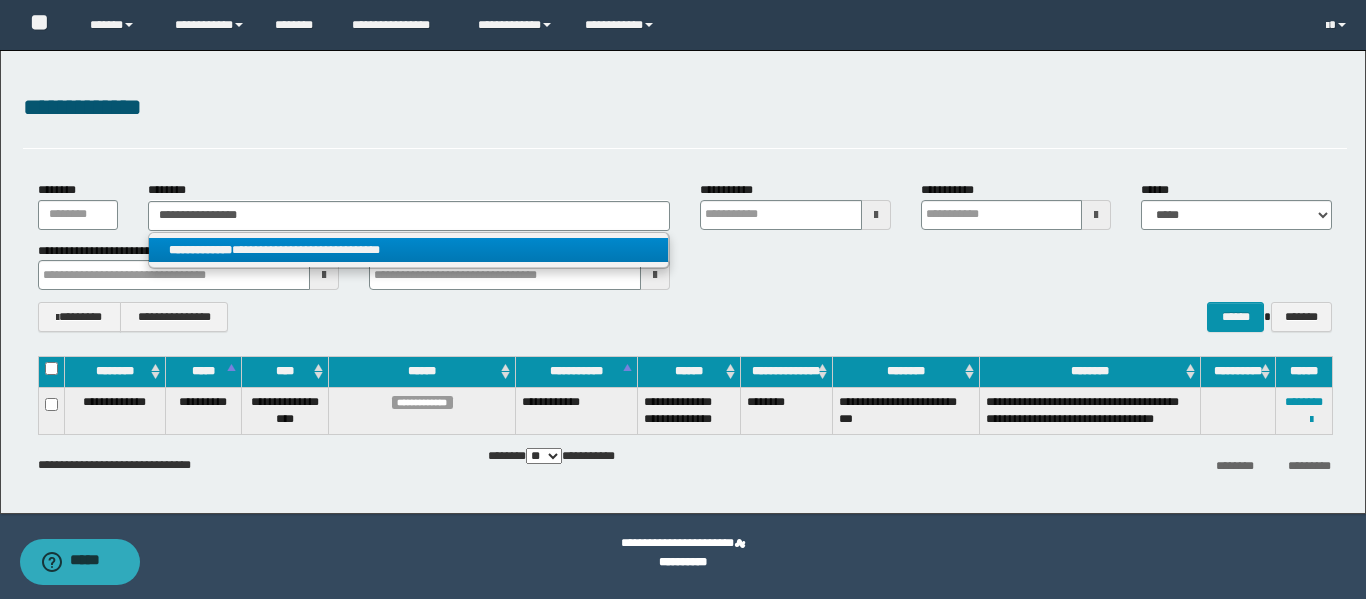 click on "**********" at bounding box center (408, 250) 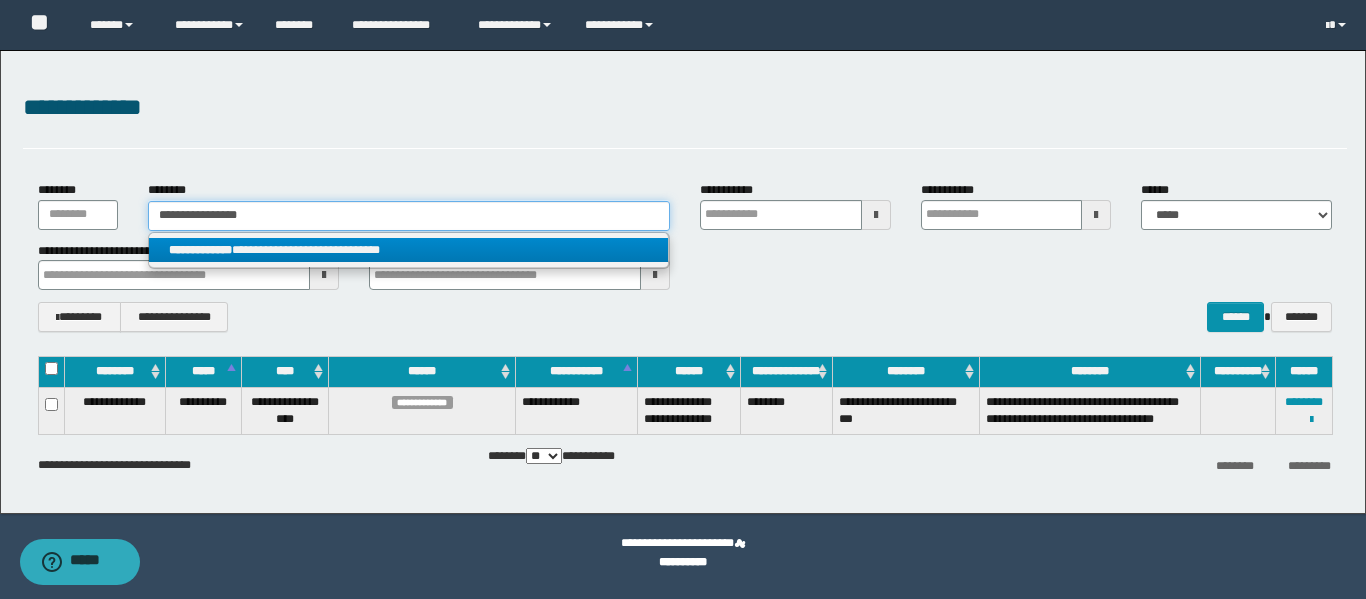 type 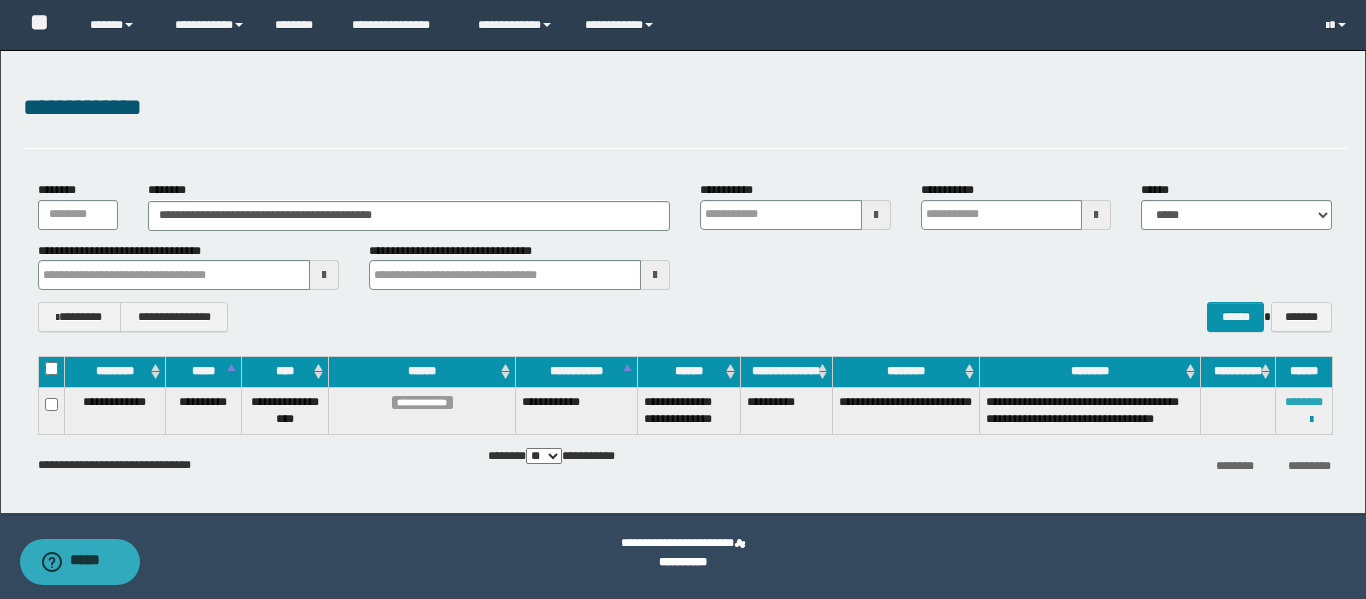 click on "********" at bounding box center (1304, 402) 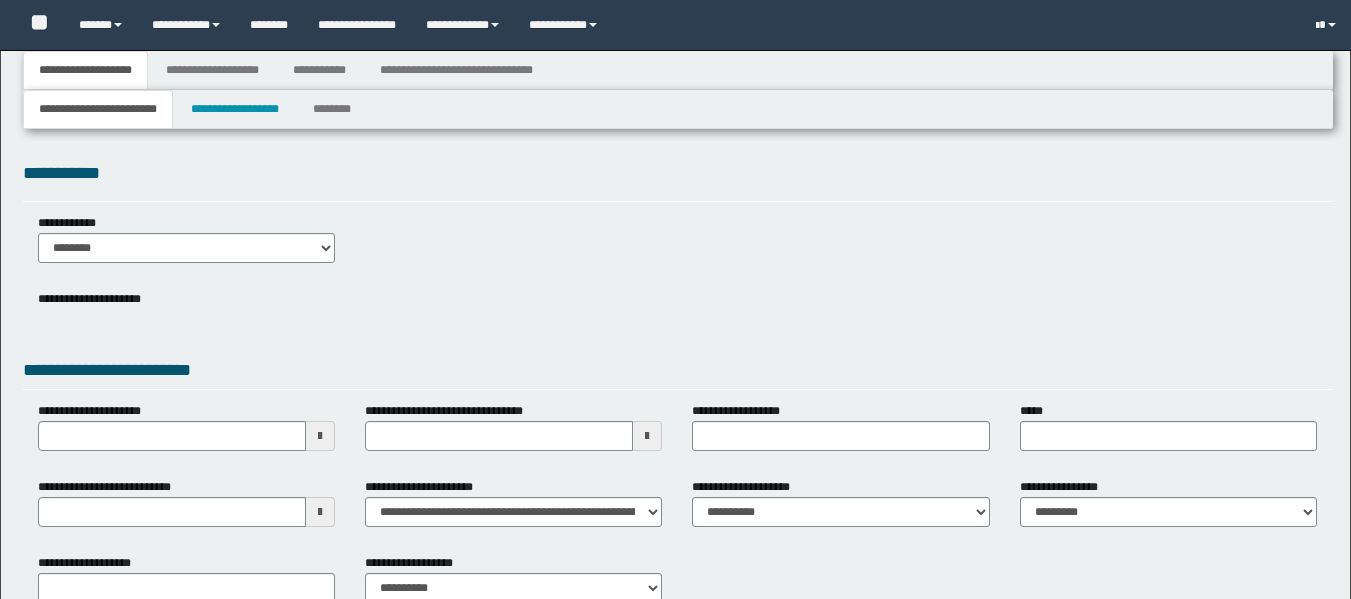 type 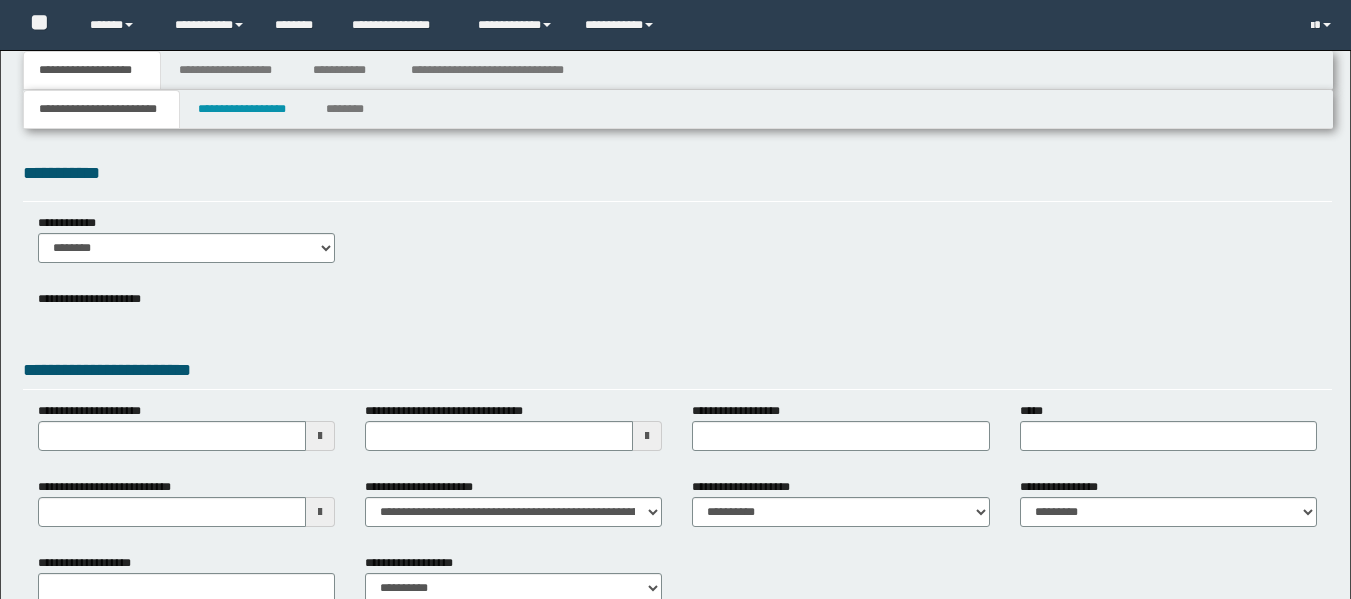 scroll, scrollTop: 0, scrollLeft: 0, axis: both 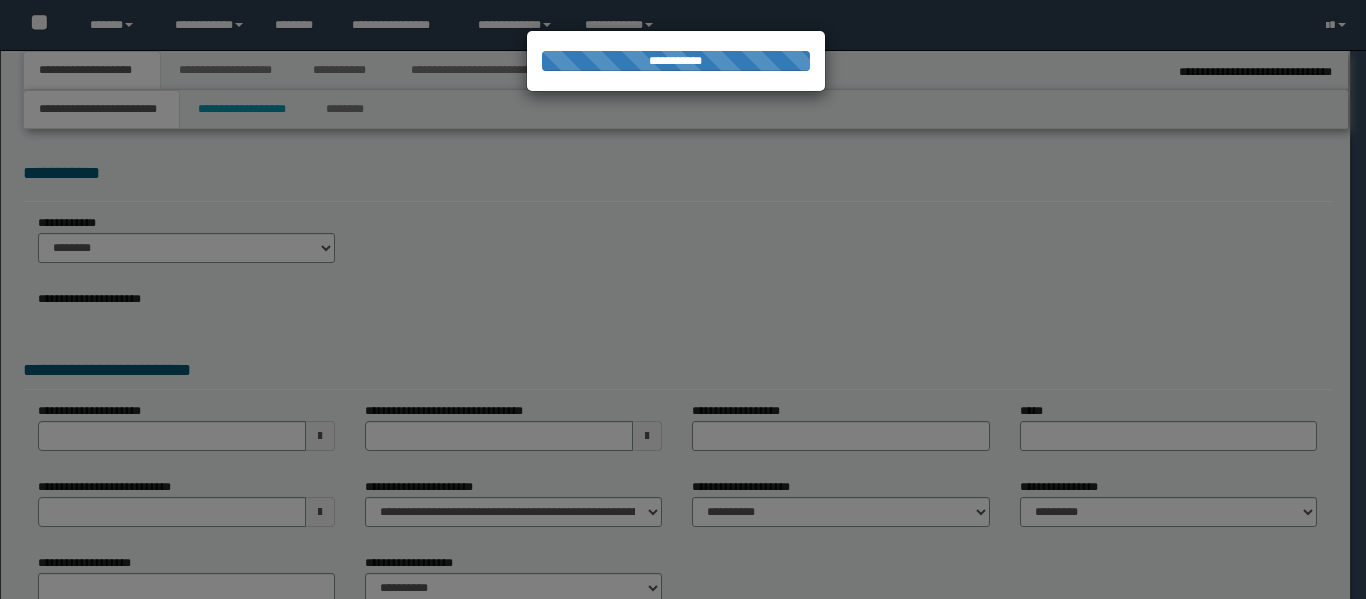 type on "**********" 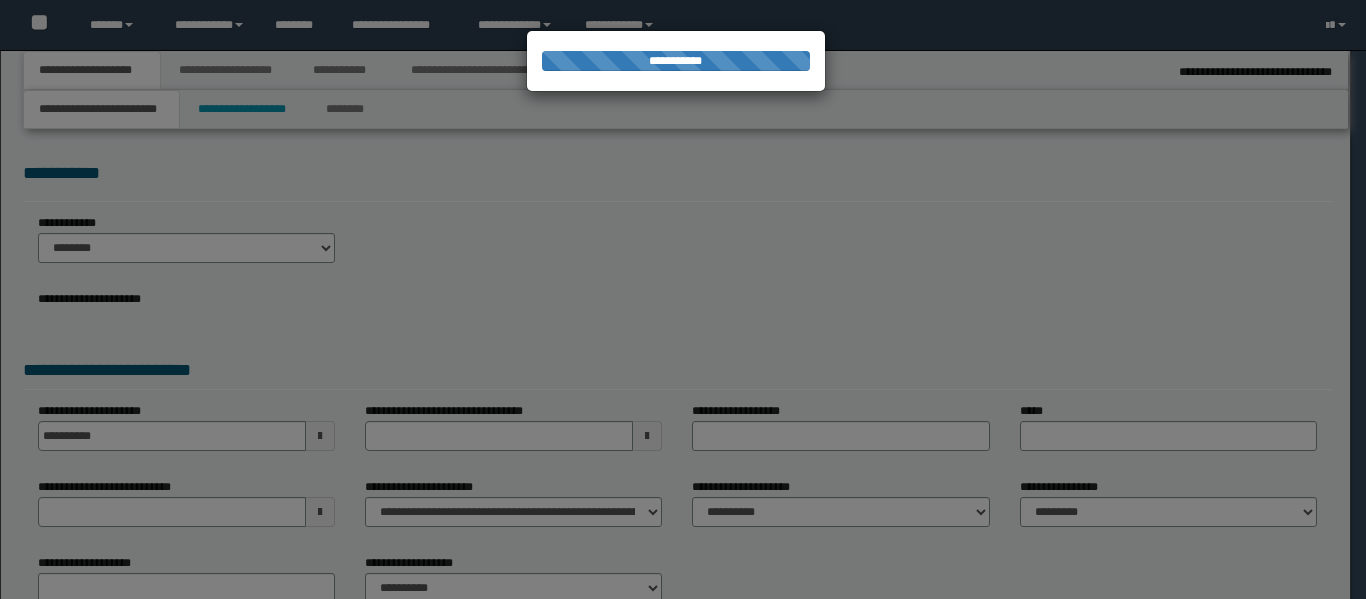 type on "**********" 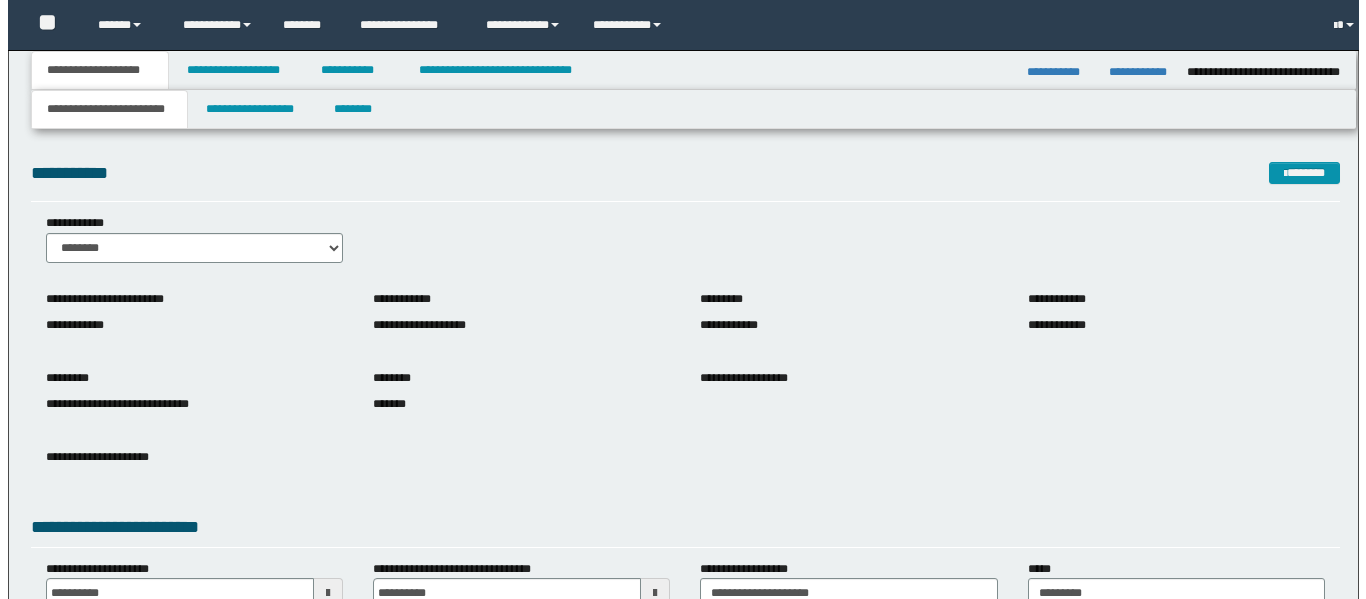scroll, scrollTop: 0, scrollLeft: 0, axis: both 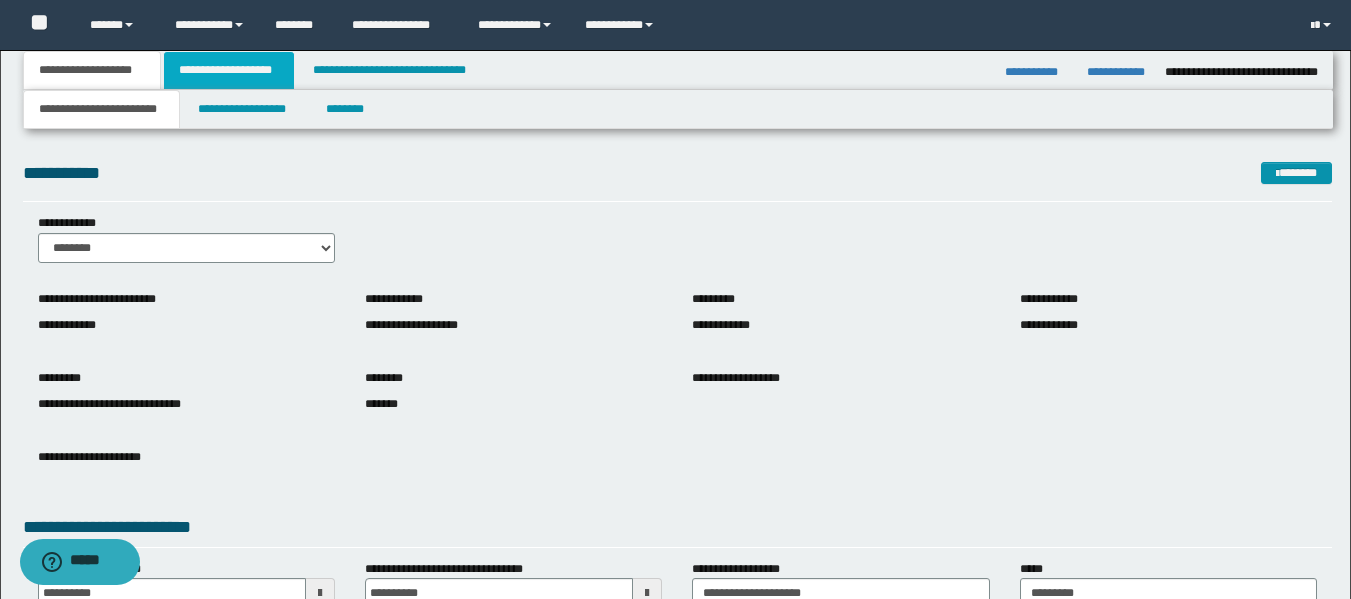 click on "**********" at bounding box center (229, 70) 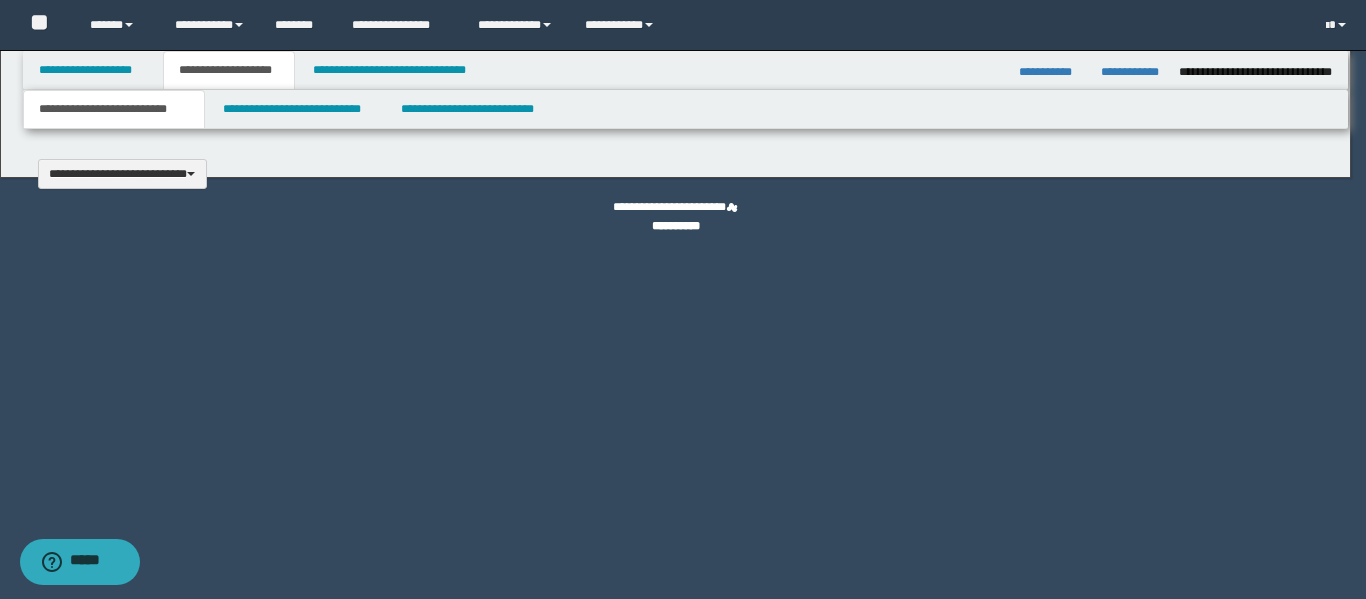 type 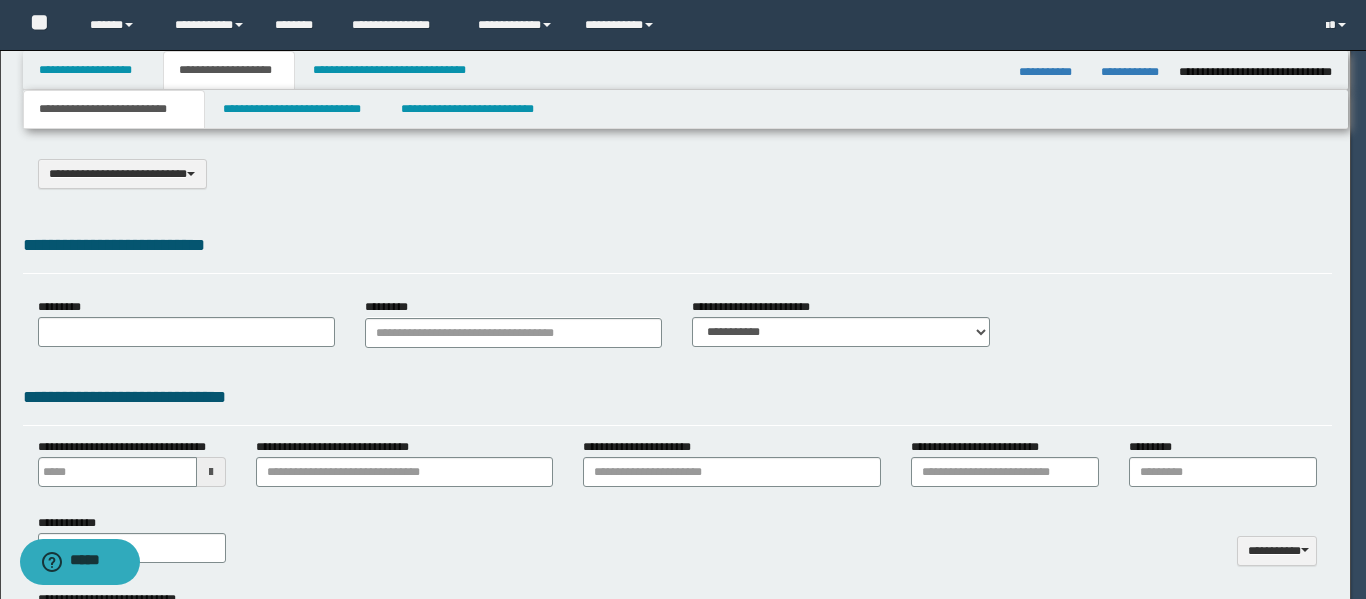 select on "*" 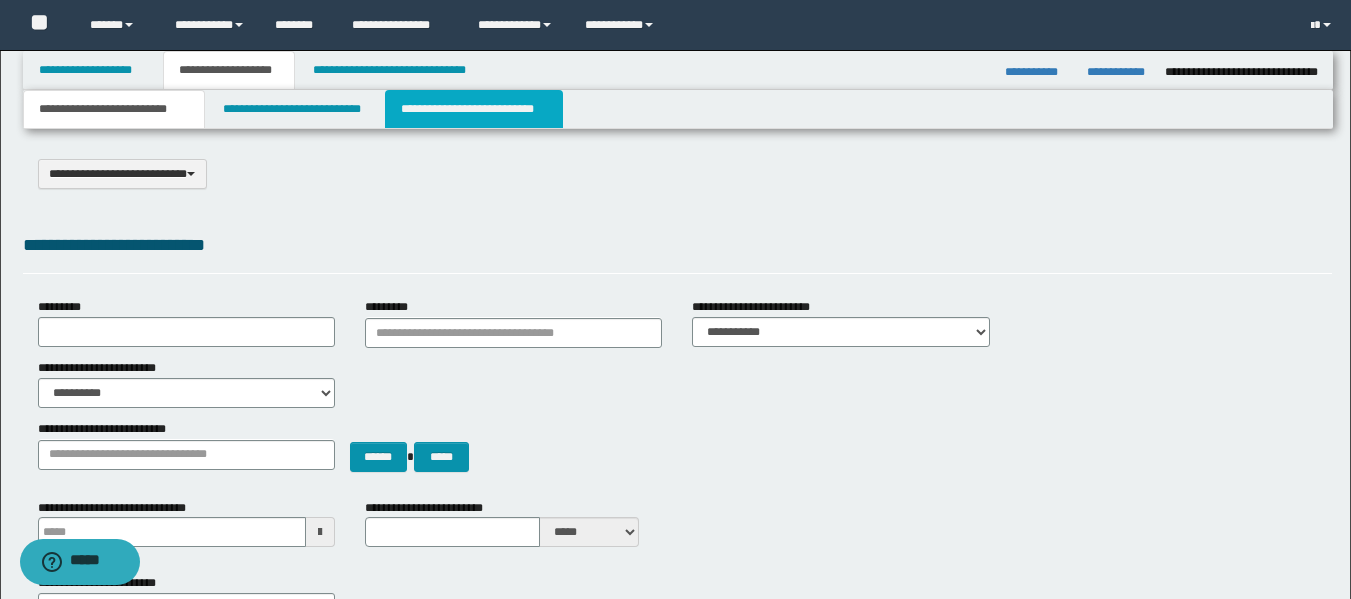 click on "**********" at bounding box center (474, 109) 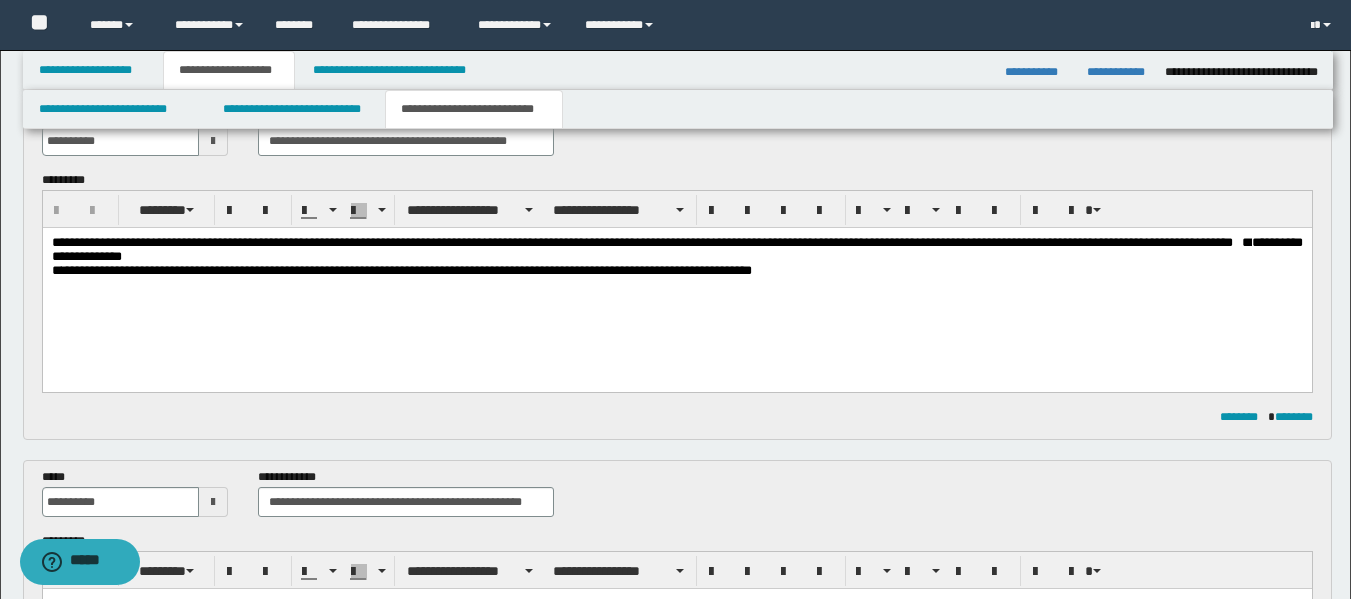 scroll, scrollTop: 100, scrollLeft: 0, axis: vertical 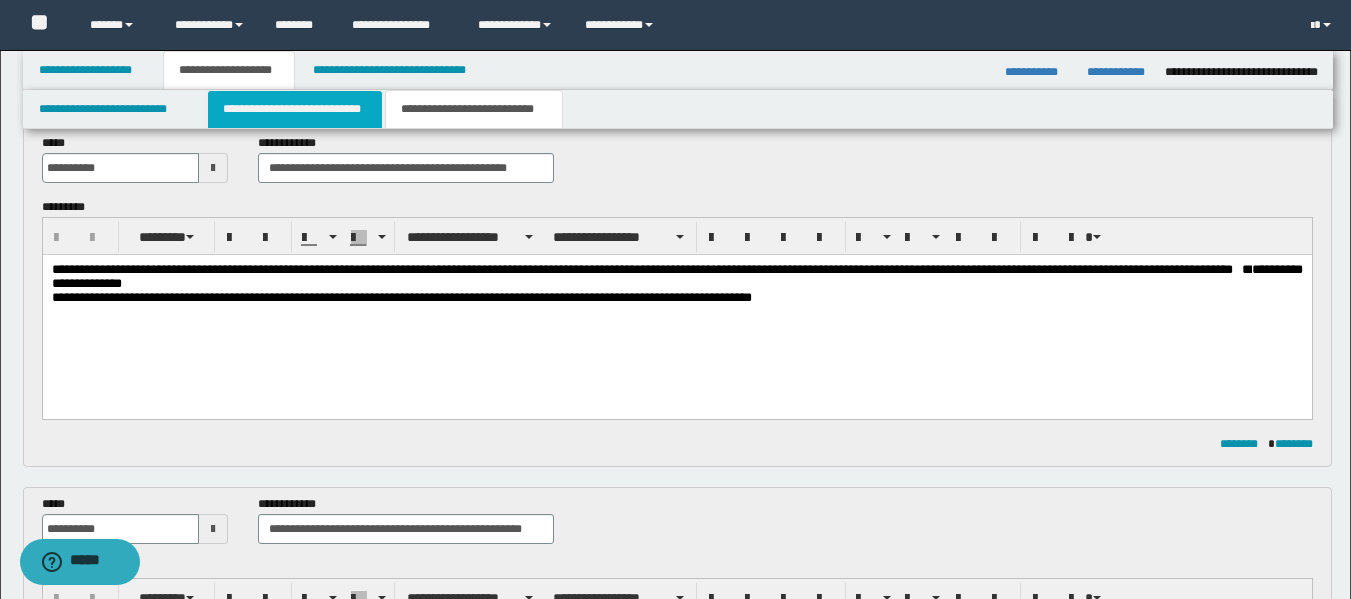 click on "**********" at bounding box center [295, 109] 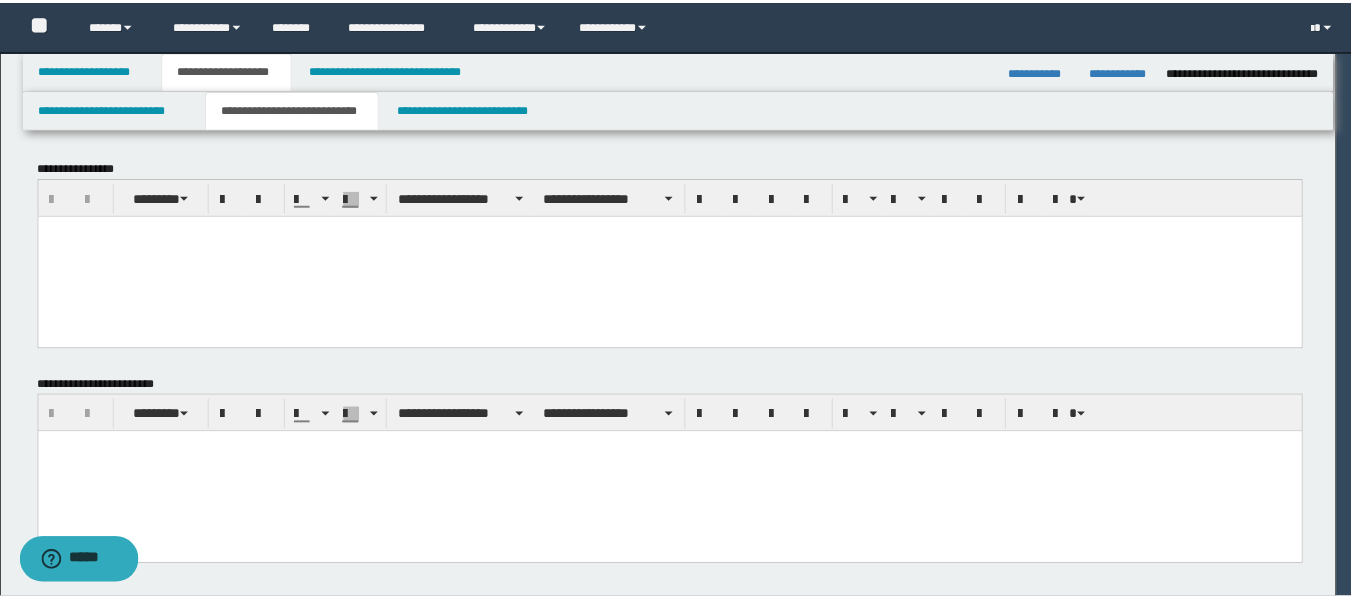 scroll, scrollTop: 0, scrollLeft: 0, axis: both 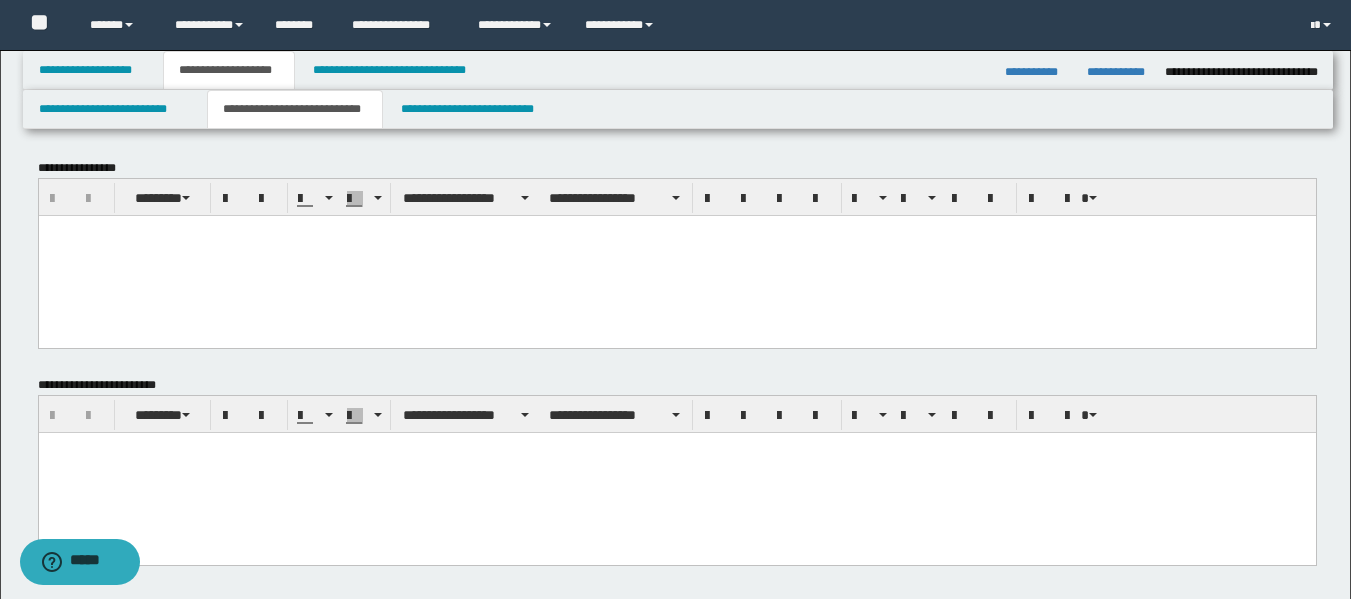 click at bounding box center [676, 255] 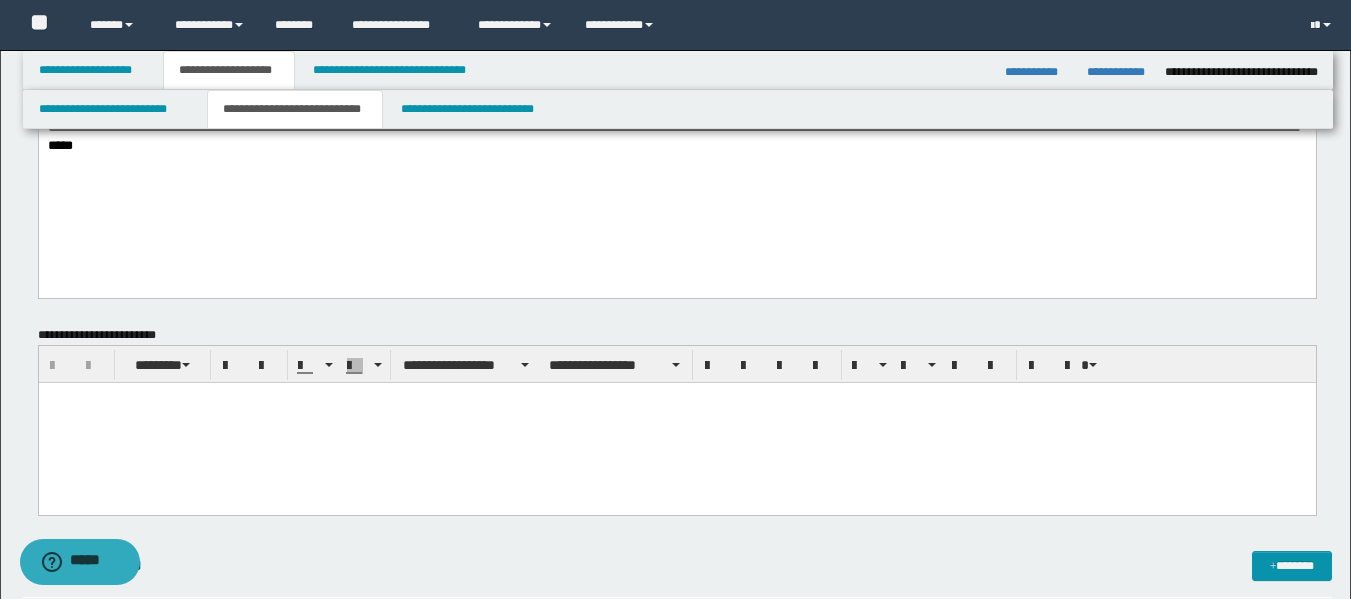 scroll, scrollTop: 300, scrollLeft: 0, axis: vertical 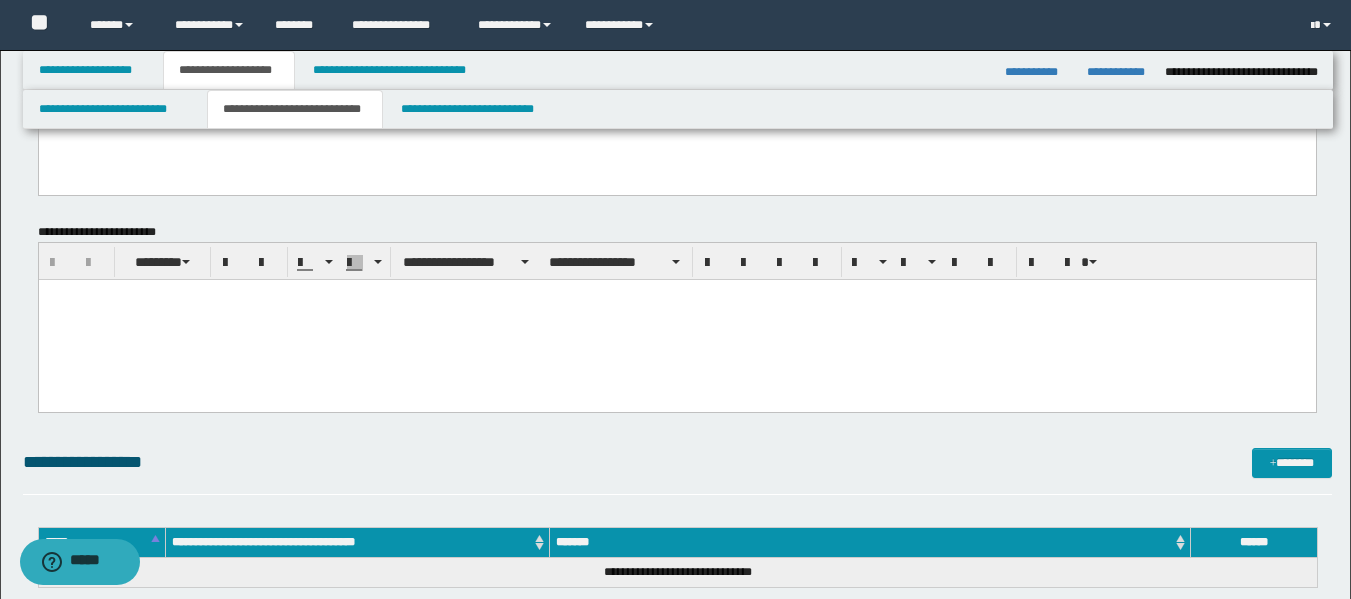 click at bounding box center (676, 319) 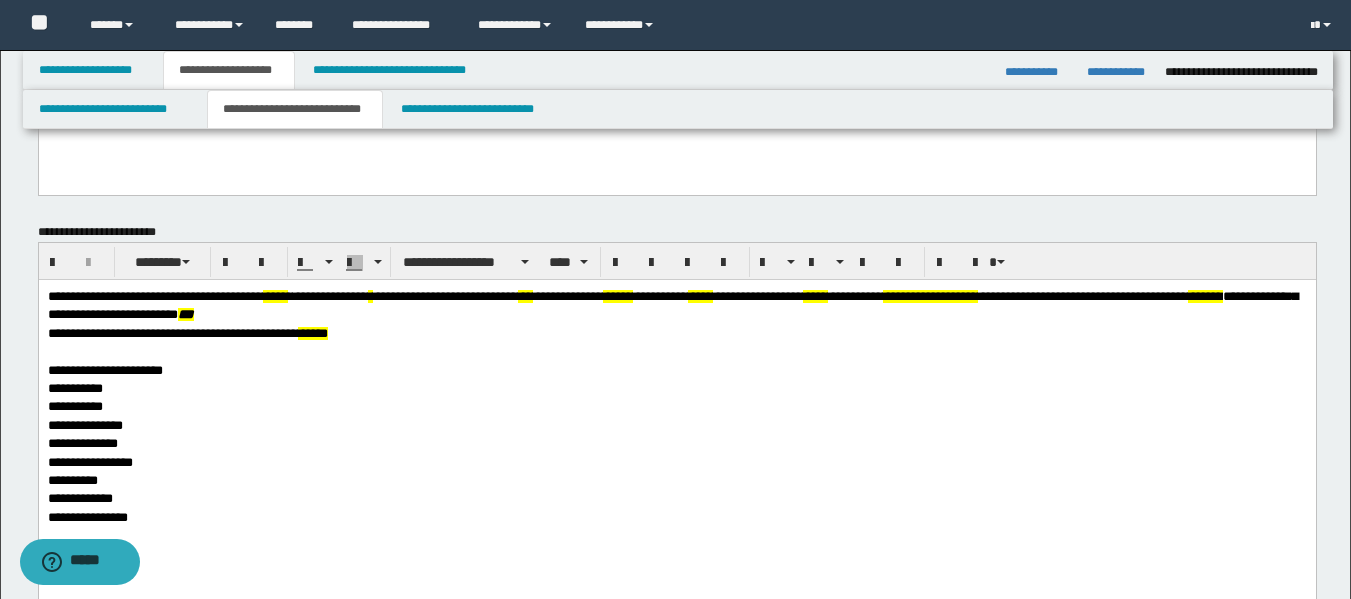 drag, startPoint x: 98, startPoint y: 295, endPoint x: 152, endPoint y: 287, distance: 54.589375 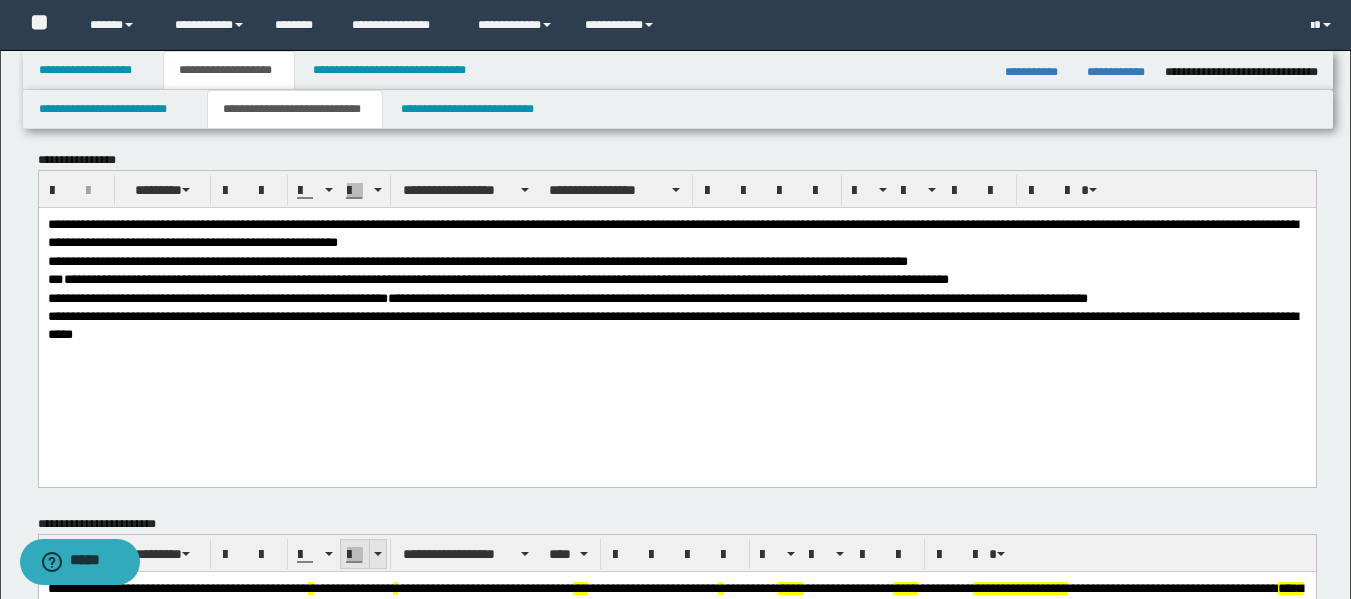 scroll, scrollTop: 0, scrollLeft: 0, axis: both 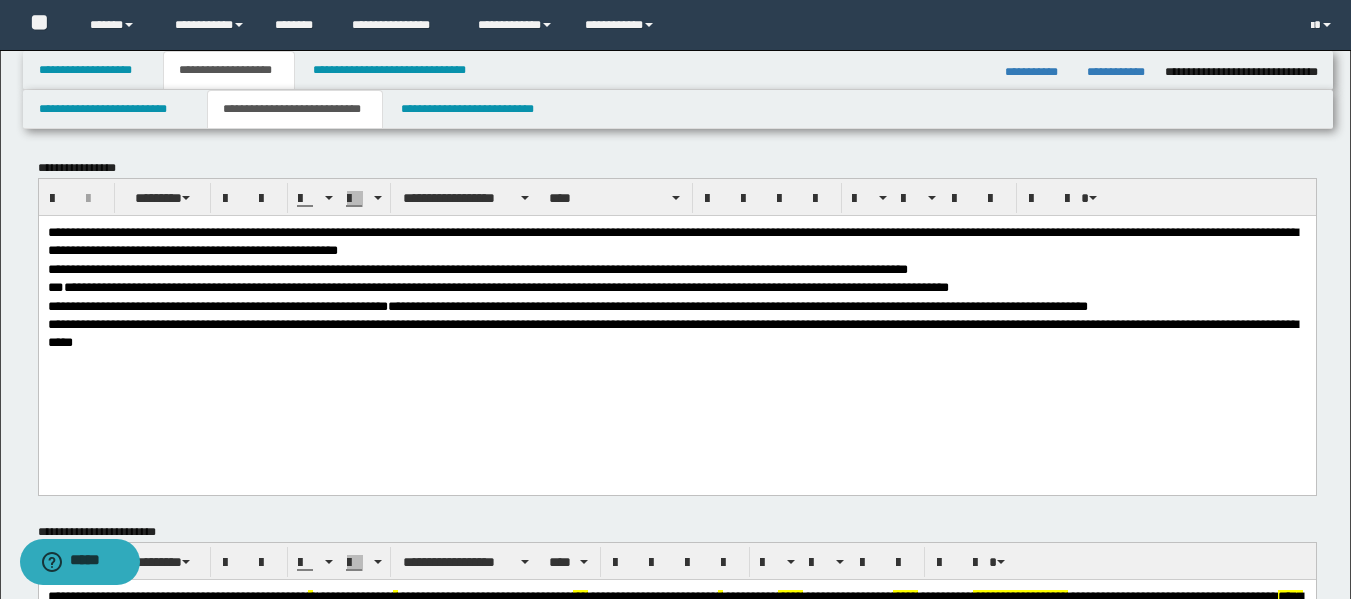 drag, startPoint x: 51, startPoint y: 229, endPoint x: 132, endPoint y: 385, distance: 175.77542 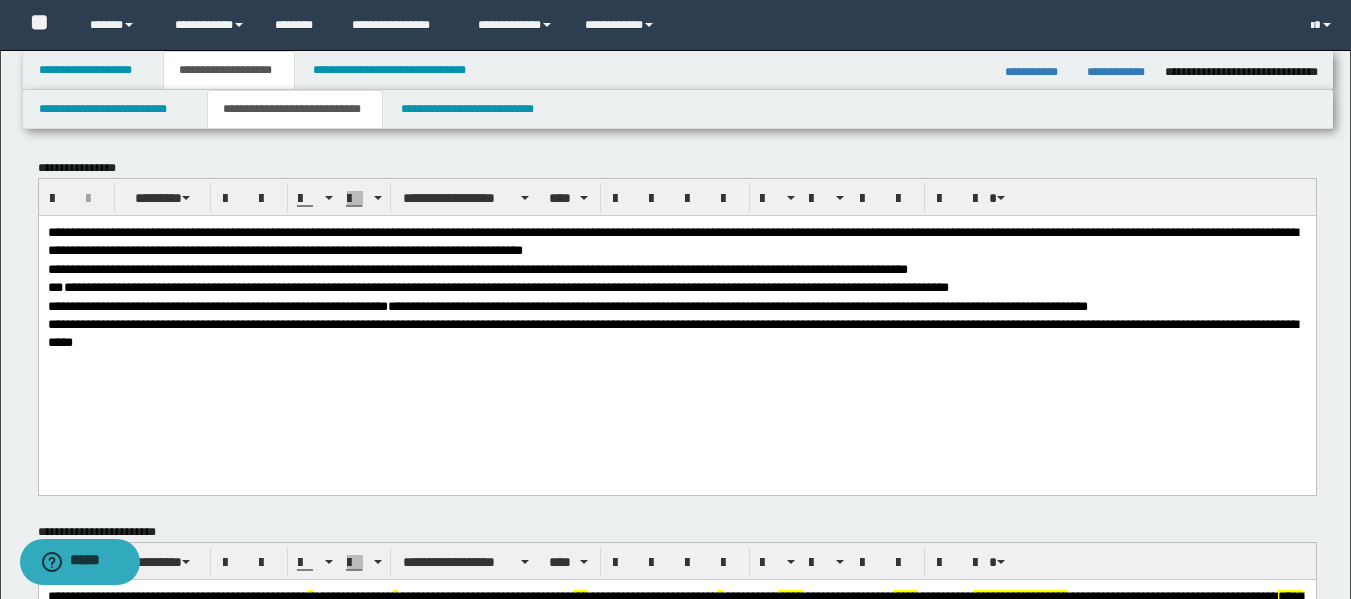 click on "**********" at bounding box center (672, 240) 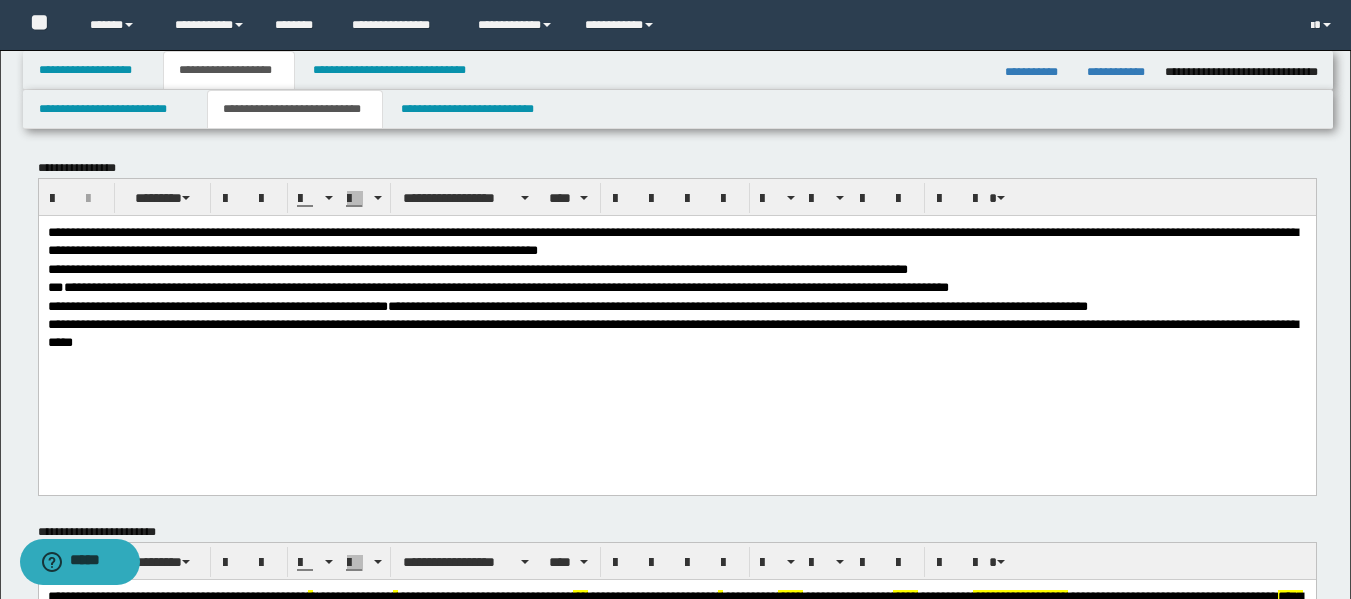 click on "**********" at bounding box center [672, 240] 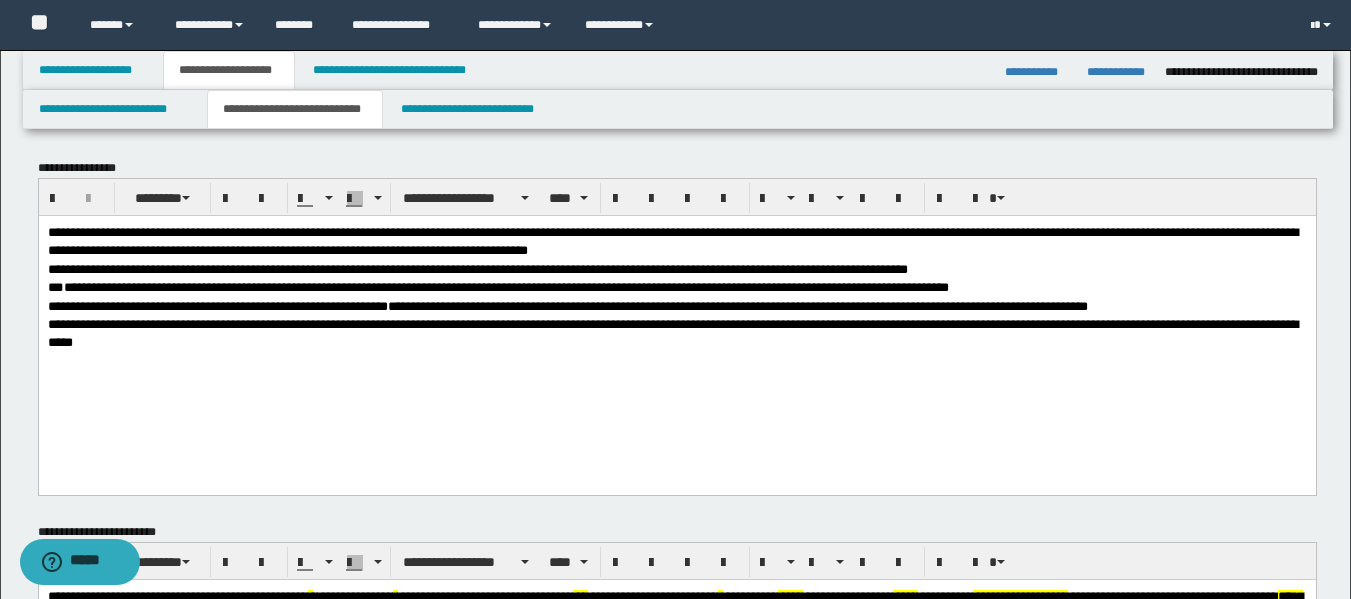 click on "**********" at bounding box center (672, 240) 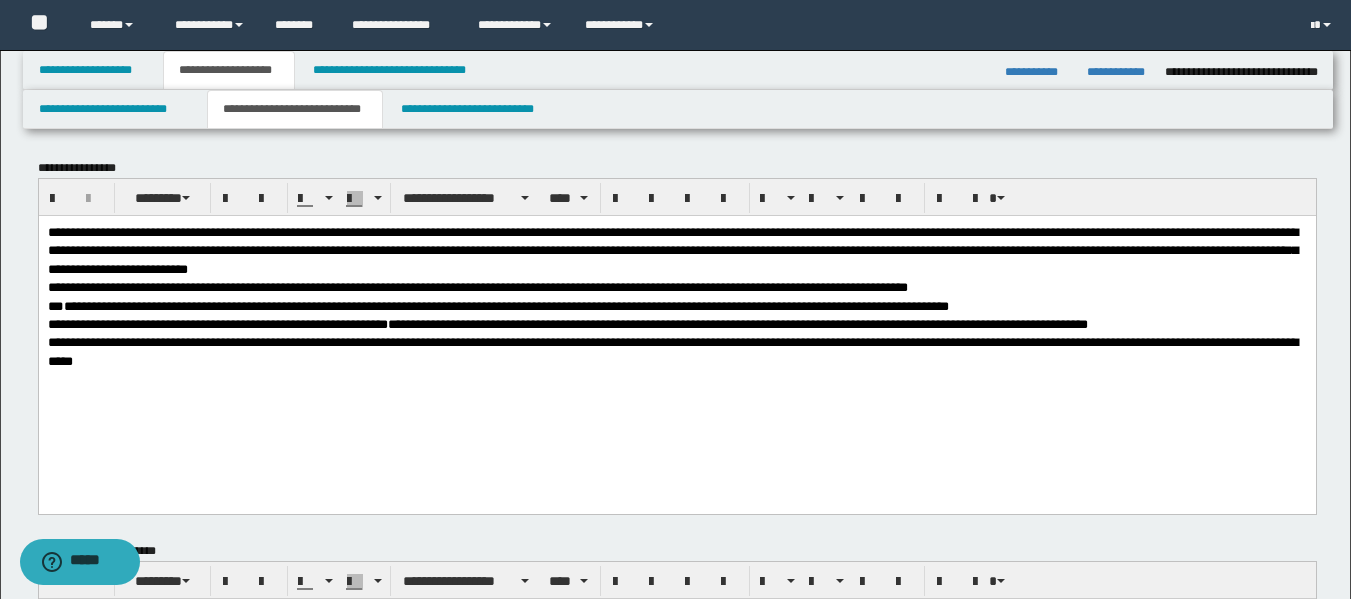 click on "[NUMBER] [STREET], [CITY], [STATE]" at bounding box center [676, 338] 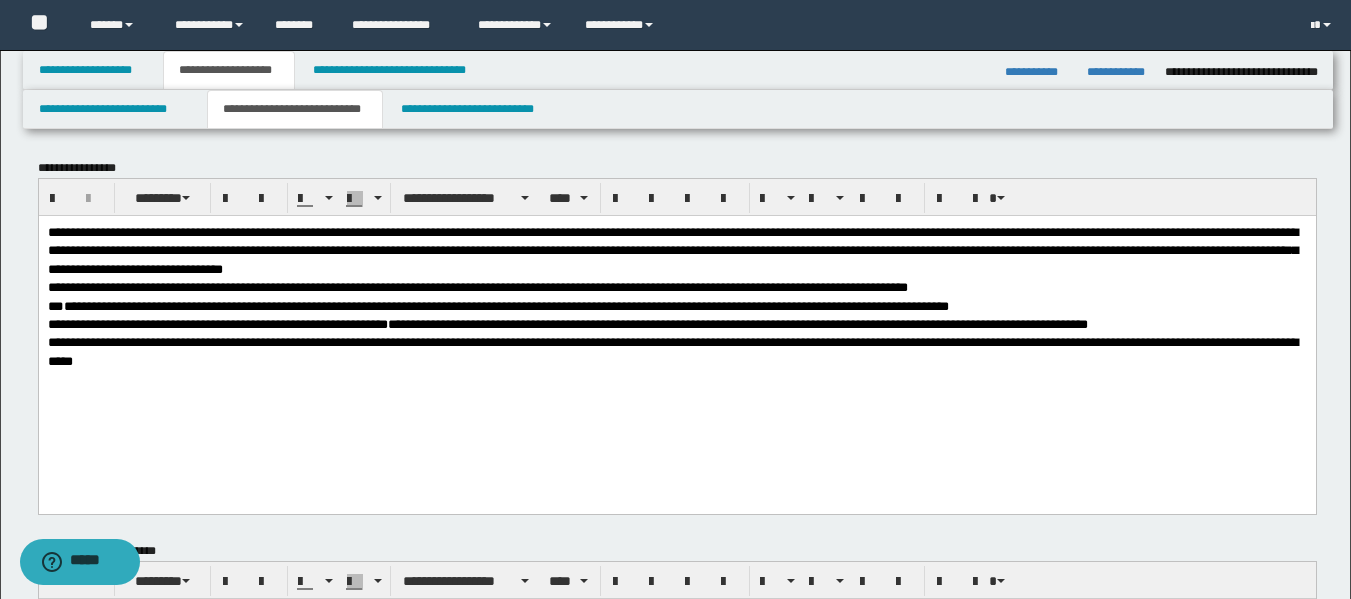 click on "**********" at bounding box center [672, 250] 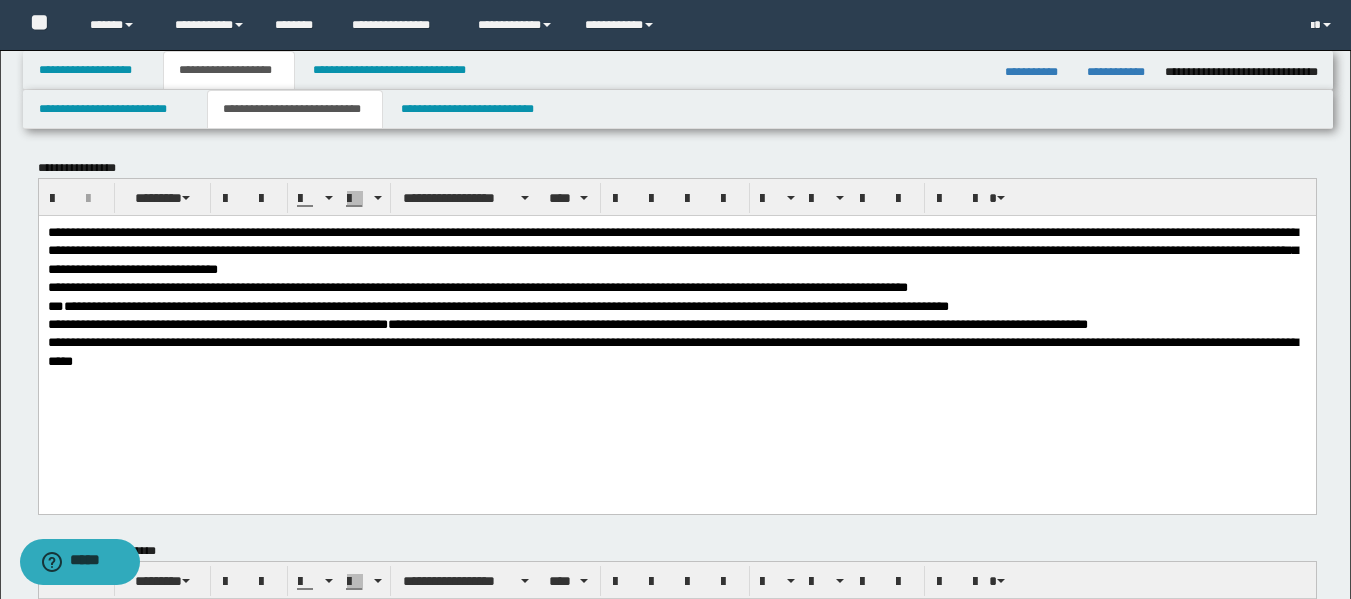 click on "[NUMBER] [STREET], [CITY], [STATE]" at bounding box center [676, 338] 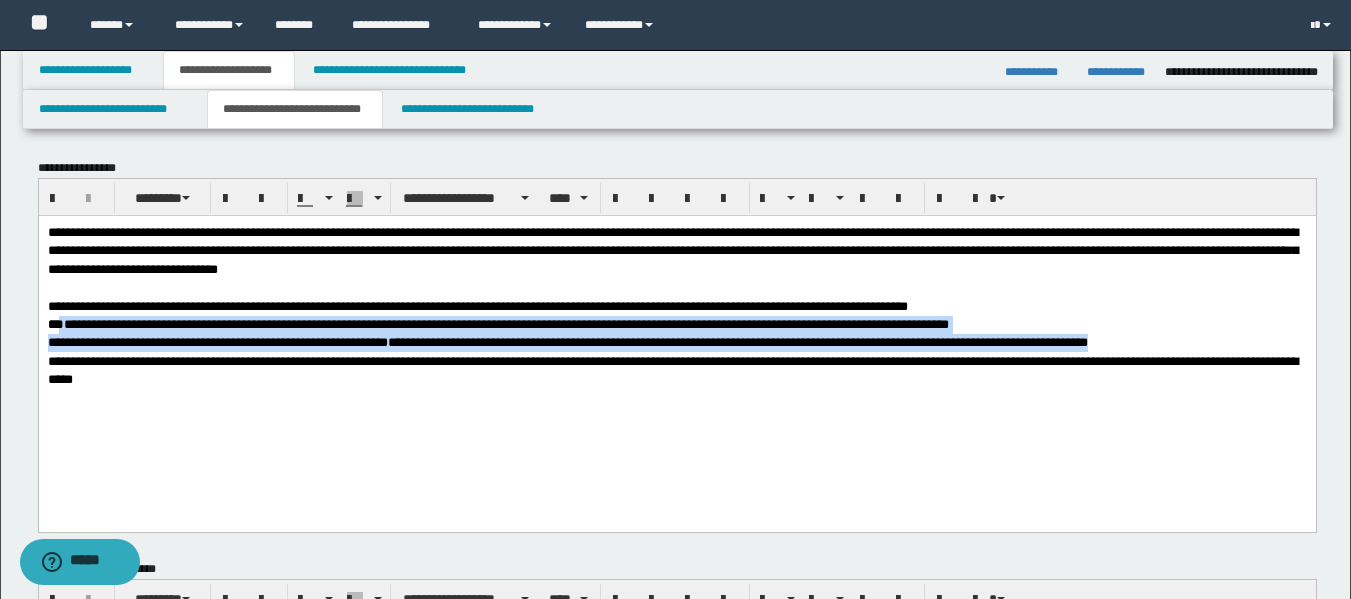 drag, startPoint x: 54, startPoint y: 330, endPoint x: 909, endPoint y: 333, distance: 855.00525 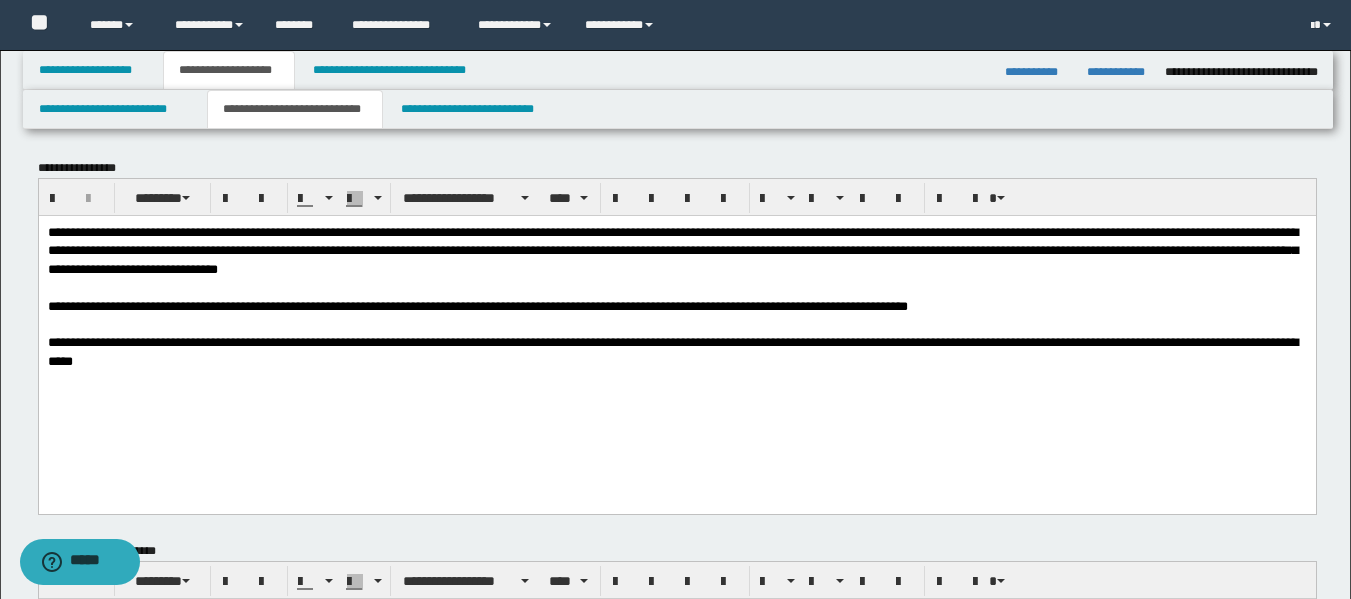 click on "**********" at bounding box center [129, 305] 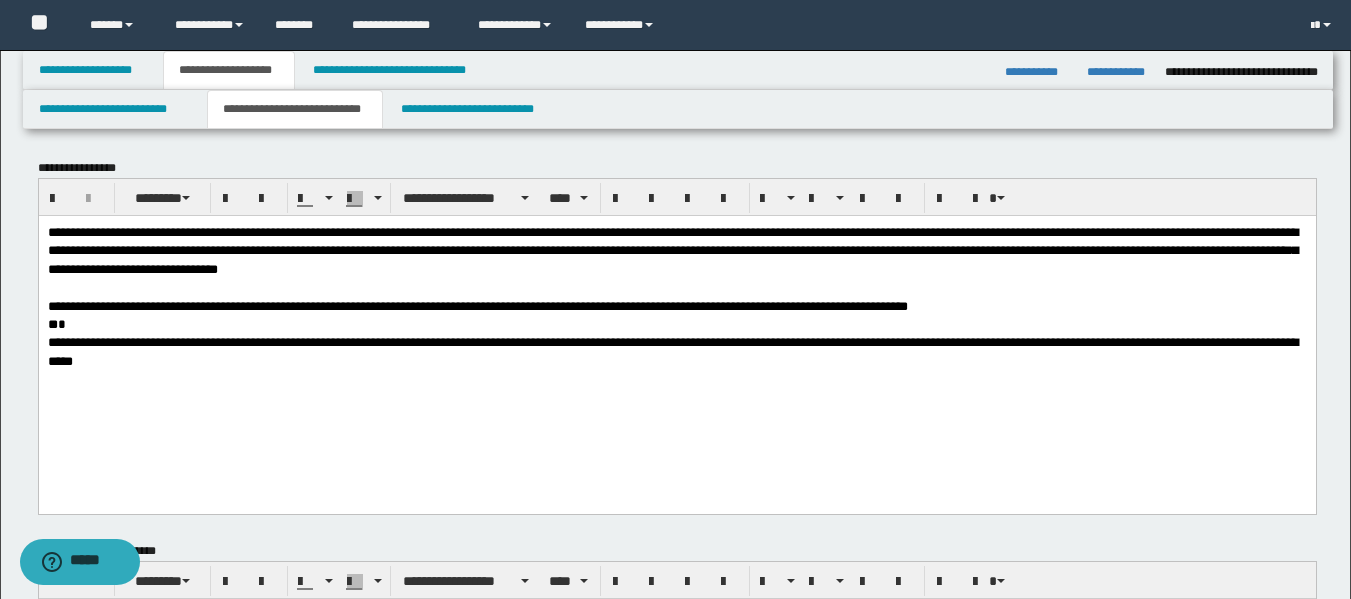 click on "**********" at bounding box center [129, 305] 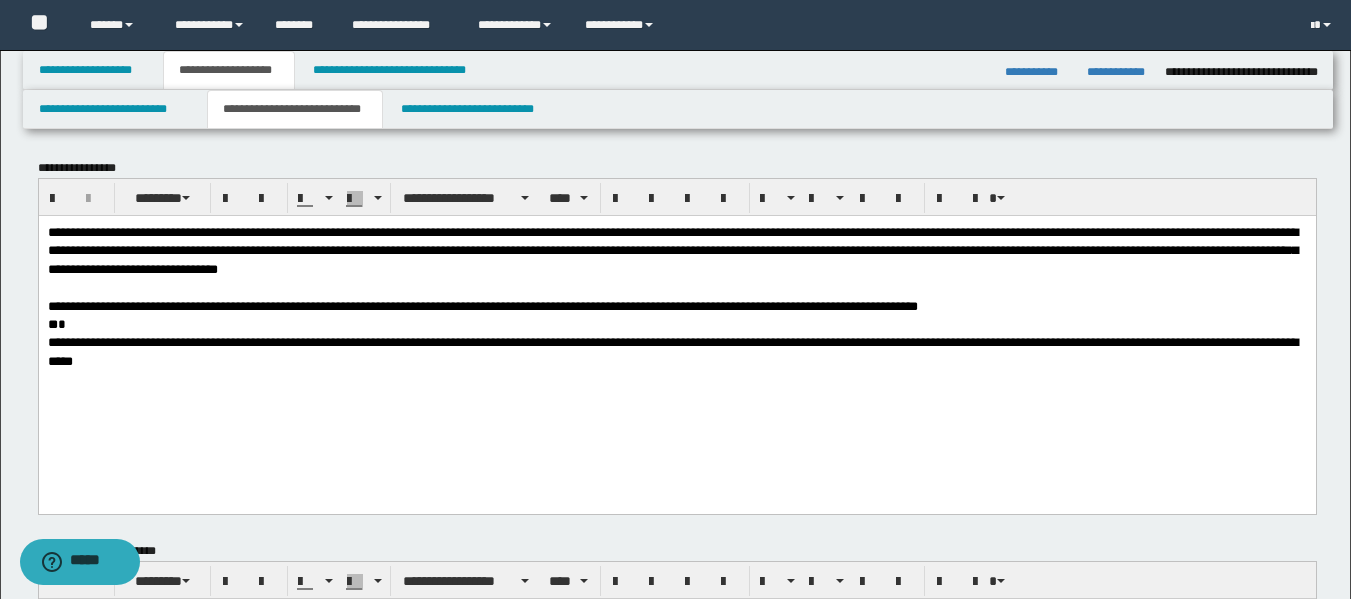 click on "*" at bounding box center [676, 324] 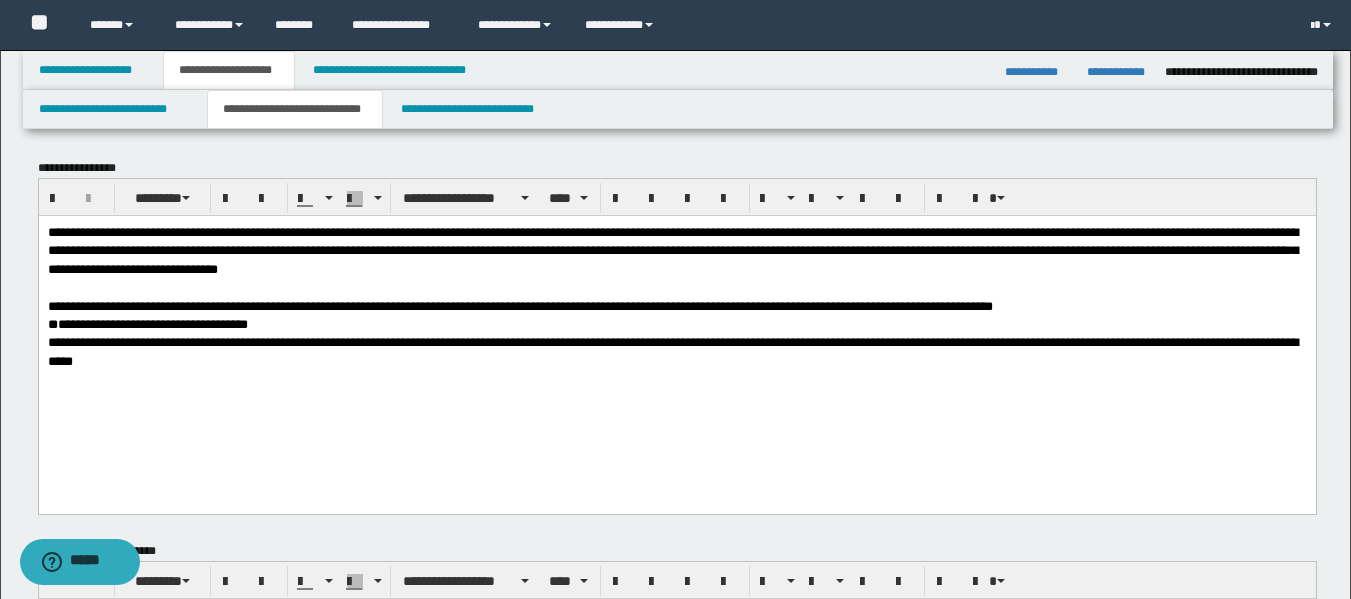 click on "**********" at bounding box center (672, 350) 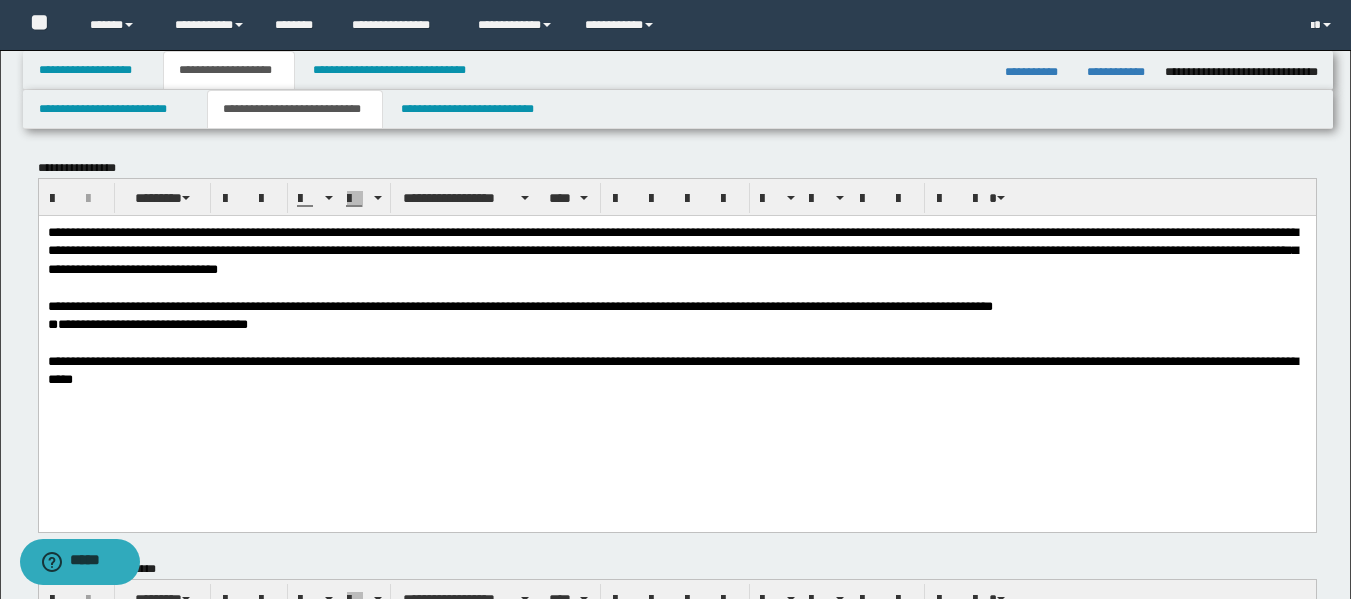 click on "**********" at bounding box center (672, 369) 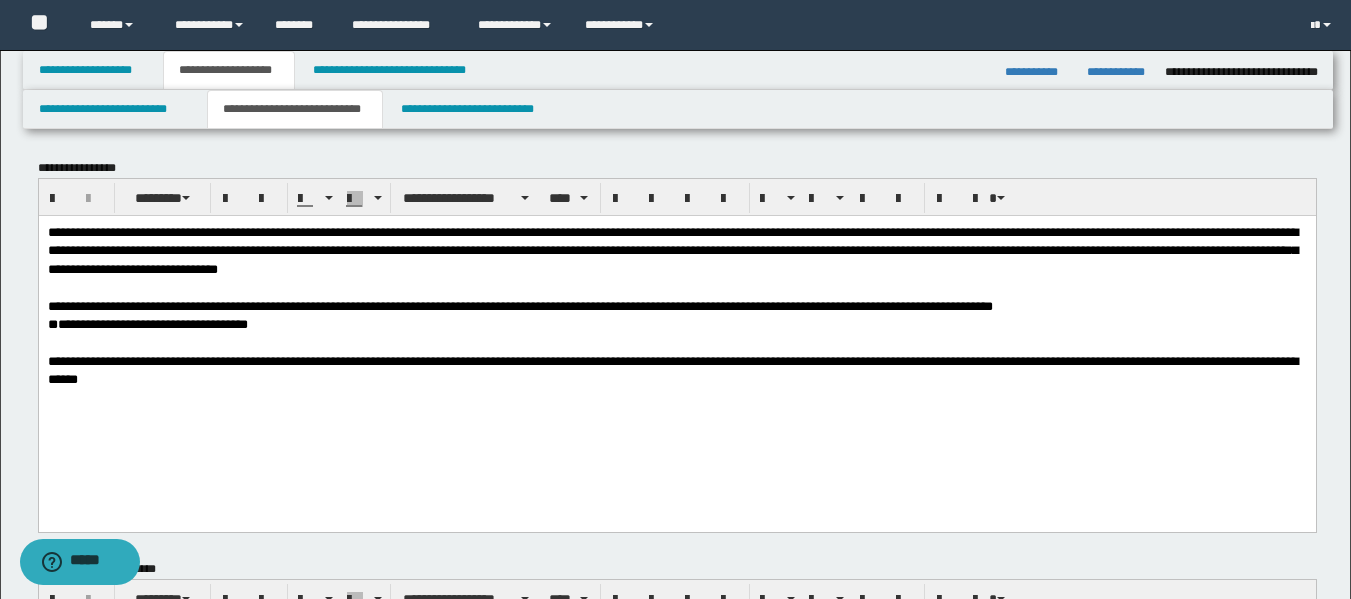 click on "**********" at bounding box center (147, 323) 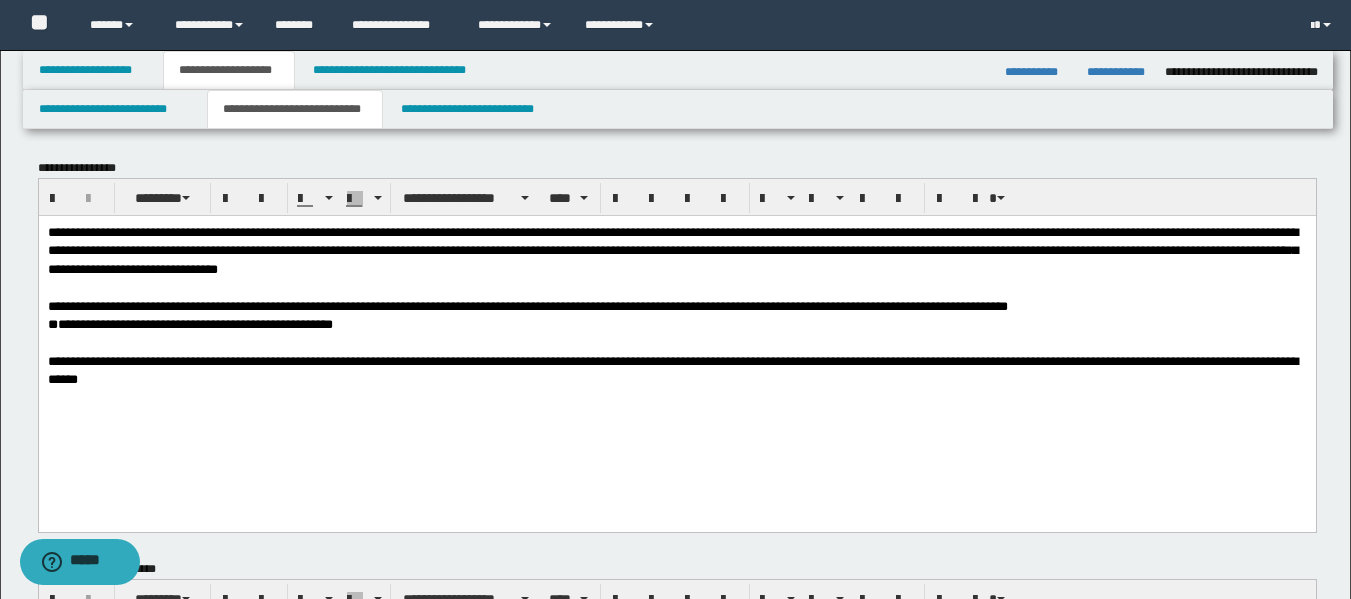 click on "**********" at bounding box center (676, 324) 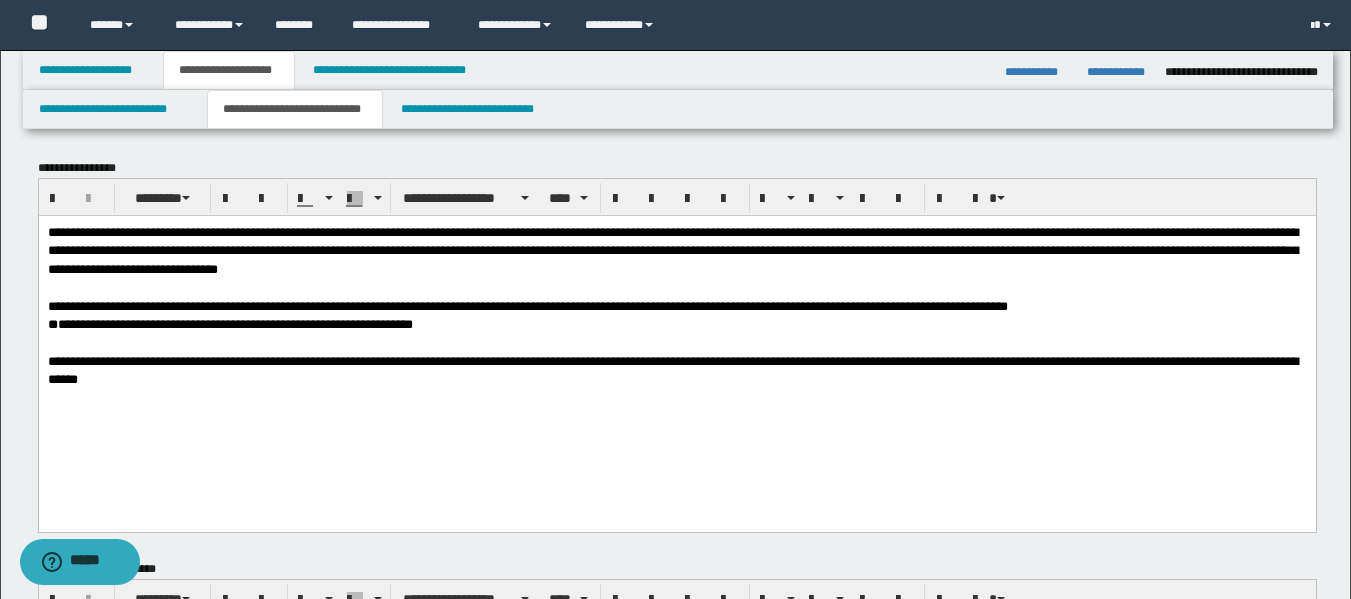 click on "**********" at bounding box center [676, 324] 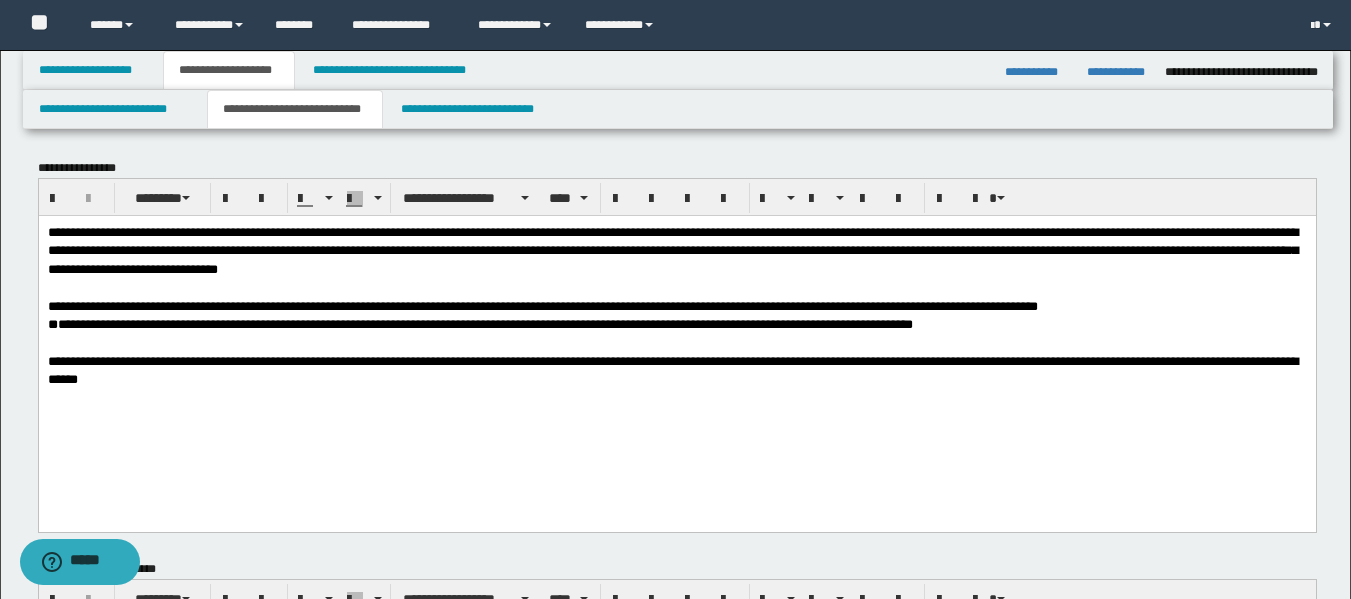 click on "**********" at bounding box center (479, 323) 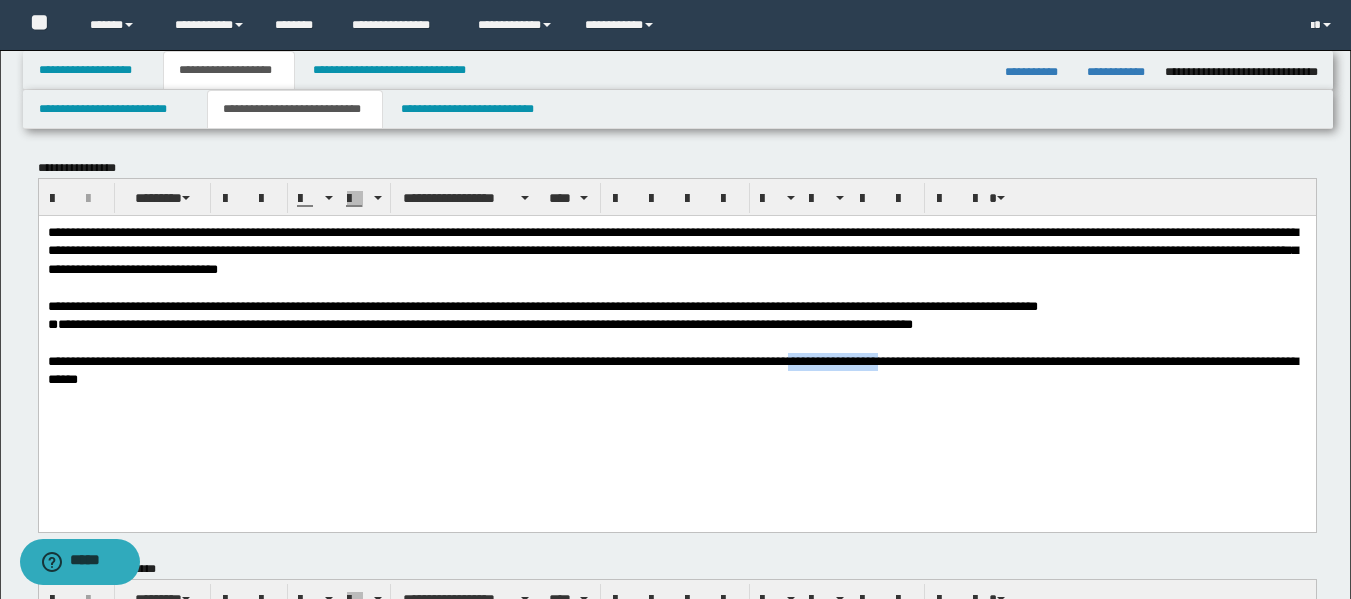 drag, startPoint x: 825, startPoint y: 360, endPoint x: 926, endPoint y: 364, distance: 101.07918 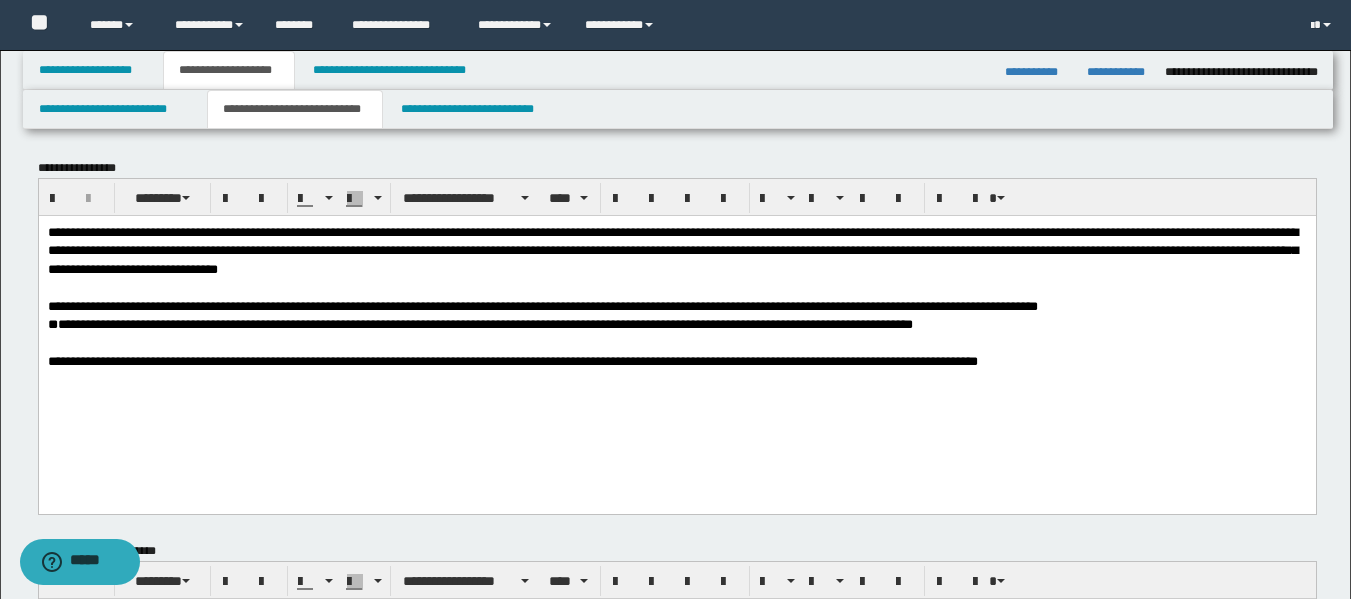 click on "**********" at bounding box center (512, 360) 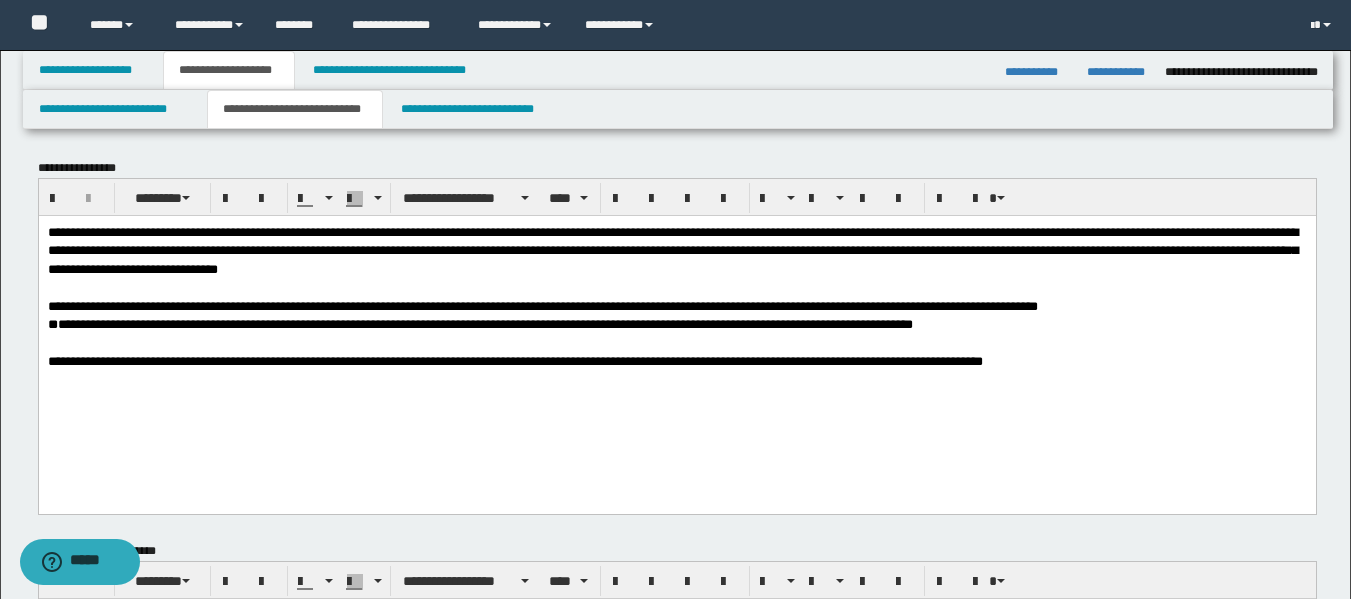 click on "**********" at bounding box center [514, 360] 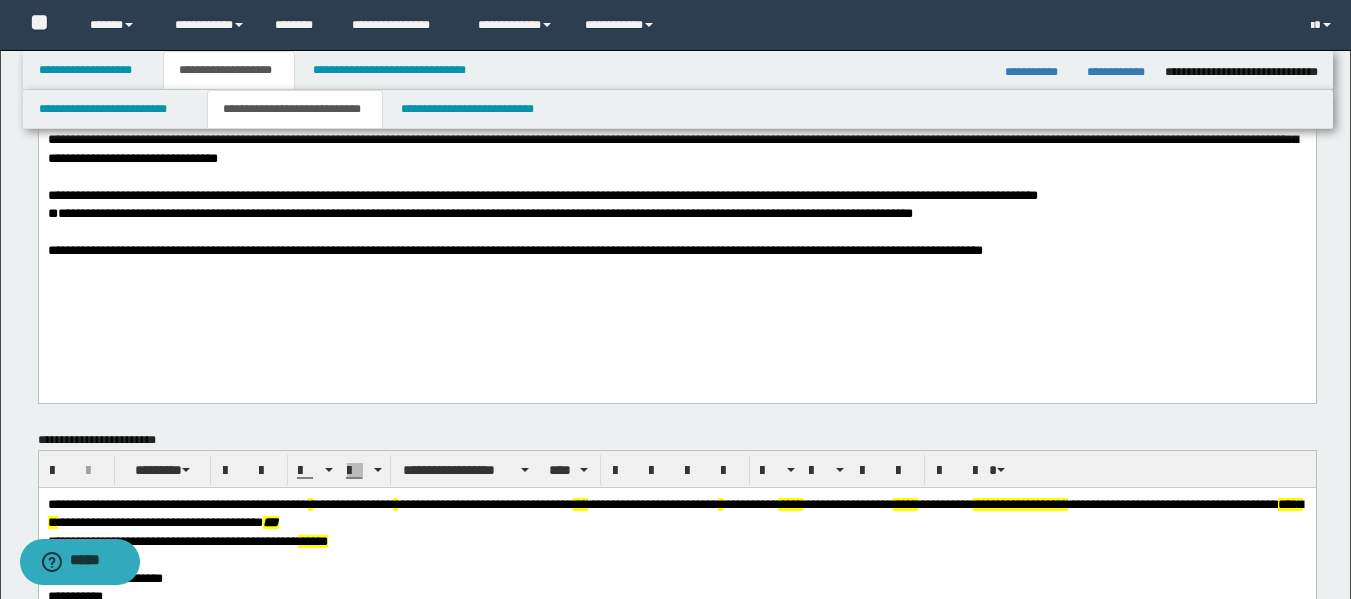 scroll, scrollTop: 100, scrollLeft: 0, axis: vertical 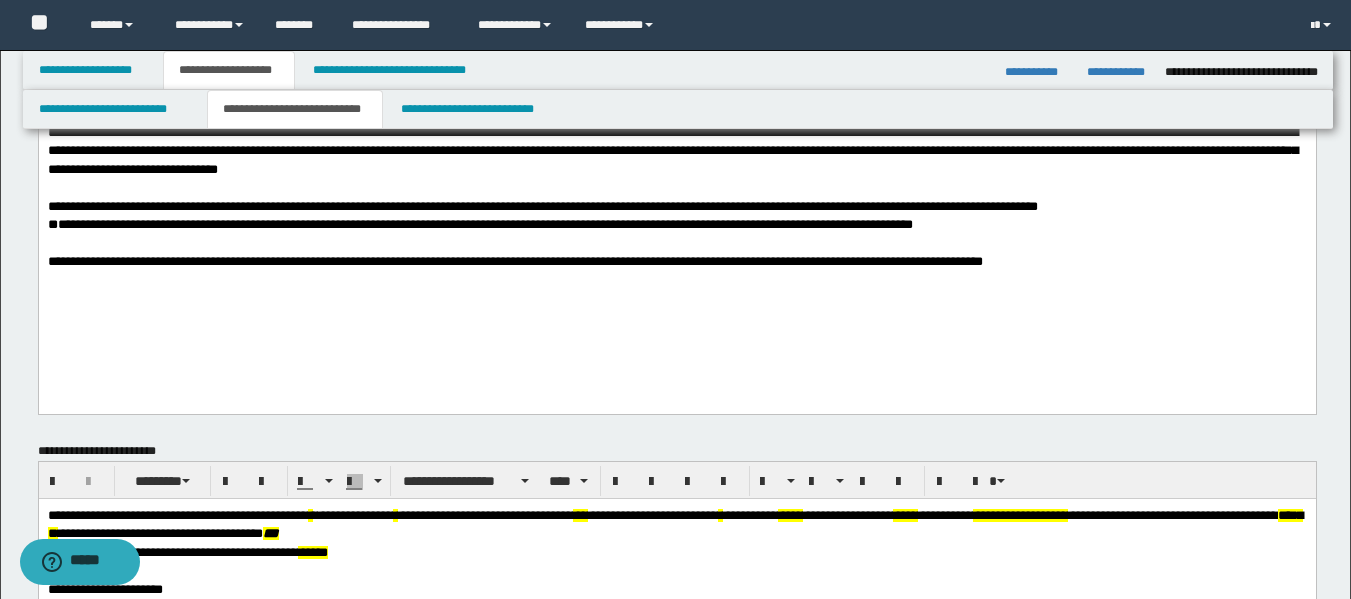 click on "**********" at bounding box center (479, 223) 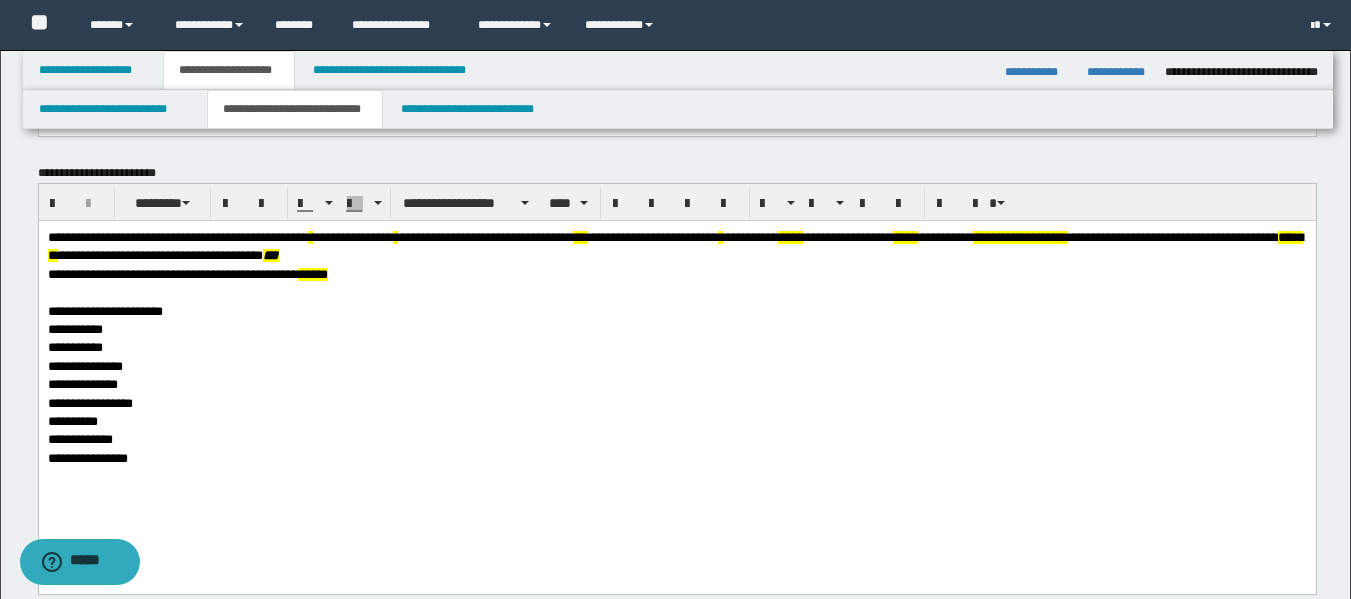 scroll, scrollTop: 400, scrollLeft: 0, axis: vertical 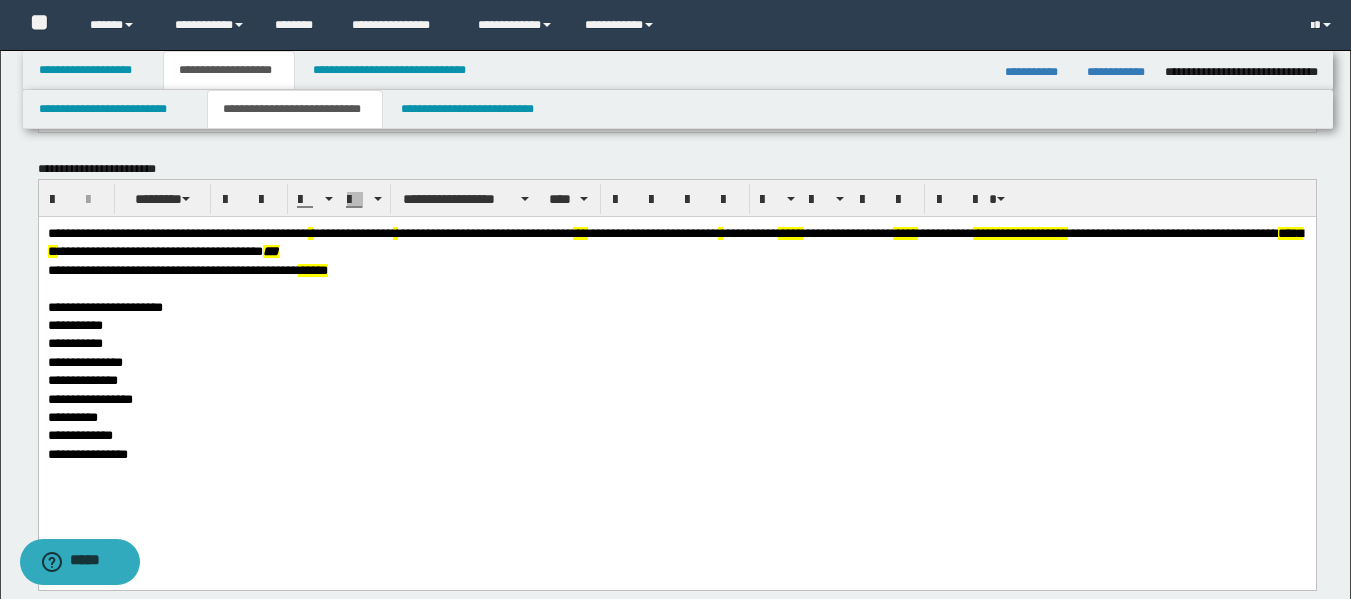 click on "**********" at bounding box center [354, 232] 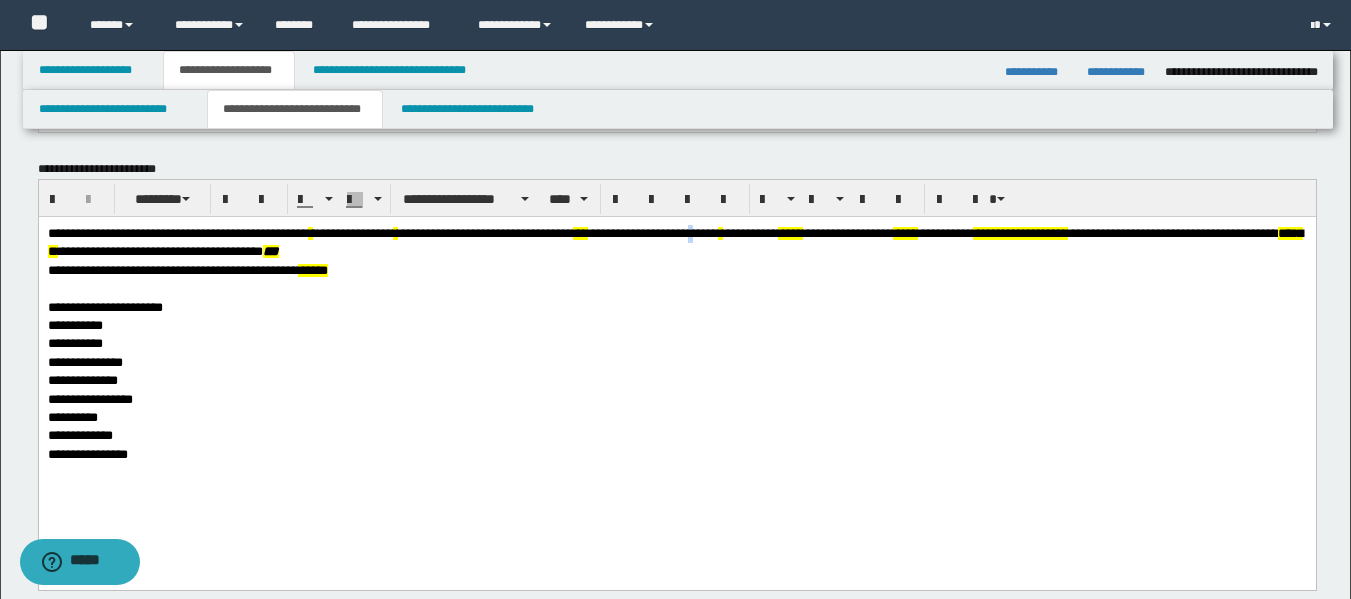 click on "**********" at bounding box center (652, 232) 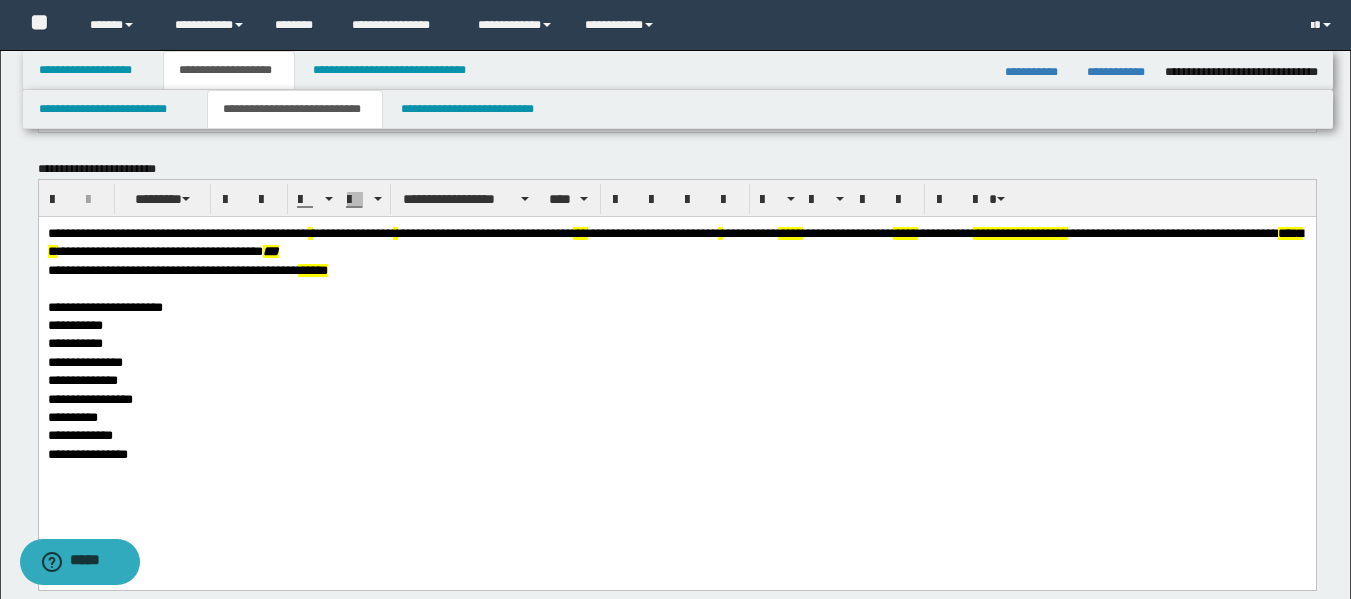 click on "[FIRST] [LAST]" 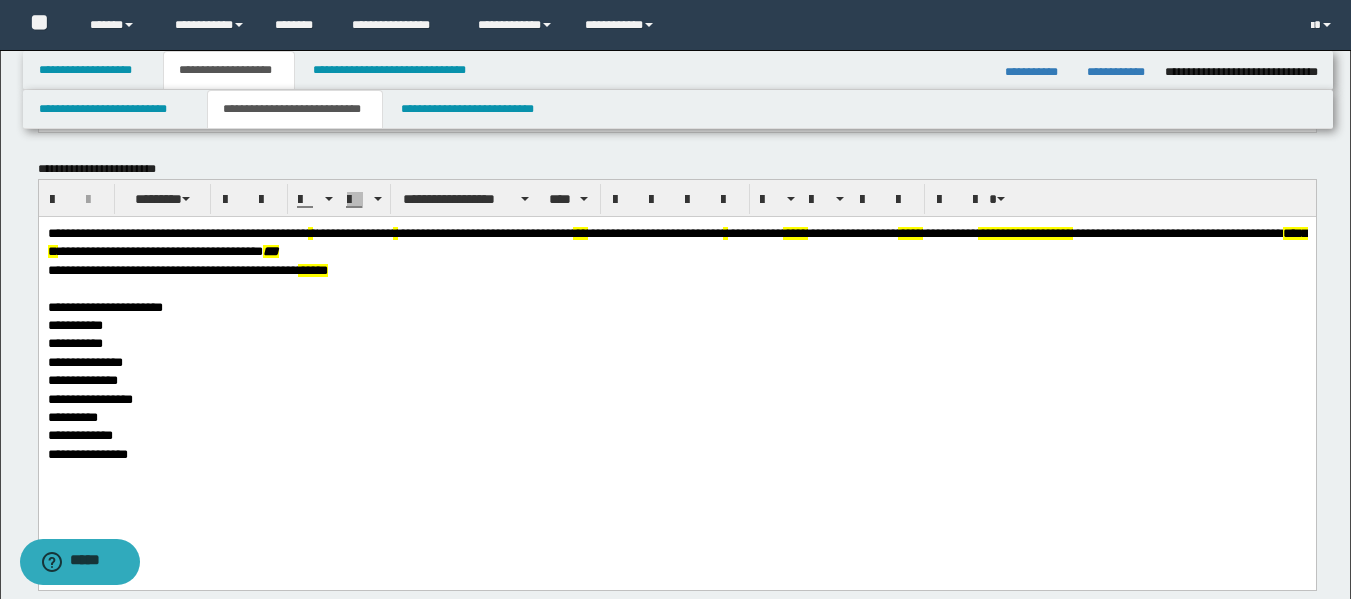click on "*****" at bounding box center [794, 232] 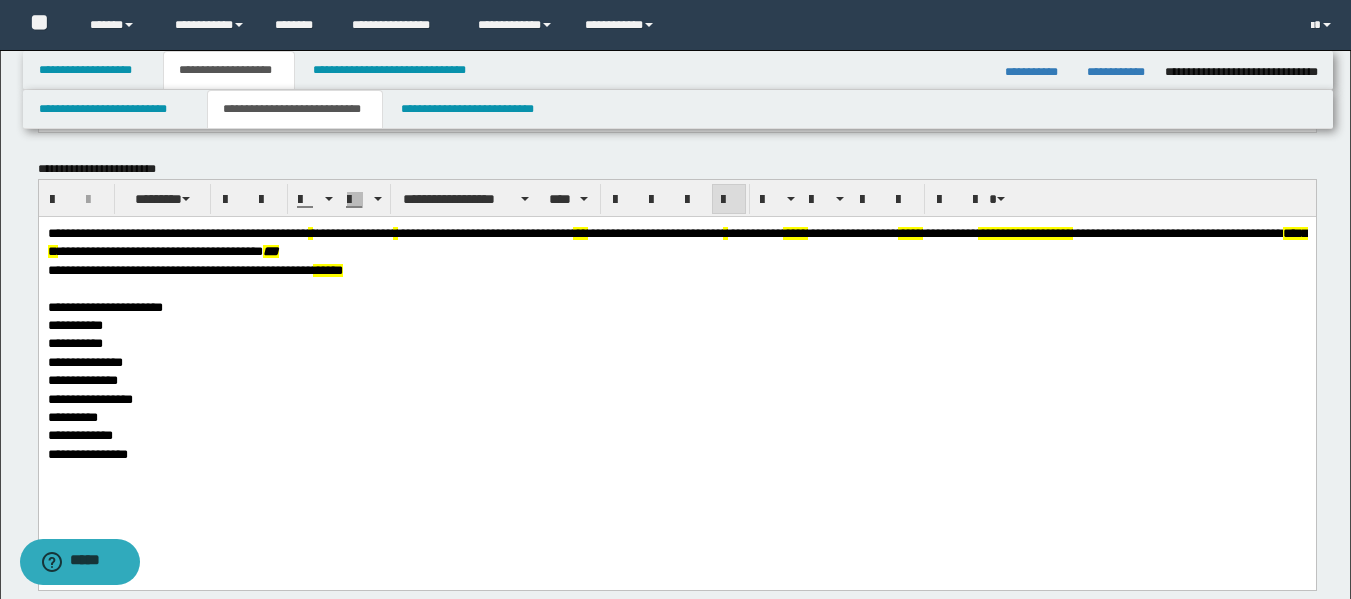 click on "**********" at bounding box center (172, 269) 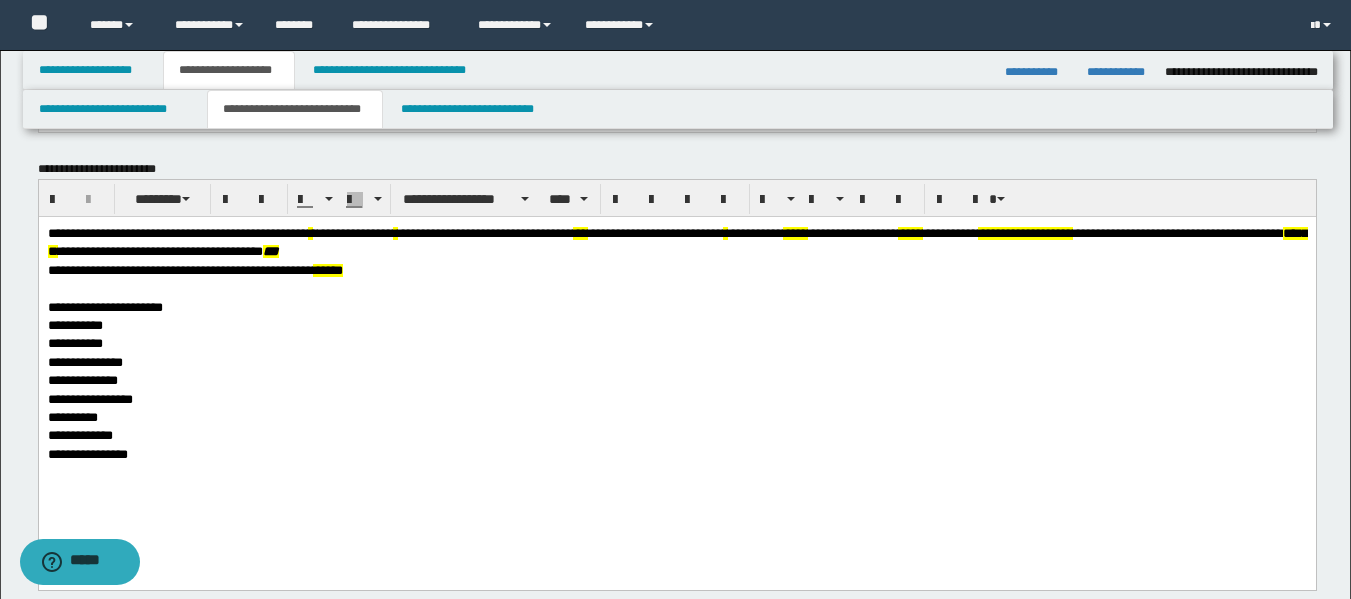 click on "**********" at bounding box center [1177, 232] 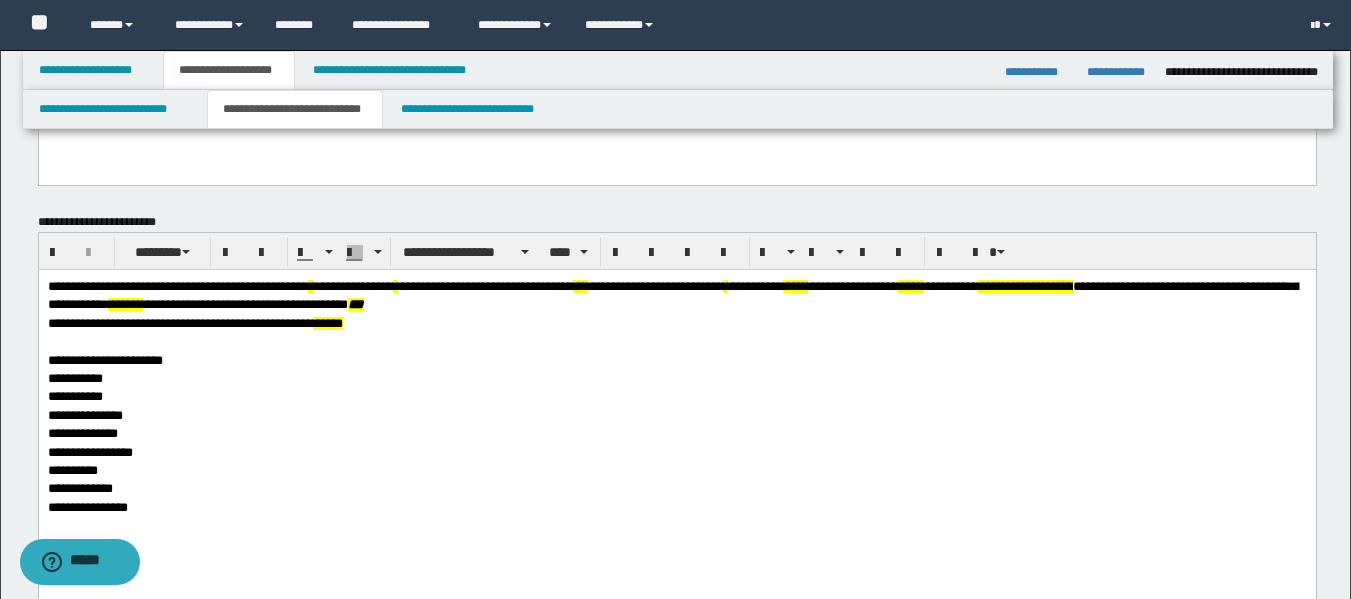 scroll, scrollTop: 400, scrollLeft: 0, axis: vertical 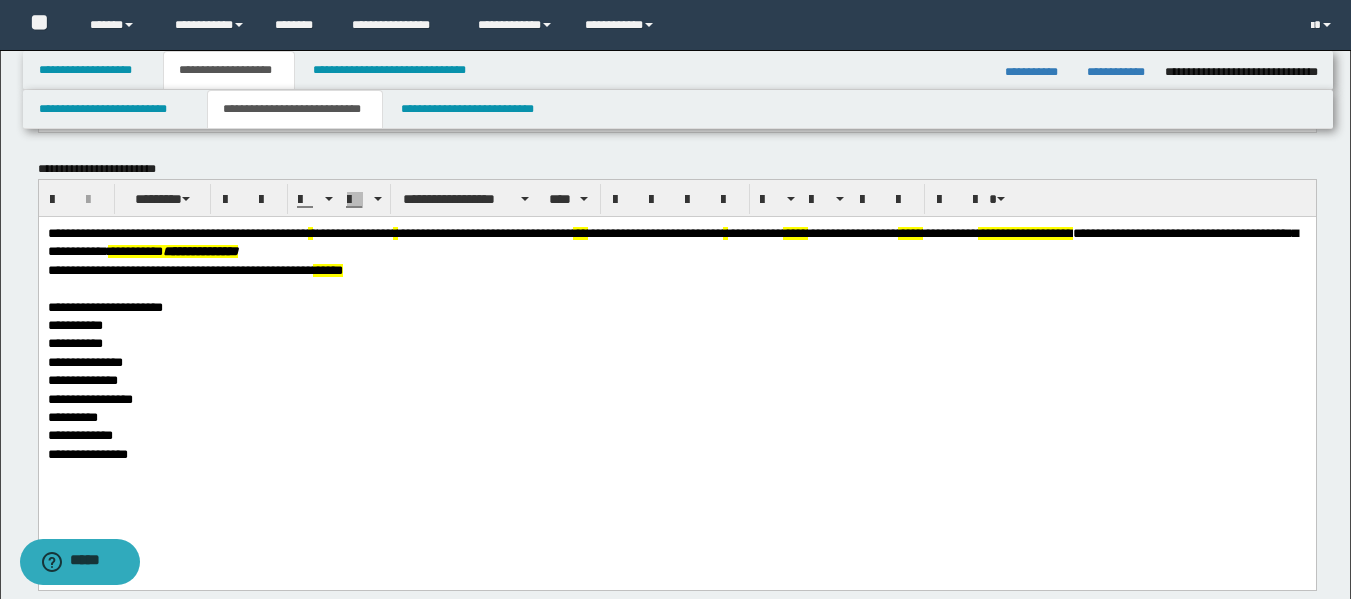 click on "**********" at bounding box center [672, 241] 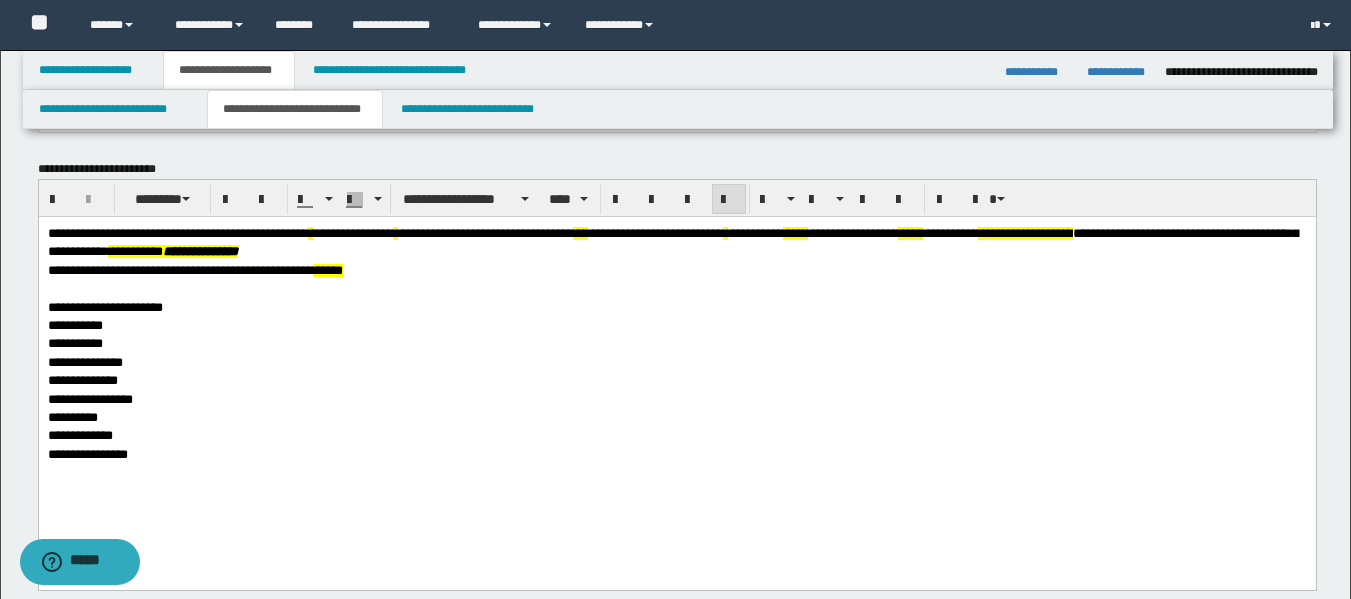 click on "**********" at bounding box center (172, 269) 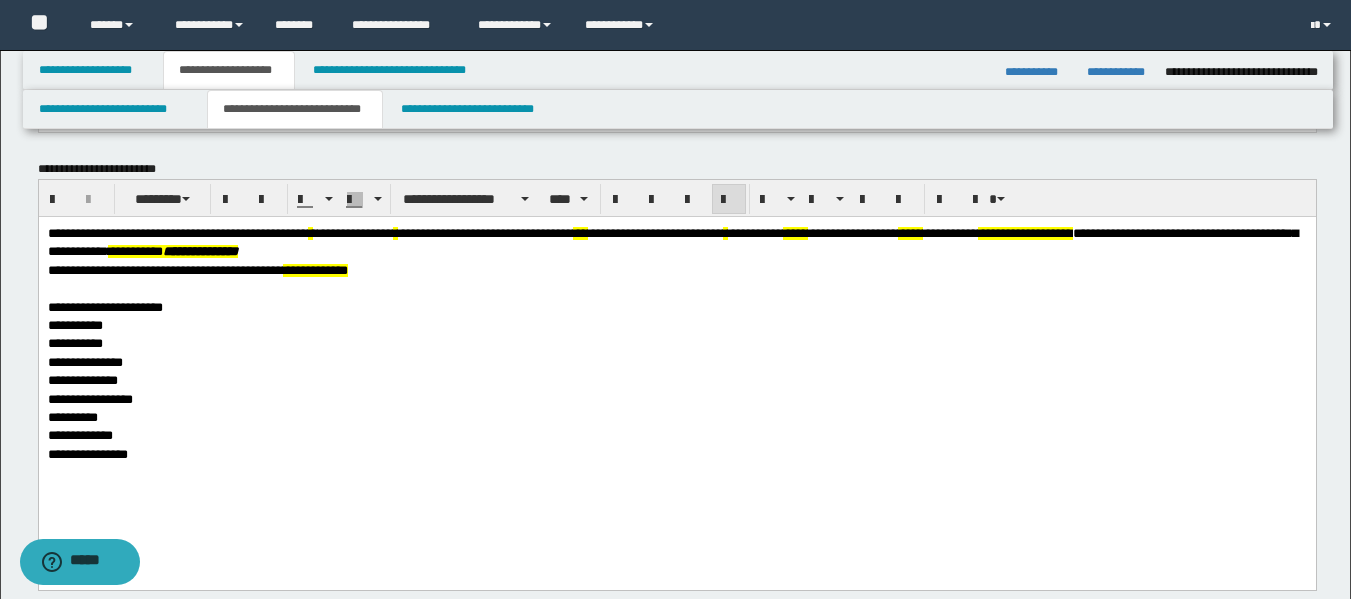 click on "**********" at bounding box center [314, 269] 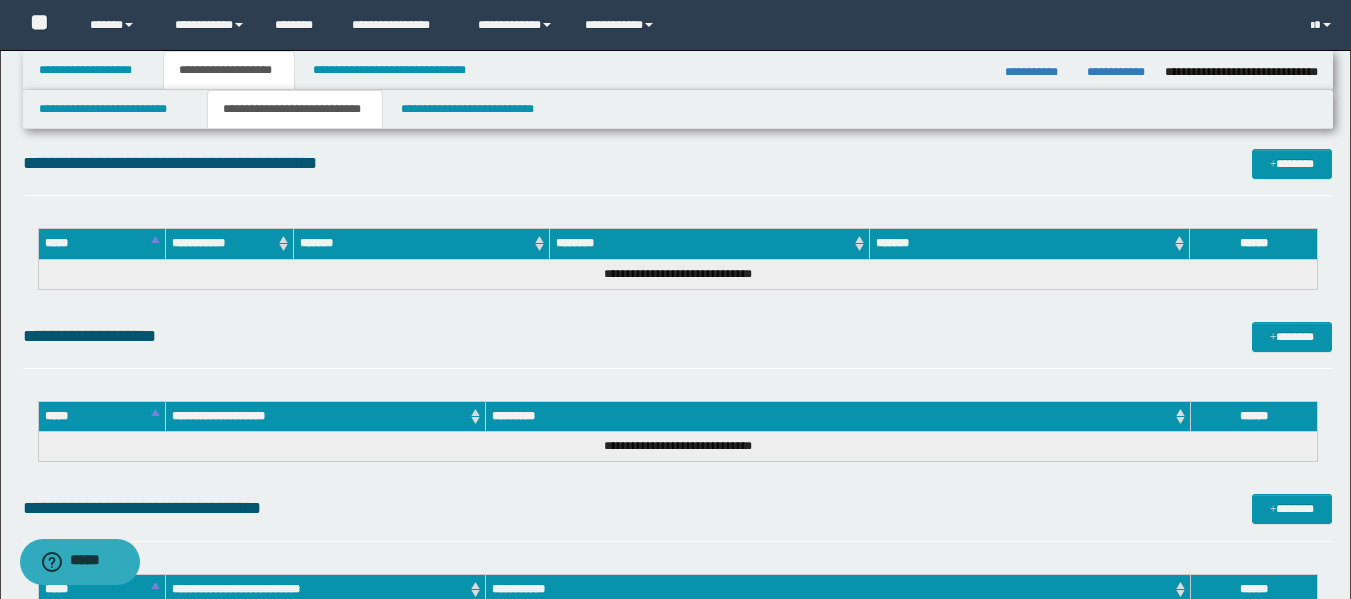 scroll, scrollTop: 1100, scrollLeft: 0, axis: vertical 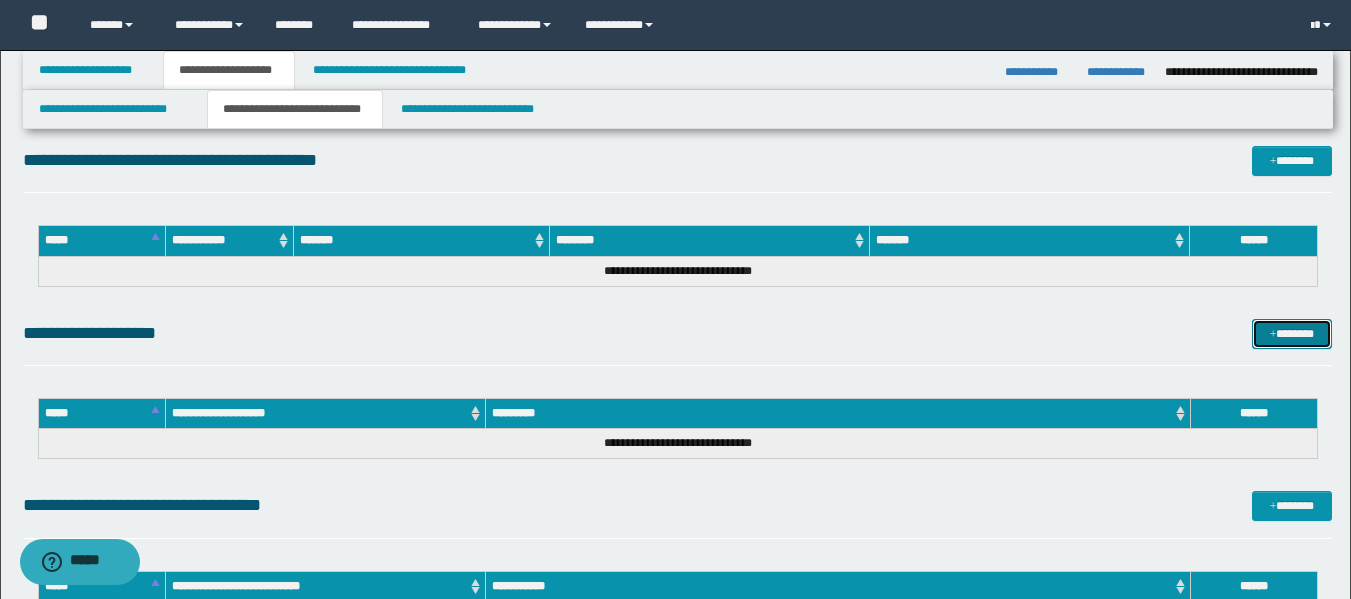 click on "*******" at bounding box center [1292, 334] 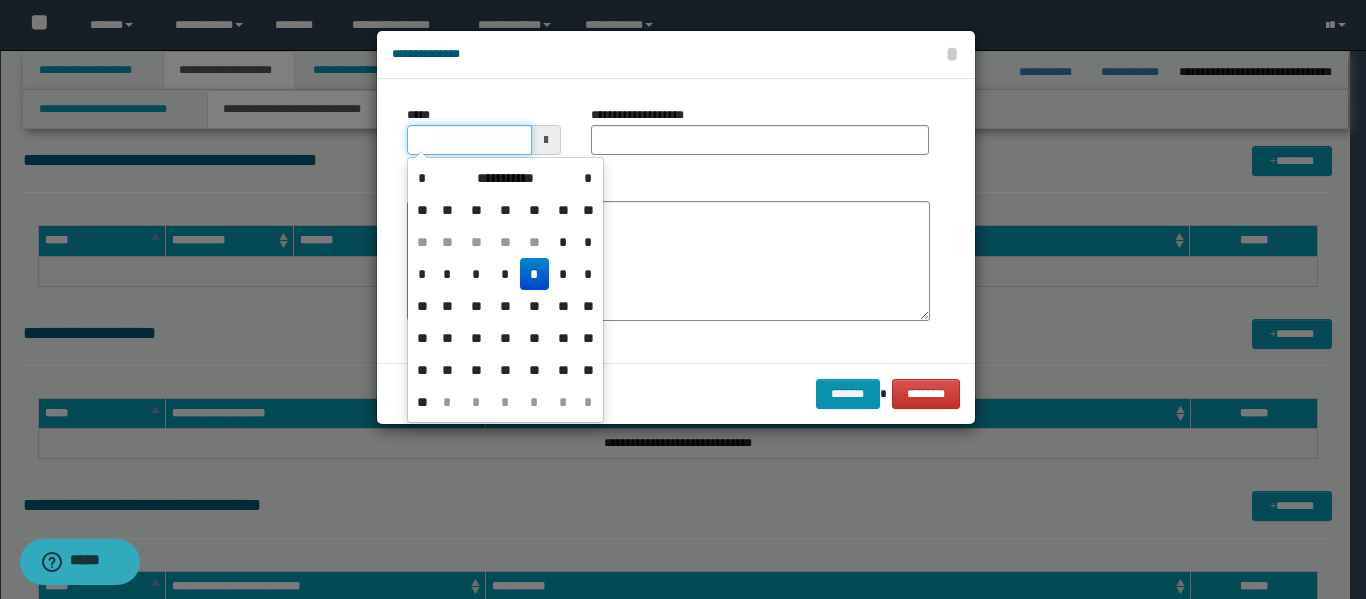 click on "*****" at bounding box center [469, 140] 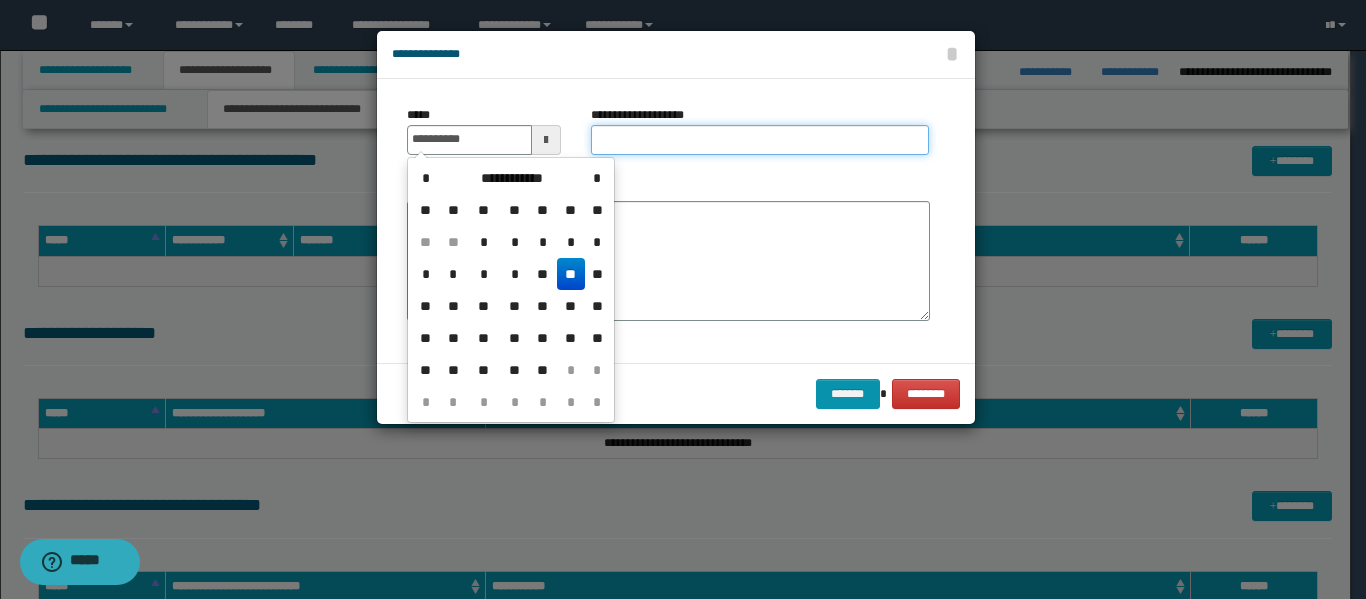 type on "**********" 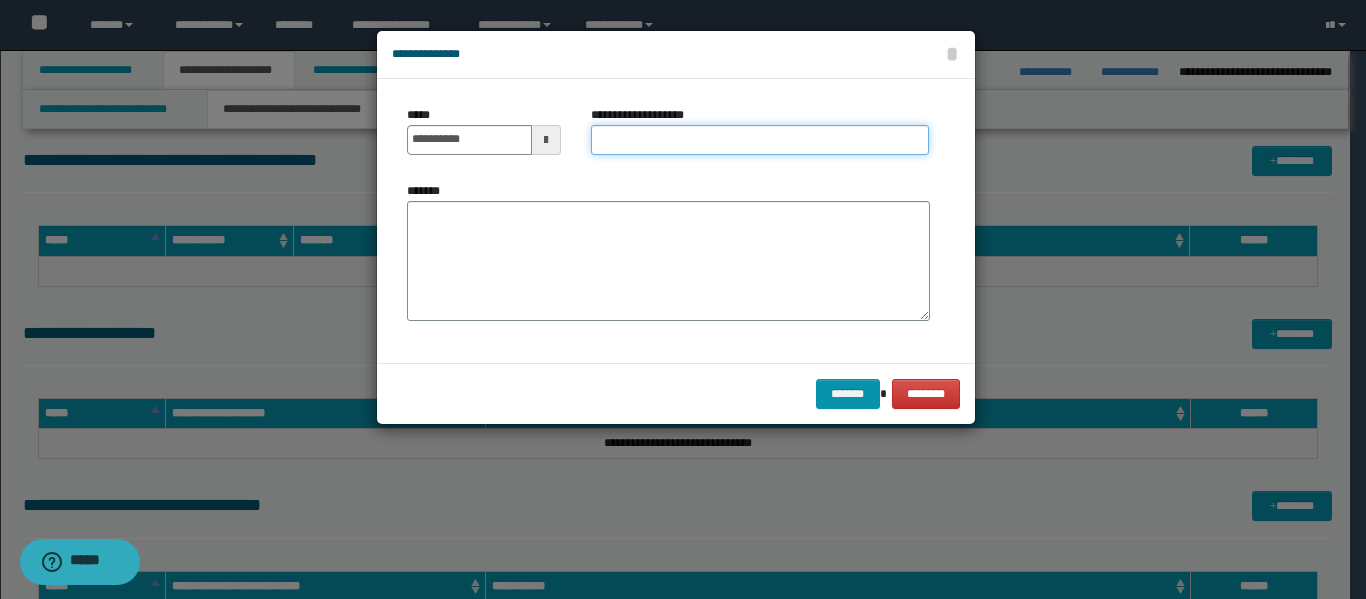 click on "**********" at bounding box center (760, 140) 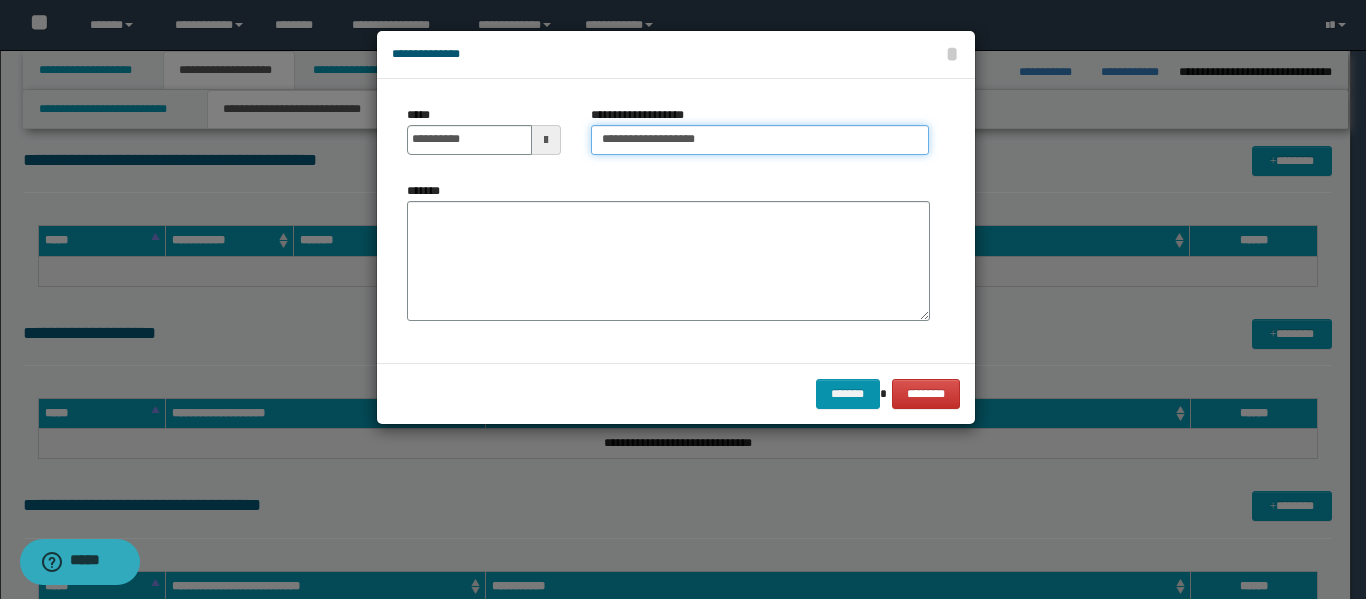 type on "**********" 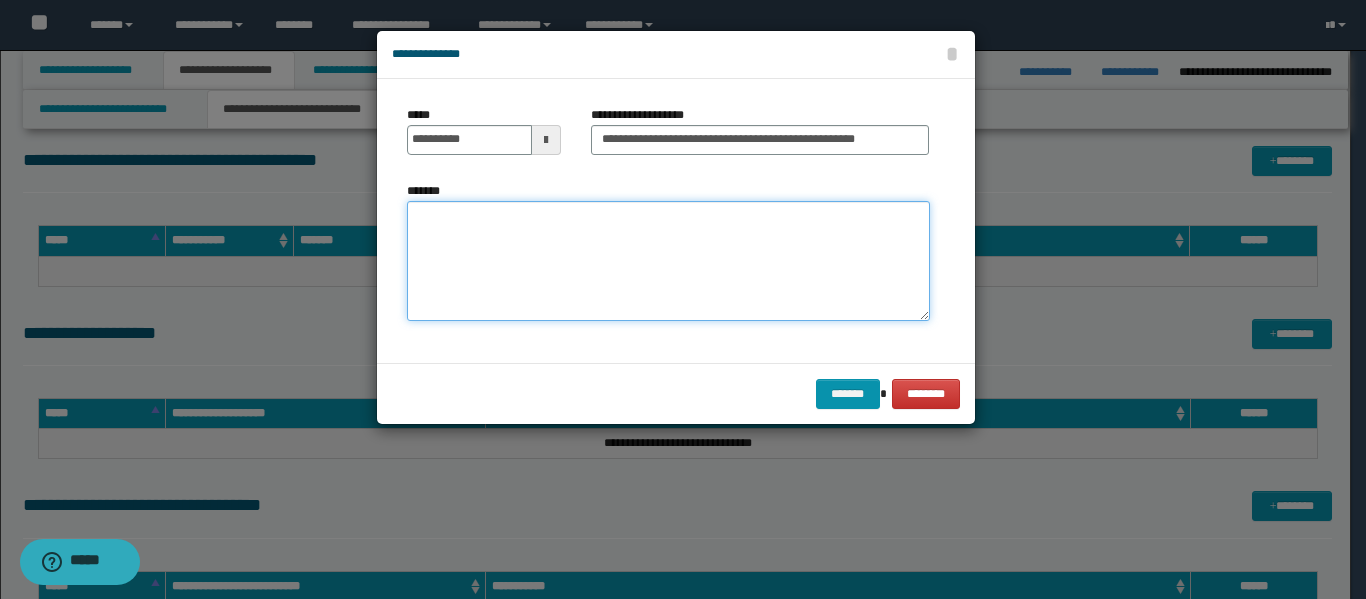 click on "*******" at bounding box center [668, 261] 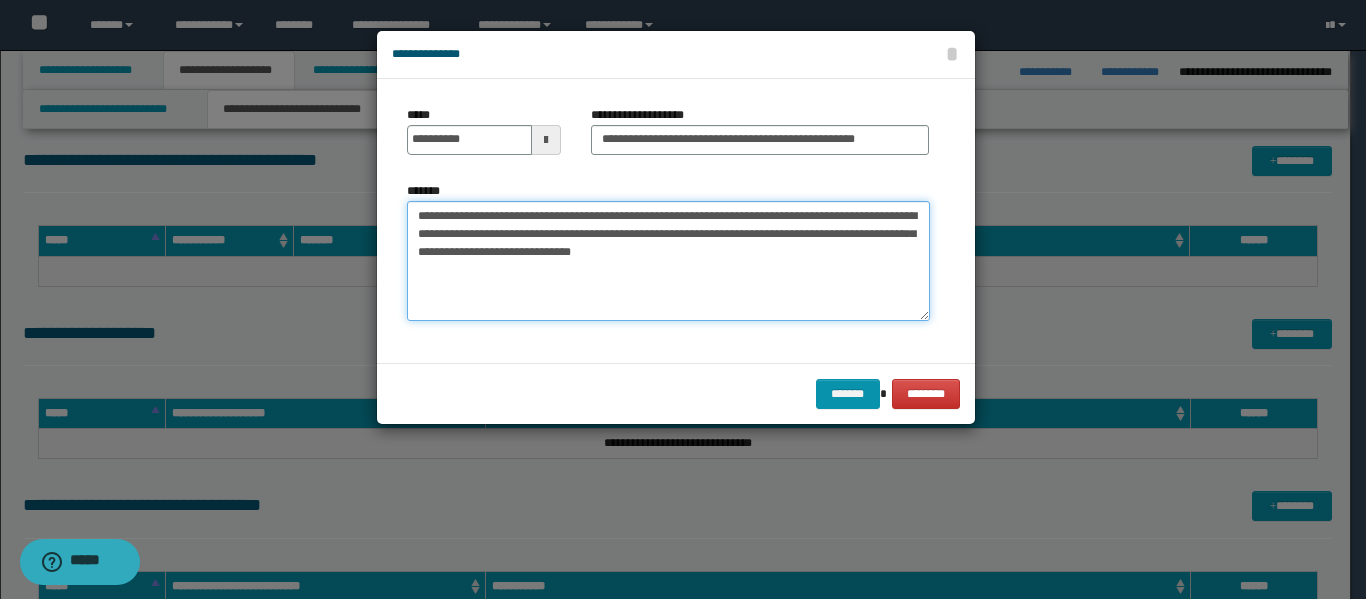click on "**********" at bounding box center [668, 261] 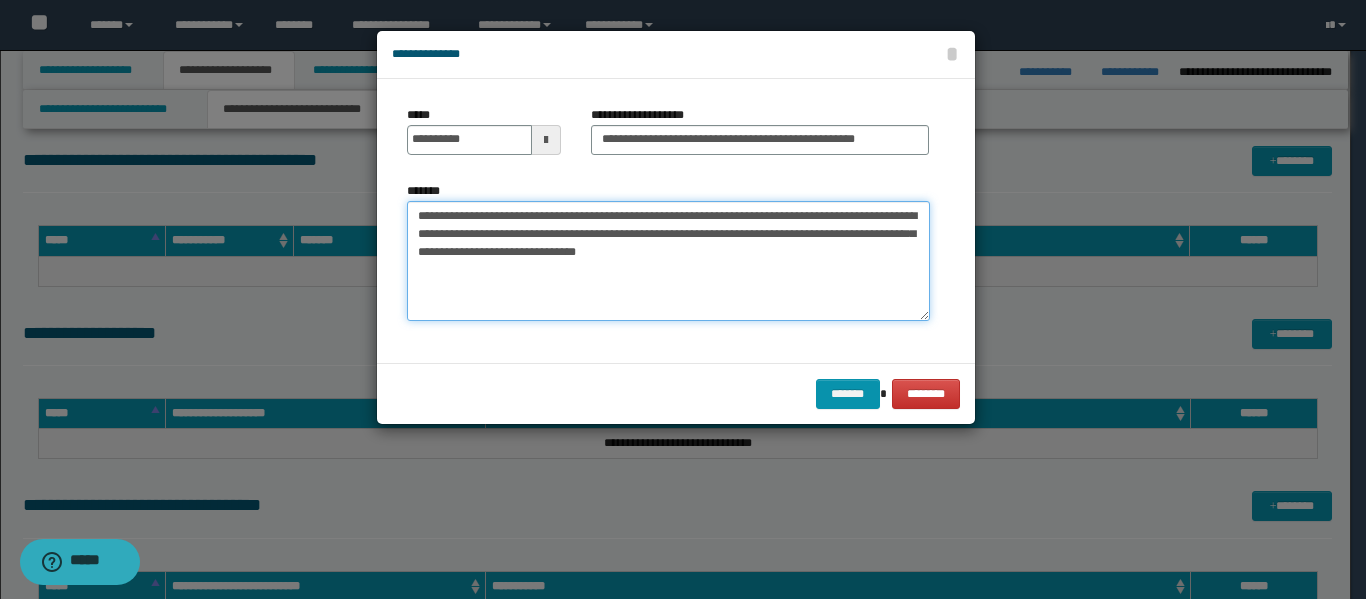 click on "**********" at bounding box center (668, 261) 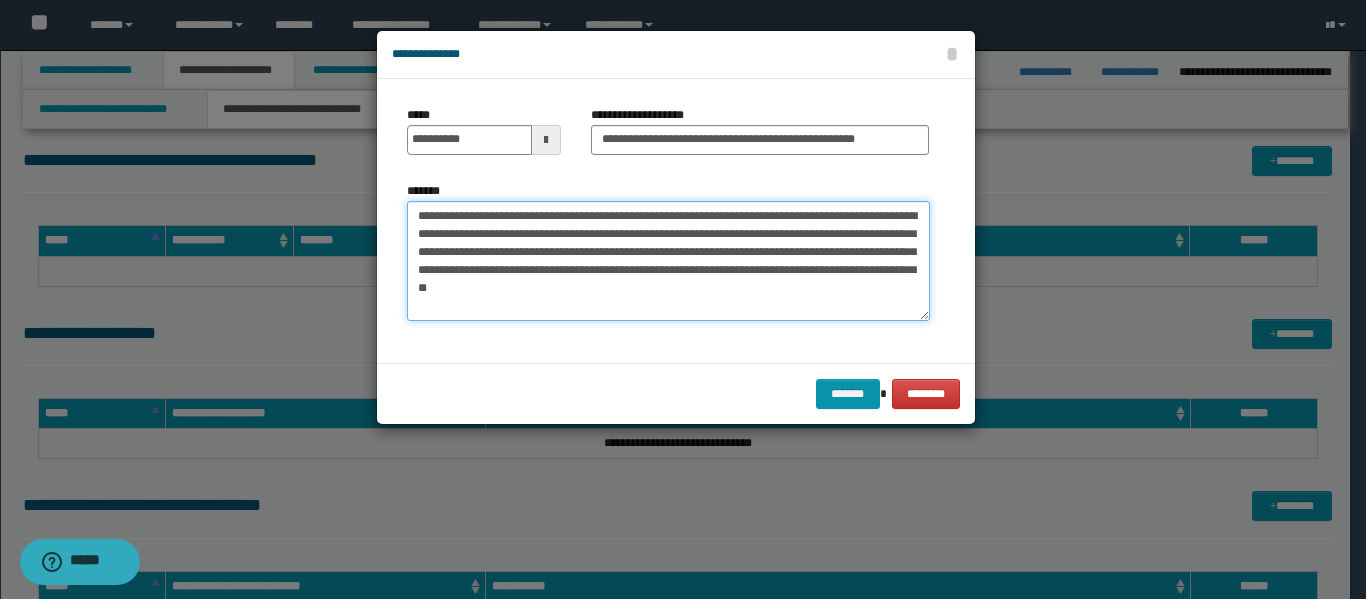 click on "**********" at bounding box center [668, 261] 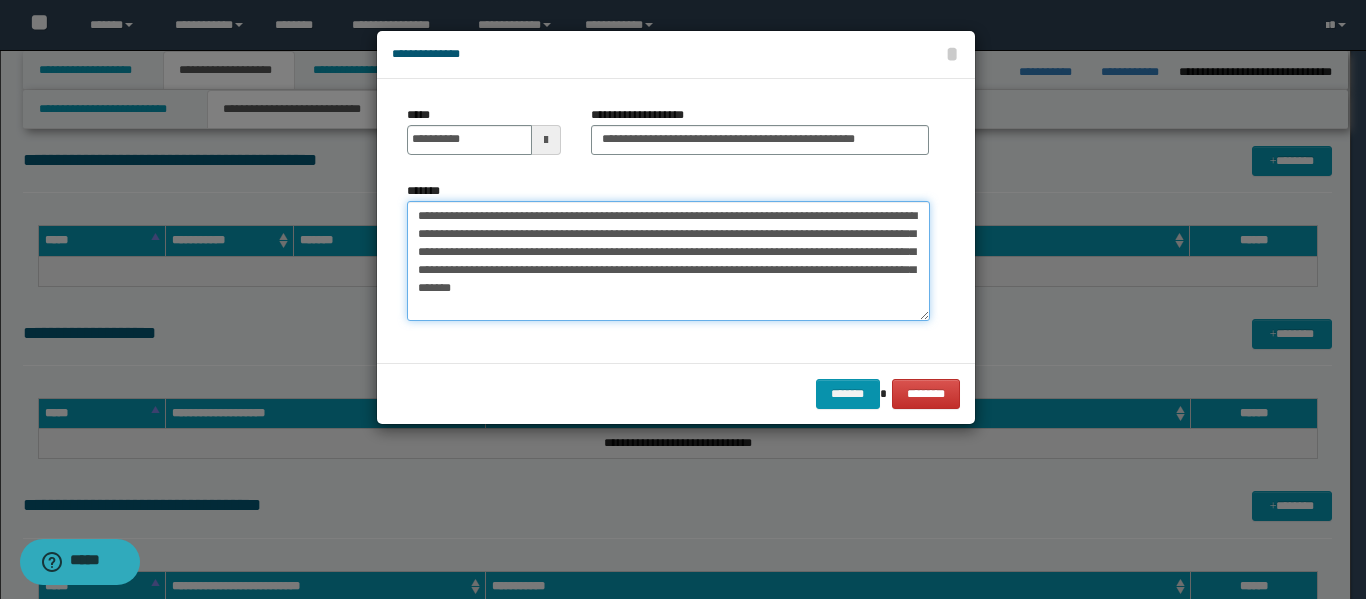click on "**********" at bounding box center [668, 261] 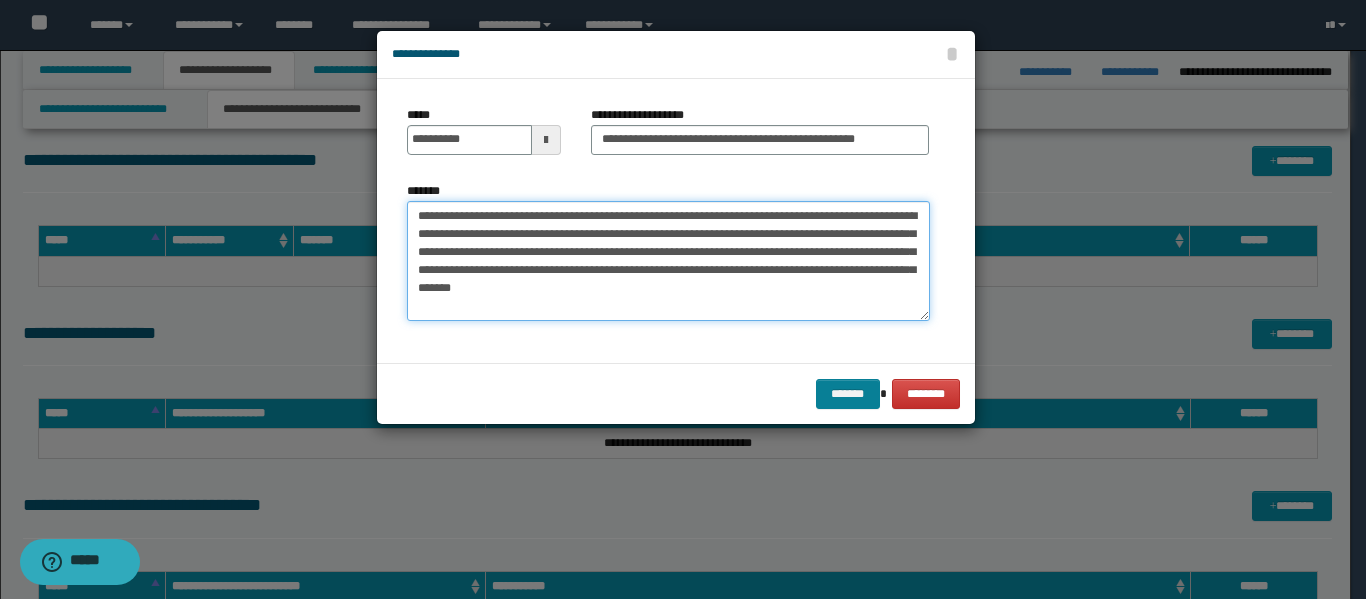 type on "**********" 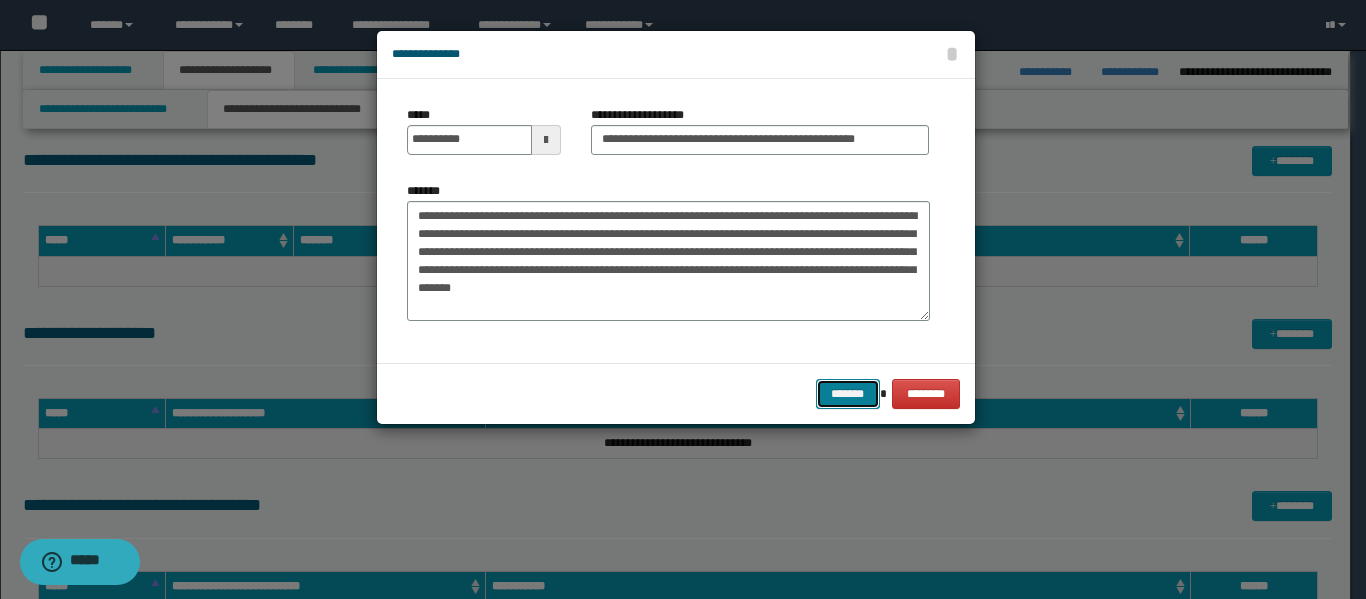 click on "*******" at bounding box center (848, 394) 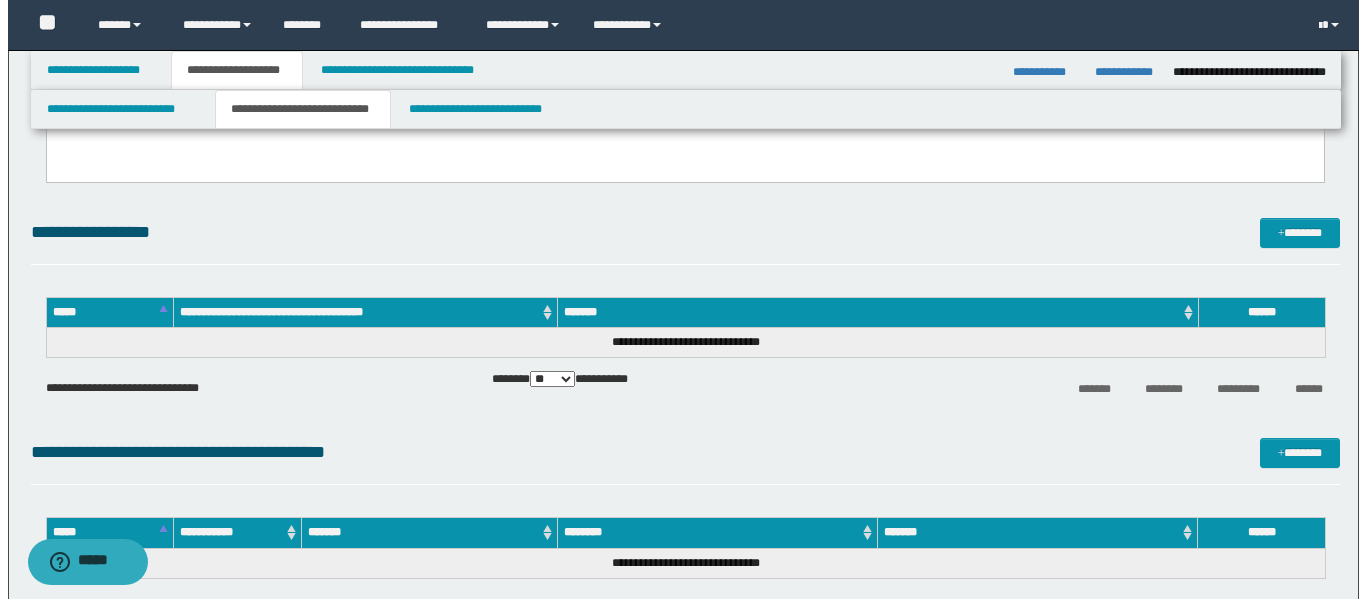 scroll, scrollTop: 800, scrollLeft: 0, axis: vertical 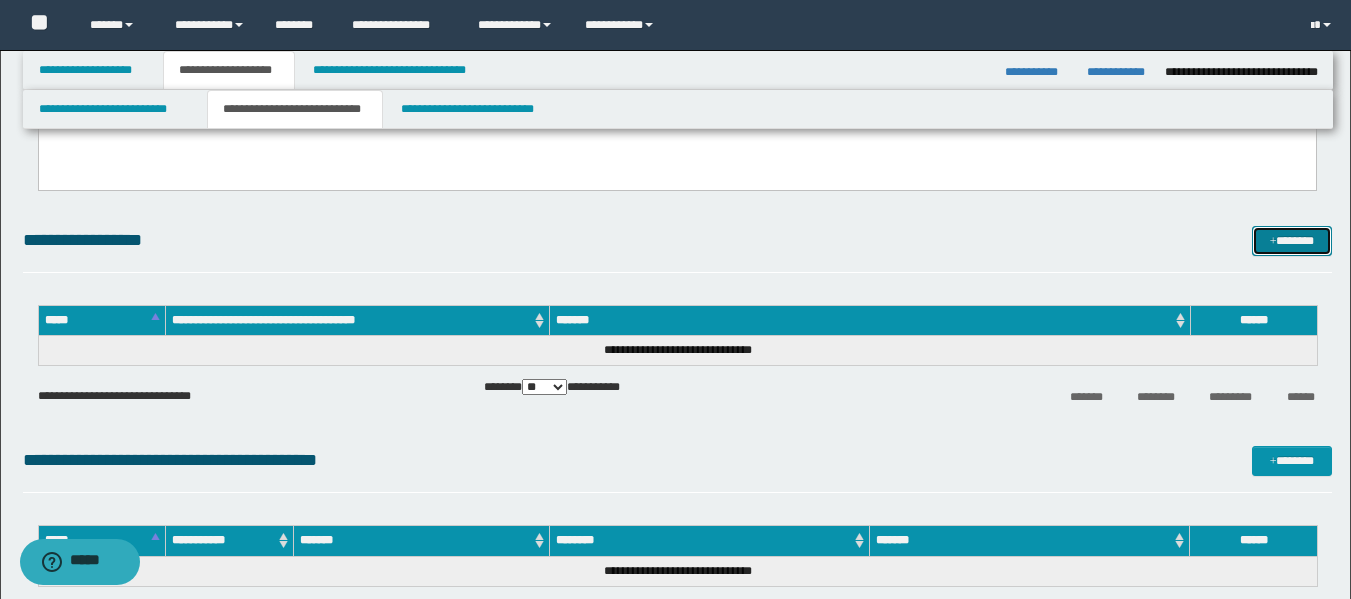 click on "*******" at bounding box center [1292, 241] 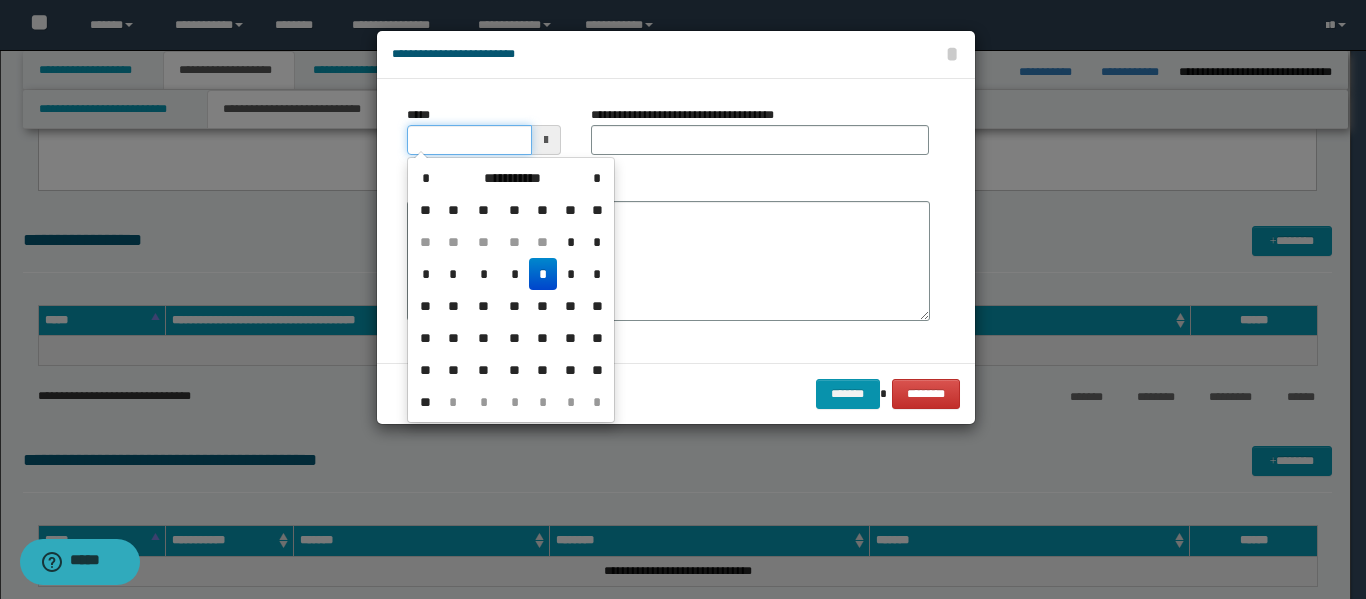 click on "*****" at bounding box center (469, 140) 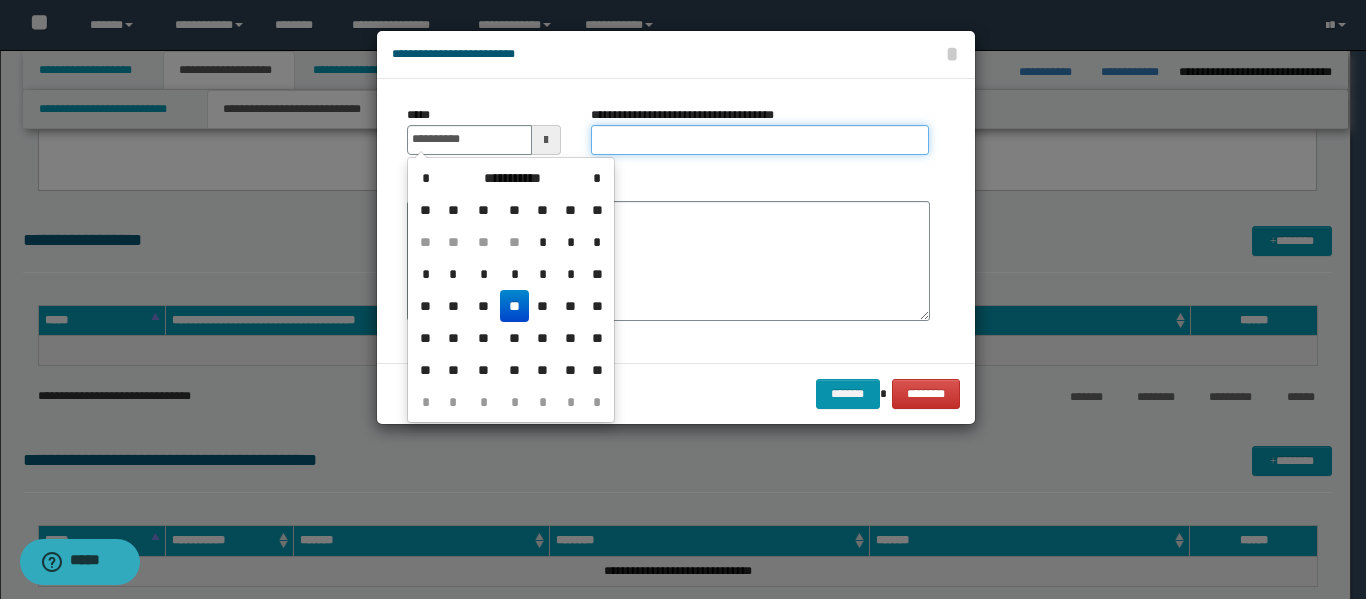 type on "**********" 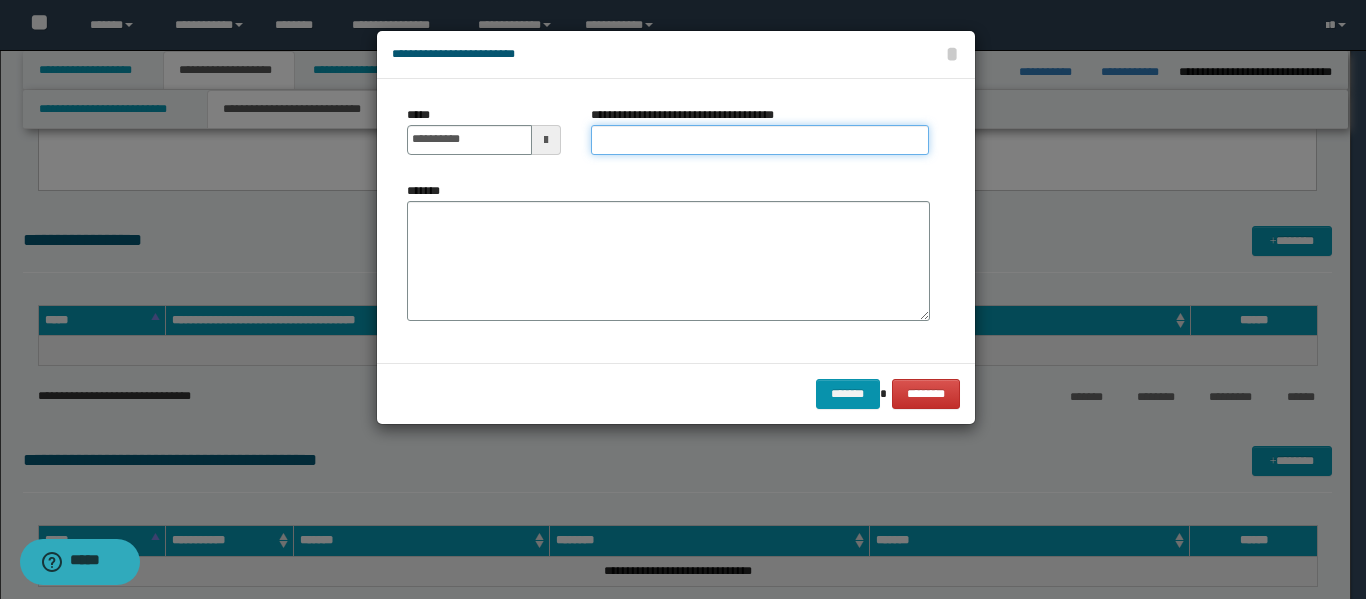 click on "**********" at bounding box center [760, 140] 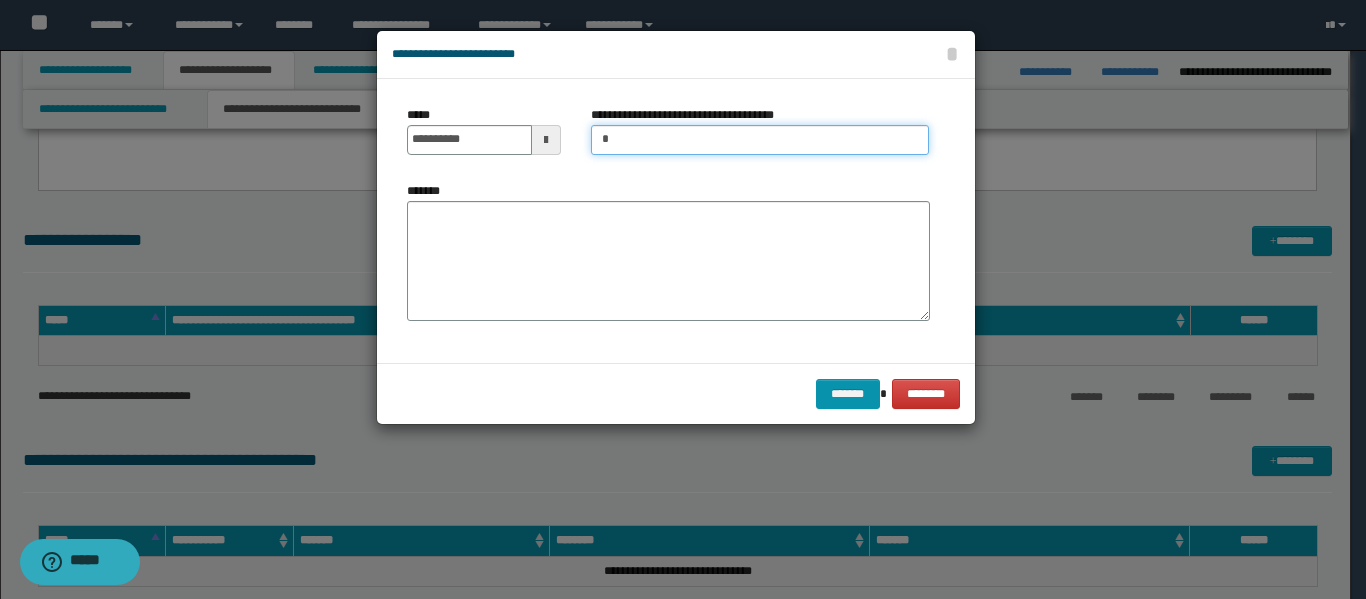 type on "**********" 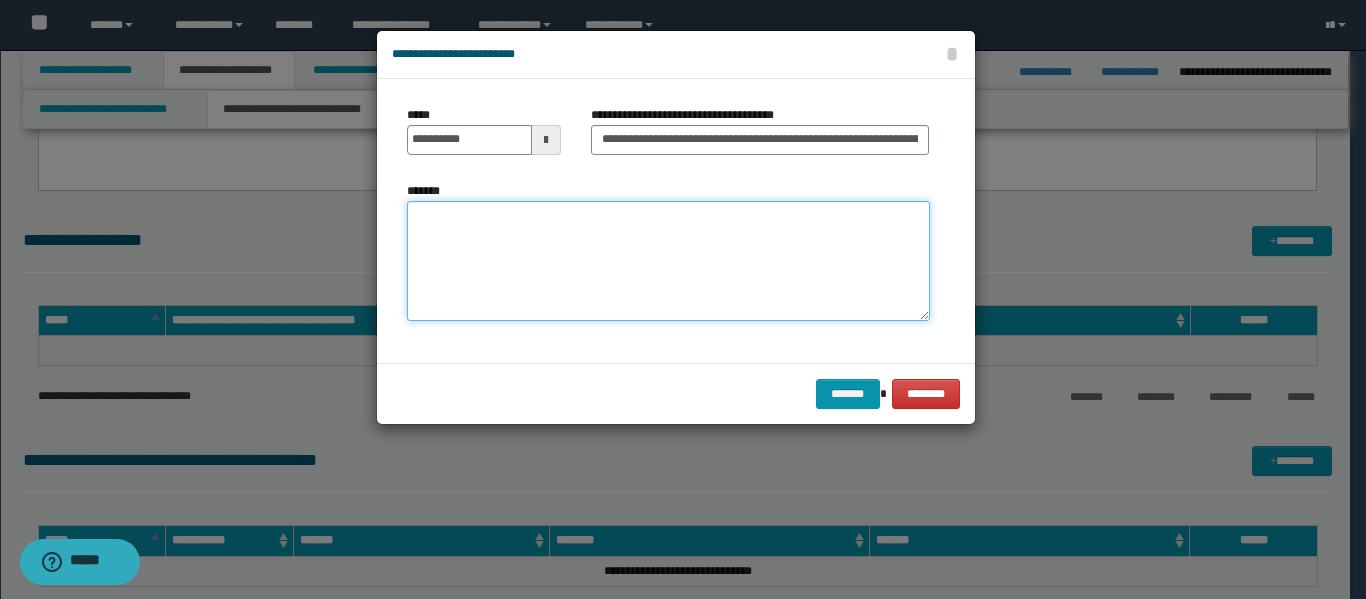 click on "*******" at bounding box center [668, 261] 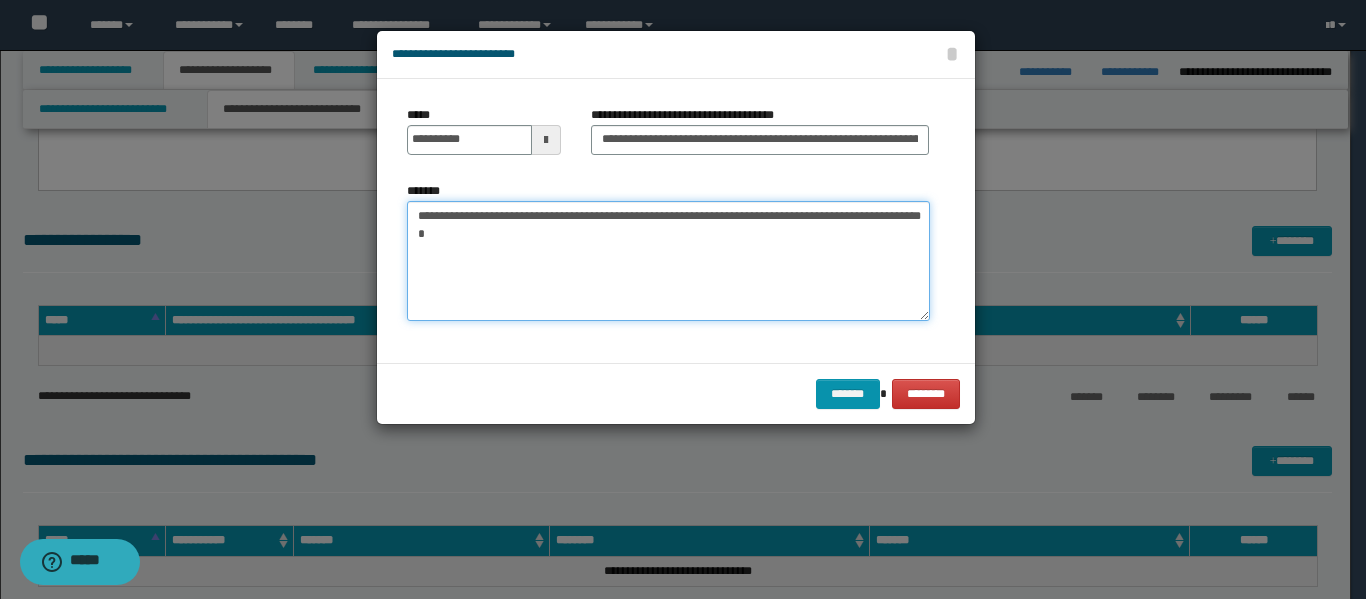 click on "**********" at bounding box center [668, 261] 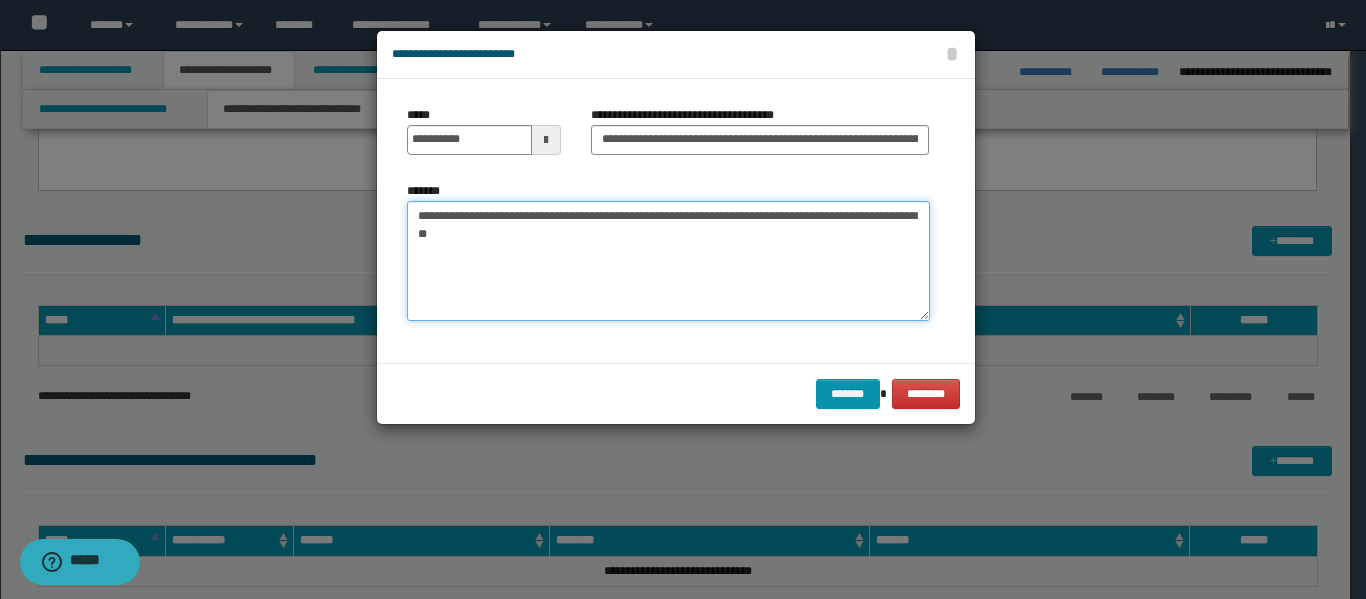 click on "**********" at bounding box center [668, 261] 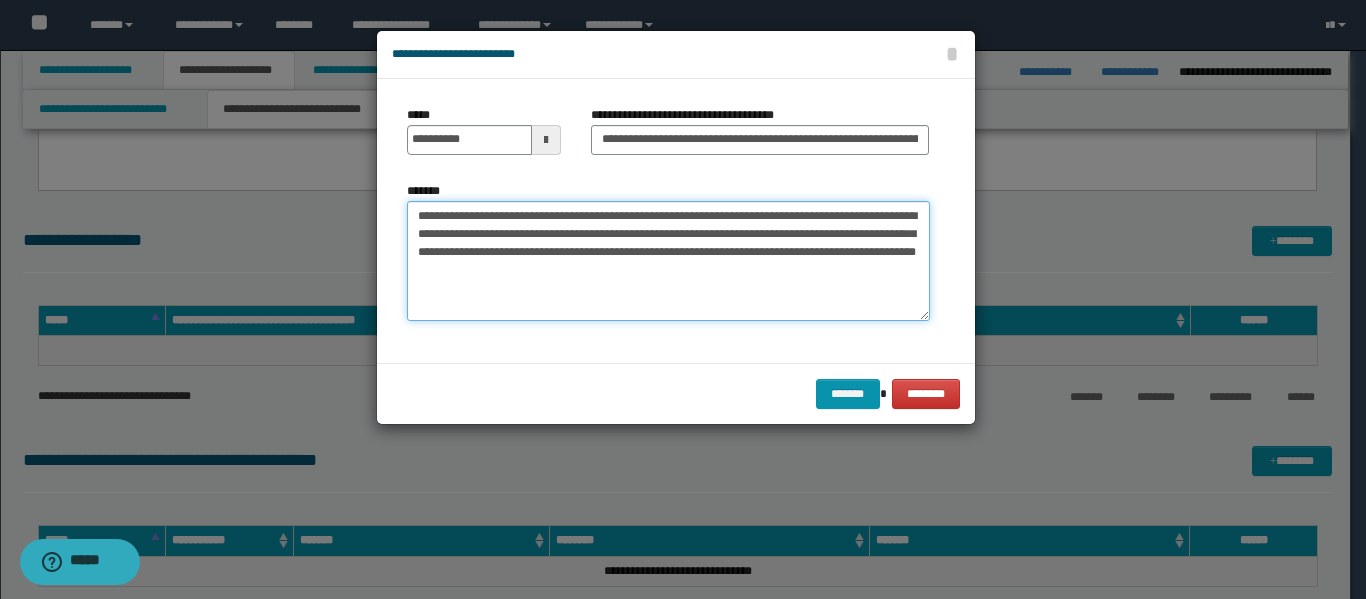 click on "**********" at bounding box center [668, 261] 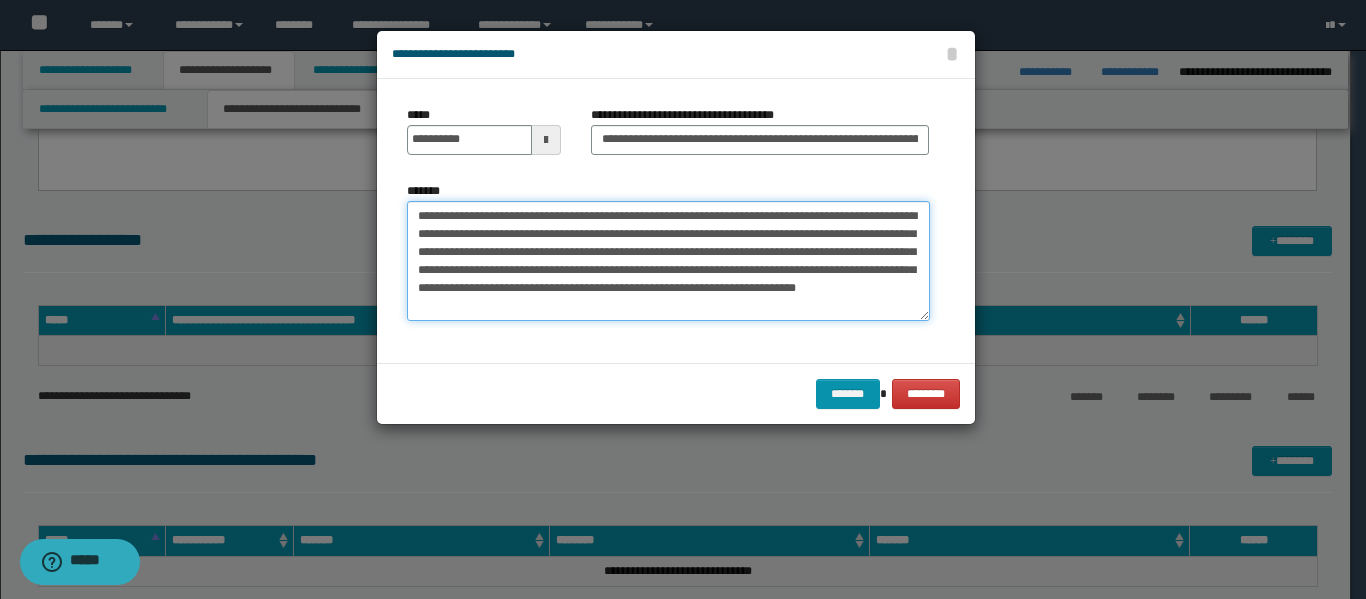 click on "**********" at bounding box center [668, 261] 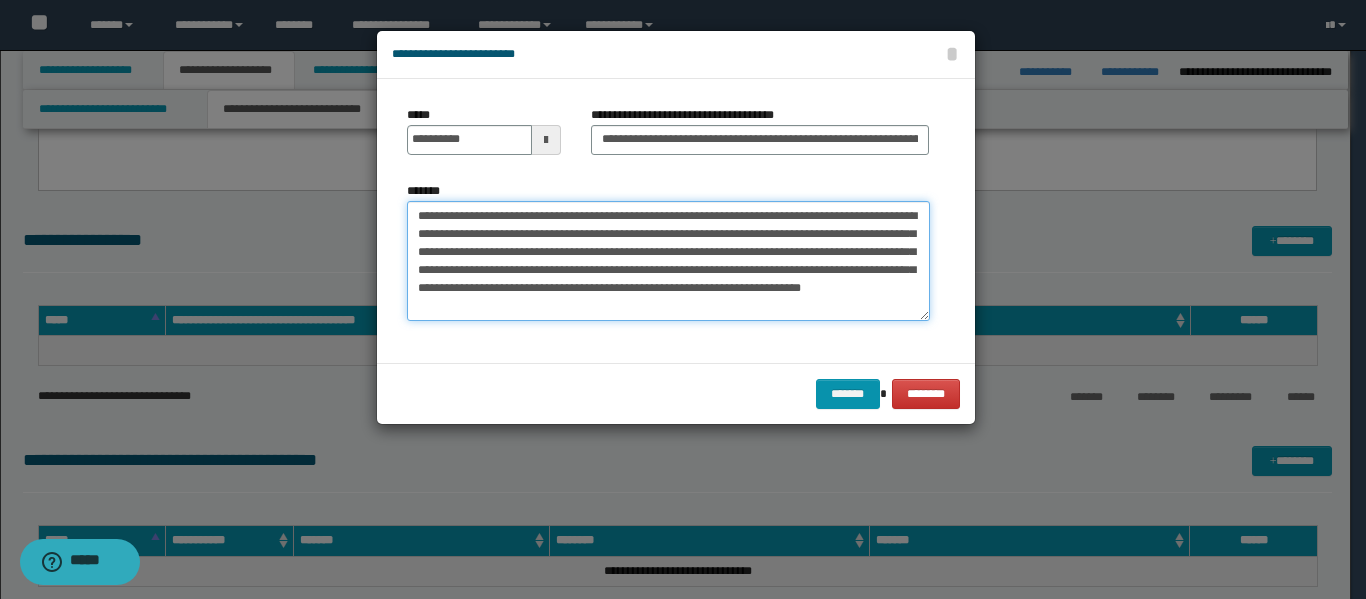 click on "**********" at bounding box center [668, 261] 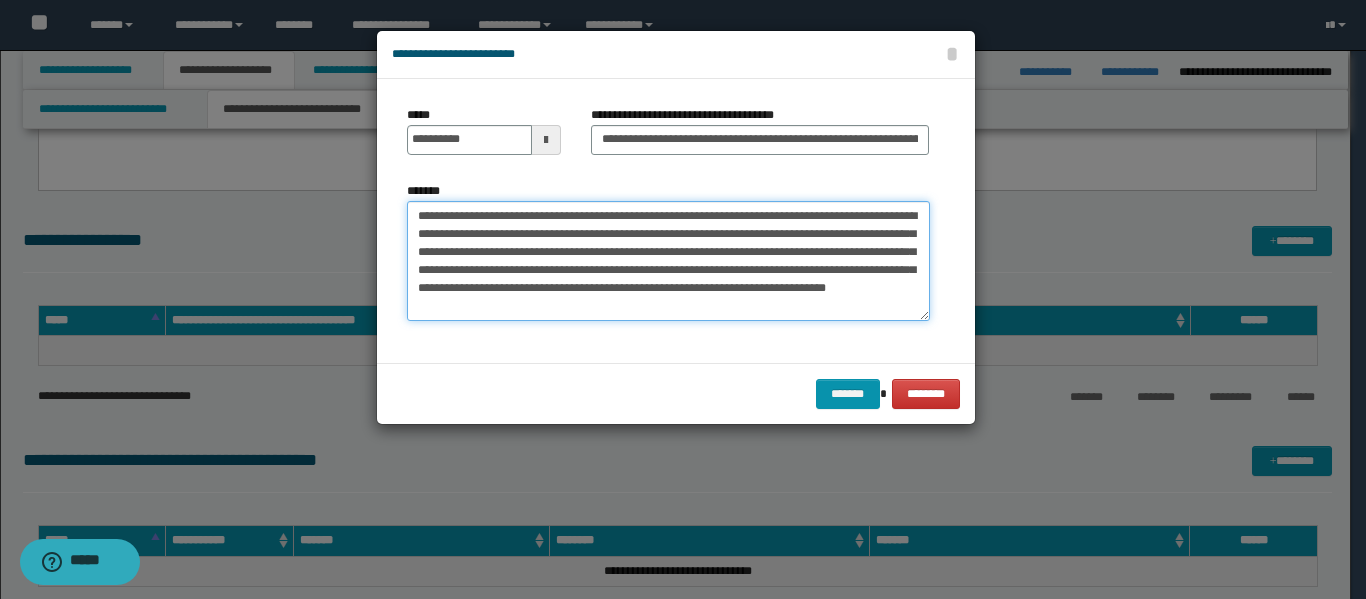 click on "**********" at bounding box center [668, 261] 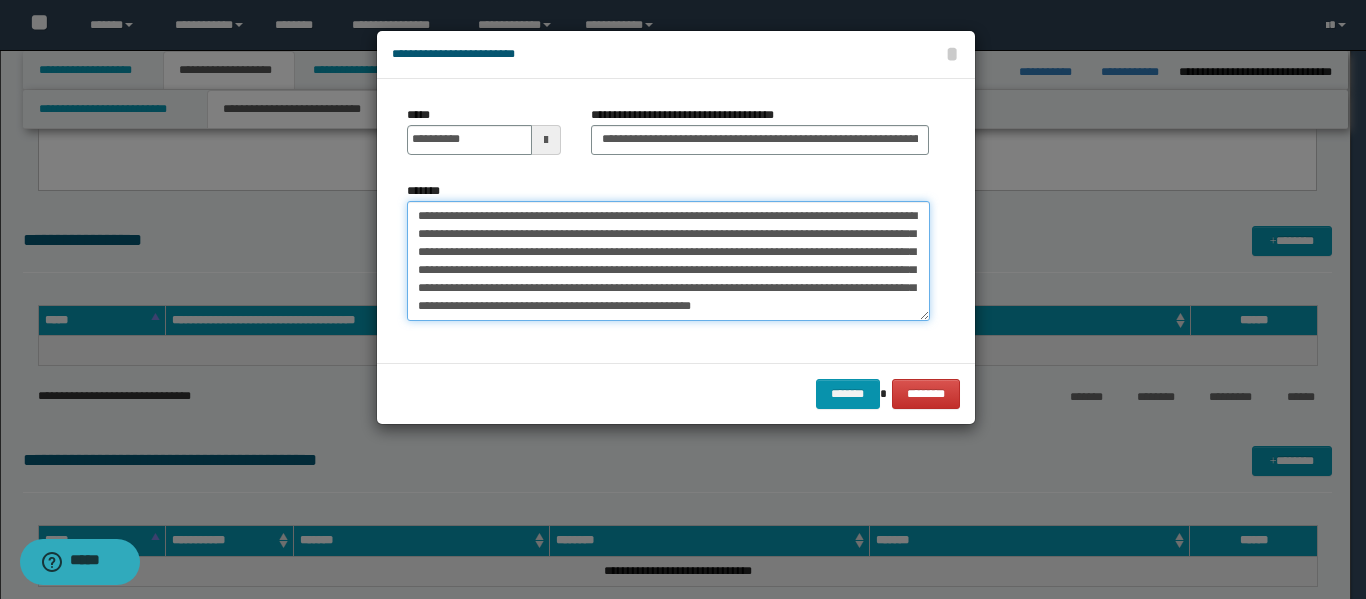 click on "**********" at bounding box center [668, 261] 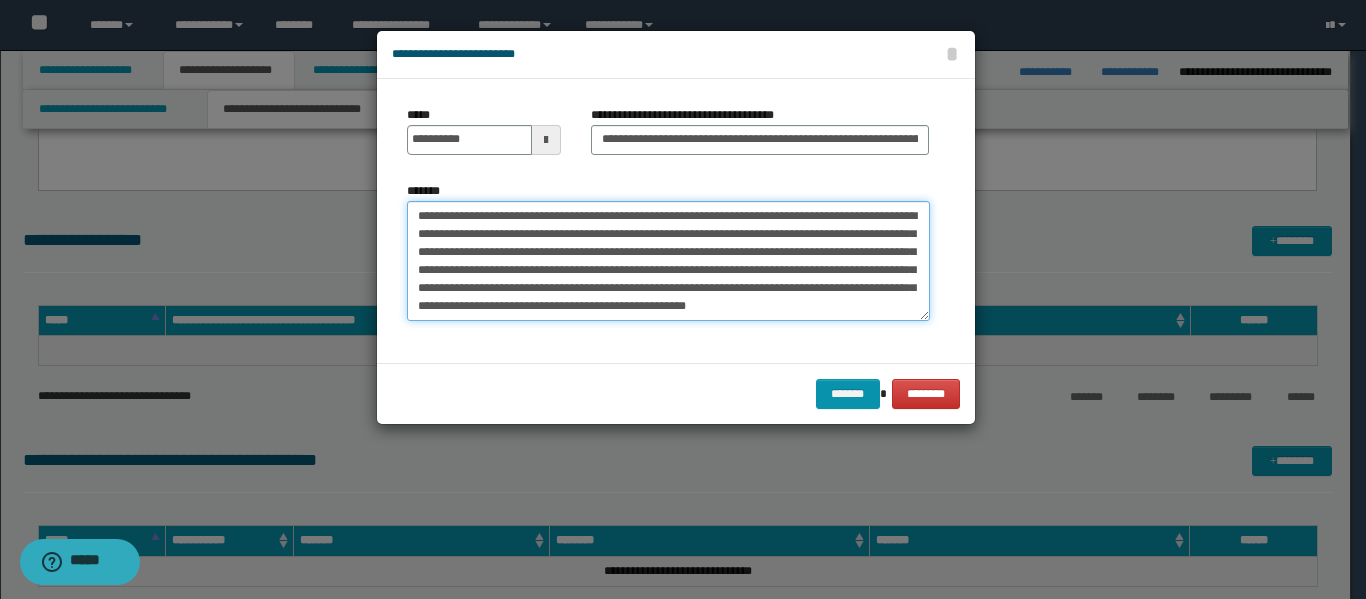 click on "**********" at bounding box center [668, 261] 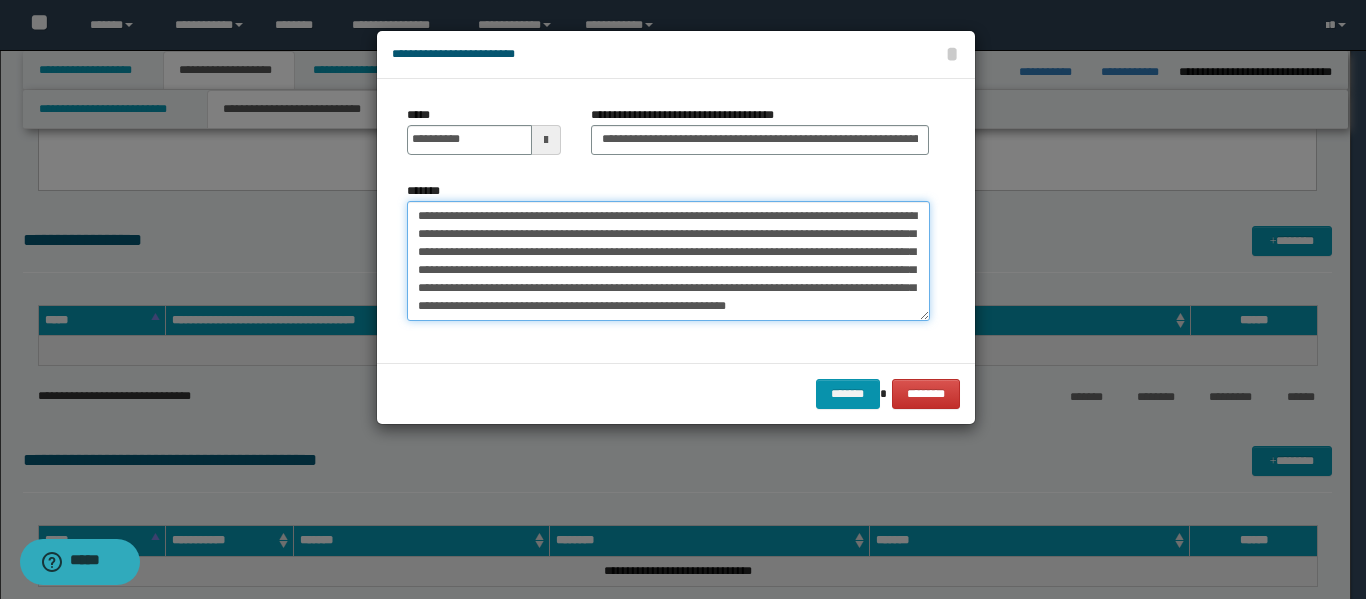 scroll, scrollTop: 12, scrollLeft: 0, axis: vertical 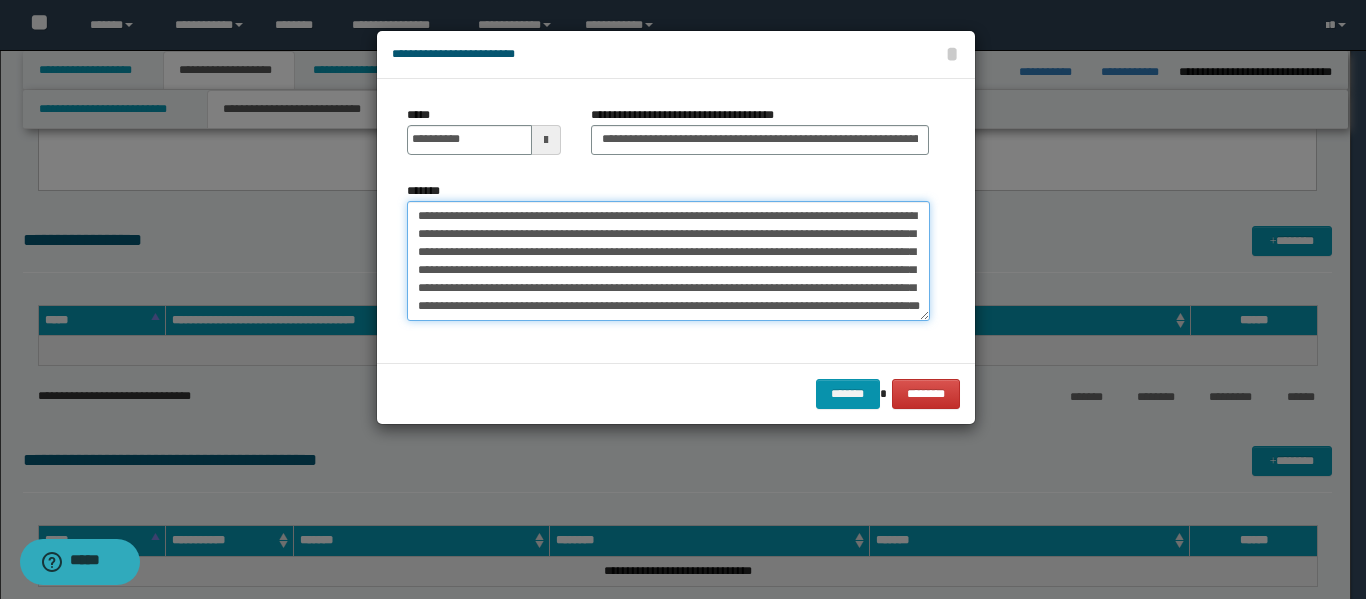 click on "**********" at bounding box center [668, 261] 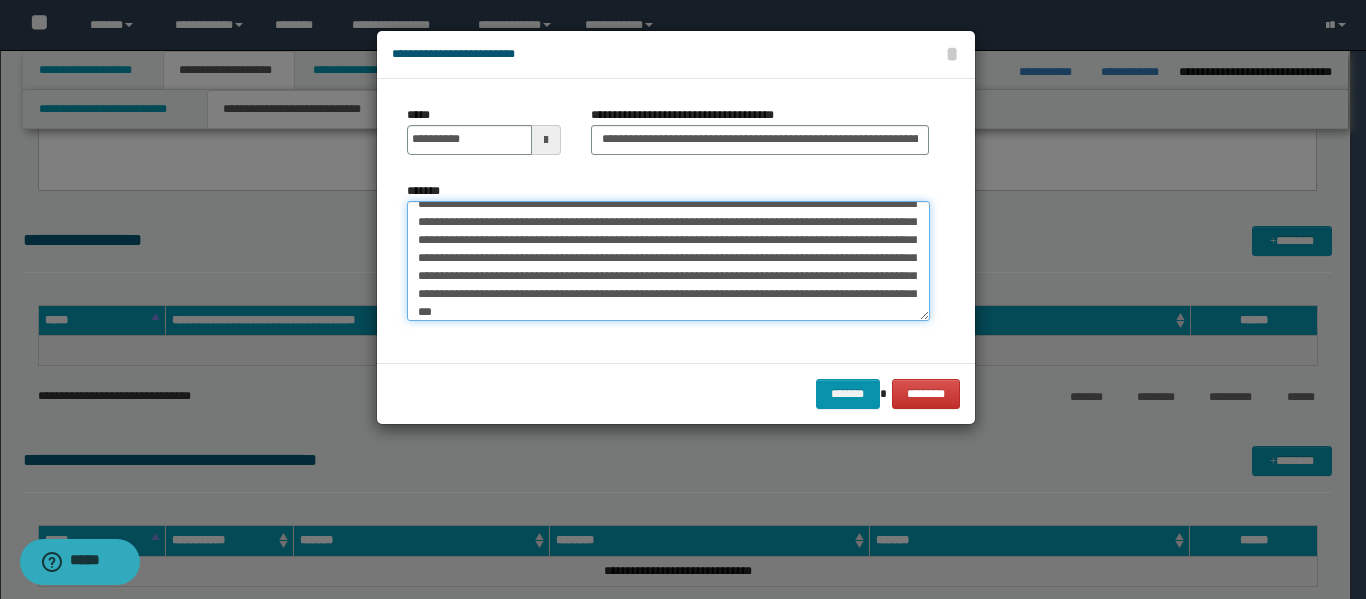 scroll, scrollTop: 48, scrollLeft: 0, axis: vertical 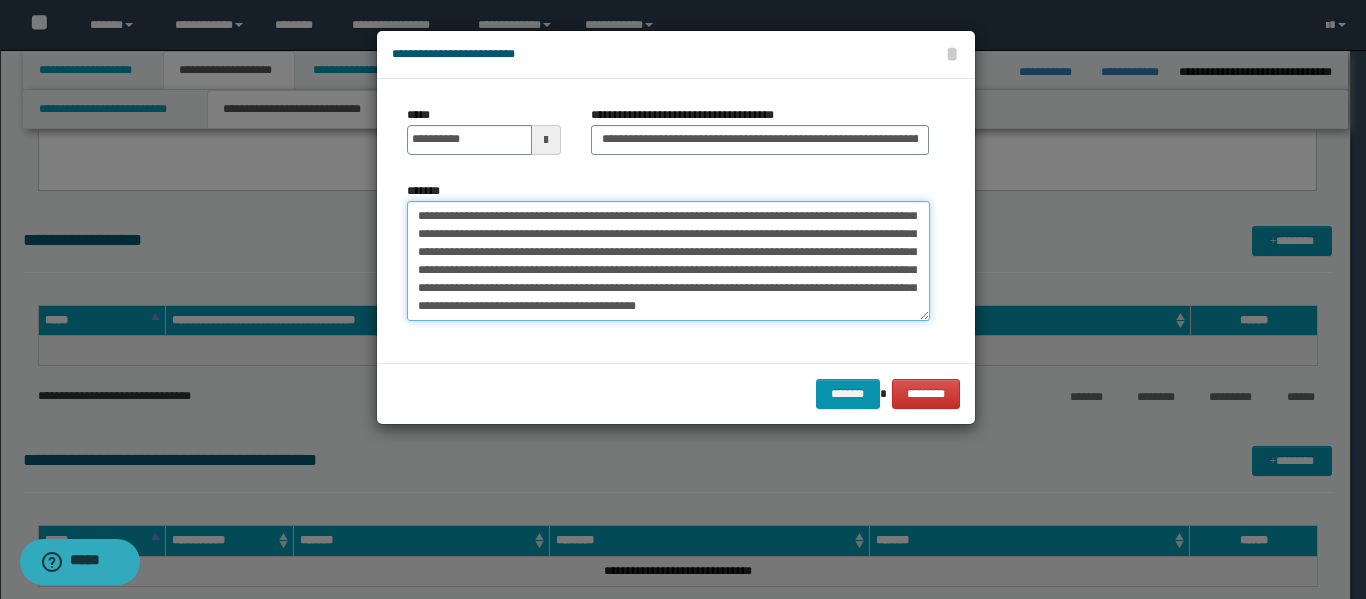 type on "**********" 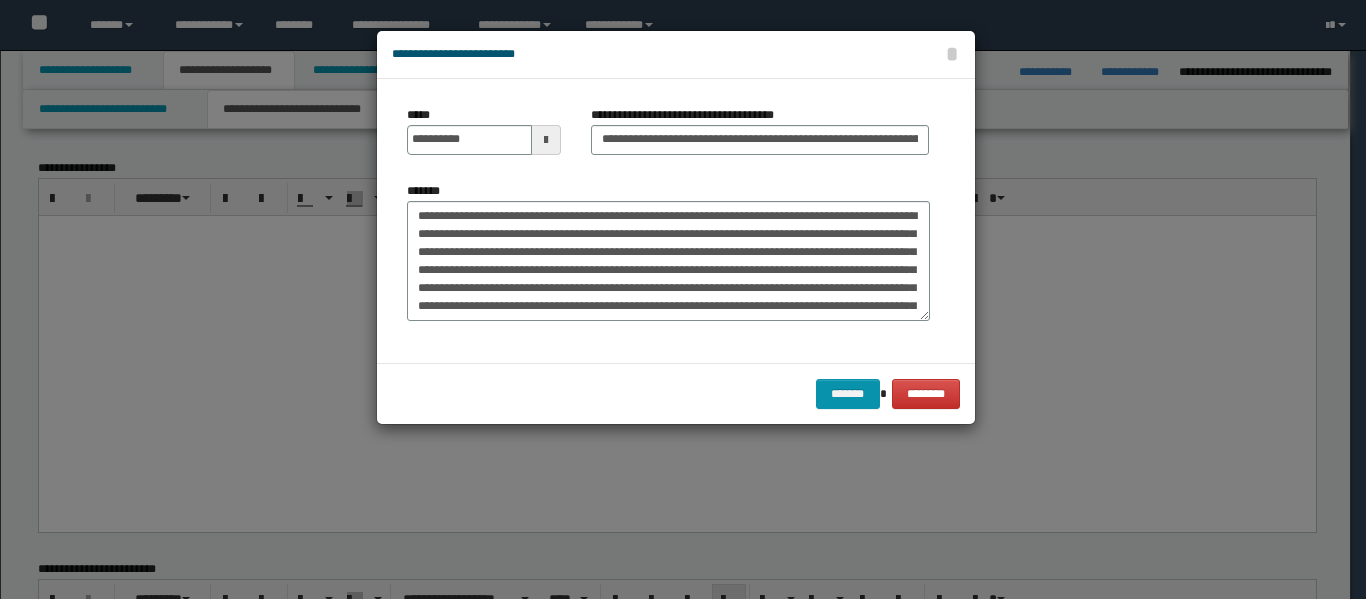 scroll, scrollTop: 800, scrollLeft: 0, axis: vertical 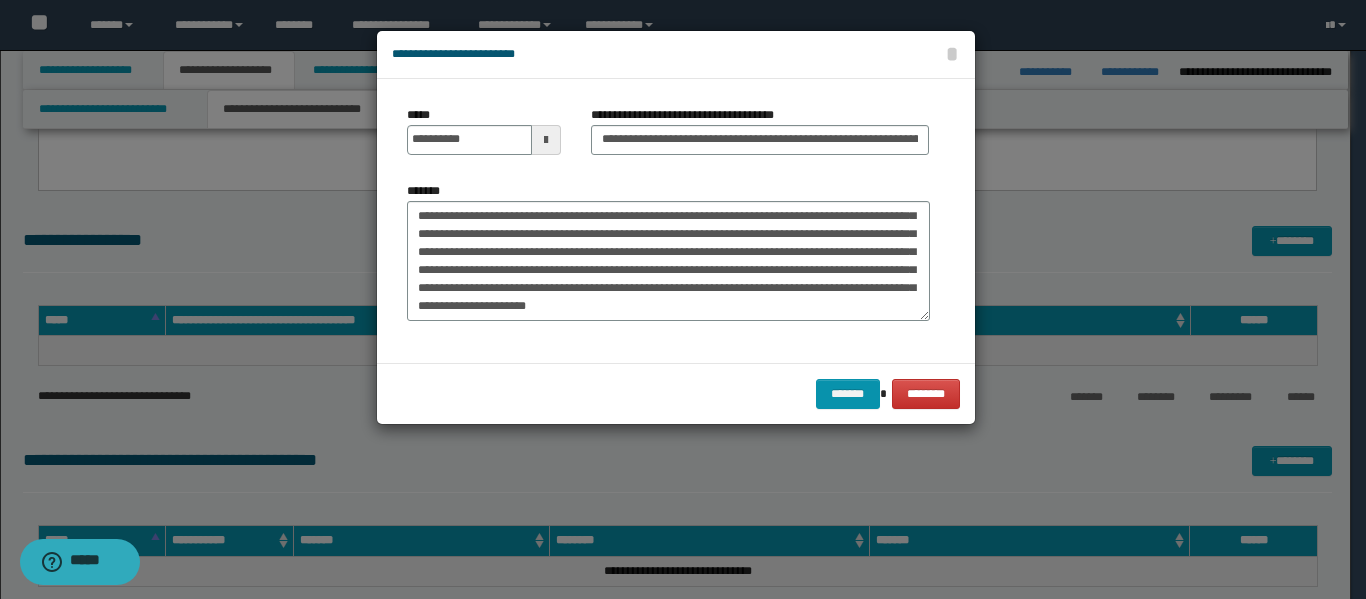 click on "**********" at bounding box center [668, 261] 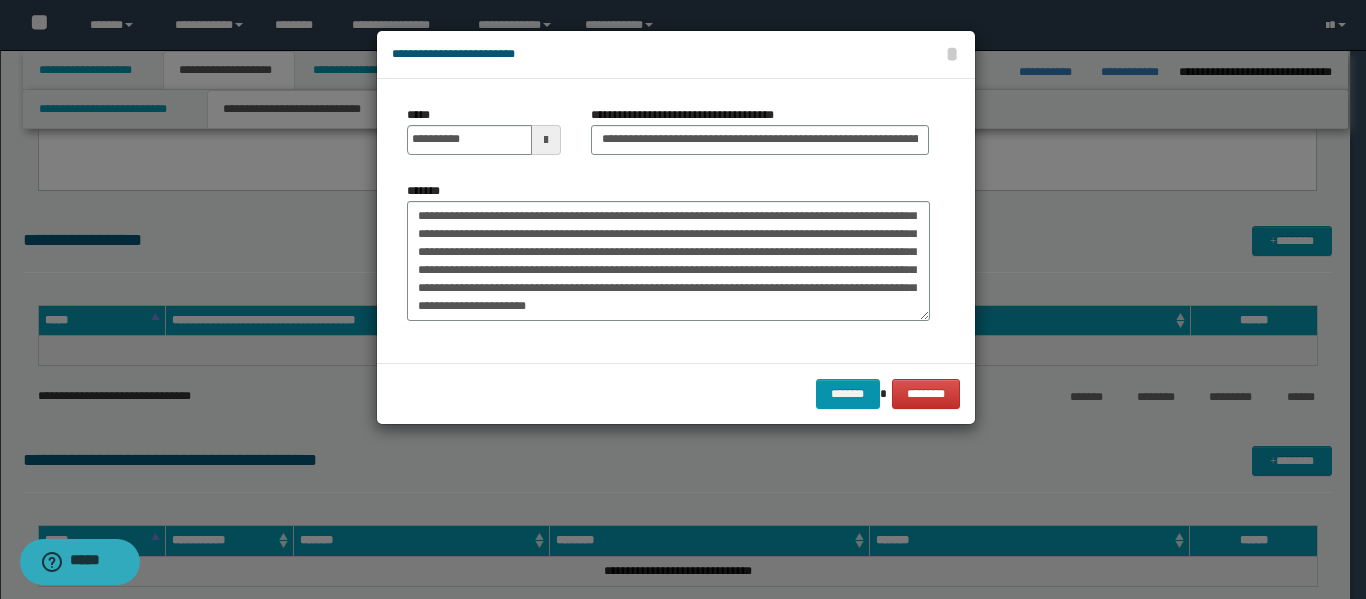 click on "**********" at bounding box center (668, 261) 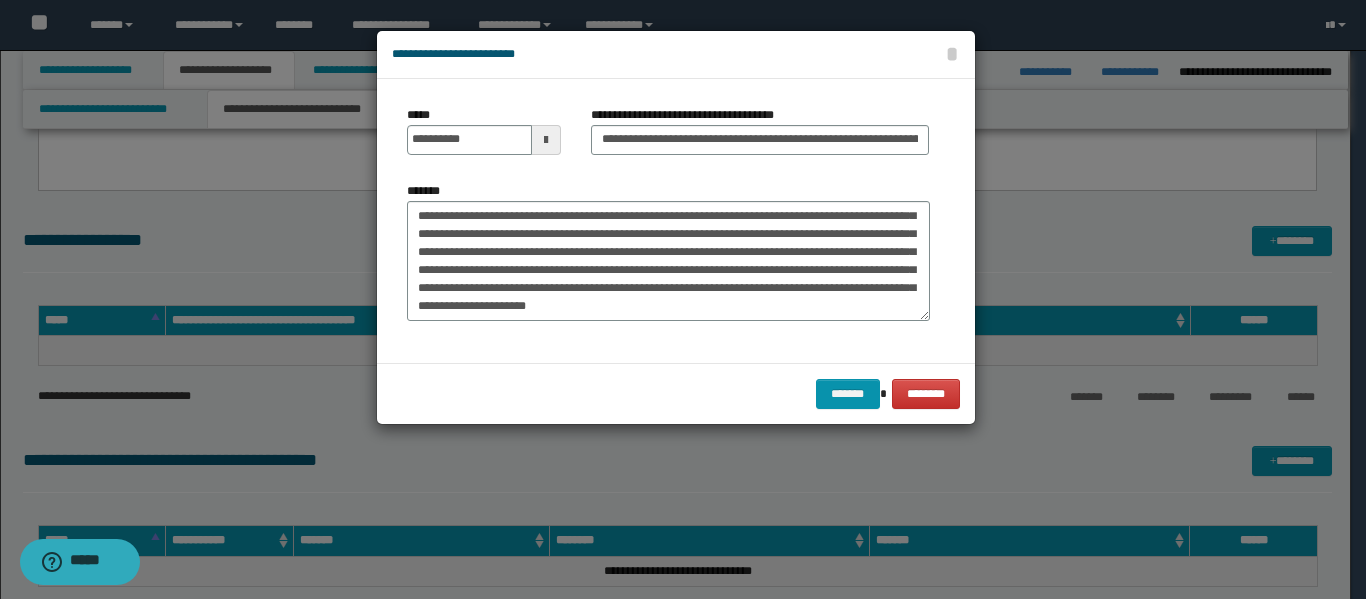 click on "[FIRST] [LAST]" 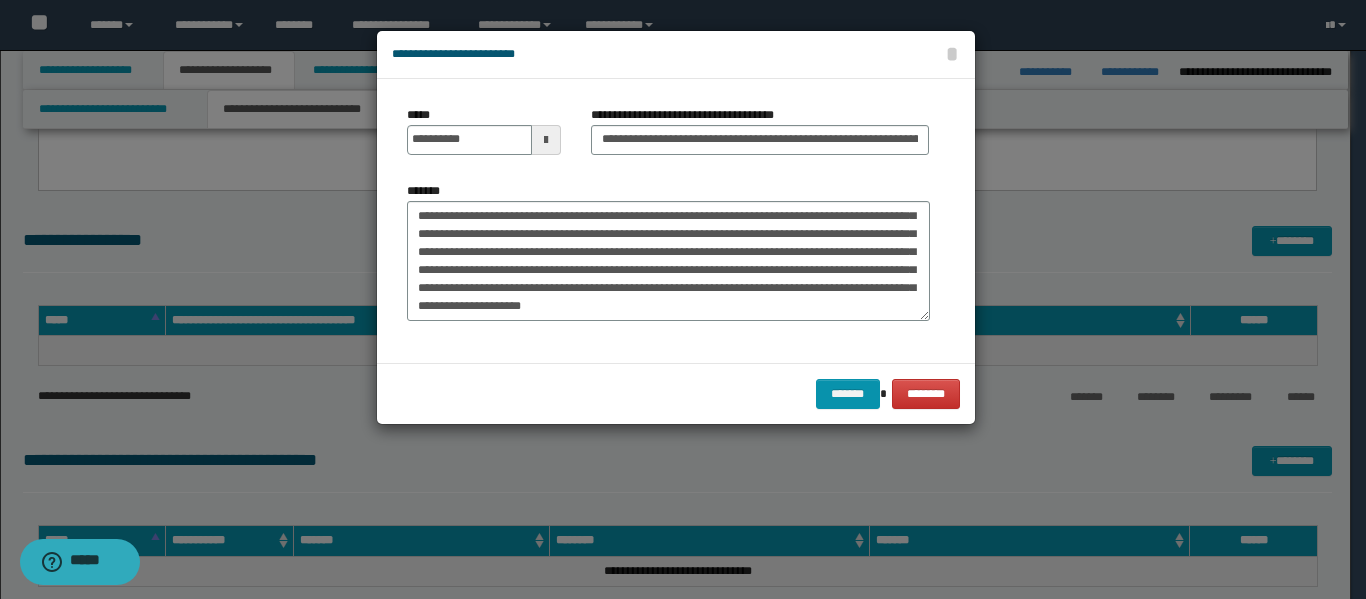 click on "**********" at bounding box center (668, 261) 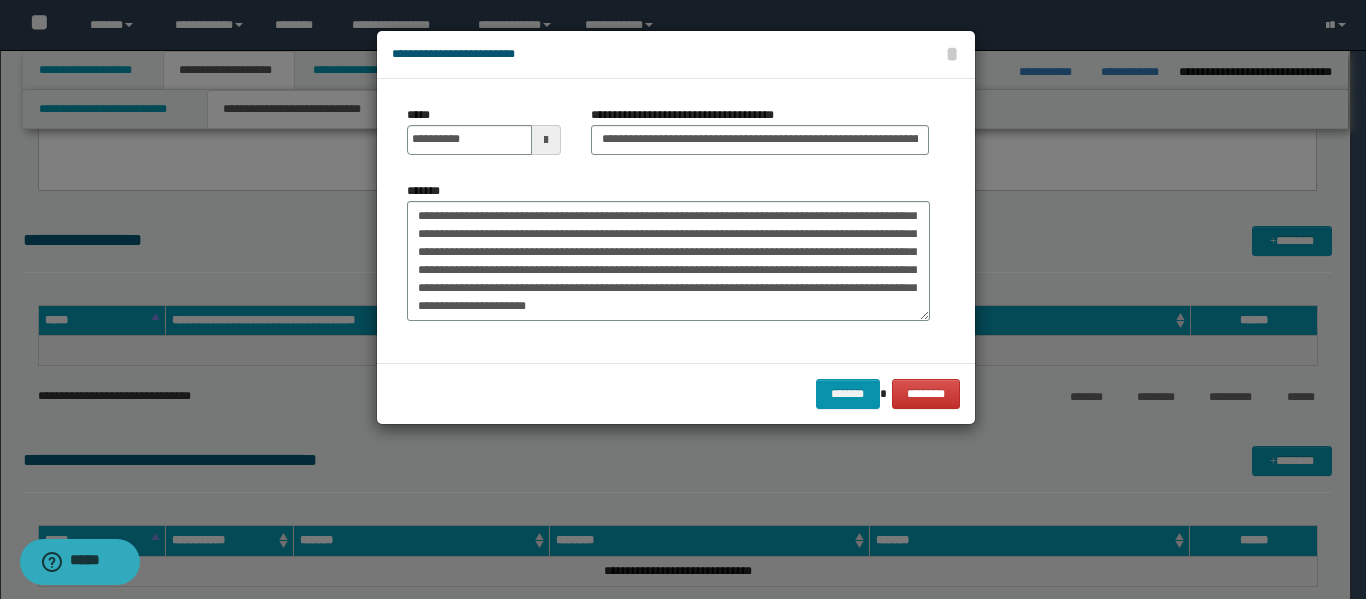 scroll, scrollTop: 90, scrollLeft: 0, axis: vertical 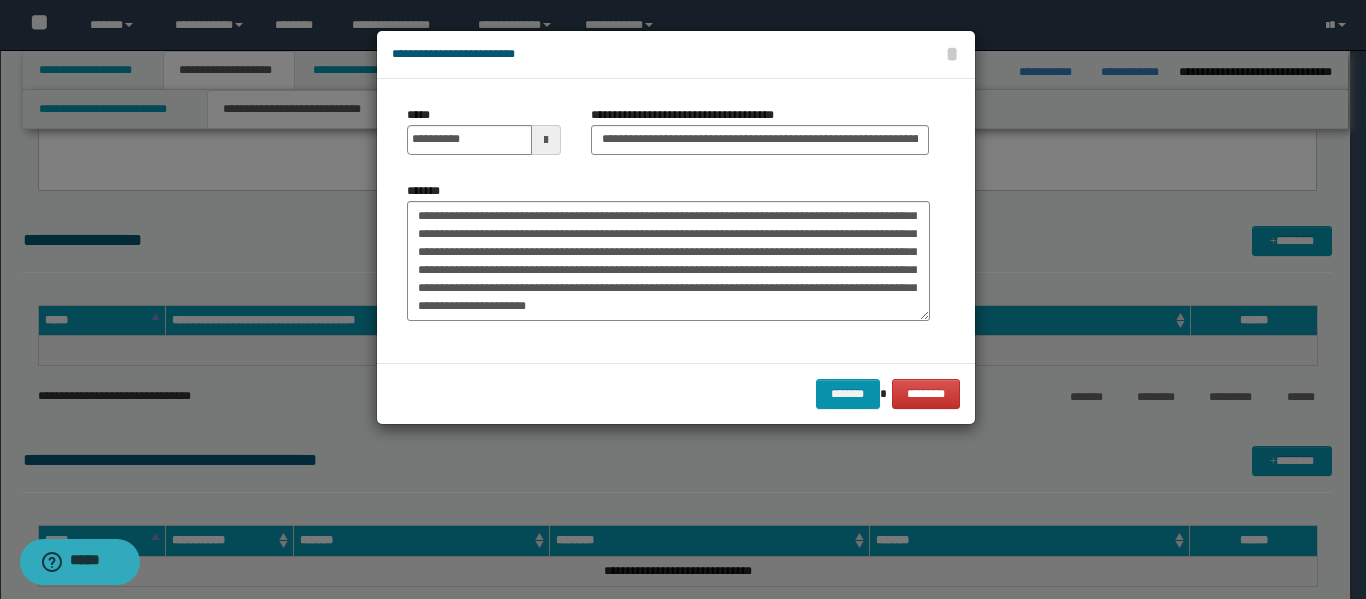 click on "**********" at bounding box center (668, 261) 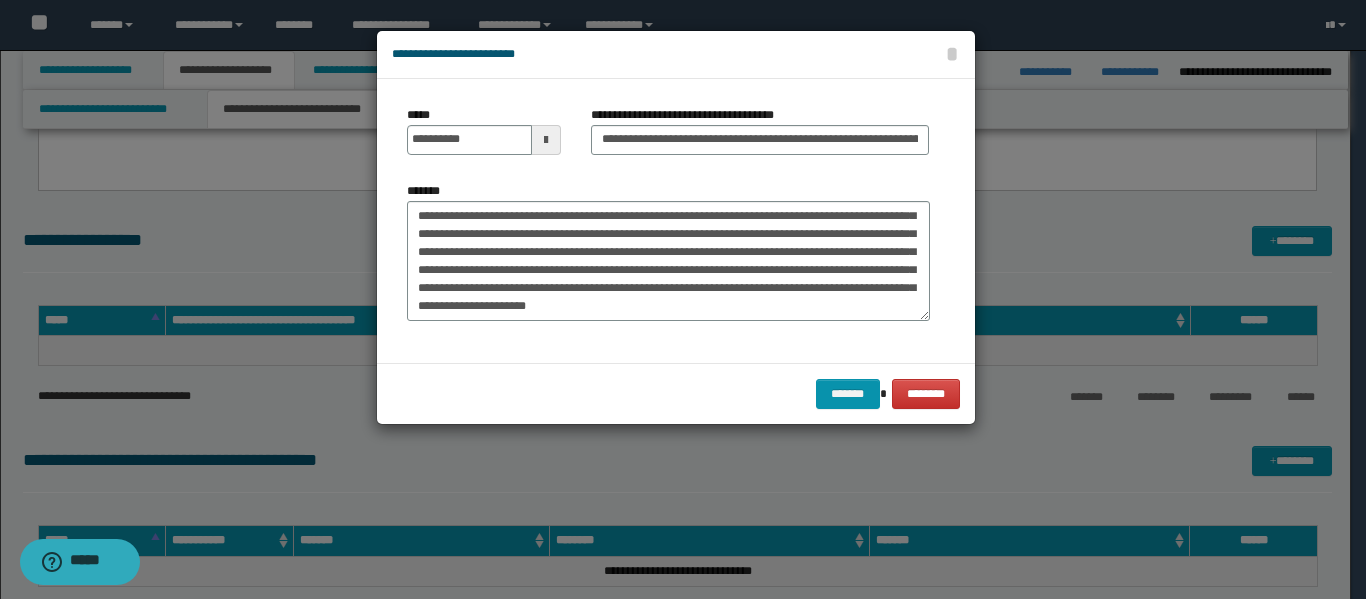 click on "*" 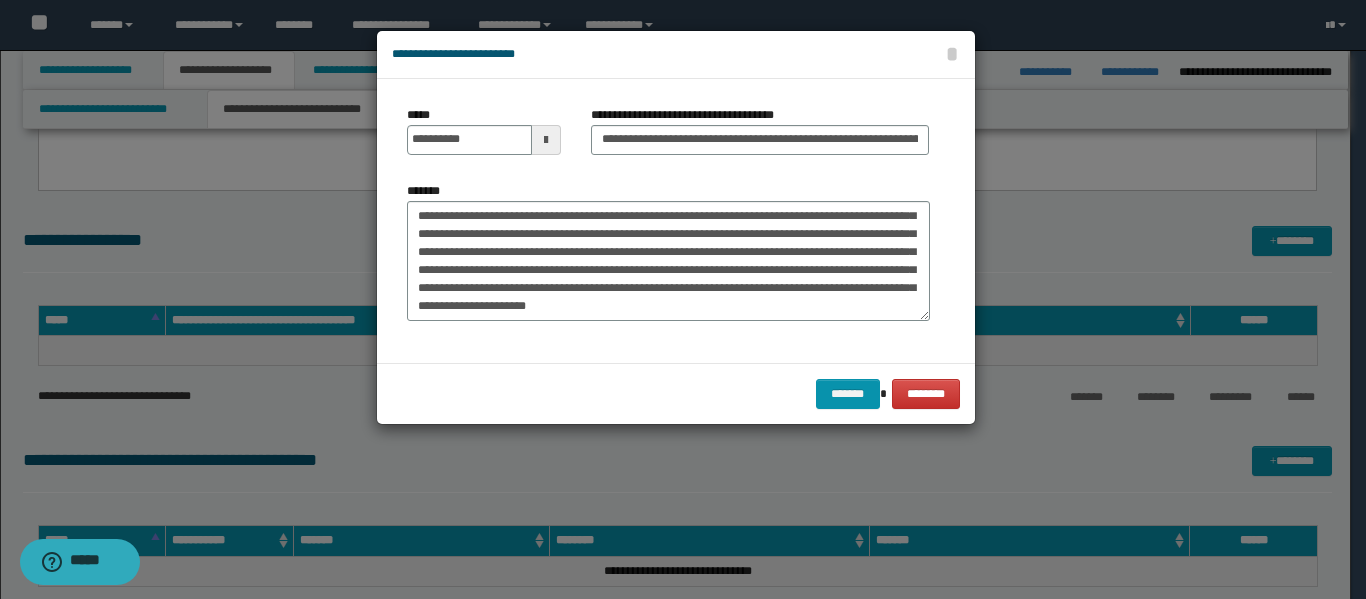 click on "*******" 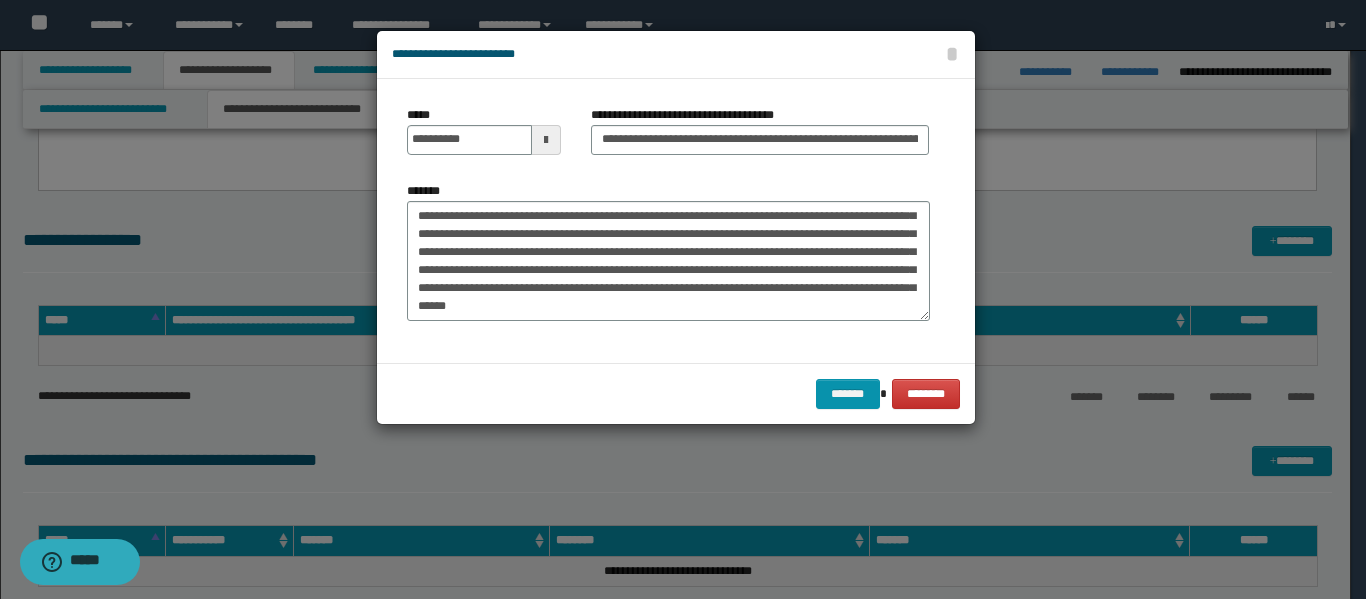 scroll, scrollTop: 210, scrollLeft: 0, axis: vertical 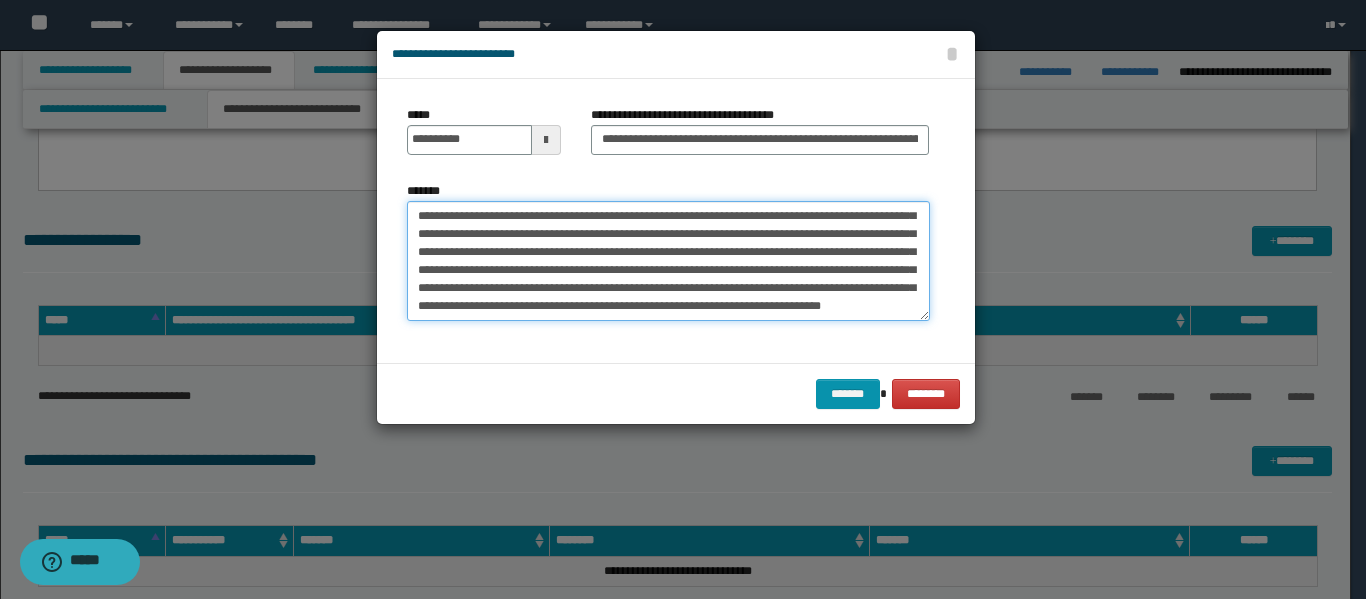 click on "*******" at bounding box center (668, 261) 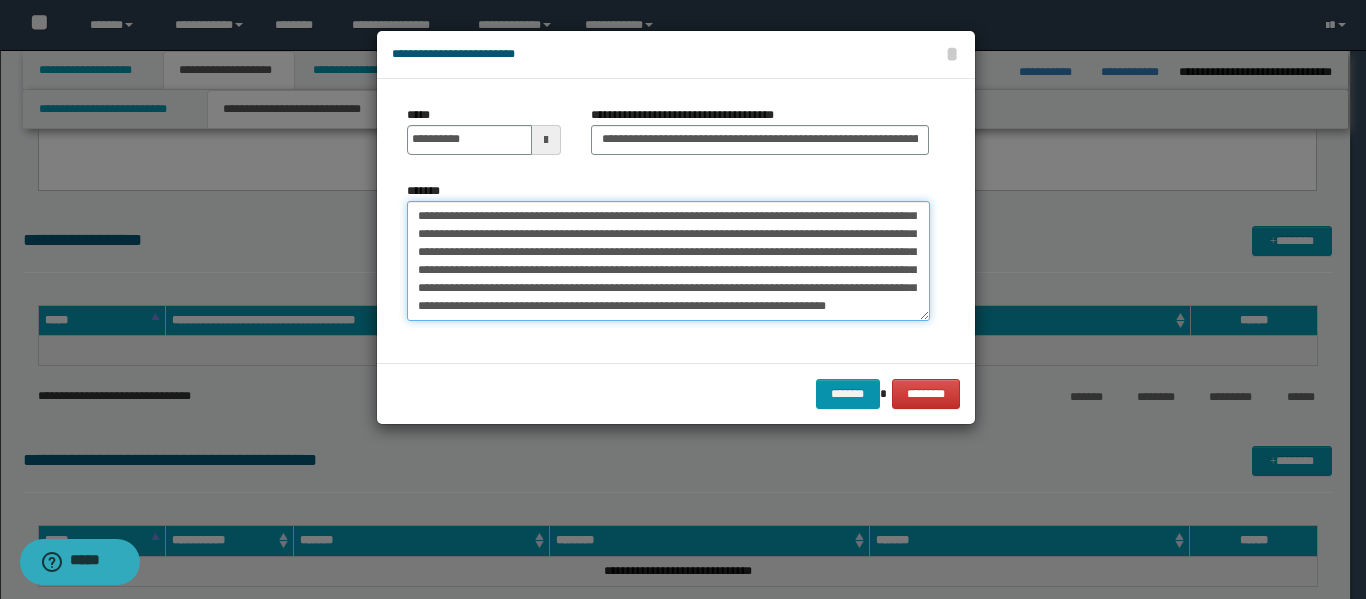 click on "*******" at bounding box center [668, 261] 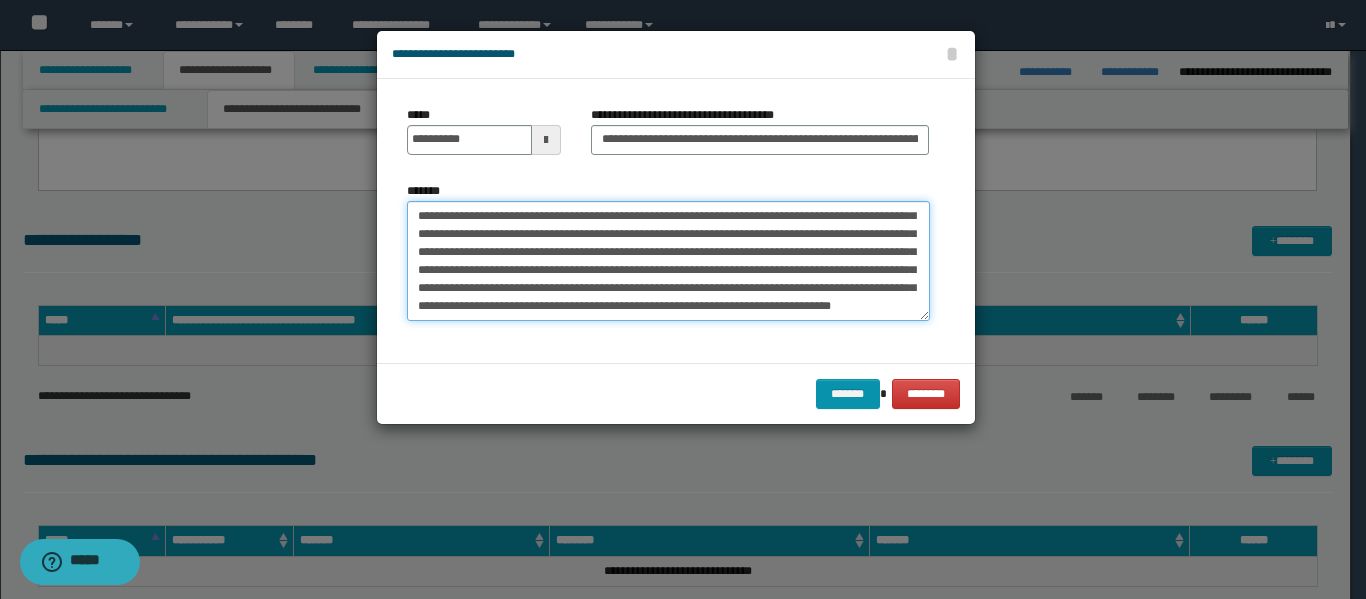 click on "*******" at bounding box center [668, 261] 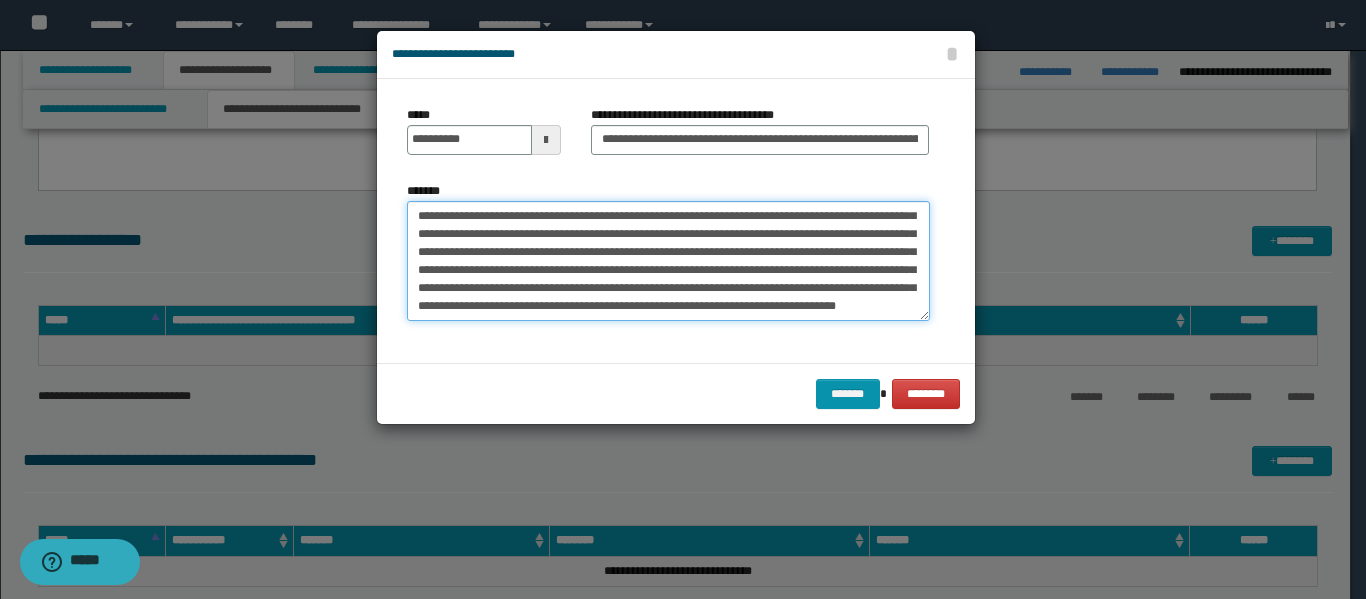 click on "*******" at bounding box center [668, 261] 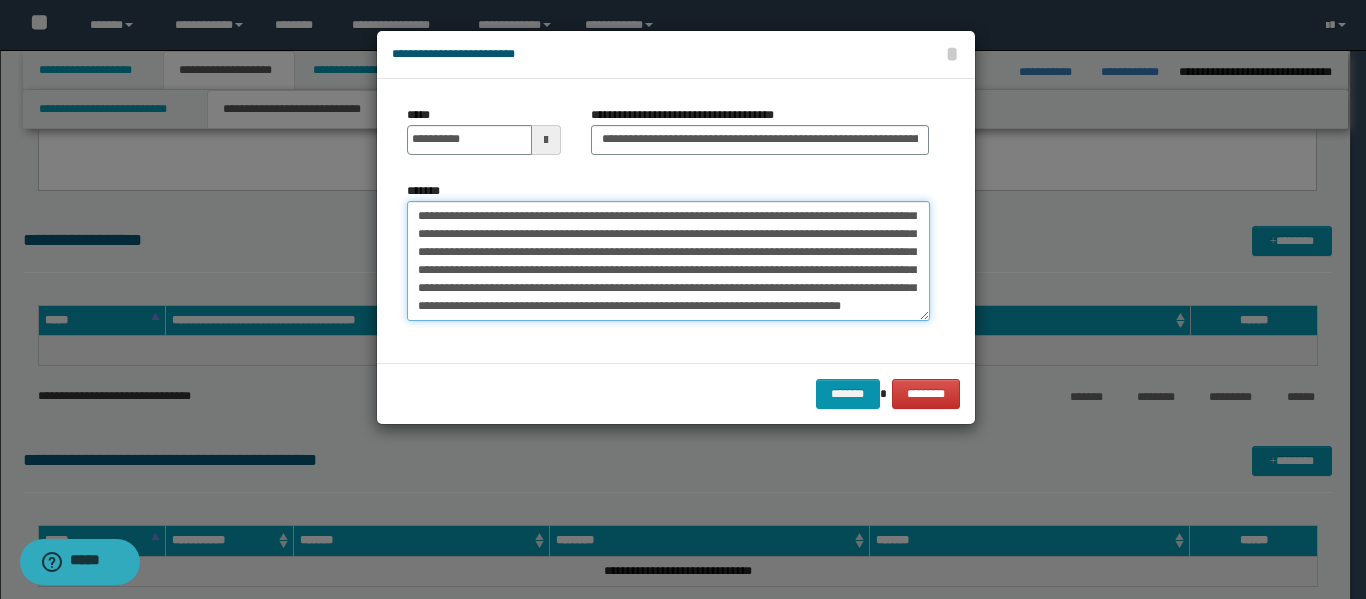 click on "*******" at bounding box center (668, 261) 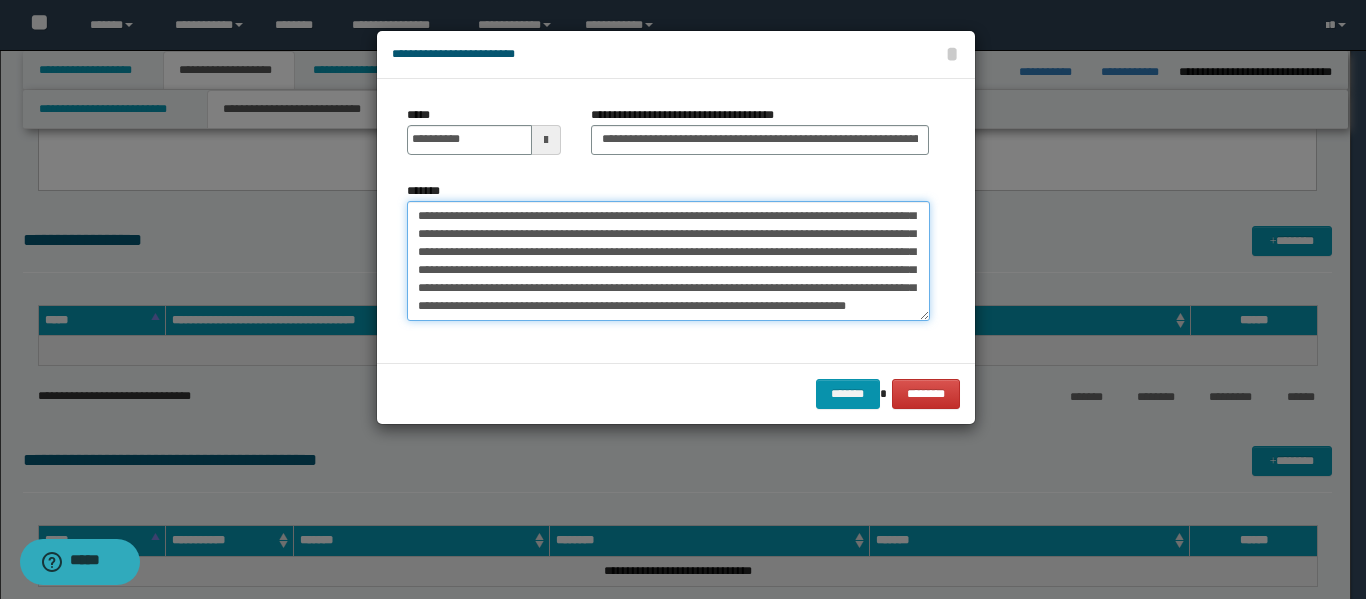 click on "*******" at bounding box center [668, 261] 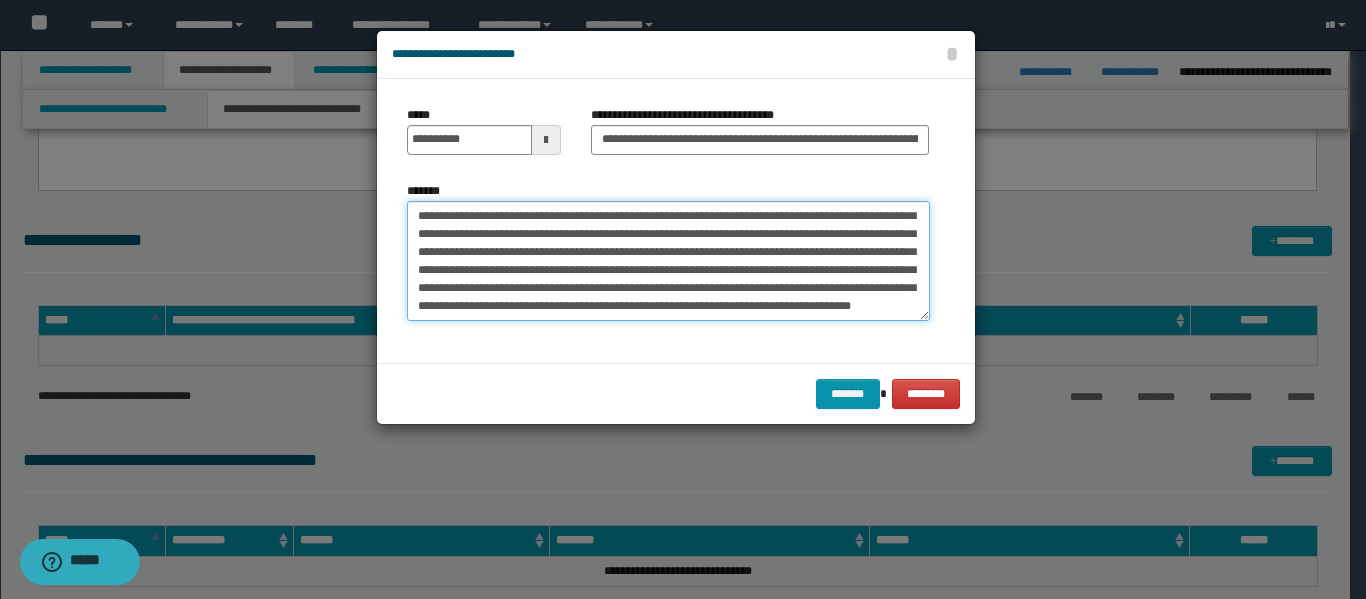 scroll, scrollTop: 216, scrollLeft: 0, axis: vertical 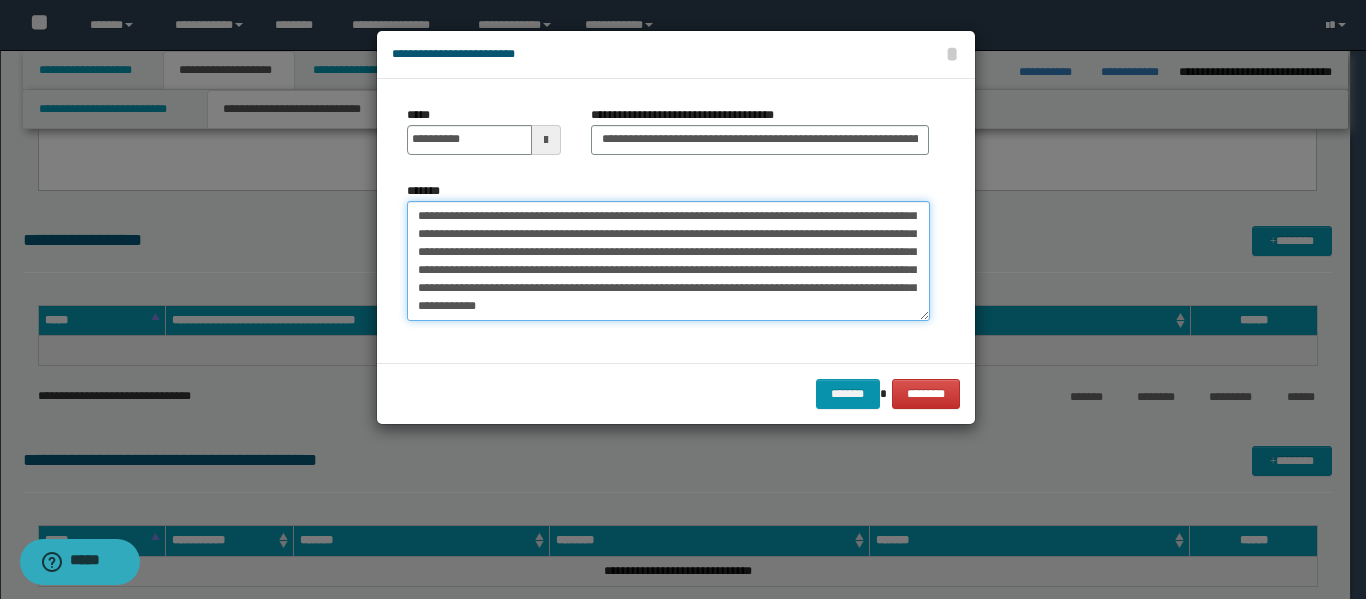 click on "*******" at bounding box center (668, 261) 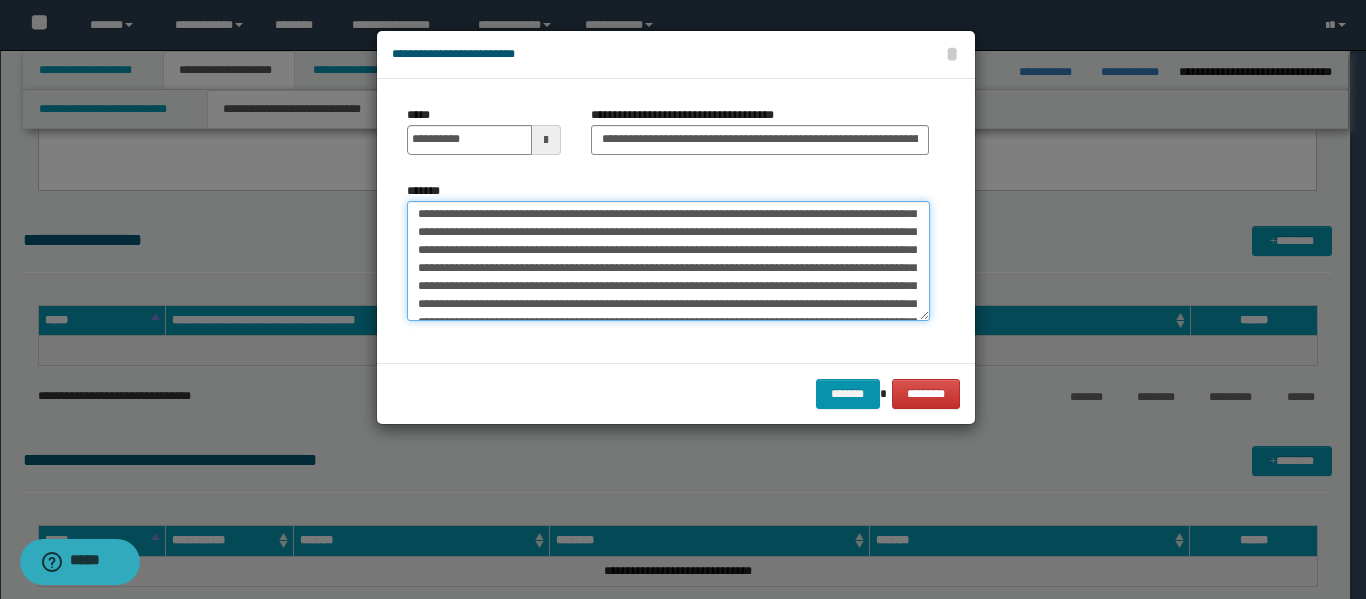 click on "*******" at bounding box center [668, 261] 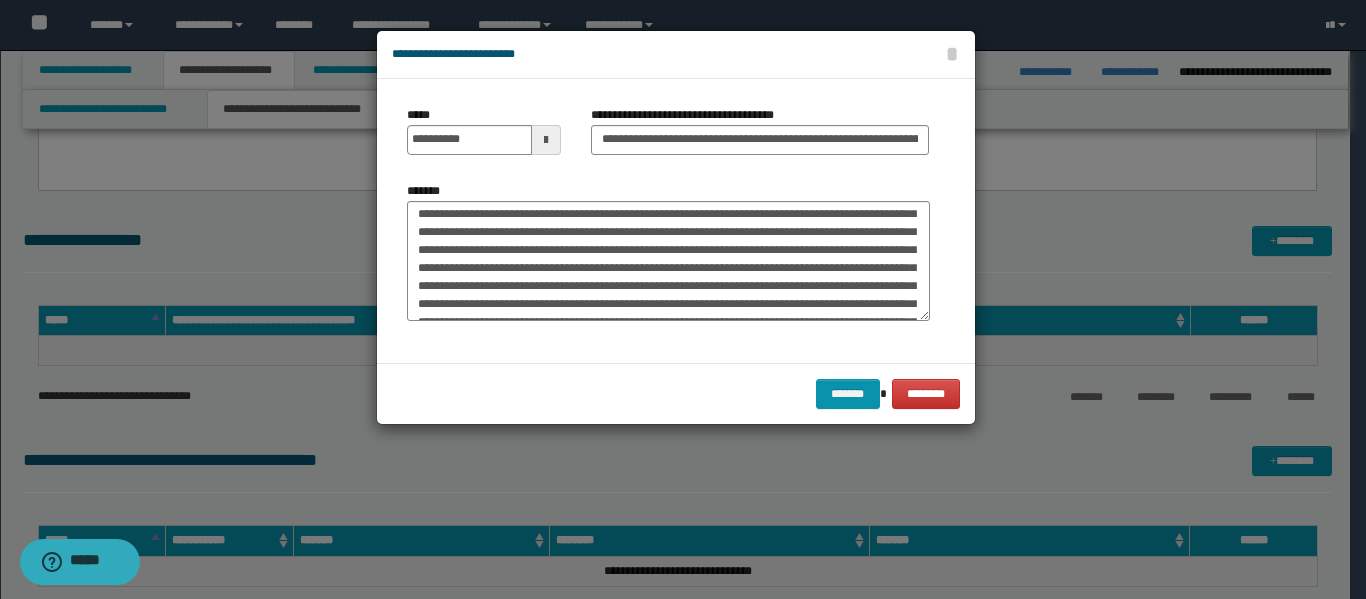 drag, startPoint x: 553, startPoint y: 411, endPoint x: 541, endPoint y: 400, distance: 16.27882 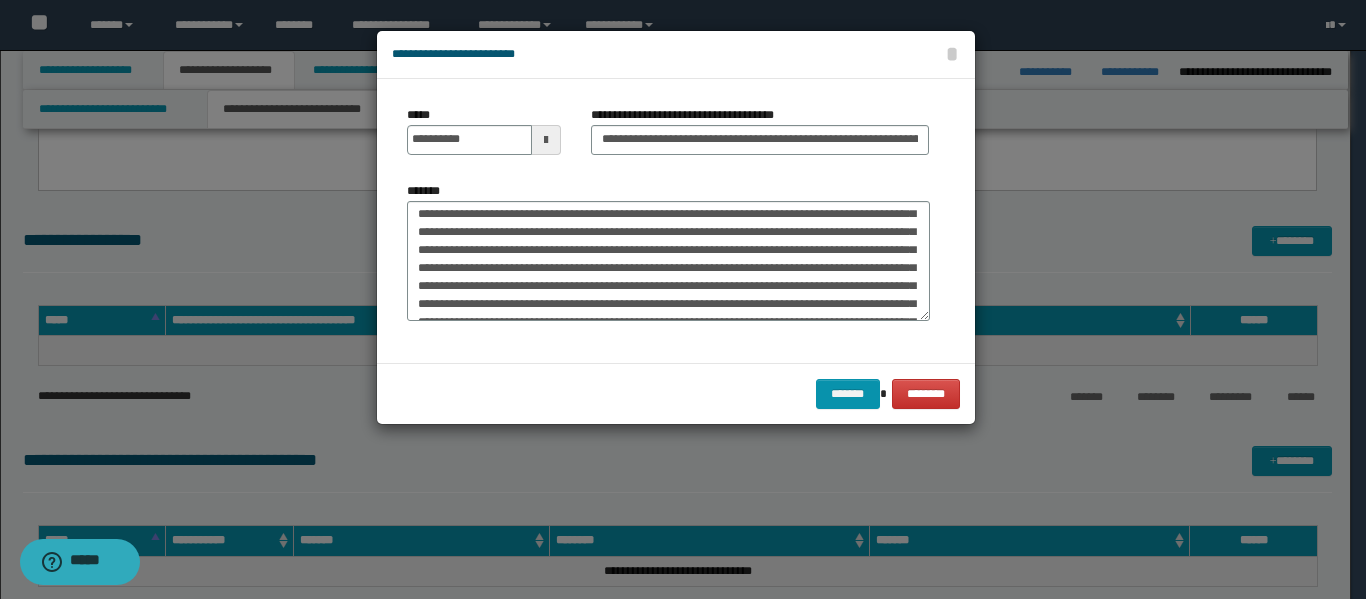 drag, startPoint x: 541, startPoint y: 400, endPoint x: 1031, endPoint y: 170, distance: 541.29474 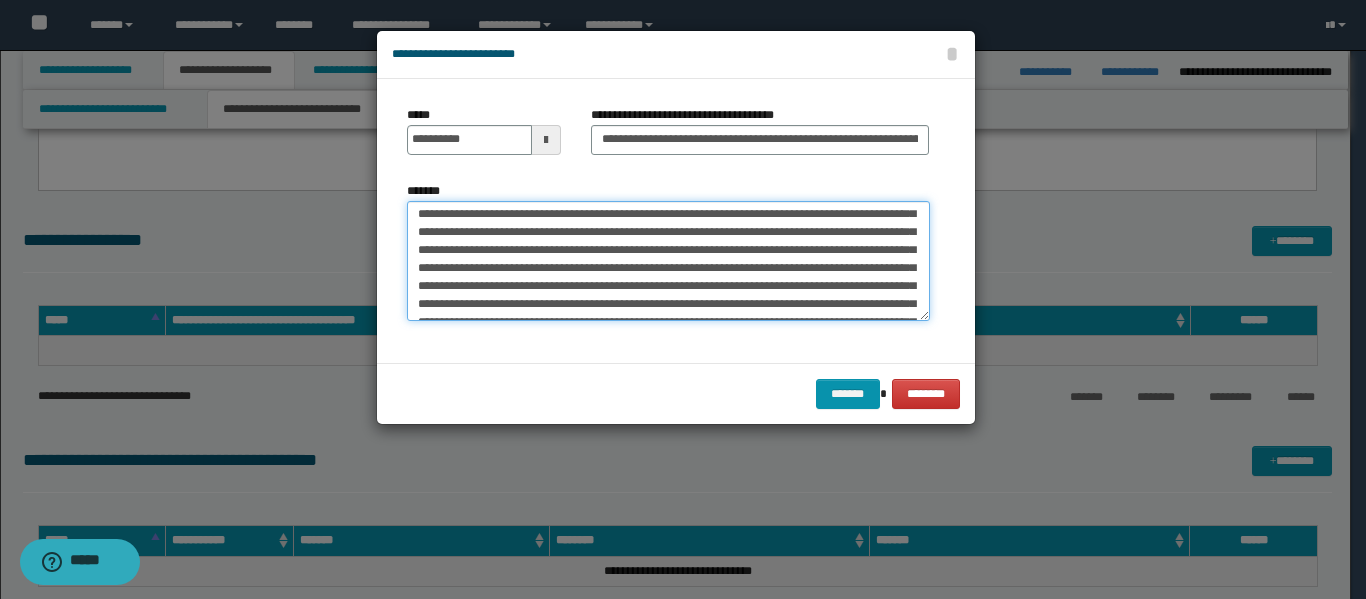click on "*******" at bounding box center [668, 261] 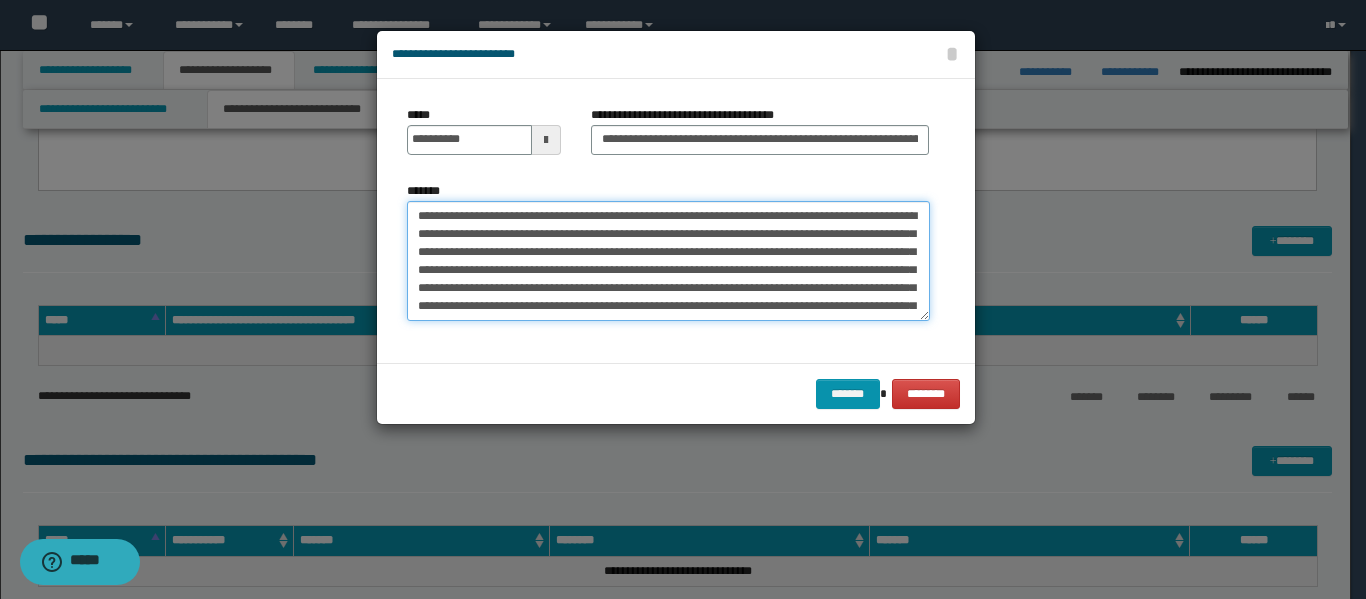 scroll, scrollTop: 100, scrollLeft: 0, axis: vertical 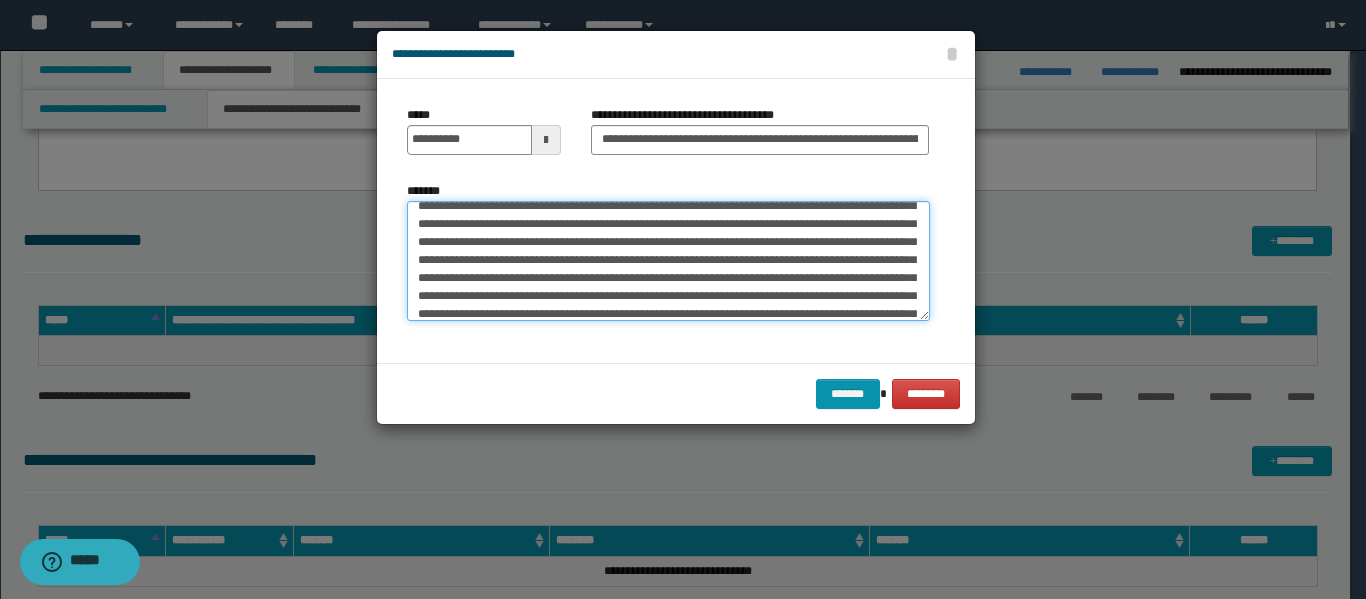 click on "*******" at bounding box center [668, 261] 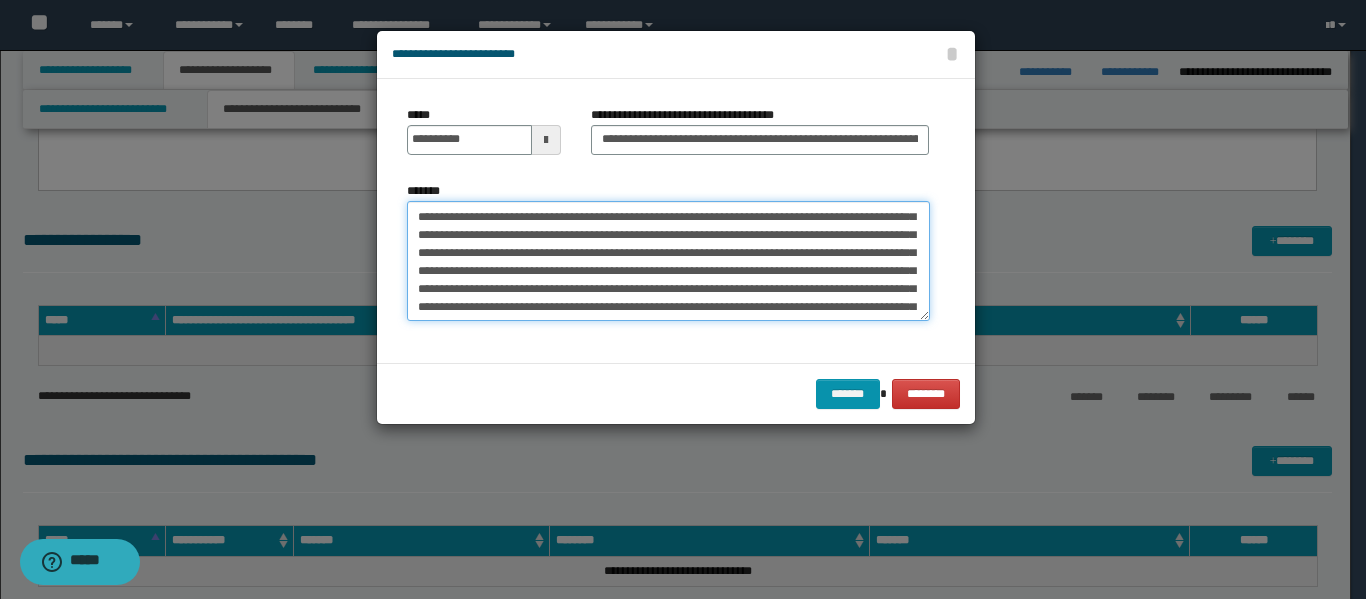 scroll, scrollTop: 300, scrollLeft: 0, axis: vertical 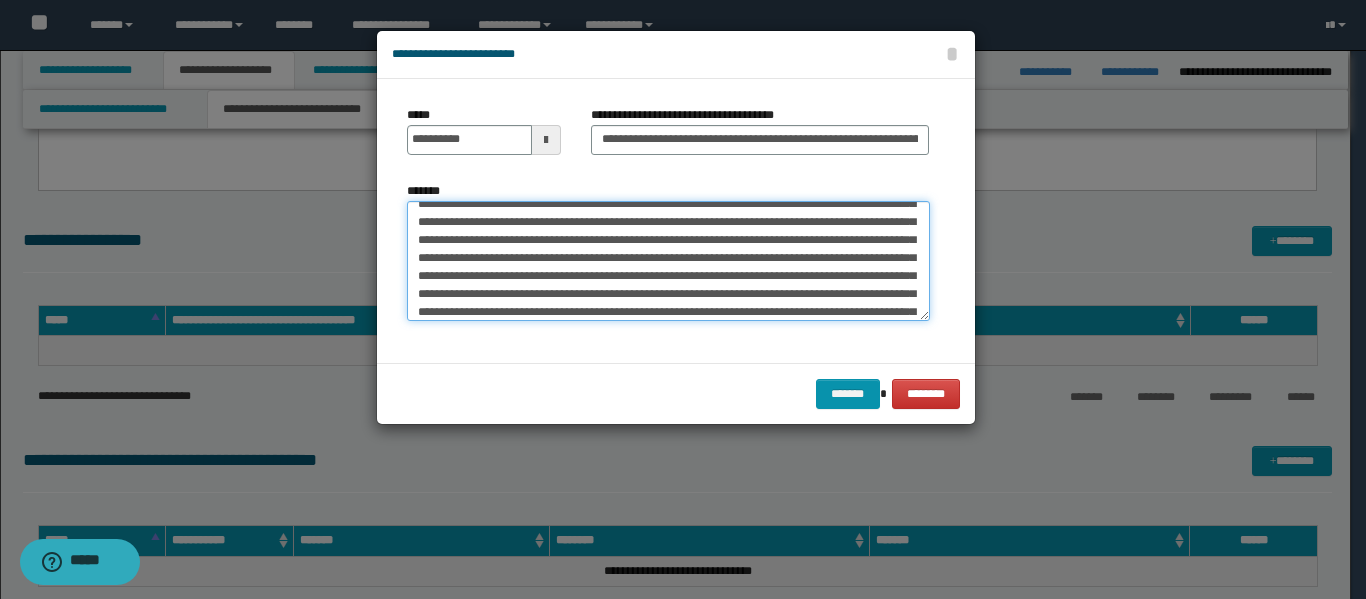 click on "*******" at bounding box center [668, 261] 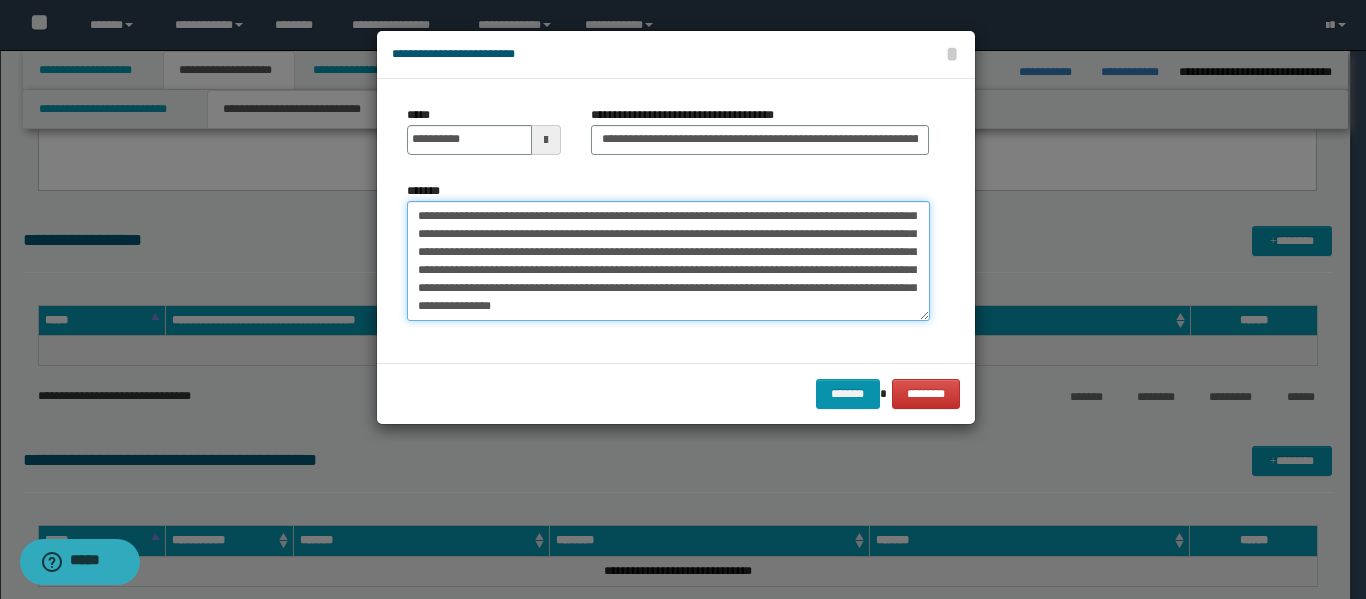 scroll, scrollTop: 432, scrollLeft: 0, axis: vertical 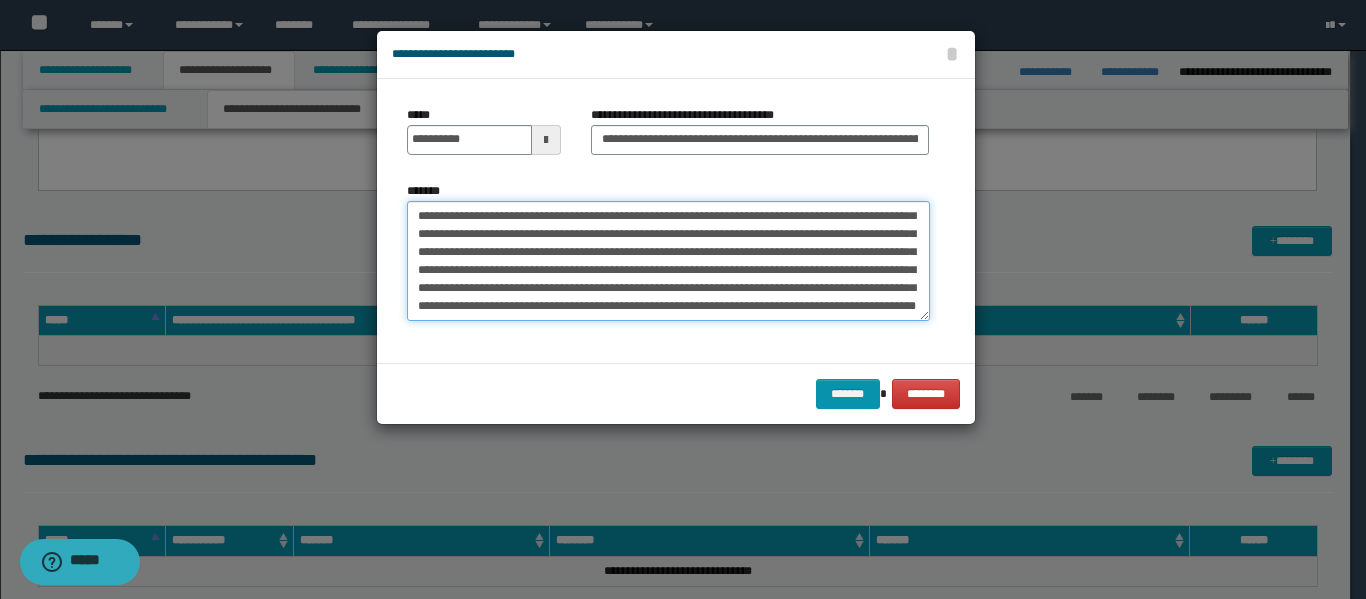 click on "*******" at bounding box center [668, 261] 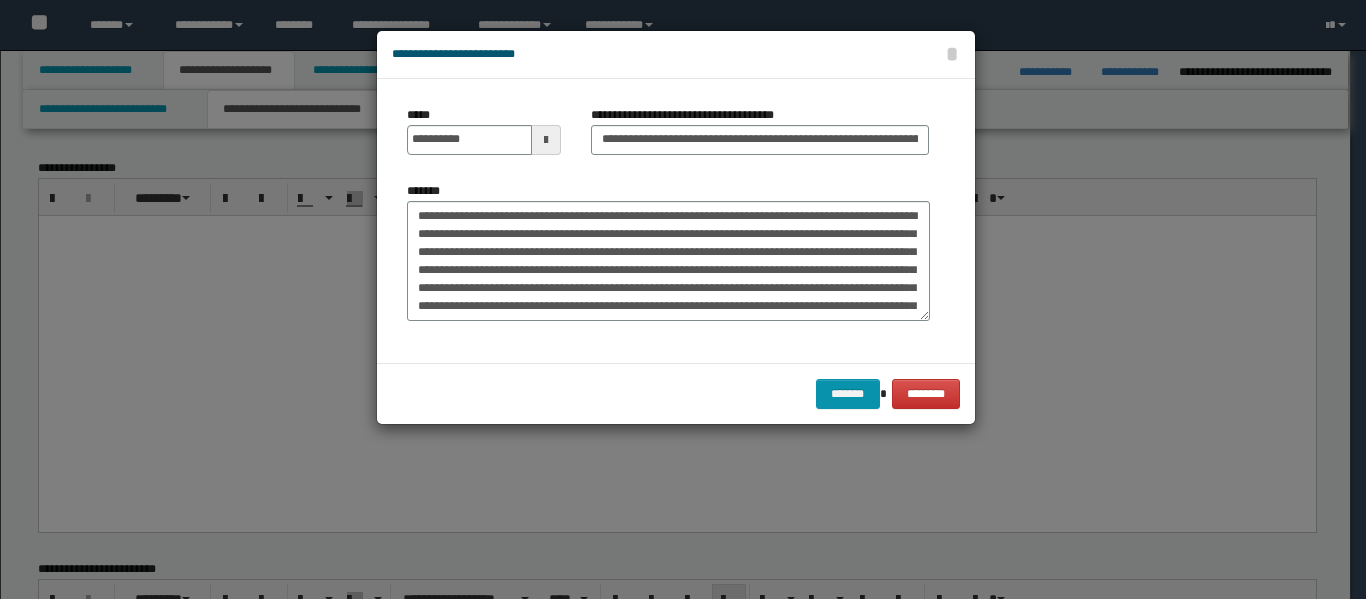 scroll, scrollTop: 800, scrollLeft: 0, axis: vertical 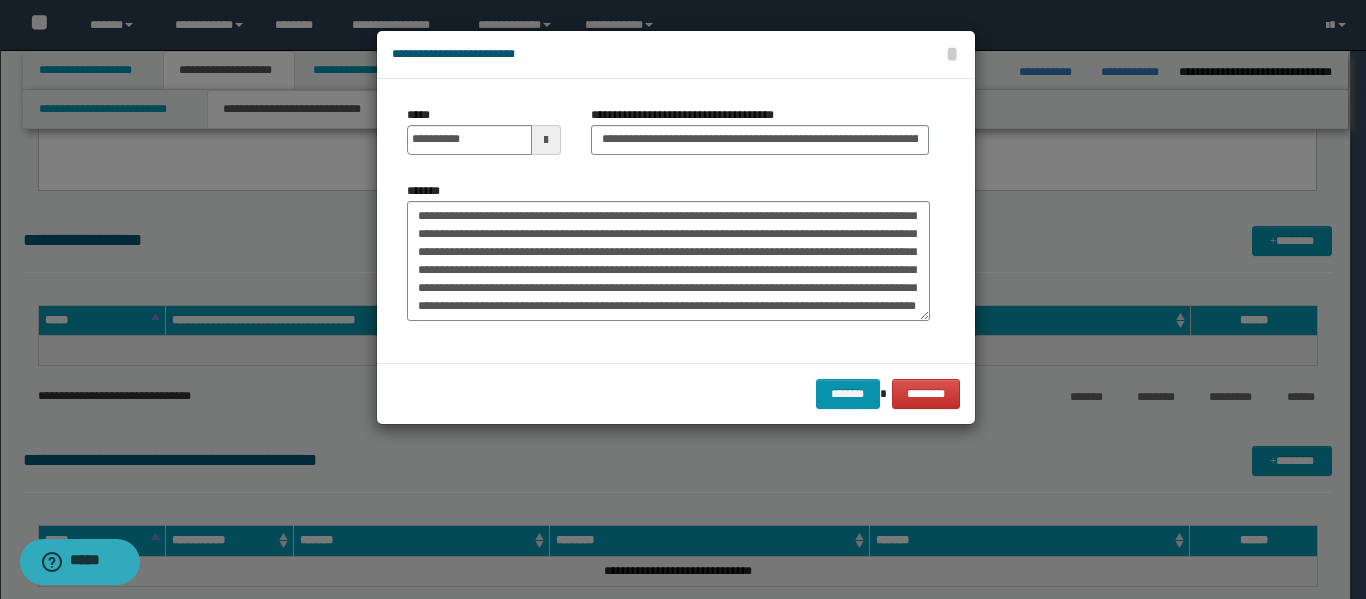 click on "*******" at bounding box center (668, 261) 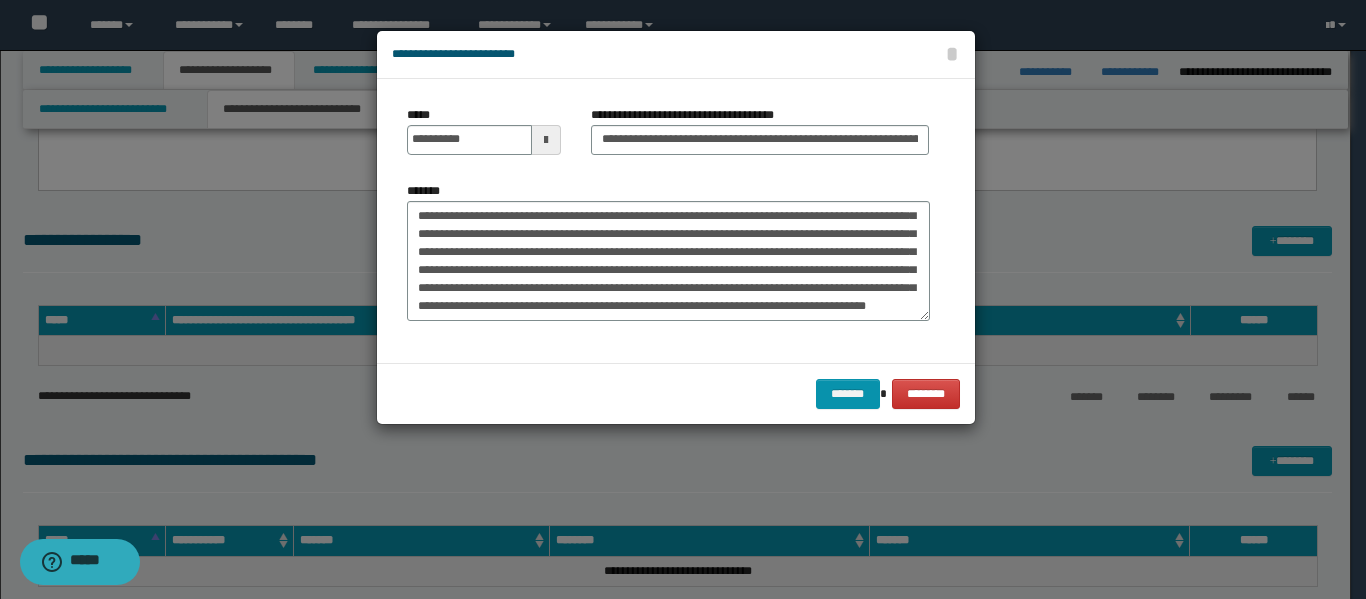 scroll, scrollTop: 552, scrollLeft: 0, axis: vertical 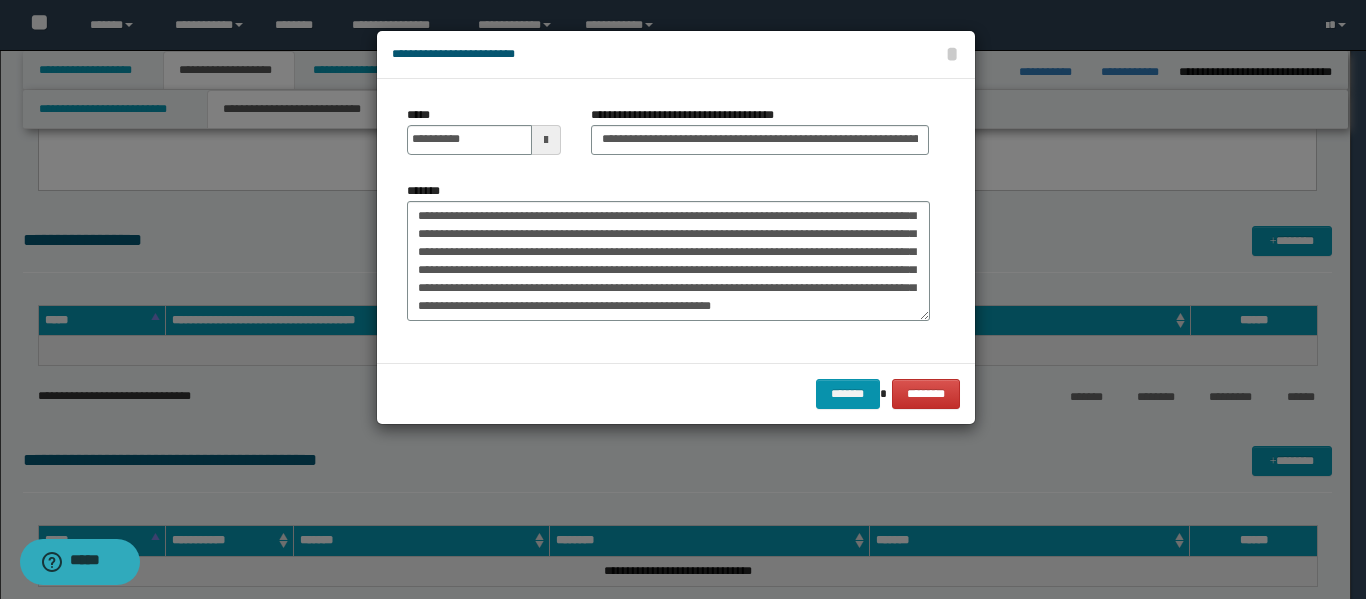 click on "*******" at bounding box center (668, 261) 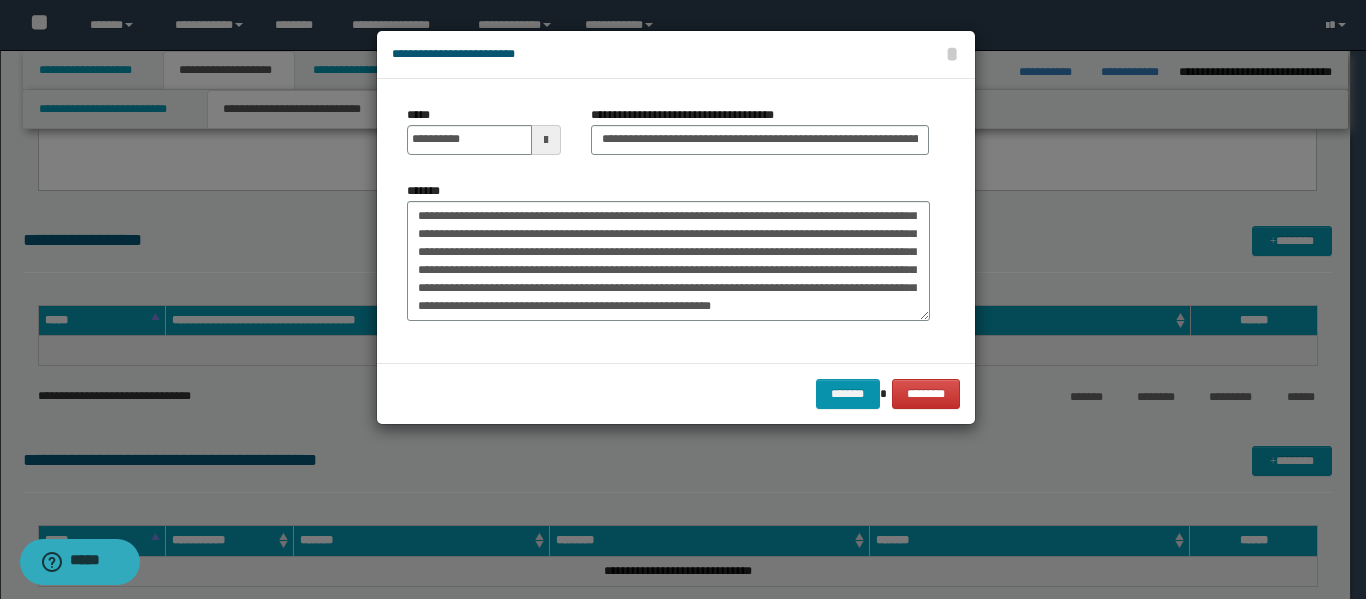 click on "*******" 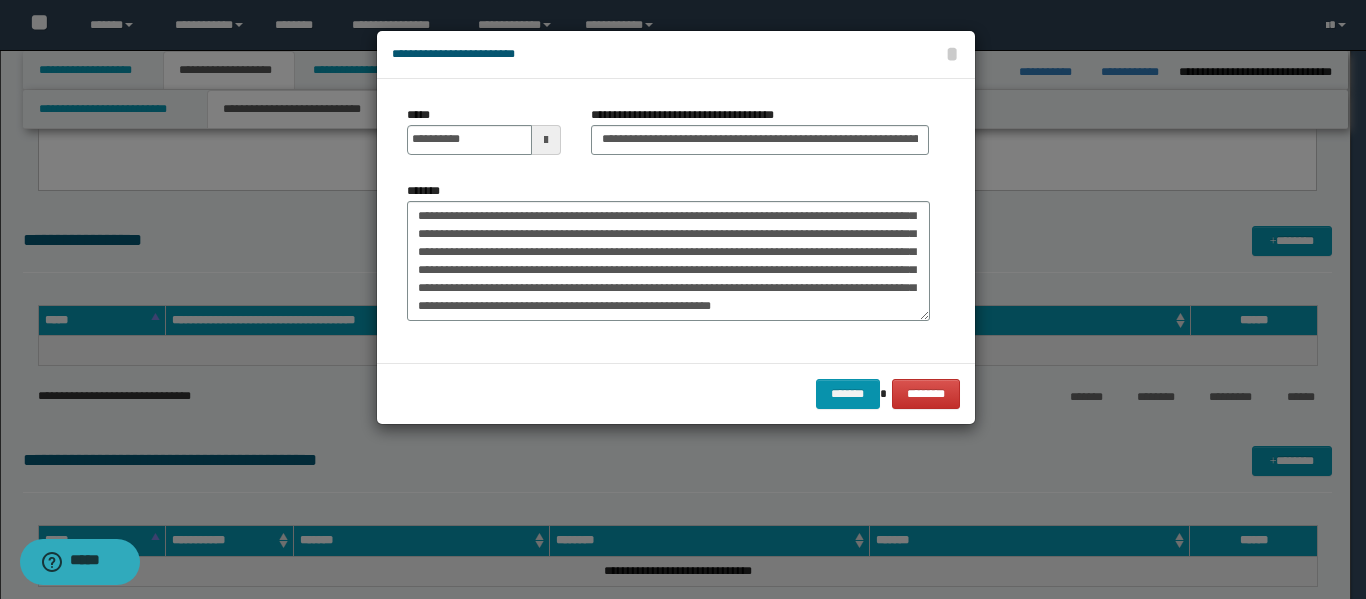 click on "*******" at bounding box center (668, 261) 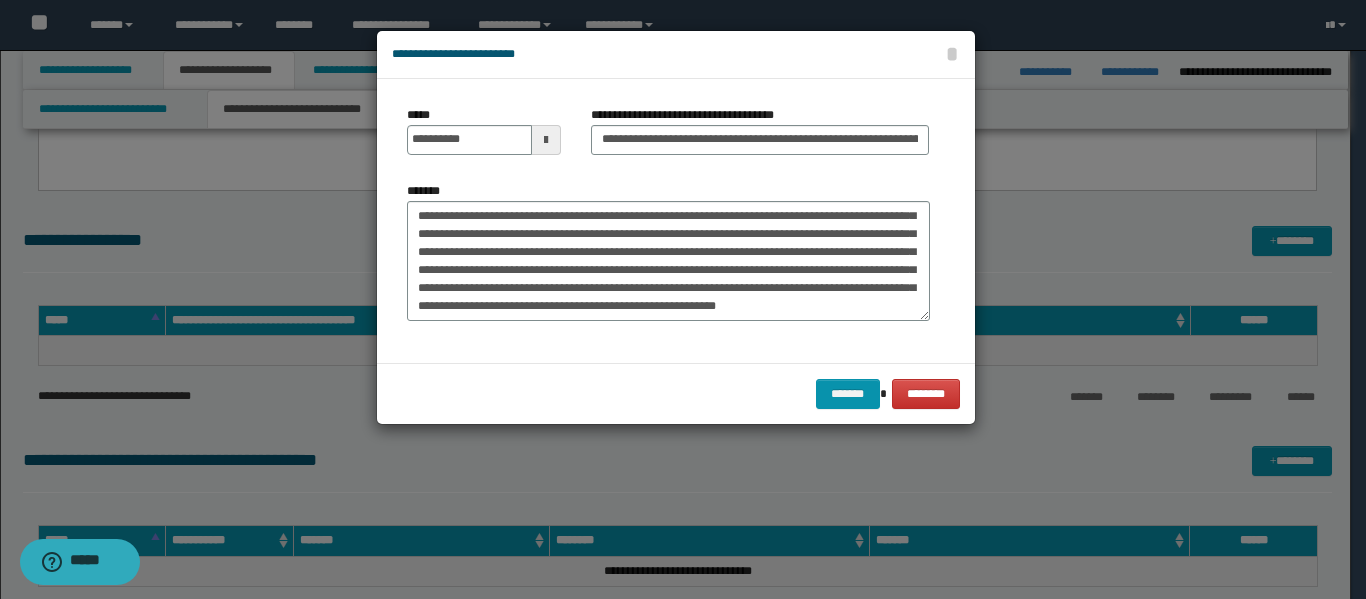 click on "*******" at bounding box center [668, 261] 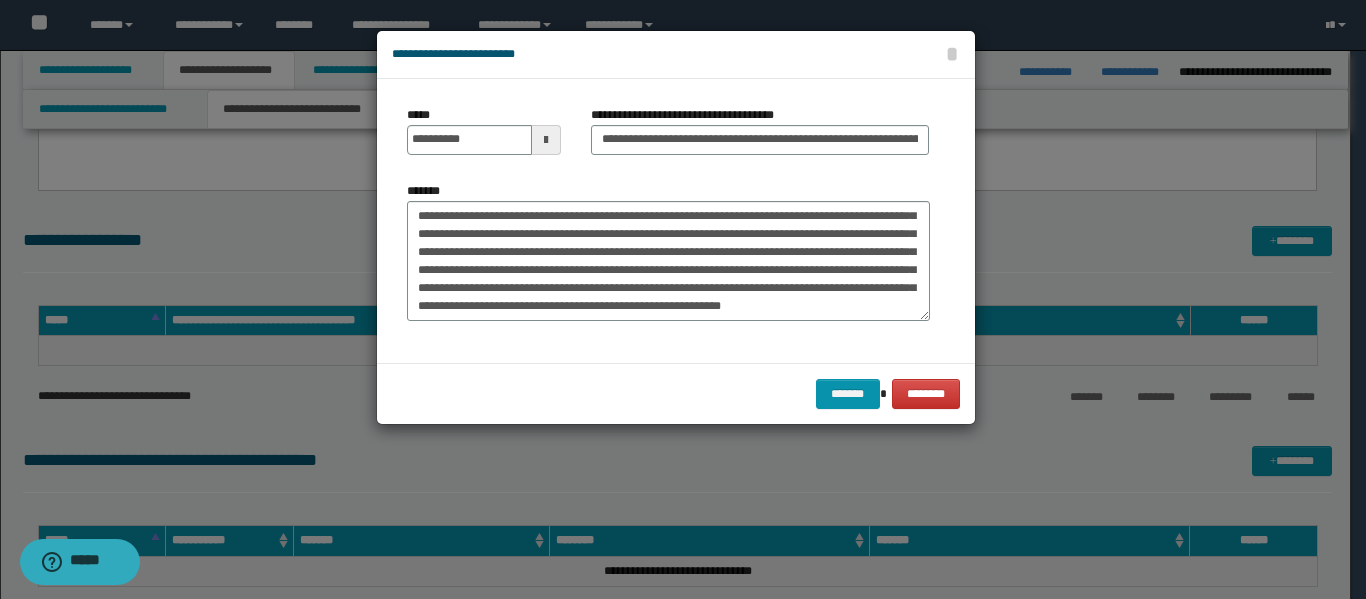 click on "*******" at bounding box center (668, 261) 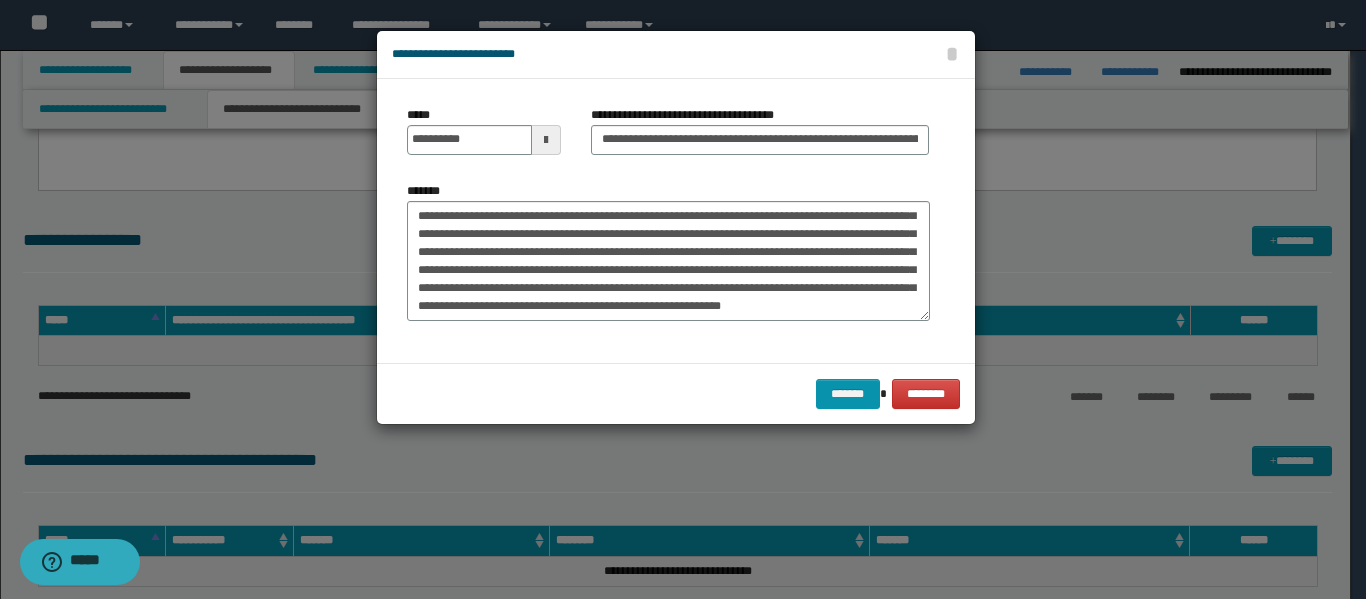 click on "*******" at bounding box center (668, 261) 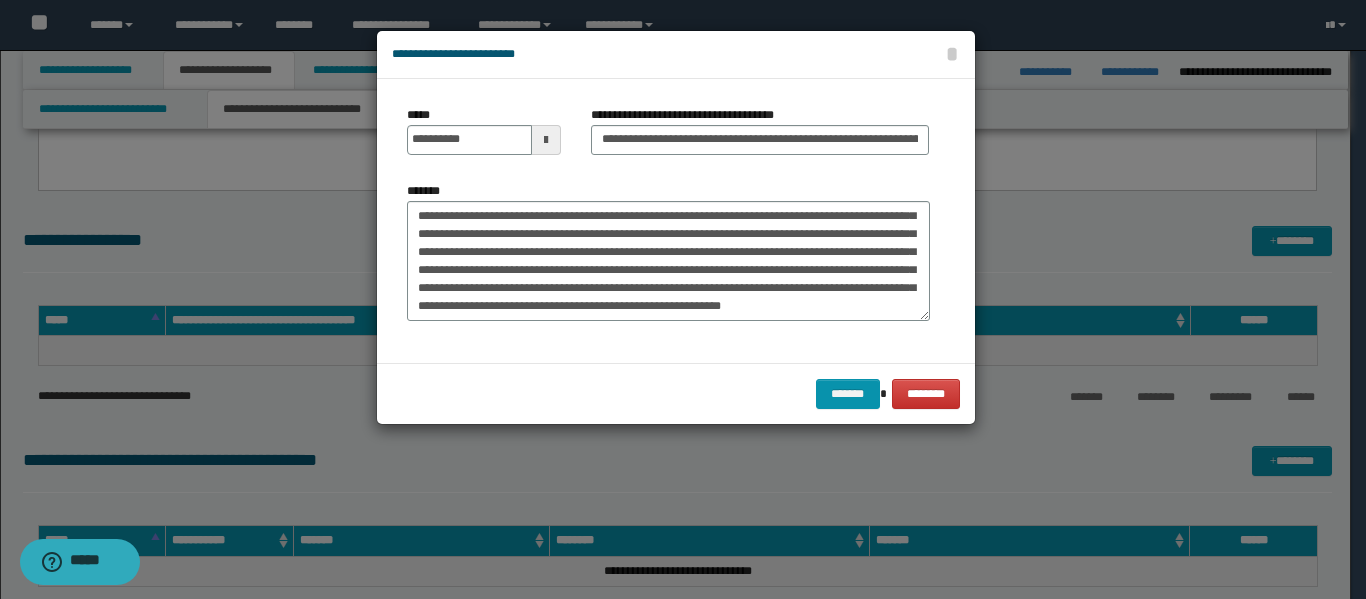 click on "****** * ******" 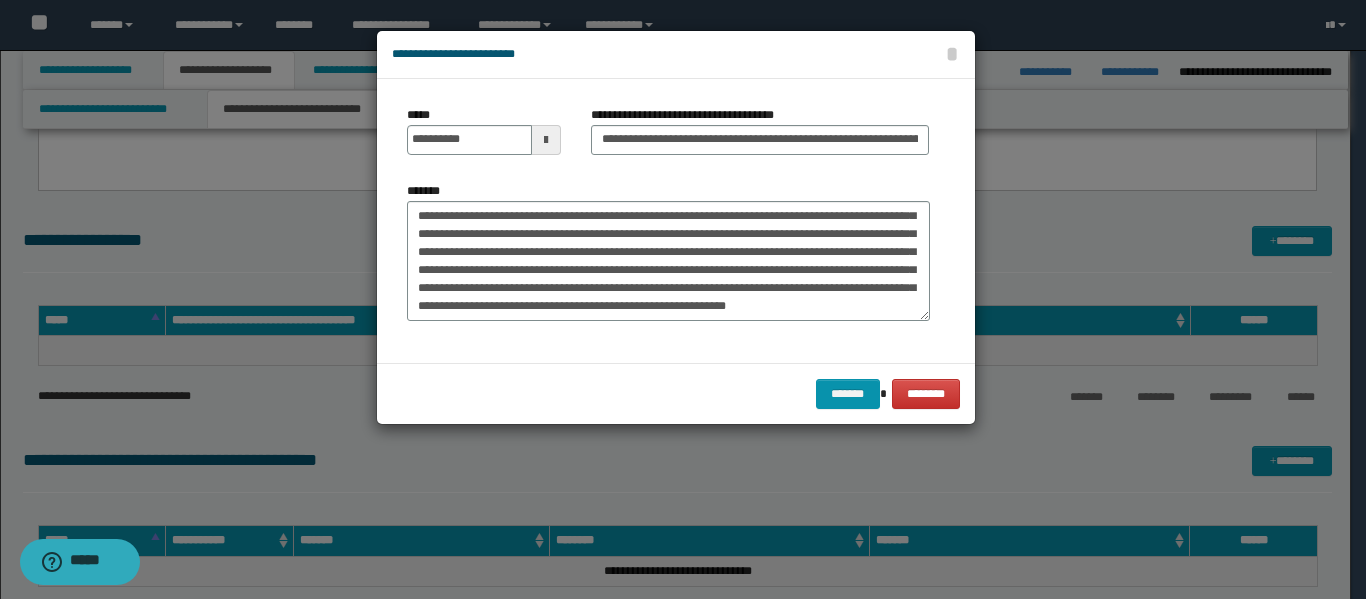 click on "*******" at bounding box center [668, 261] 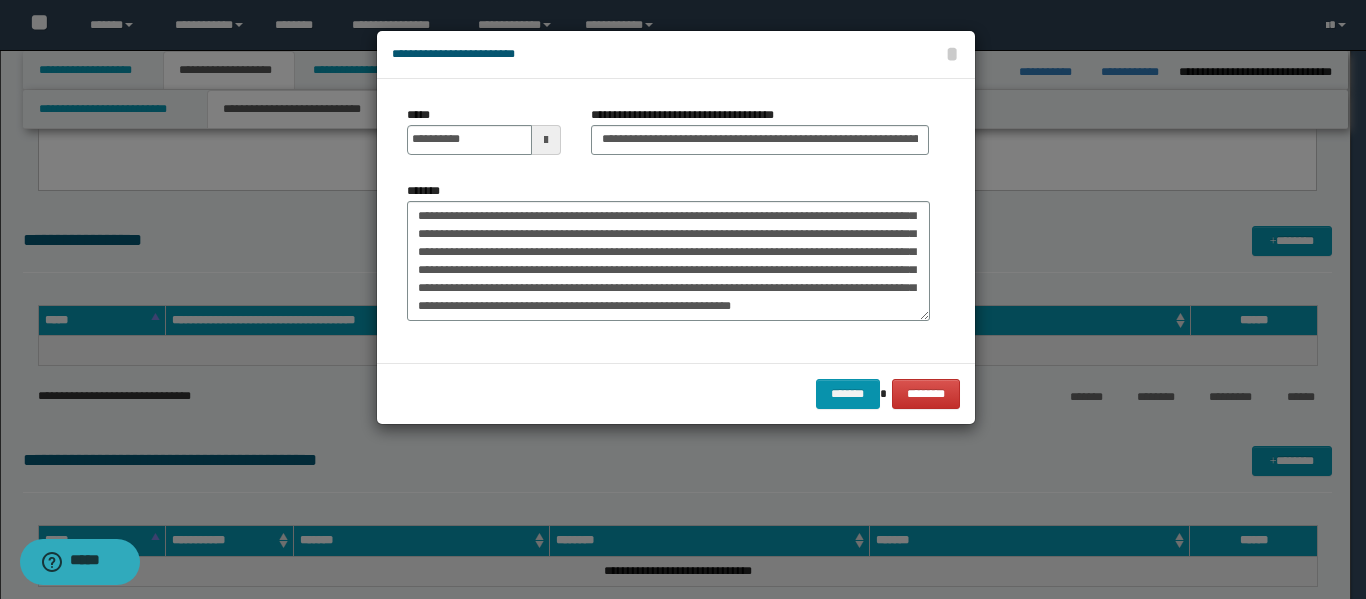 click on "*******" at bounding box center [668, 261] 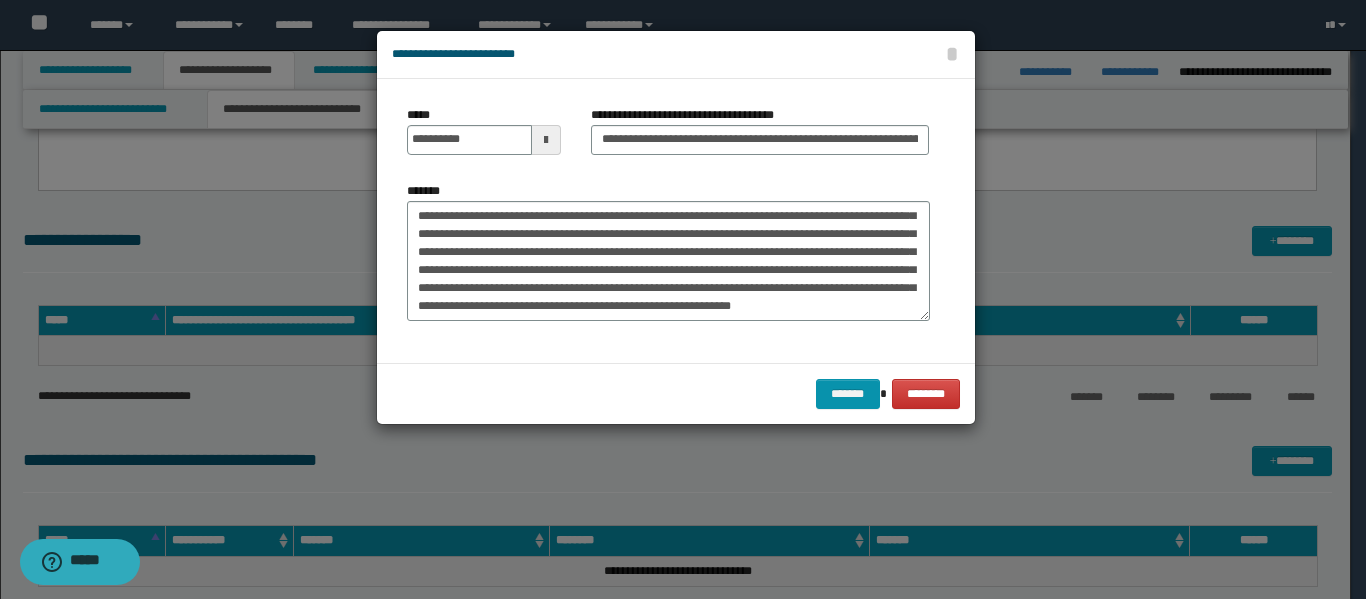 click on "* *" 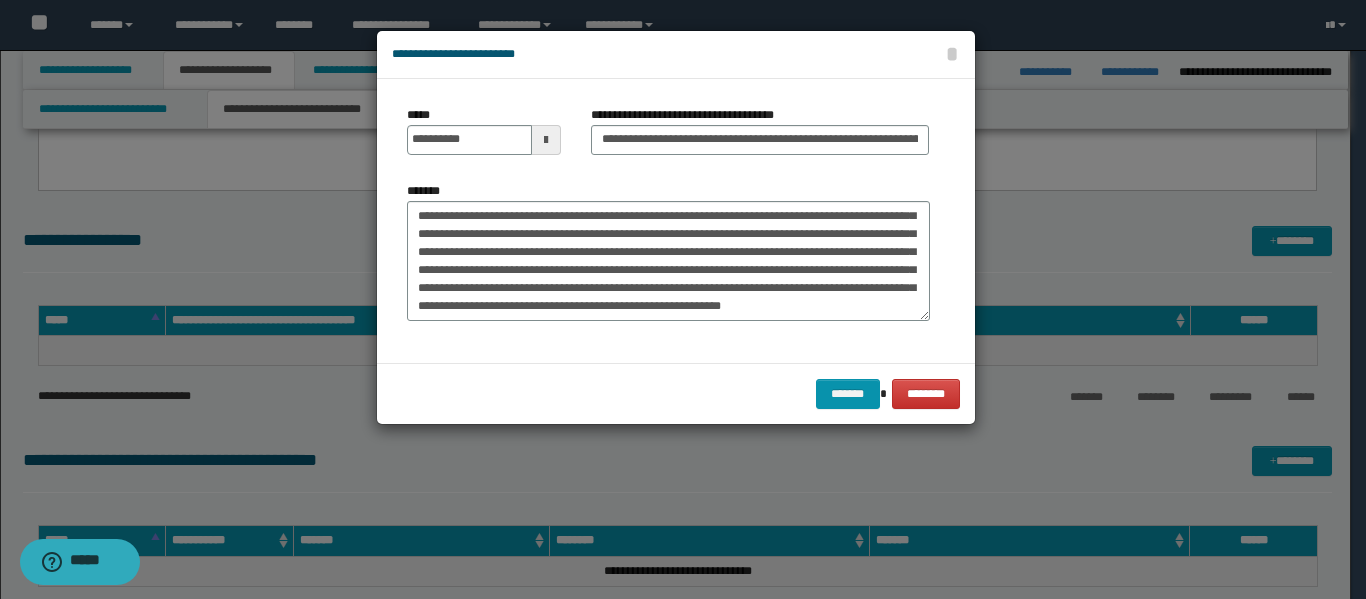 scroll, scrollTop: 588, scrollLeft: 0, axis: vertical 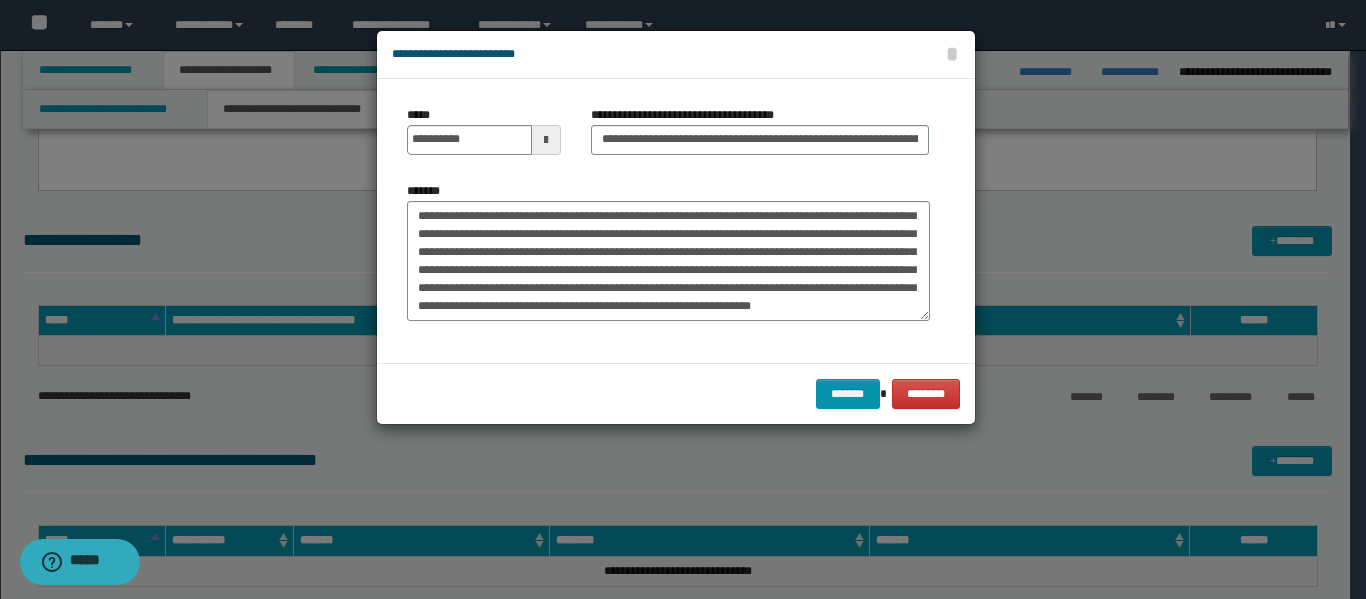 click on "*******" at bounding box center [668, 261] 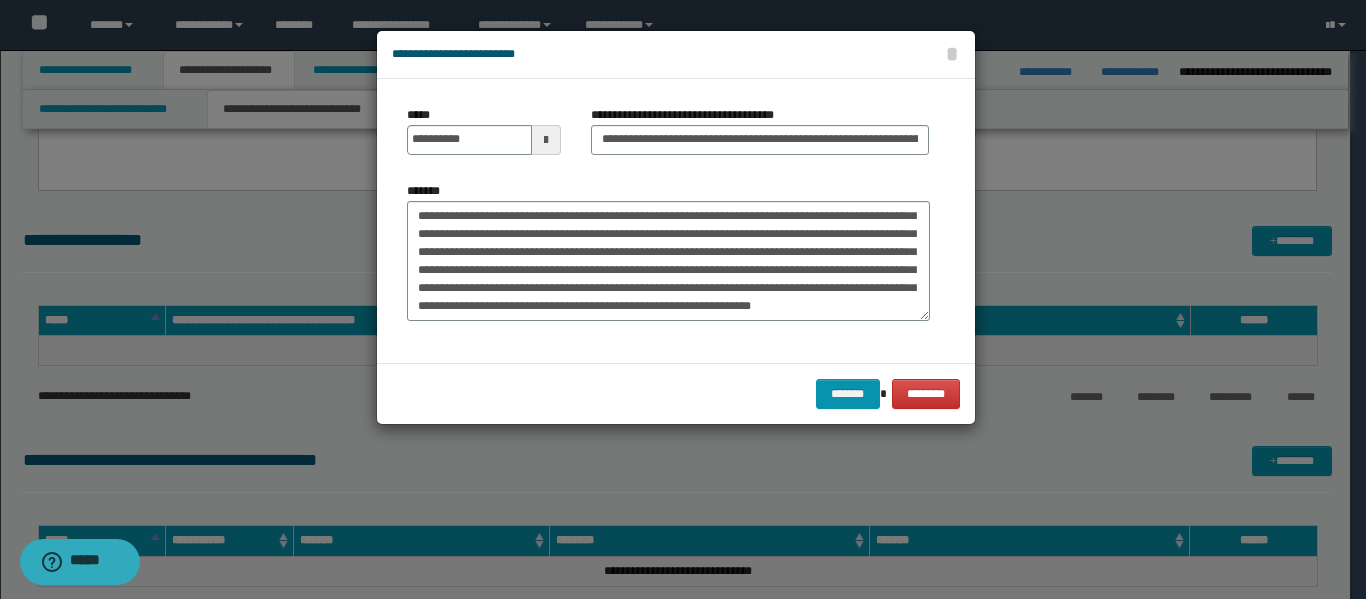 click on "*******" at bounding box center (668, 261) 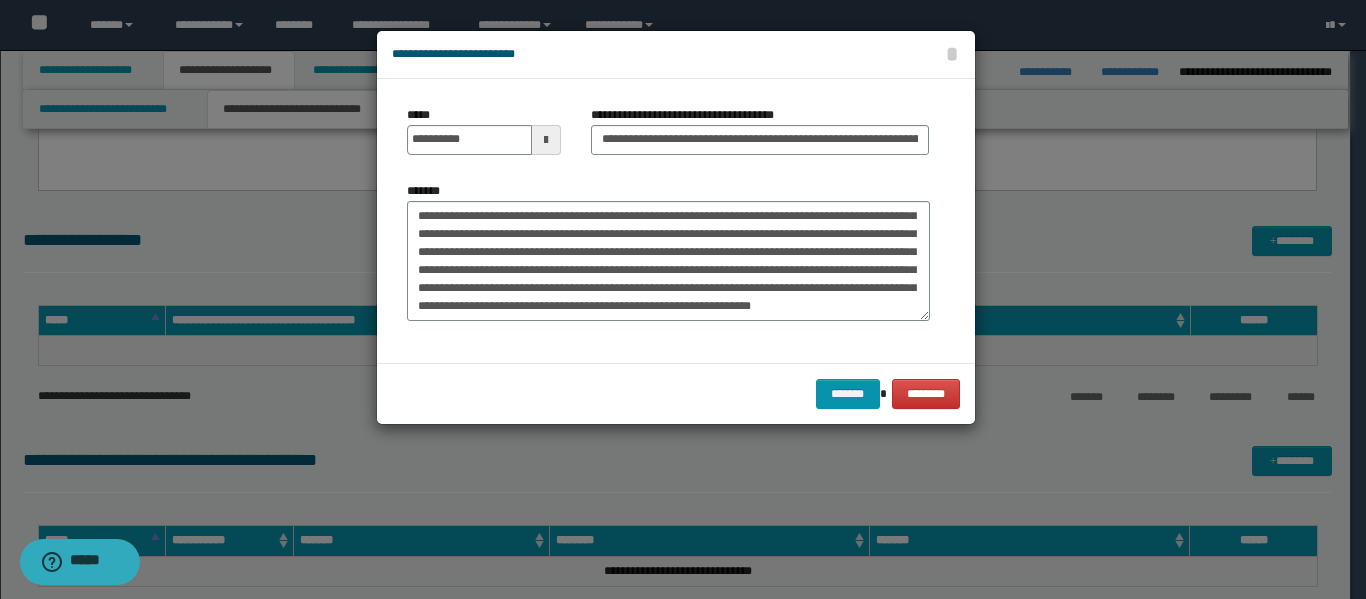 click on "**** * *" 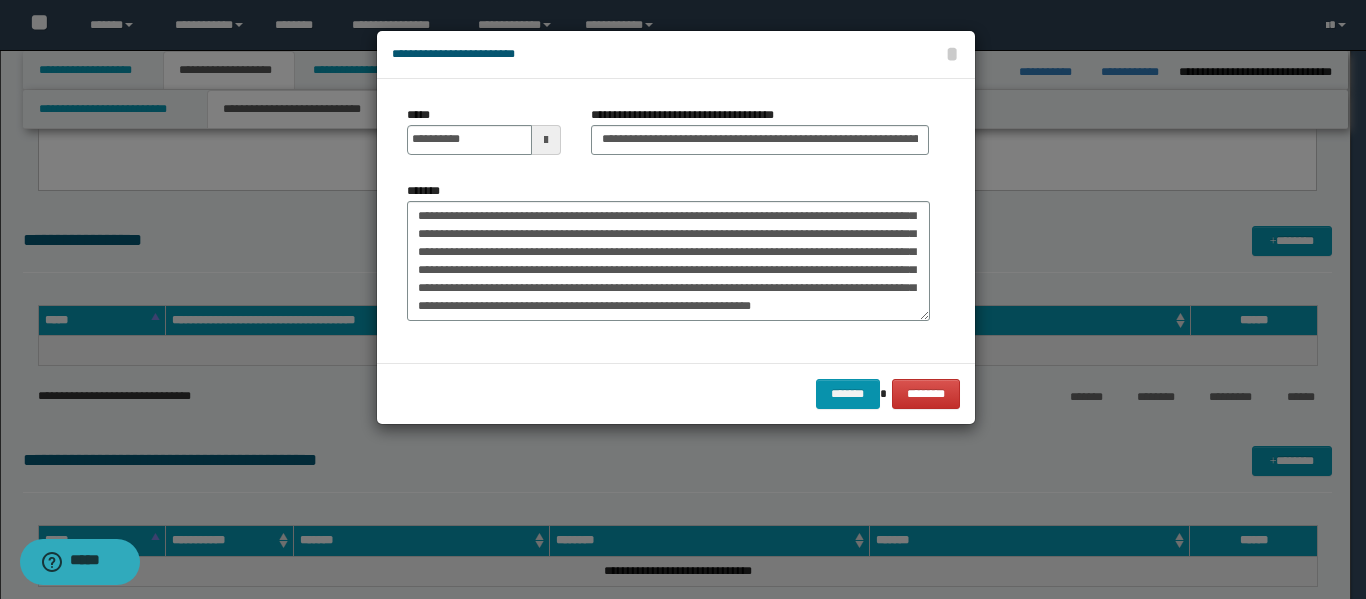 click on "****** * ********" 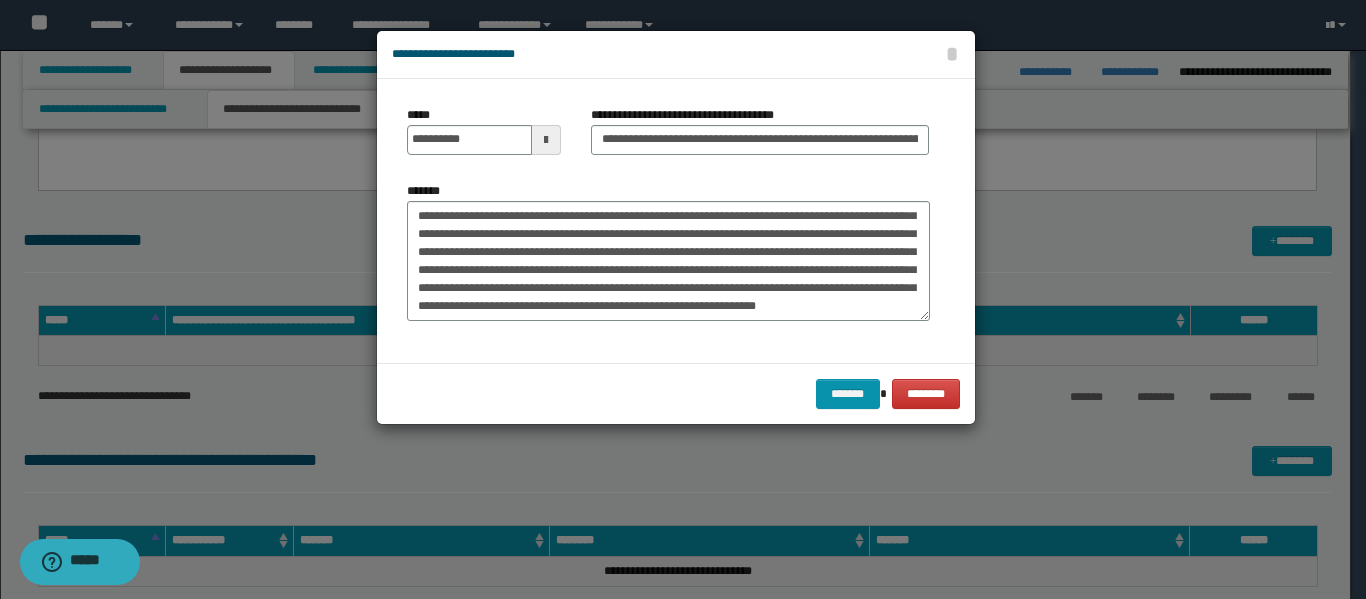 click on "*******" at bounding box center [668, 261] 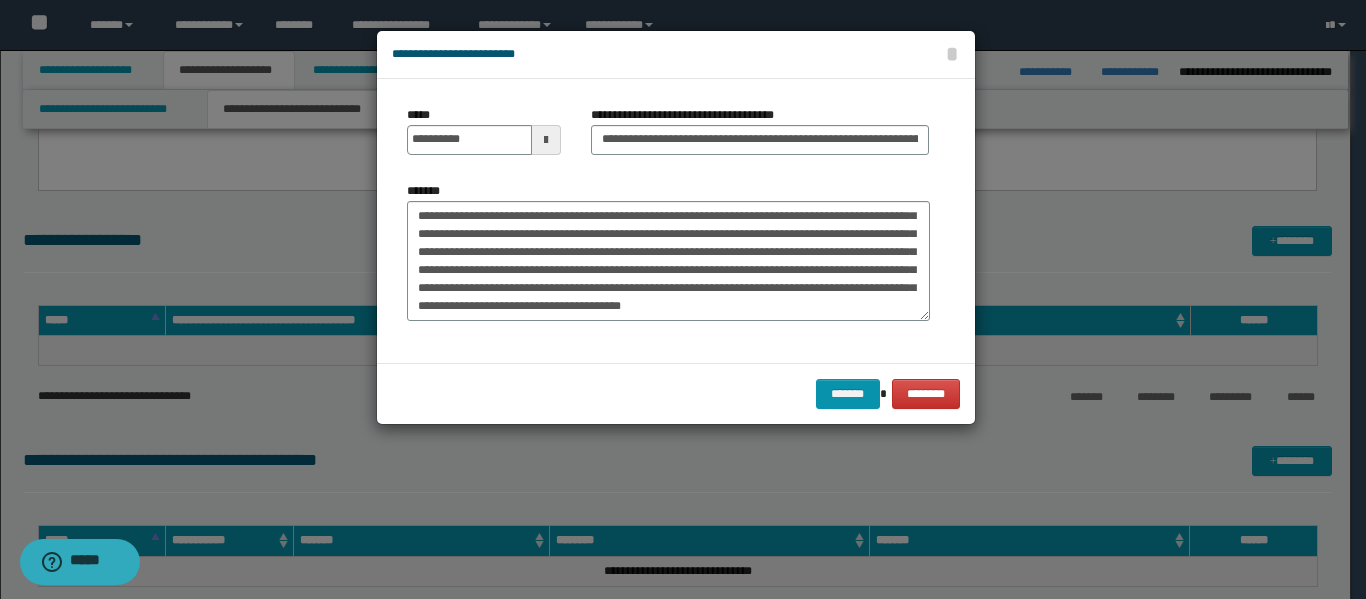 scroll, scrollTop: 624, scrollLeft: 0, axis: vertical 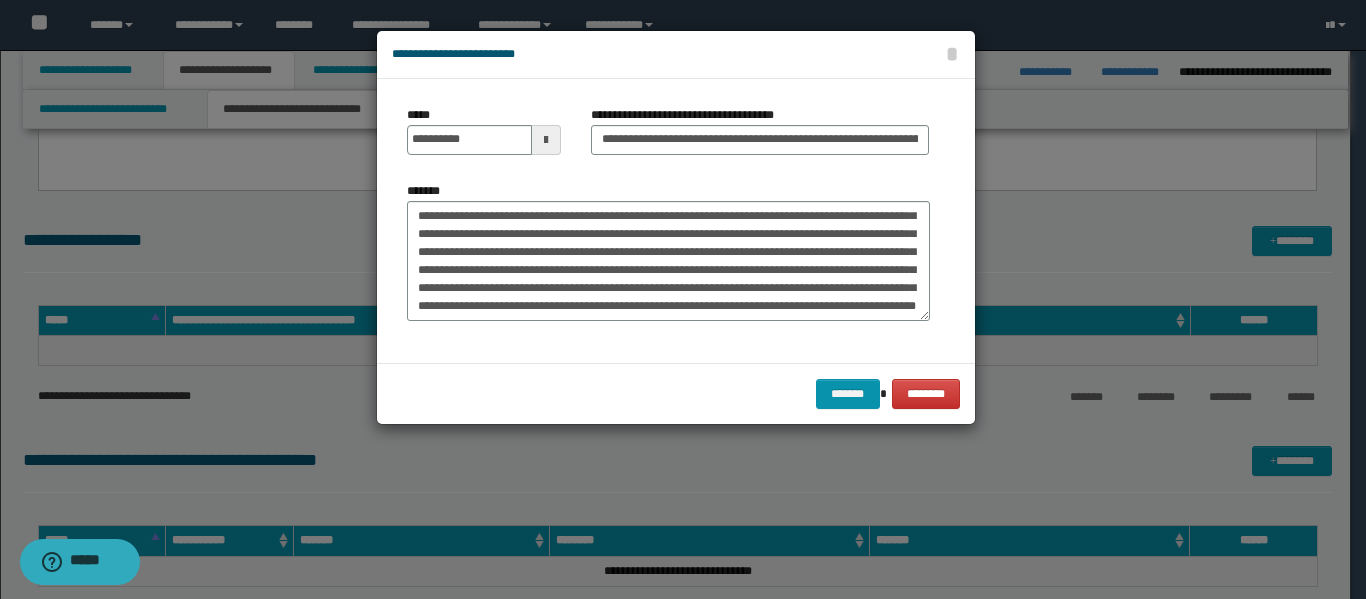 click on "*******" at bounding box center [668, 261] 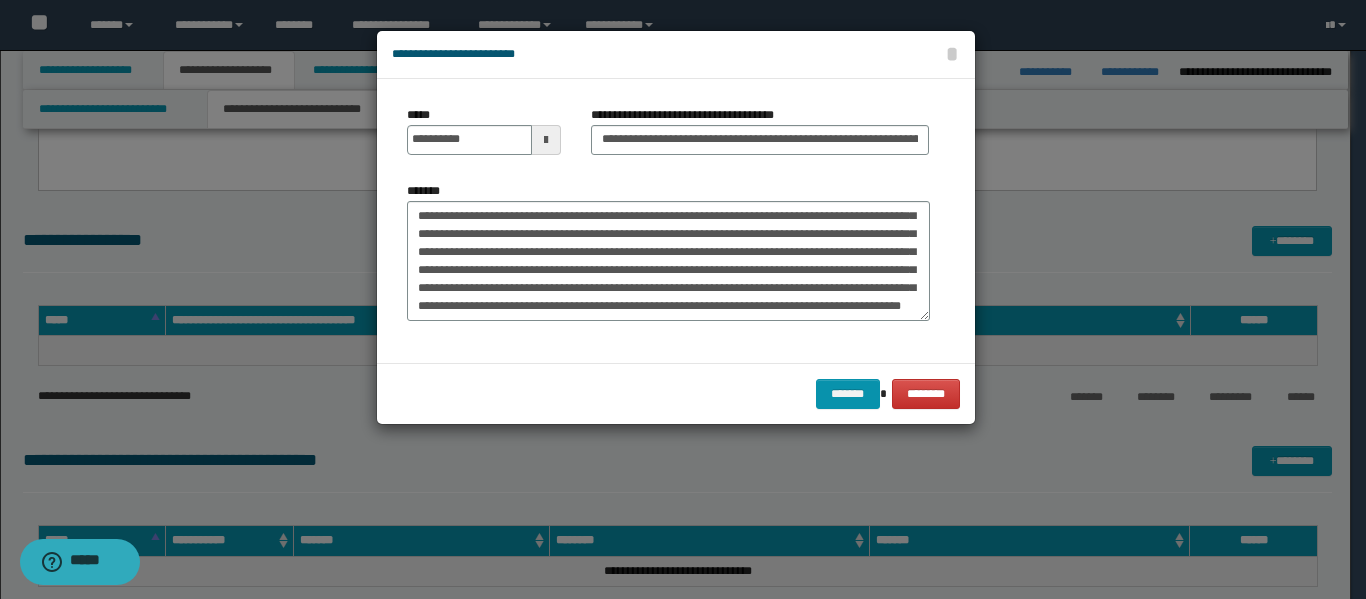 click on "*******" at bounding box center [668, 261] 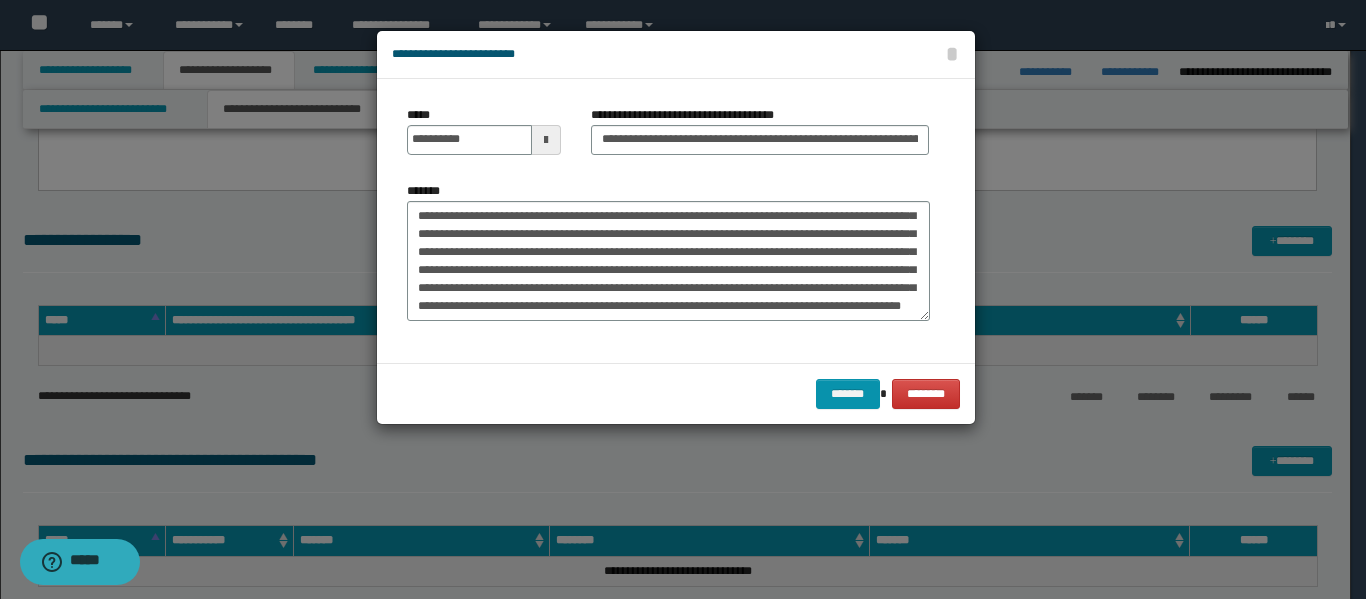 click on "*******" at bounding box center (668, 261) 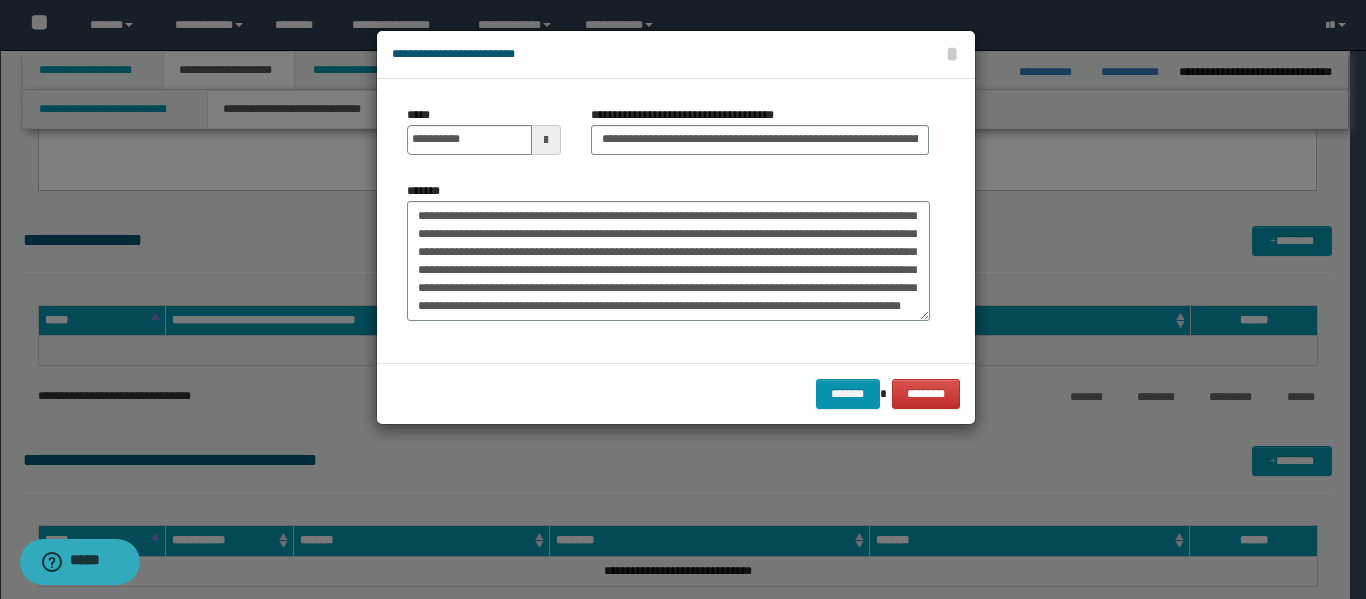 click on "********* * *" 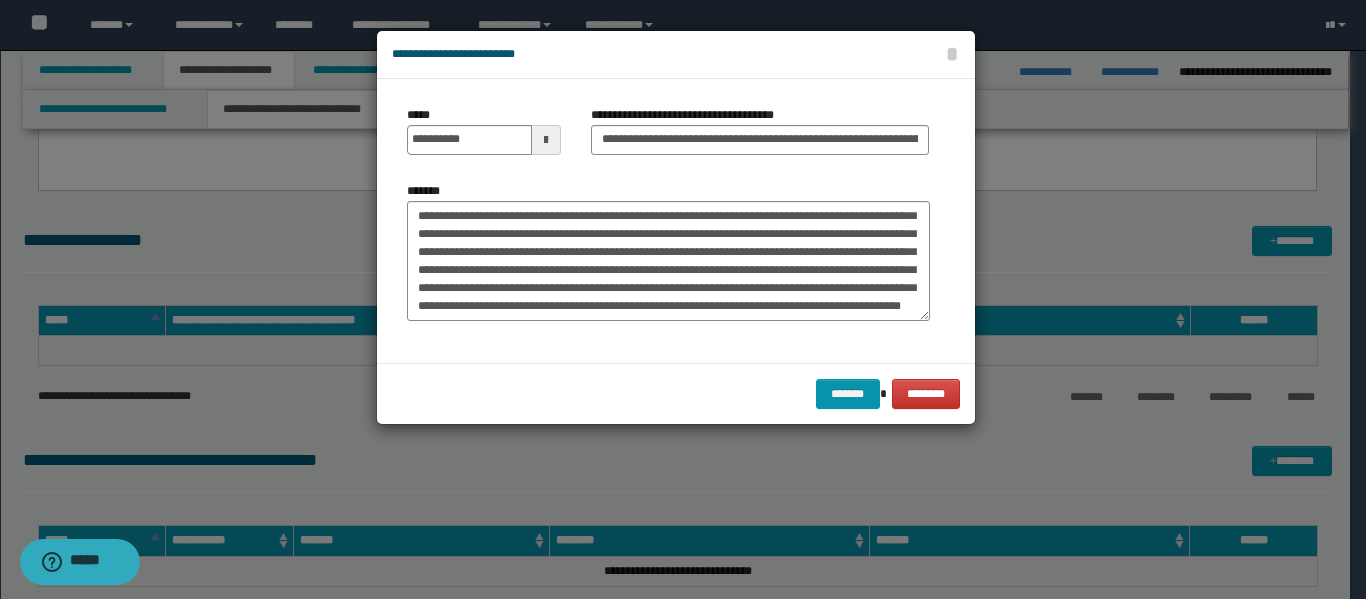 click on "*******" at bounding box center (668, 261) 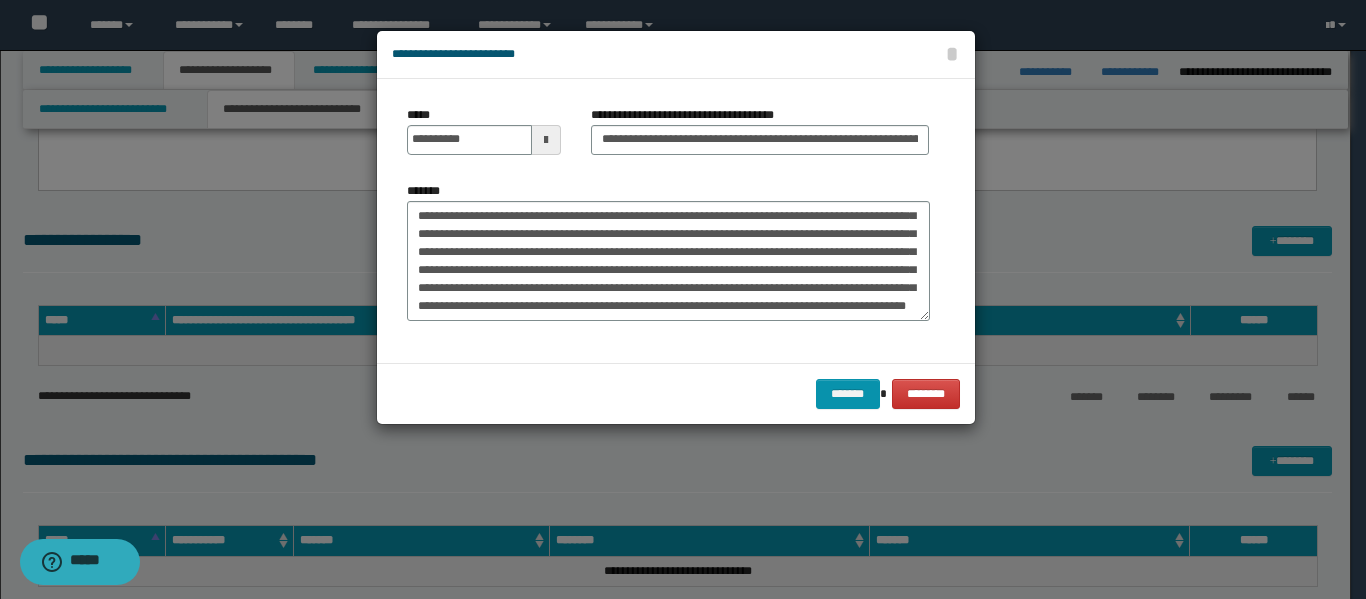 click on "*******" at bounding box center [668, 261] 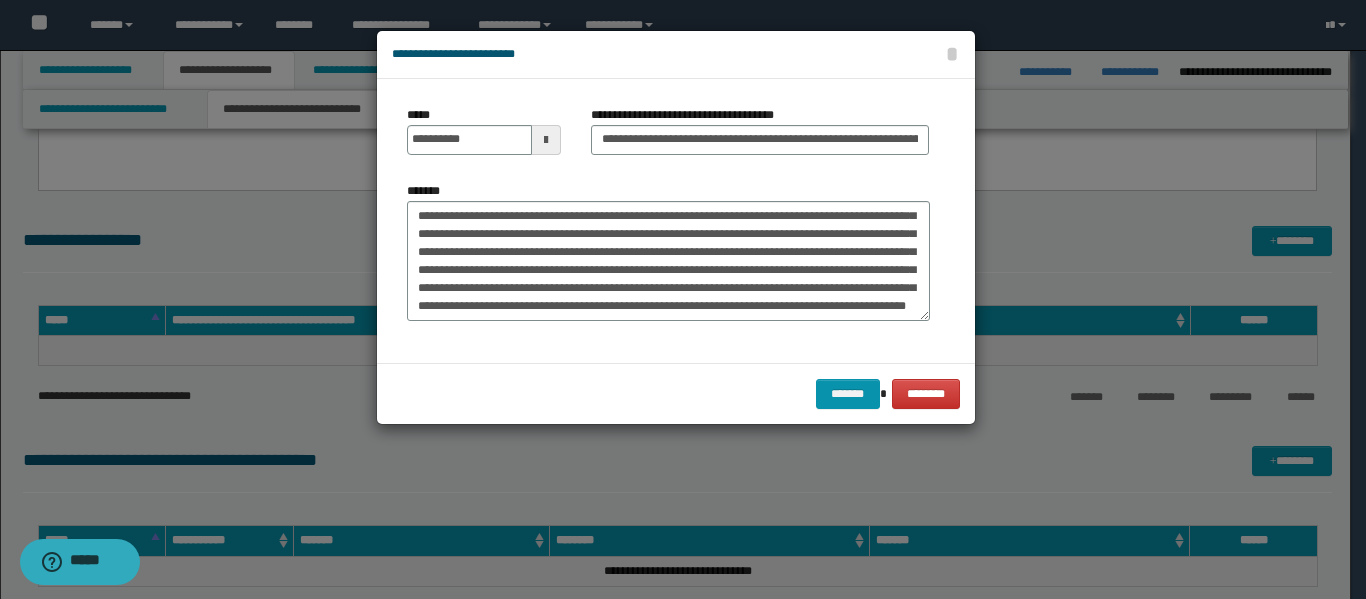 click on "*******" 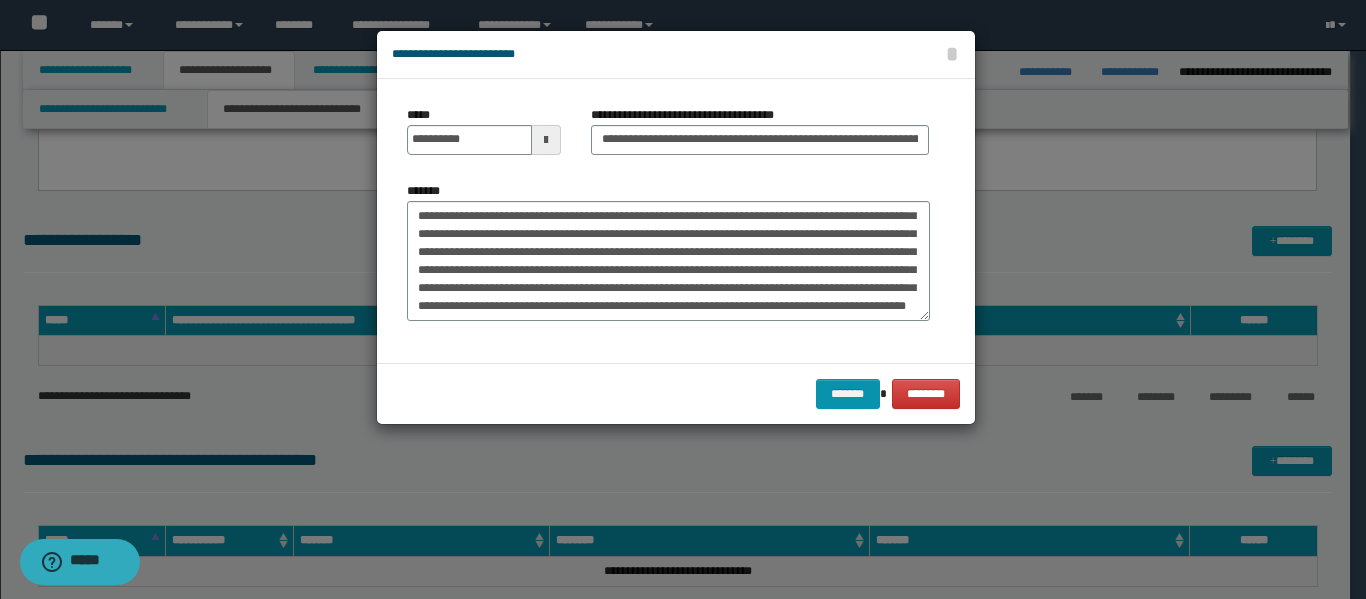 click on "*******" at bounding box center (668, 261) 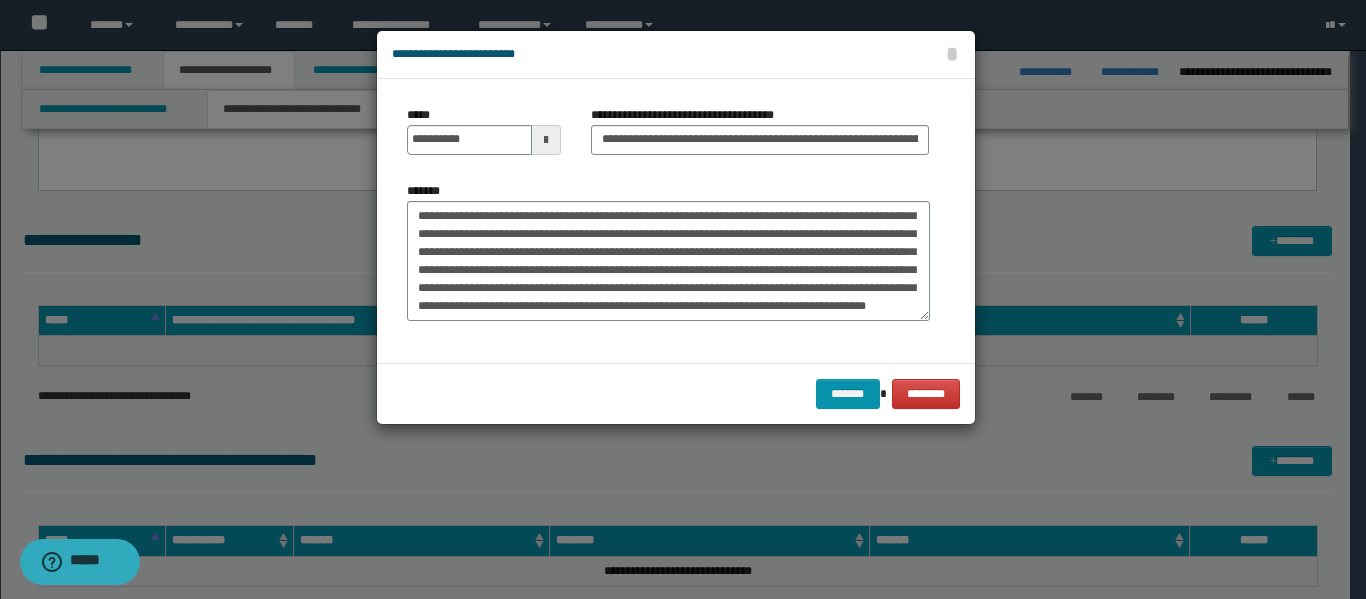scroll, scrollTop: 714, scrollLeft: 0, axis: vertical 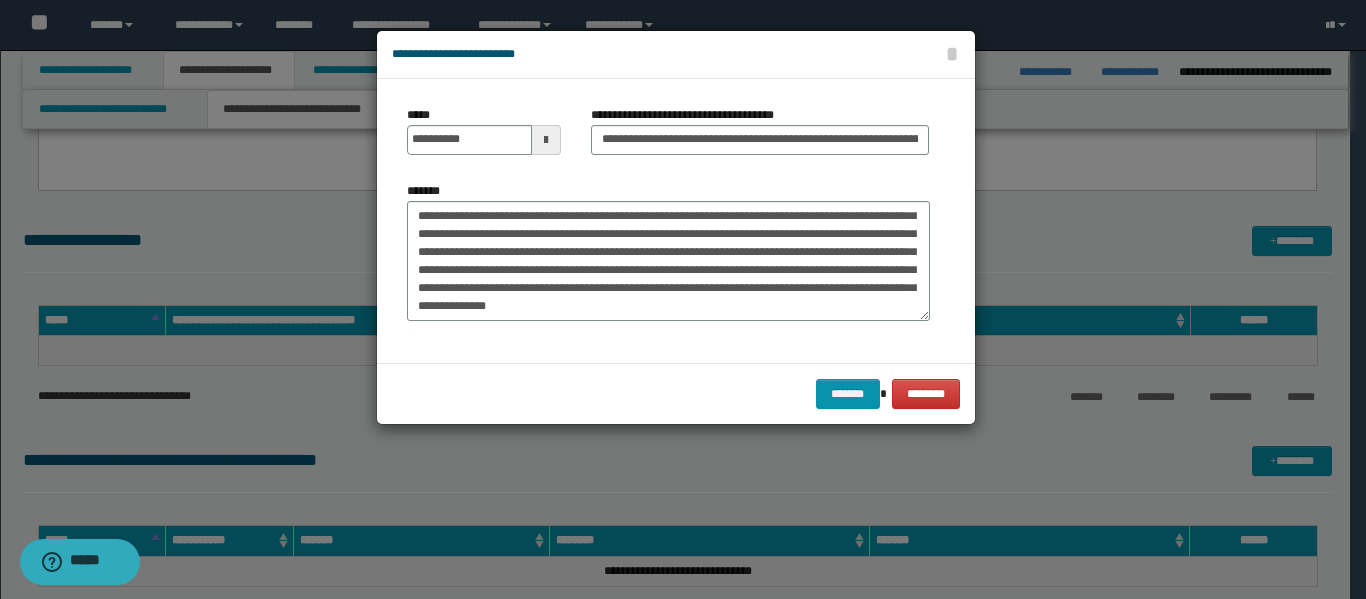 click on "*******" at bounding box center [668, 261] 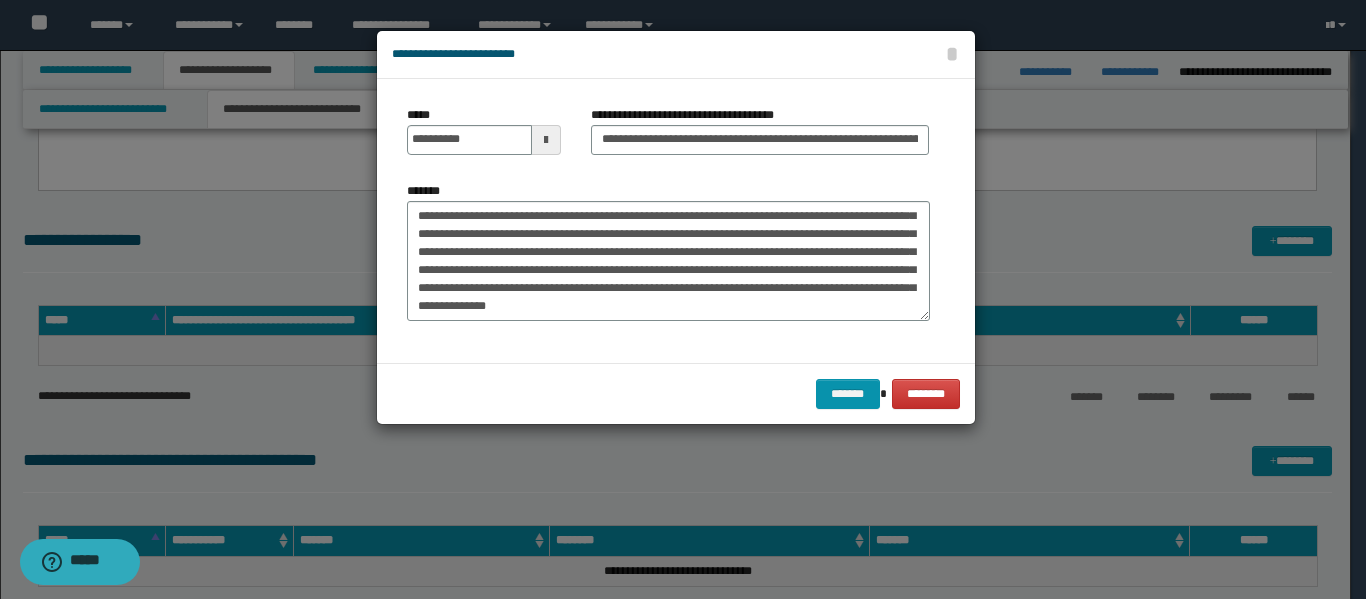 click on "***** * *****" 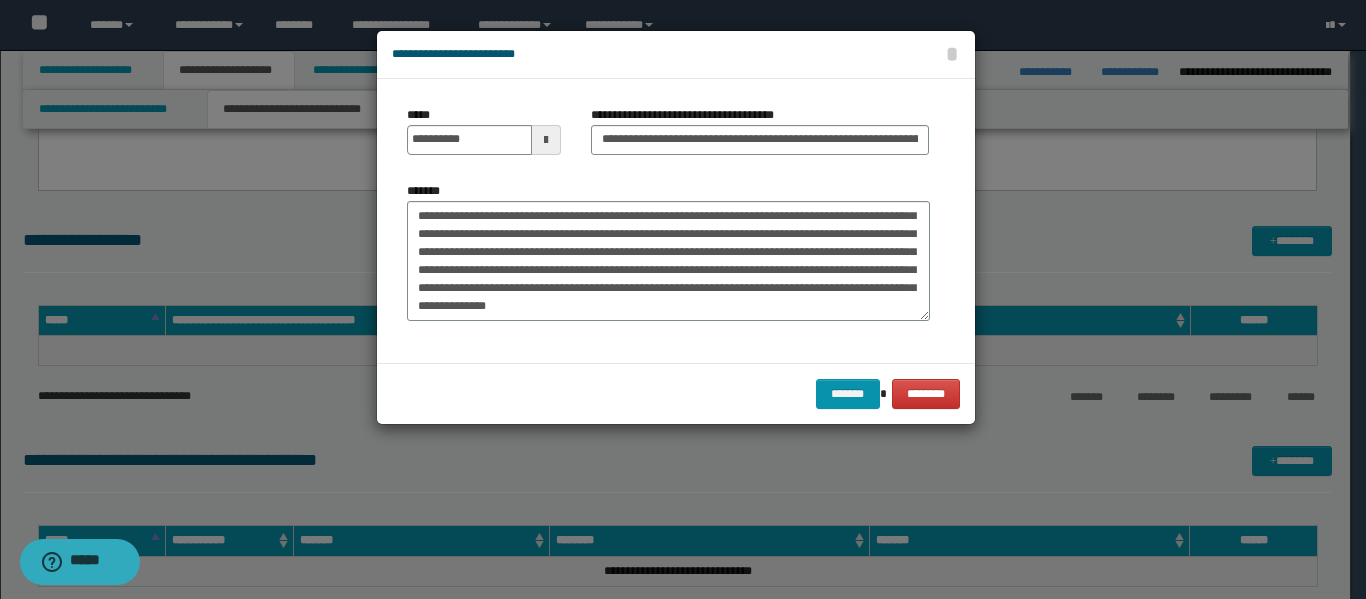 click on "*******" at bounding box center [668, 261] 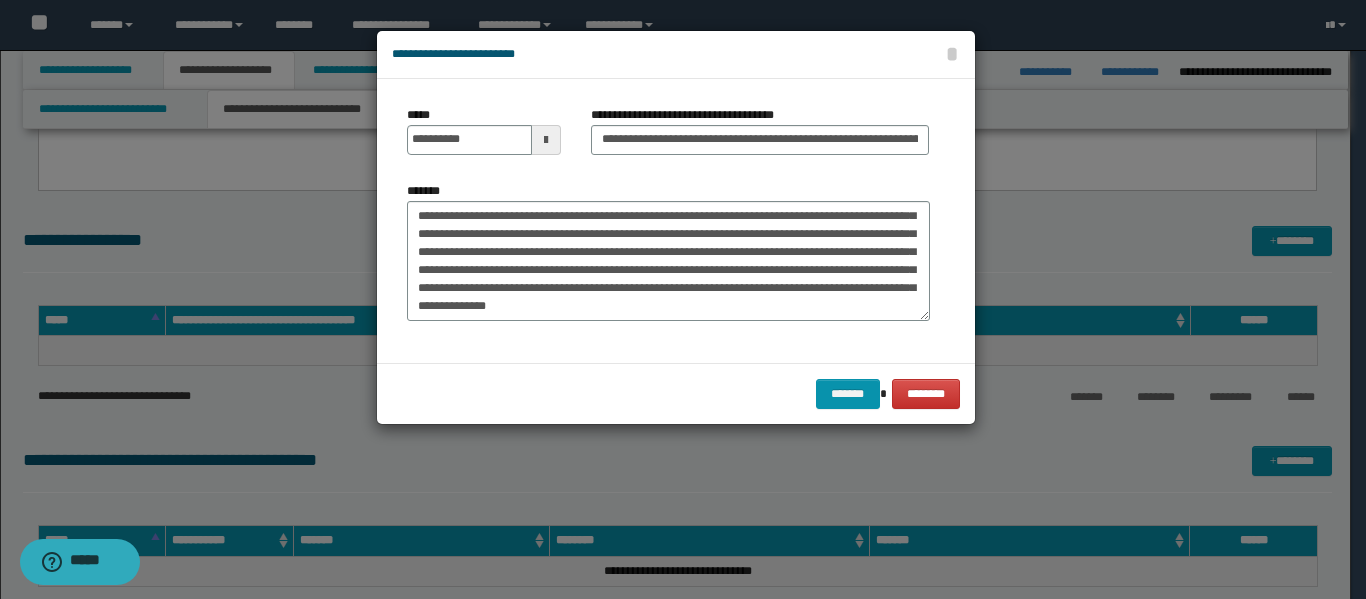 type on "**********" 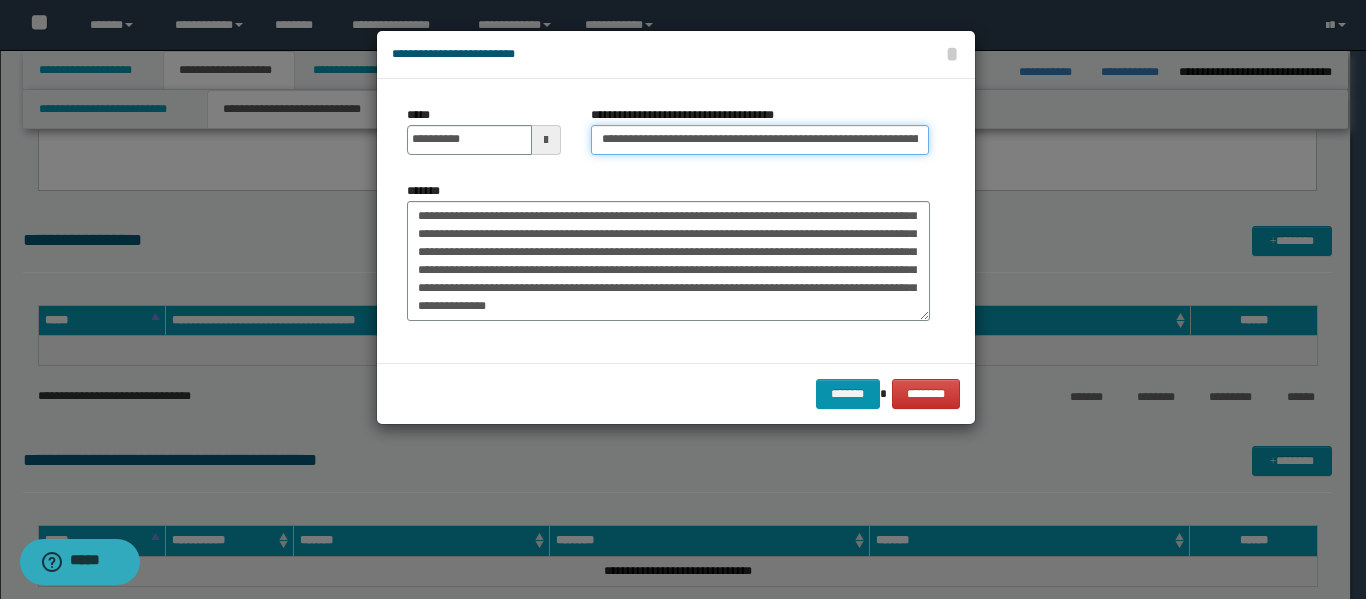 click on "**********" at bounding box center (760, 140) 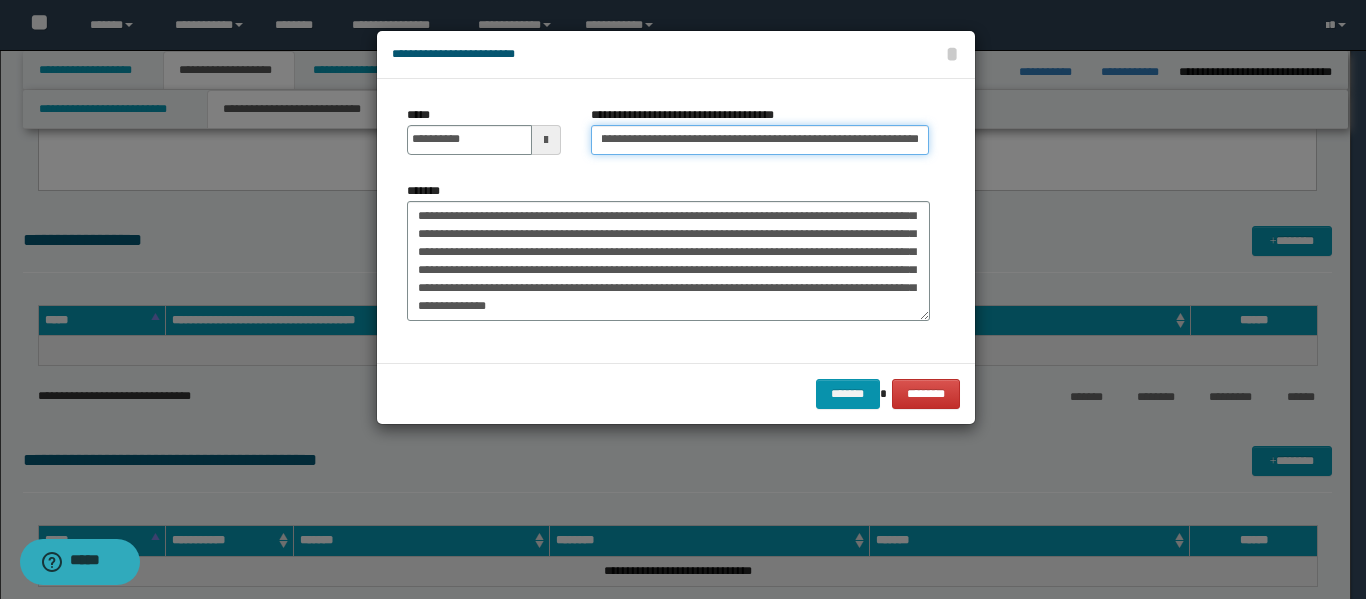 scroll, scrollTop: 0, scrollLeft: 134, axis: horizontal 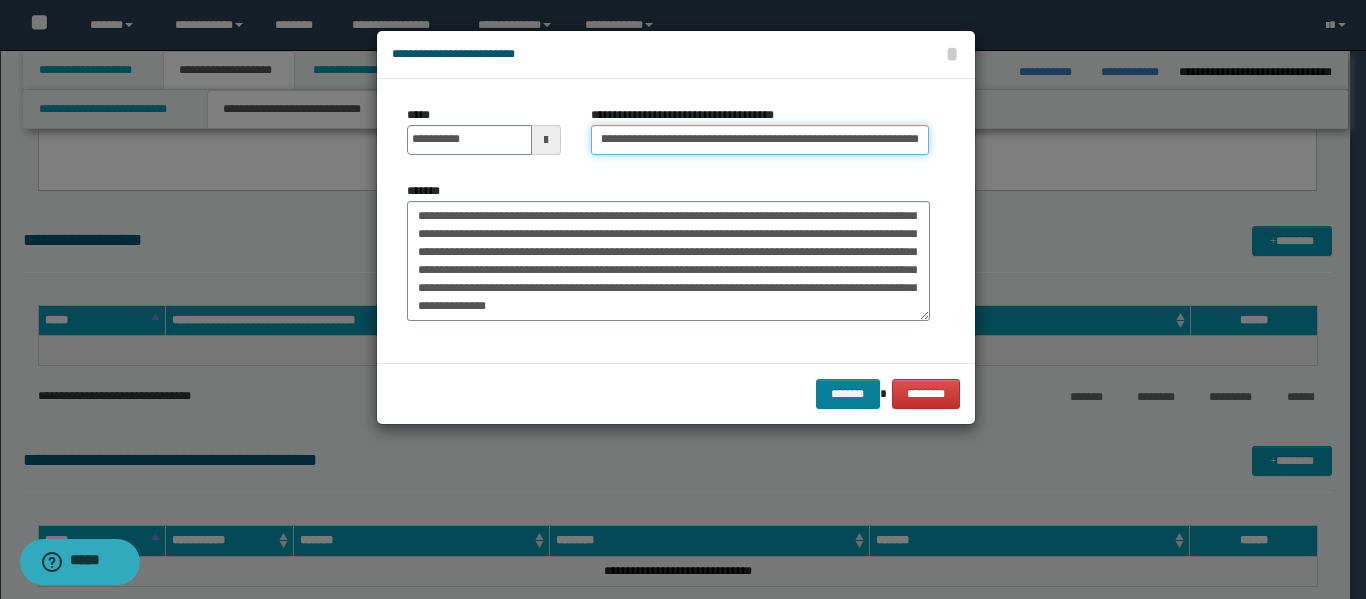 type on "**********" 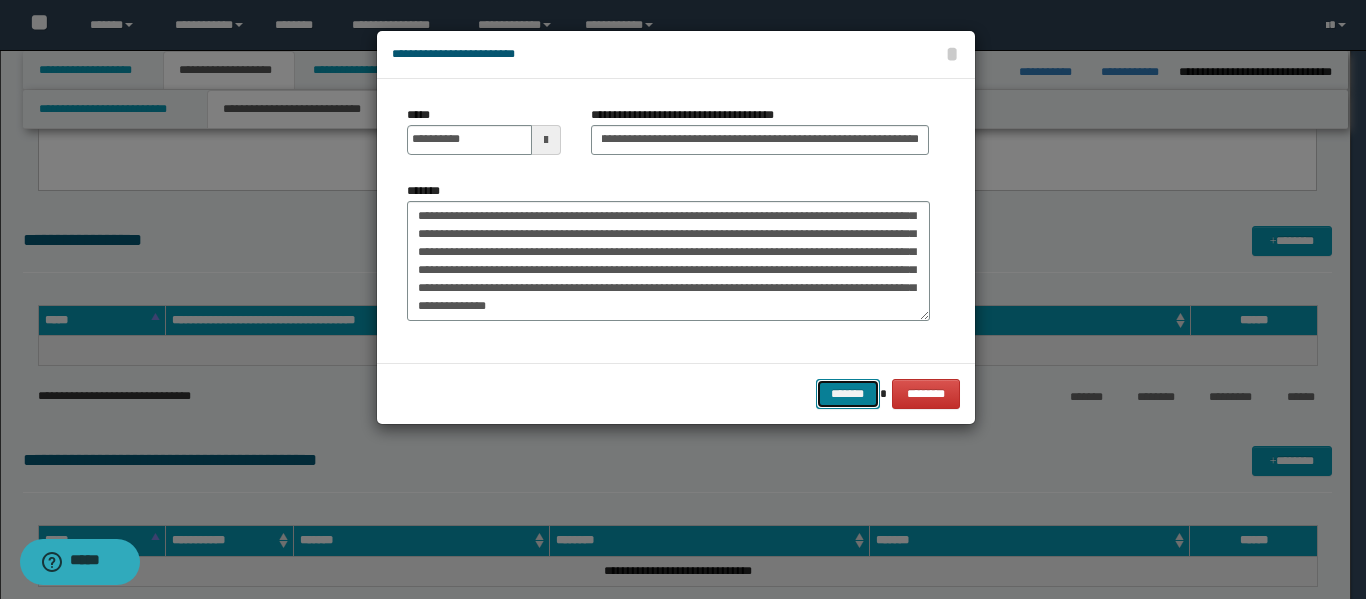 scroll, scrollTop: 0, scrollLeft: 0, axis: both 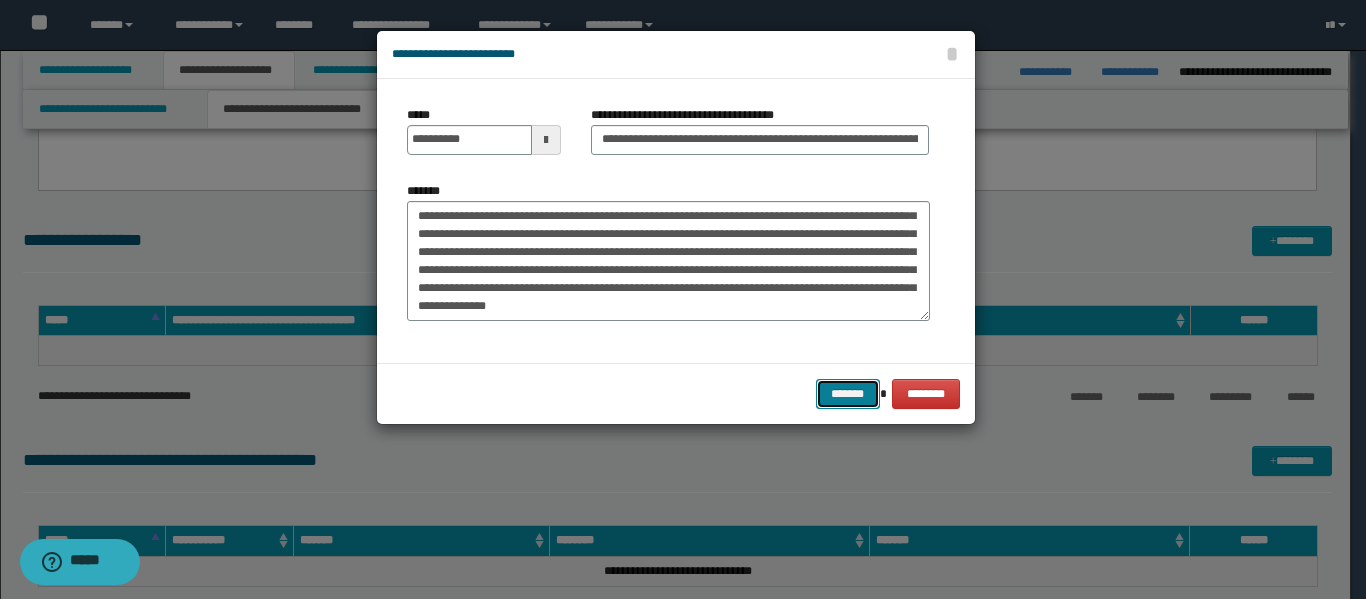 click on "*******" at bounding box center [848, 394] 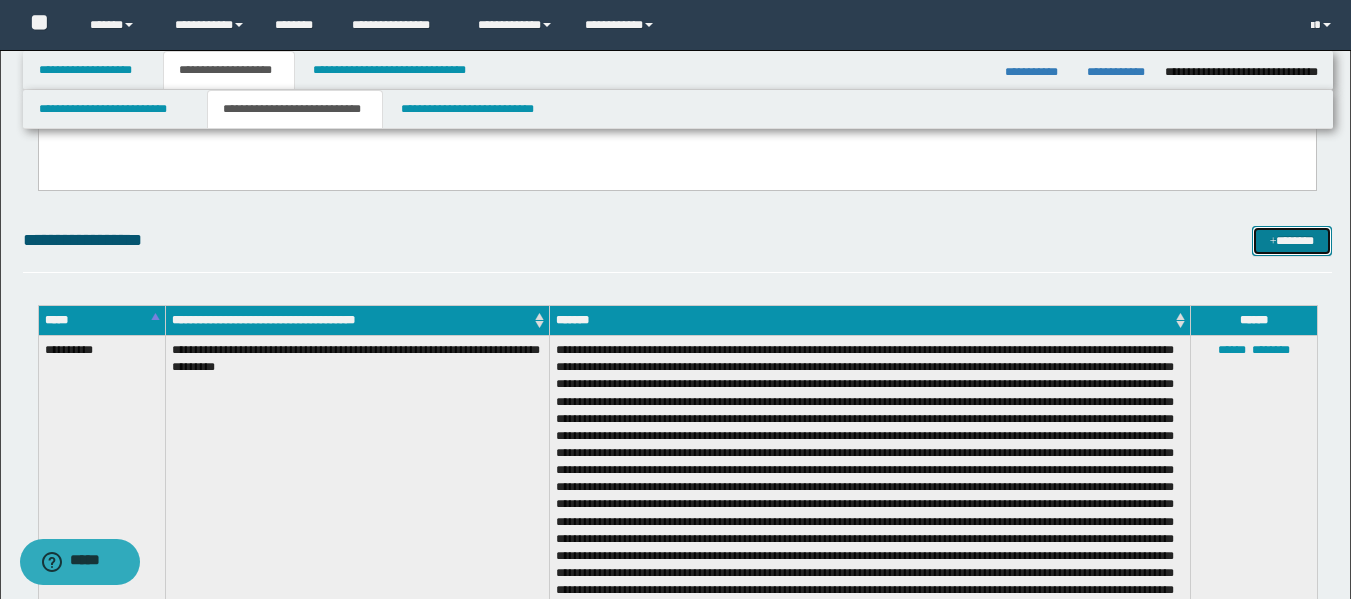 click on "*******" at bounding box center [1292, 241] 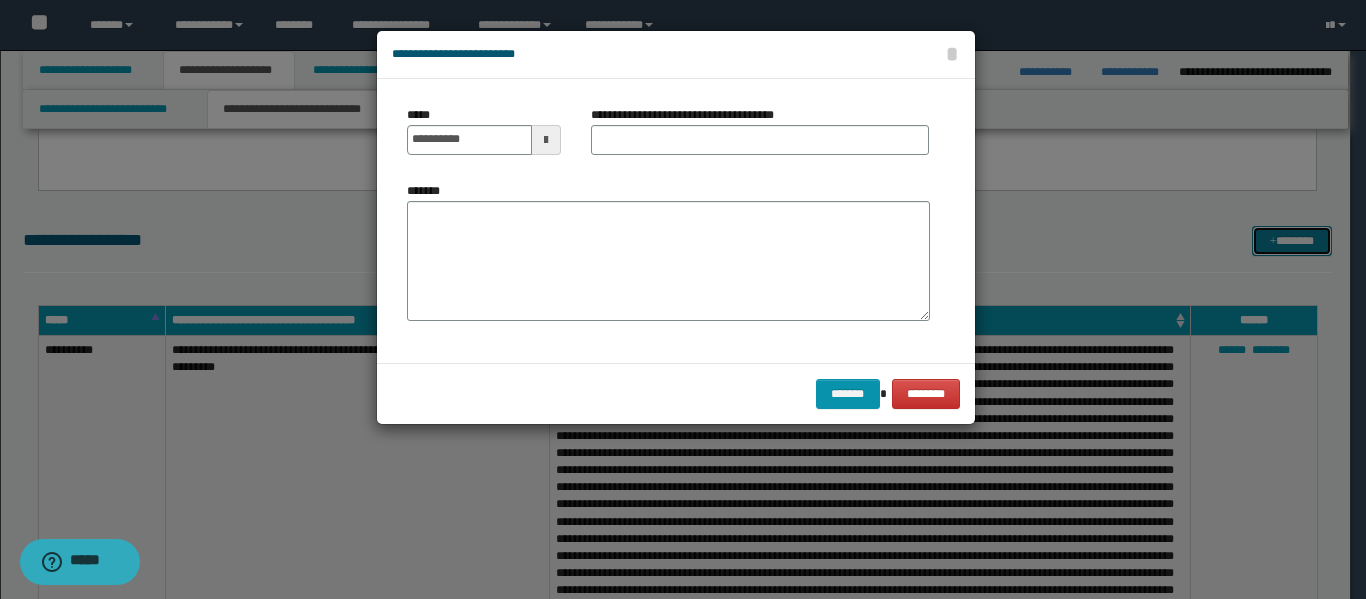 scroll, scrollTop: 0, scrollLeft: 0, axis: both 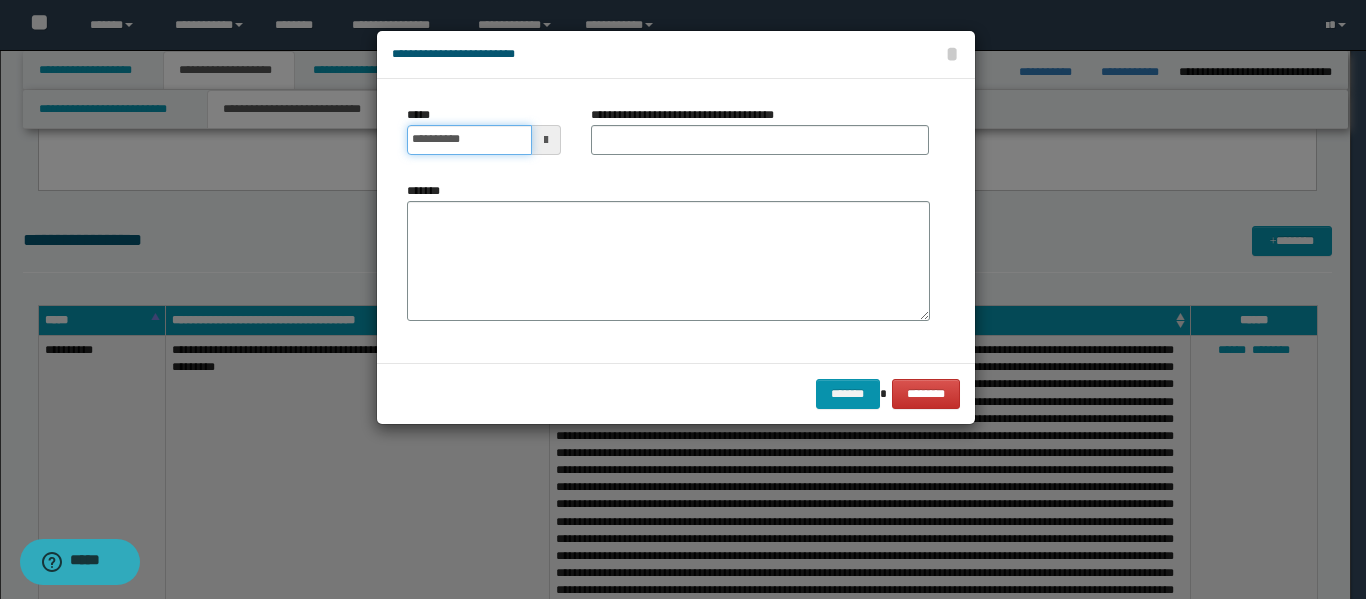 click on "**********" at bounding box center (469, 140) 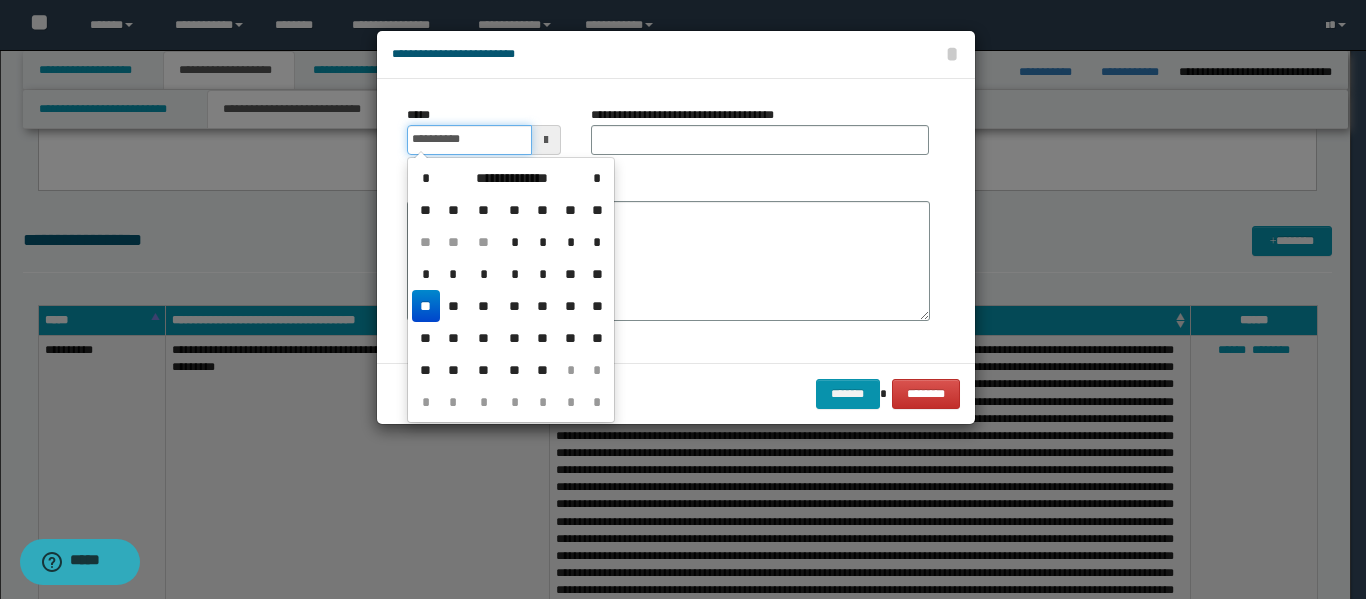 type on "**********" 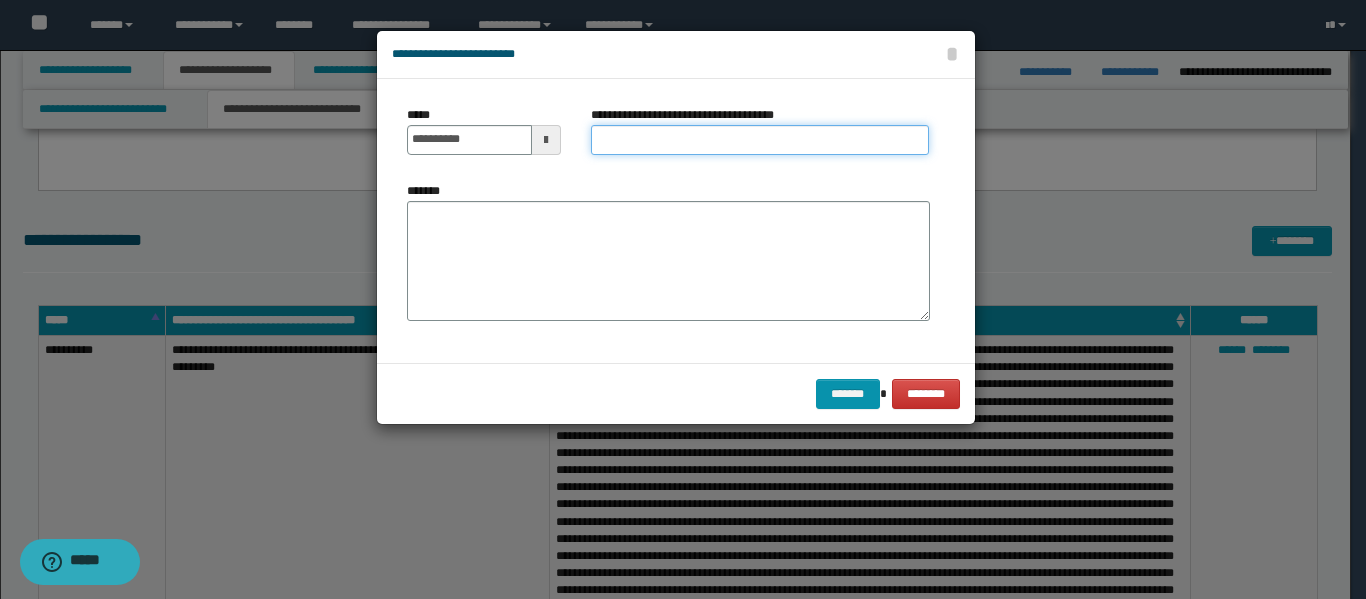 click on "**********" at bounding box center [760, 140] 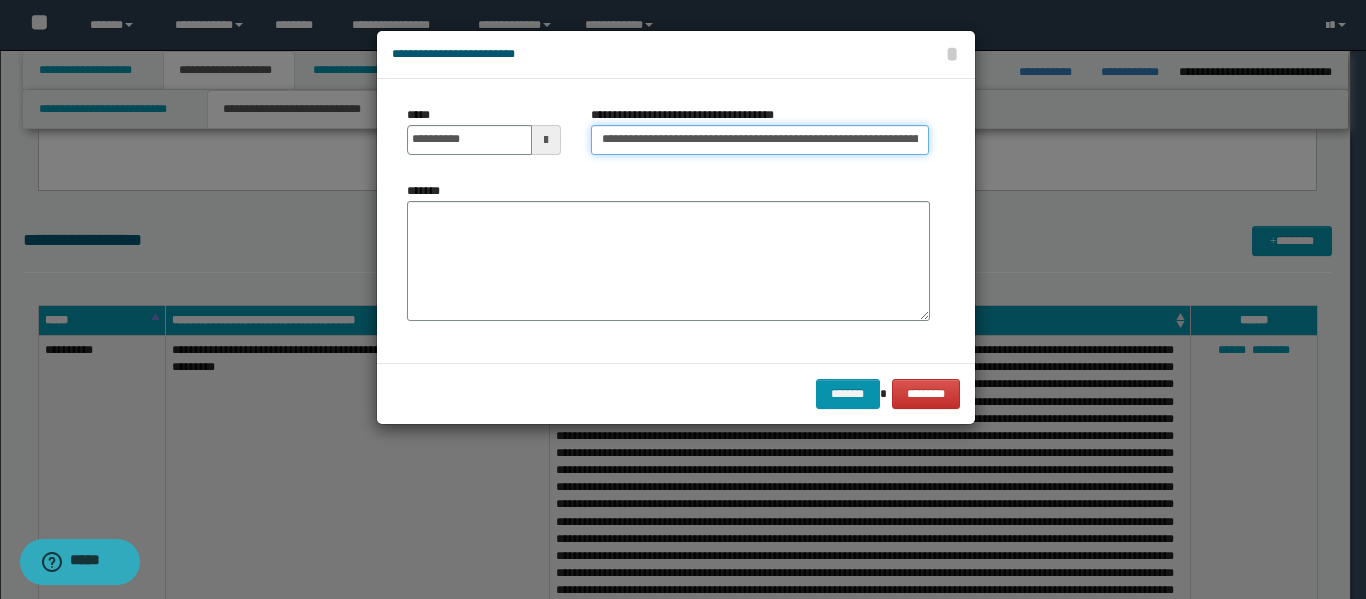 click on "**********" at bounding box center [760, 140] 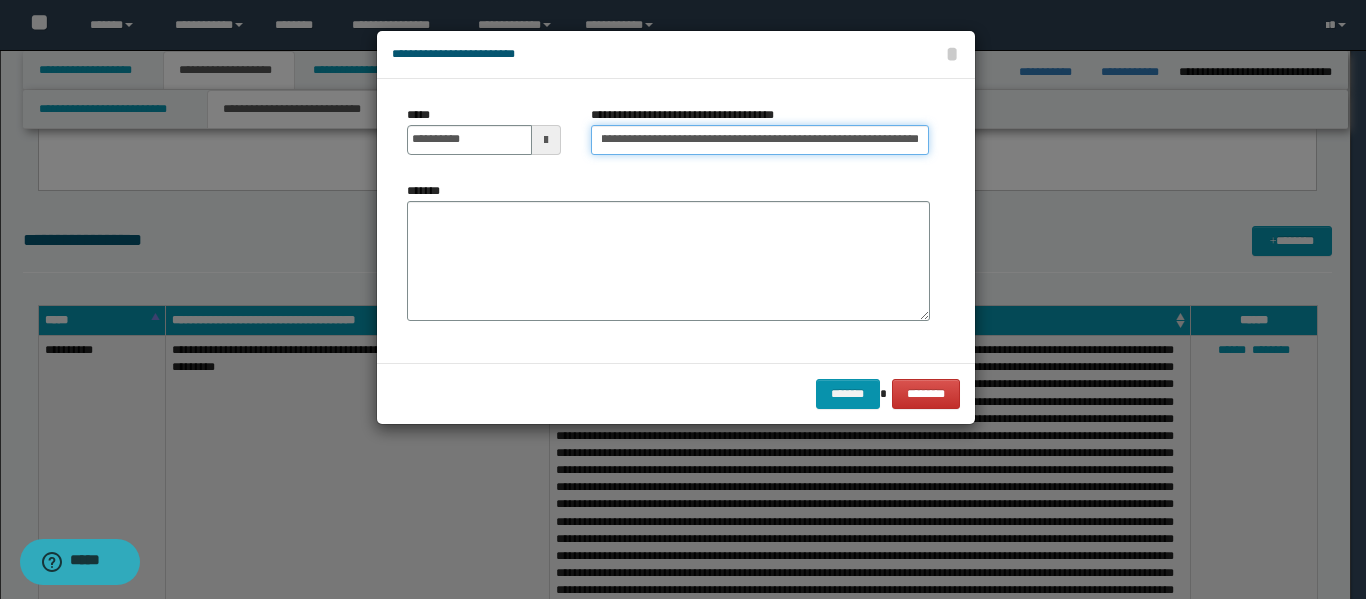 scroll, scrollTop: 0, scrollLeft: 181, axis: horizontal 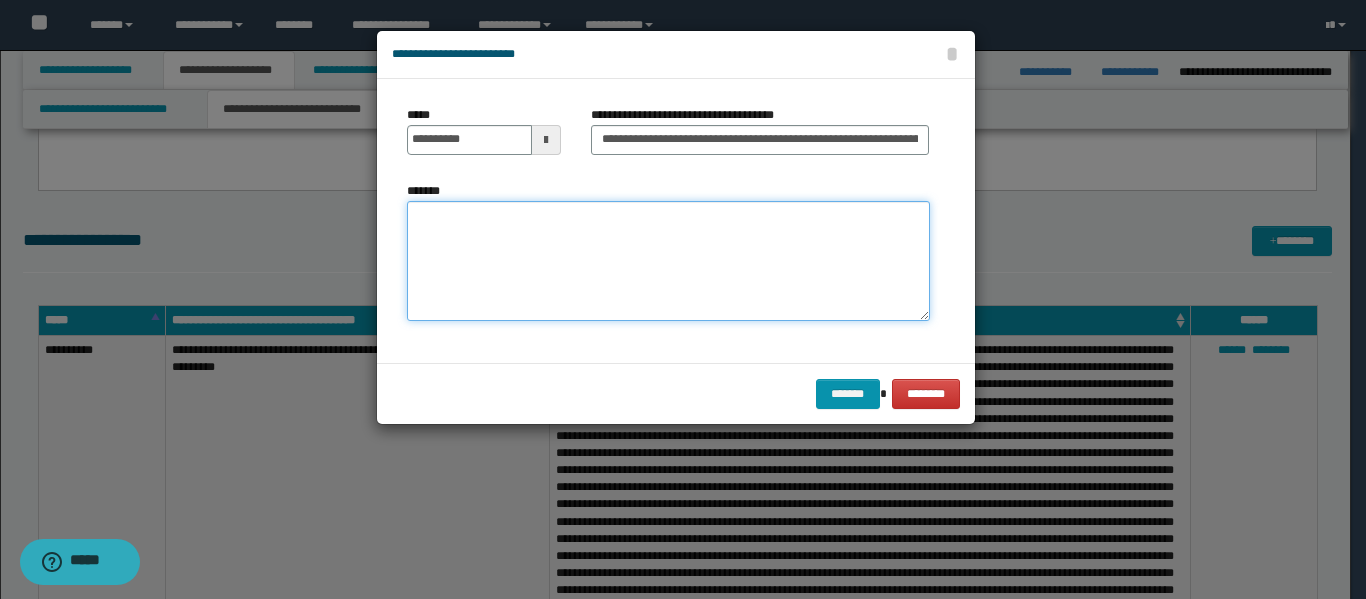 click on "*******" at bounding box center (668, 261) 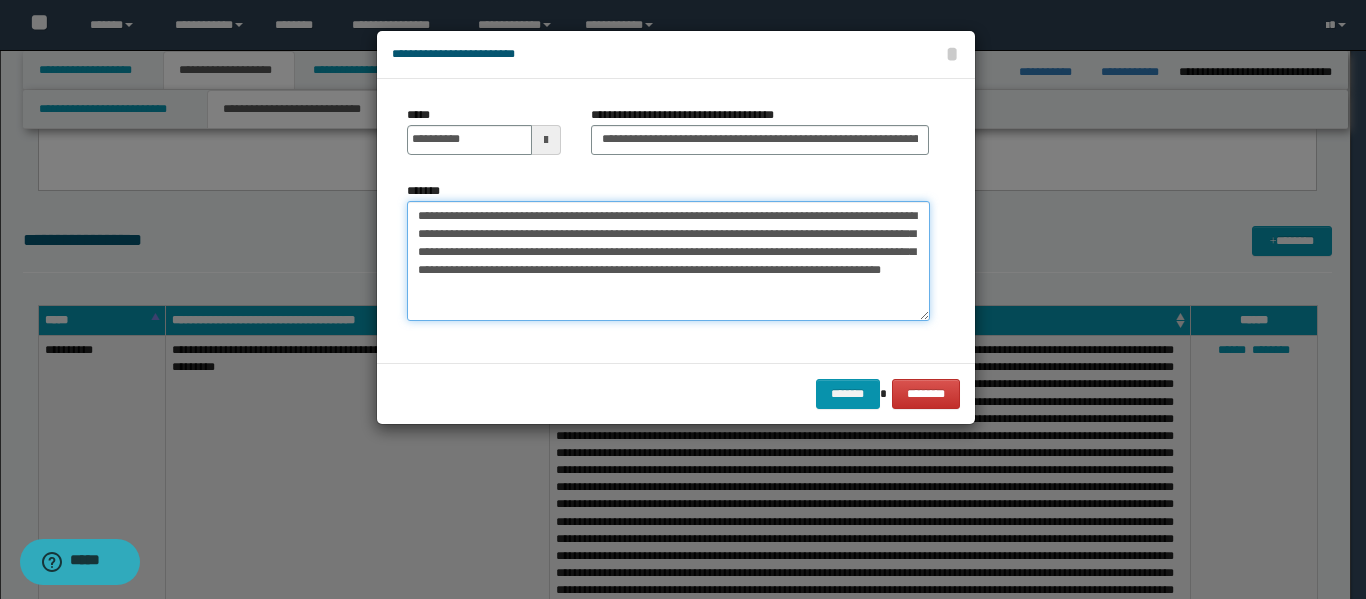 click on "**********" at bounding box center (668, 261) 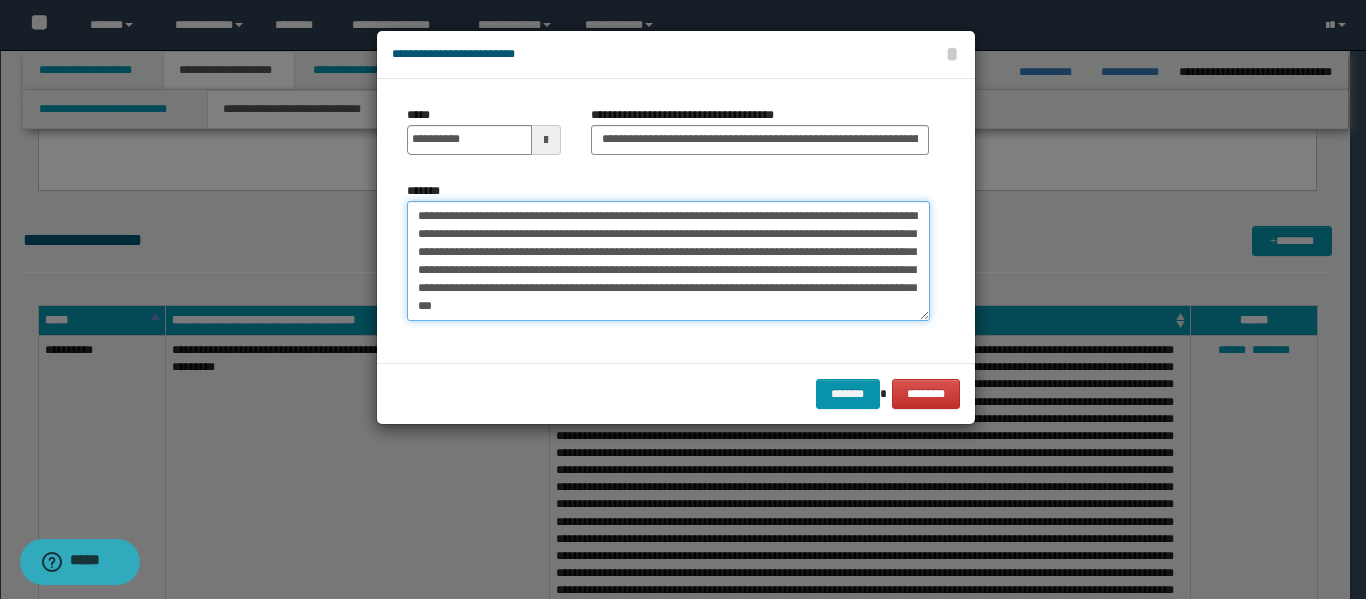 click on "**********" at bounding box center (668, 261) 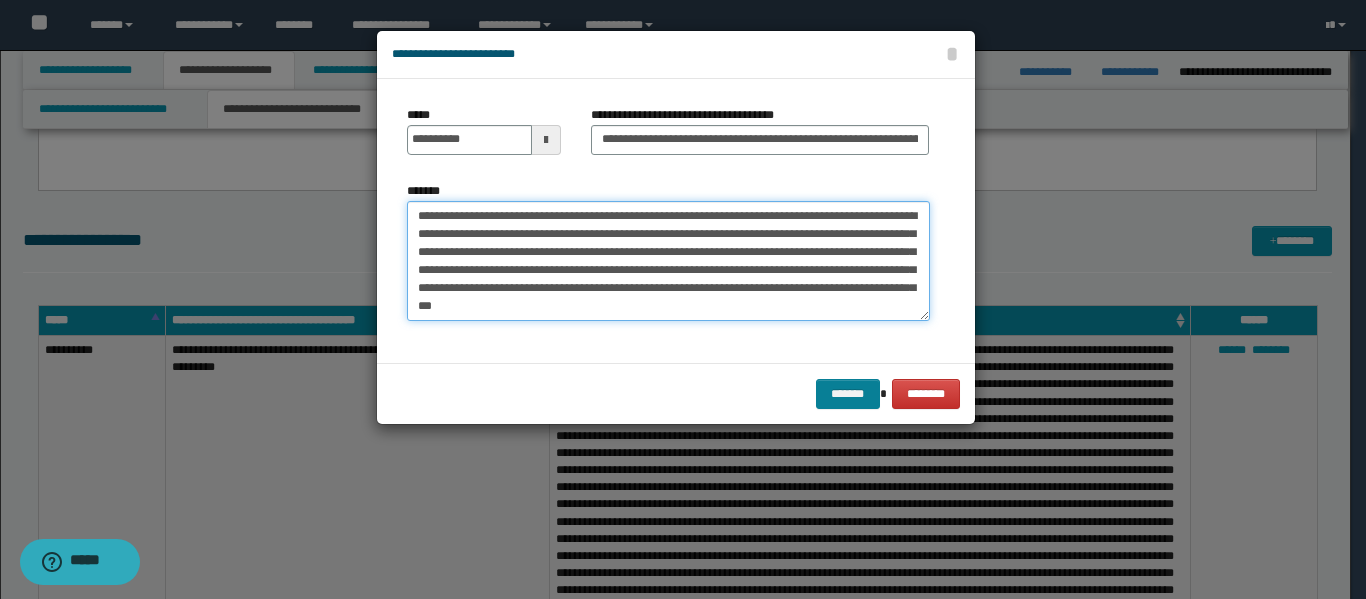 type on "**********" 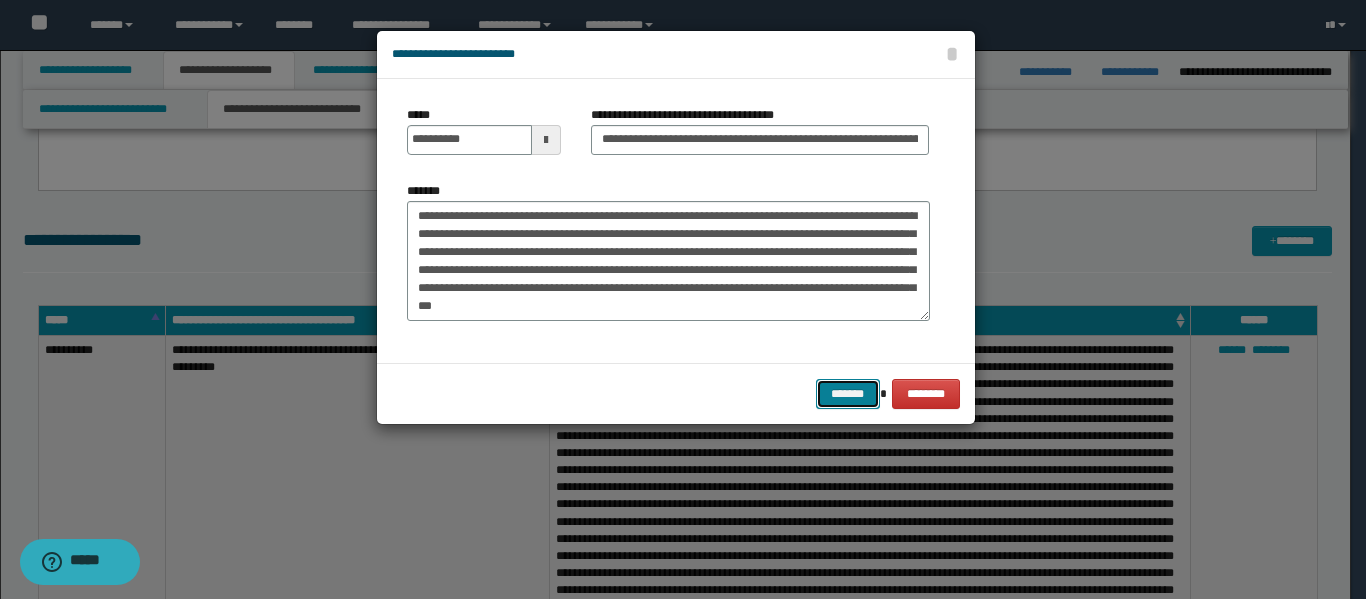 click on "*******" at bounding box center [848, 394] 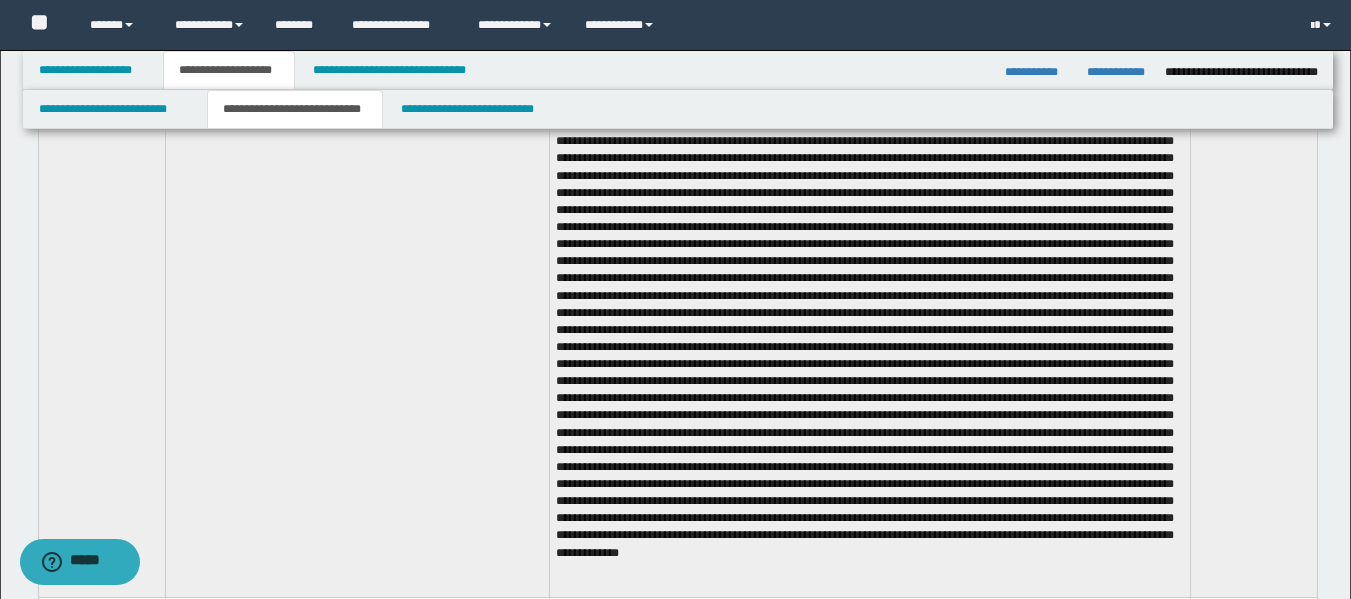 scroll, scrollTop: 1100, scrollLeft: 0, axis: vertical 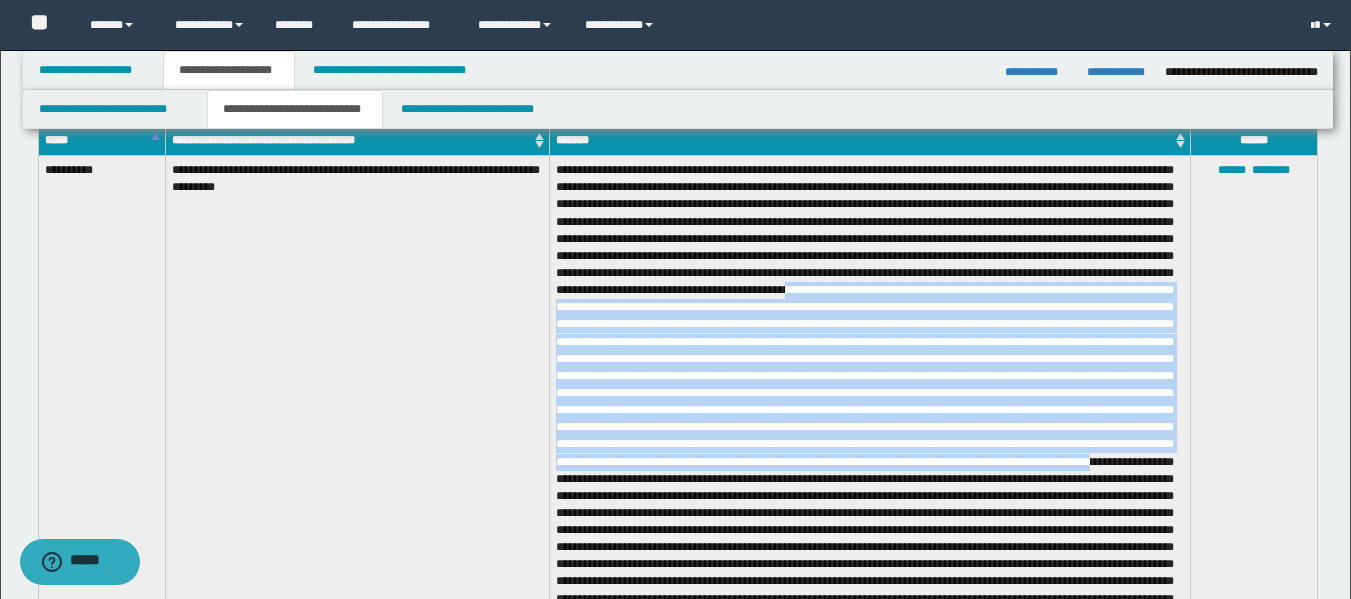 drag, startPoint x: 739, startPoint y: 375, endPoint x: 1167, endPoint y: 286, distance: 437.15558 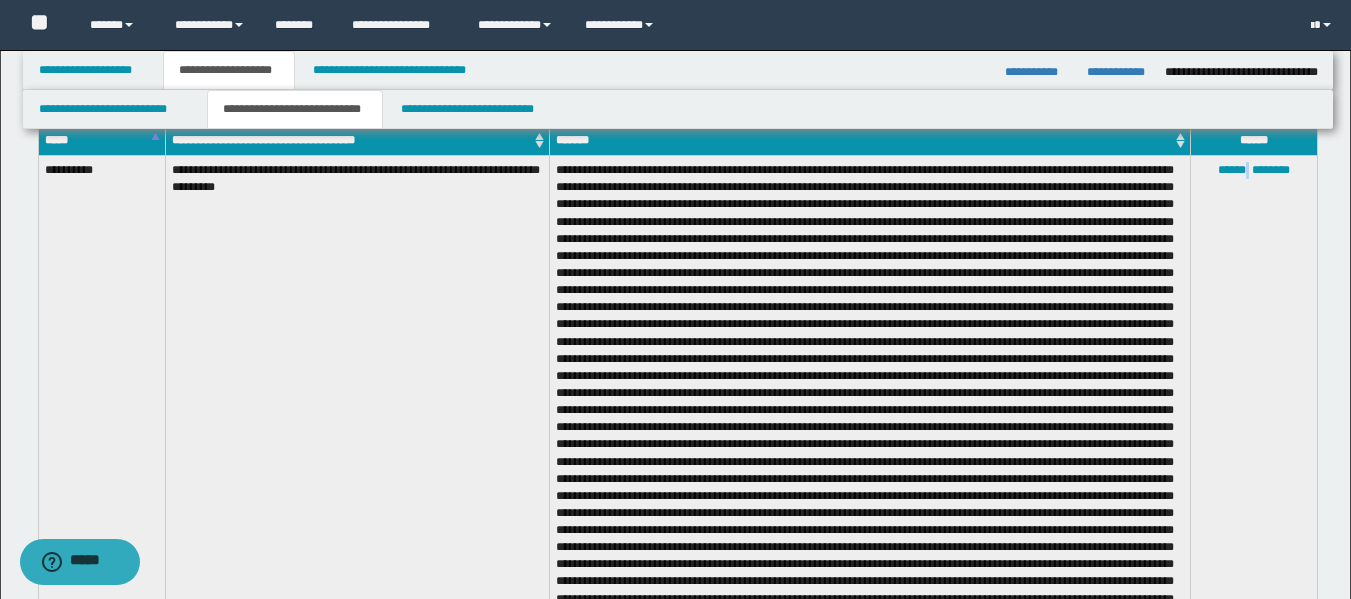 click on "******    ********" at bounding box center [1253, 460] 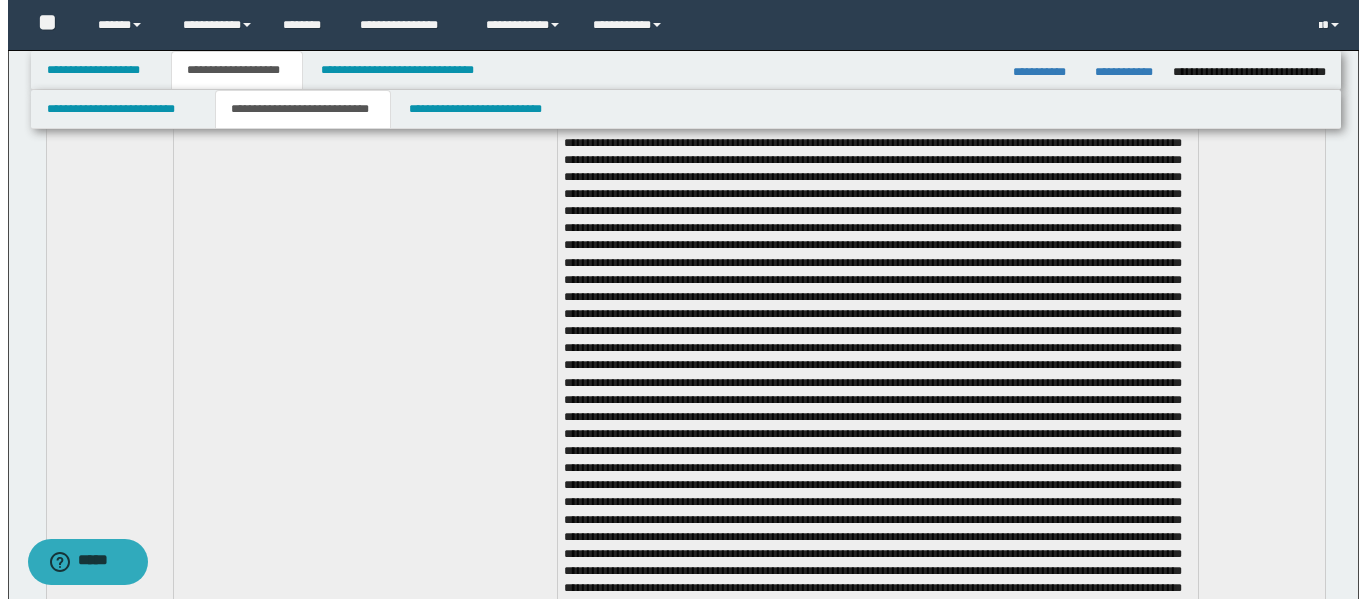 scroll, scrollTop: 1380, scrollLeft: 0, axis: vertical 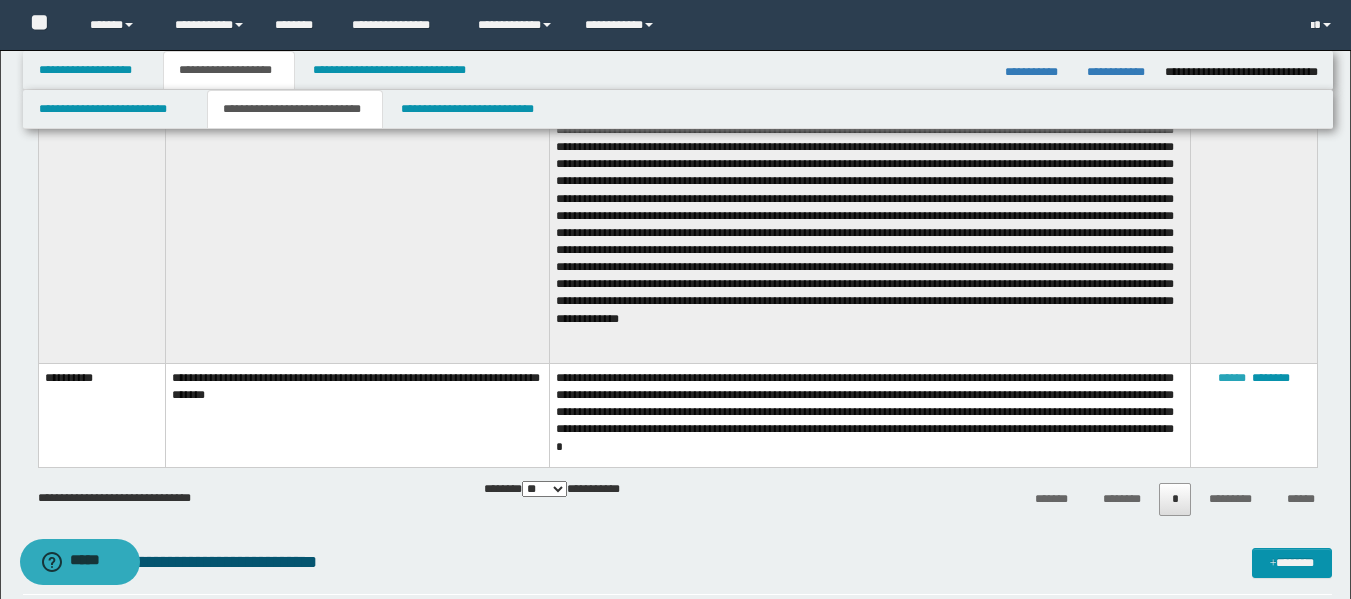 click on "******" at bounding box center [1232, 378] 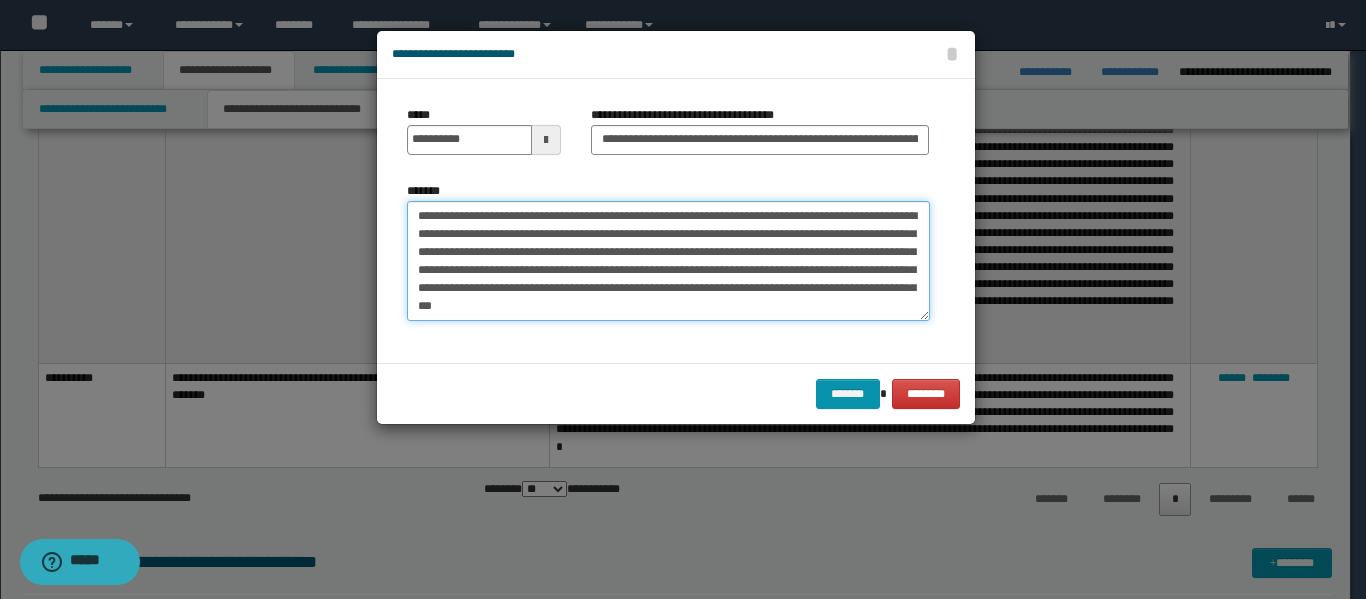 click on "**********" at bounding box center [668, 261] 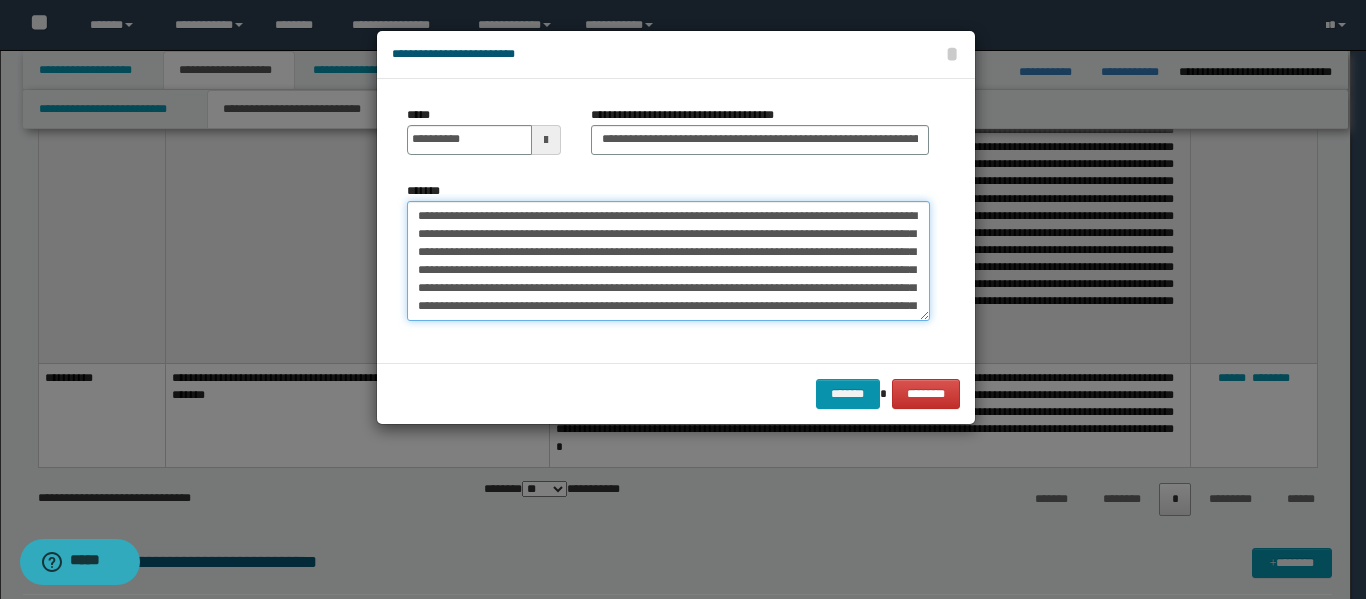 scroll, scrollTop: 264, scrollLeft: 0, axis: vertical 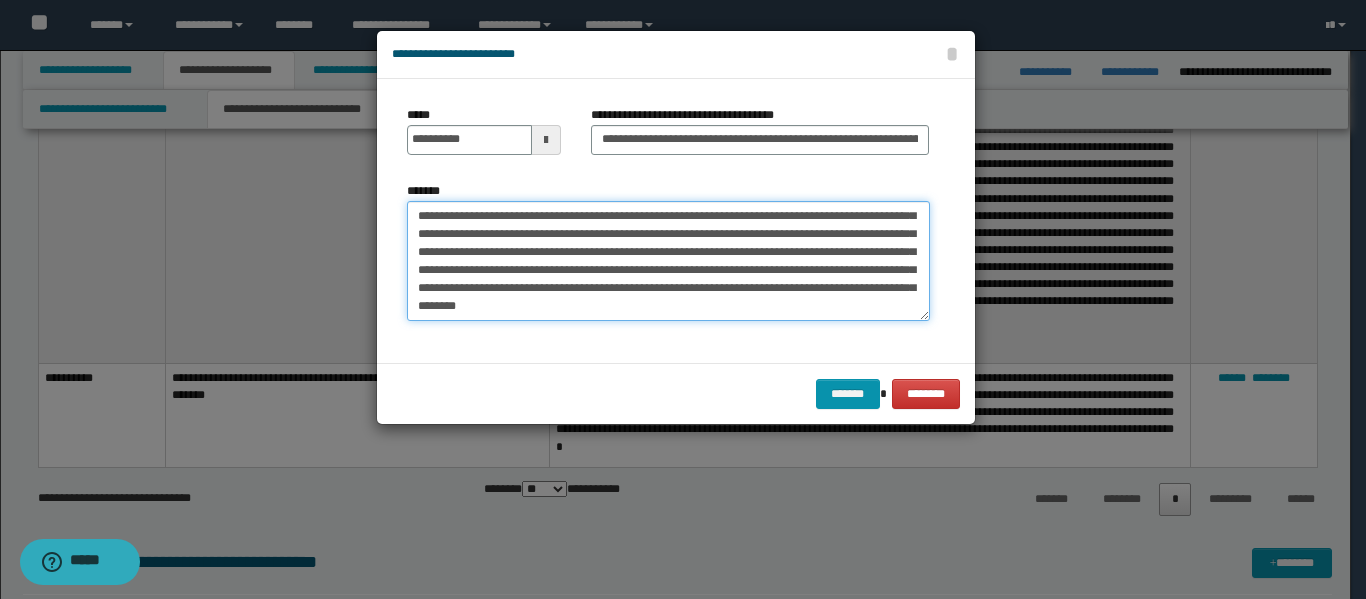 click on "*******" at bounding box center (668, 261) 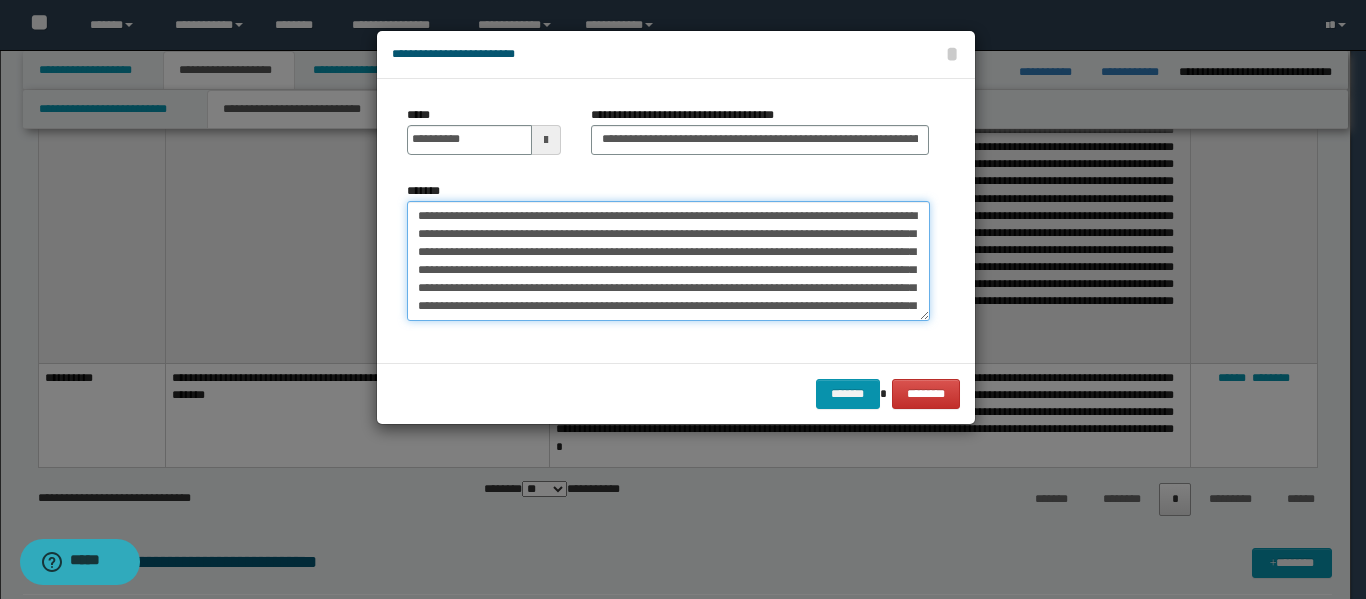 scroll, scrollTop: 100, scrollLeft: 0, axis: vertical 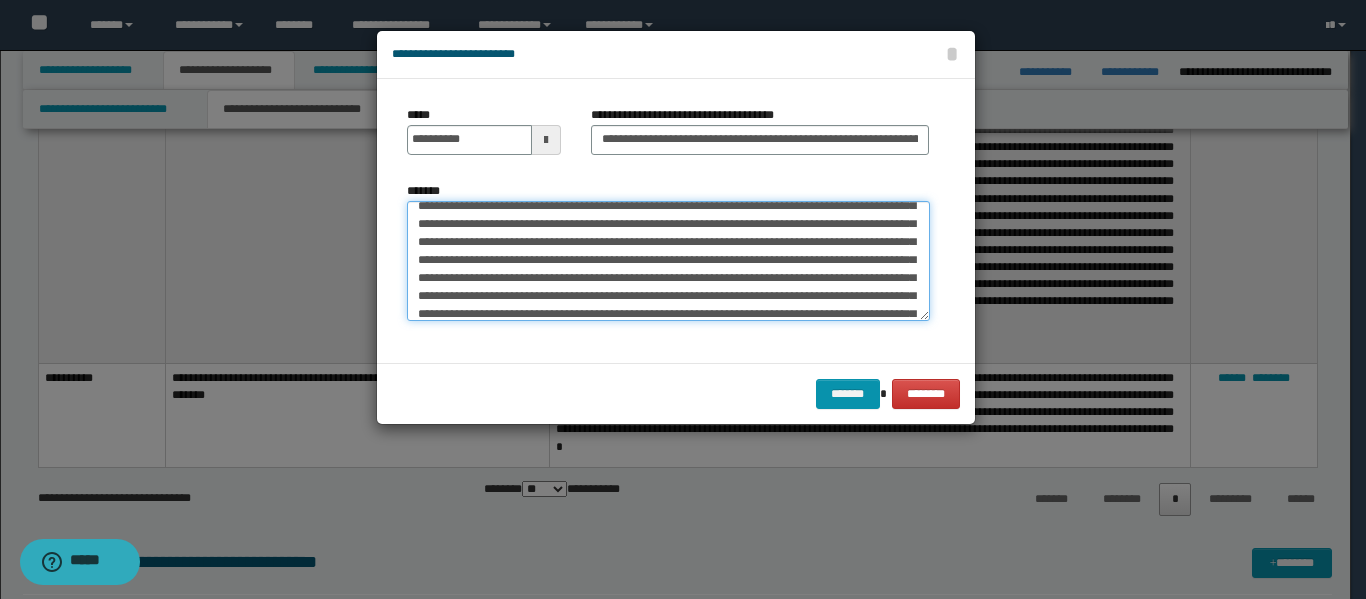 click on "*******" at bounding box center (668, 261) 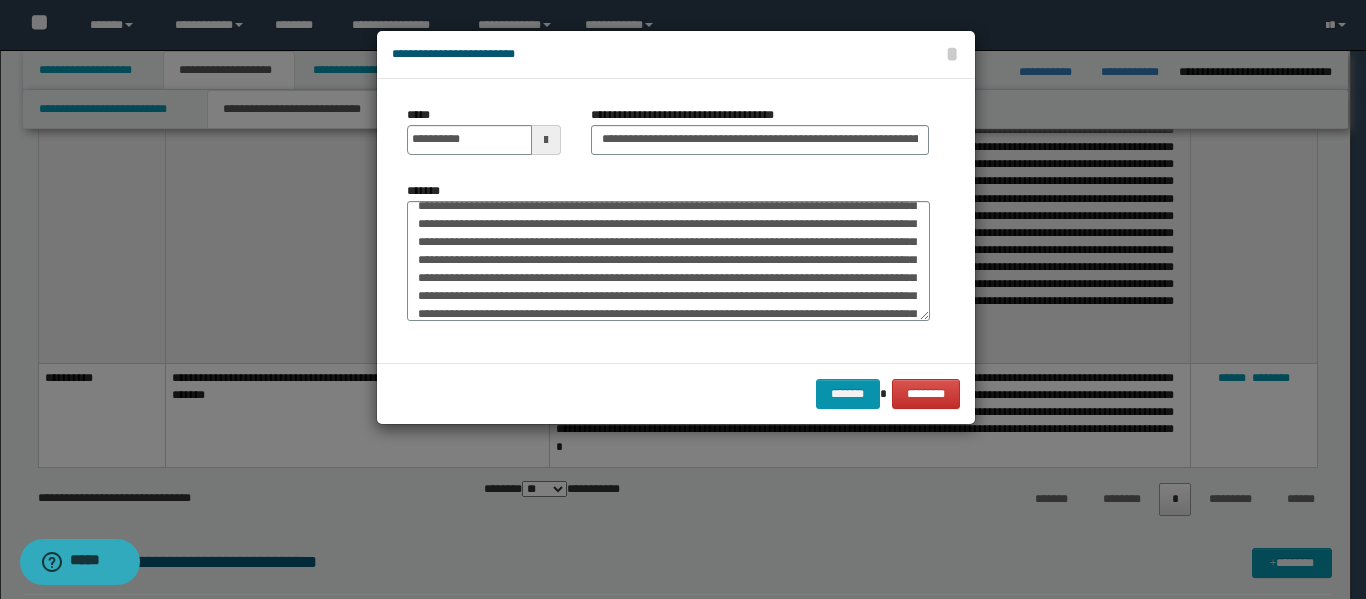 click on "*******" at bounding box center [668, 251] 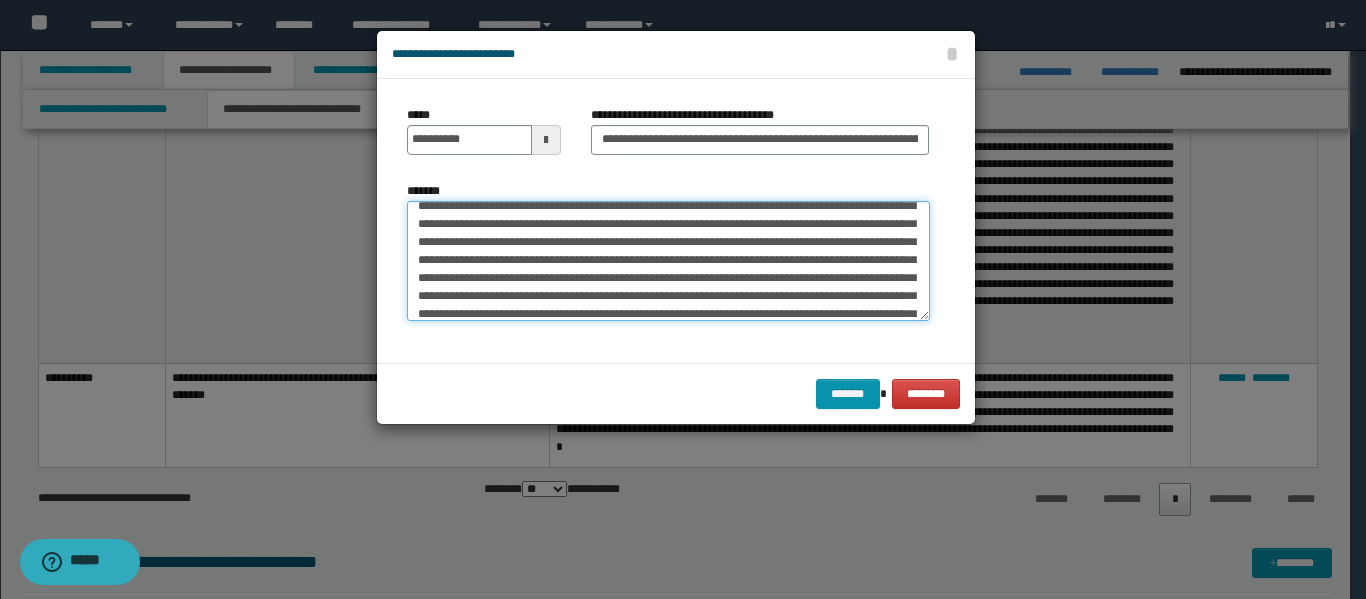 click on "*******" at bounding box center (668, 261) 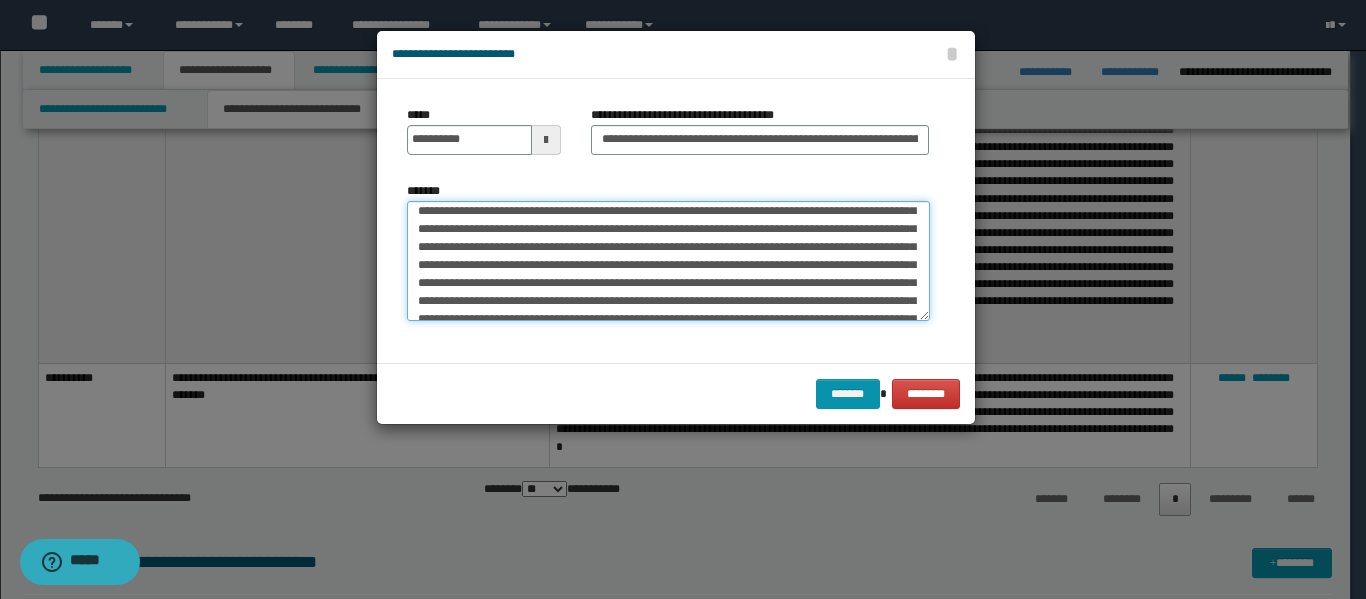 click on "*******" at bounding box center (668, 261) 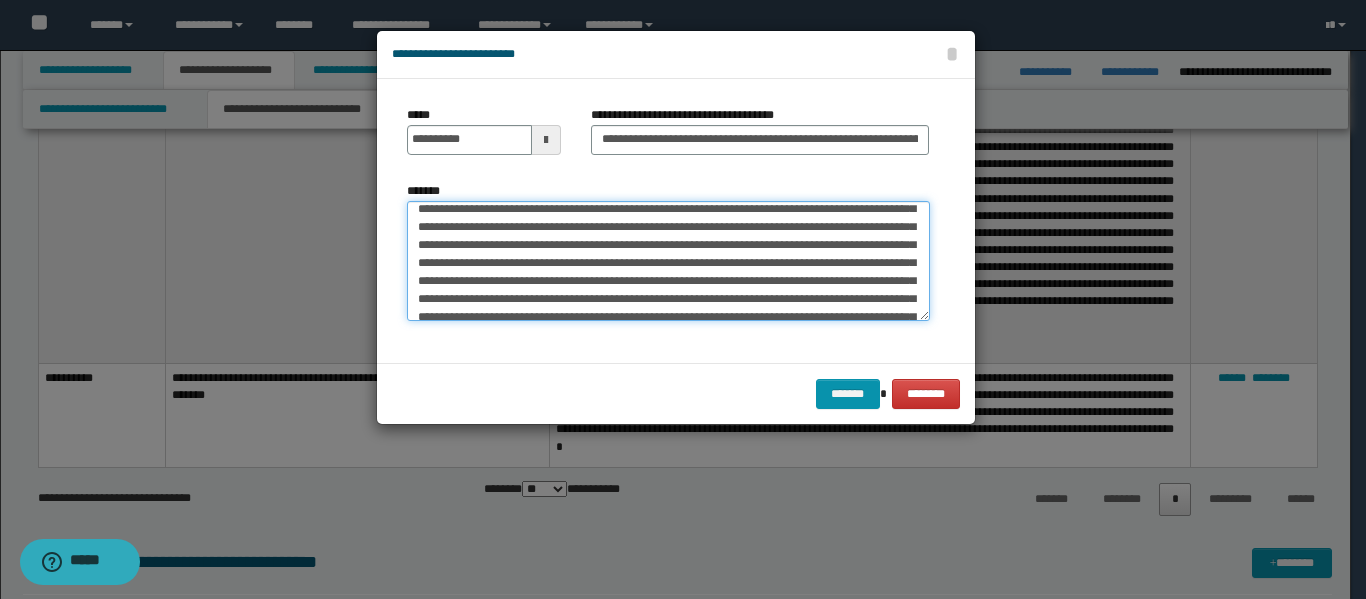 scroll, scrollTop: 0, scrollLeft: 0, axis: both 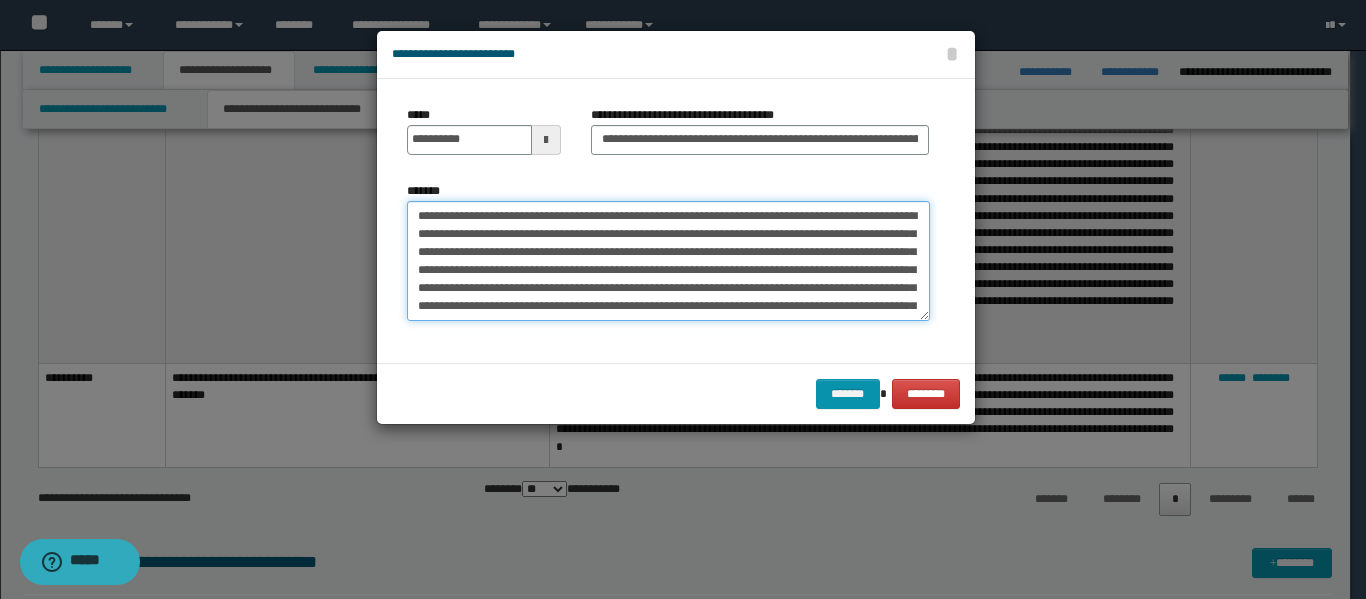 drag, startPoint x: 422, startPoint y: 284, endPoint x: 615, endPoint y: 115, distance: 256.5346 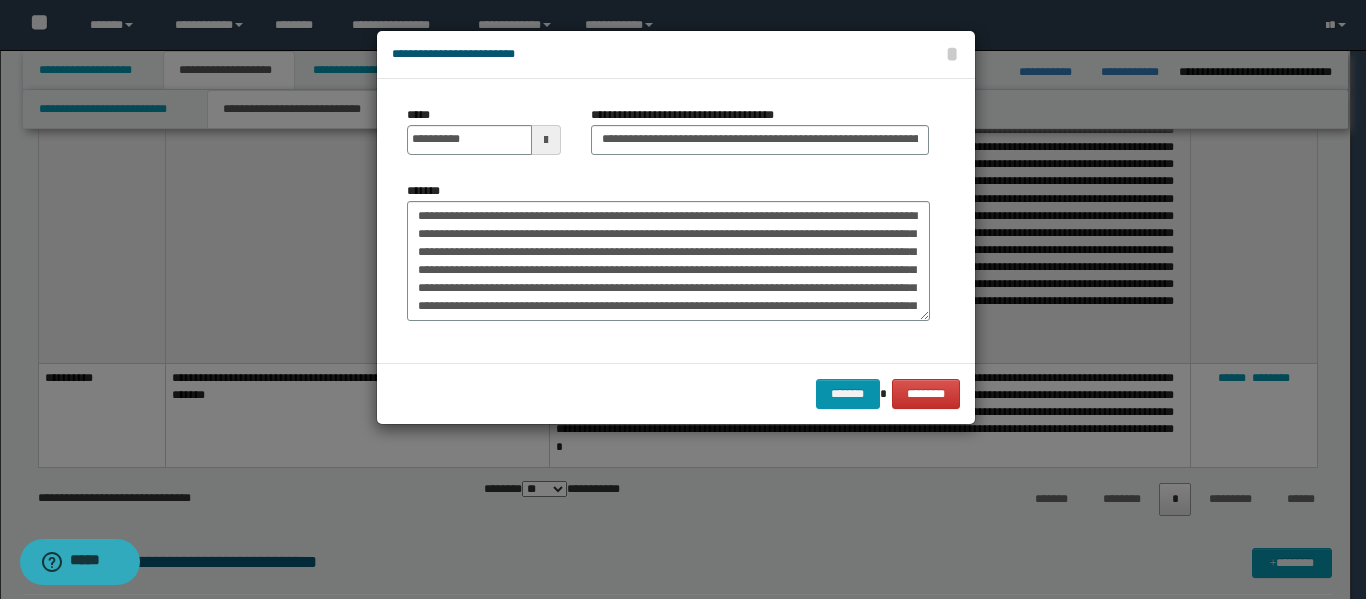 click at bounding box center [683, 299] 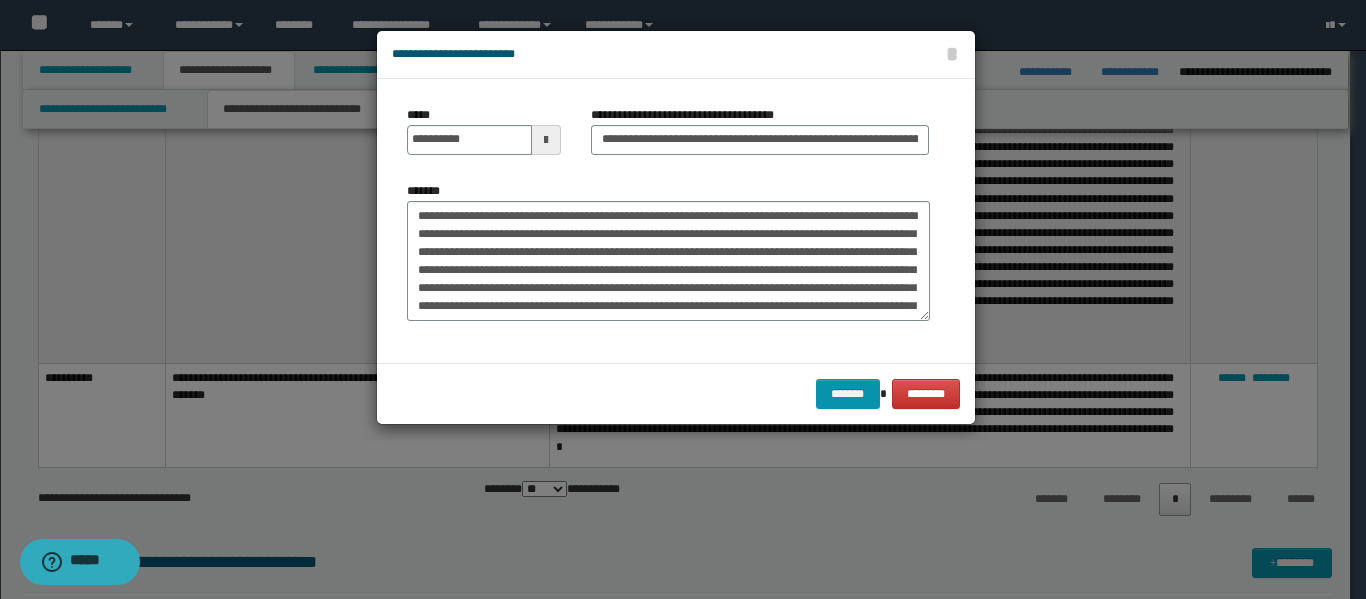 scroll, scrollTop: 100, scrollLeft: 0, axis: vertical 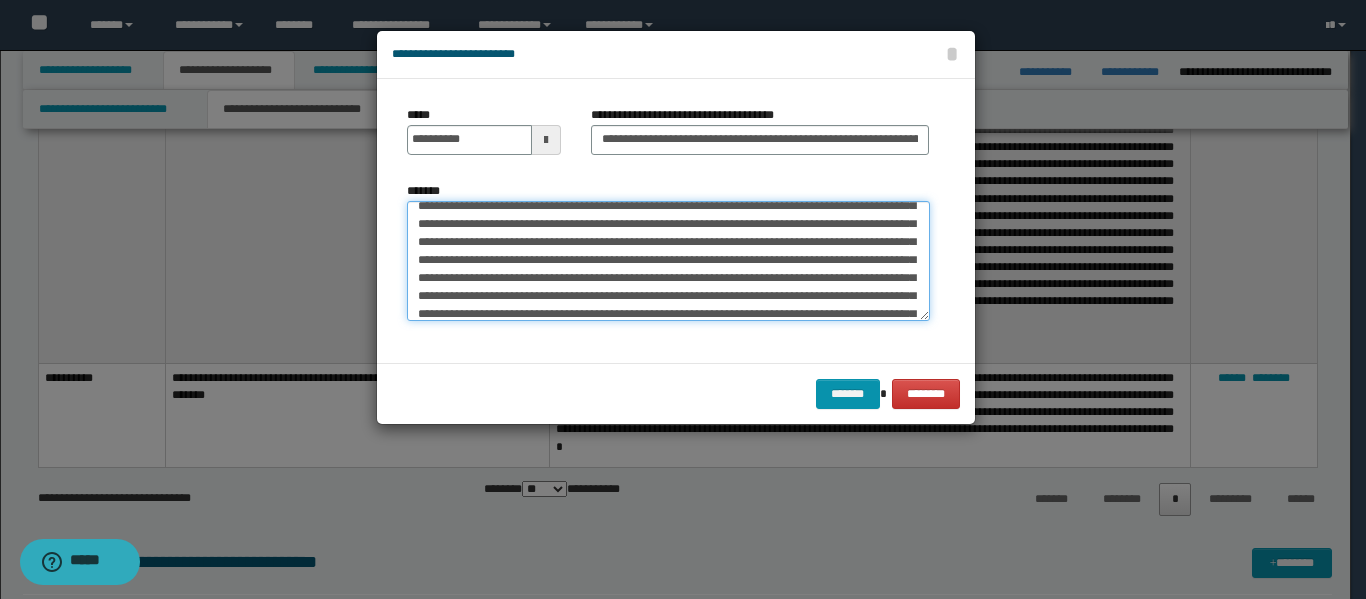 click on "*******" at bounding box center (668, 261) 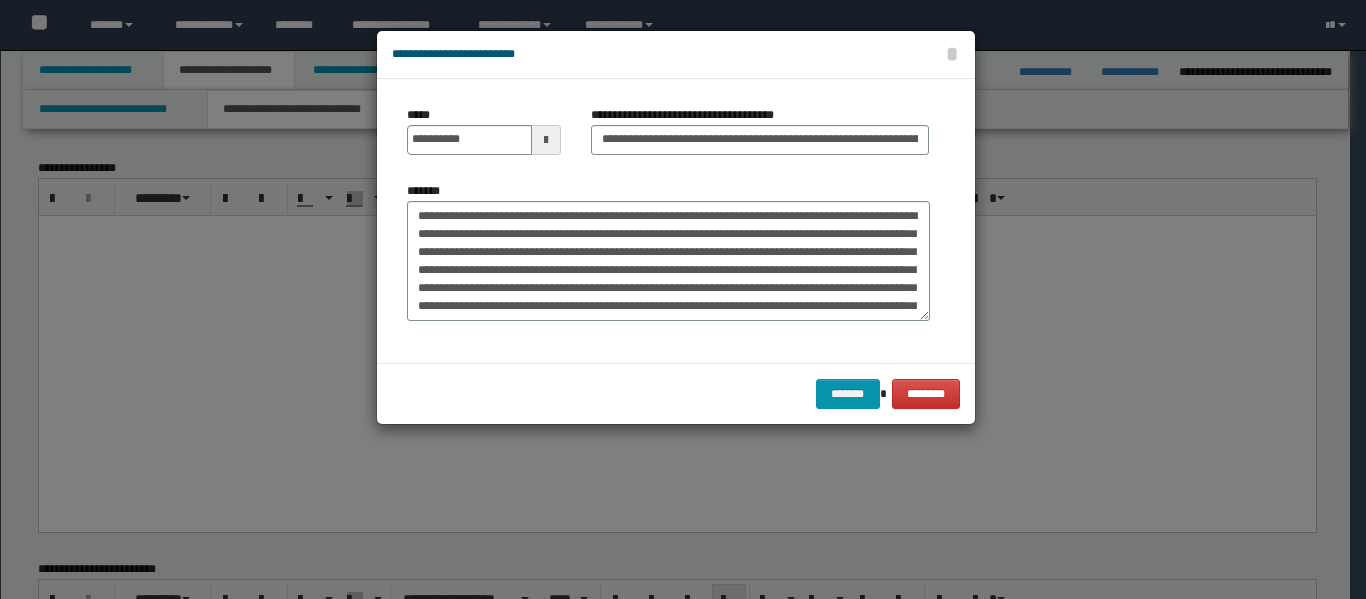 scroll, scrollTop: 1380, scrollLeft: 0, axis: vertical 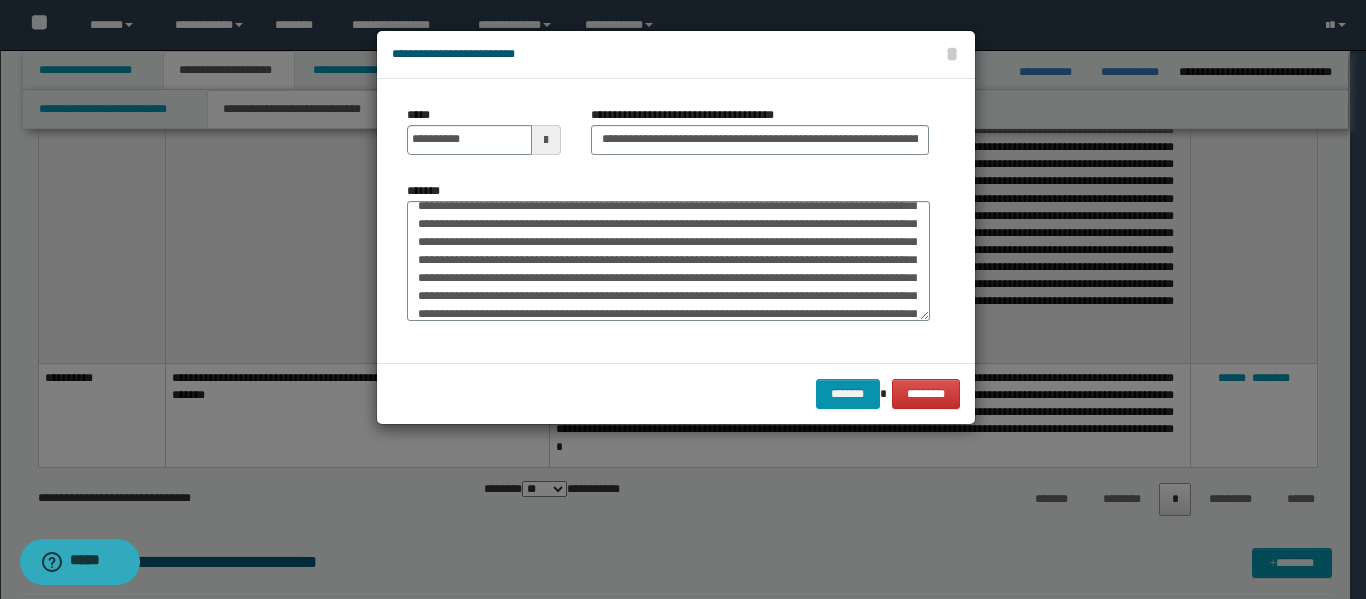 click on "*******" at bounding box center (668, 261) 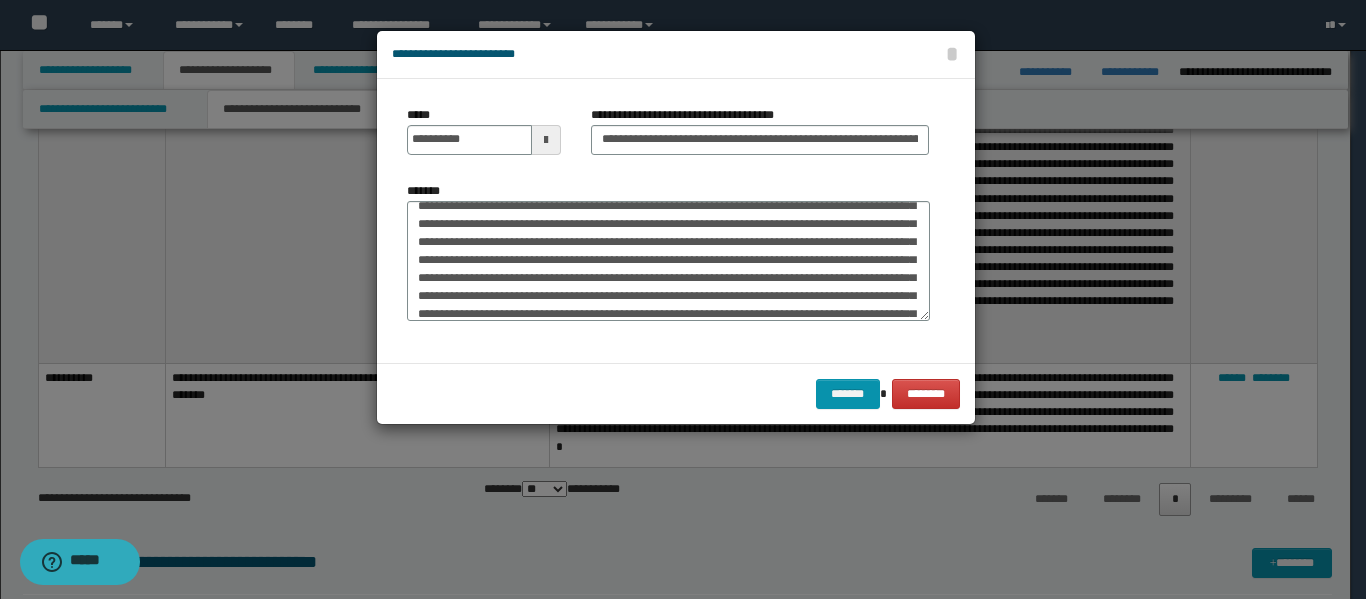 click on "*******" at bounding box center (668, 261) 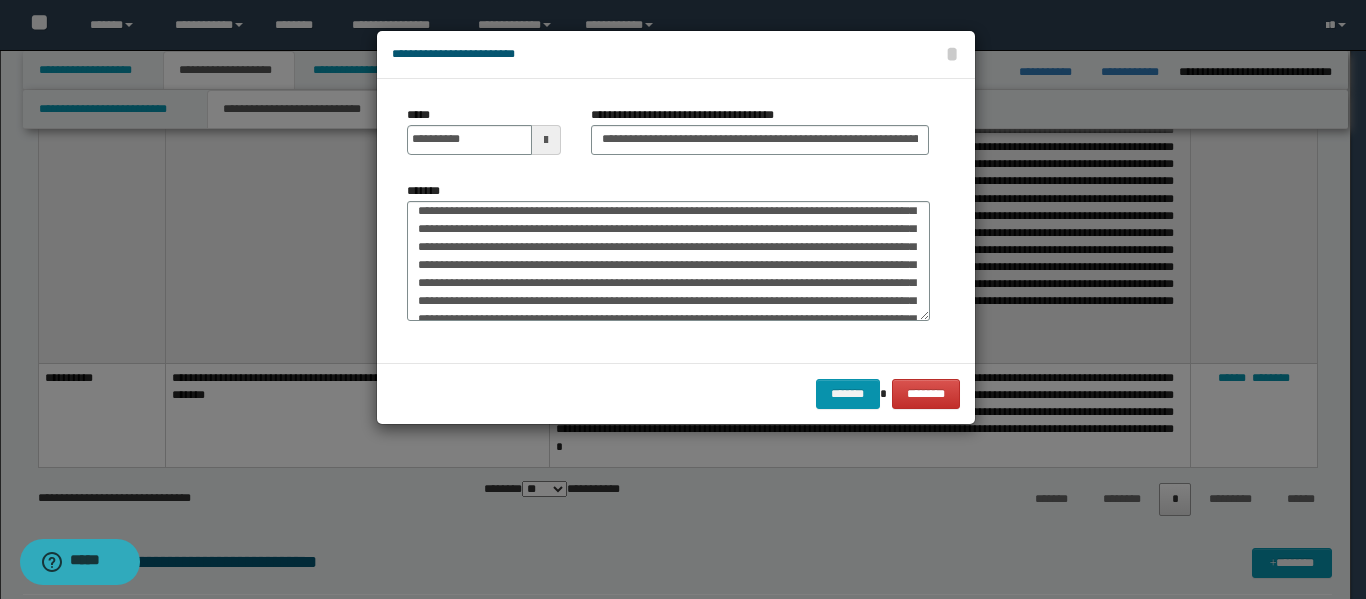 scroll, scrollTop: 202, scrollLeft: 0, axis: vertical 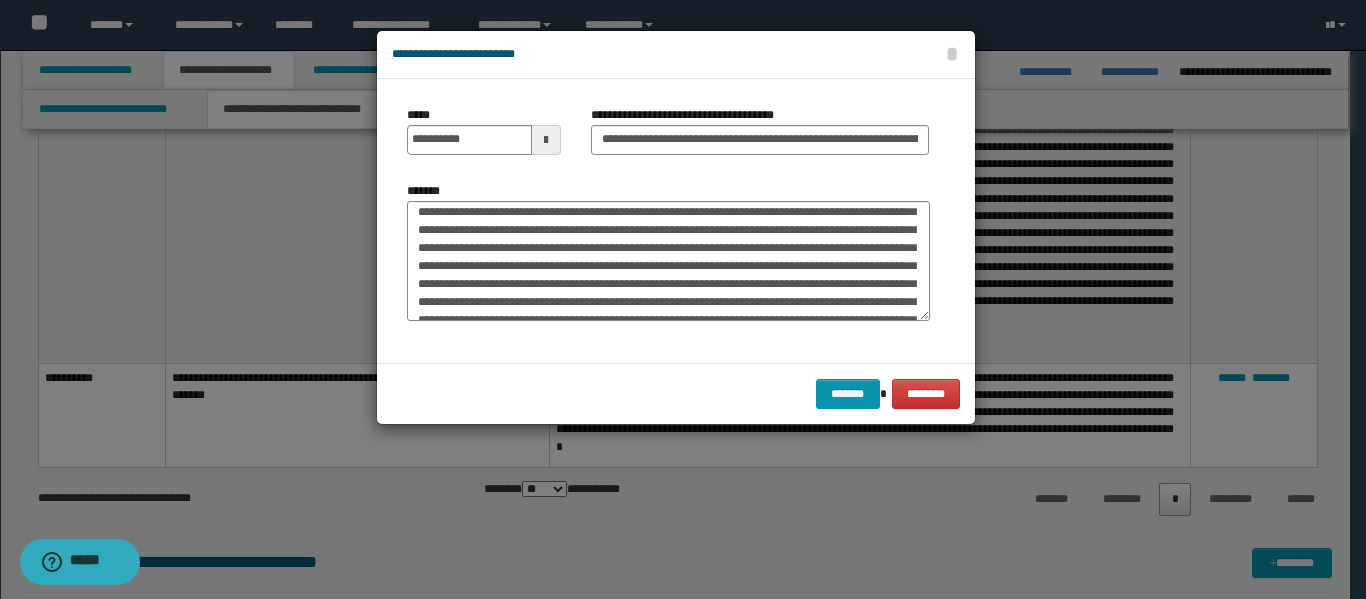 drag, startPoint x: 472, startPoint y: 225, endPoint x: 572, endPoint y: 199, distance: 103.32473 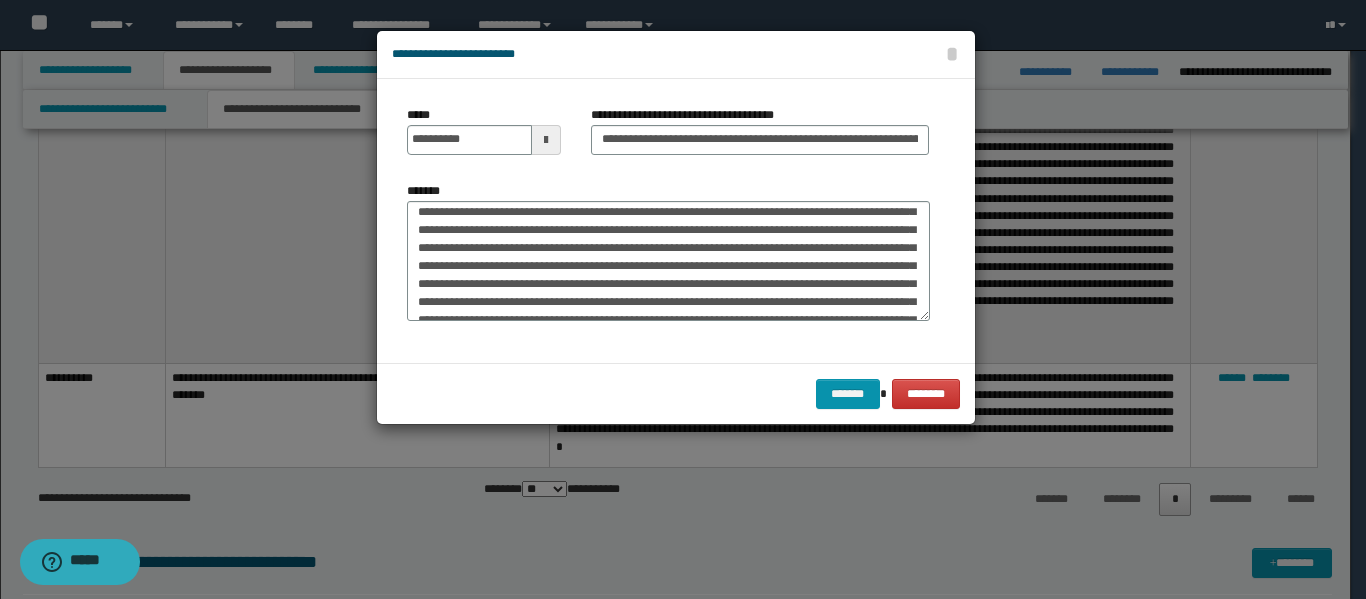 drag, startPoint x: 600, startPoint y: 282, endPoint x: 660, endPoint y: 261, distance: 63.56886 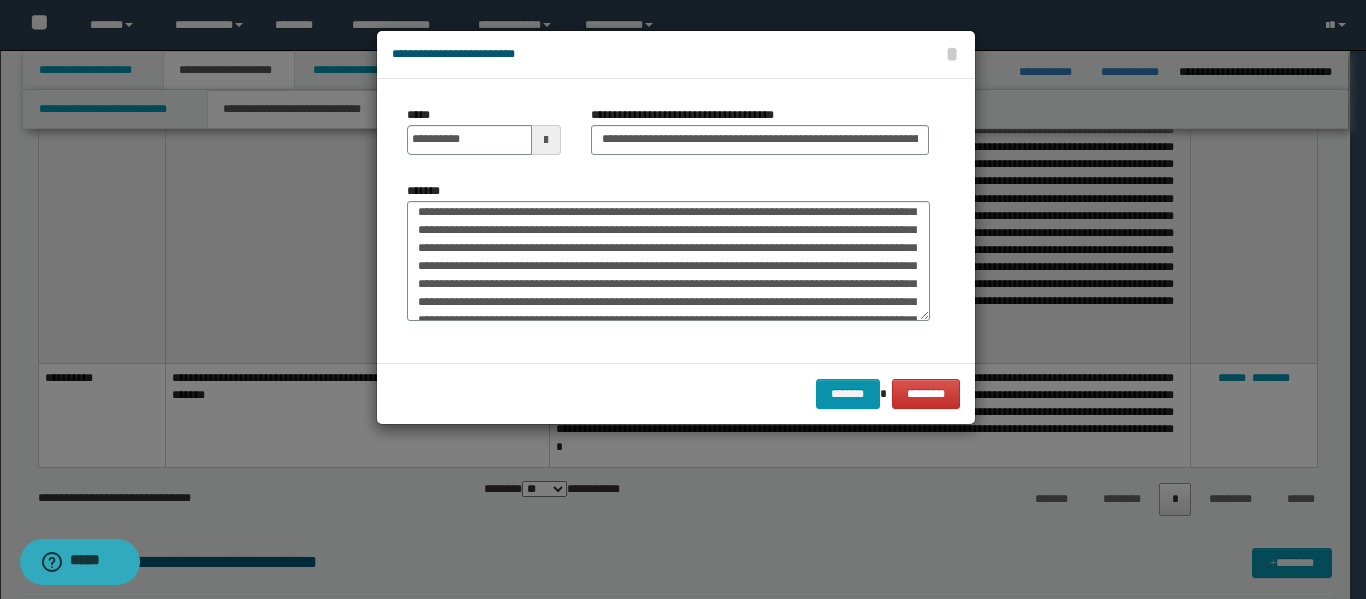 click on "*******" at bounding box center [668, 261] 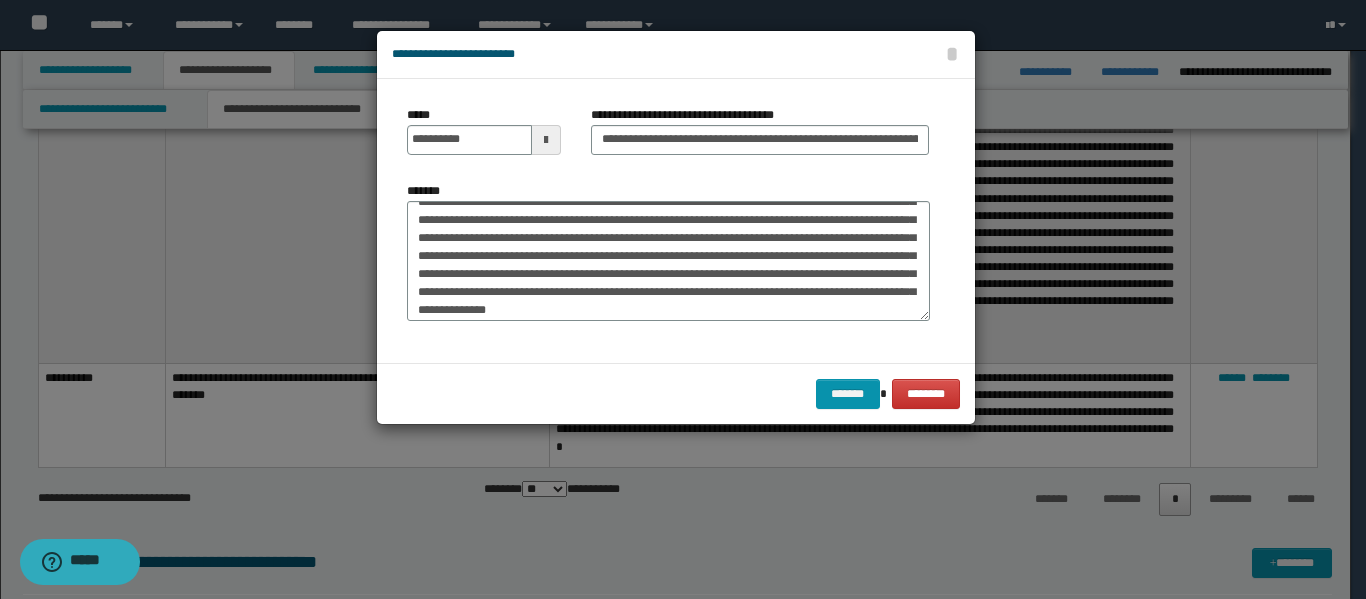 scroll, scrollTop: 288, scrollLeft: 0, axis: vertical 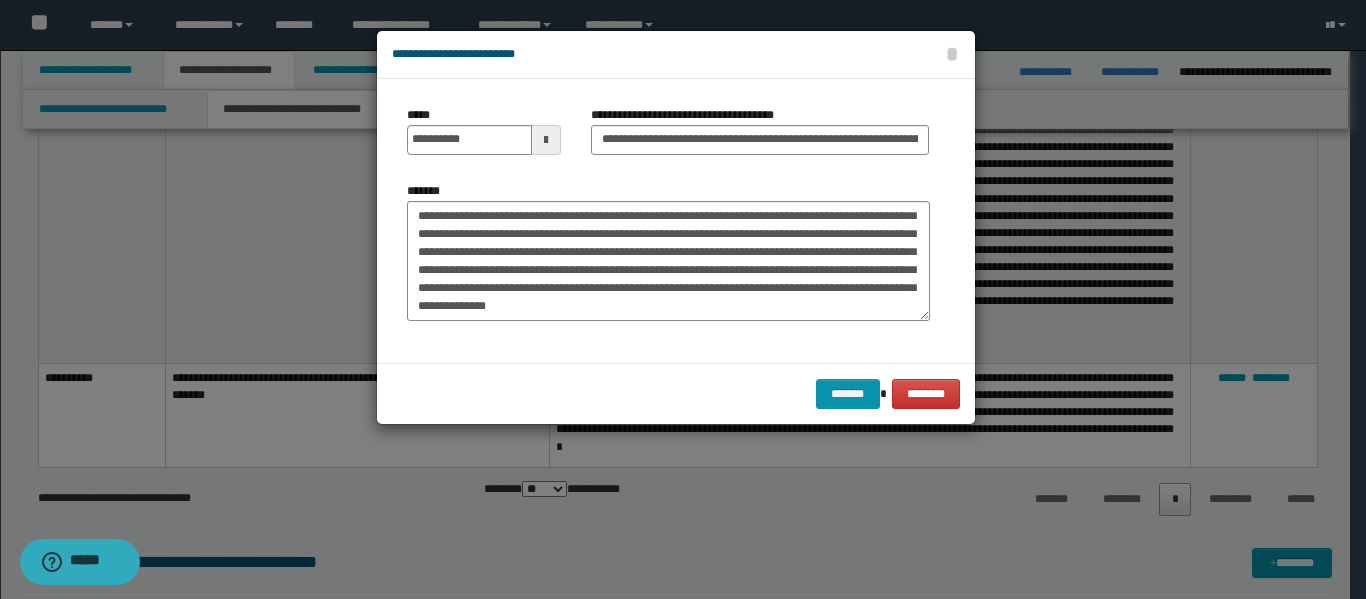 click on "*******" at bounding box center (668, 261) 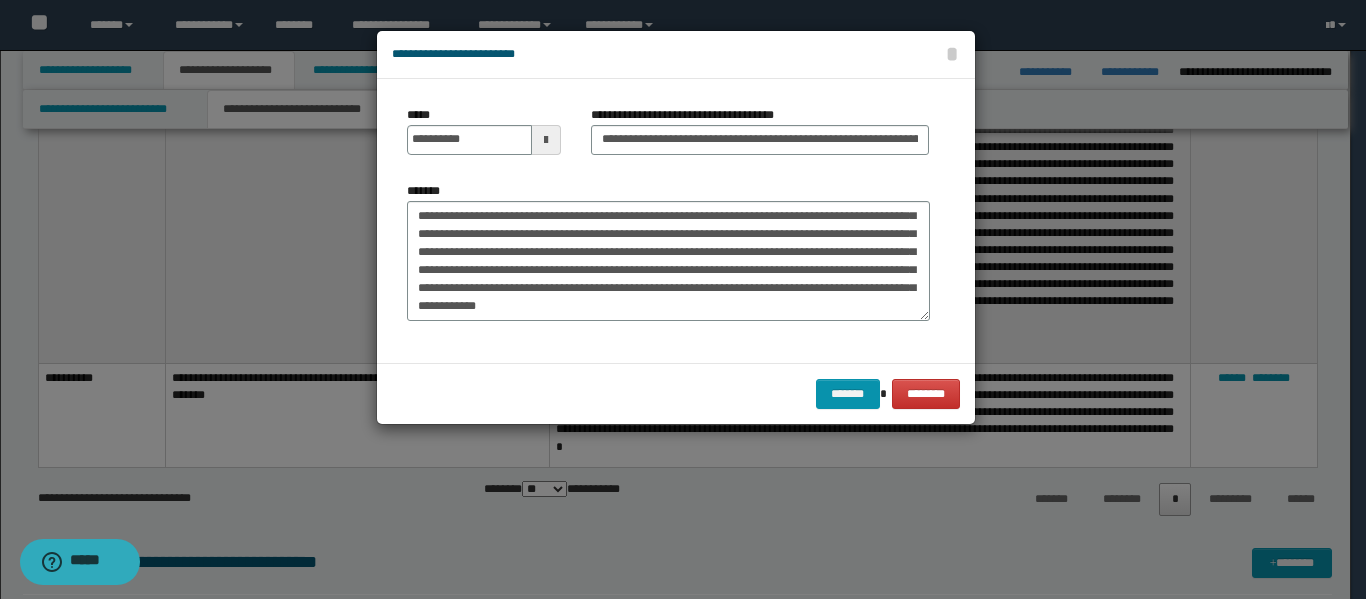 click on "*******" at bounding box center (668, 261) 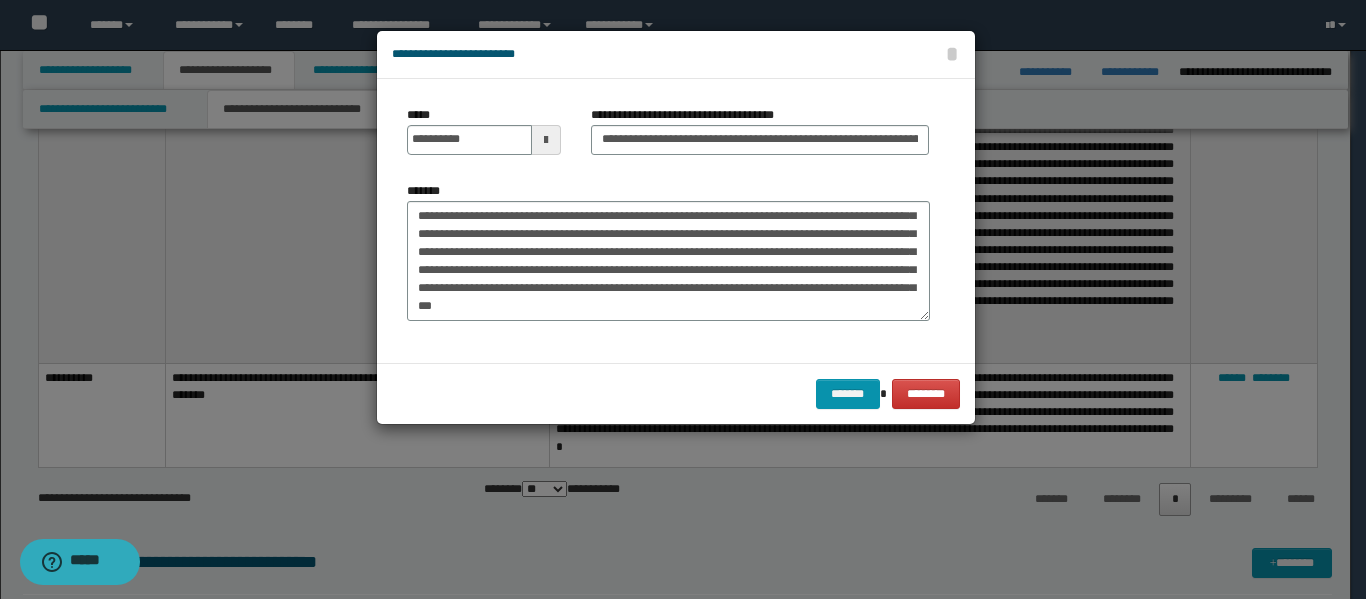 click on "*******" at bounding box center [668, 261] 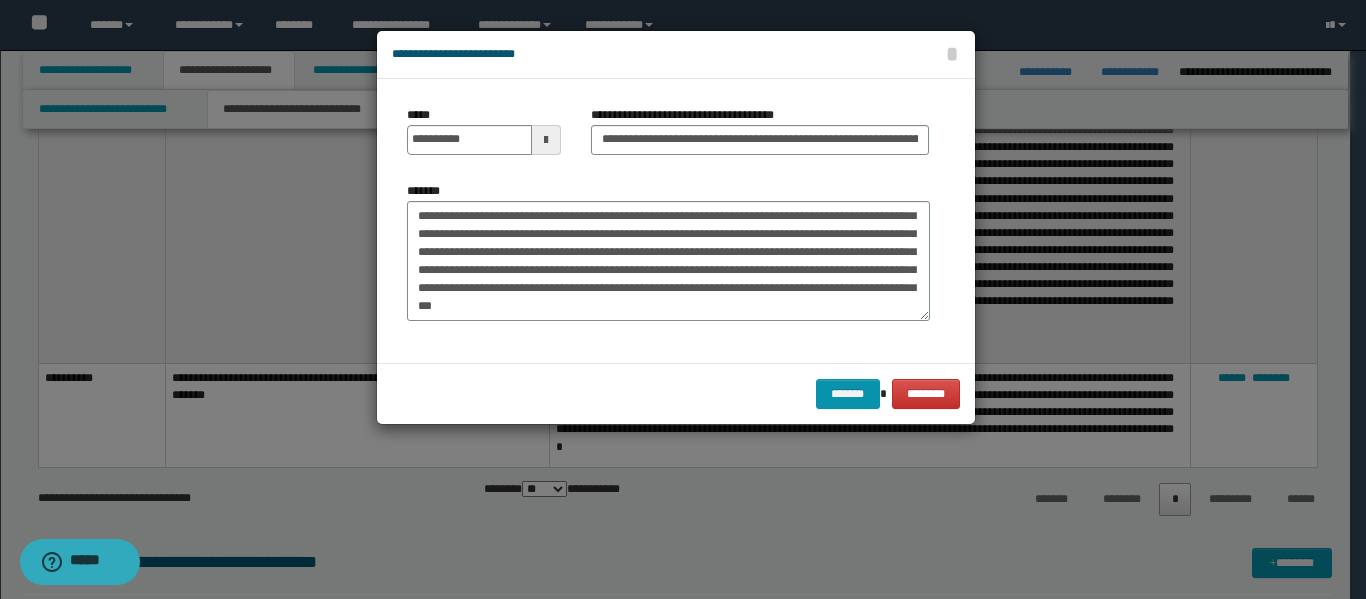 click on "********" 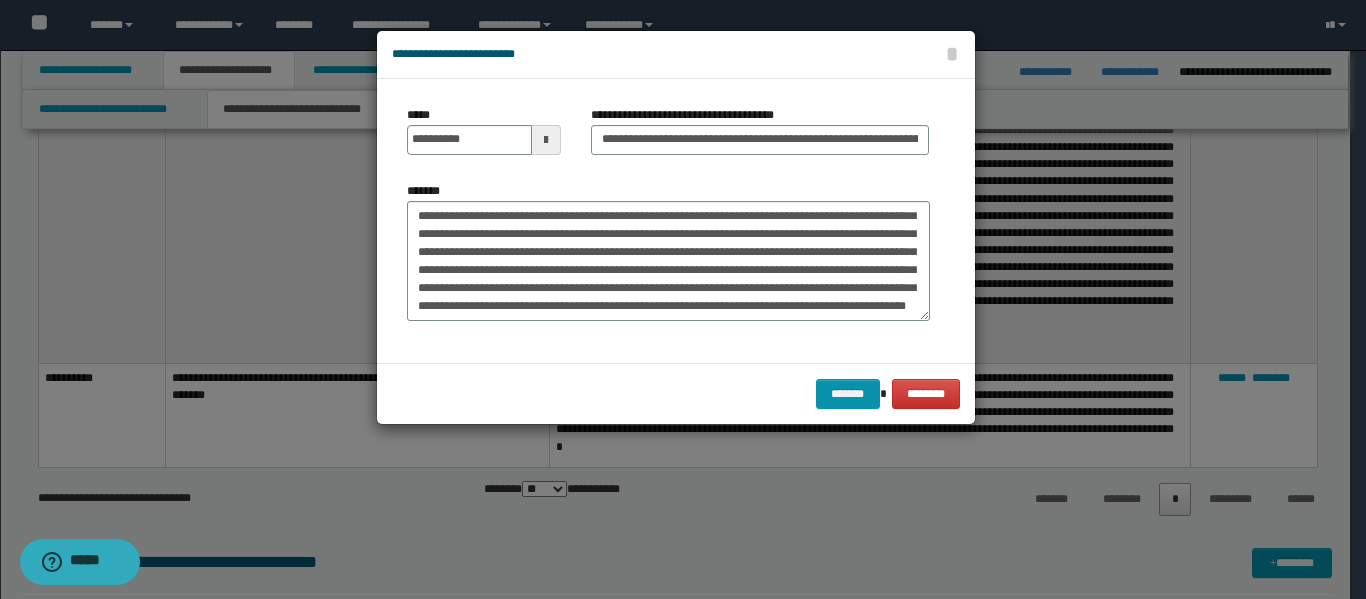 click on "*******" at bounding box center (668, 261) 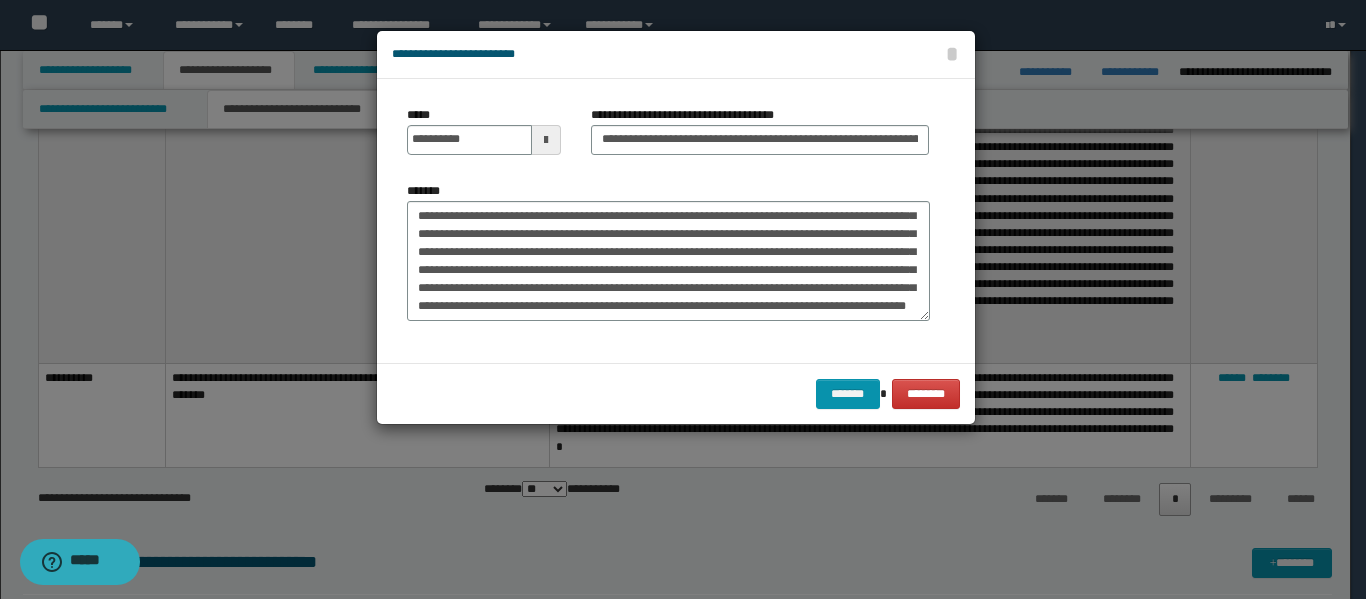 click on "*****" 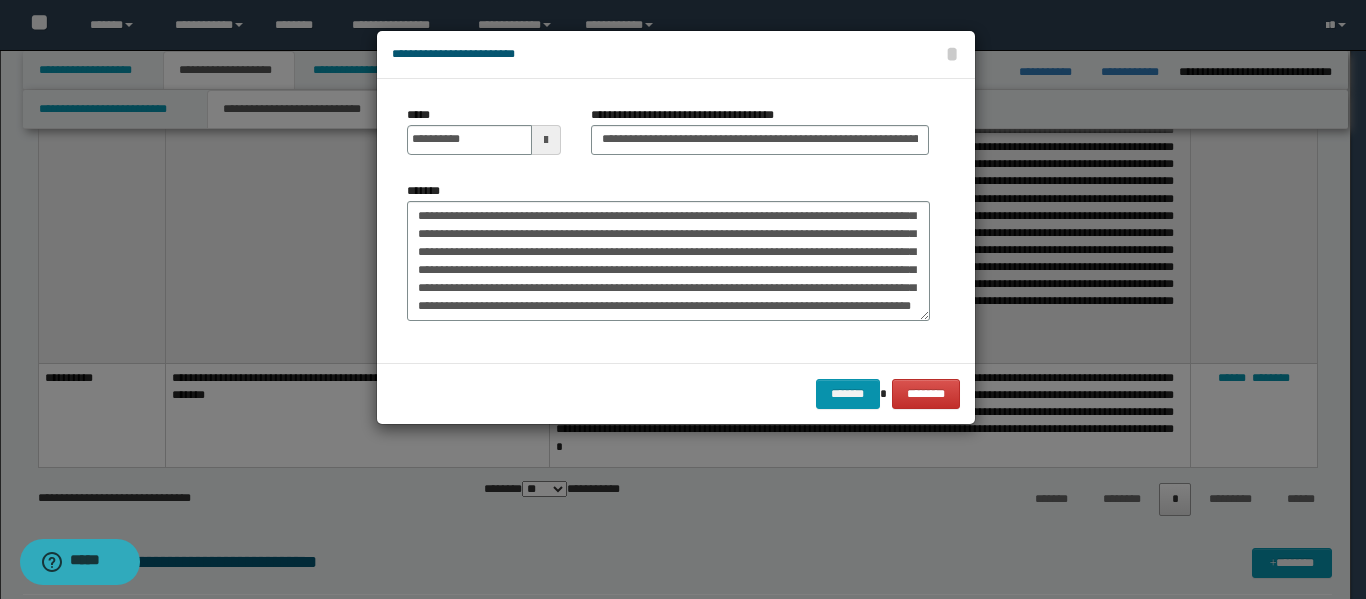 click on "*******" at bounding box center [668, 261] 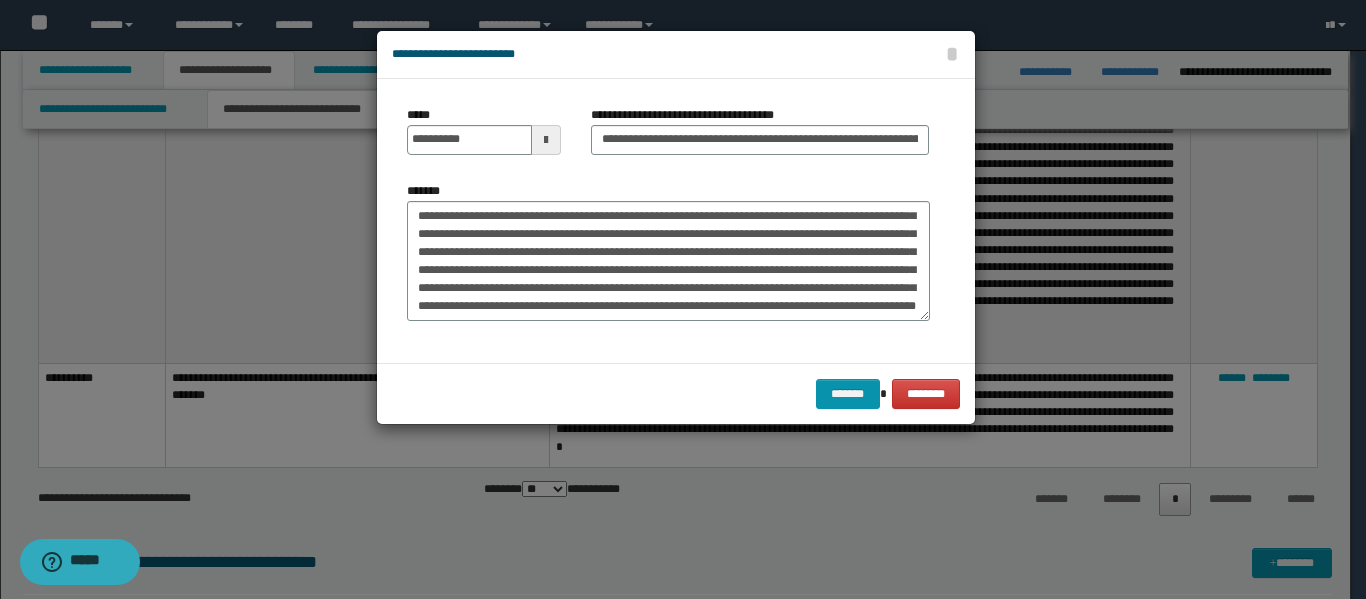 scroll, scrollTop: 288, scrollLeft: 0, axis: vertical 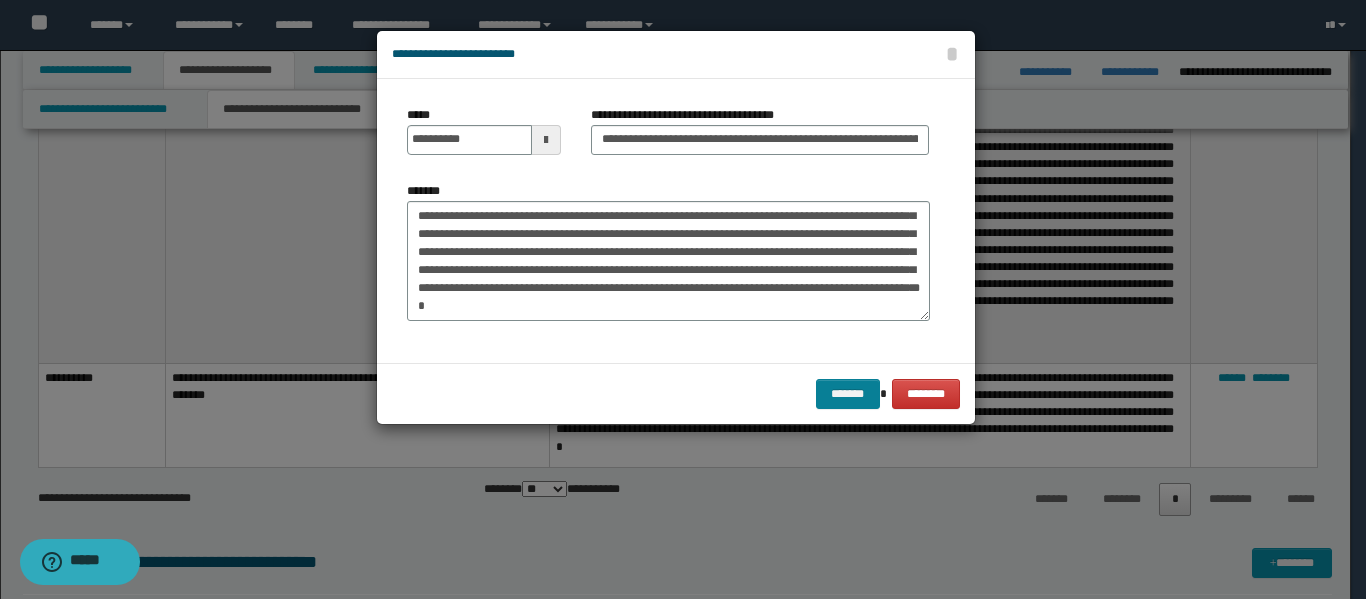 type on "**********" 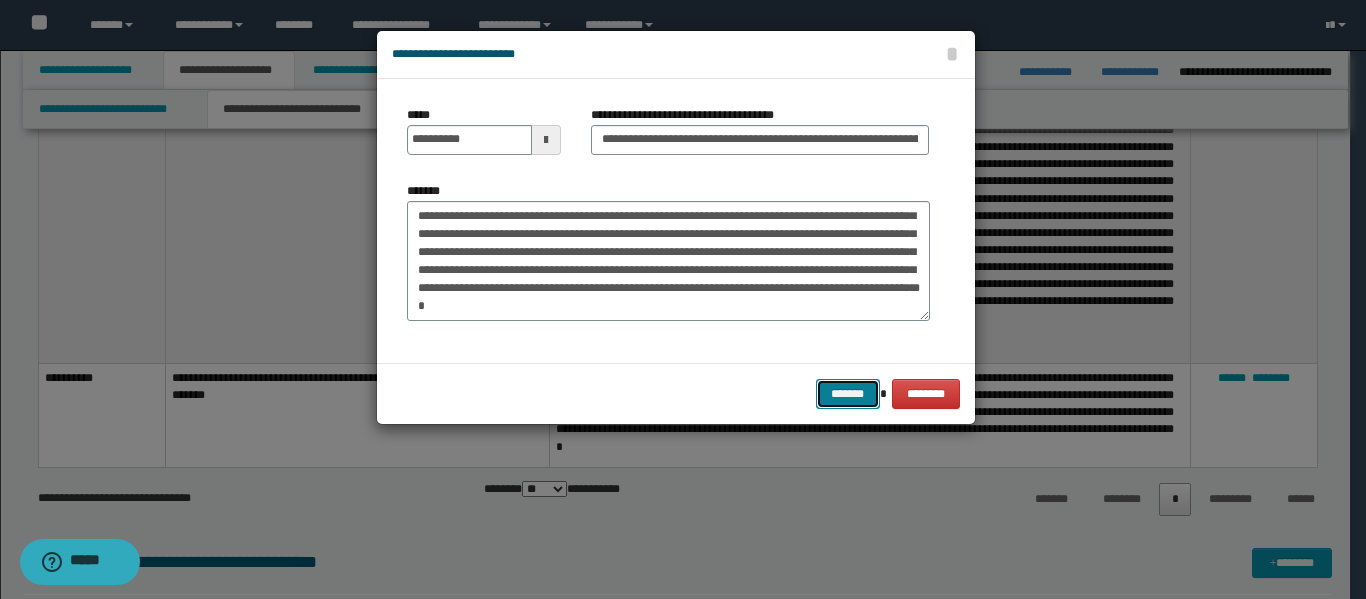 click on "*******" at bounding box center (848, 394) 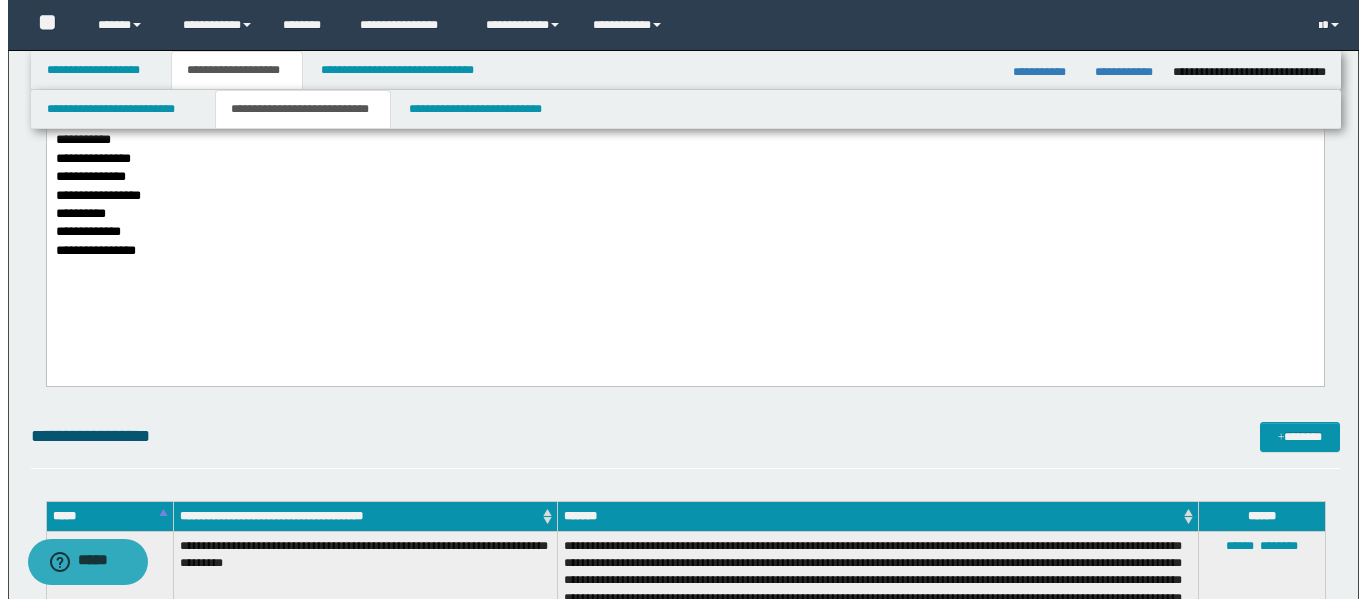 scroll, scrollTop: 580, scrollLeft: 0, axis: vertical 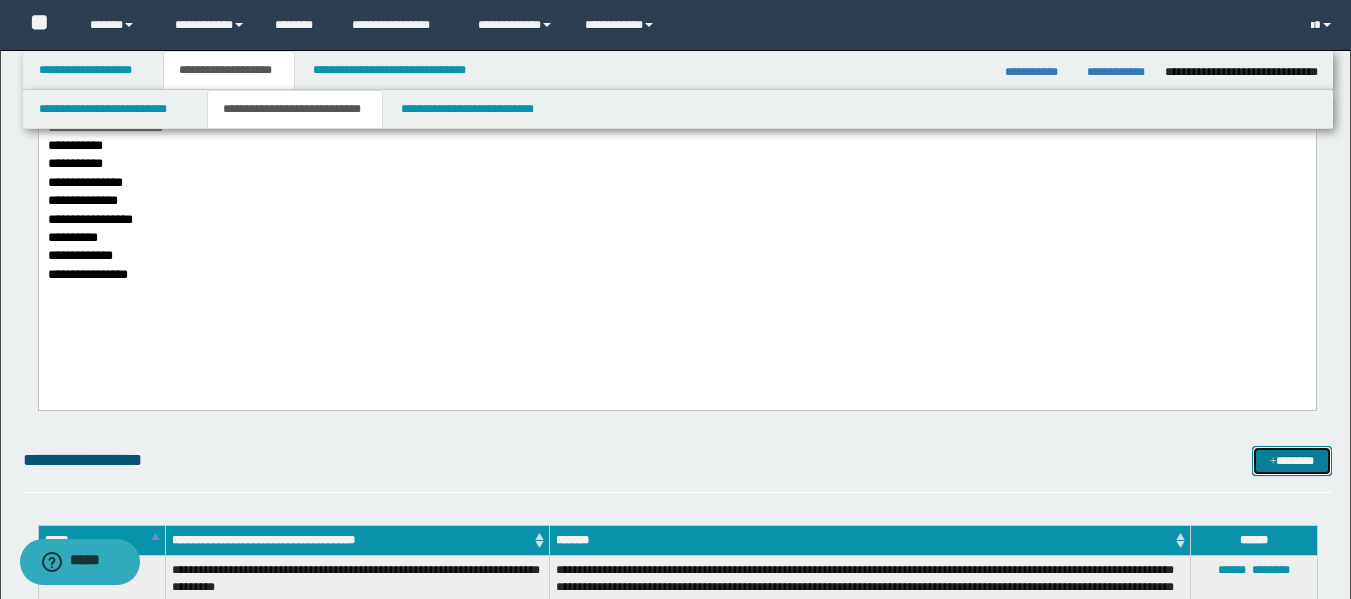 click on "*******" at bounding box center [1292, 461] 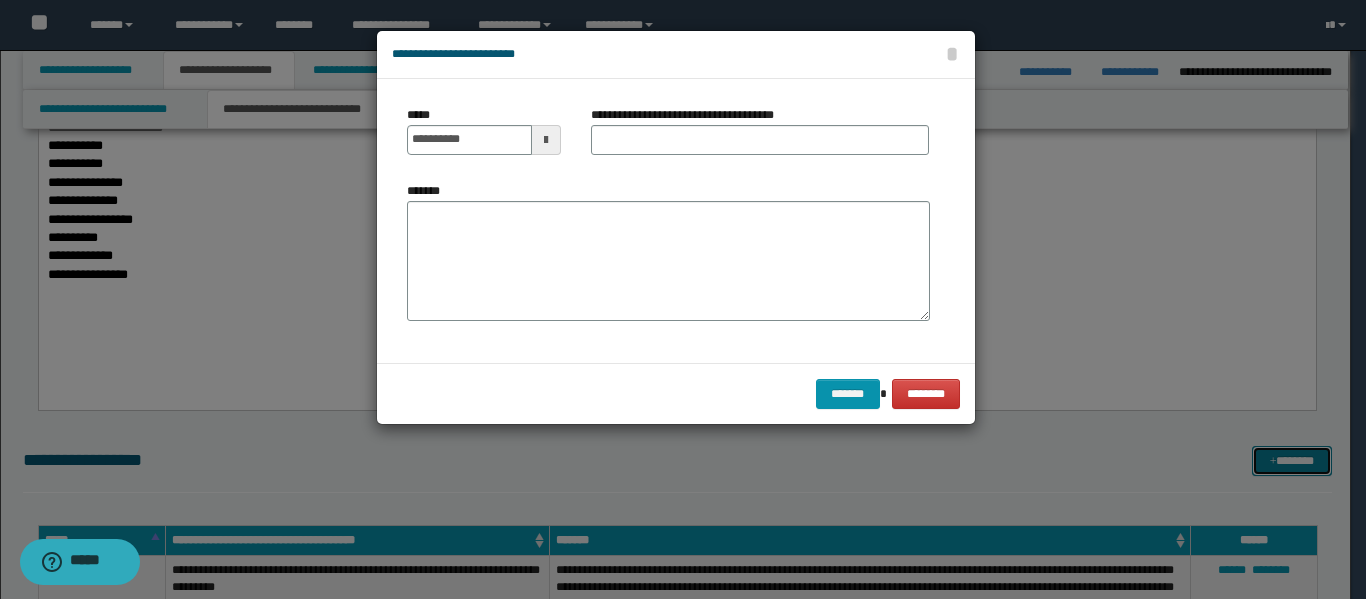scroll, scrollTop: 0, scrollLeft: 0, axis: both 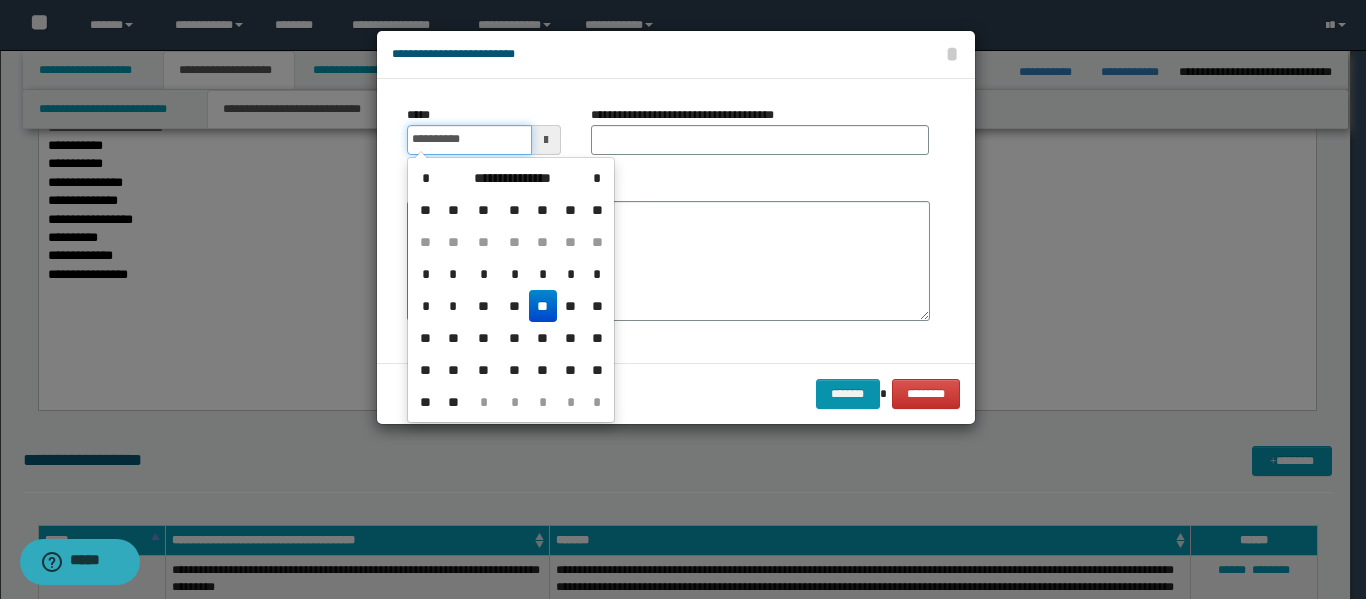 click on "**********" at bounding box center [469, 140] 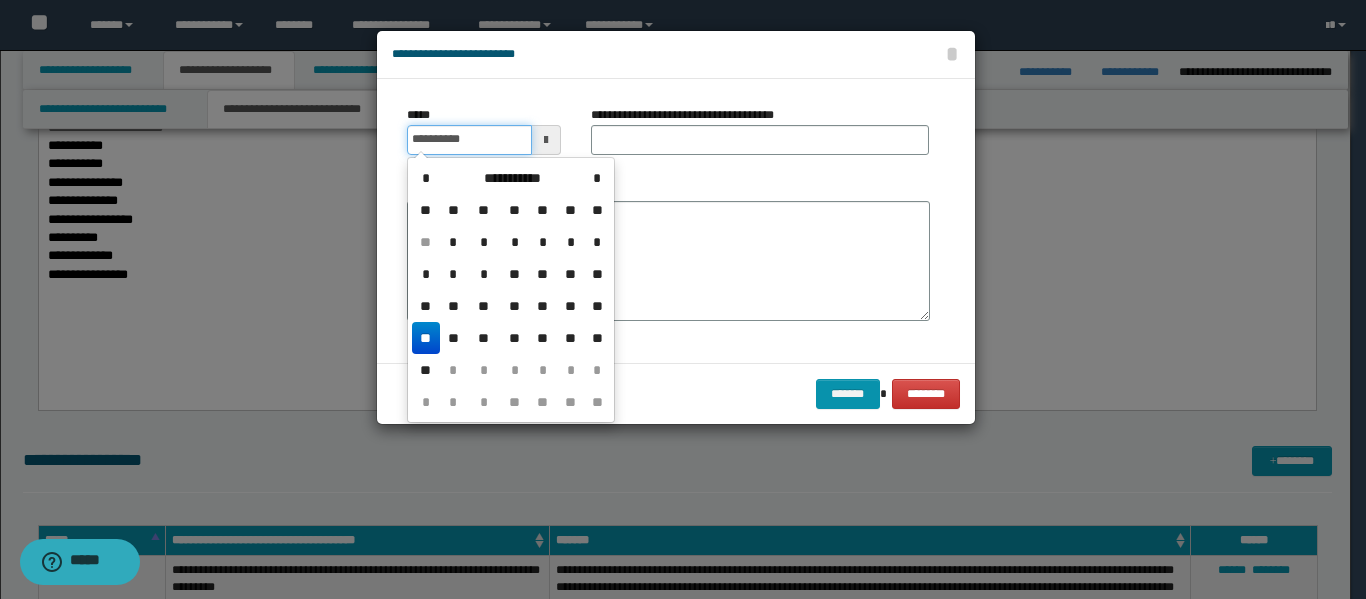 type on "**********" 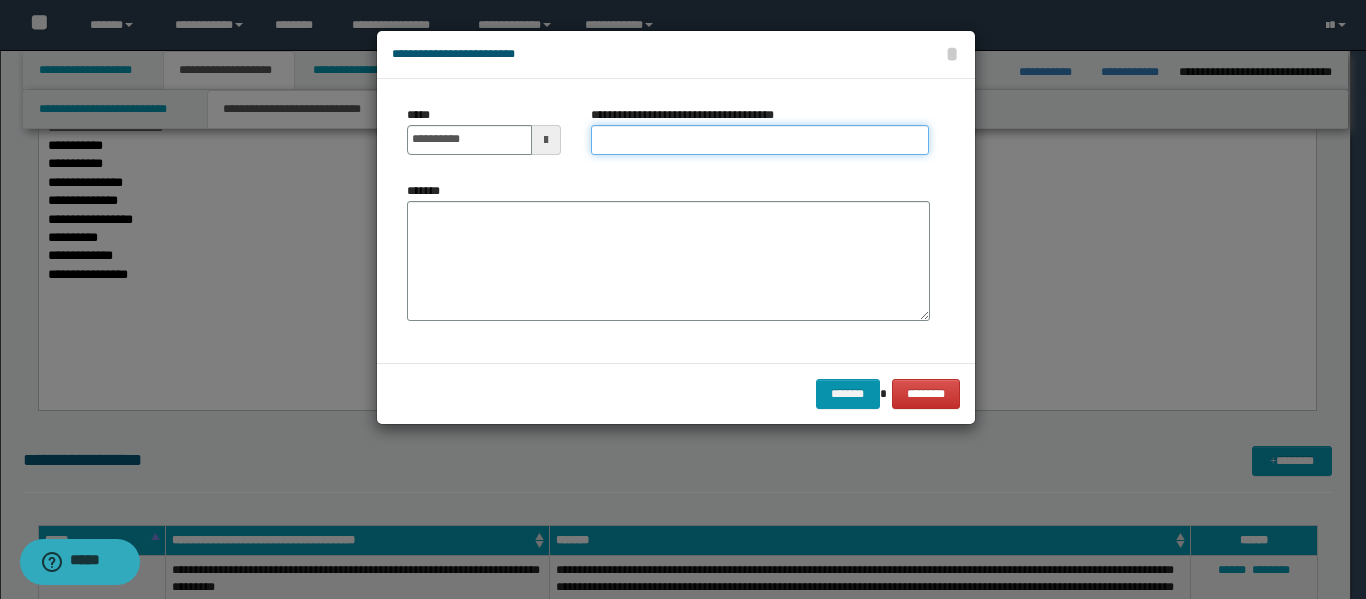 click on "**********" at bounding box center [760, 140] 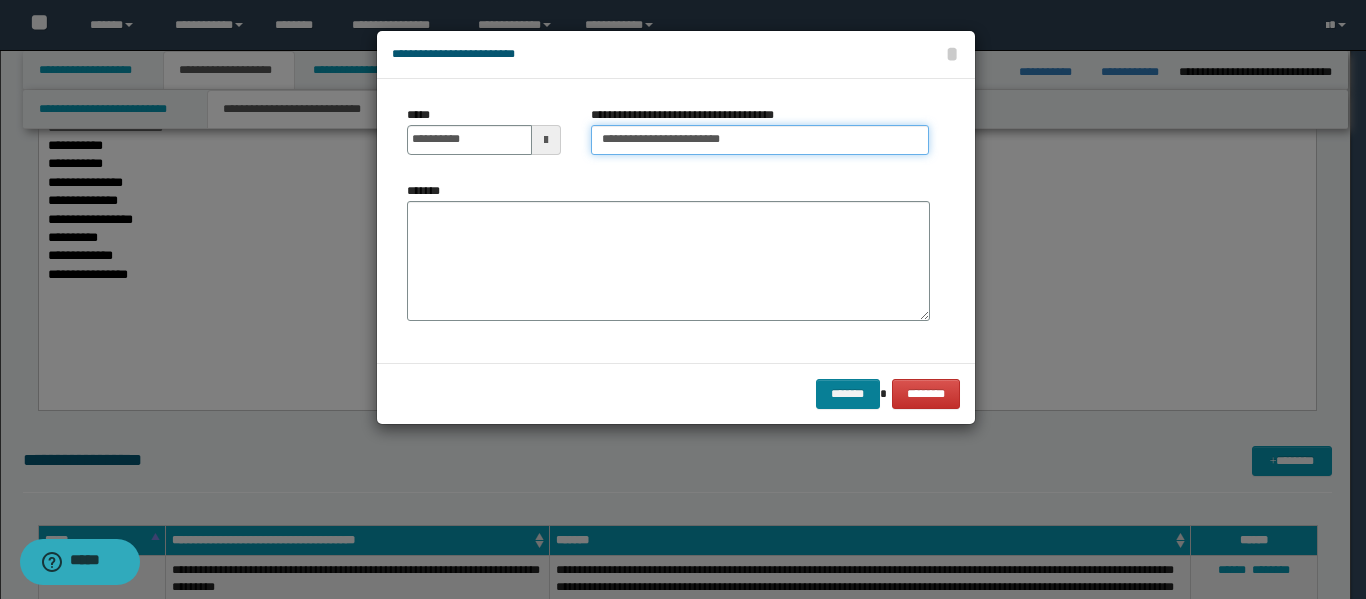 type on "**********" 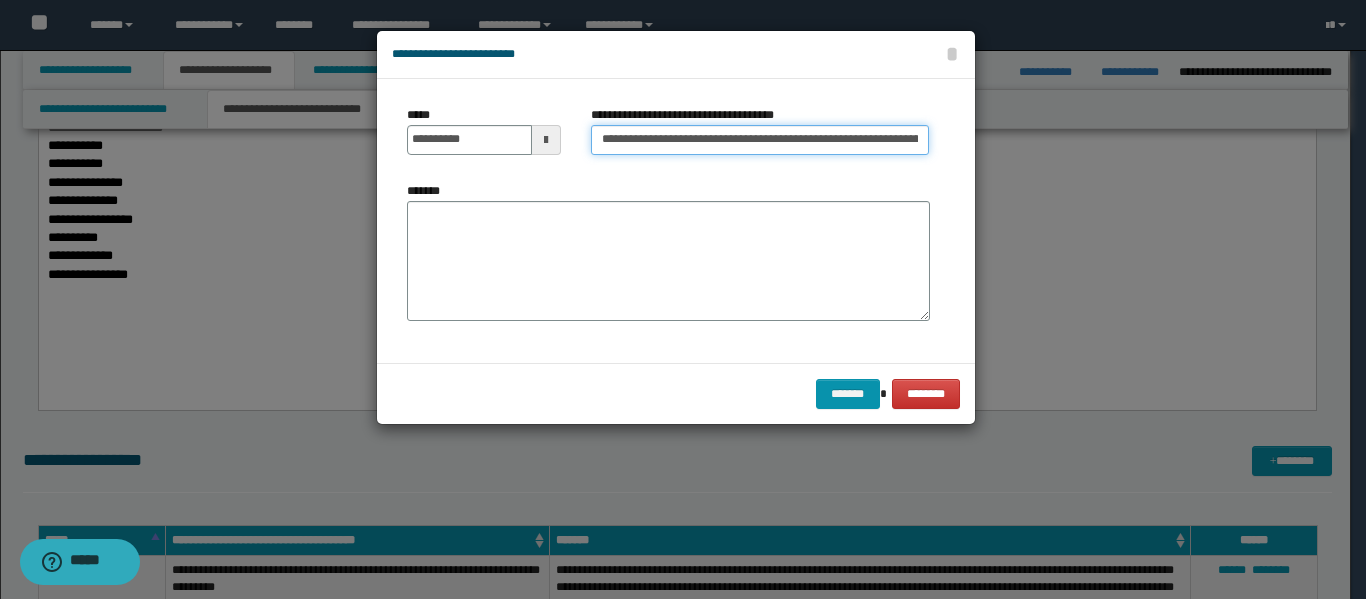 click on "**********" at bounding box center (760, 140) 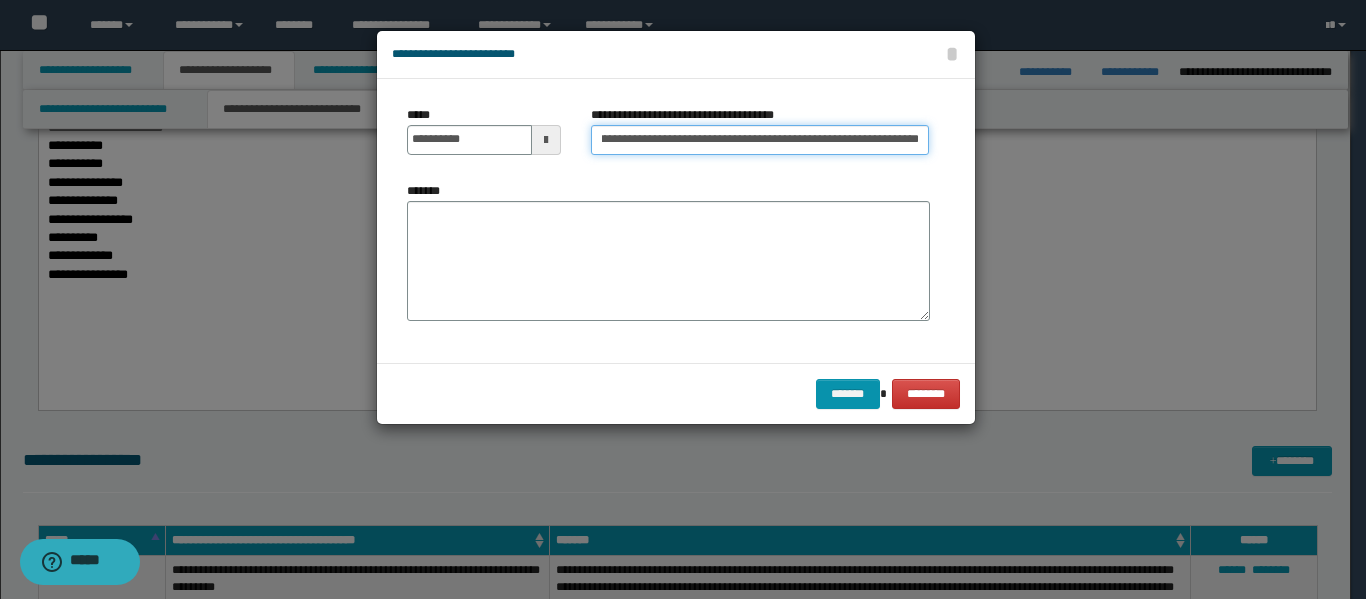 scroll, scrollTop: 0, scrollLeft: 131, axis: horizontal 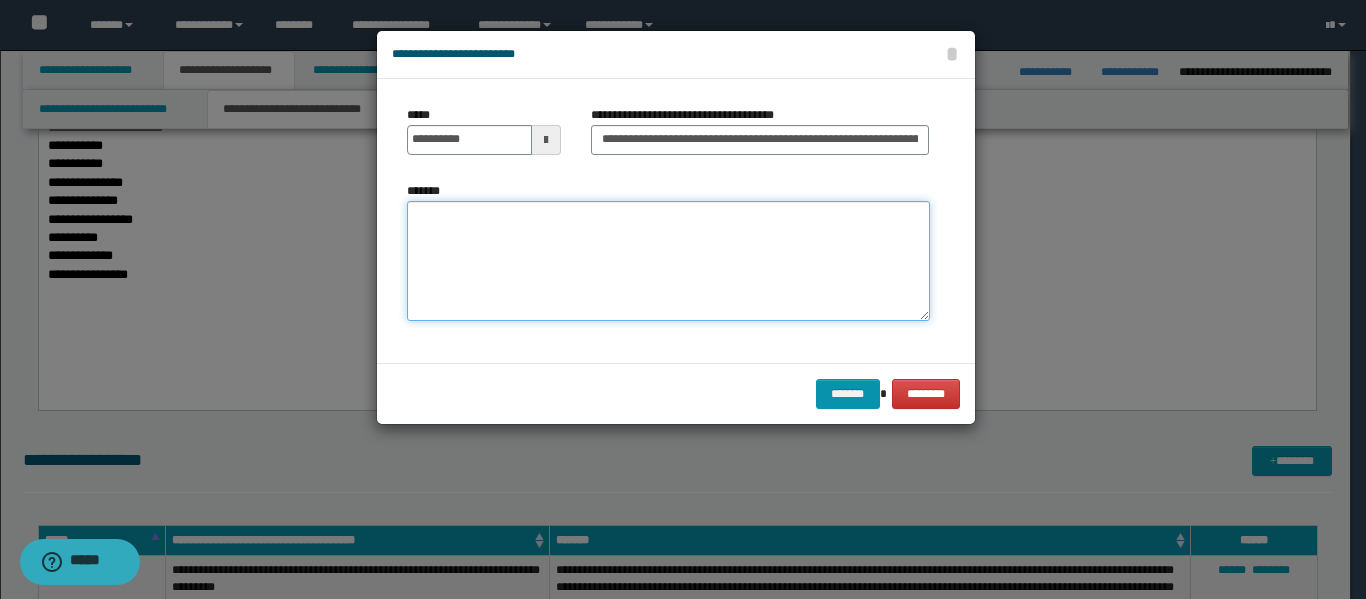 click on "*******" at bounding box center (668, 261) 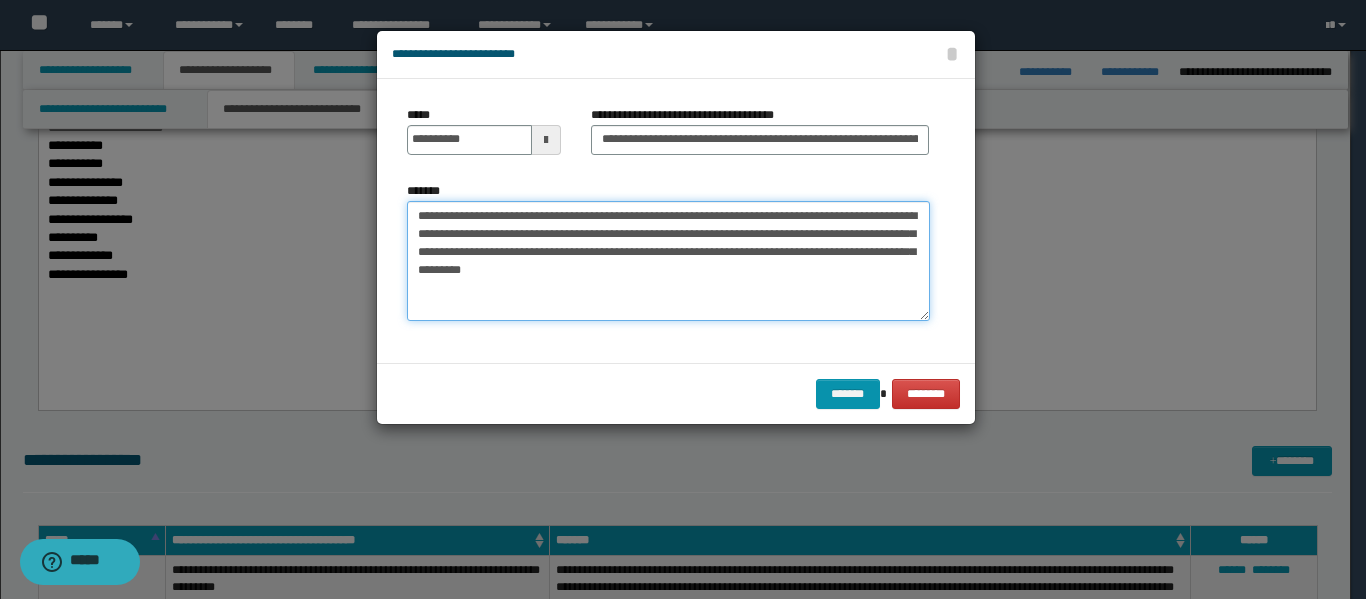 click on "**********" at bounding box center [668, 261] 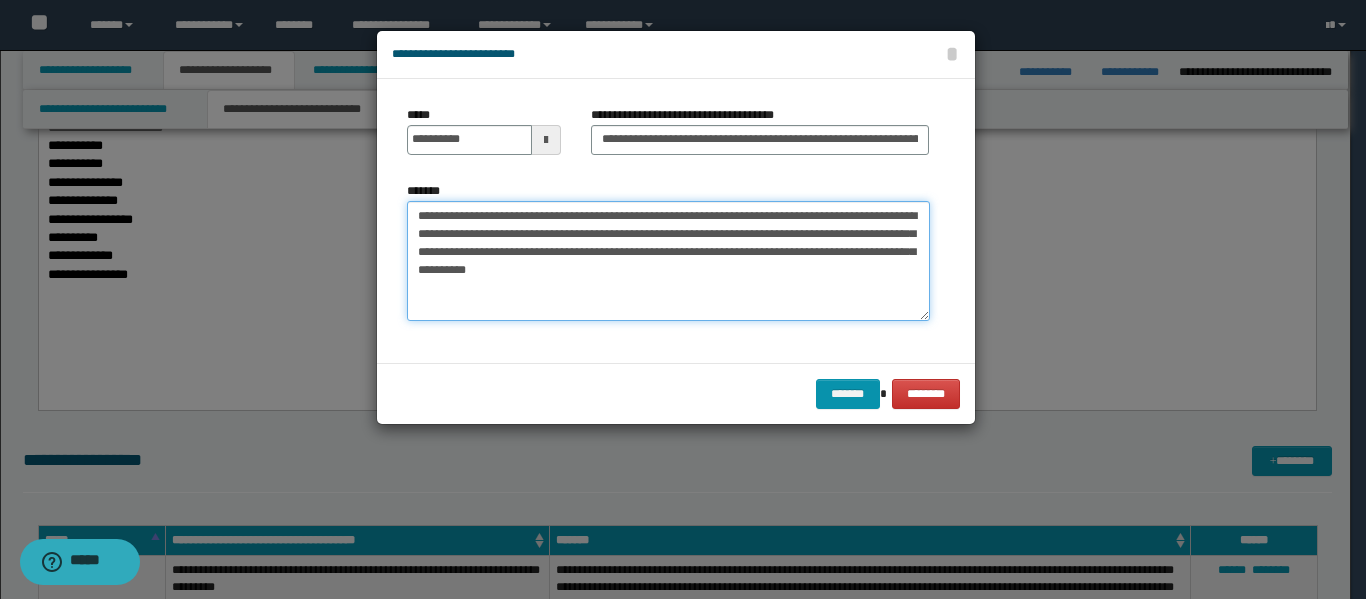 click on "**********" at bounding box center (668, 261) 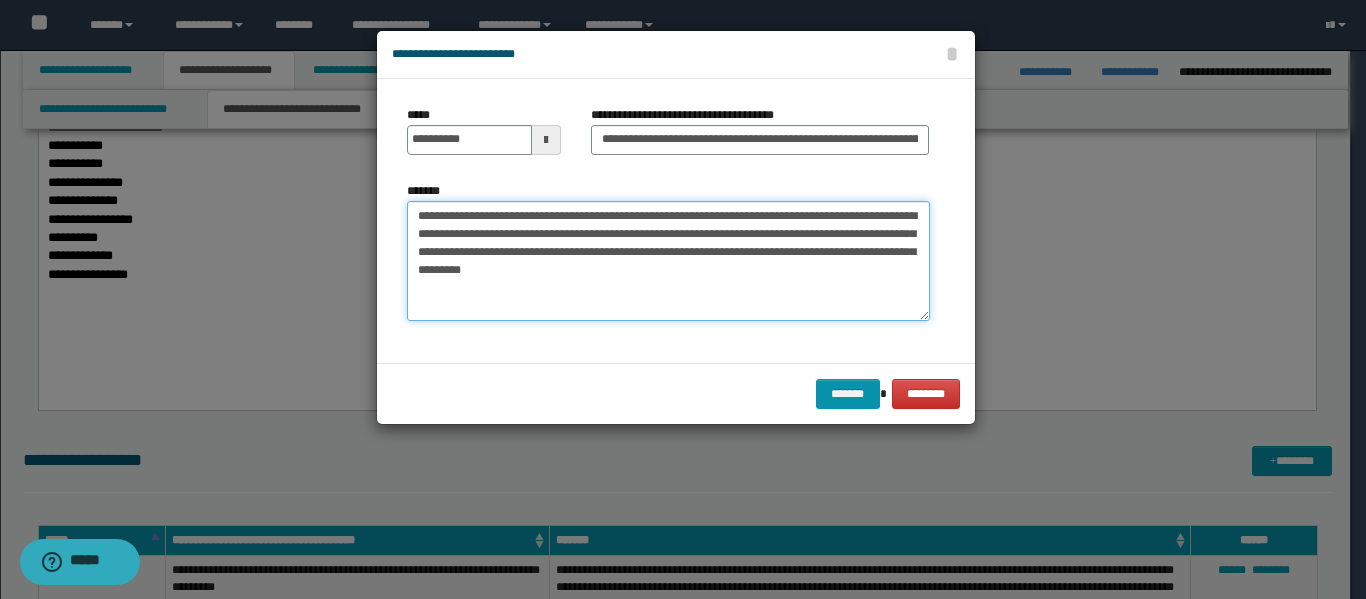 click on "**********" at bounding box center [668, 261] 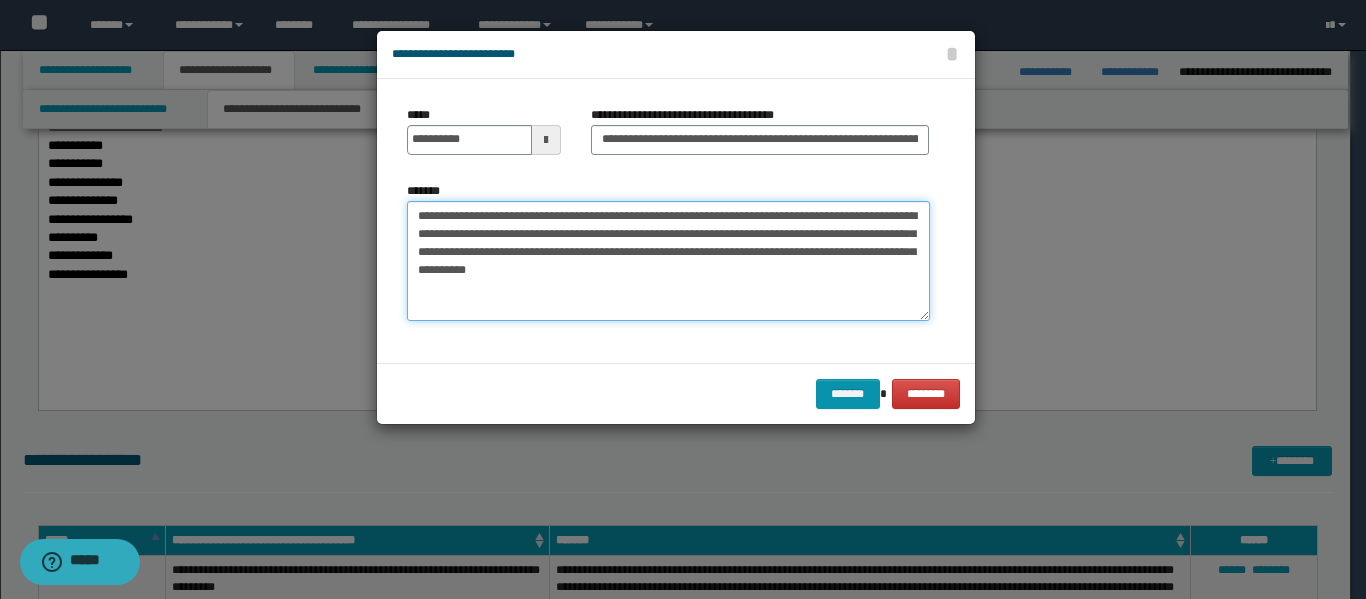 click on "**********" at bounding box center (668, 261) 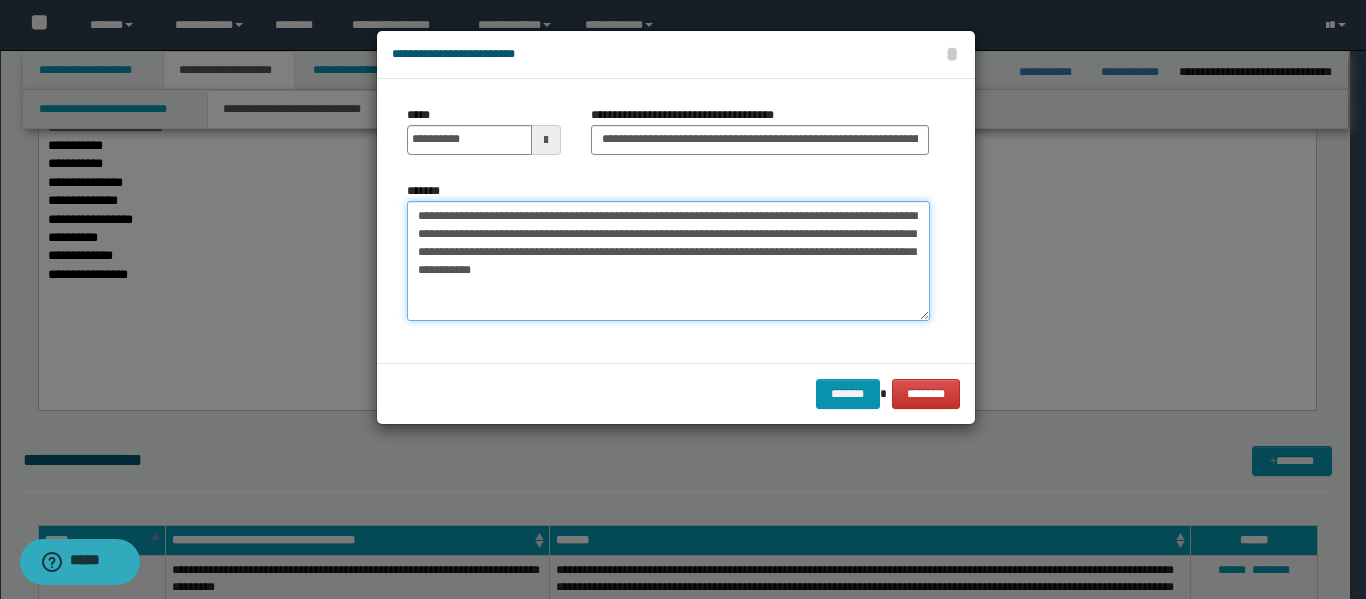click on "**********" at bounding box center [668, 261] 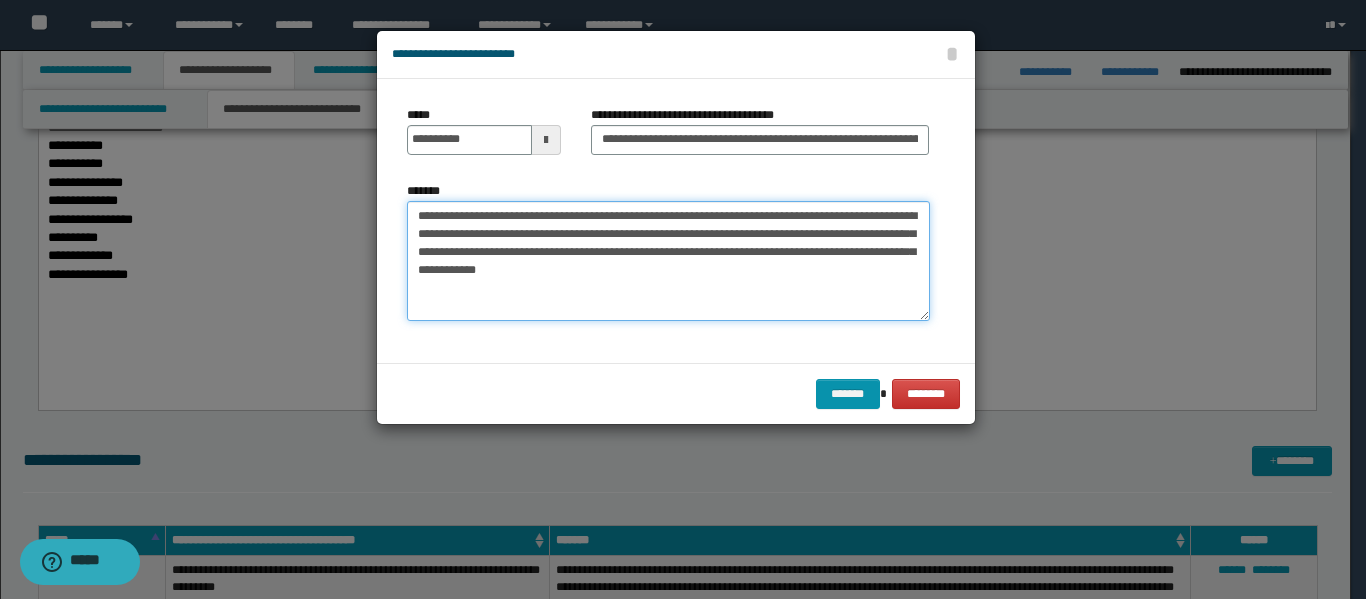 click on "**********" at bounding box center [668, 261] 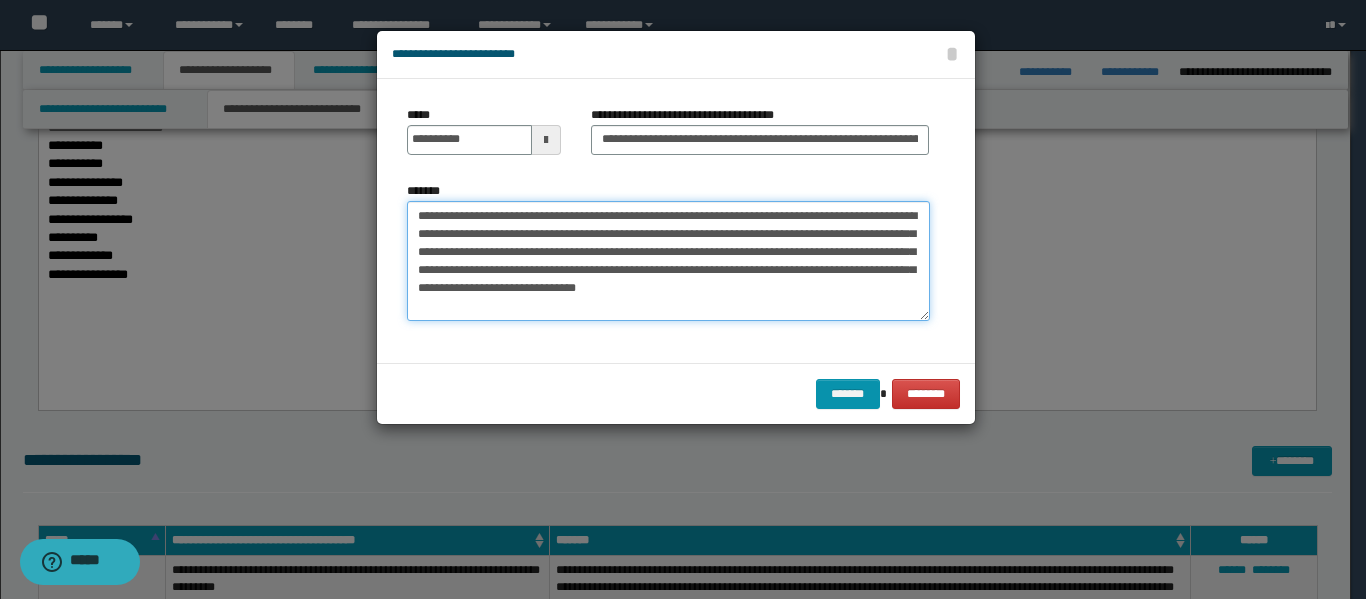 click on "**********" at bounding box center (668, 261) 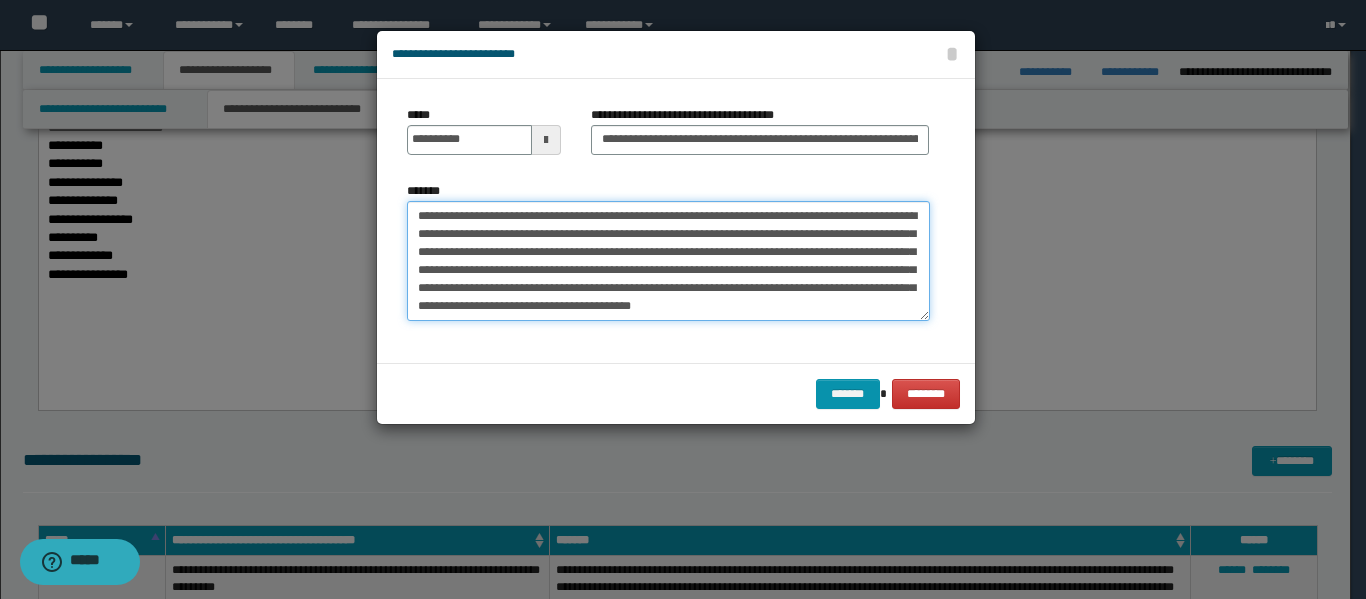 scroll, scrollTop: 12, scrollLeft: 0, axis: vertical 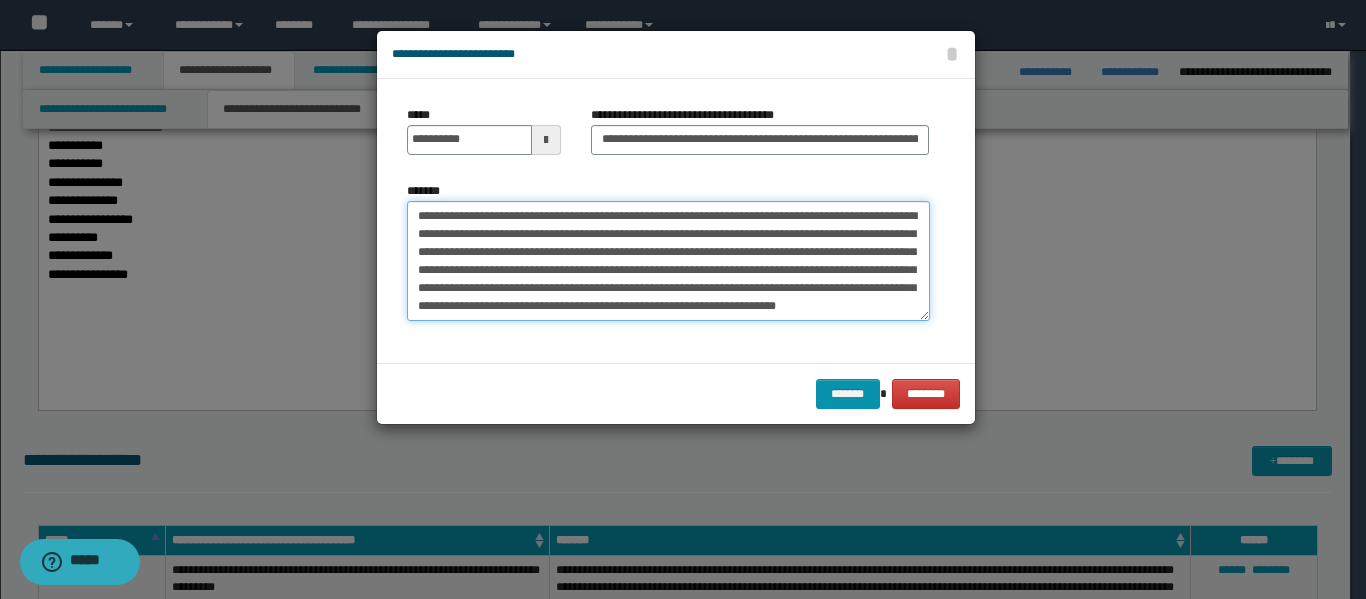 click on "**********" at bounding box center [668, 261] 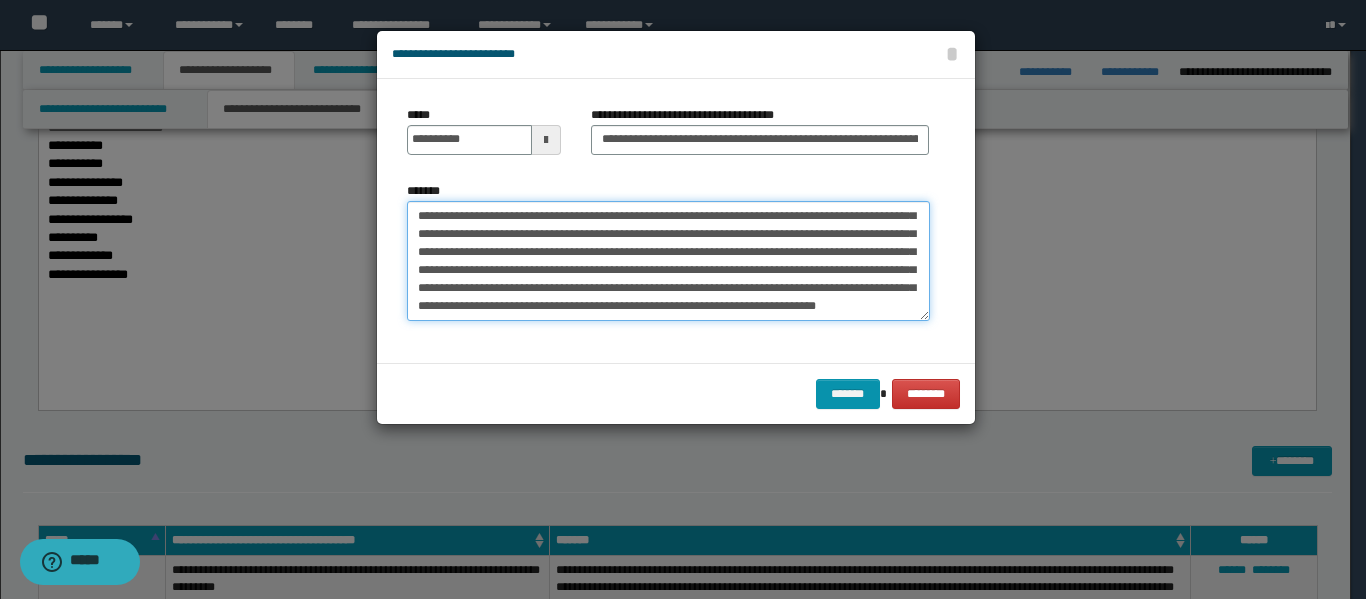 scroll, scrollTop: 84, scrollLeft: 0, axis: vertical 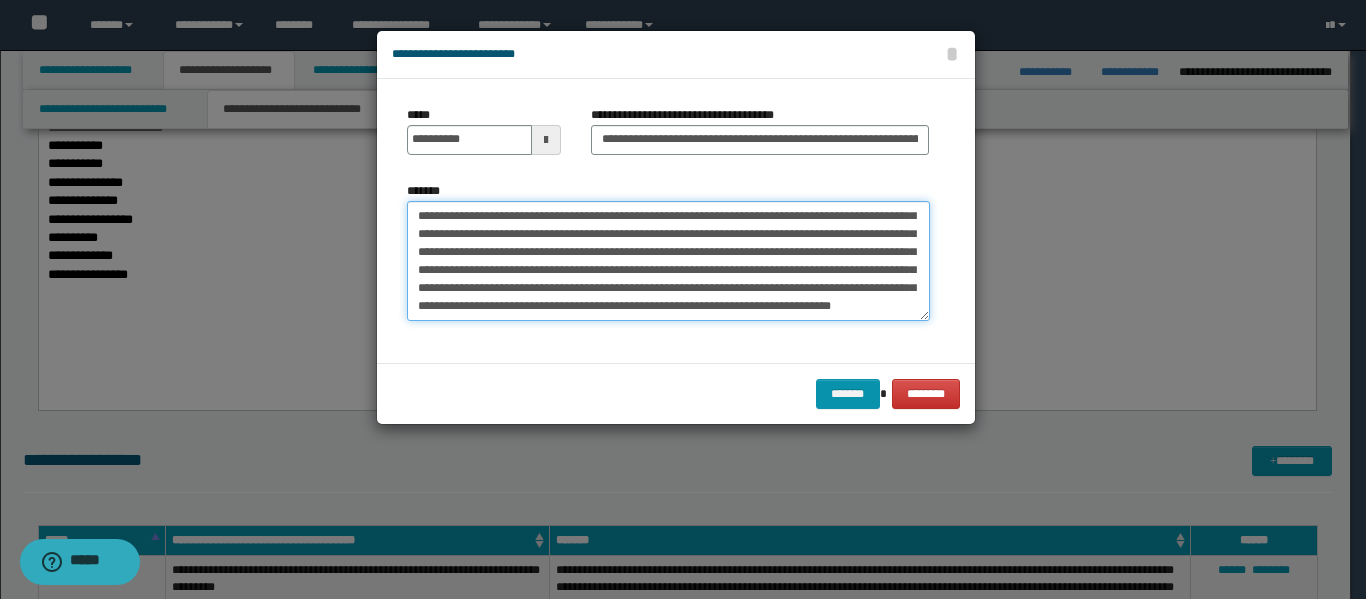 click on "**********" at bounding box center (668, 261) 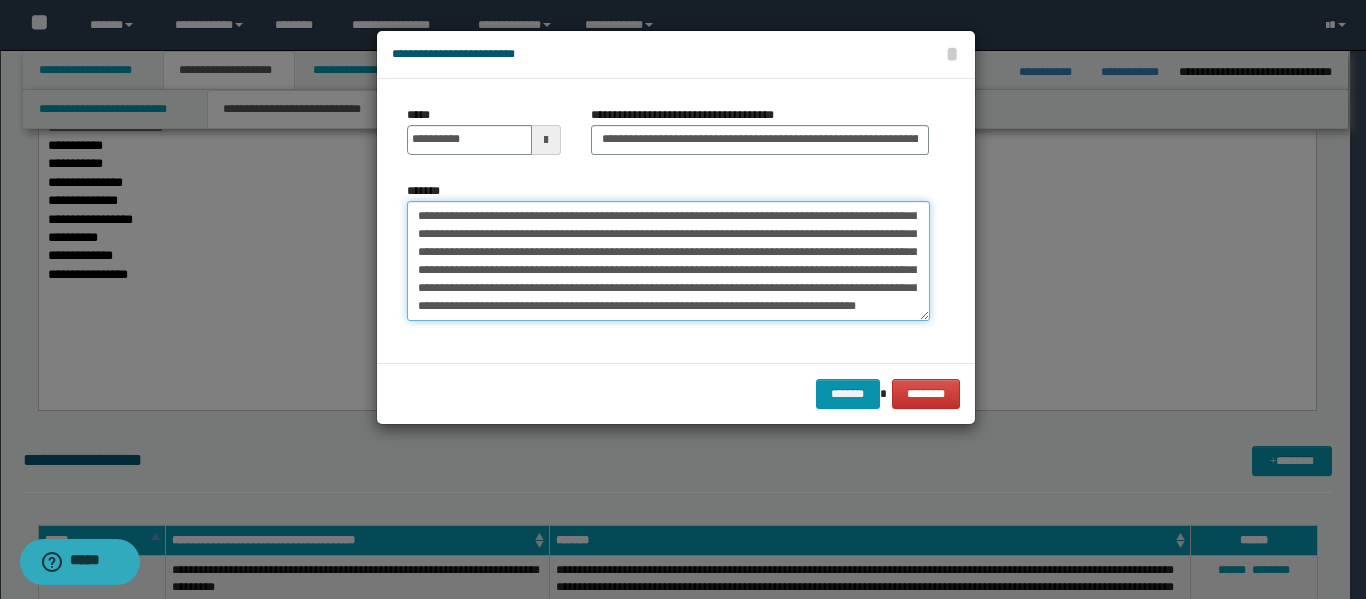 click on "**********" at bounding box center (668, 261) 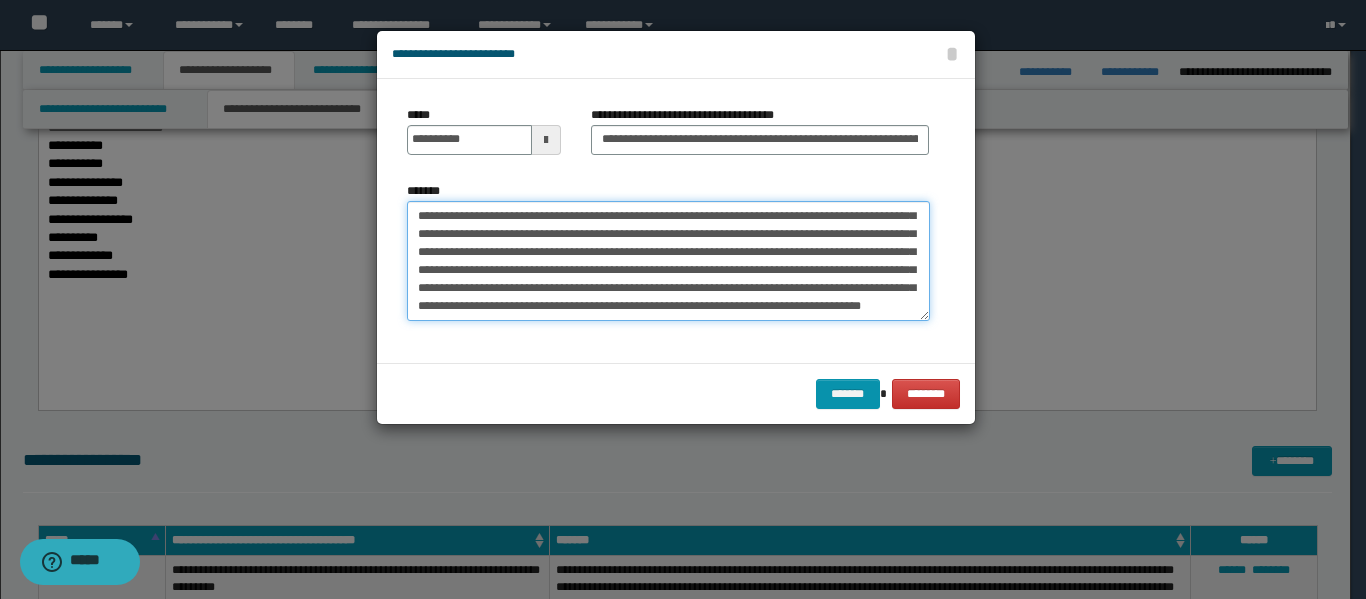 click on "**********" at bounding box center [668, 261] 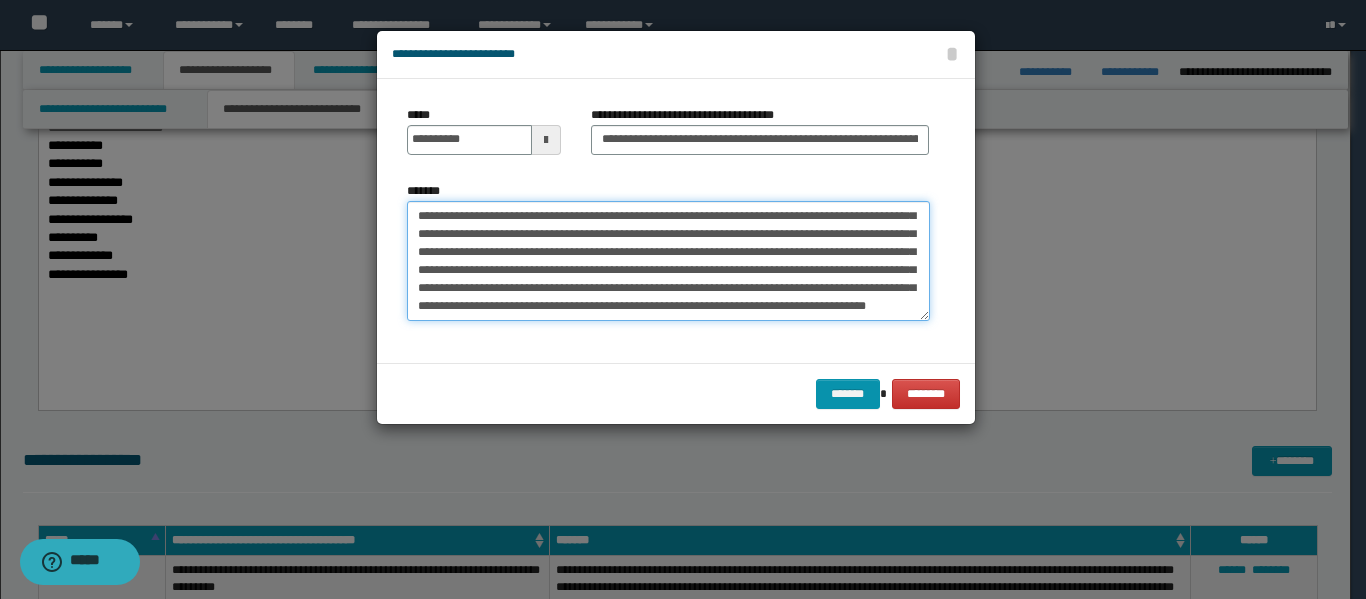 click on "**********" at bounding box center [668, 261] 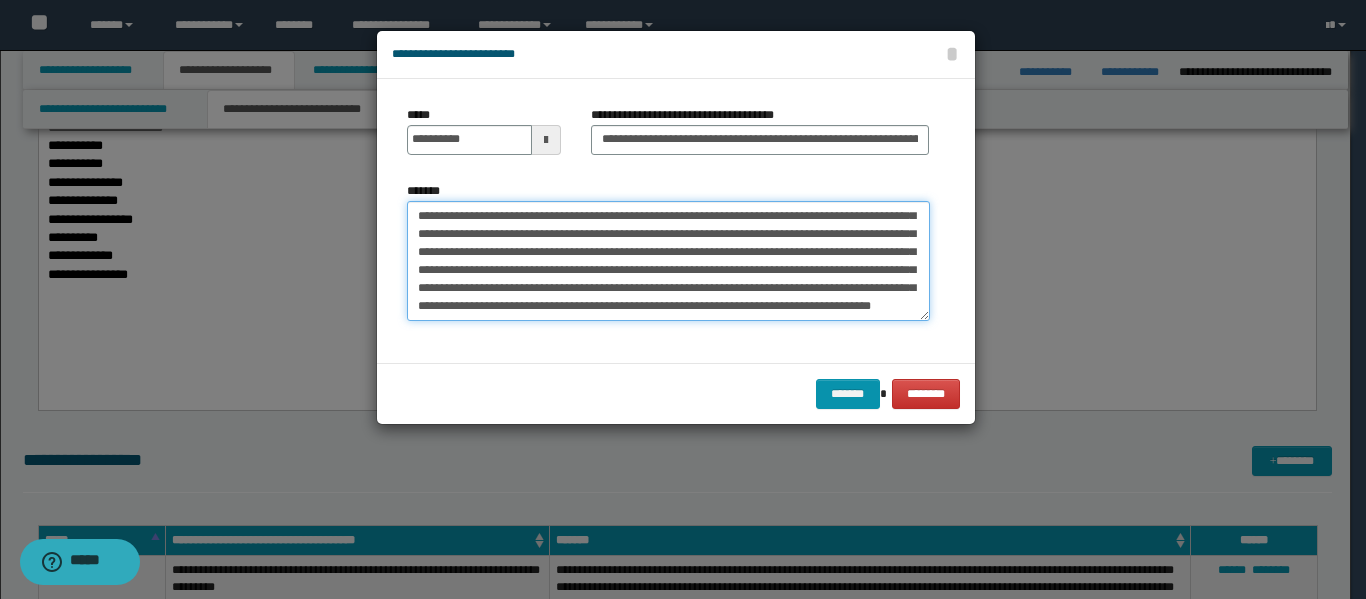 click on "**********" at bounding box center (668, 261) 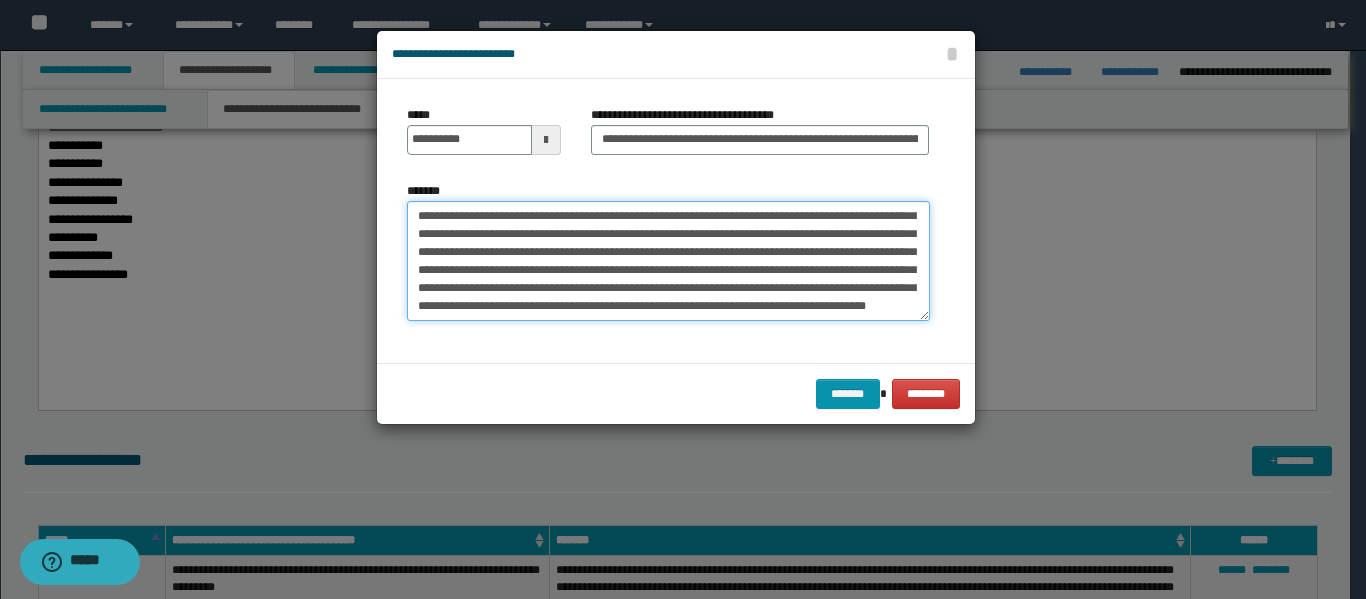 scroll, scrollTop: 72, scrollLeft: 0, axis: vertical 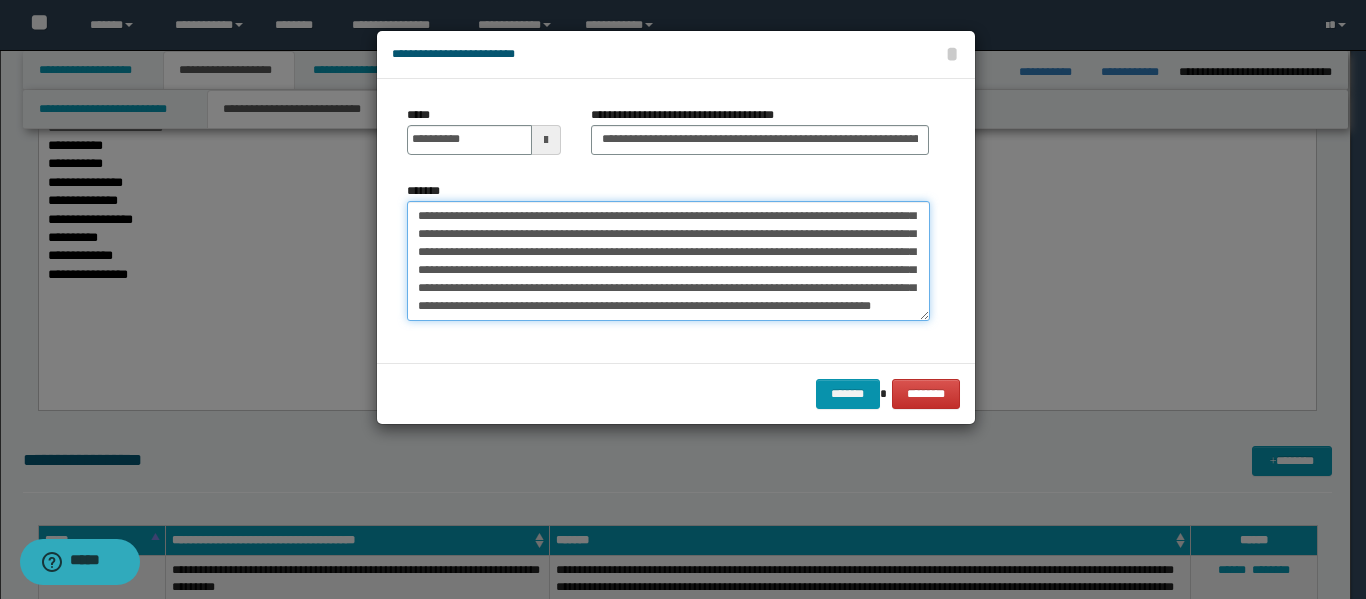 click on "**********" at bounding box center (668, 261) 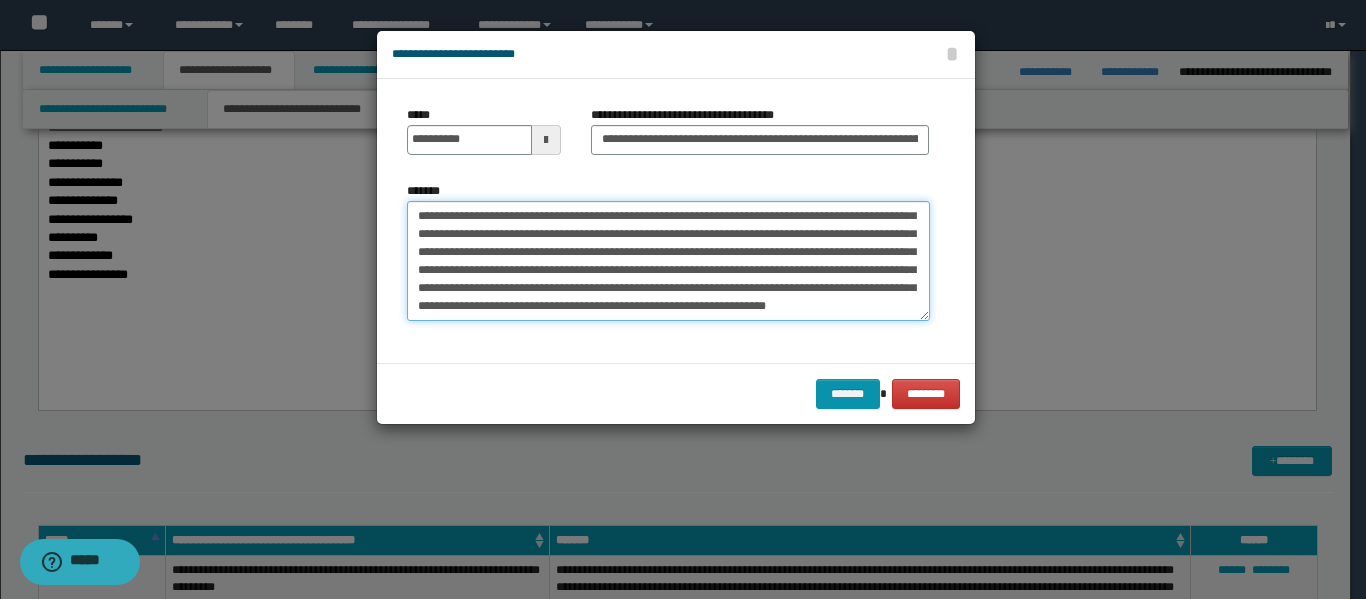 scroll, scrollTop: 120, scrollLeft: 0, axis: vertical 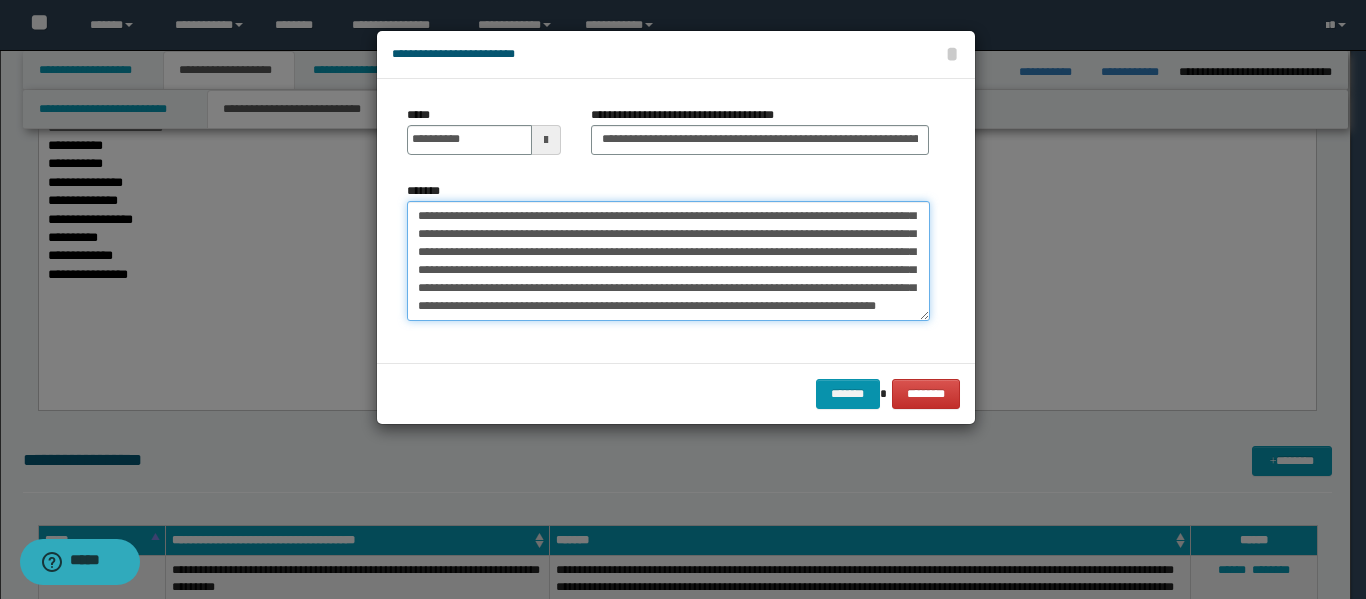 click on "*******" at bounding box center (668, 261) 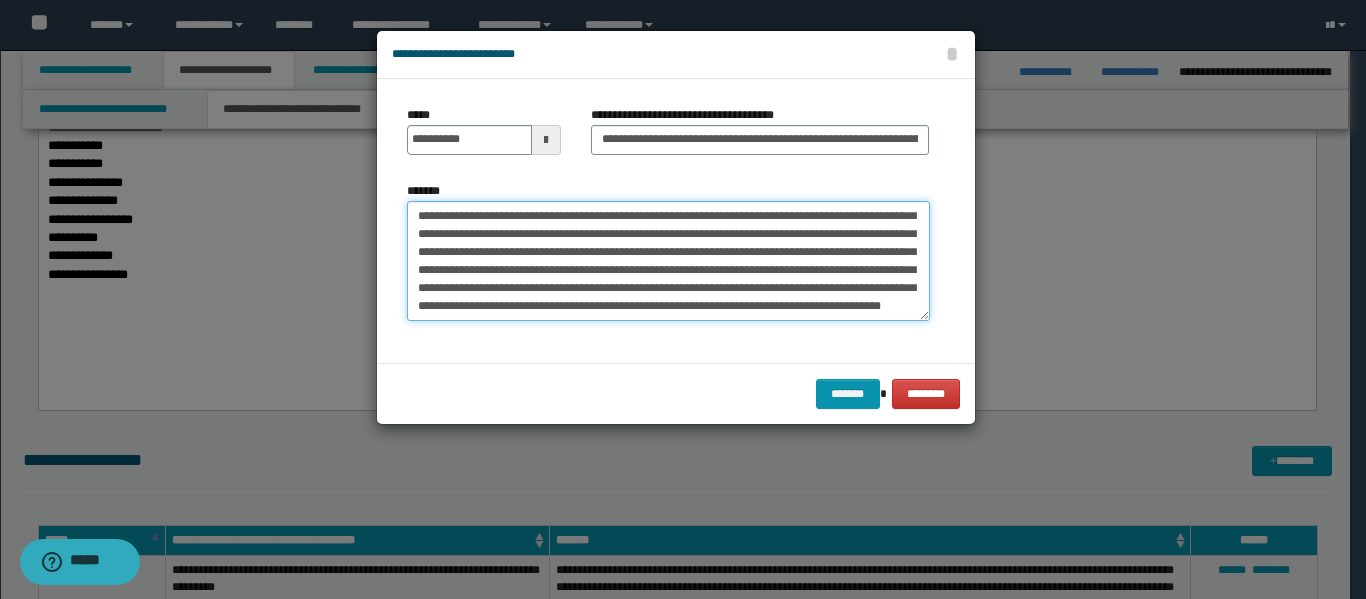 click on "*******" at bounding box center (668, 261) 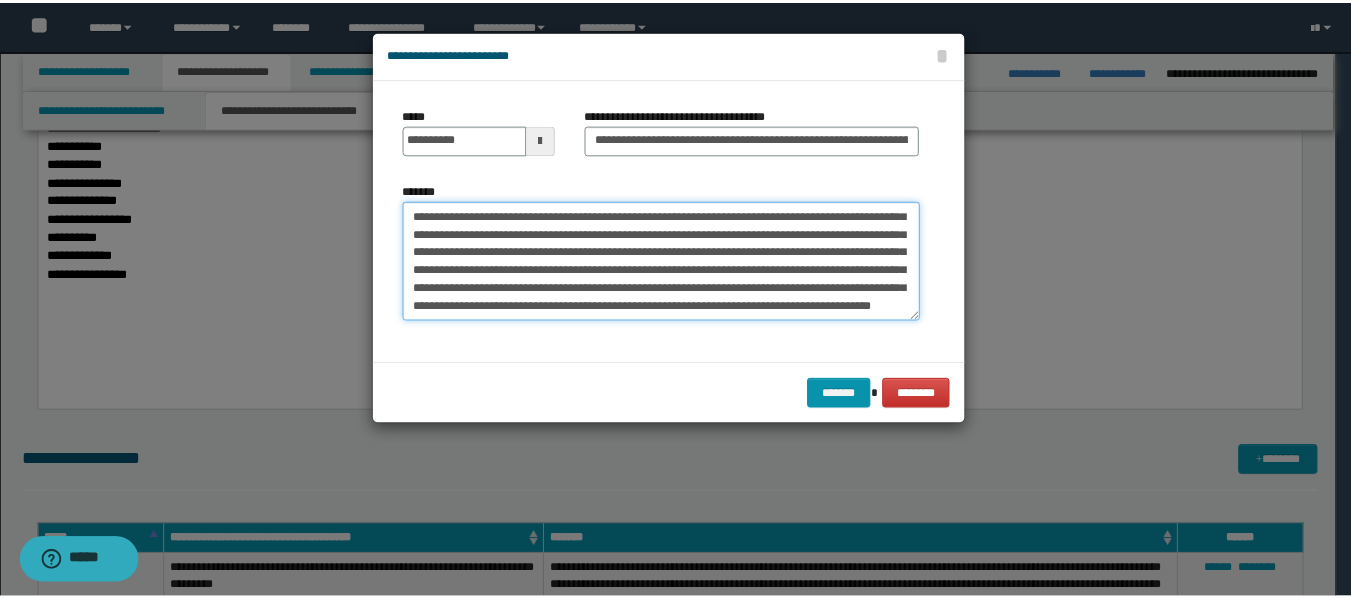 scroll, scrollTop: 126, scrollLeft: 0, axis: vertical 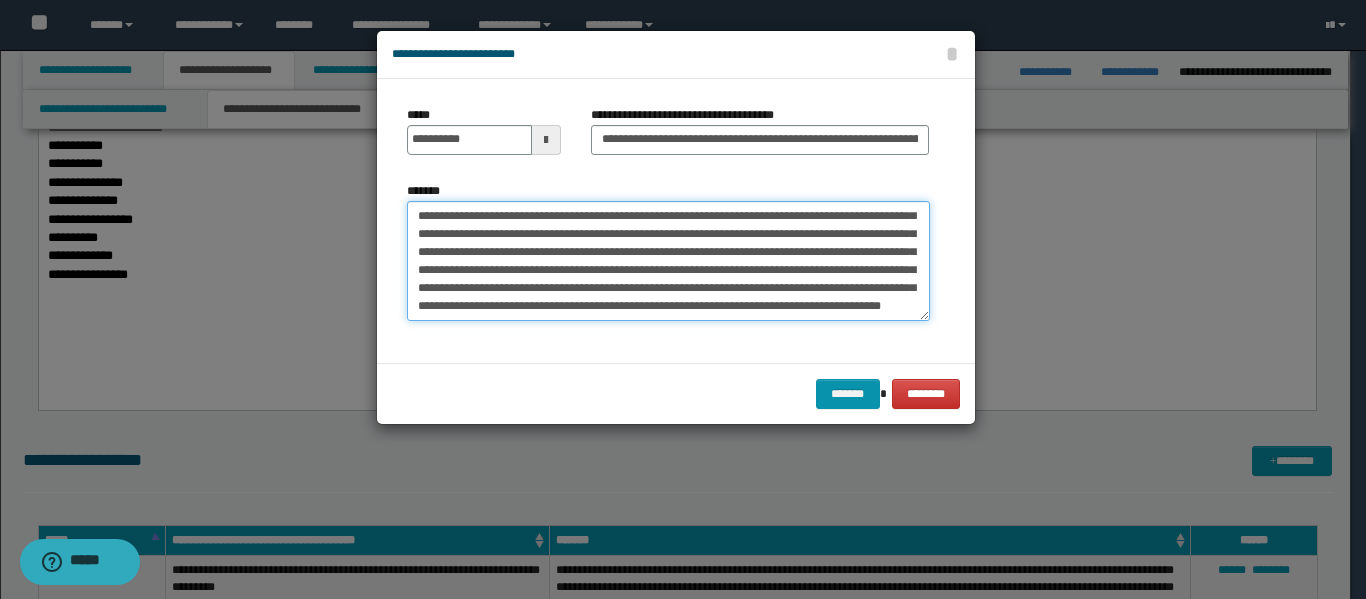 click on "*******" at bounding box center (668, 261) 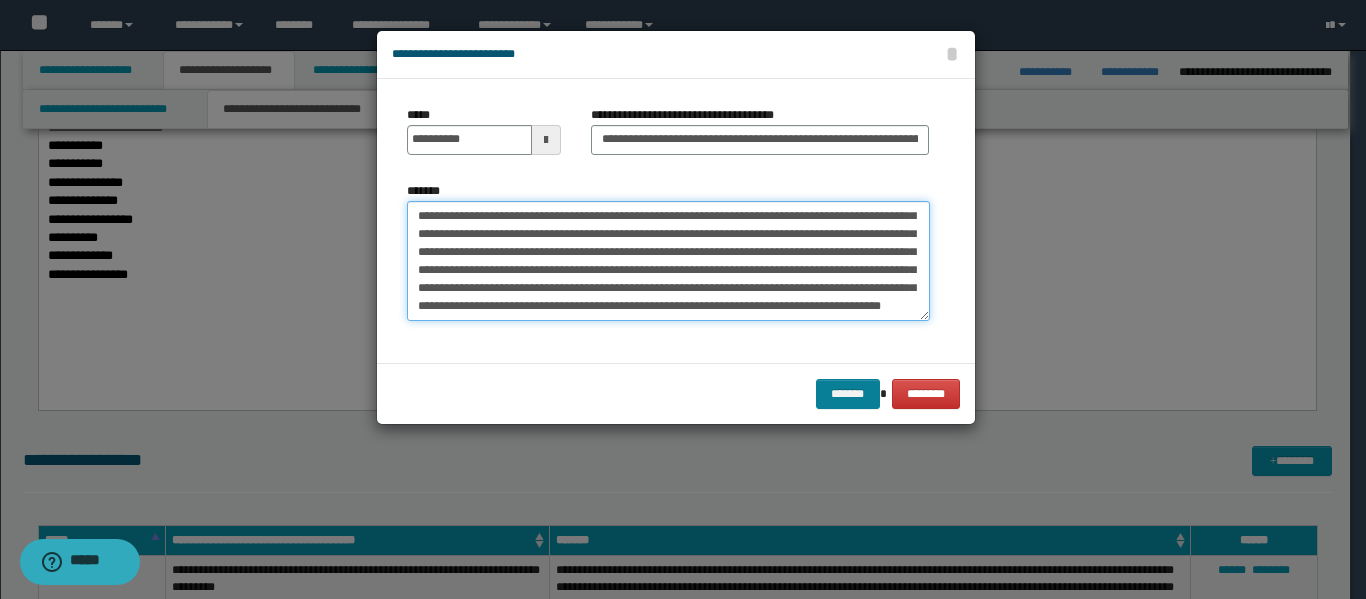 type on "**********" 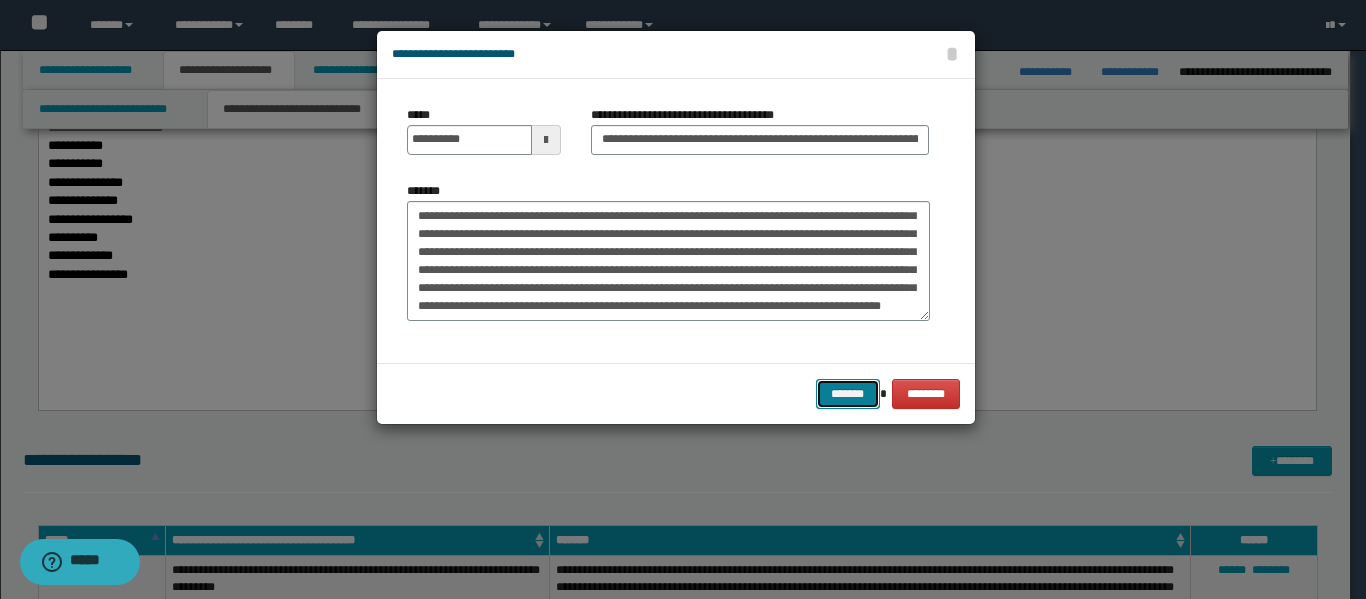 click on "*******" at bounding box center (848, 394) 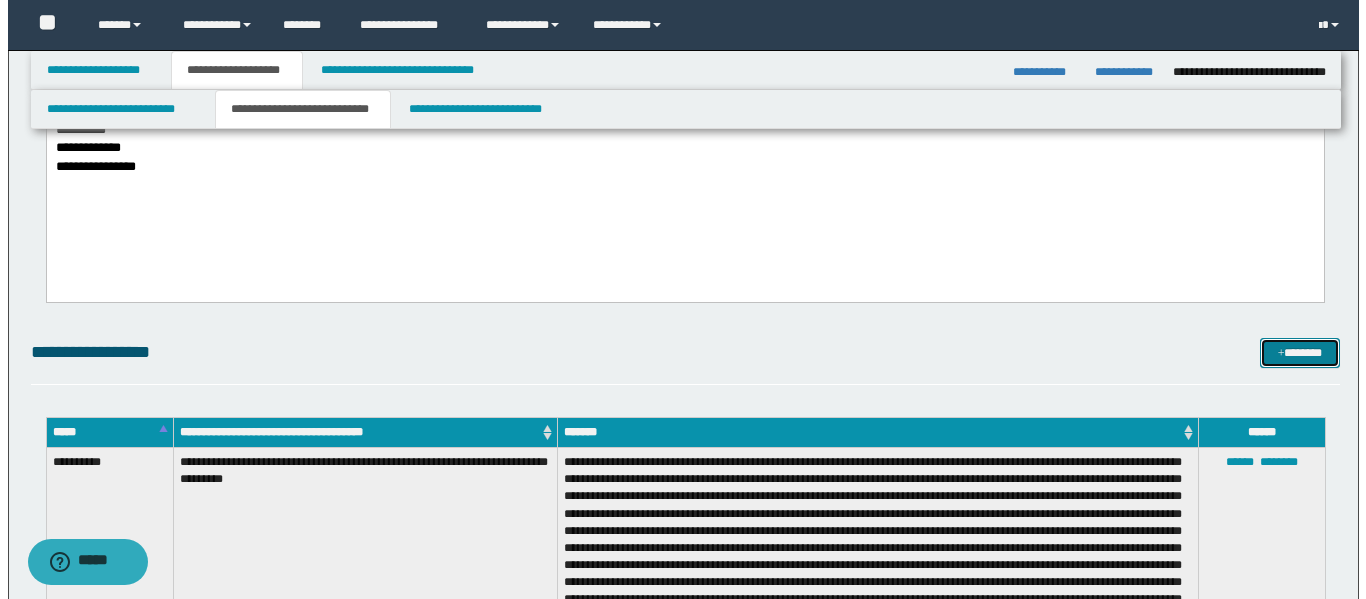 scroll, scrollTop: 680, scrollLeft: 0, axis: vertical 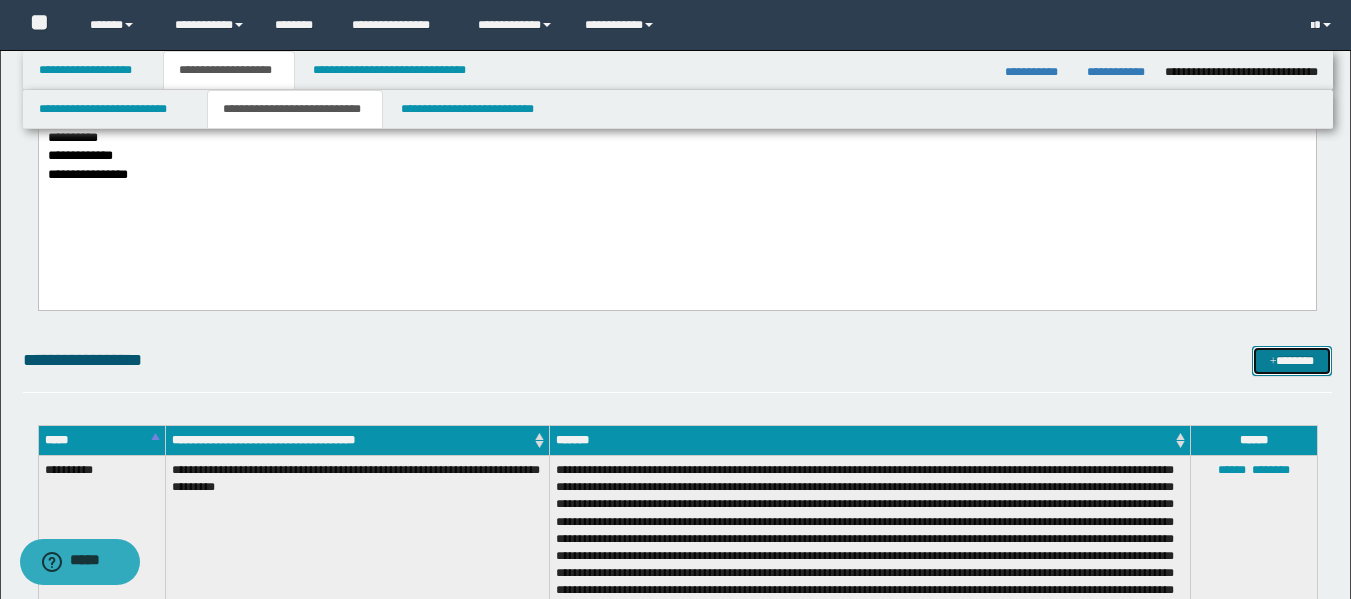 click on "*******" at bounding box center (1292, 361) 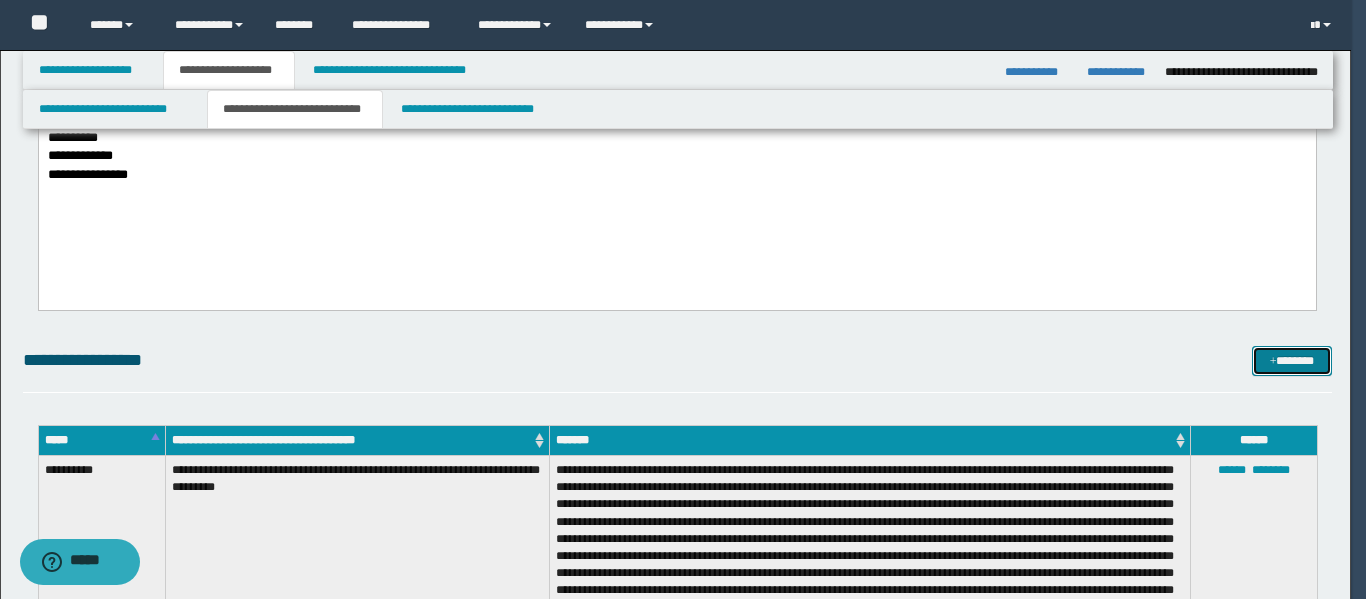 scroll, scrollTop: 0, scrollLeft: 0, axis: both 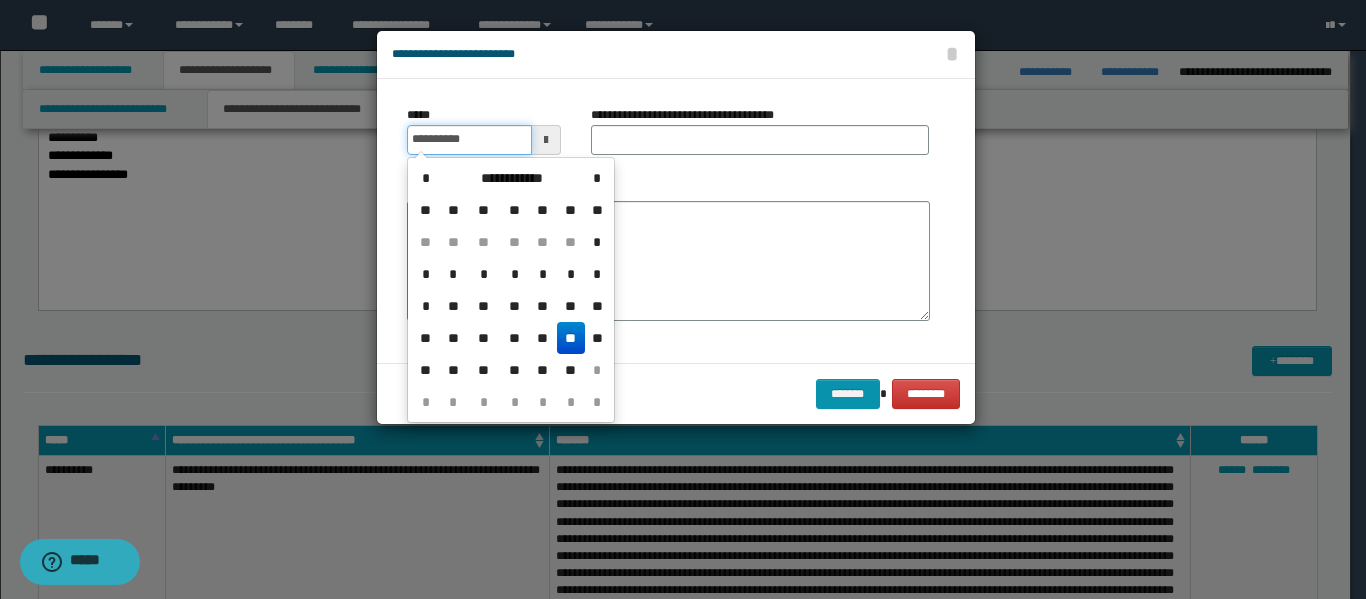 click on "**********" at bounding box center [469, 140] 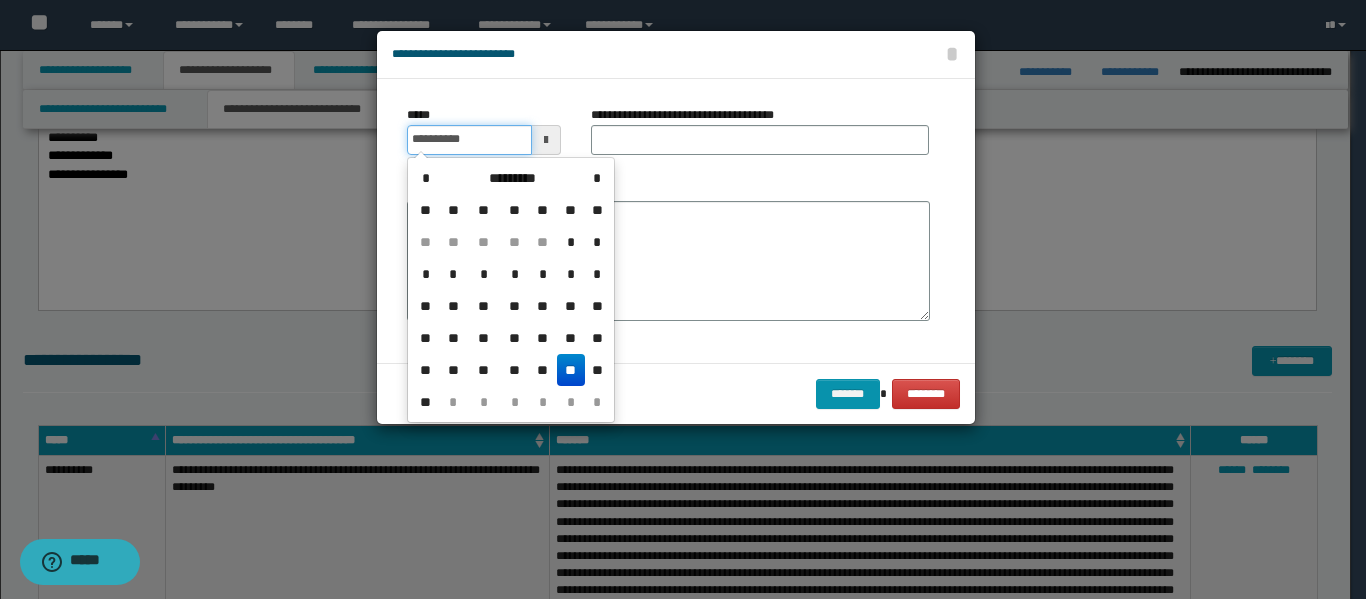 type on "**********" 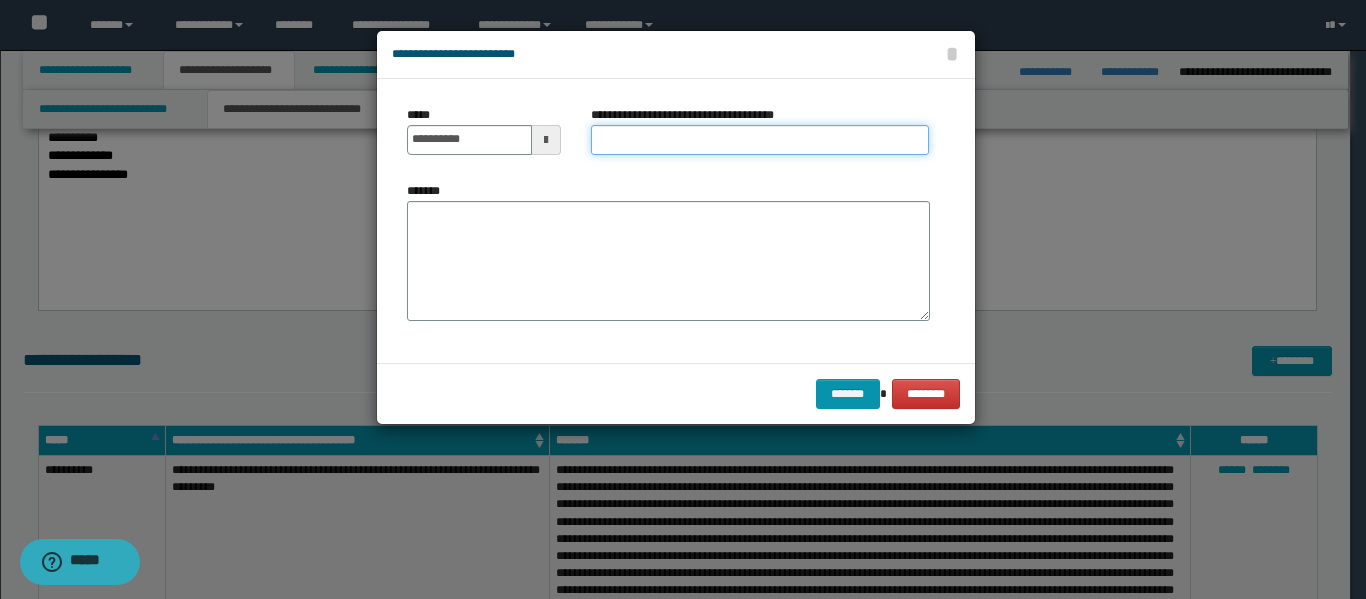 click on "**********" at bounding box center [760, 140] 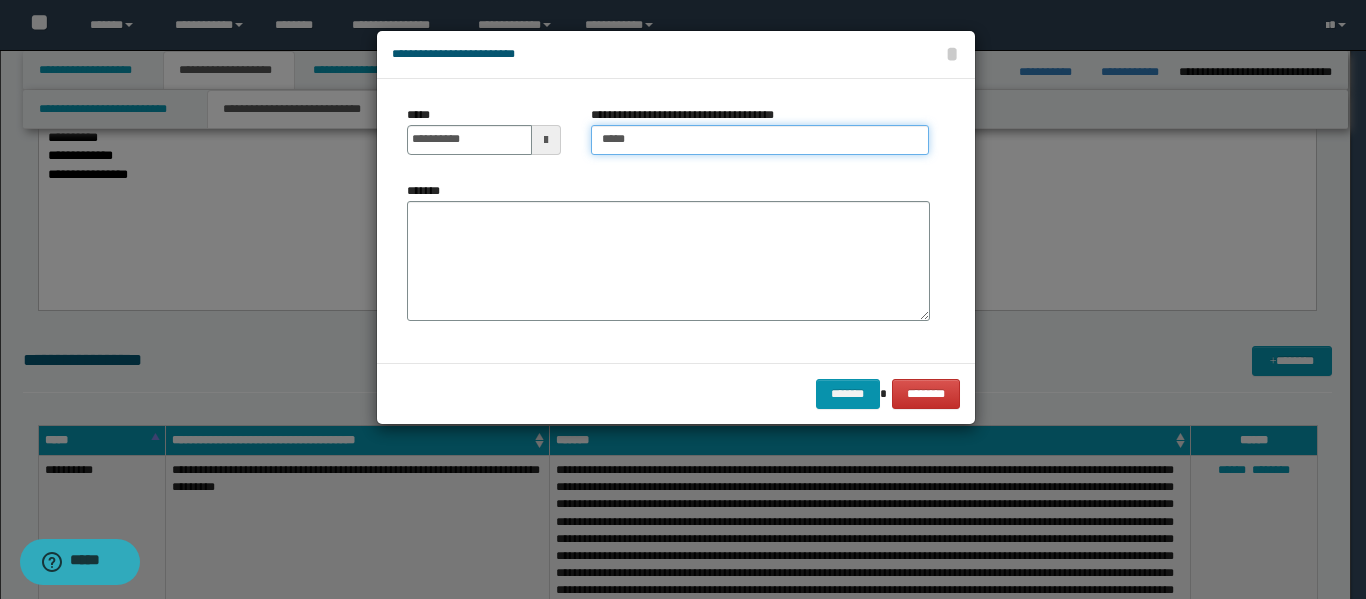 type on "**********" 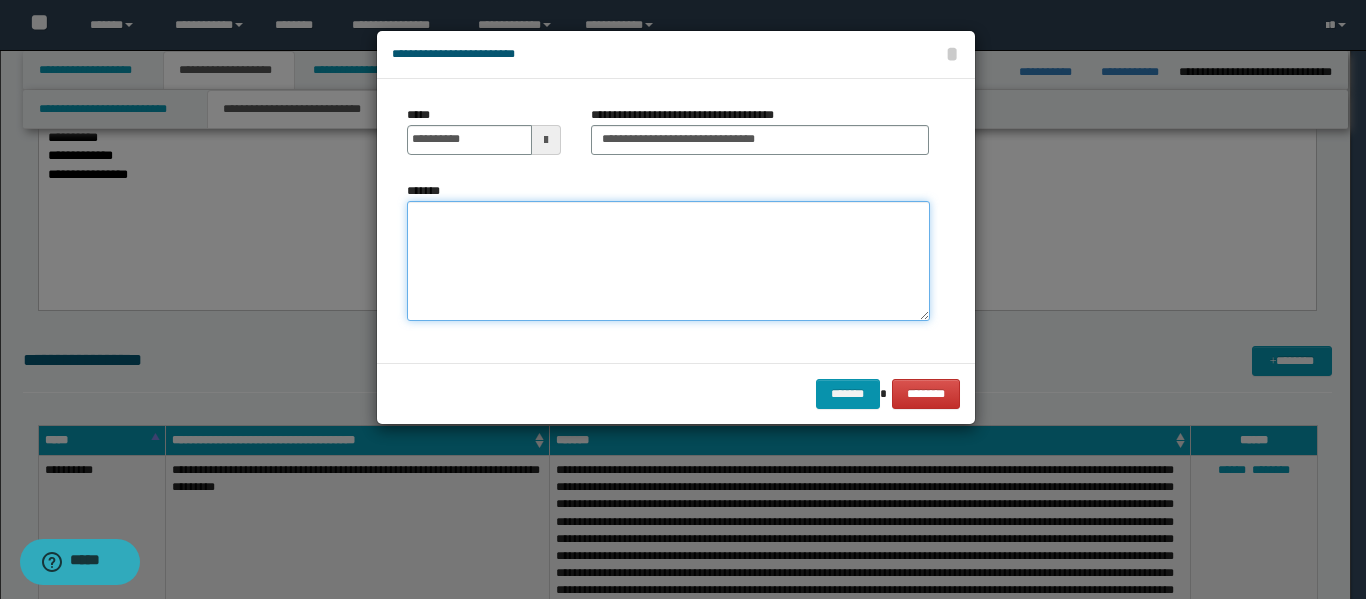 click on "*******" at bounding box center (668, 261) 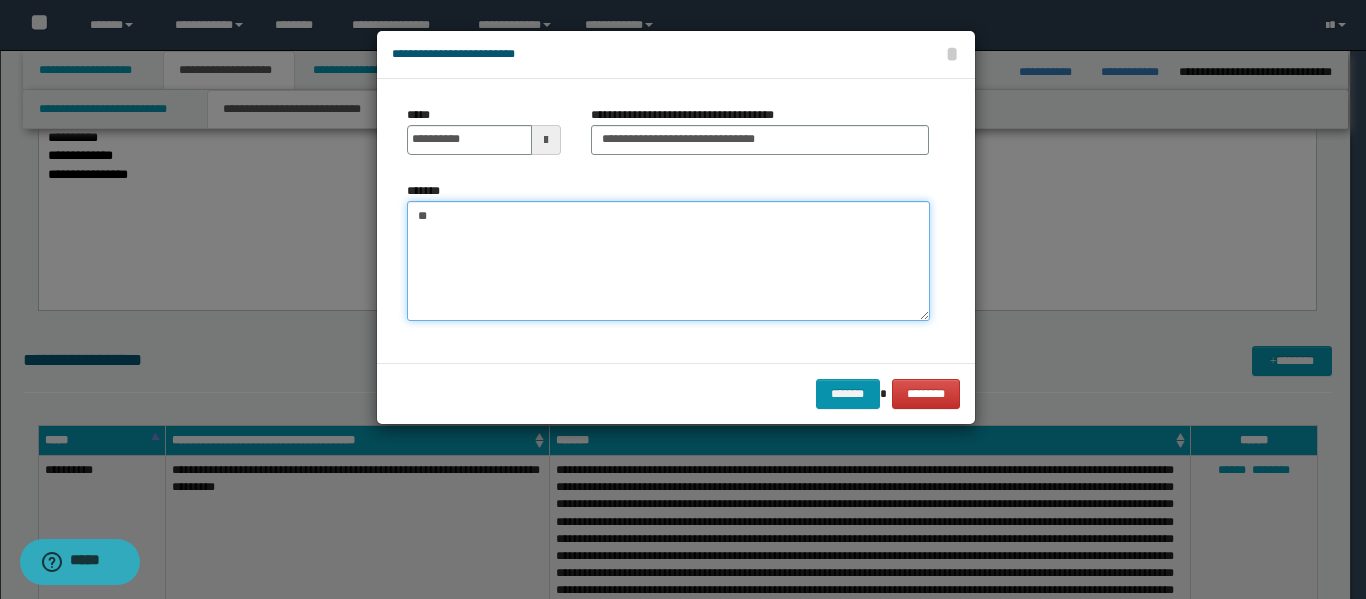type on "*" 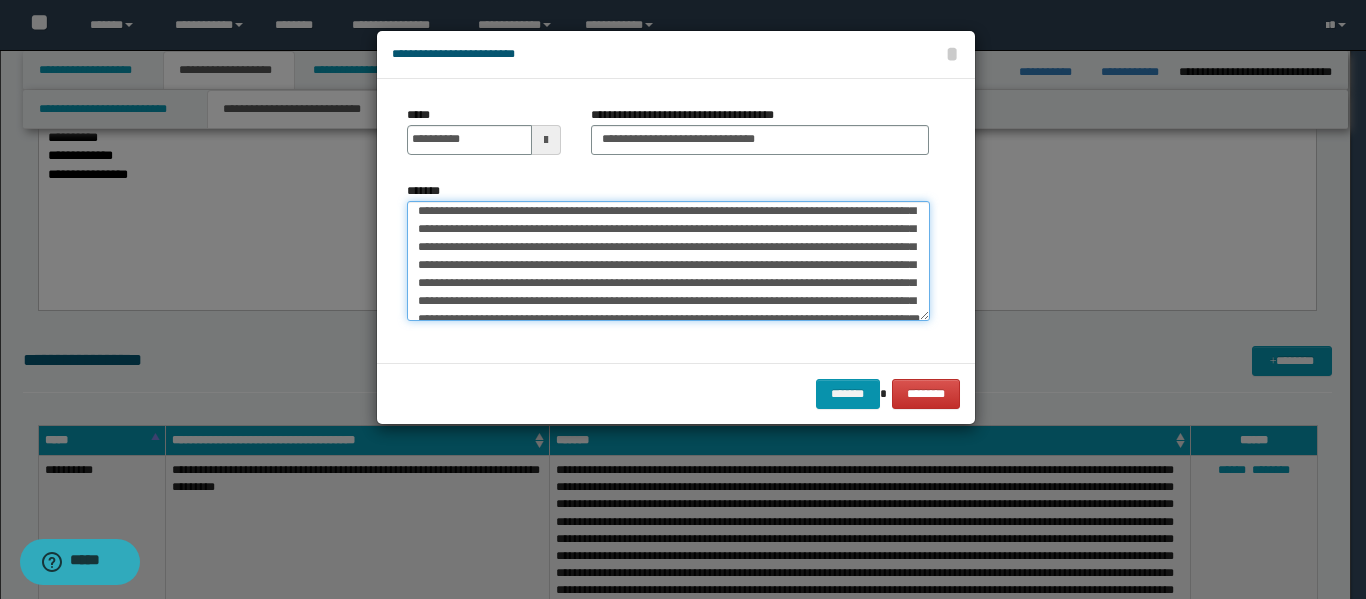 scroll, scrollTop: 0, scrollLeft: 0, axis: both 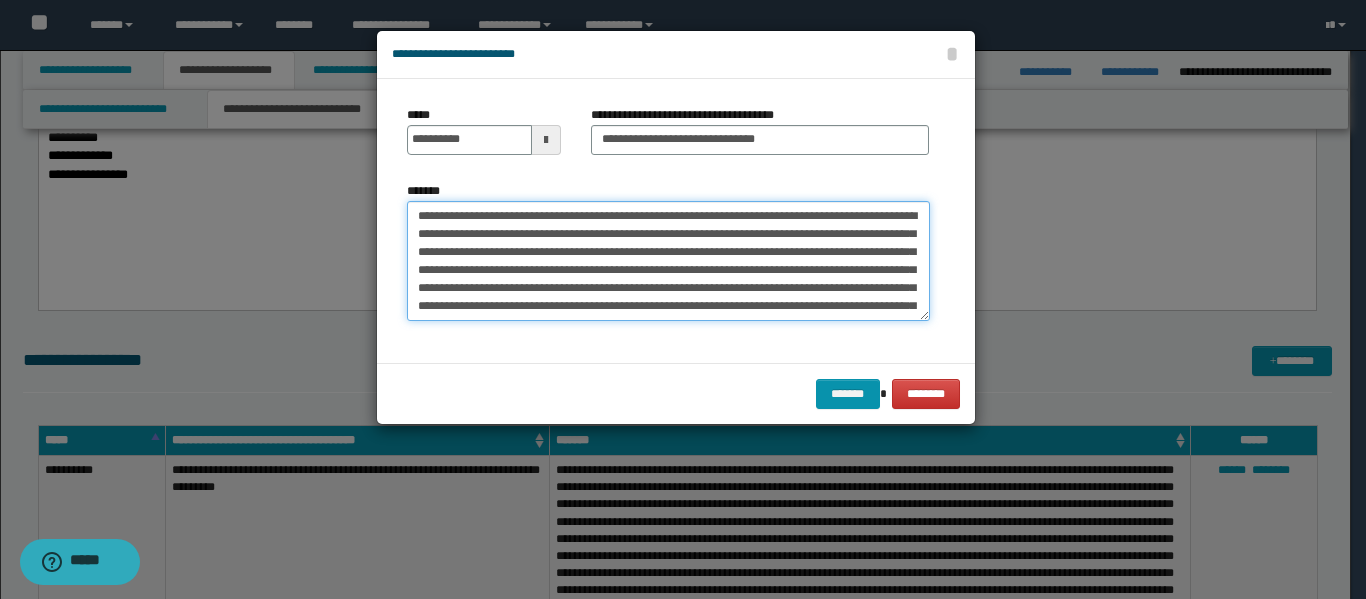 click on "**********" at bounding box center (668, 261) 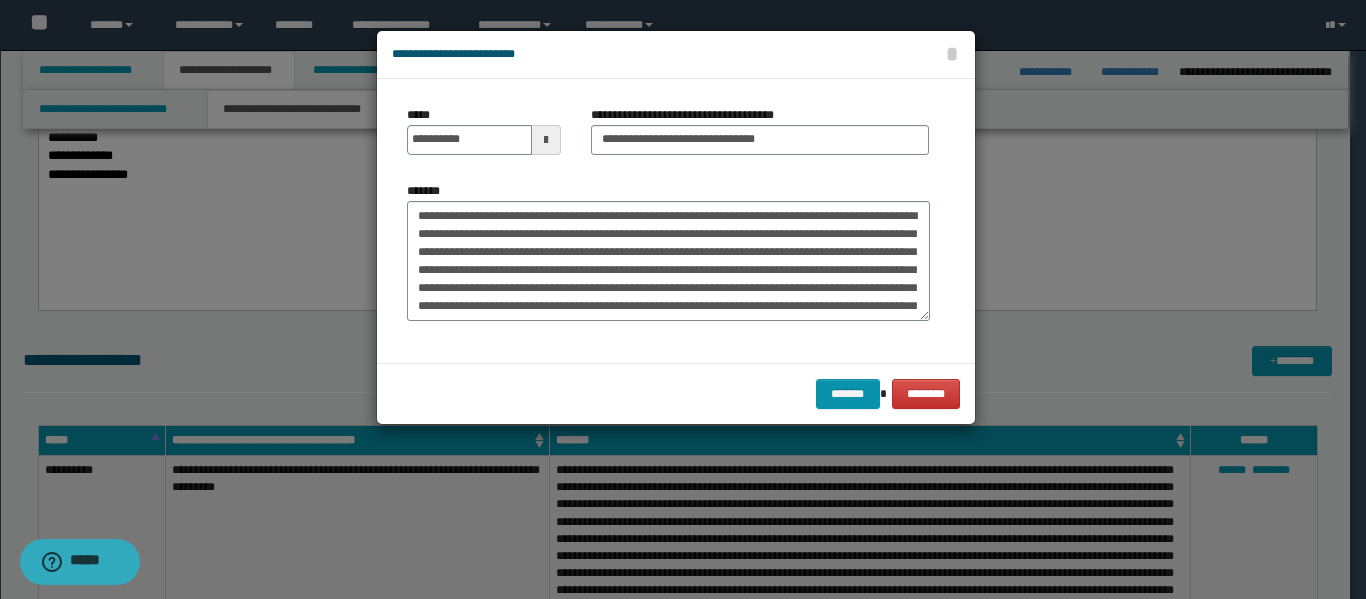 scroll, scrollTop: 680, scrollLeft: 0, axis: vertical 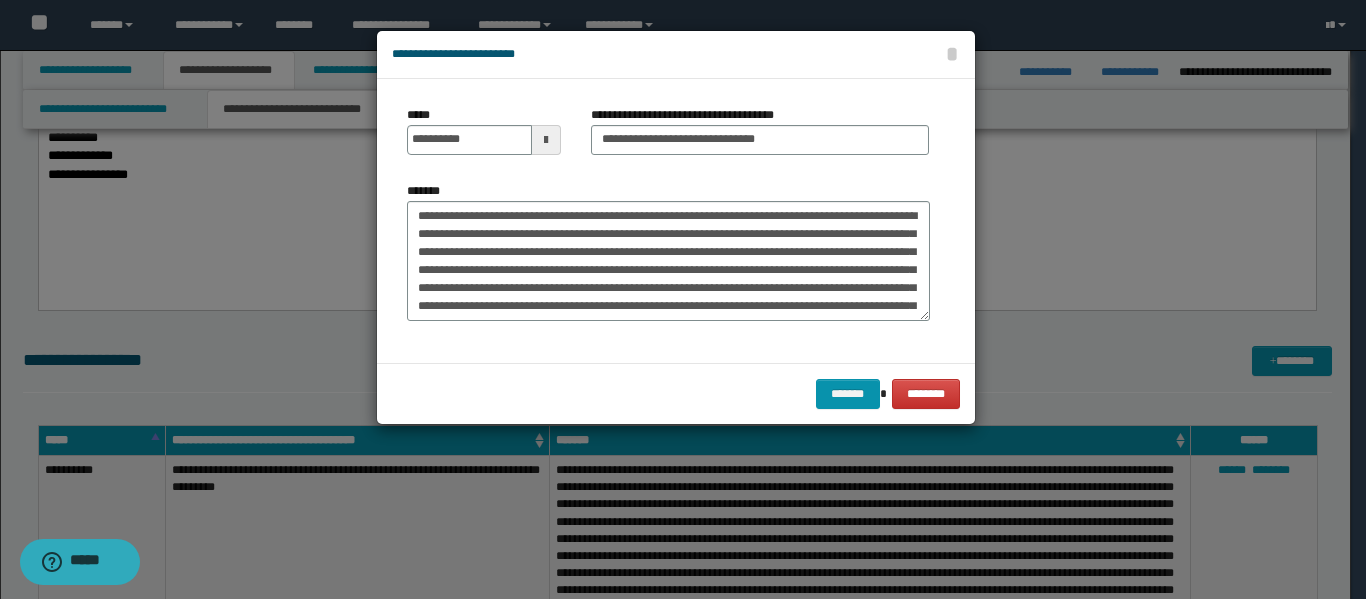 click on "*********" 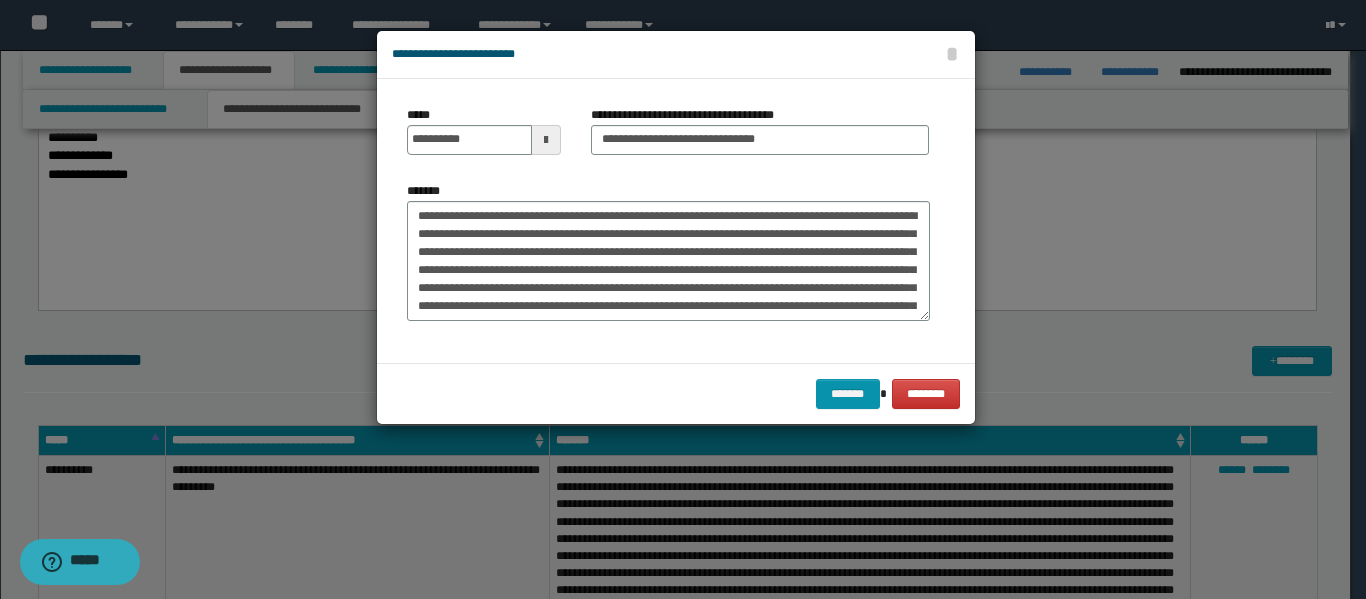 click on "***** * *" 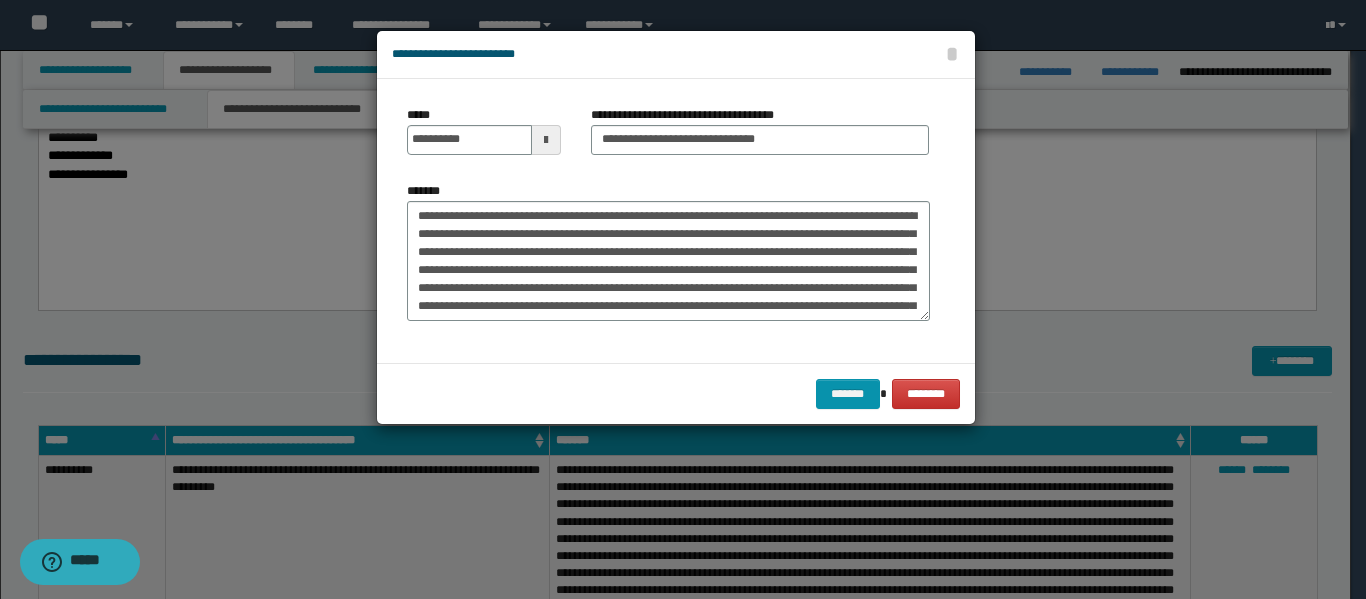 click on "**********" at bounding box center (668, 261) 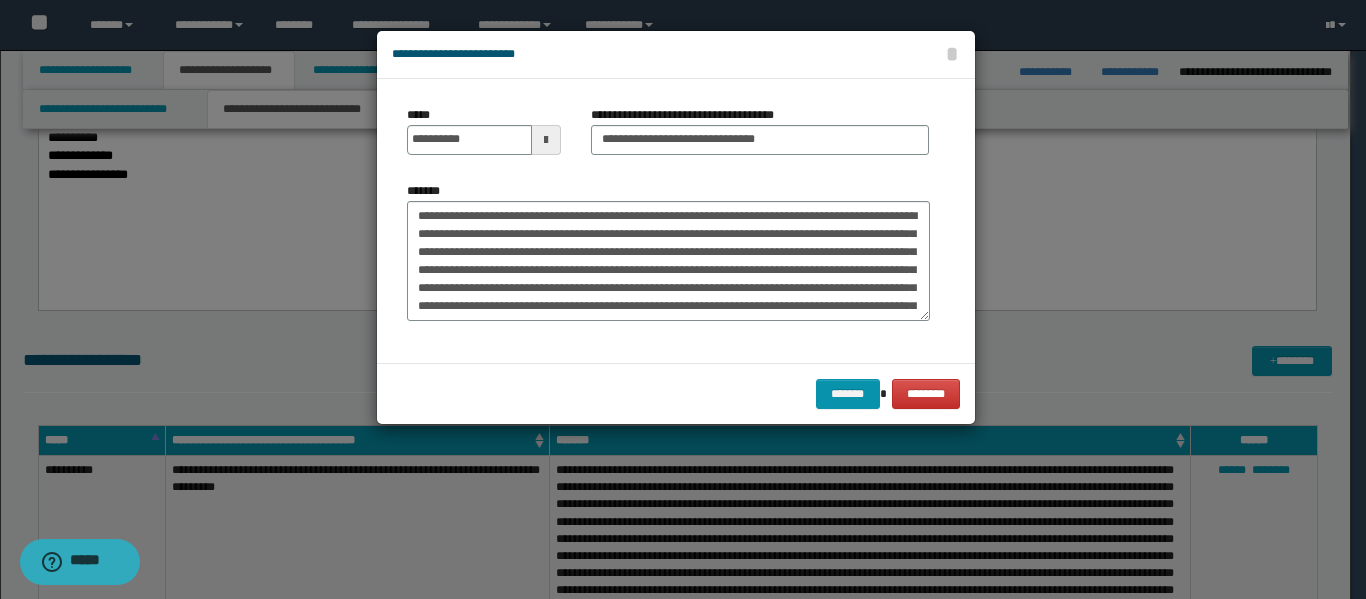 click on "*********" 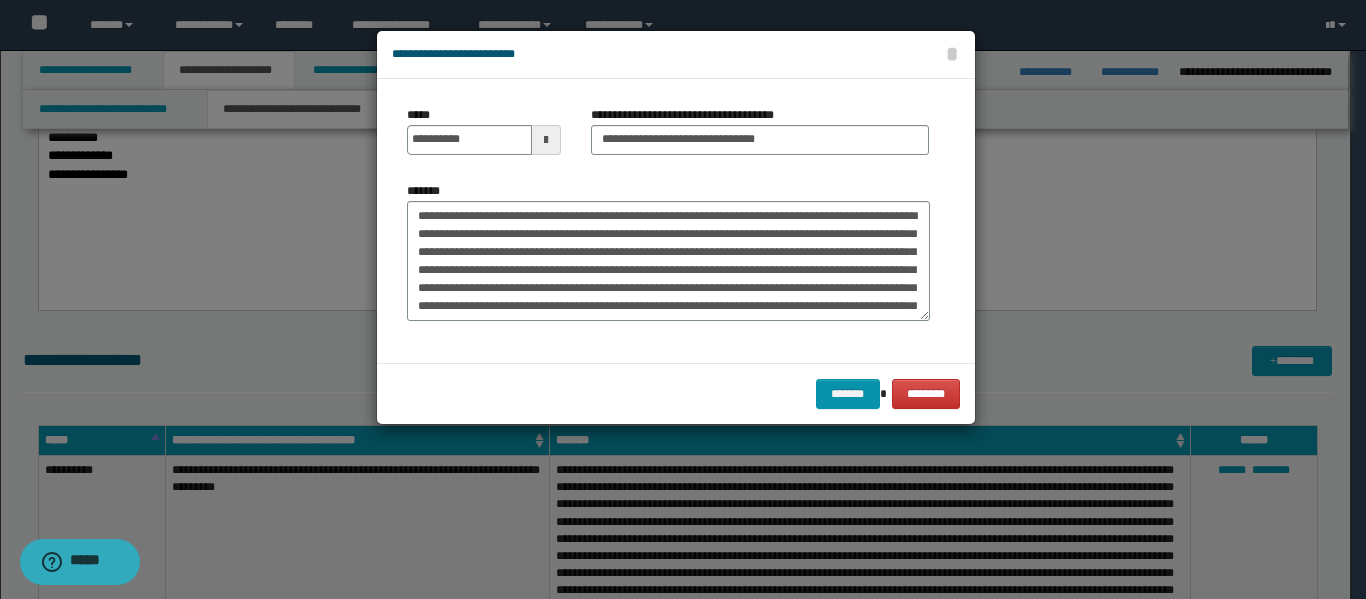 click on "**********" at bounding box center (668, 261) 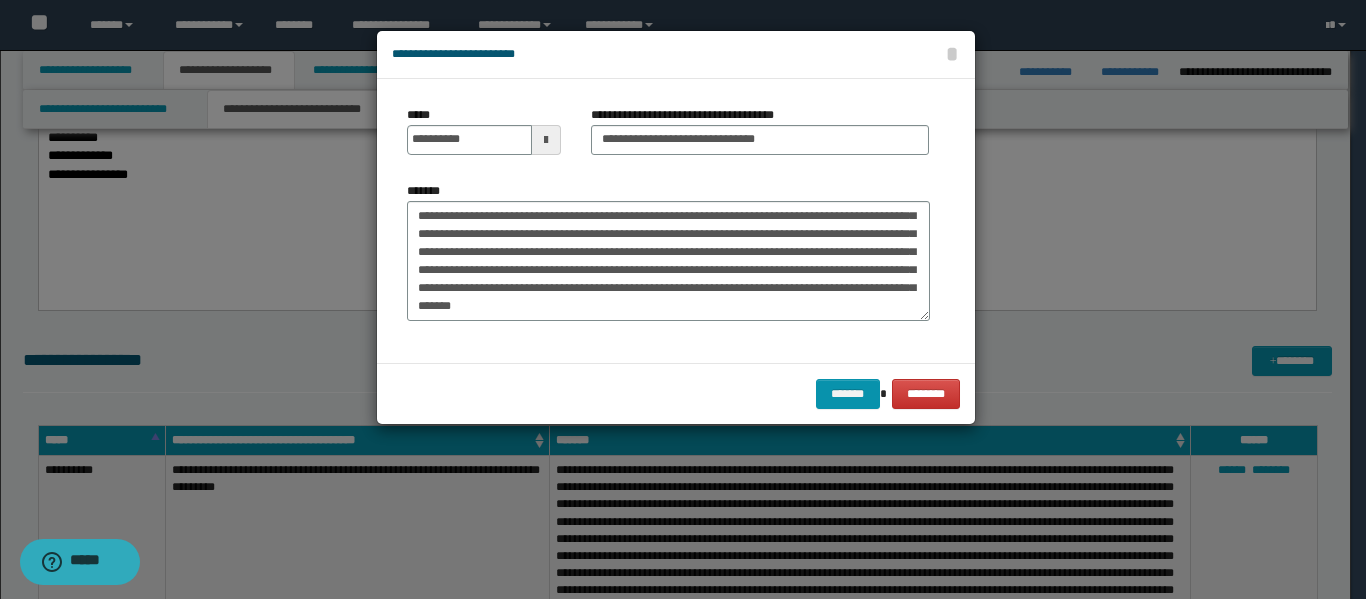 click on "**********" at bounding box center (668, 261) 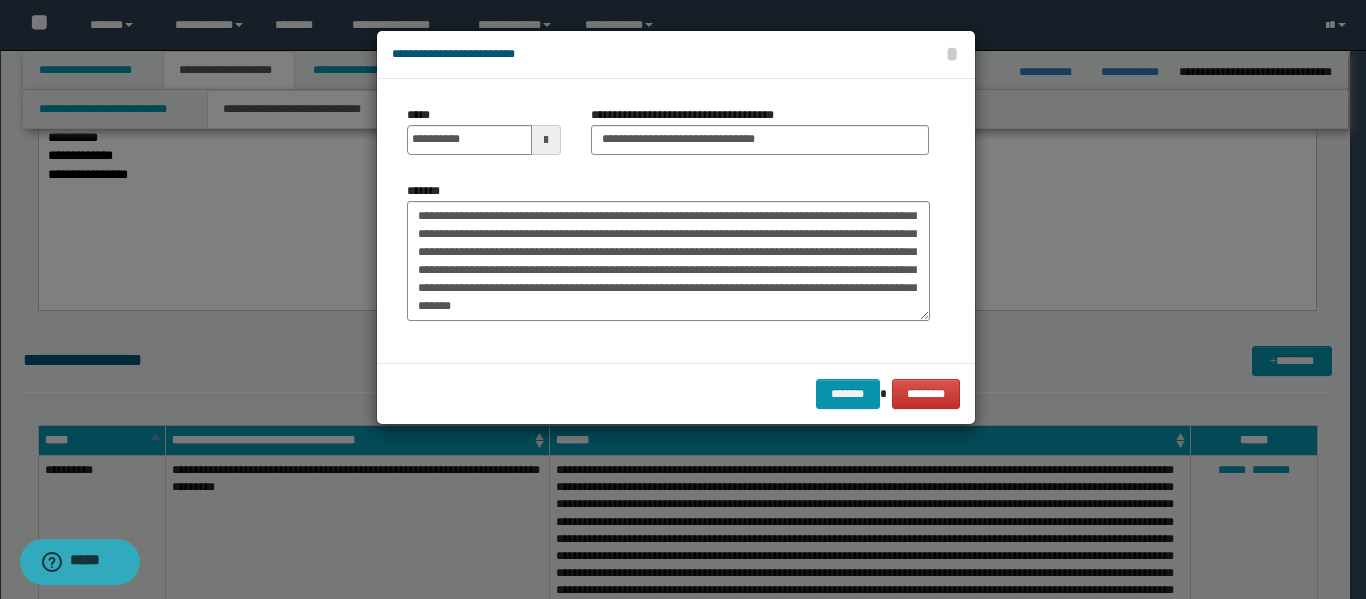 click on "********" 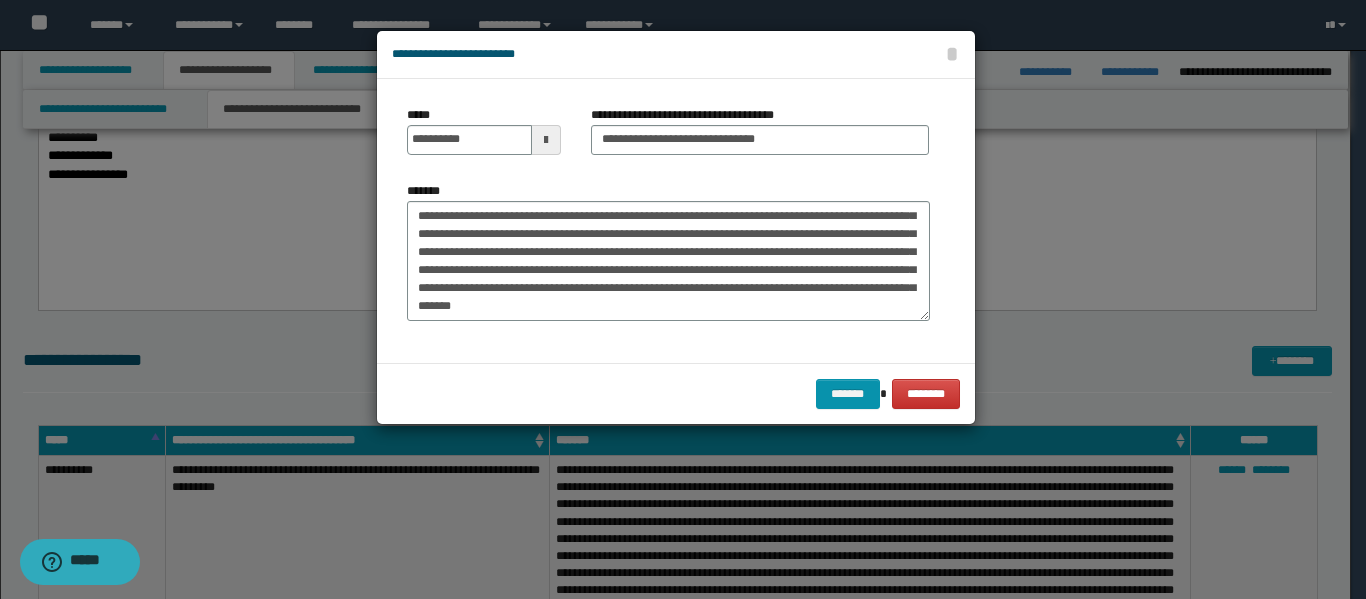 click on "**********" at bounding box center (668, 261) 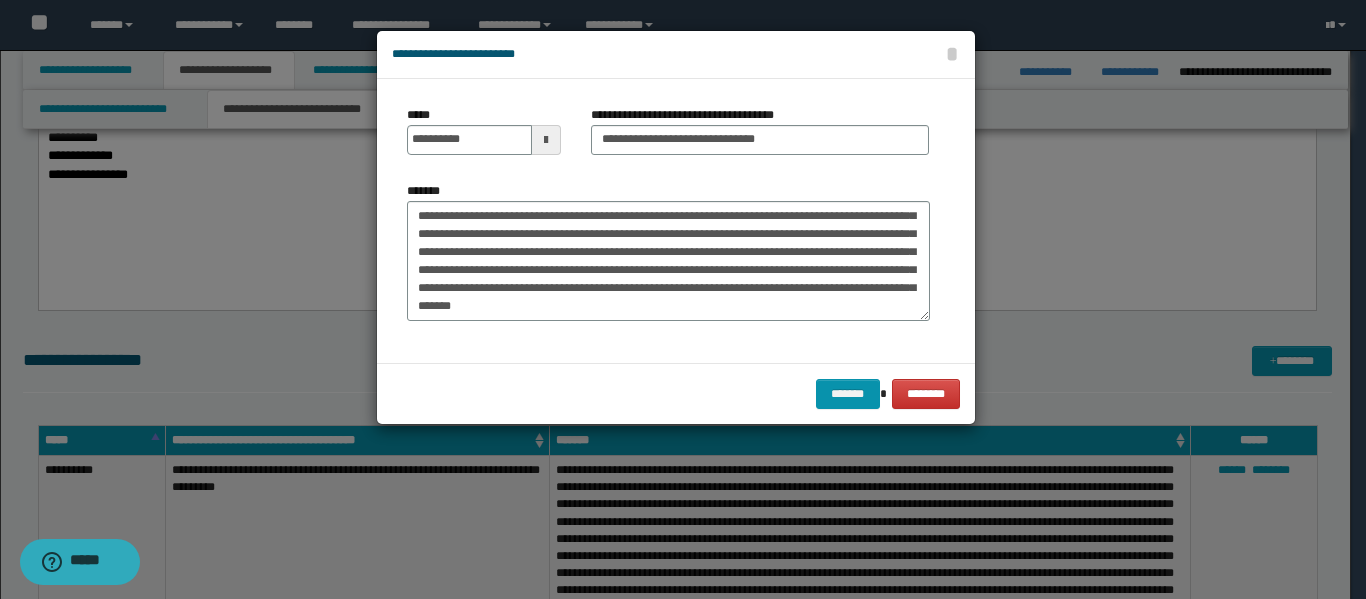 click on "***** * *" 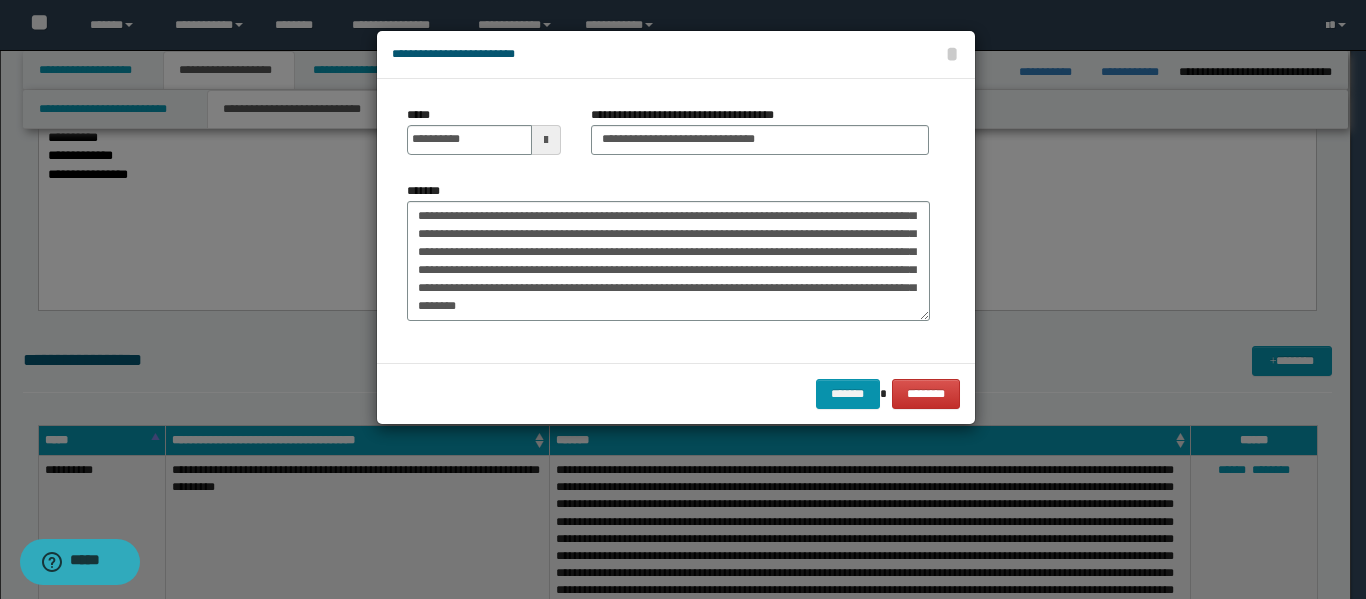 click on "**********" at bounding box center [668, 261] 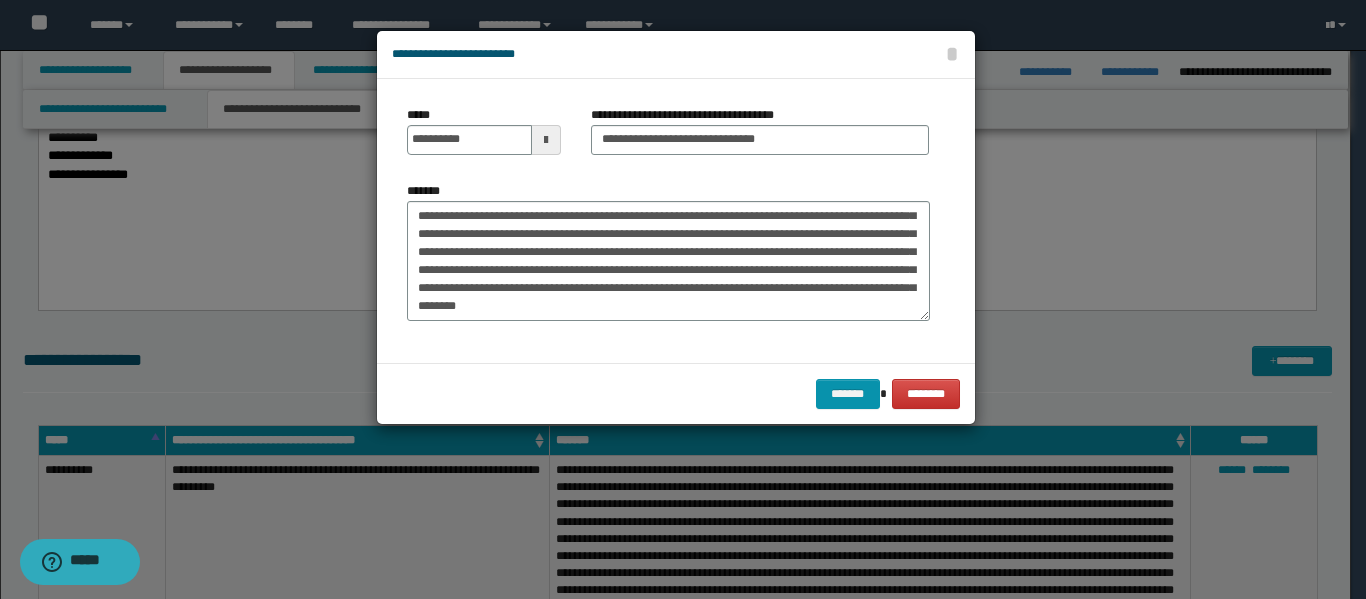 click on "*********" 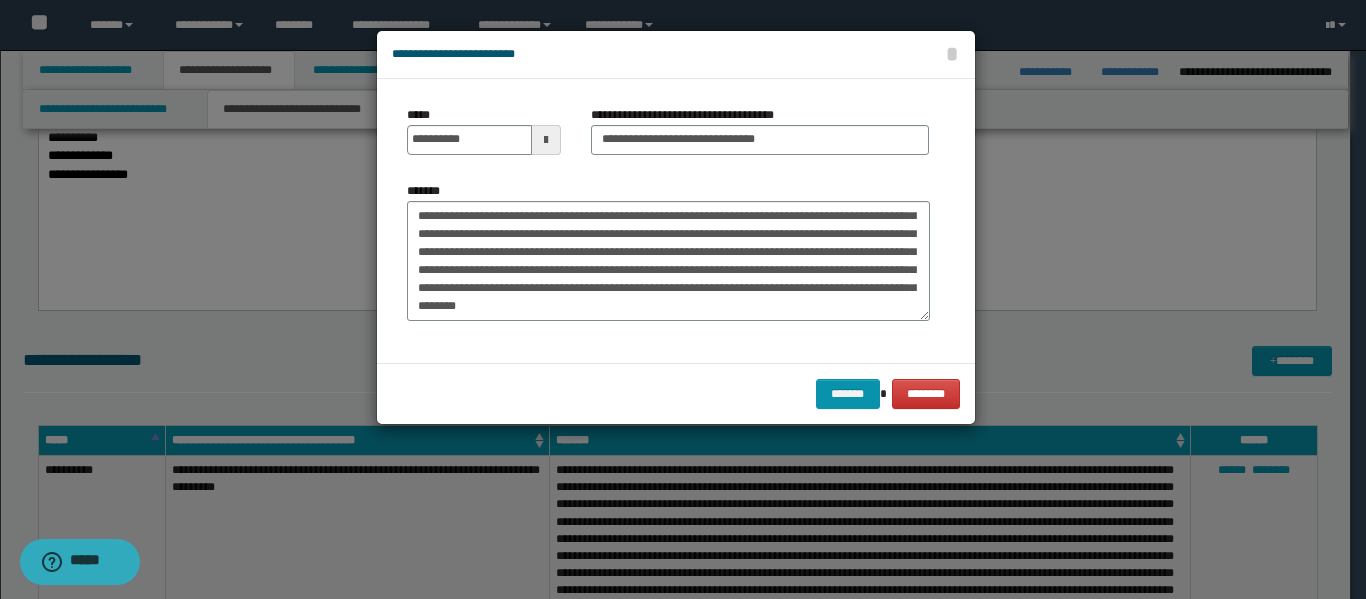 click on "**********" at bounding box center (668, 261) 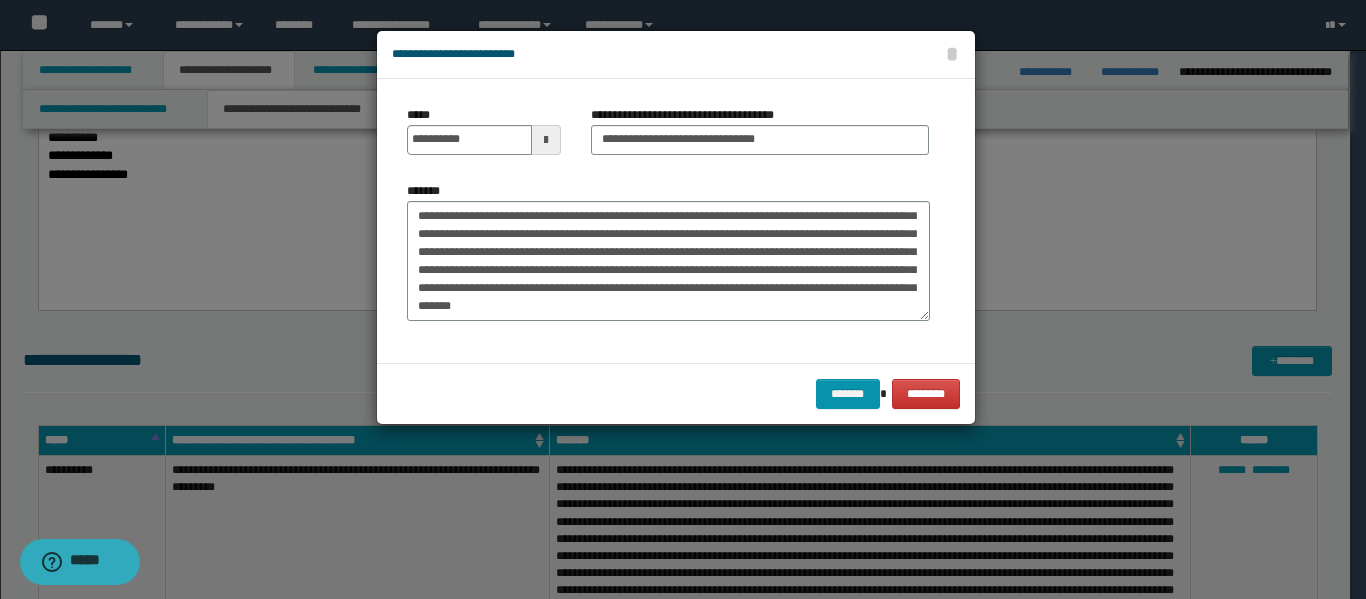 click on "**********" at bounding box center [668, 261] 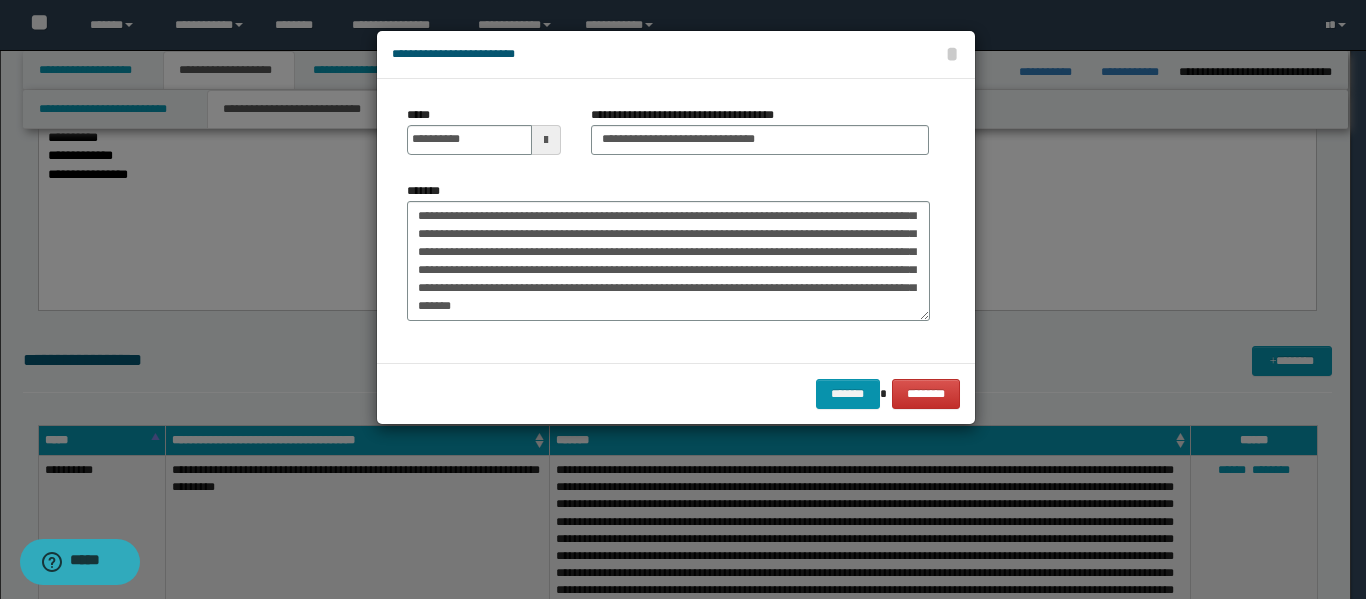 click on "*********" 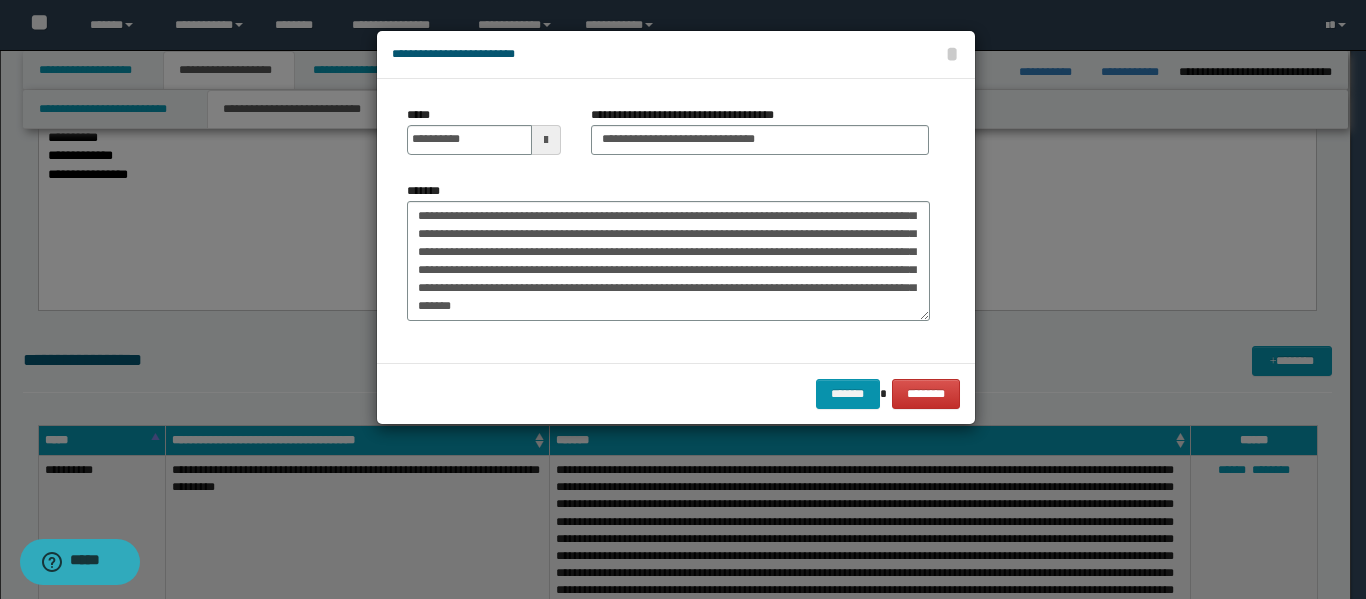 click on "**********" at bounding box center [668, 261] 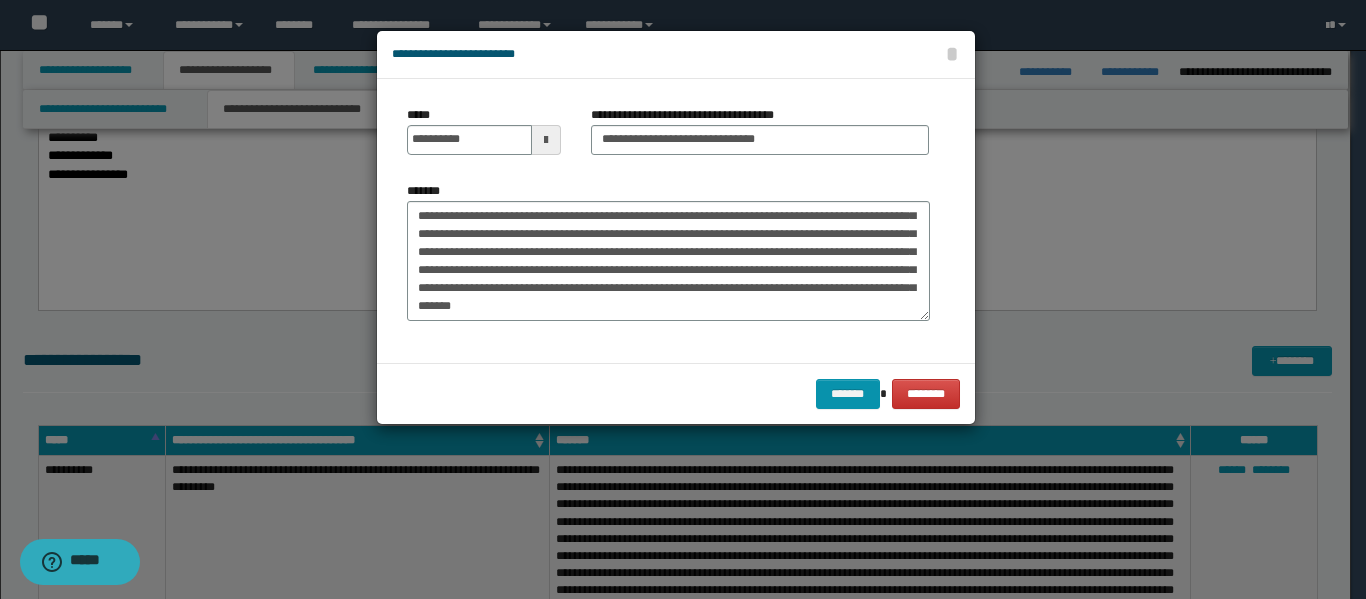 click on "******** * *" 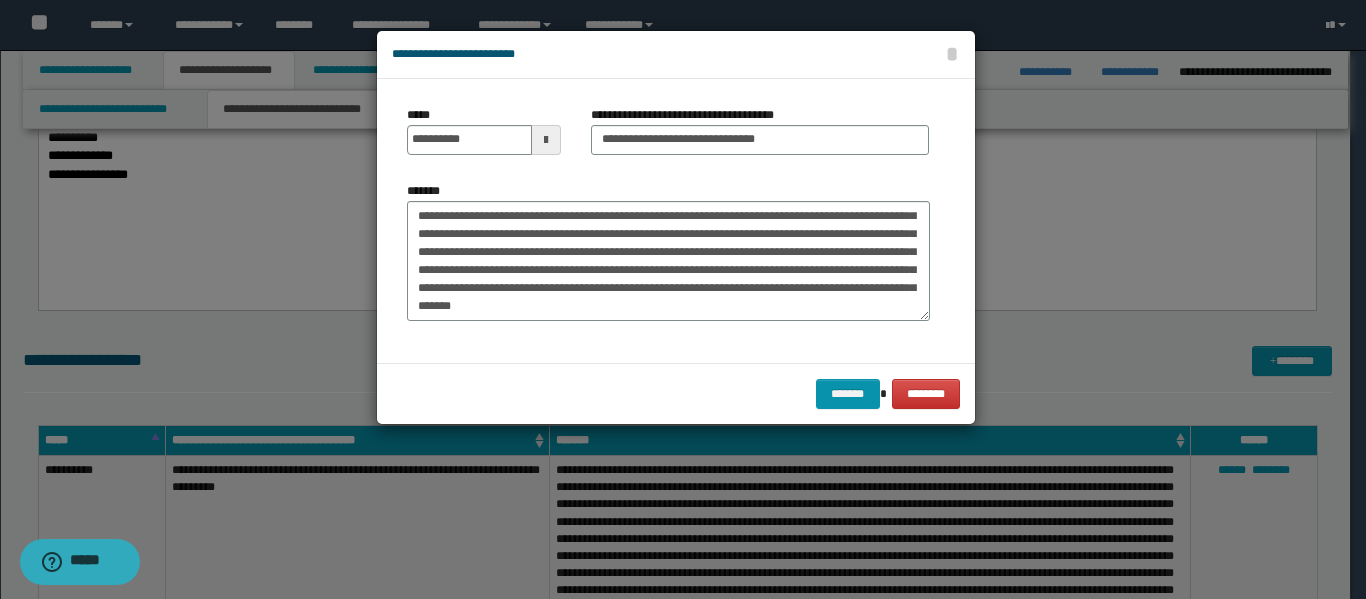 click on "**********" at bounding box center (668, 261) 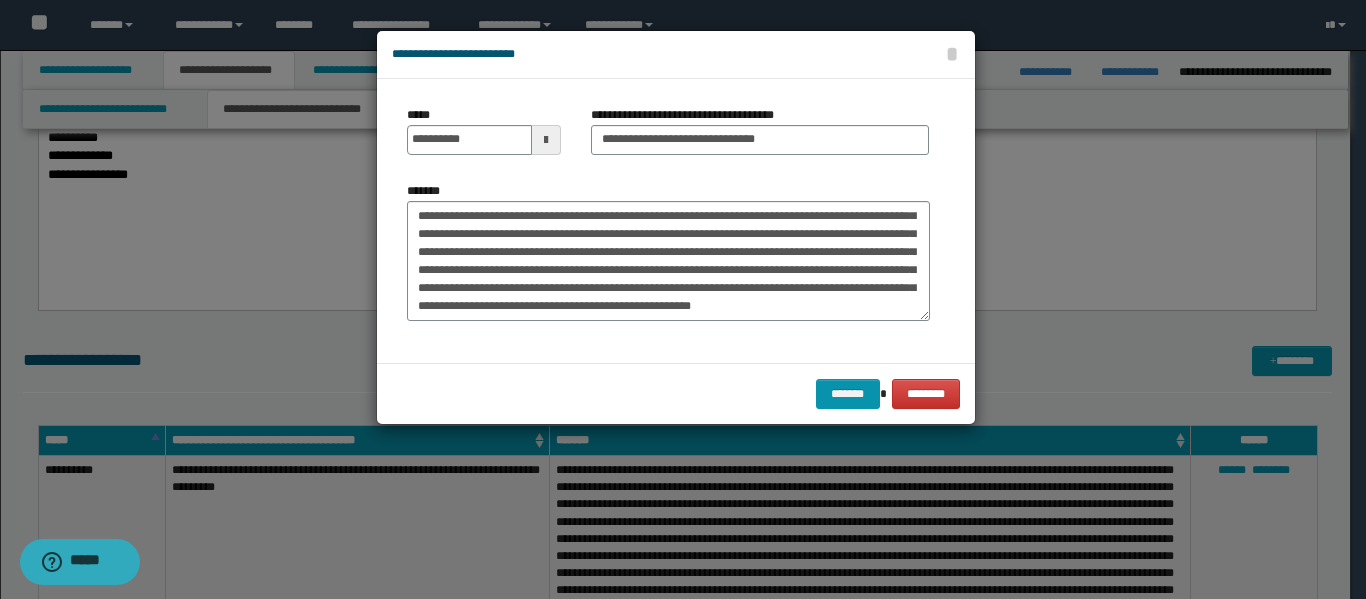 click on "**********" at bounding box center (668, 261) 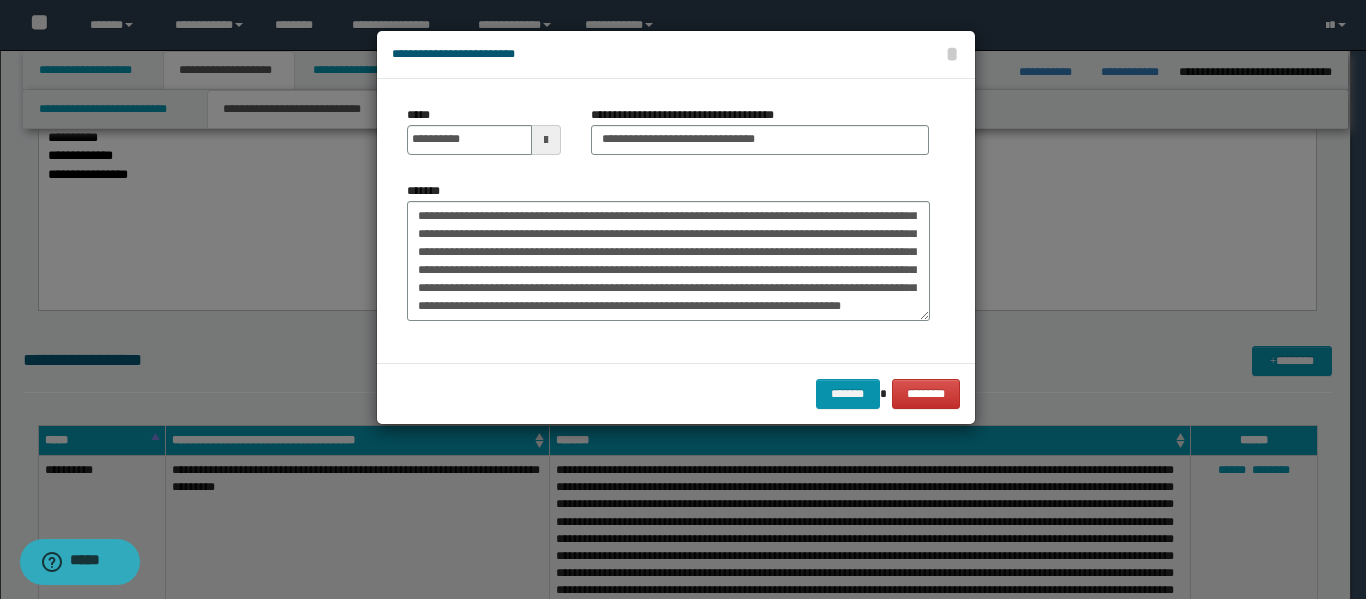 scroll, scrollTop: 84, scrollLeft: 0, axis: vertical 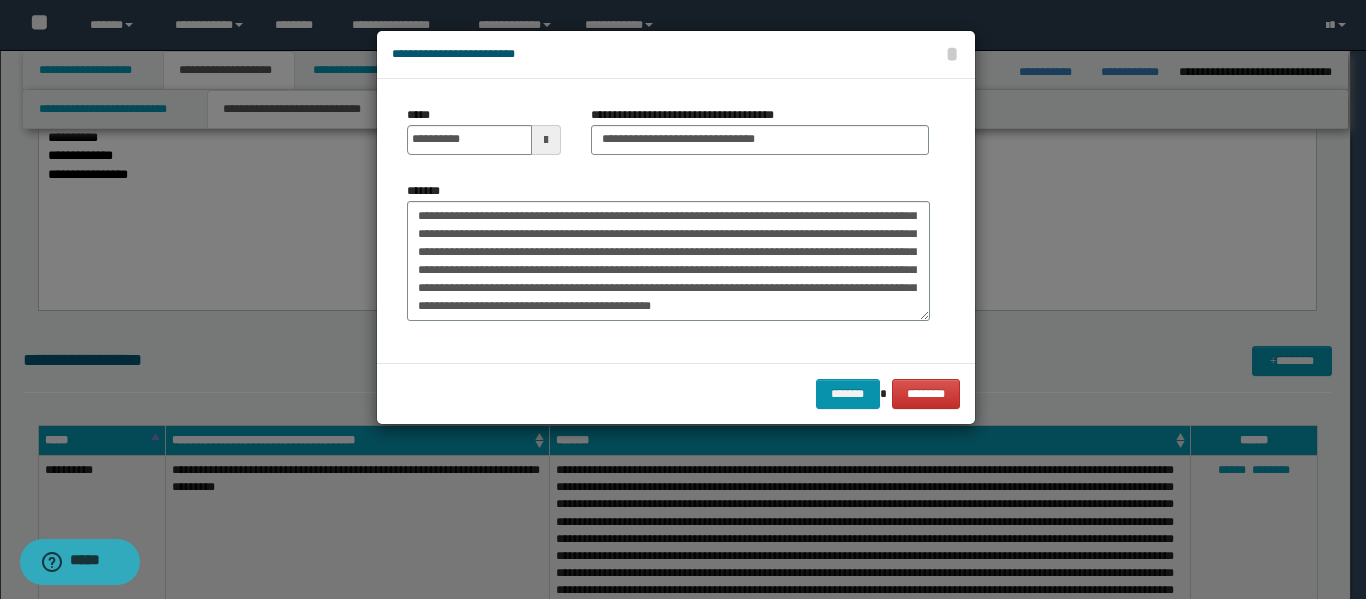 click on "**********" at bounding box center (668, 261) 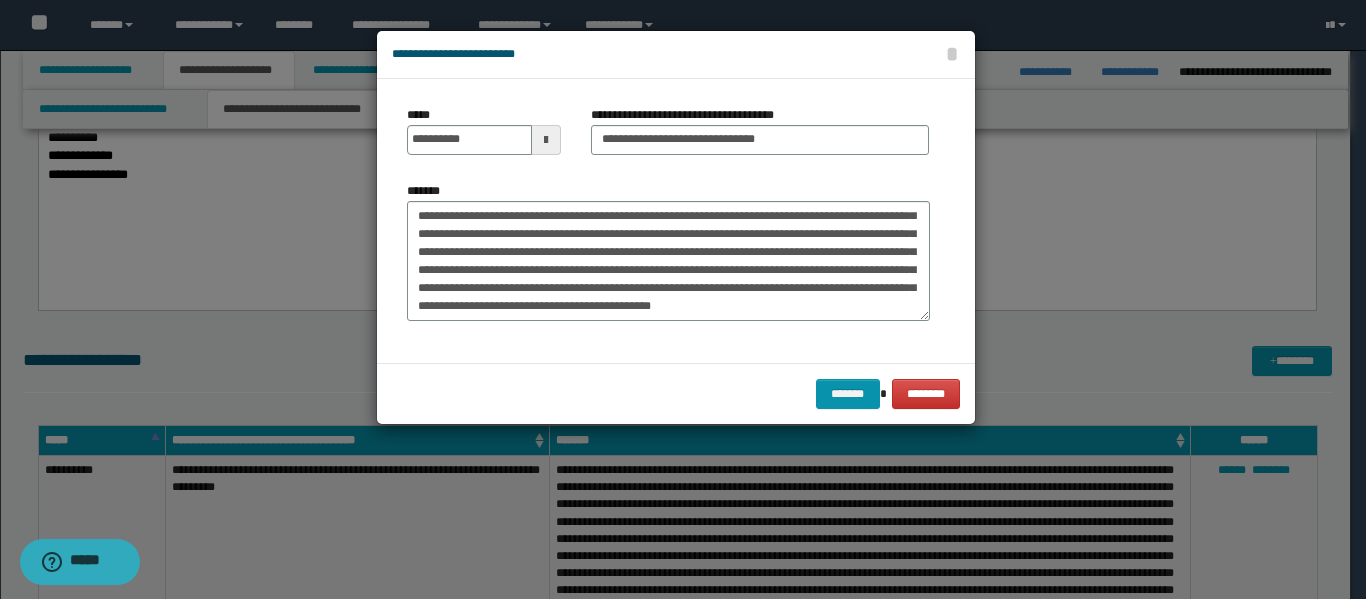 click on "*" 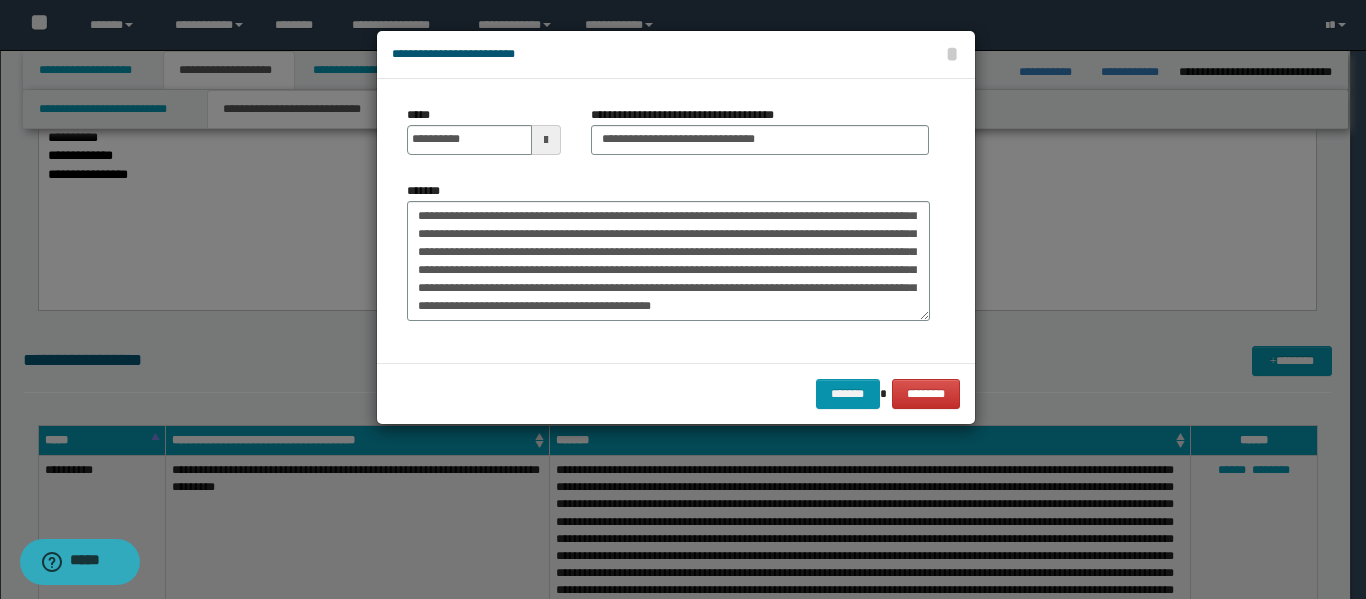 click on "**********" at bounding box center [668, 261] 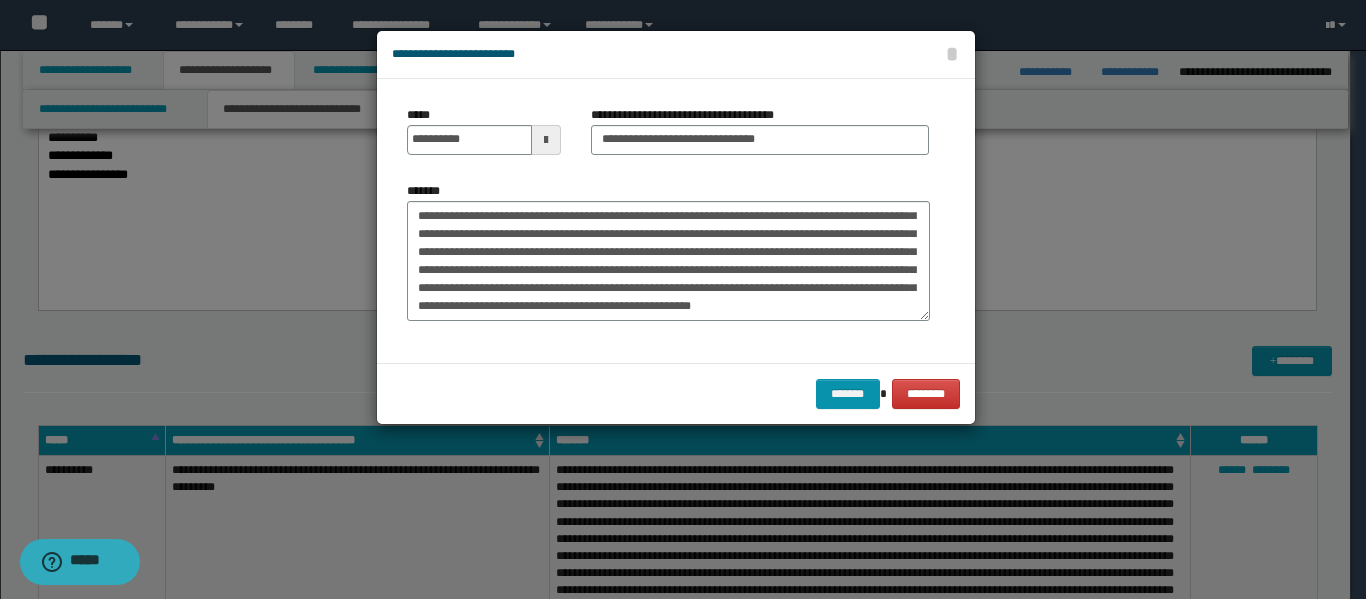 scroll, scrollTop: 138, scrollLeft: 0, axis: vertical 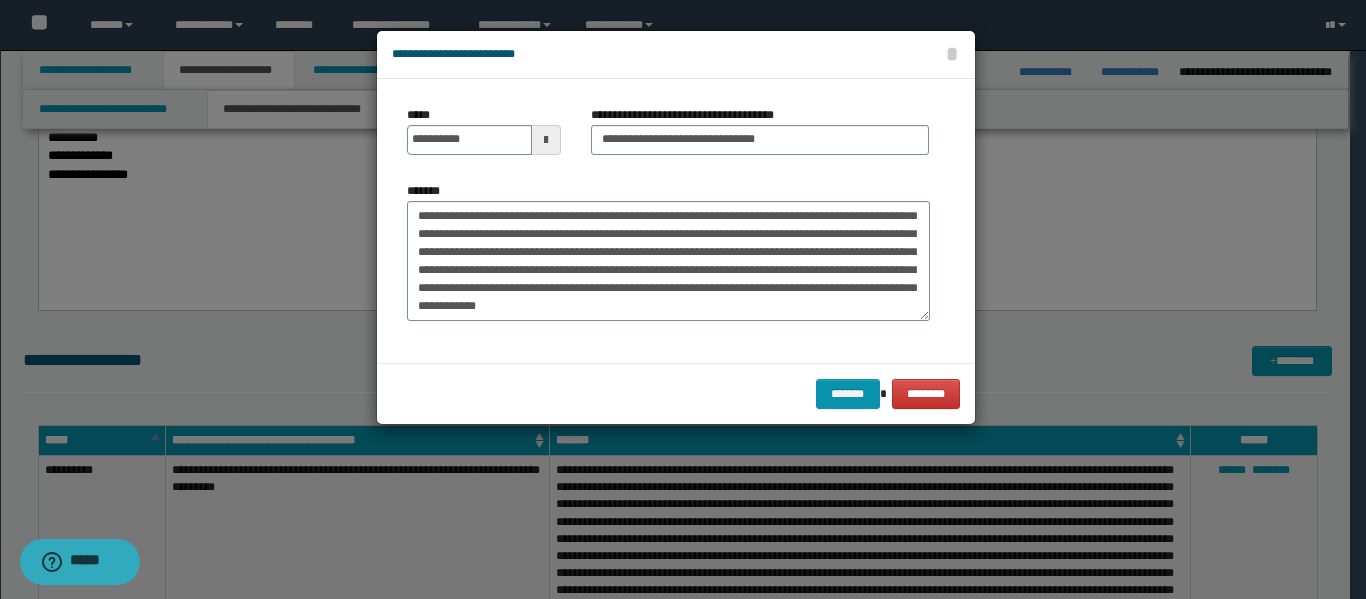 click on "*******" at bounding box center [668, 261] 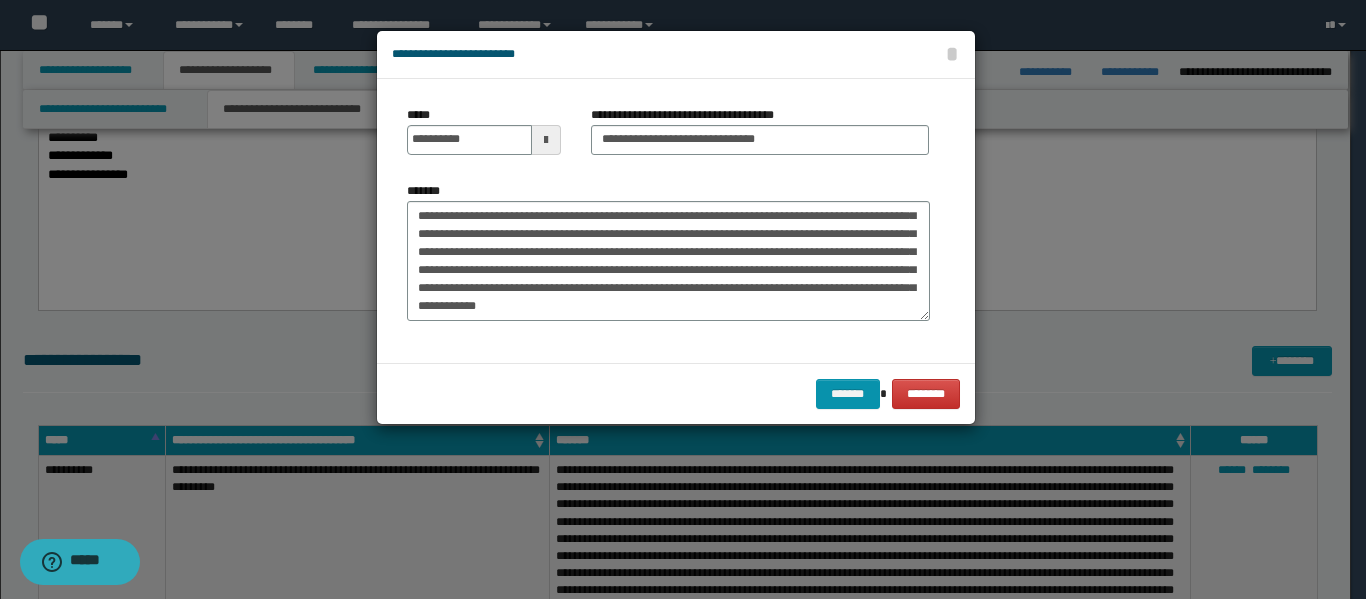 click on "********* * *" 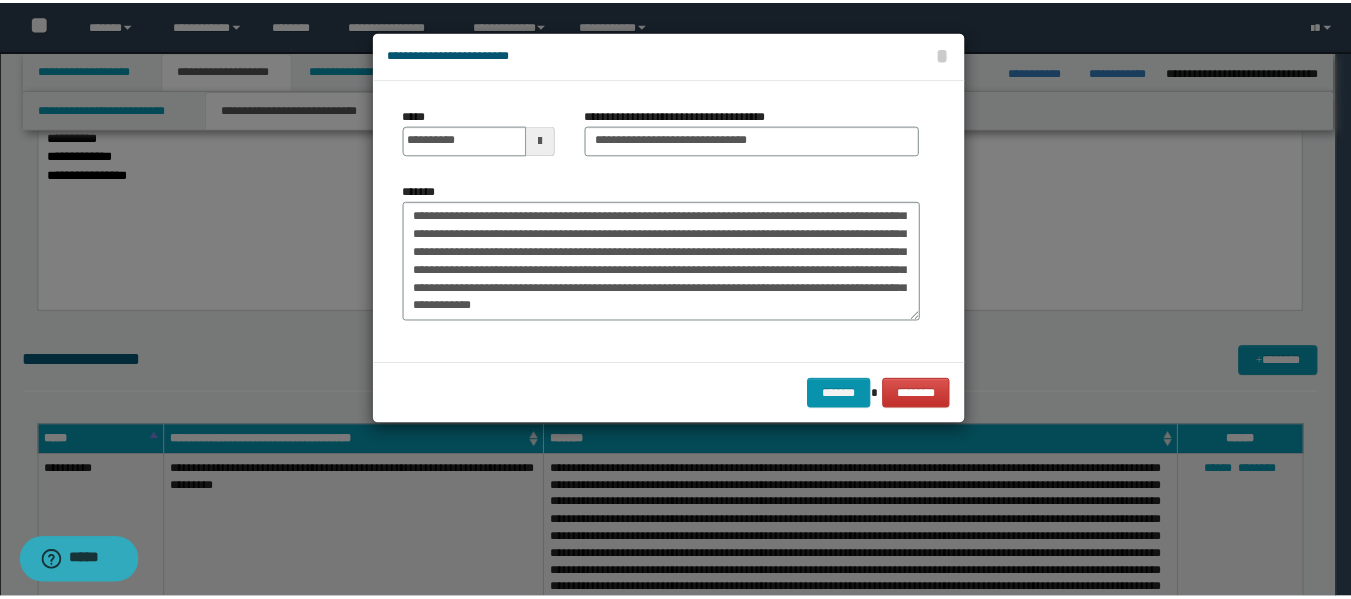 scroll, scrollTop: 144, scrollLeft: 0, axis: vertical 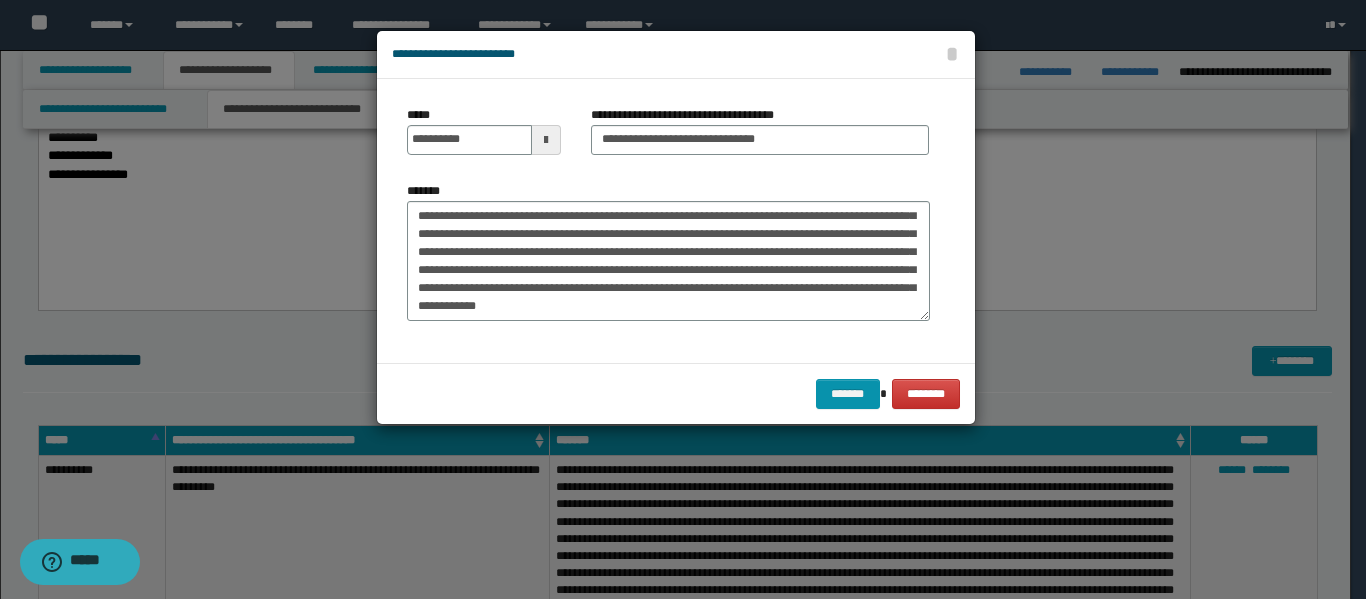 click on "*******" at bounding box center (668, 261) 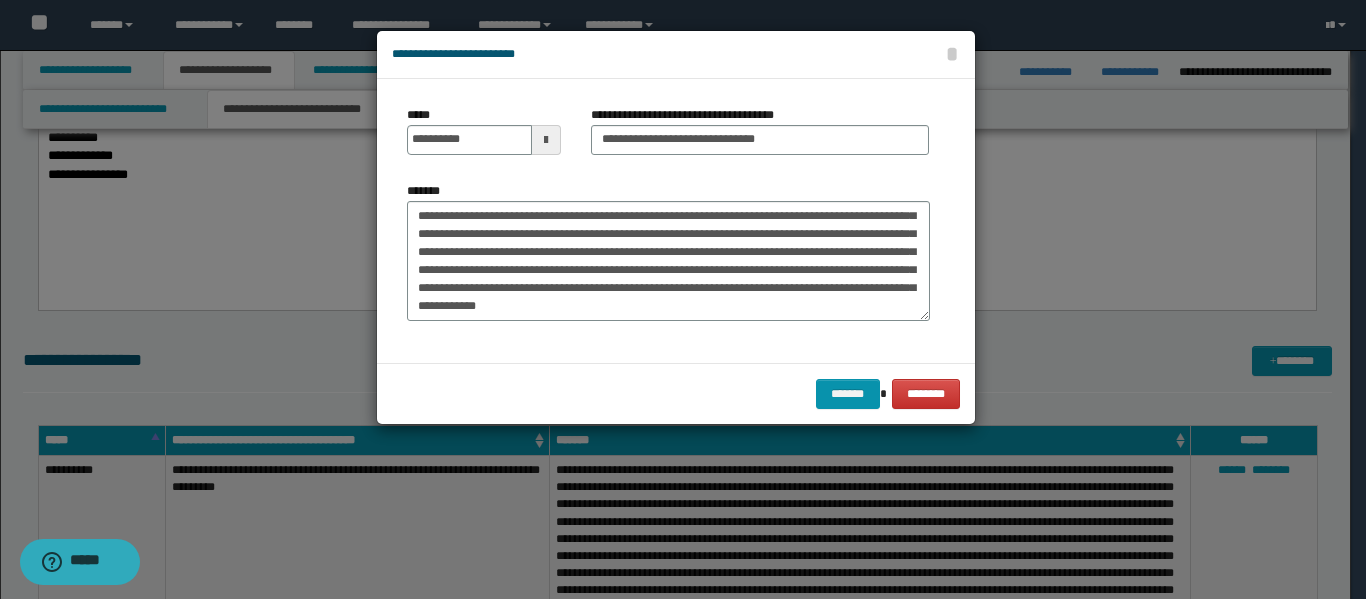 click on "********* * *" 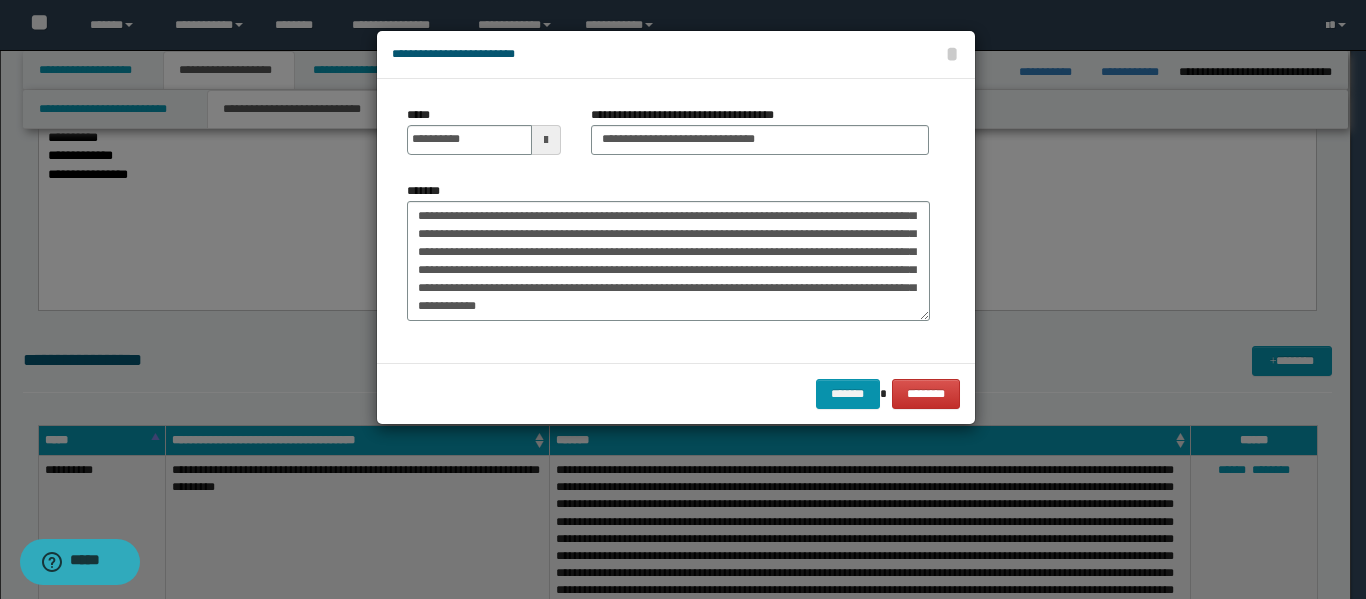 click on "*******" at bounding box center [668, 261] 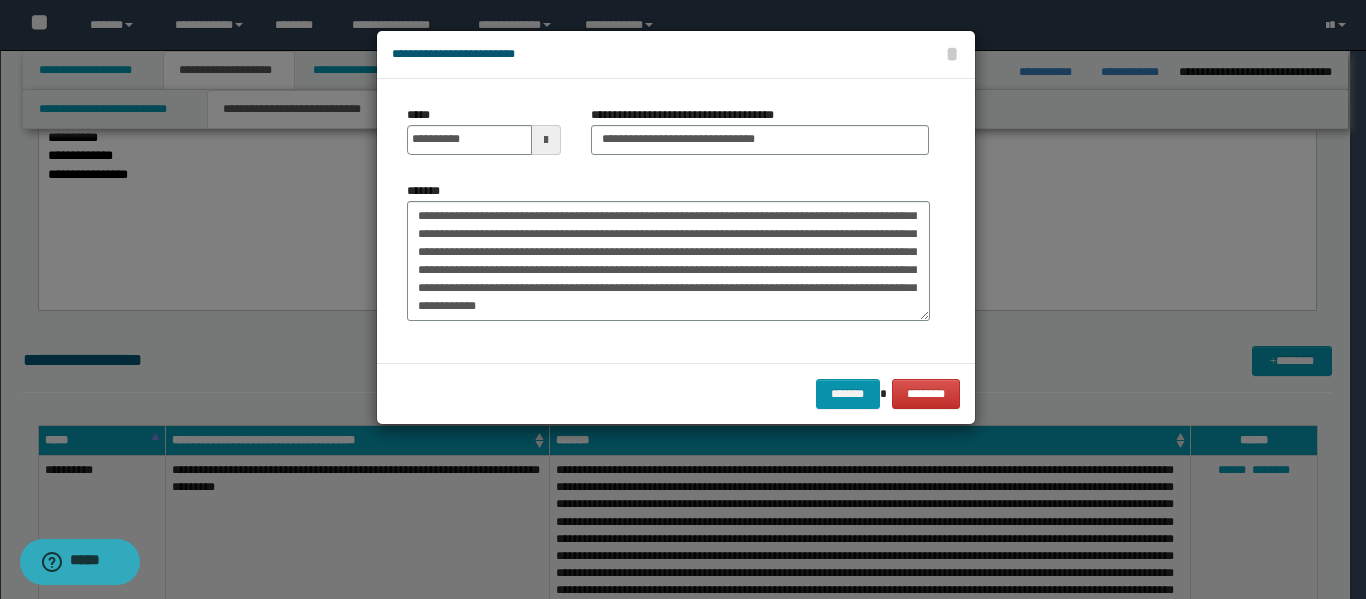 click on "******* *" 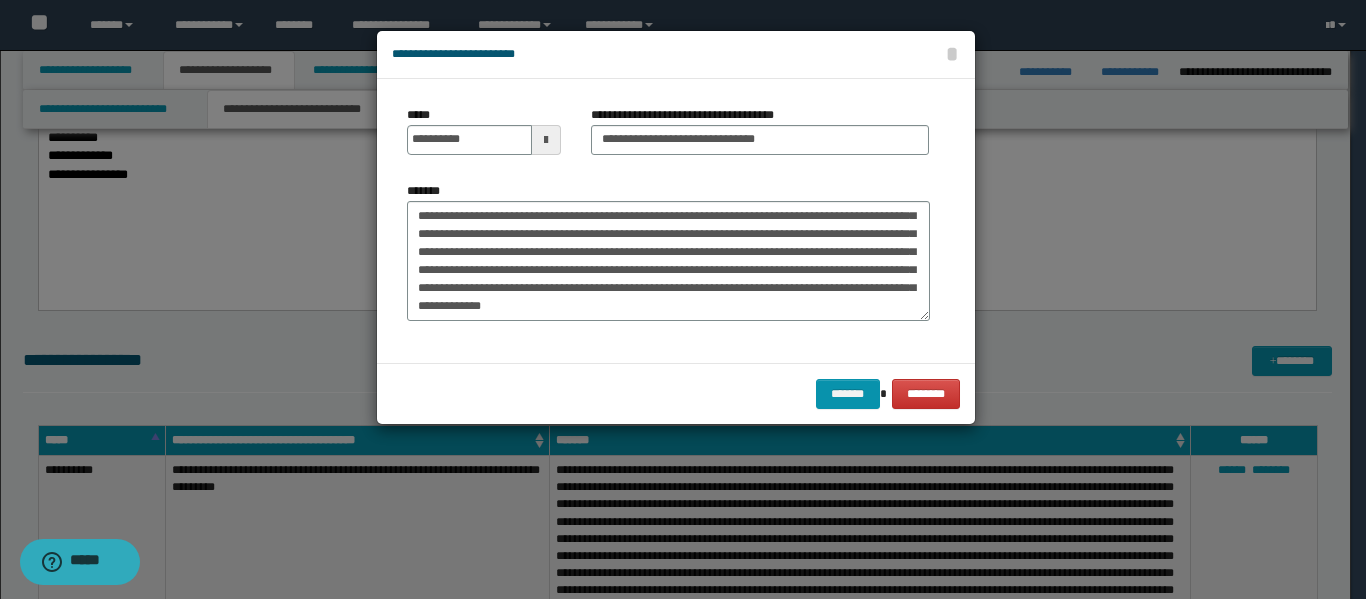 click on "*******" at bounding box center [668, 261] 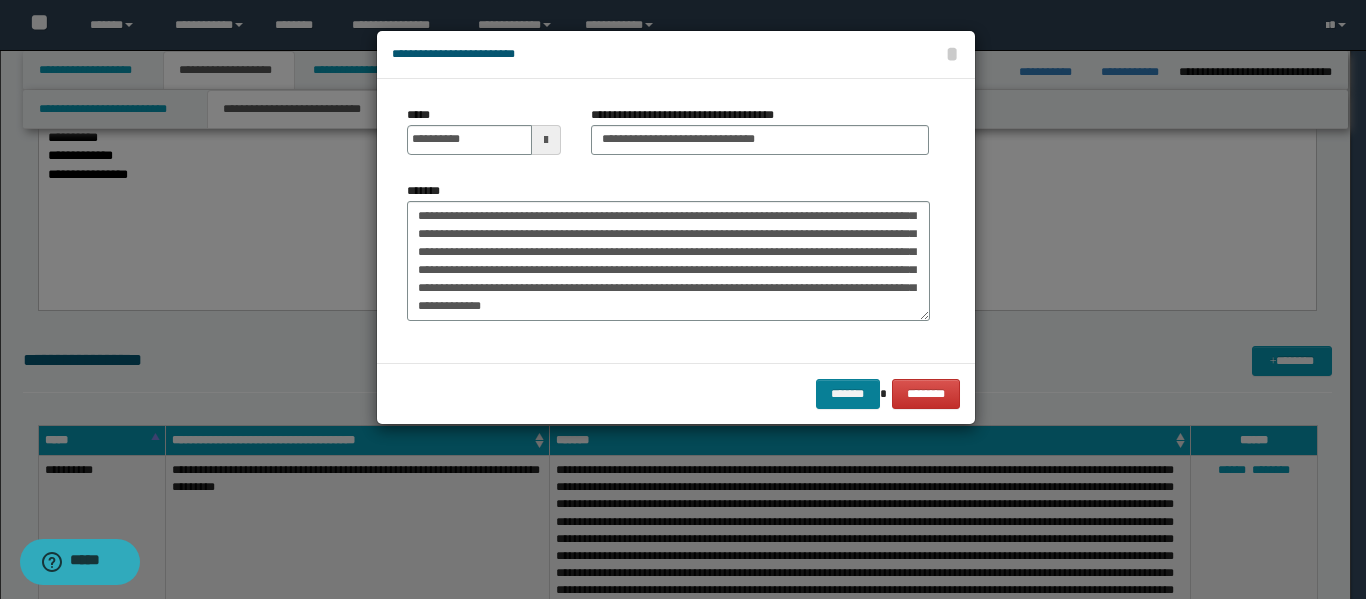 type on "**********" 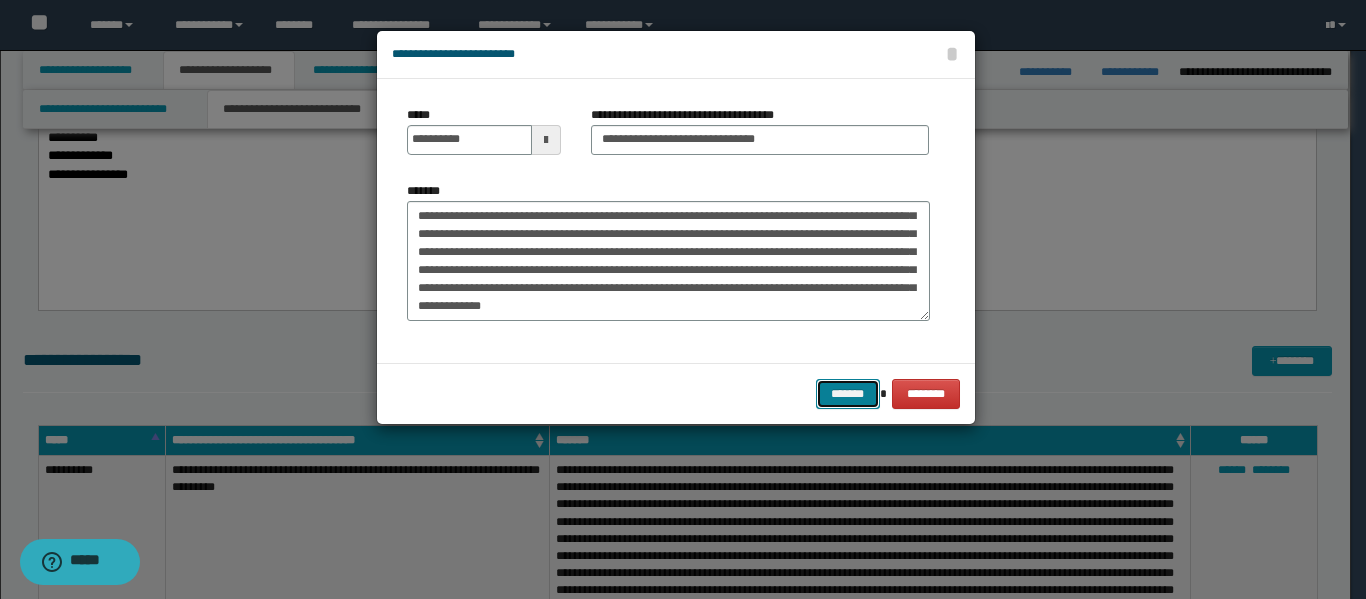 click on "*******" at bounding box center (848, 394) 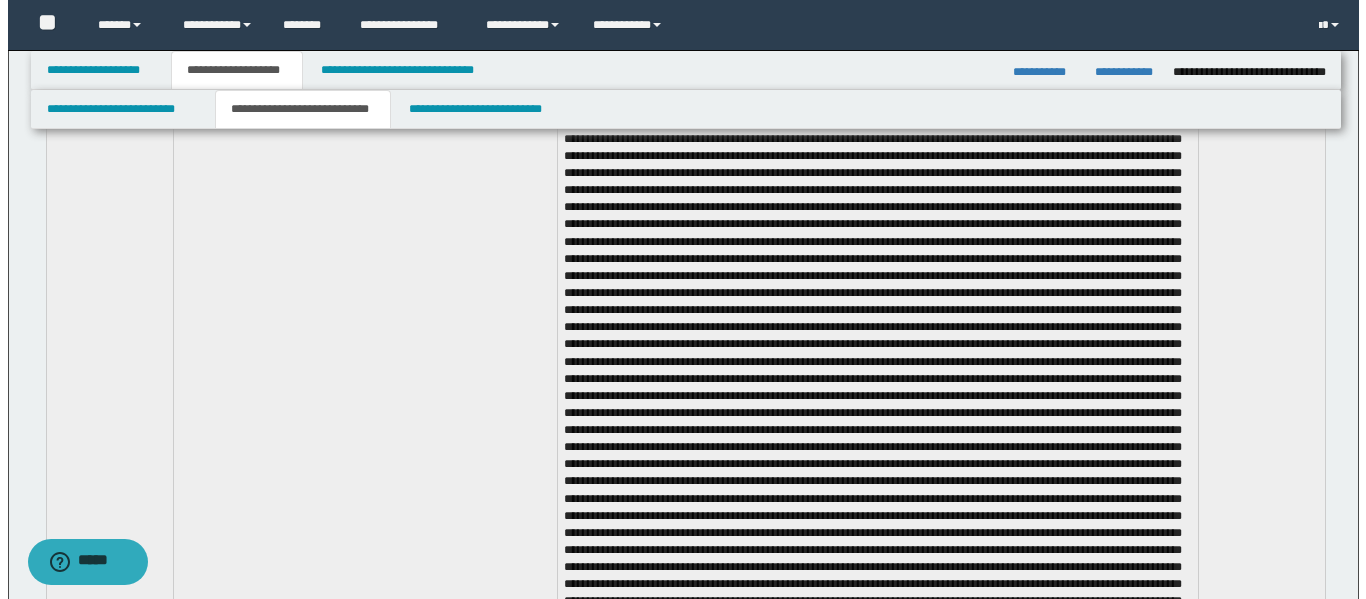 scroll, scrollTop: 580, scrollLeft: 0, axis: vertical 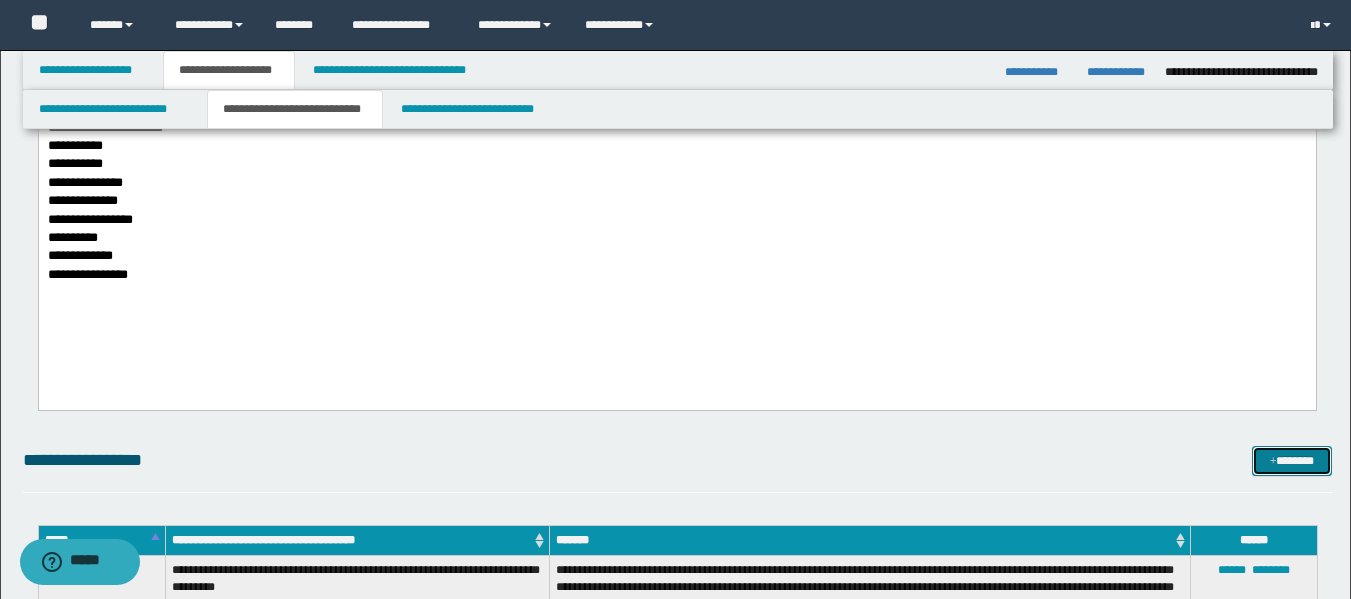 click on "*******" at bounding box center [1292, 461] 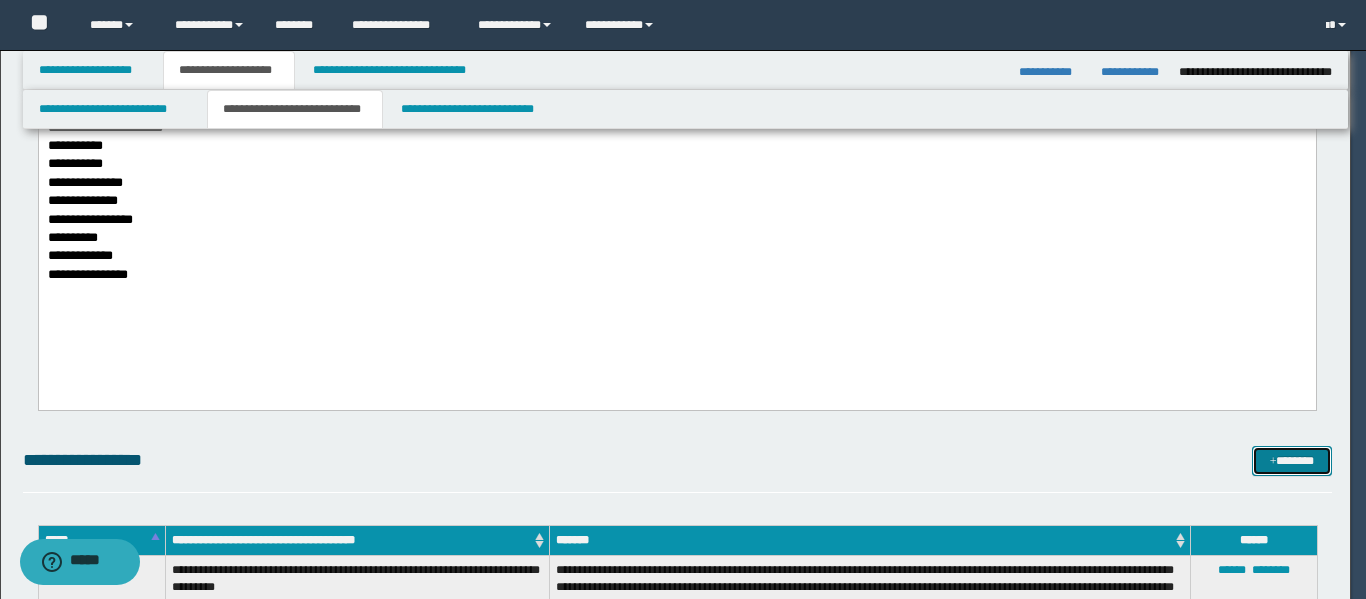 scroll, scrollTop: 0, scrollLeft: 0, axis: both 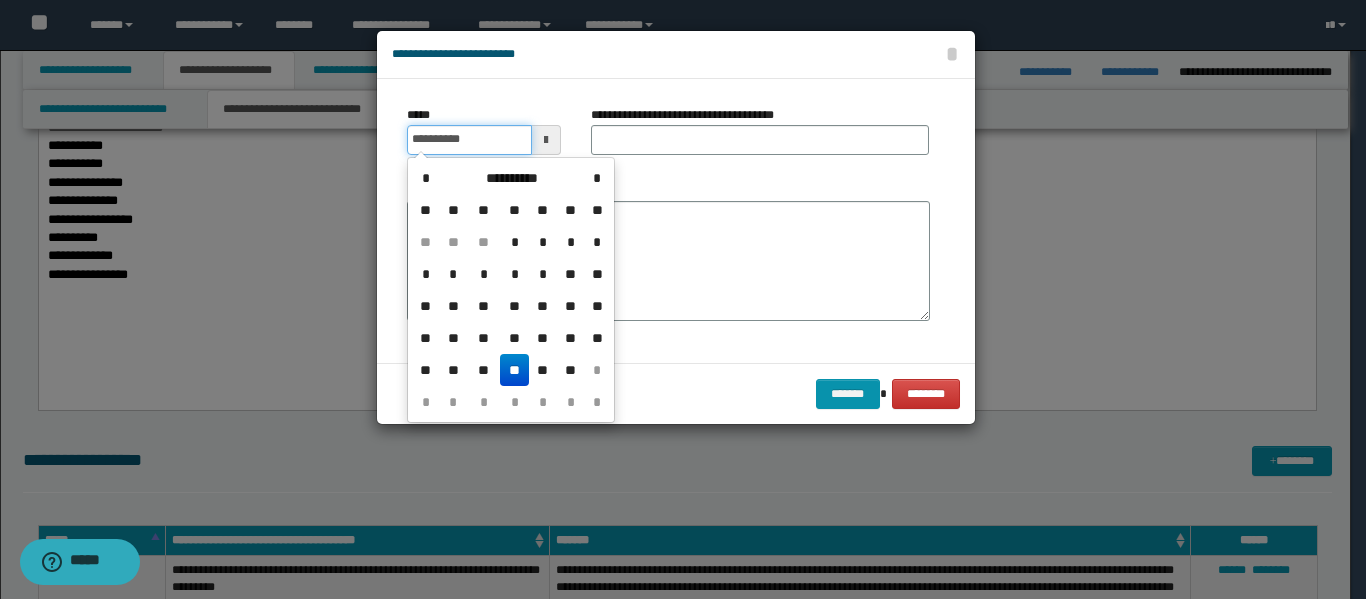 click on "**********" at bounding box center (469, 140) 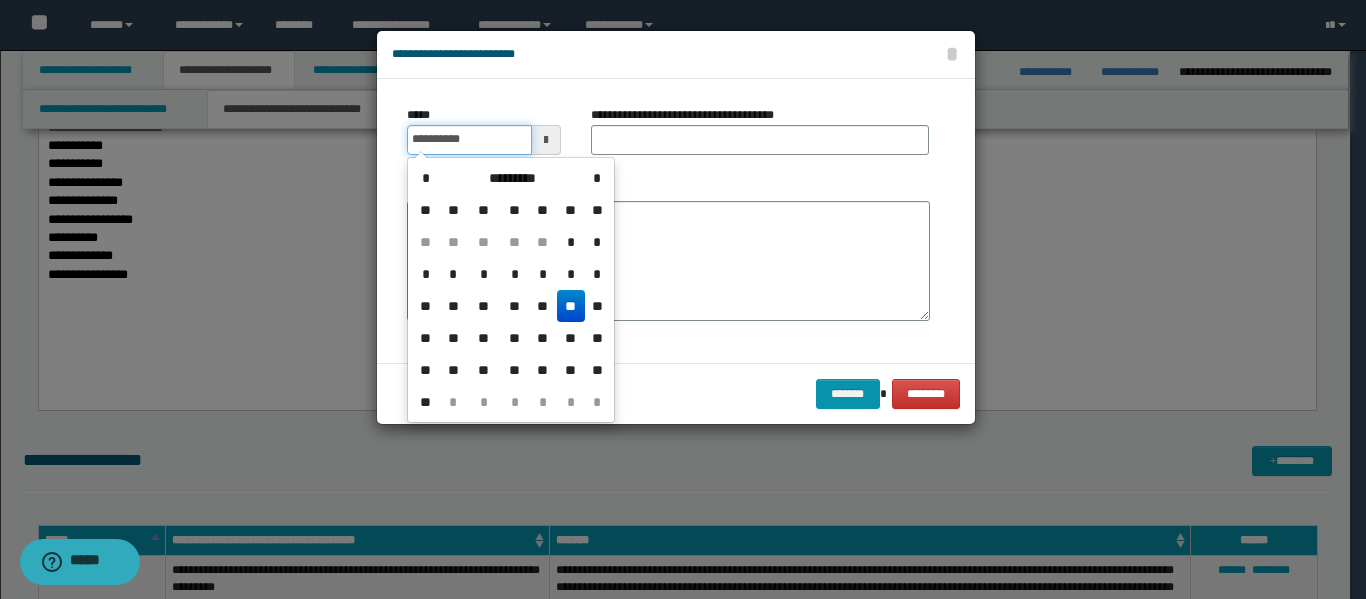 type on "**********" 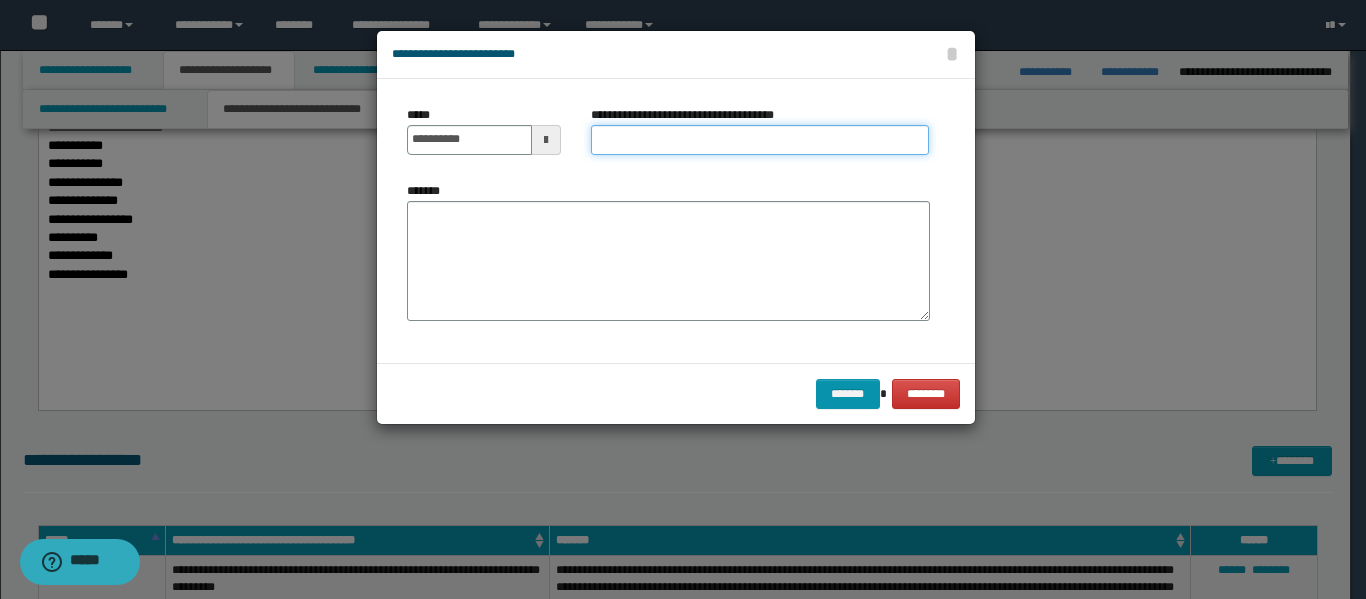 click on "**********" at bounding box center [760, 140] 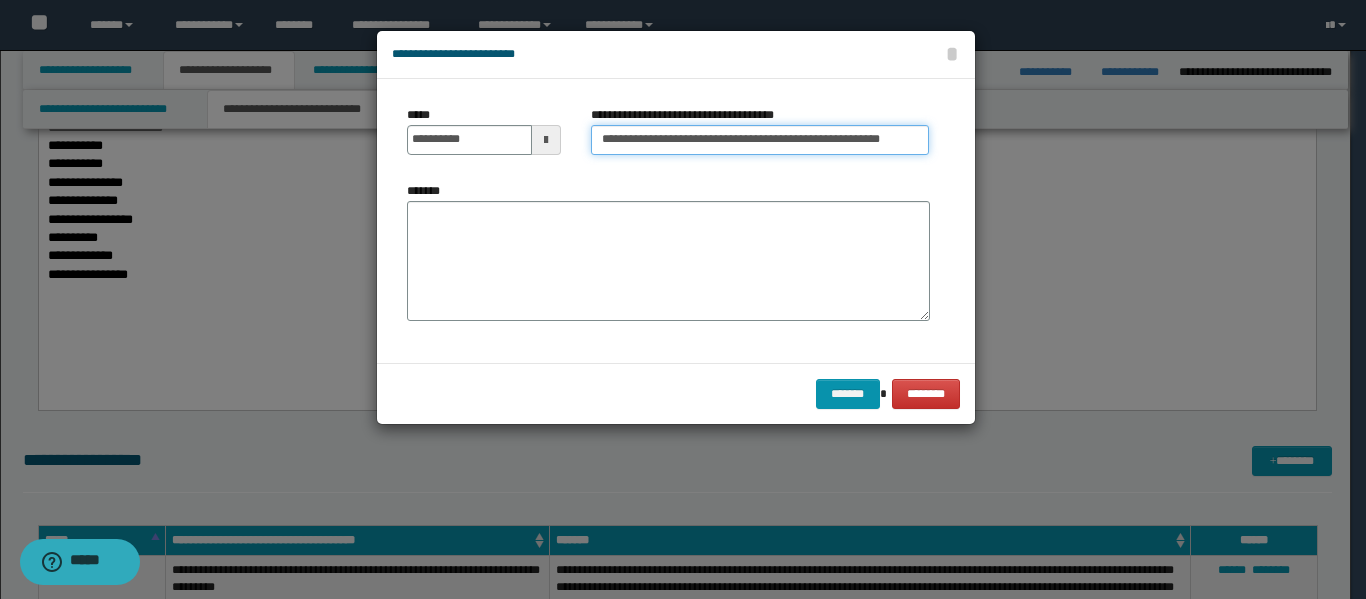 click on "**********" at bounding box center [760, 140] 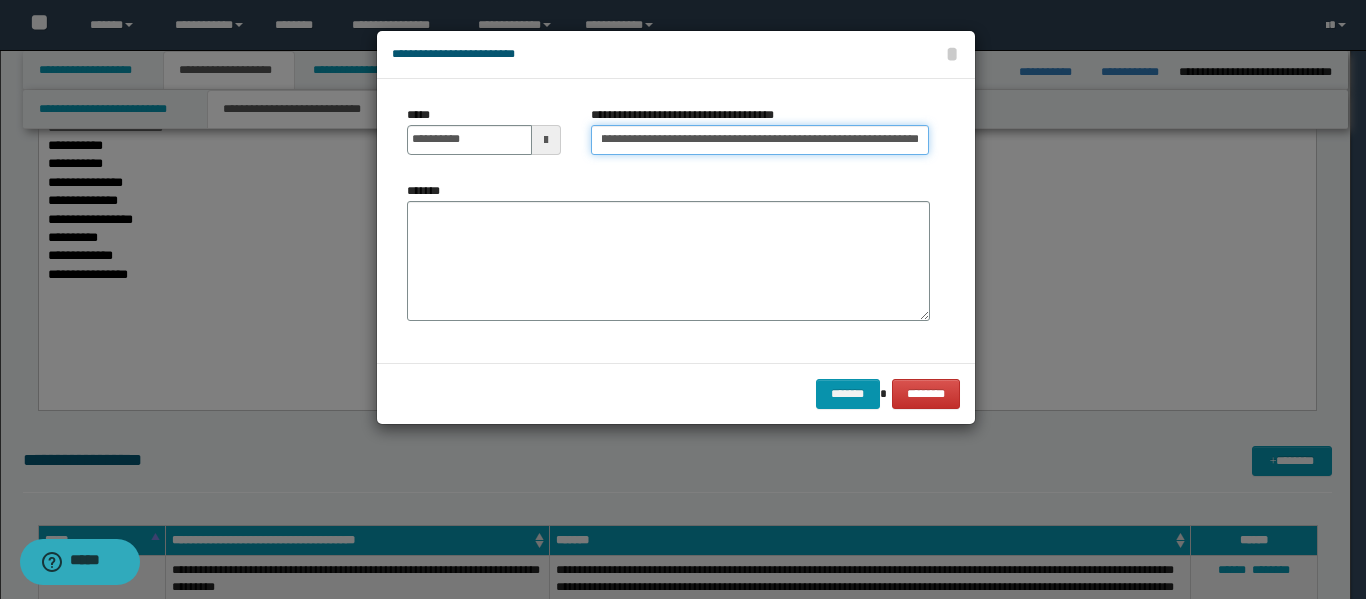 scroll, scrollTop: 0, scrollLeft: 97, axis: horizontal 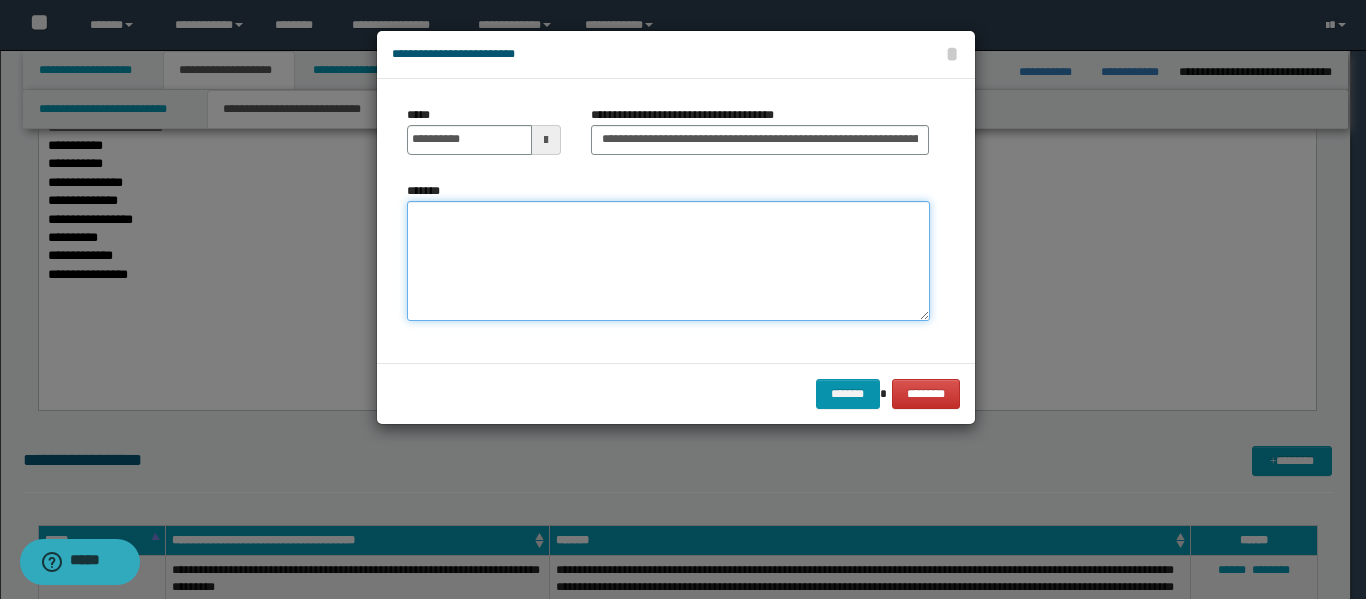 click on "*******" at bounding box center (668, 261) 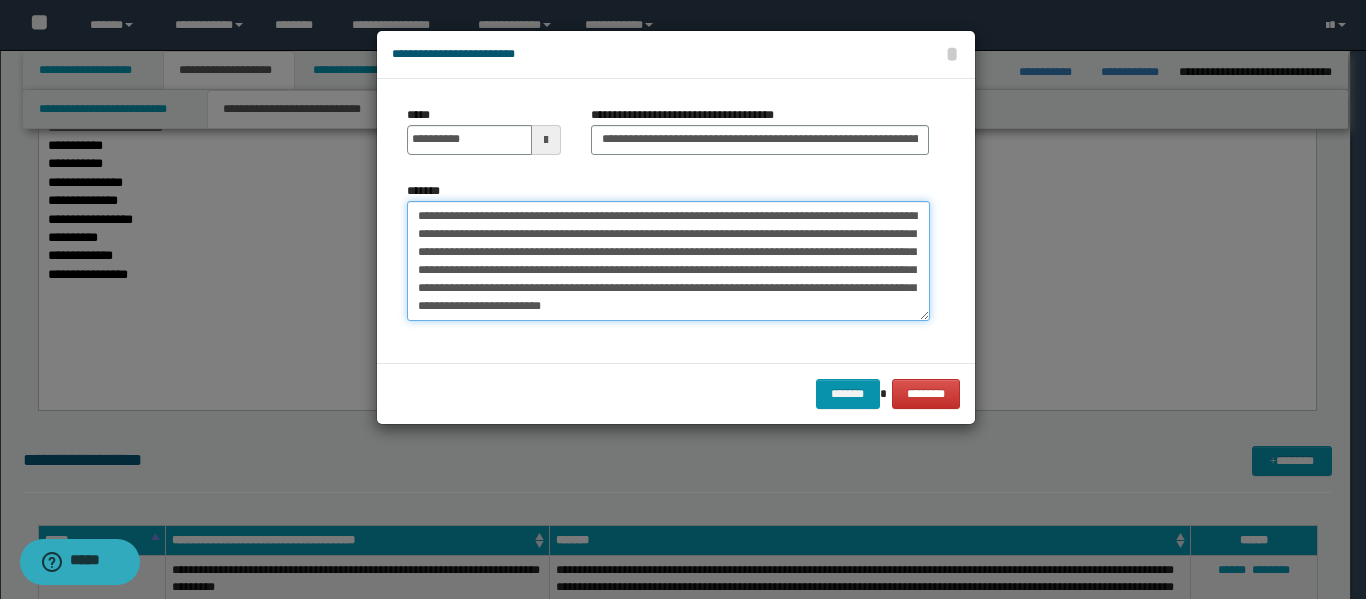 click on "**********" at bounding box center [668, 261] 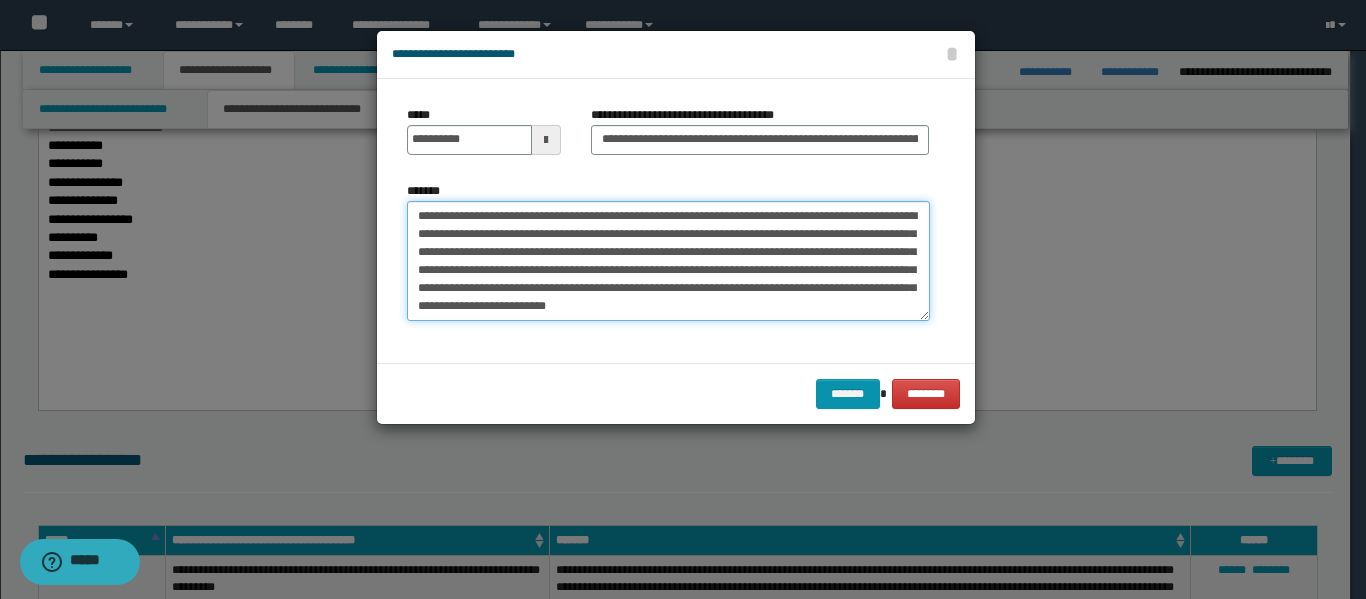 click on "**********" at bounding box center [668, 261] 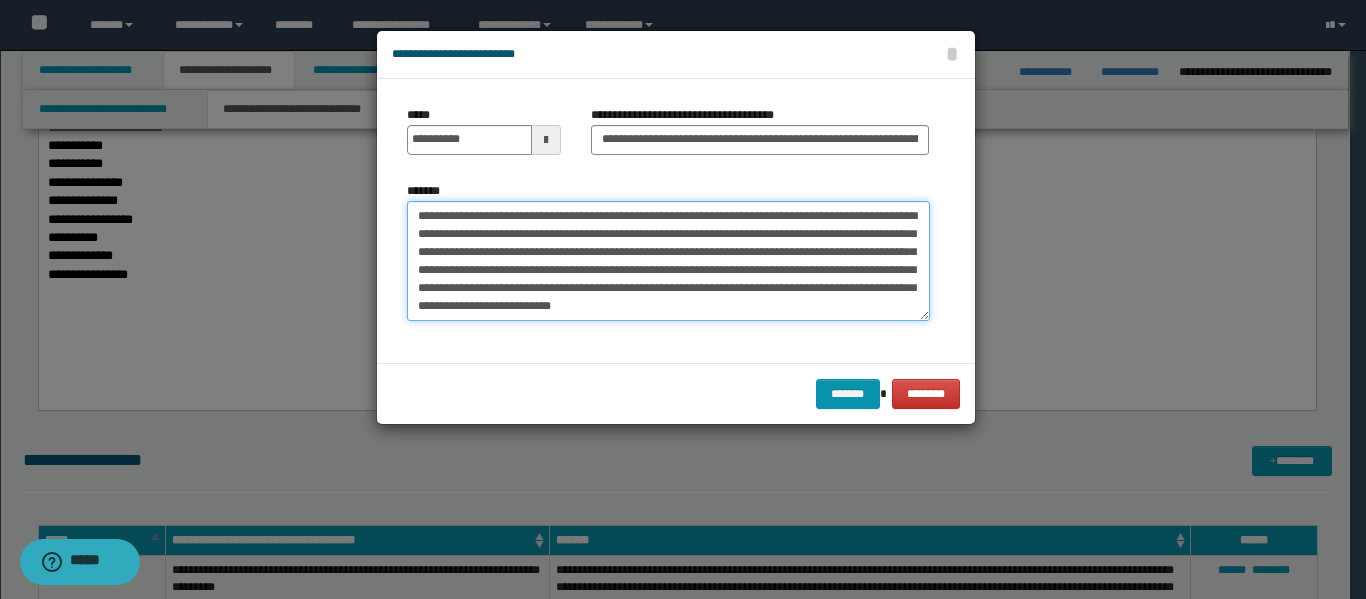 click on "**********" at bounding box center [668, 261] 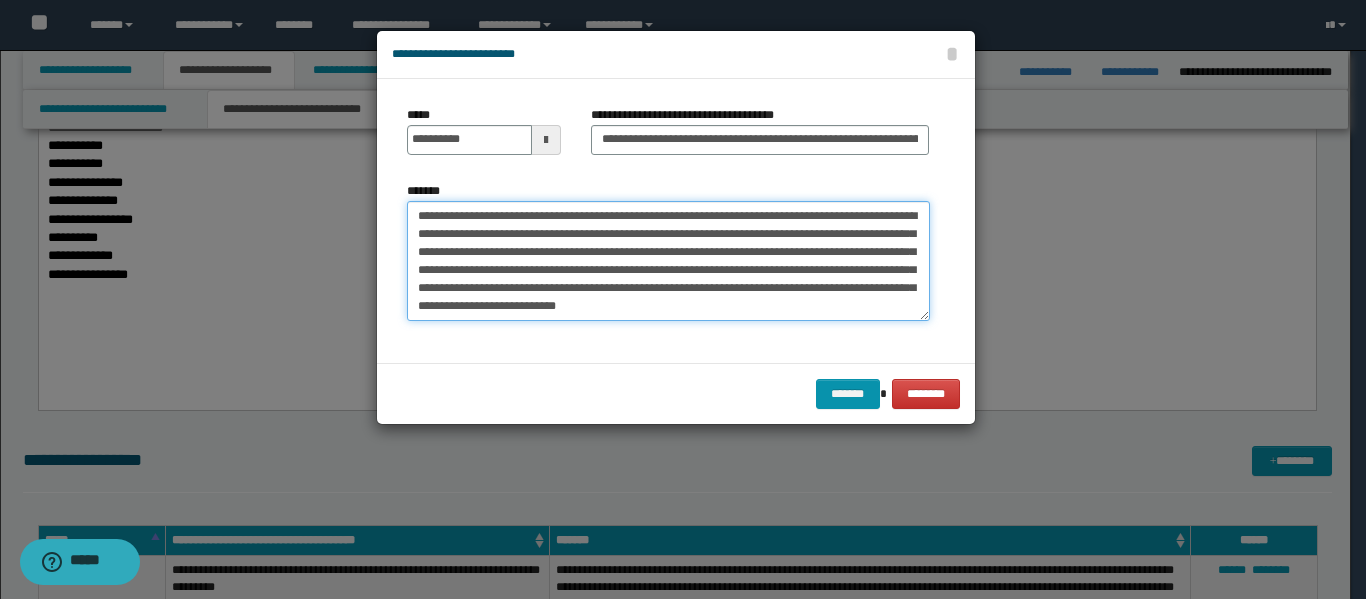 click on "**********" at bounding box center [668, 261] 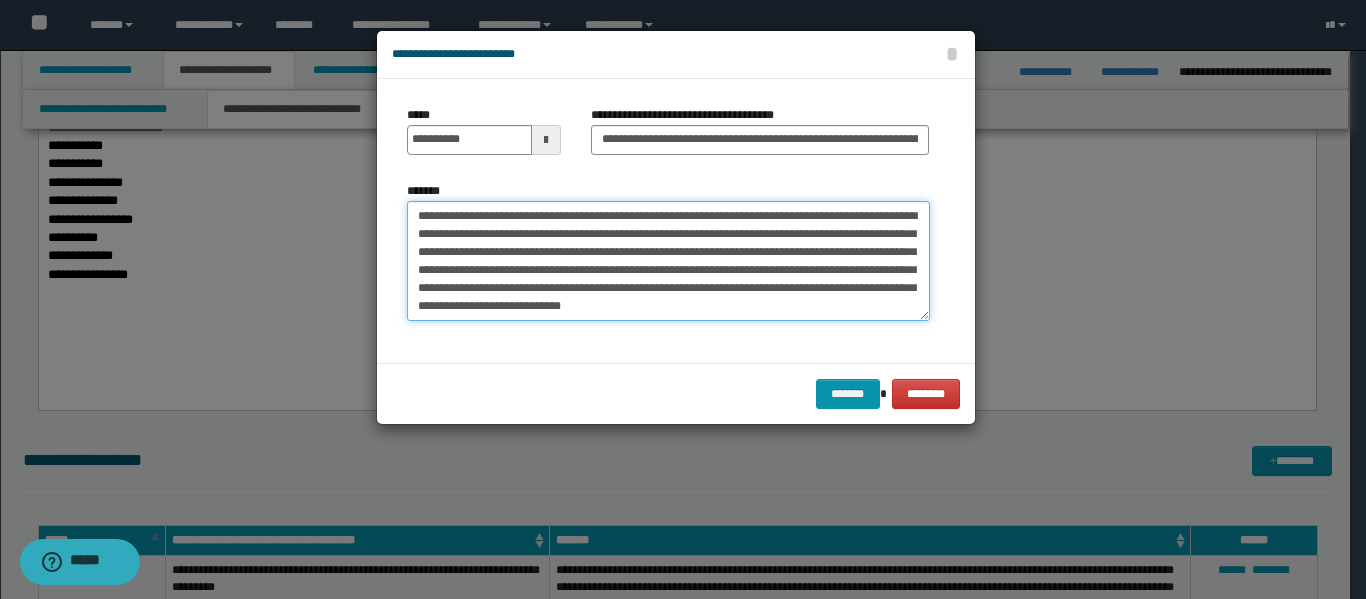 click on "**********" at bounding box center (668, 261) 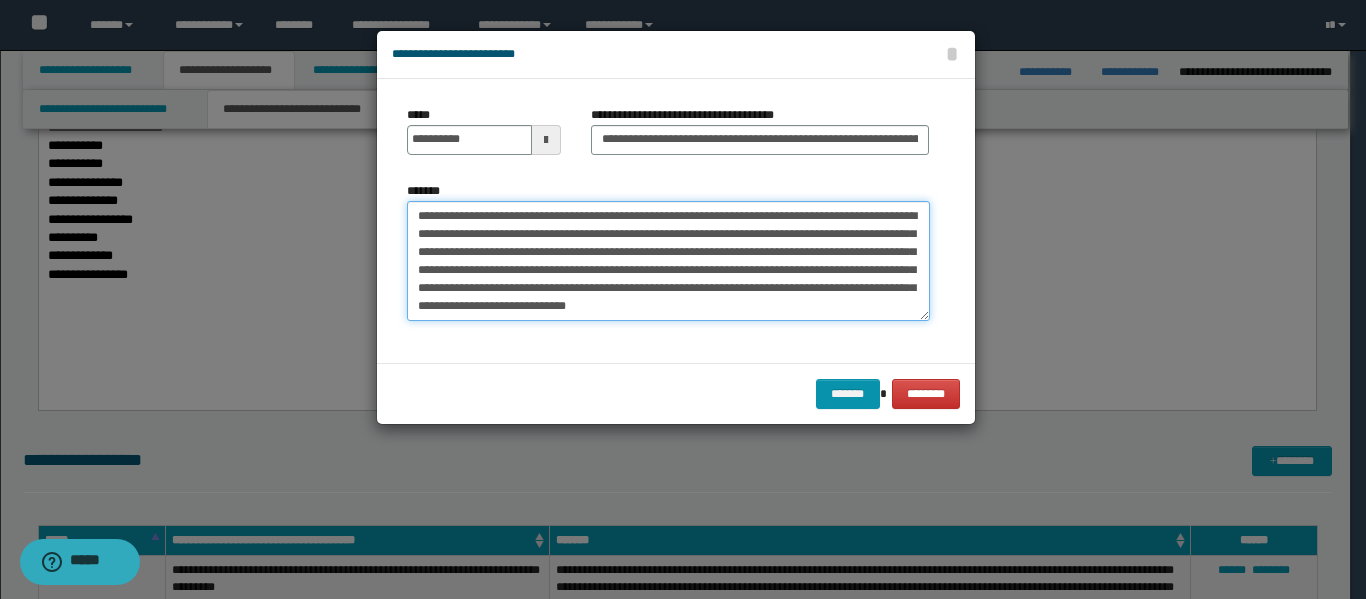 click on "**********" at bounding box center [668, 261] 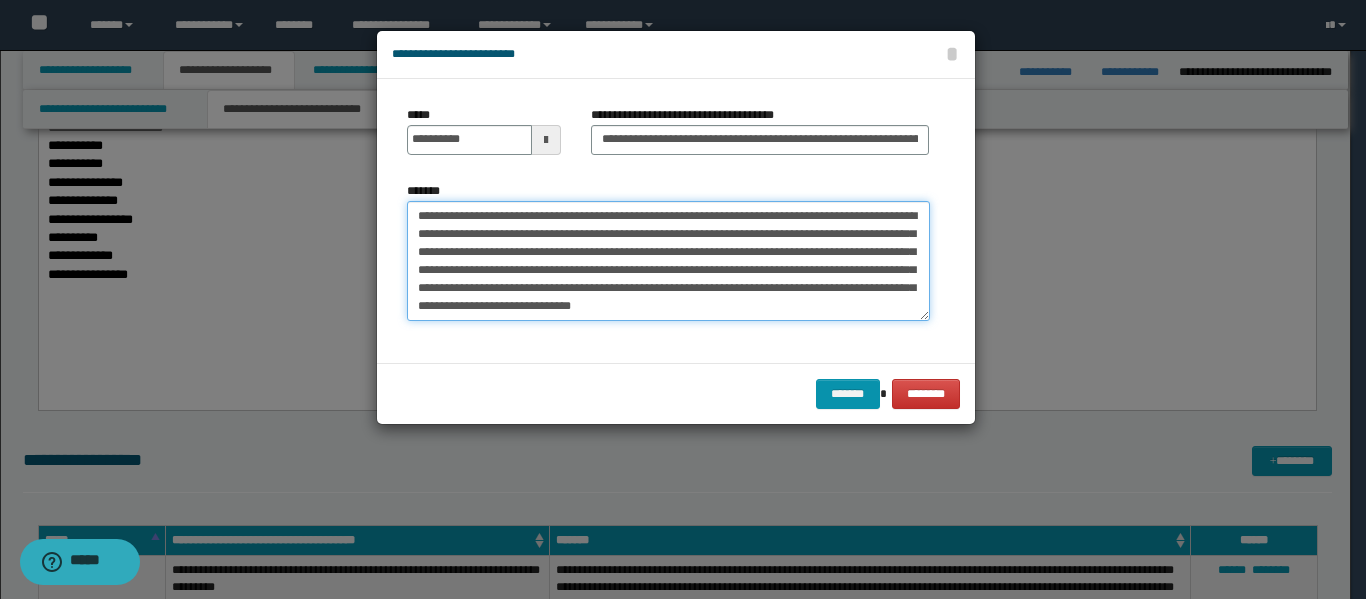 click on "**********" at bounding box center [668, 261] 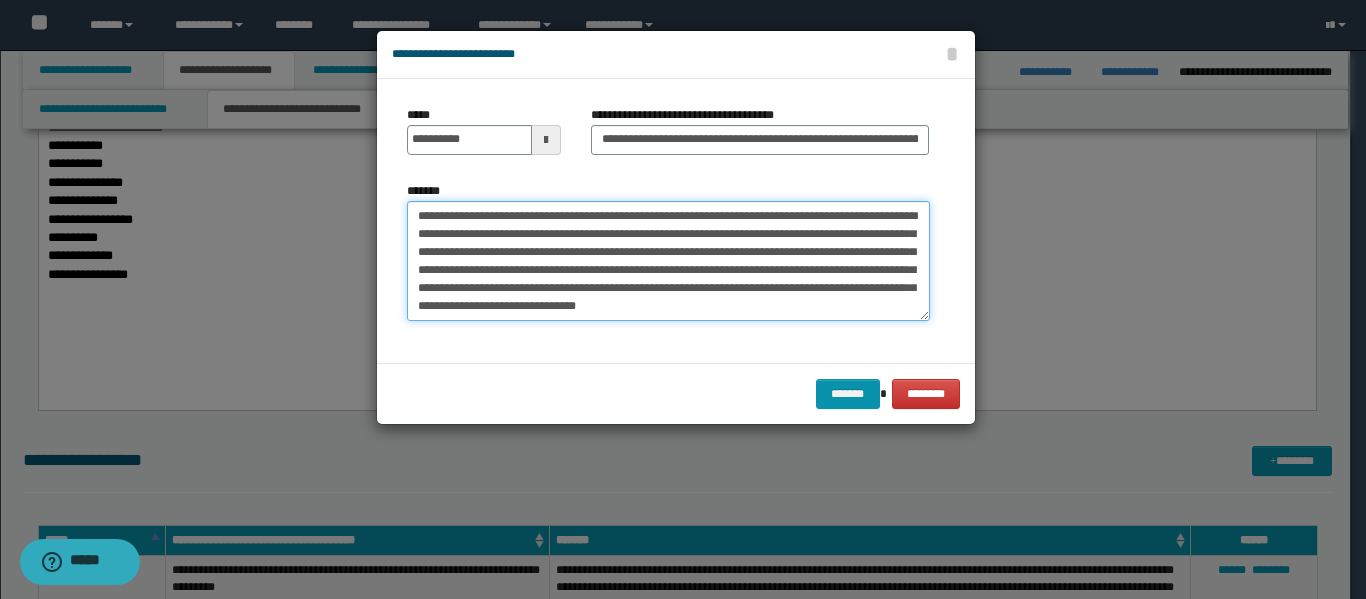 click on "**********" at bounding box center [668, 261] 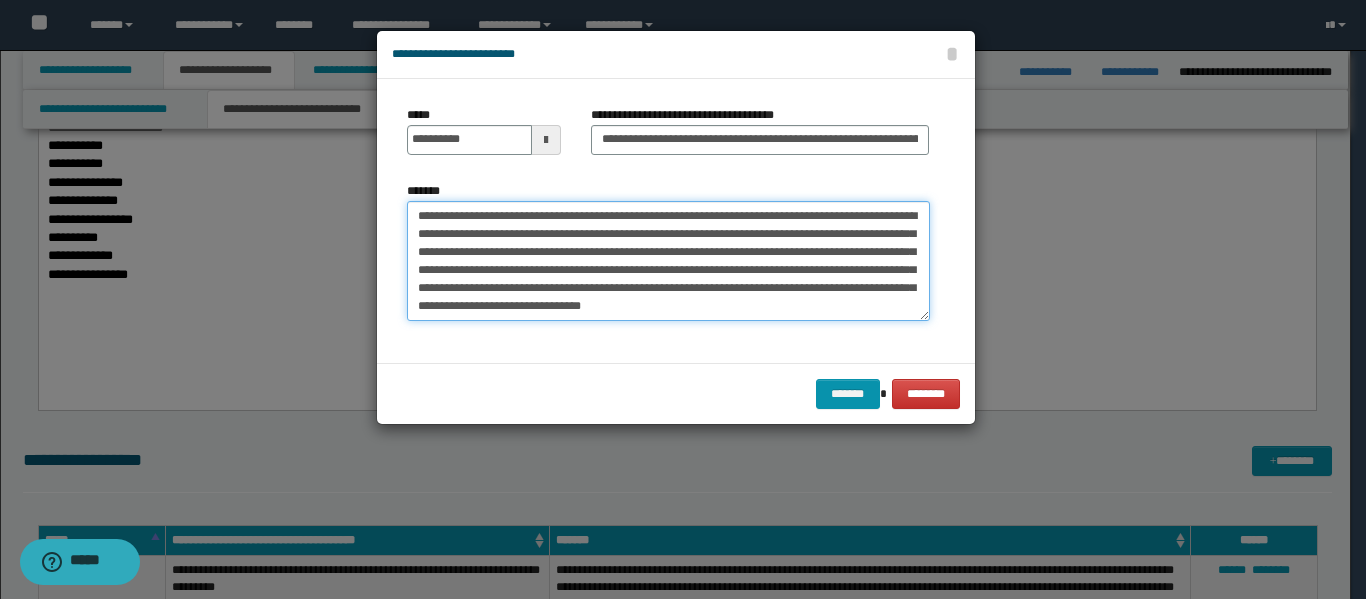 click on "**********" at bounding box center (668, 261) 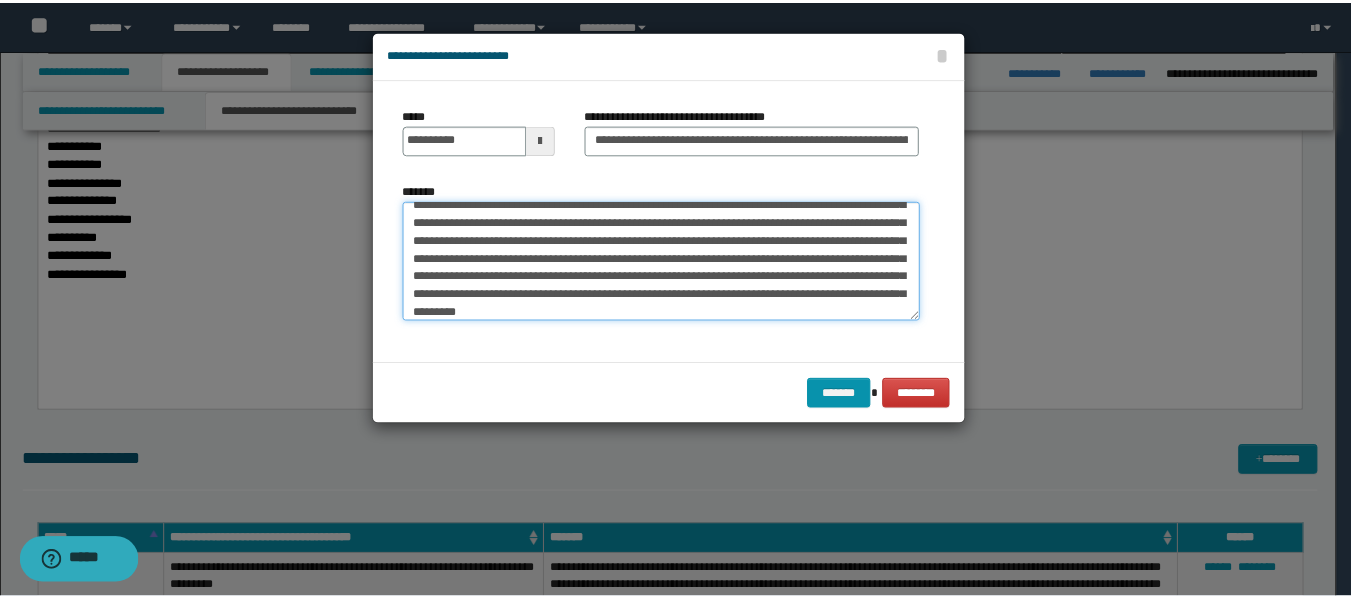 scroll, scrollTop: 84, scrollLeft: 0, axis: vertical 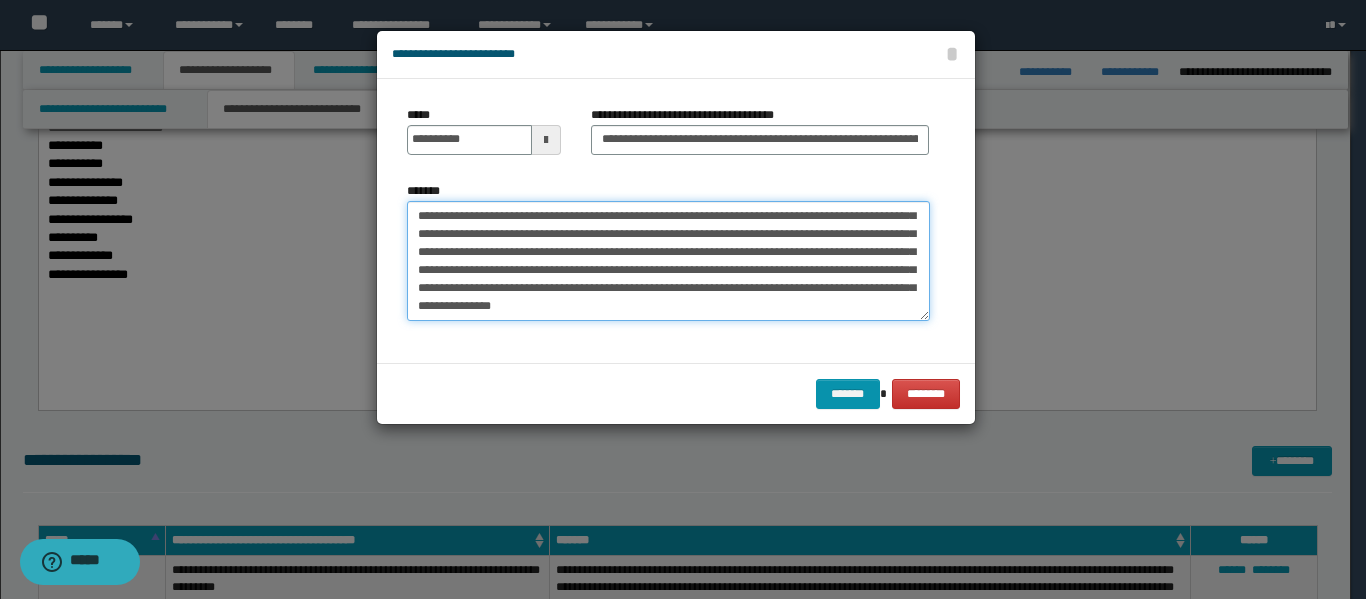 click on "**********" at bounding box center (668, 261) 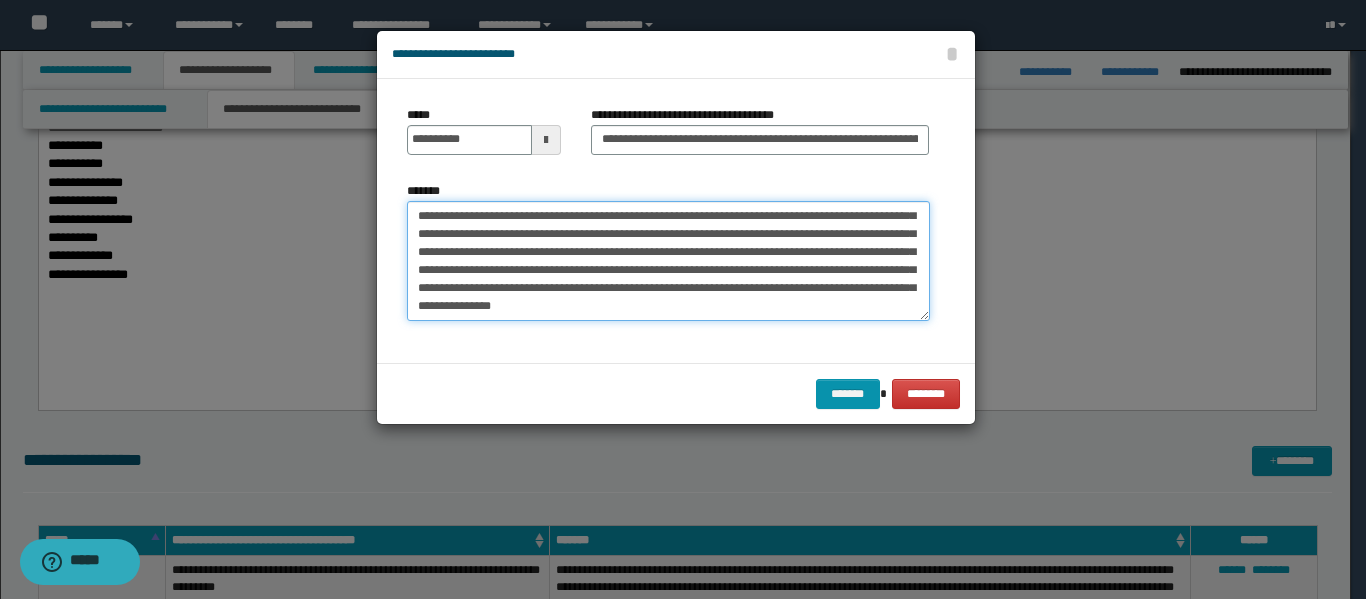 click on "**********" 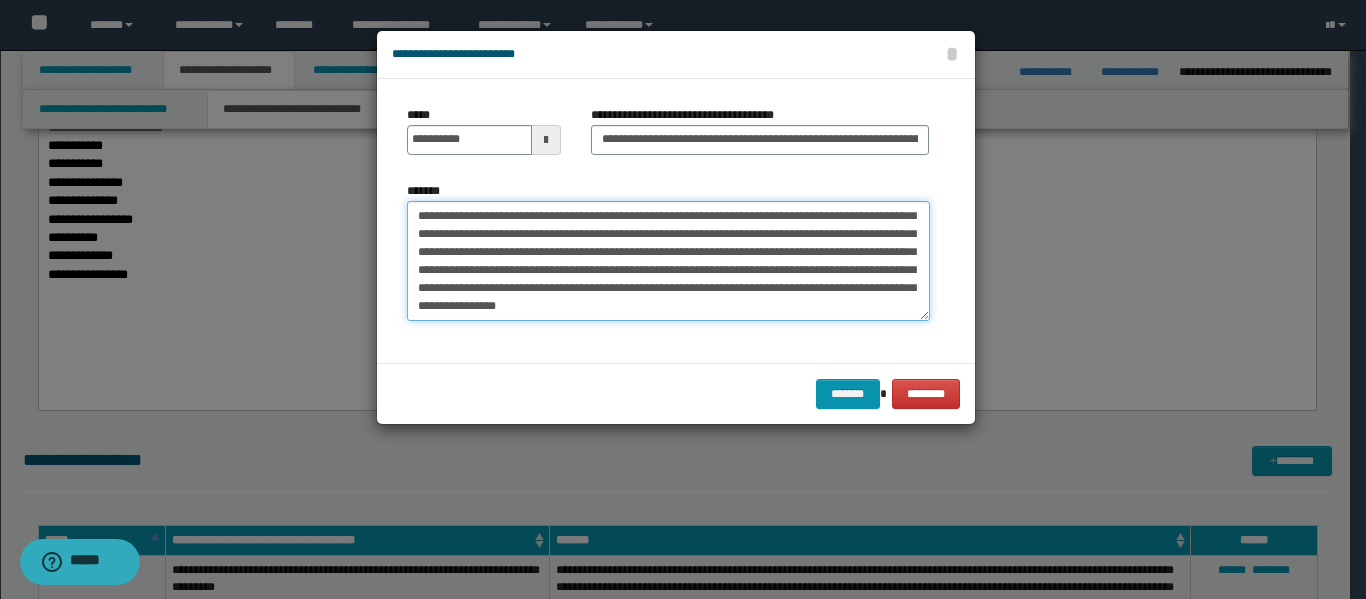 click on "**********" at bounding box center [668, 261] 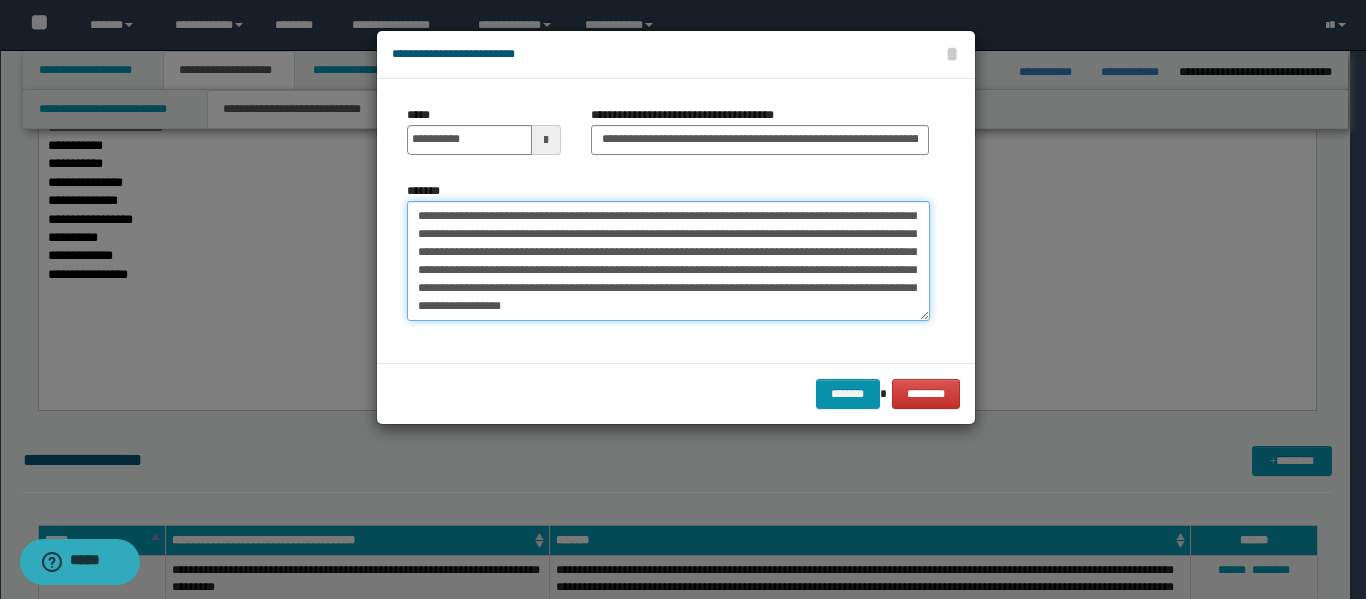 click on "**********" at bounding box center (668, 261) 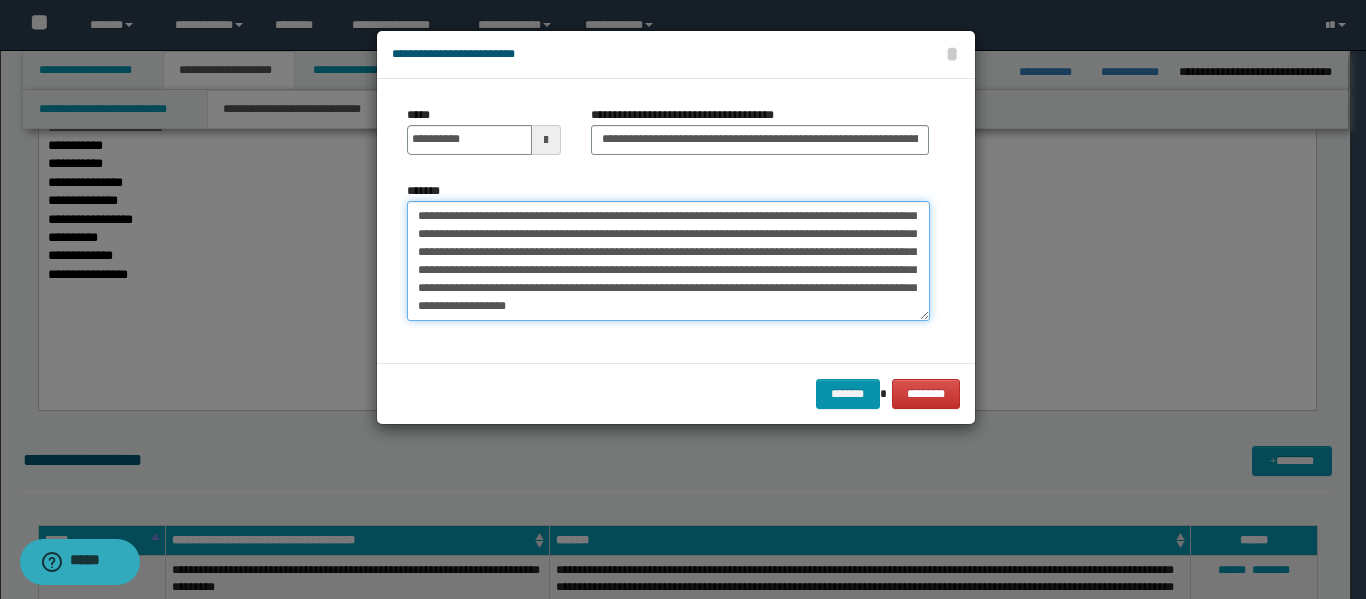 click on "**********" at bounding box center (668, 261) 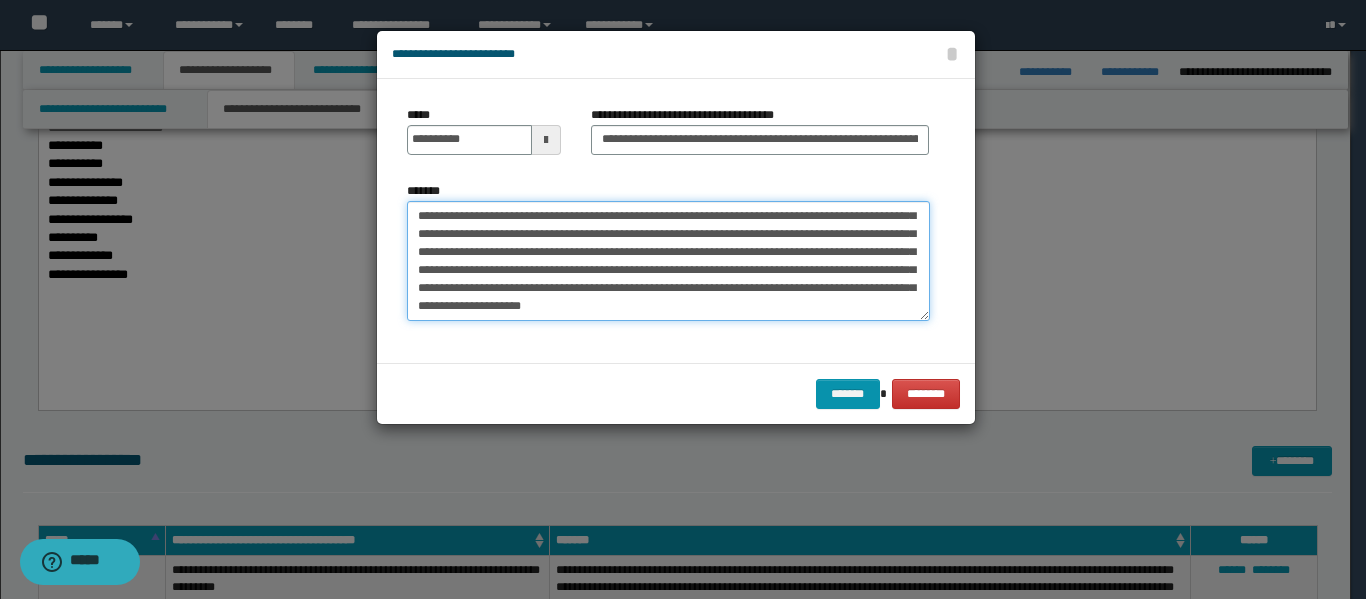 click on "**********" at bounding box center [668, 261] 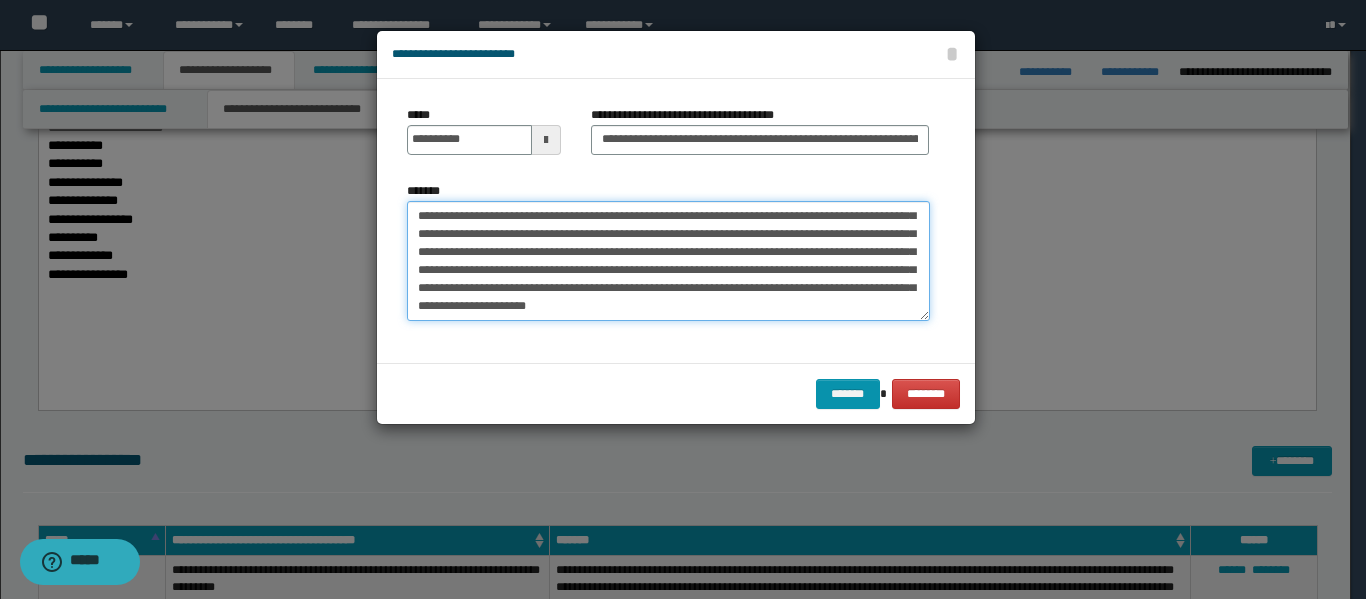click on "**********" at bounding box center (668, 261) 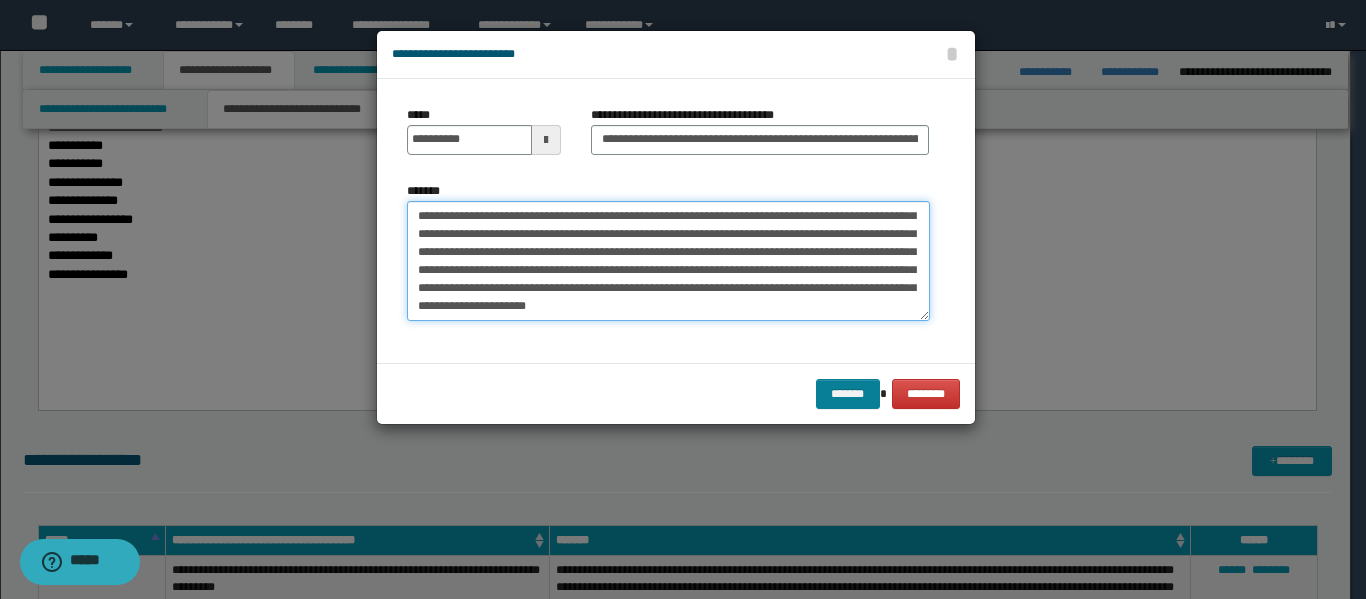 type on "**********" 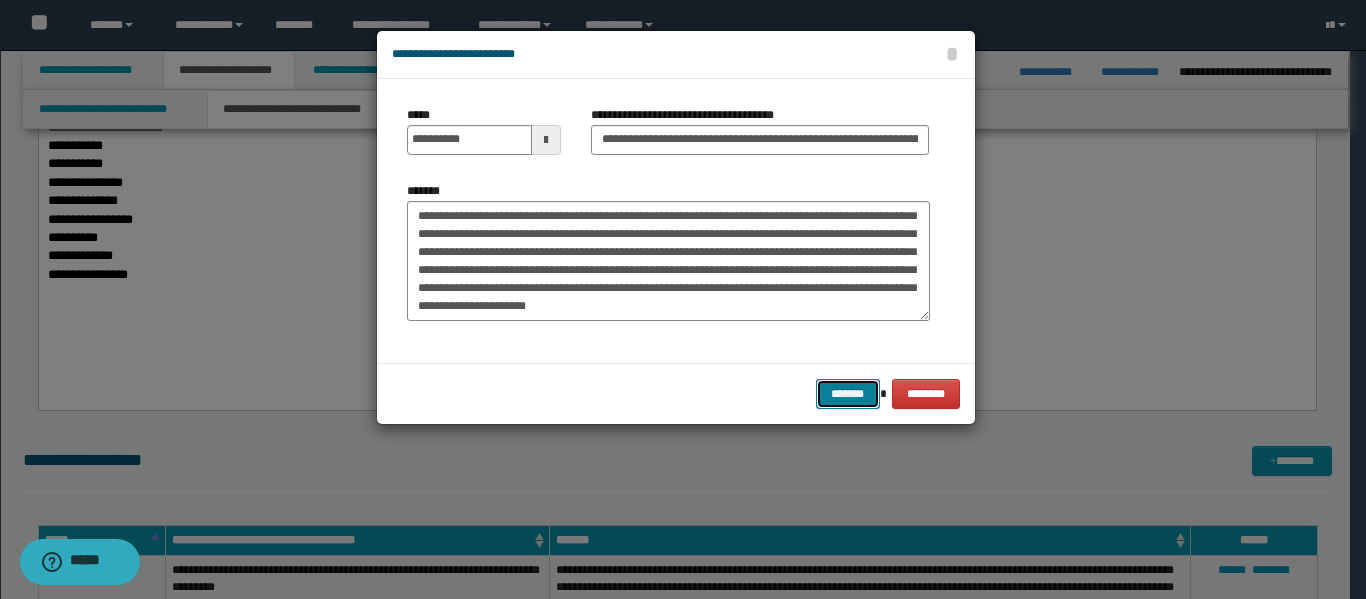 click on "*******" at bounding box center (848, 394) 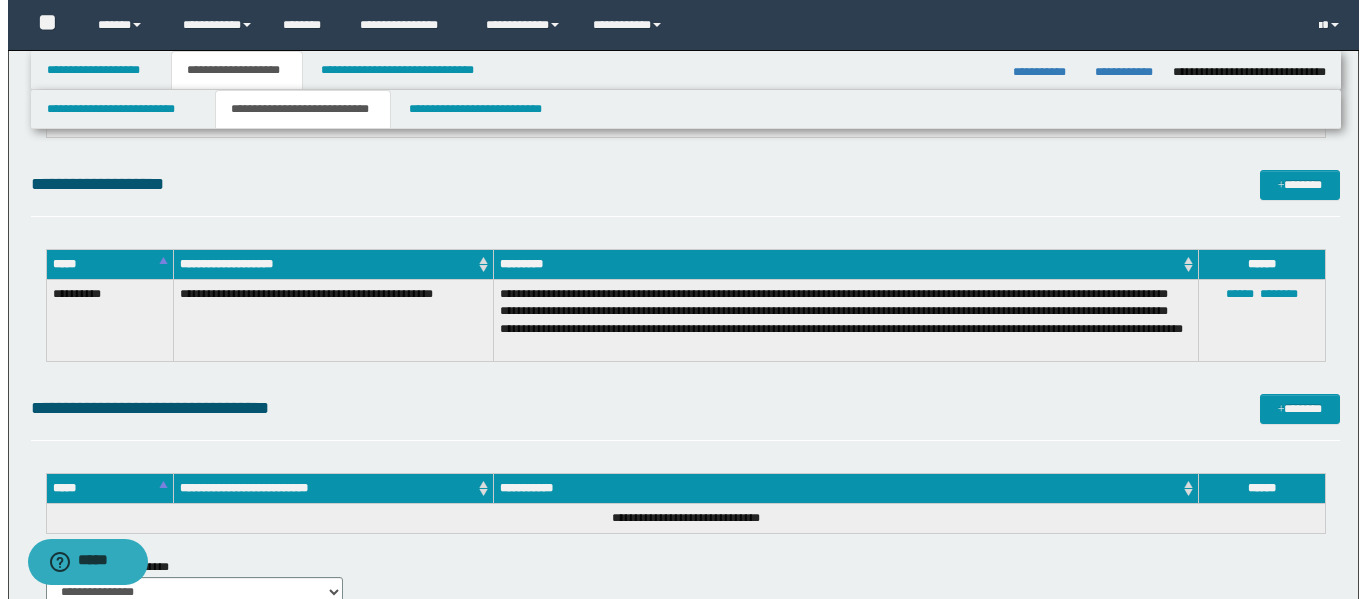 scroll, scrollTop: 2680, scrollLeft: 0, axis: vertical 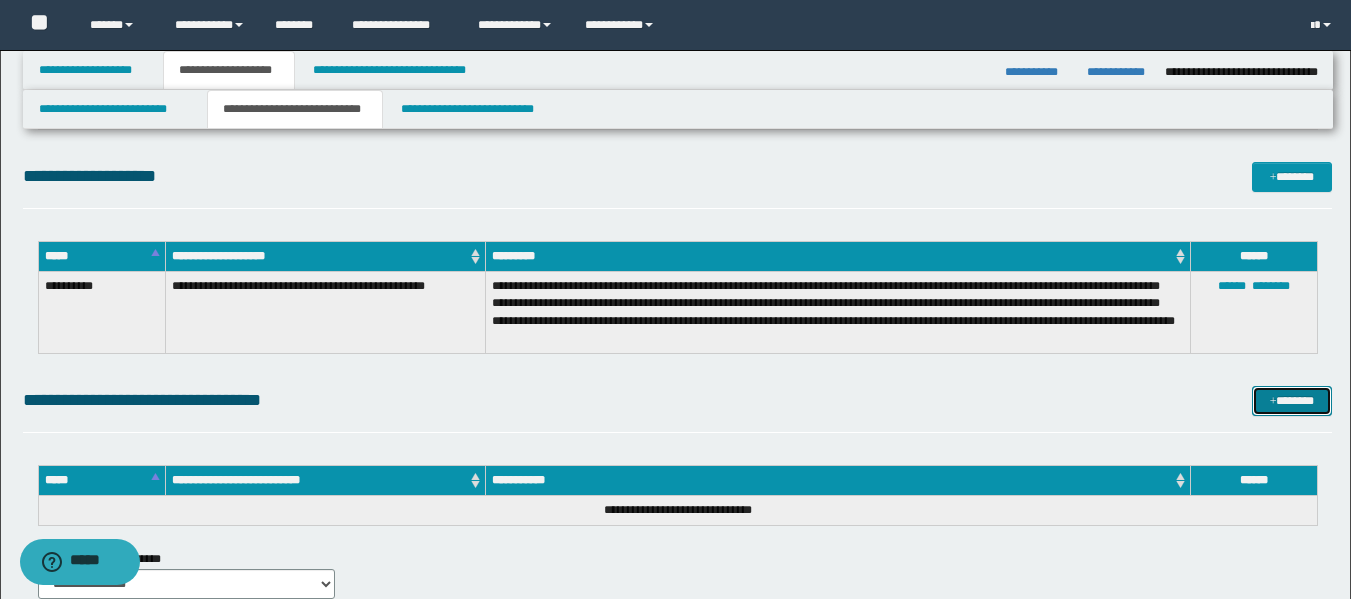 click on "*******" at bounding box center (1292, 401) 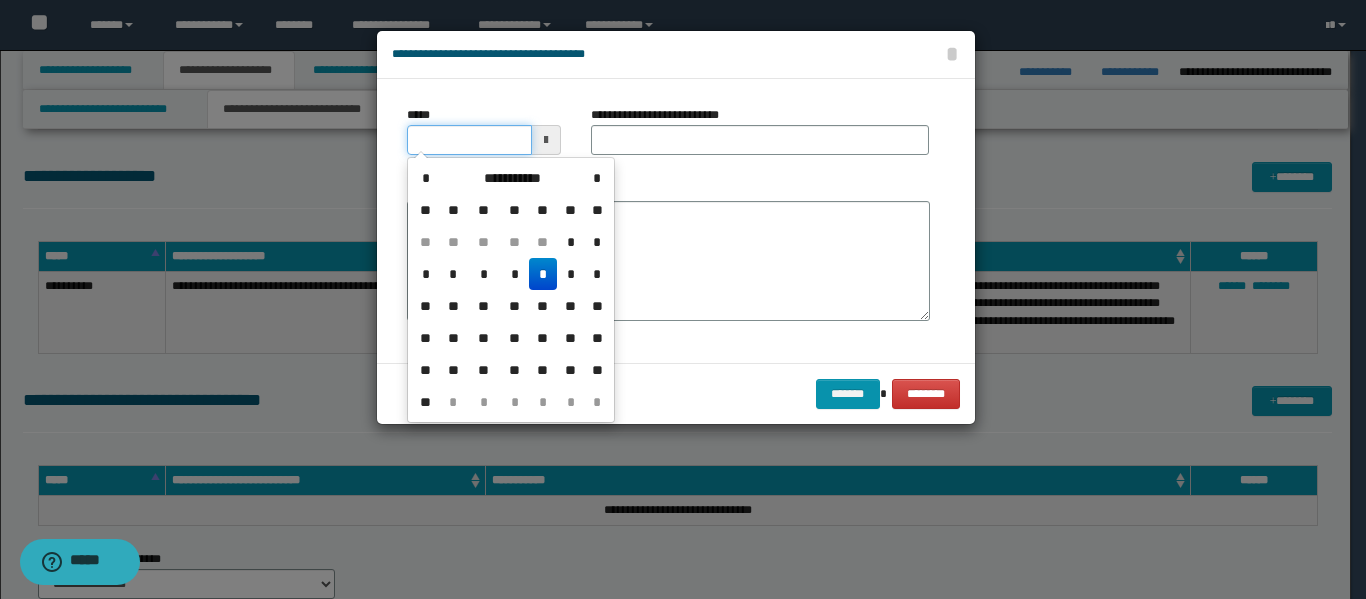 click on "*****" at bounding box center [469, 140] 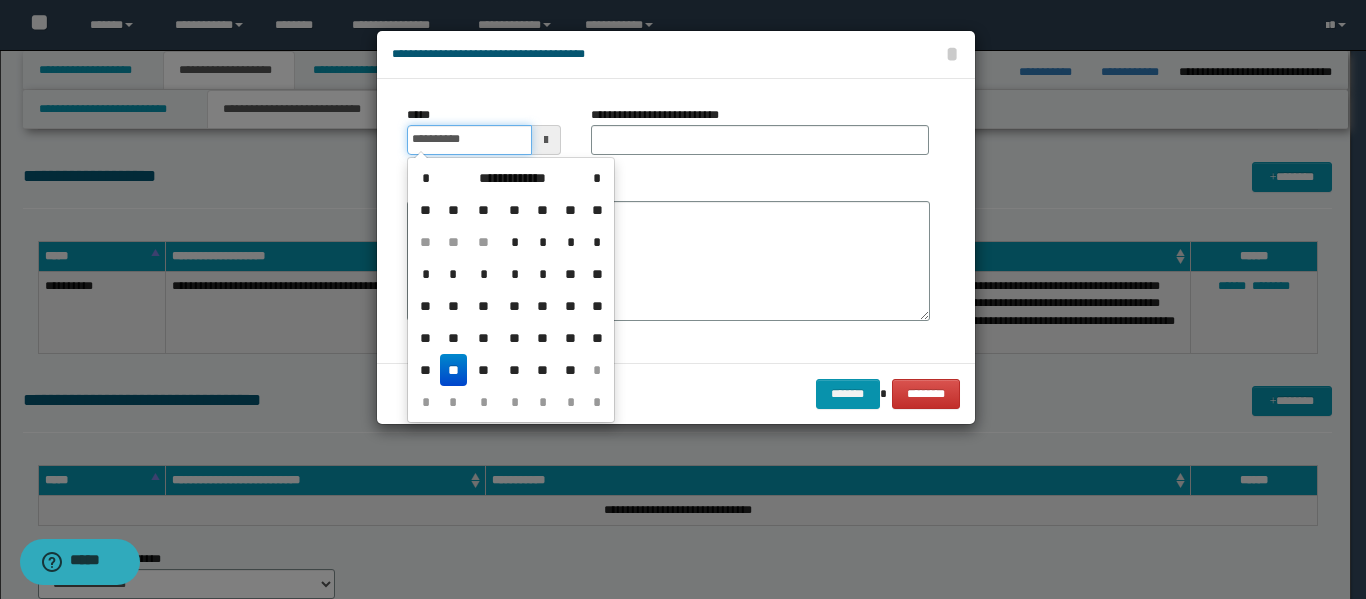 type on "**********" 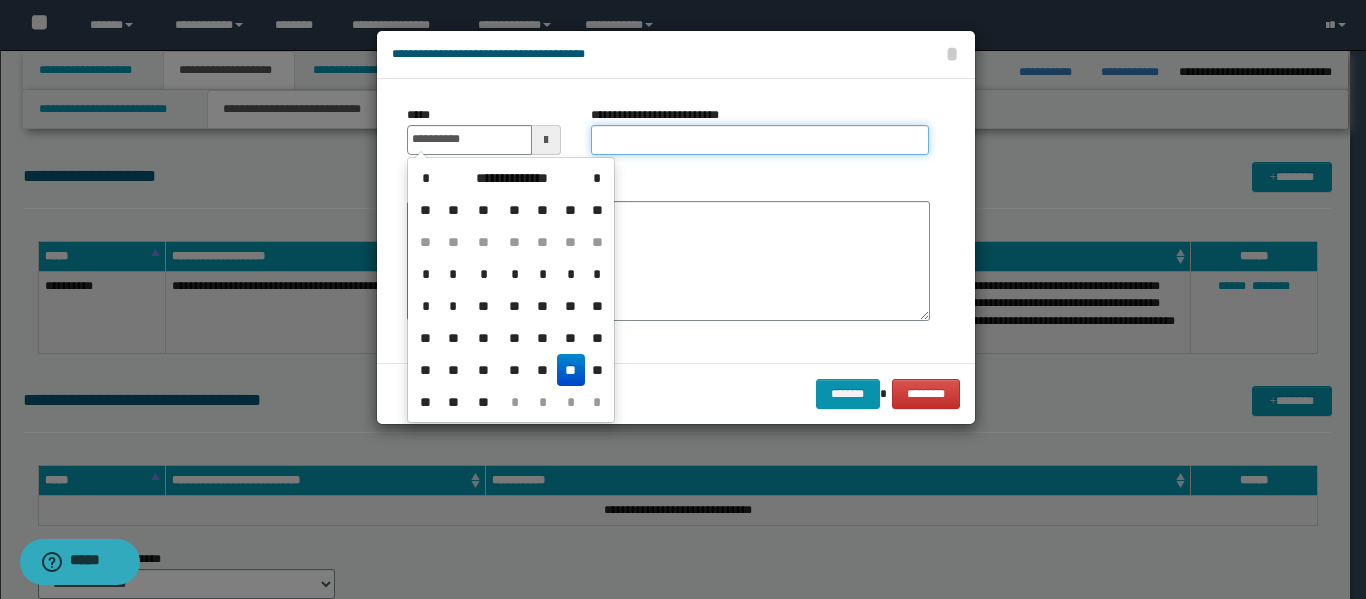 click on "**********" at bounding box center (760, 140) 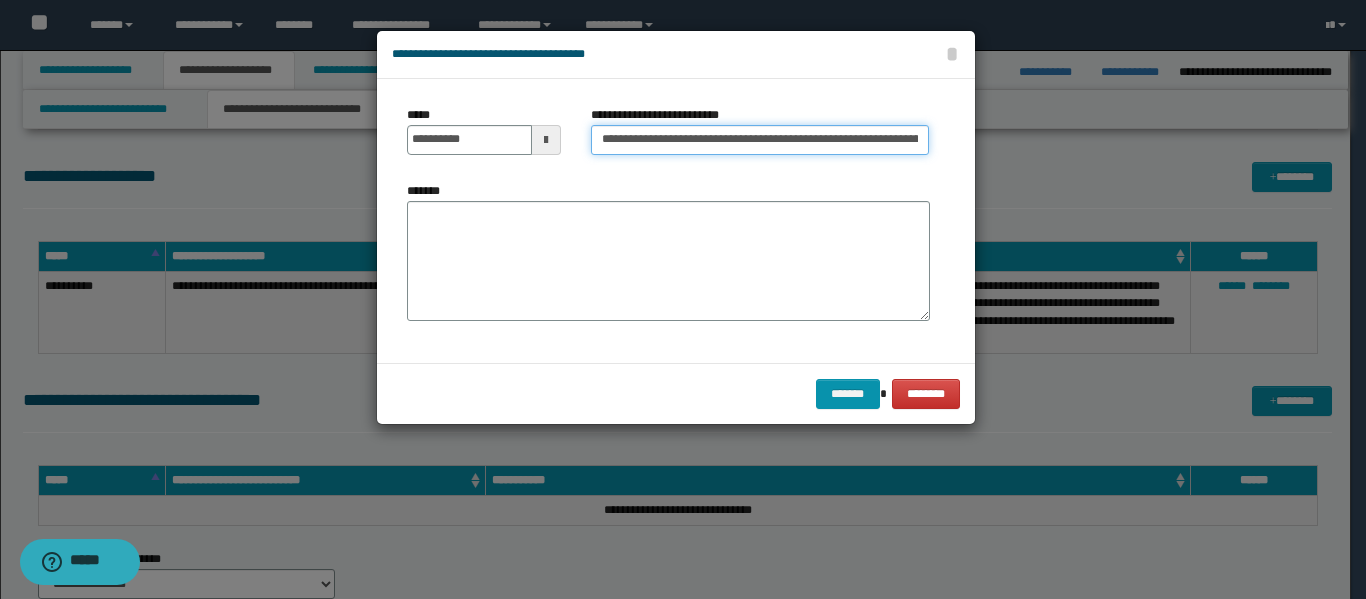 click on "**********" at bounding box center (760, 140) 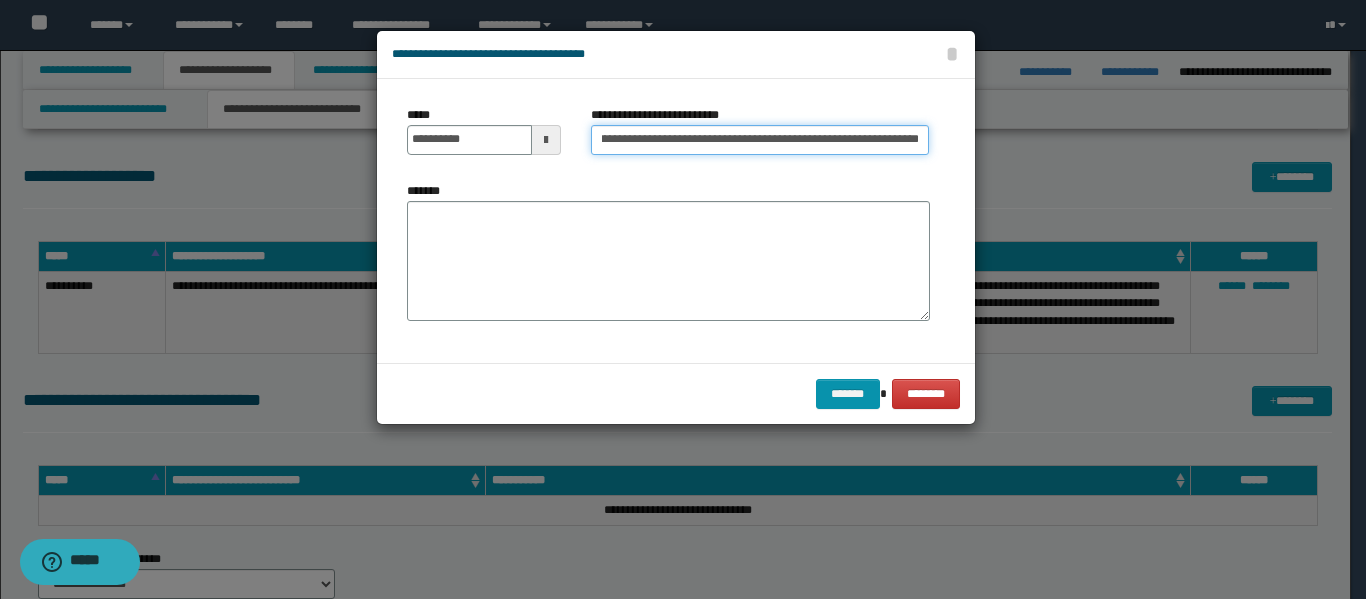 scroll, scrollTop: 0, scrollLeft: 624, axis: horizontal 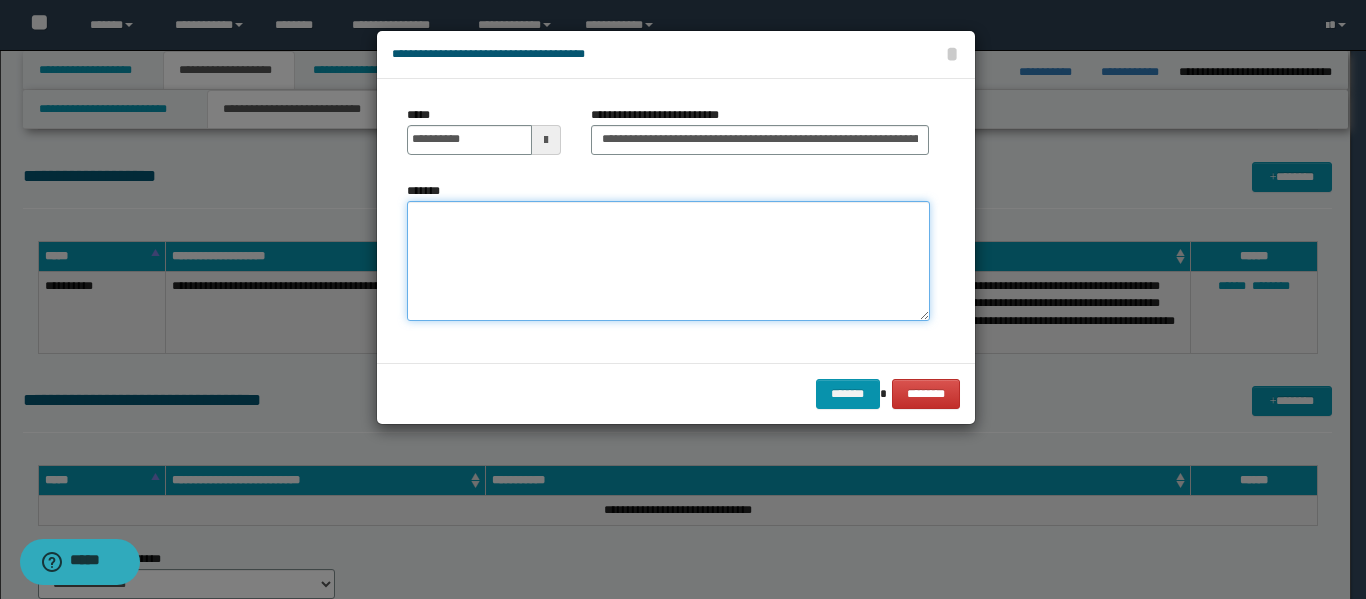 click on "*******" at bounding box center [668, 261] 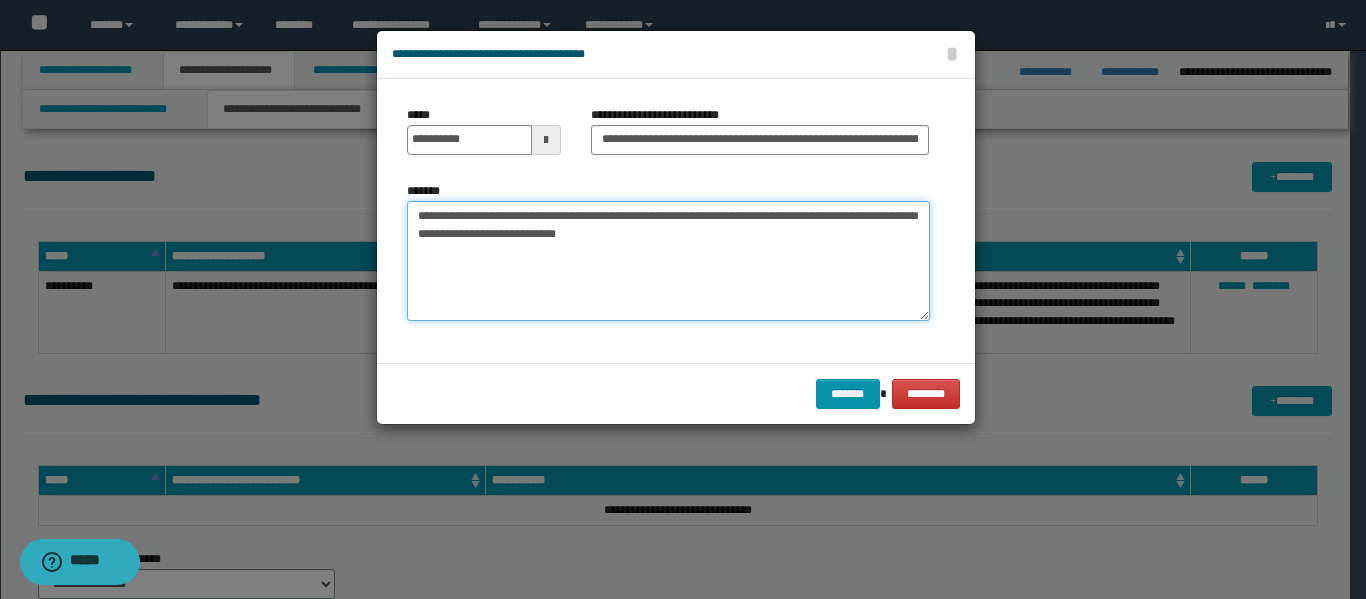 click on "**********" at bounding box center [668, 261] 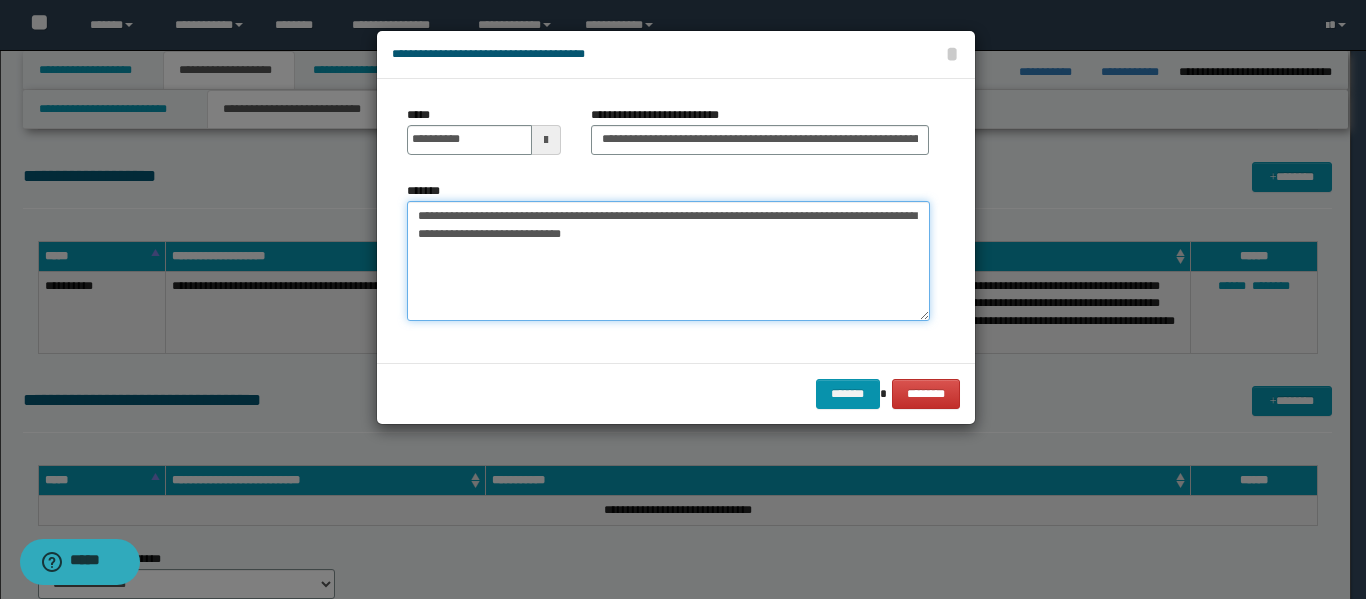 click on "**********" at bounding box center (668, 261) 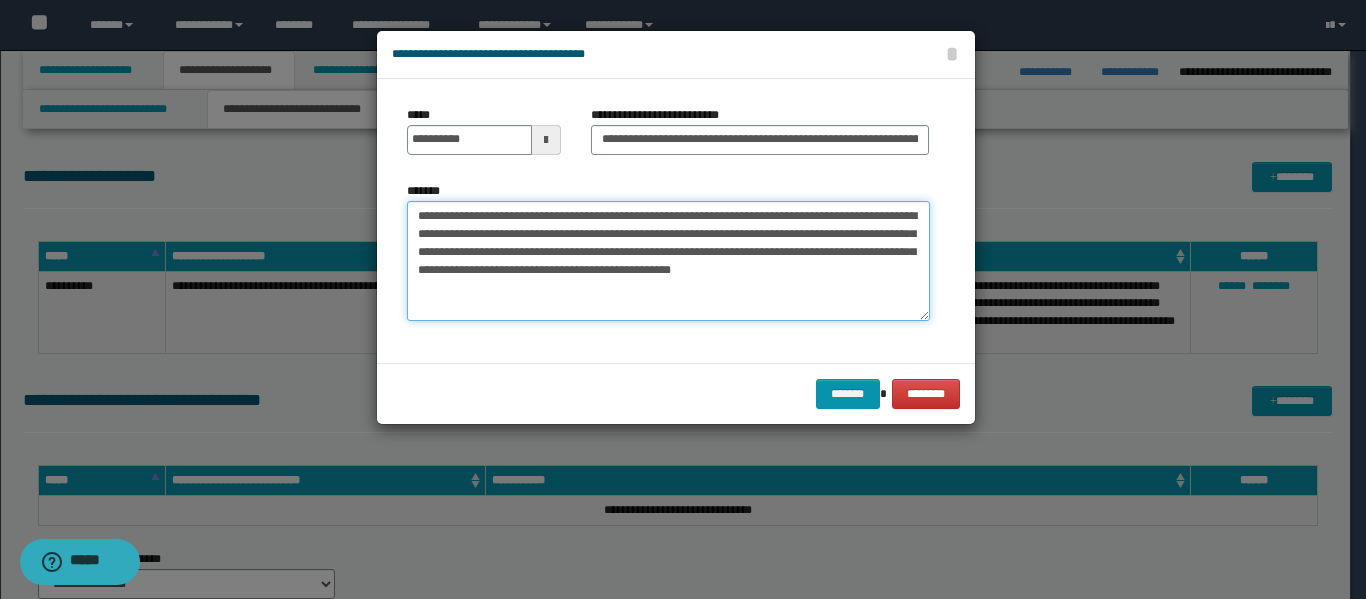 click on "**********" at bounding box center [668, 261] 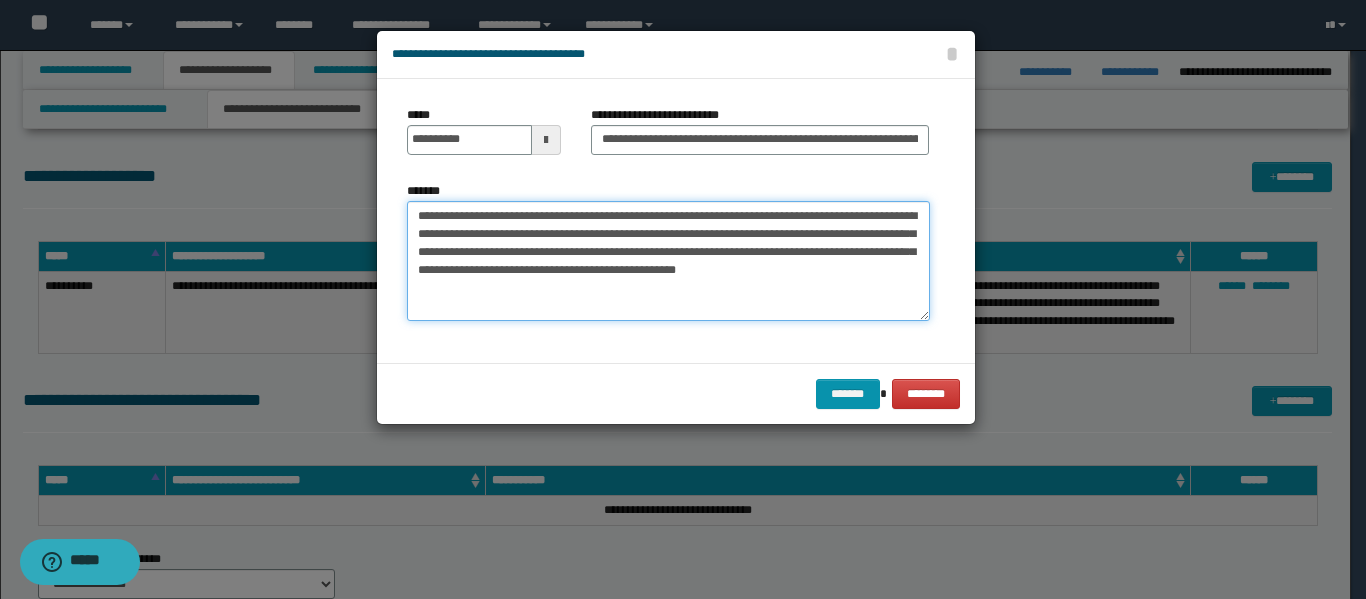 click on "**********" at bounding box center (668, 261) 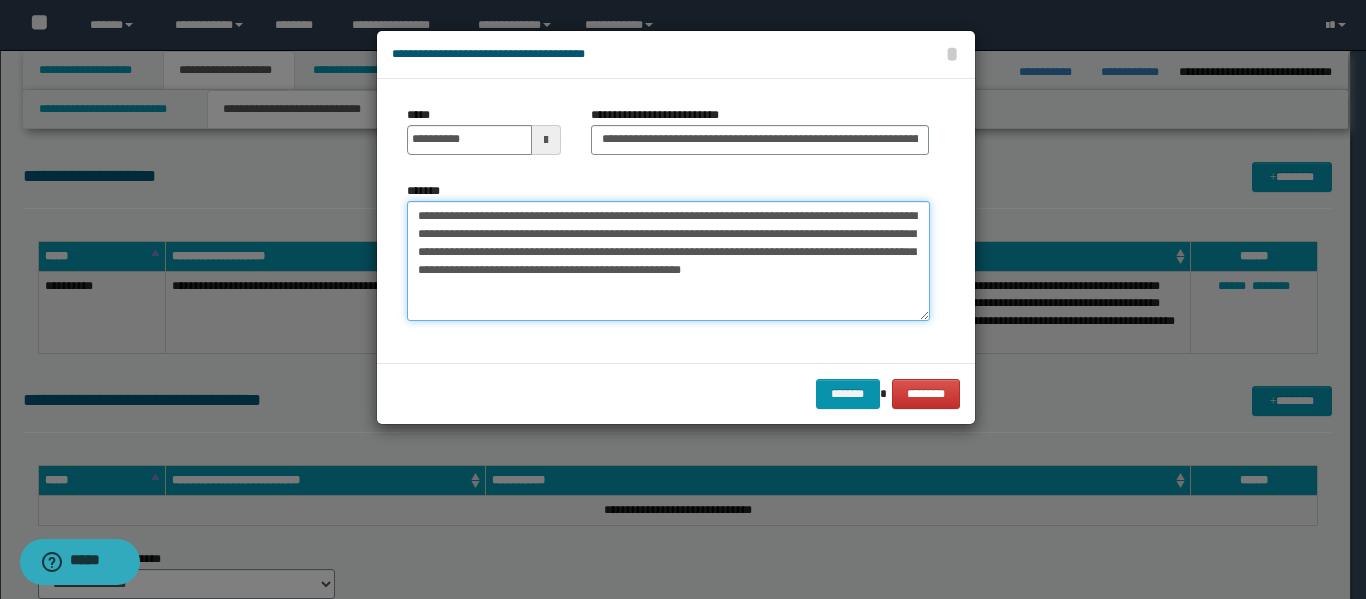 type on "**********" 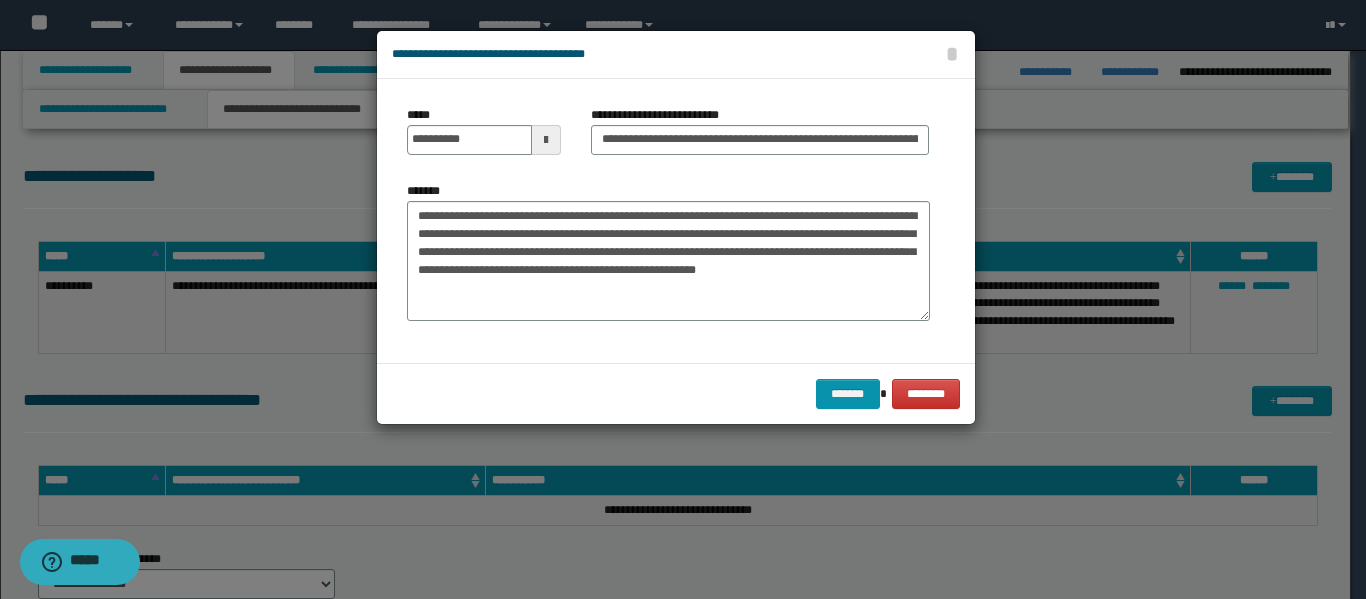 scroll, scrollTop: 2680, scrollLeft: 0, axis: vertical 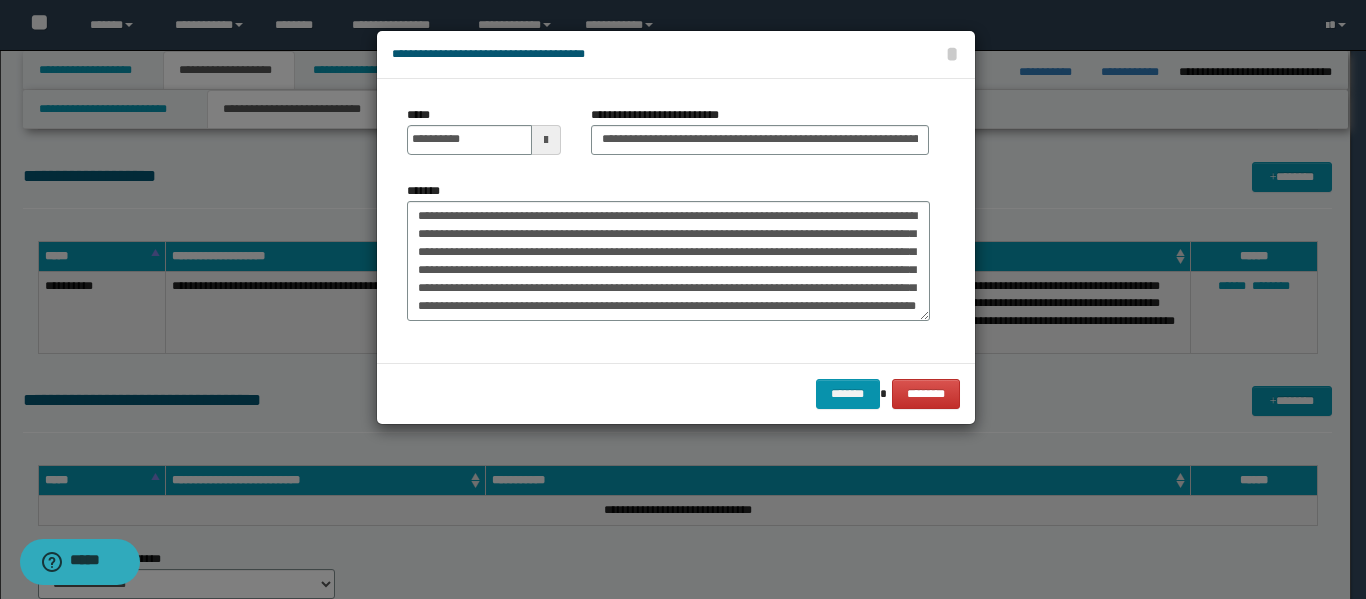 click on "**********" at bounding box center (668, 261) 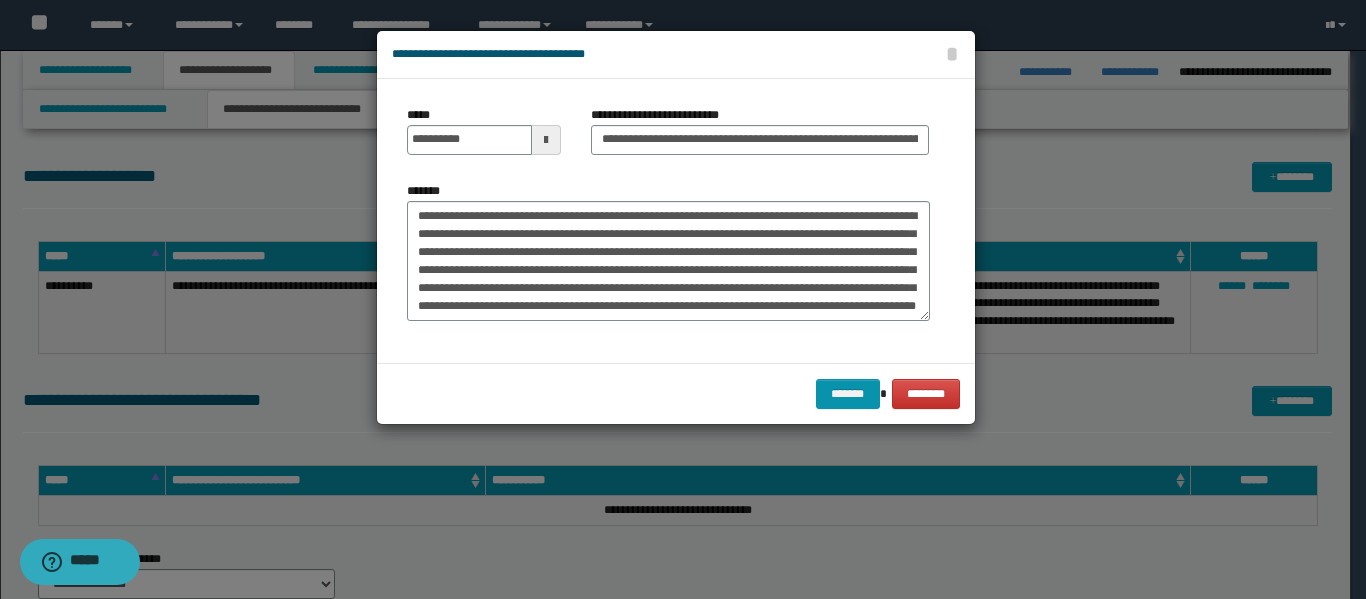 click on "**********" at bounding box center [668, 261] 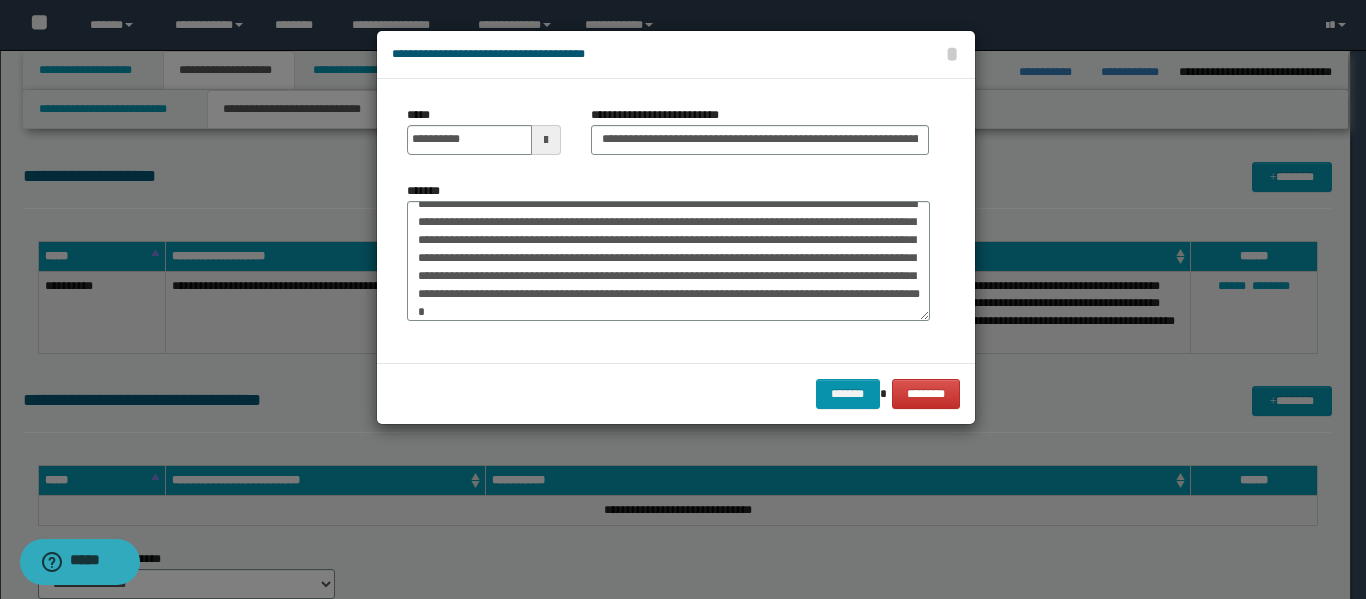 click on "**********" at bounding box center (668, 261) 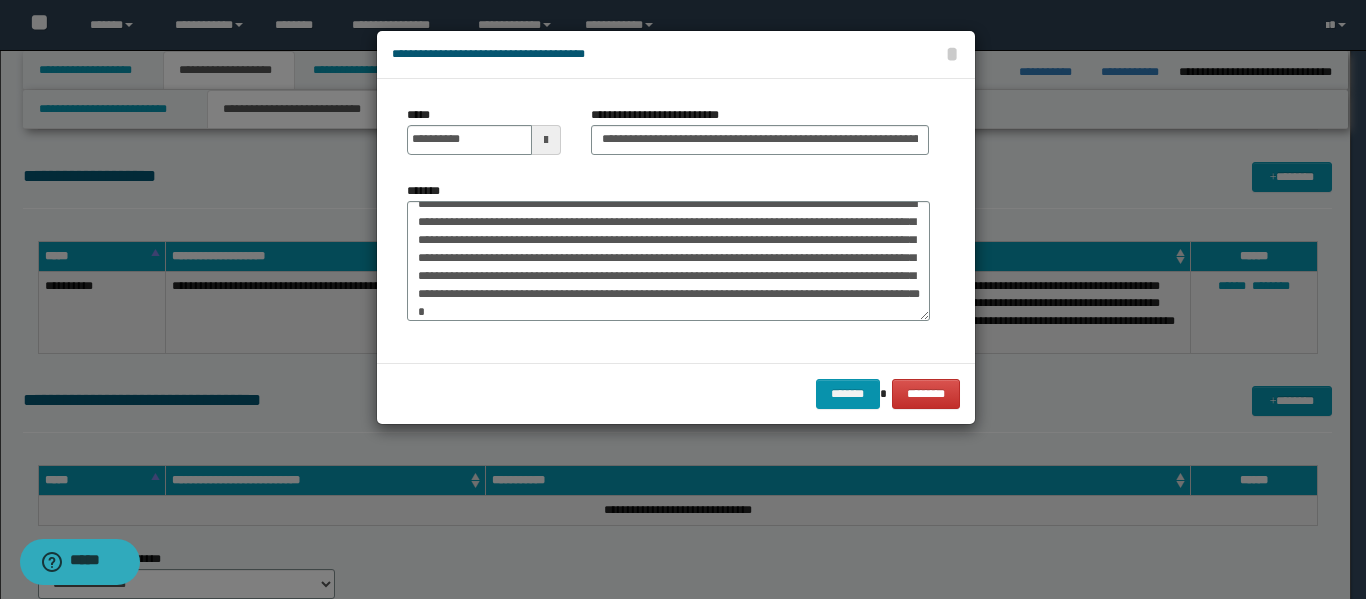 click on "*********" 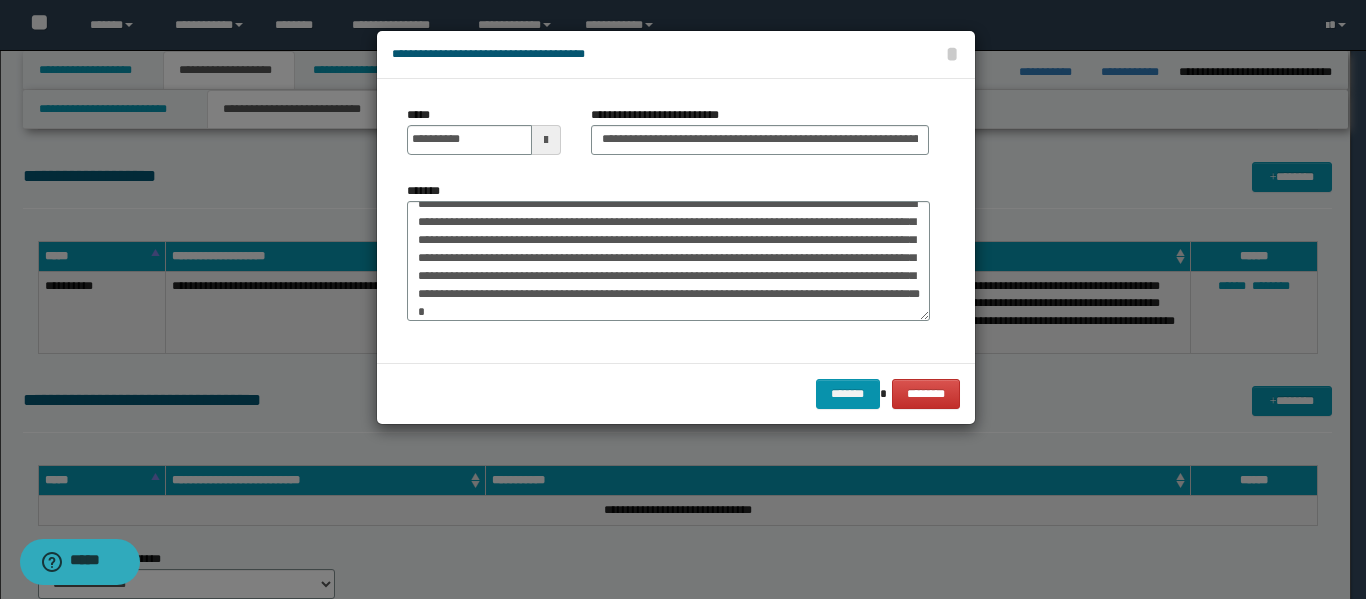 click on "**********" at bounding box center (668, 261) 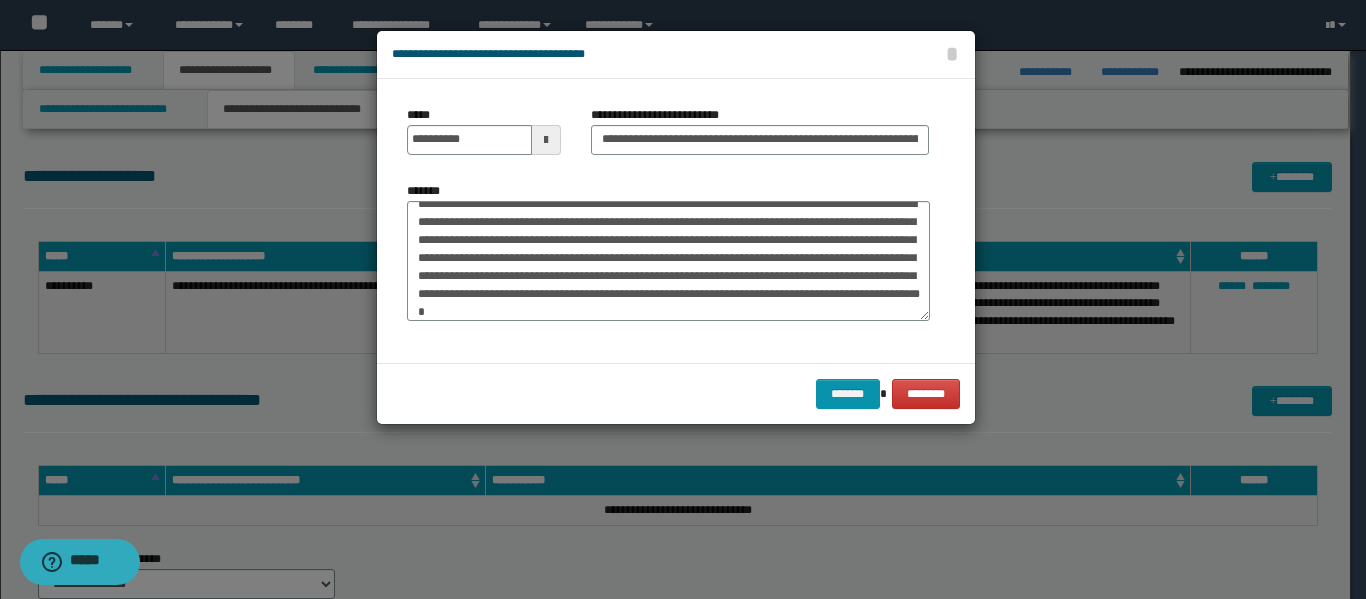 click on "******" 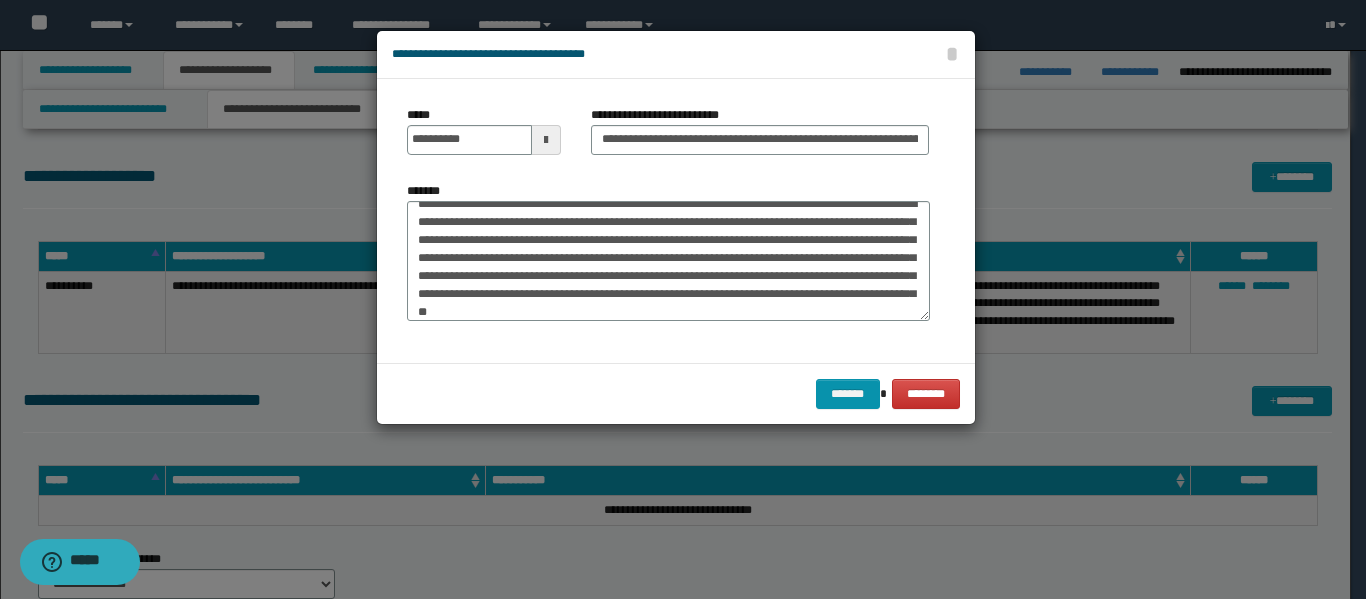 click on "**********" at bounding box center (668, 261) 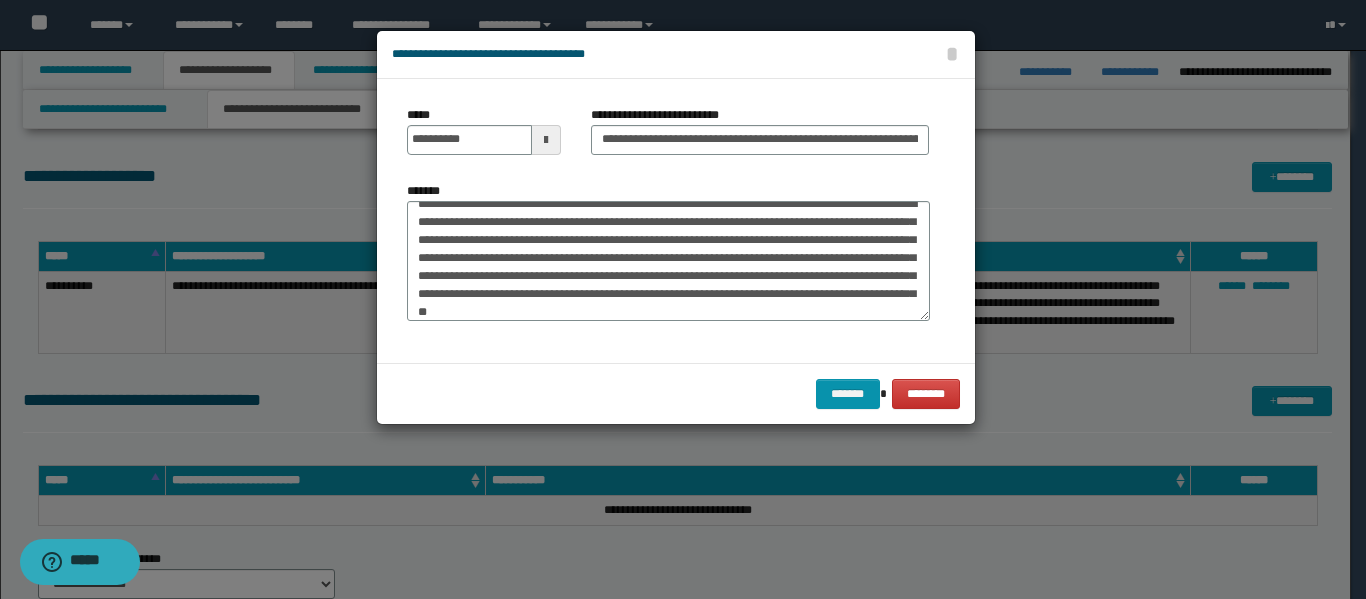 click on "*******" 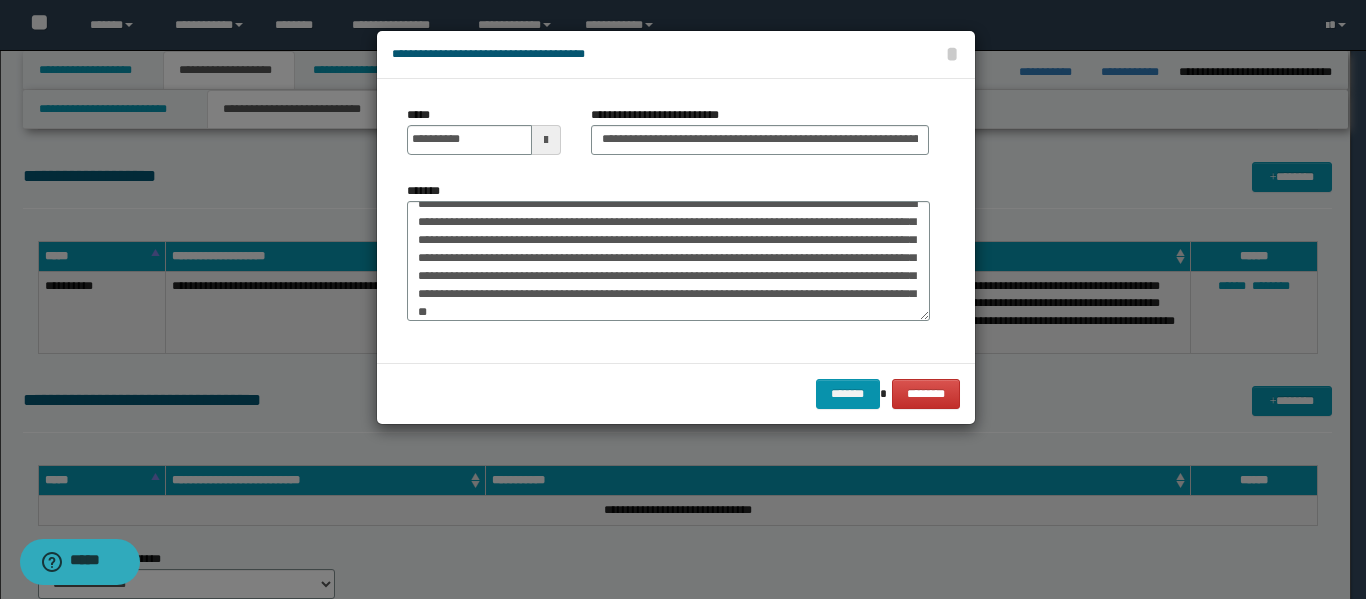 click on "**********" at bounding box center [668, 261] 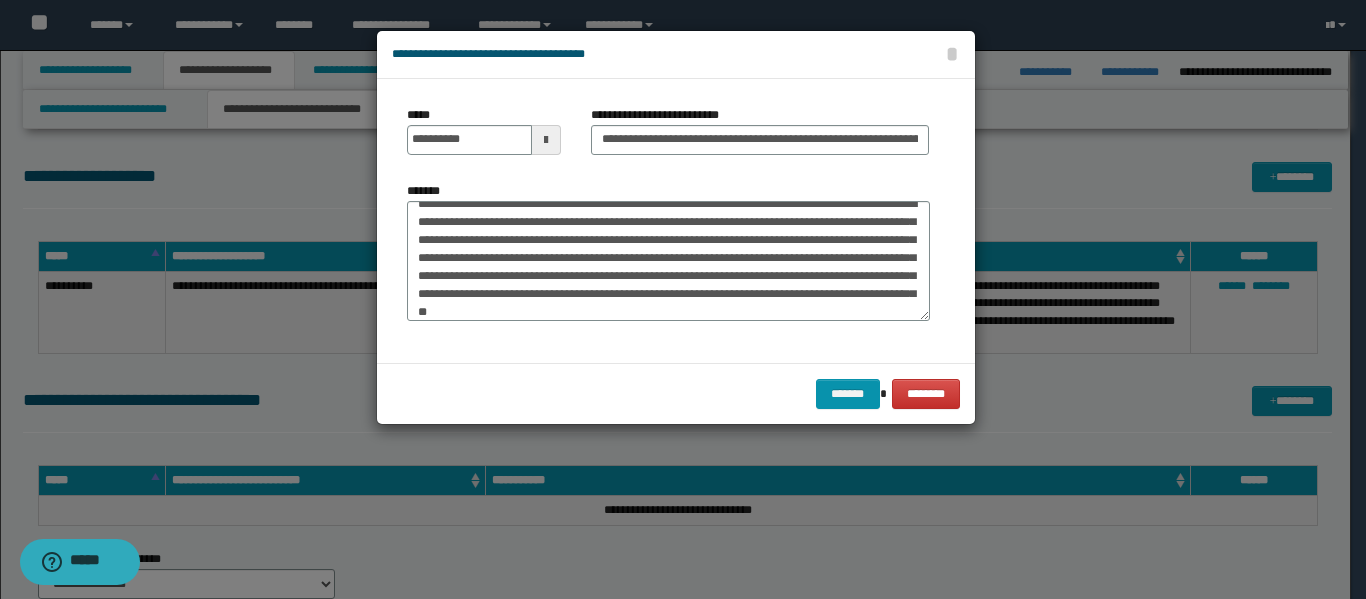 click on "**********" at bounding box center (668, 261) 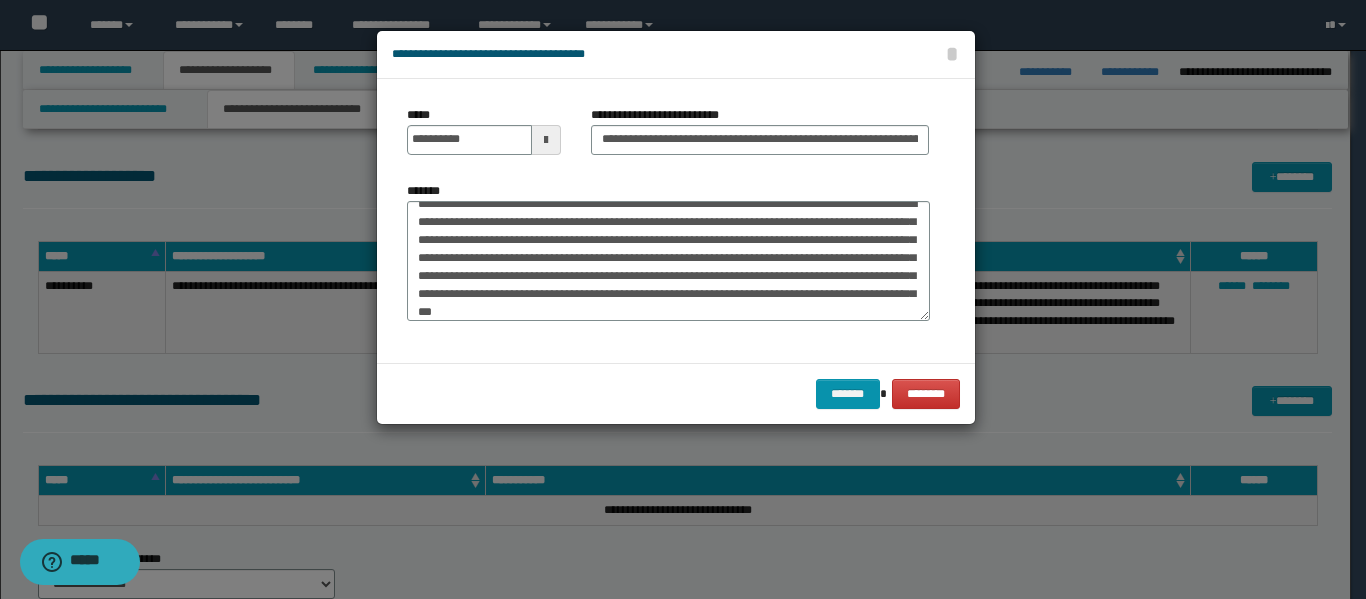 click on "**********" at bounding box center [668, 261] 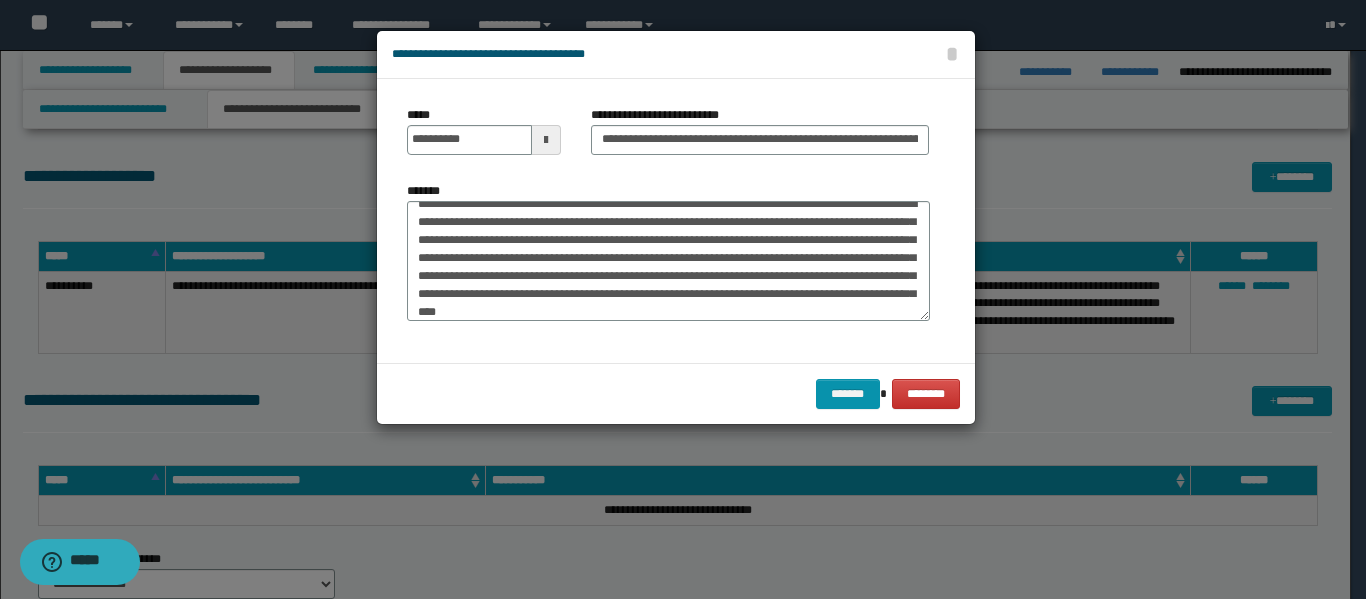 click on "**********" at bounding box center (668, 261) 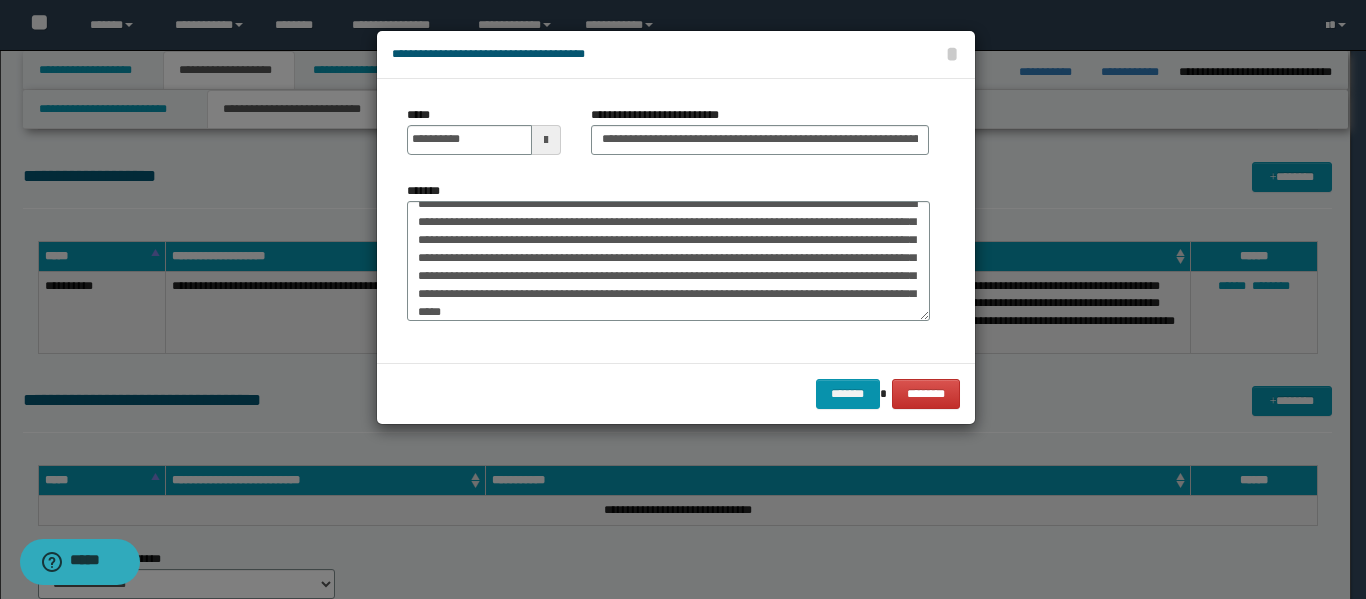 click on "**********" at bounding box center [668, 261] 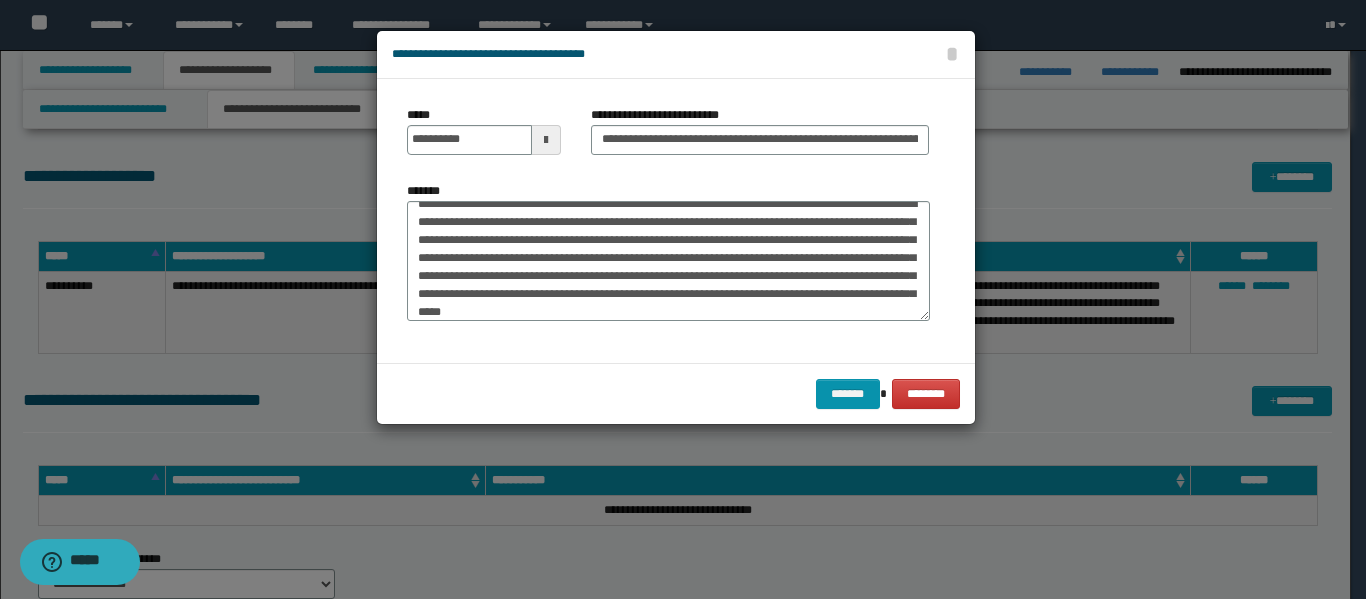 click on "*****" 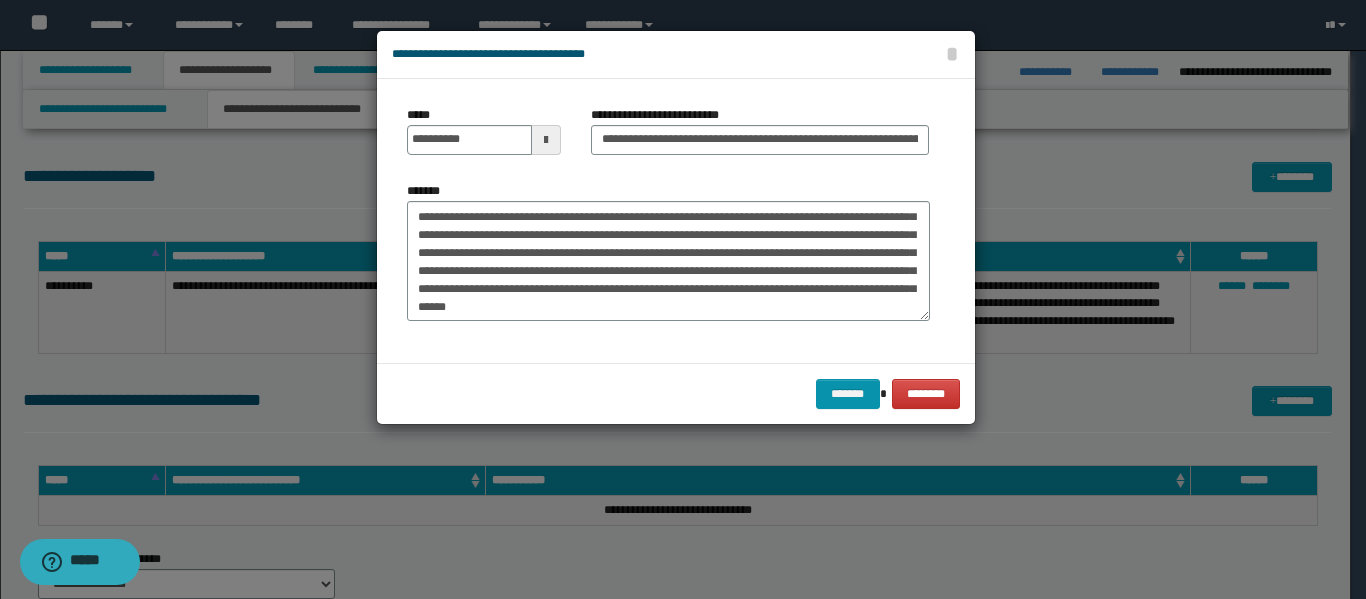 scroll, scrollTop: 18, scrollLeft: 0, axis: vertical 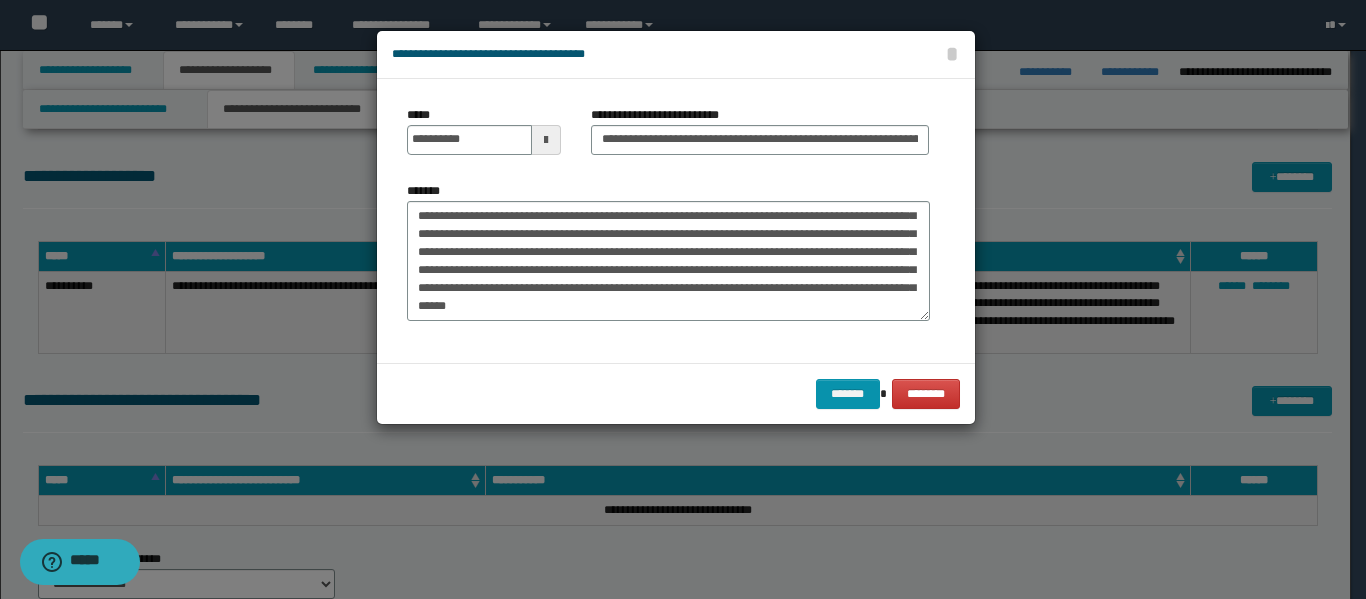 click on "**********" at bounding box center (668, 261) 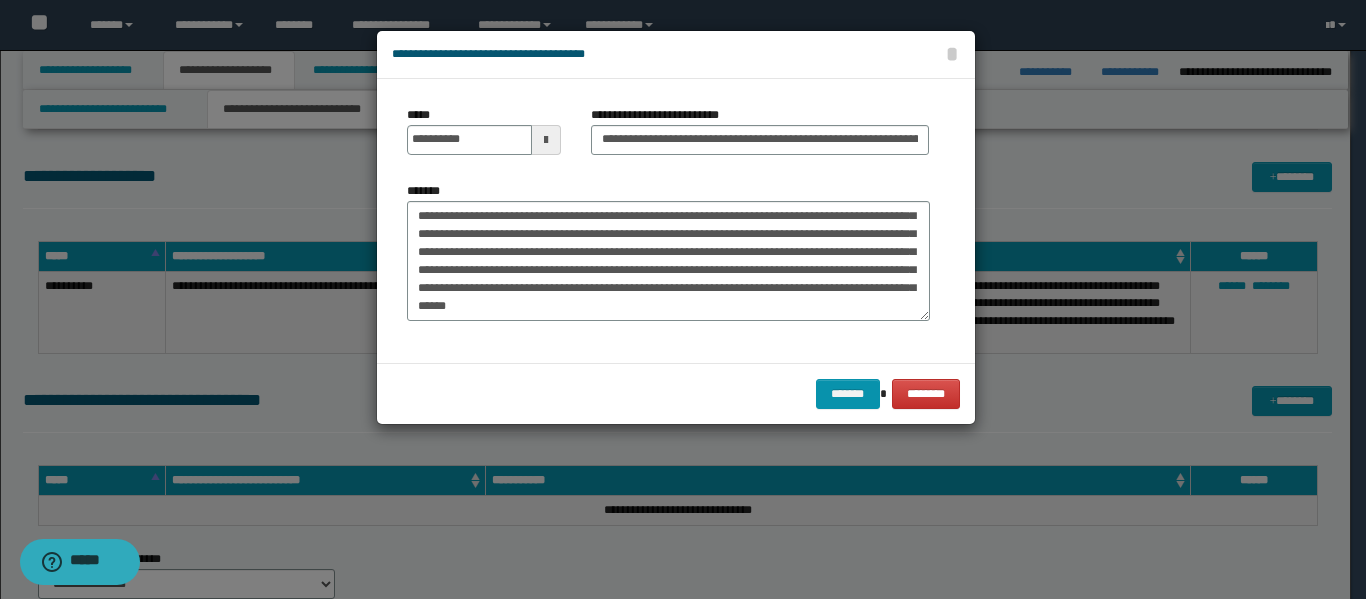 click on "**********" 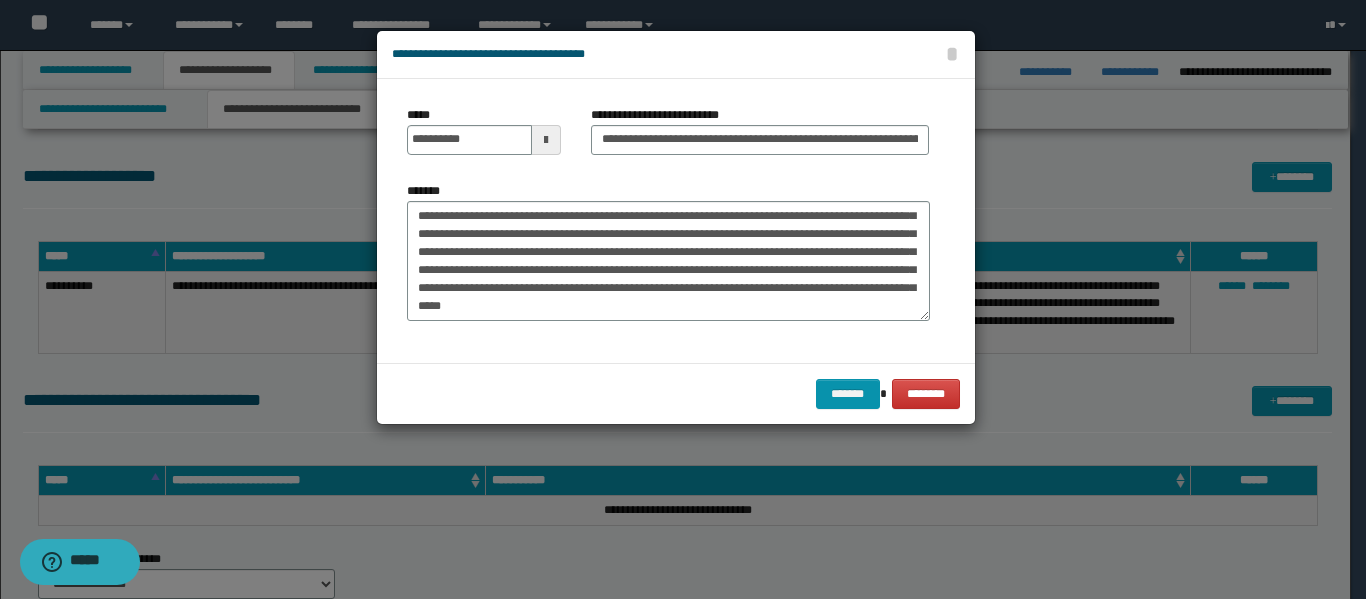 click on "**********" at bounding box center (668, 261) 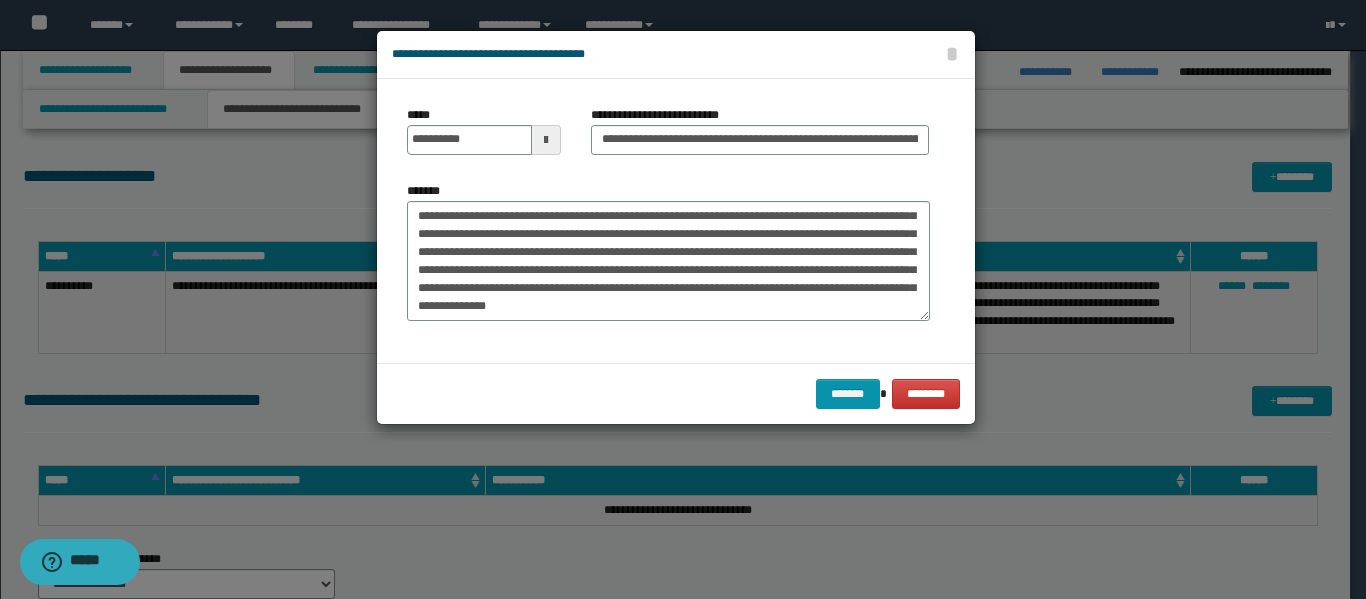 scroll, scrollTop: 246, scrollLeft: 0, axis: vertical 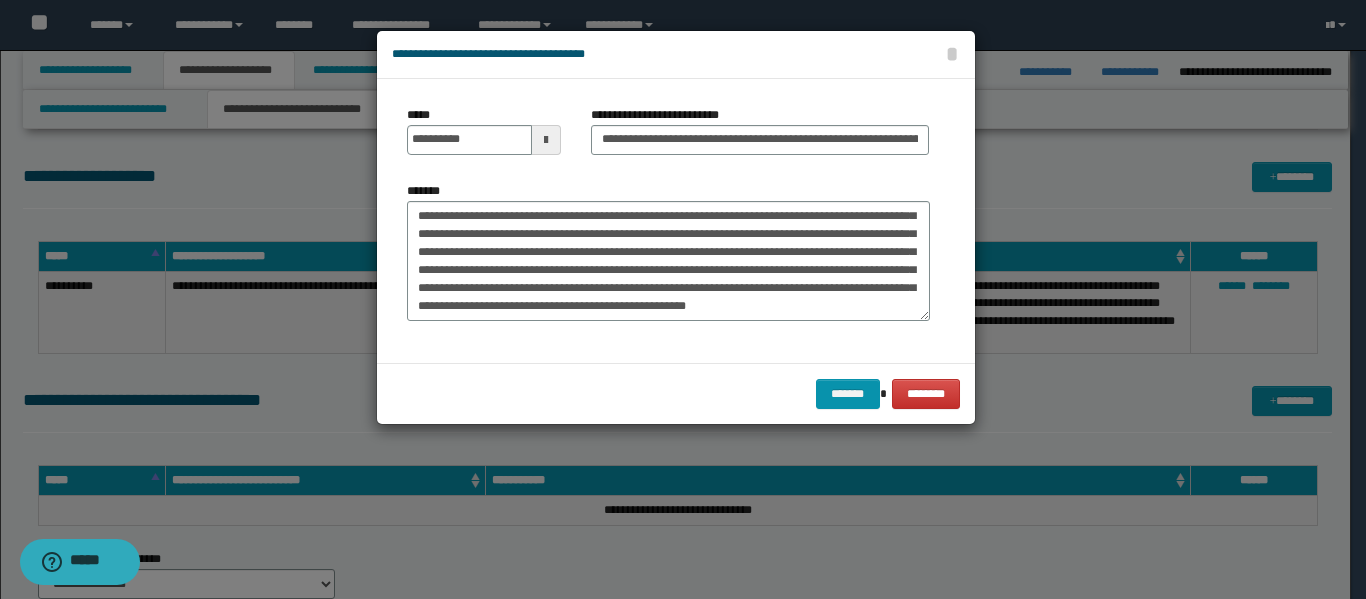 click on "*******" at bounding box center [668, 261] 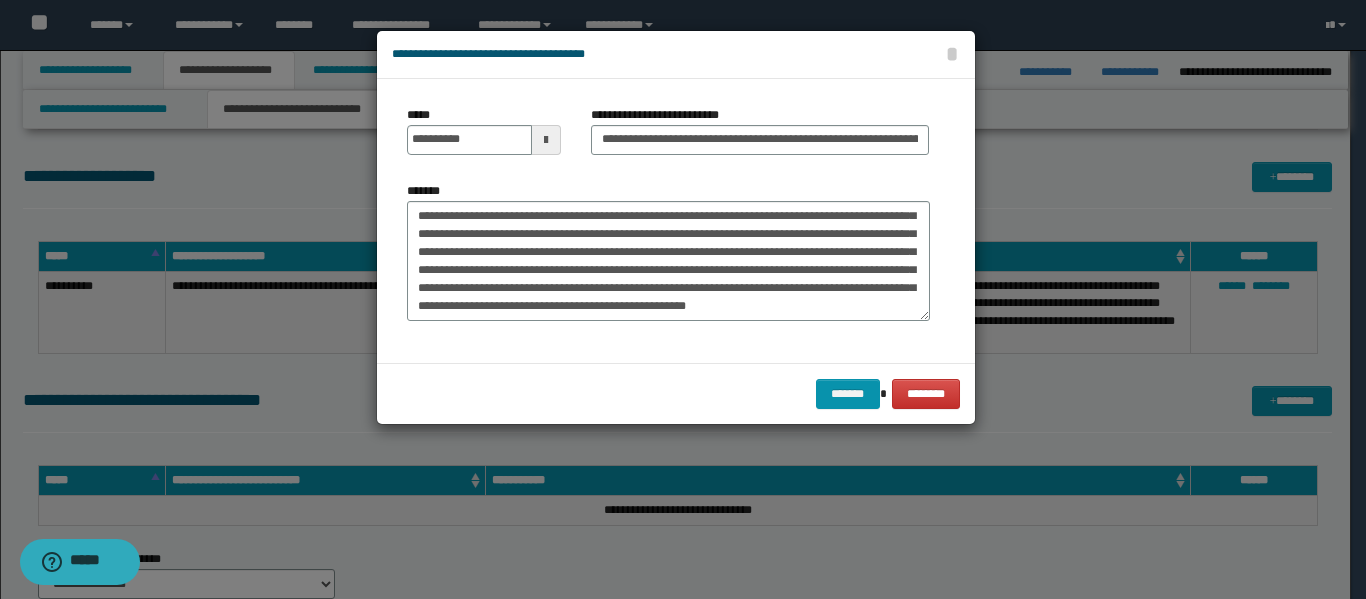click on "*******" at bounding box center [668, 261] 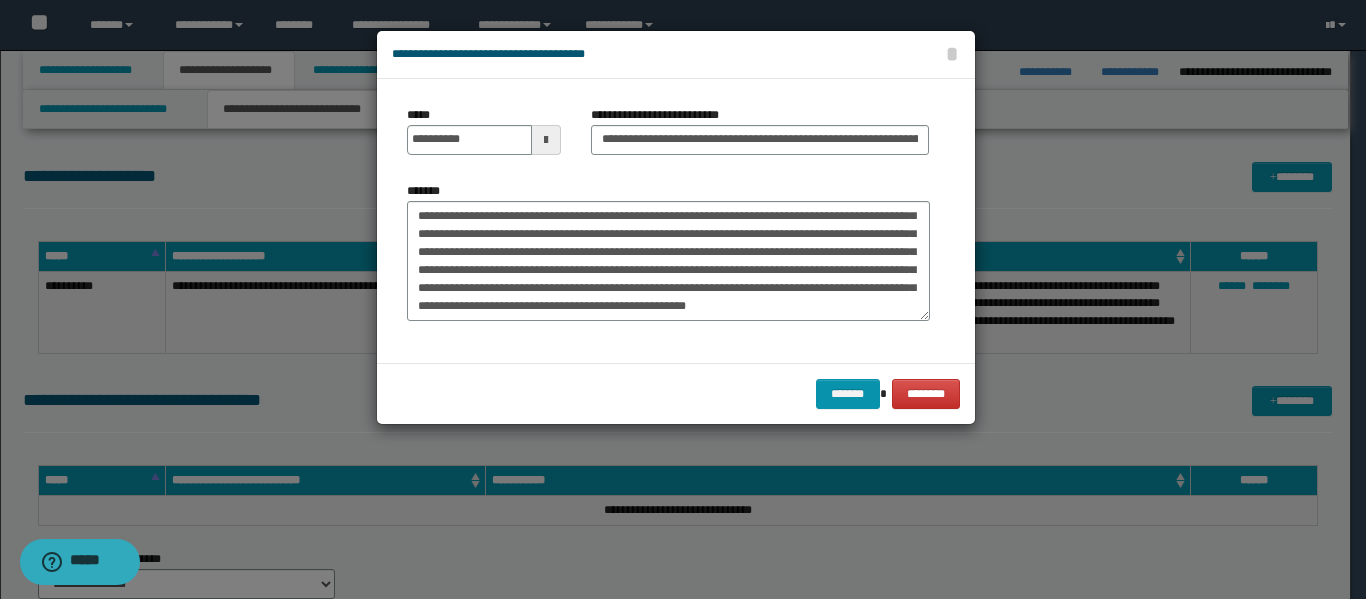 click on "* * *" 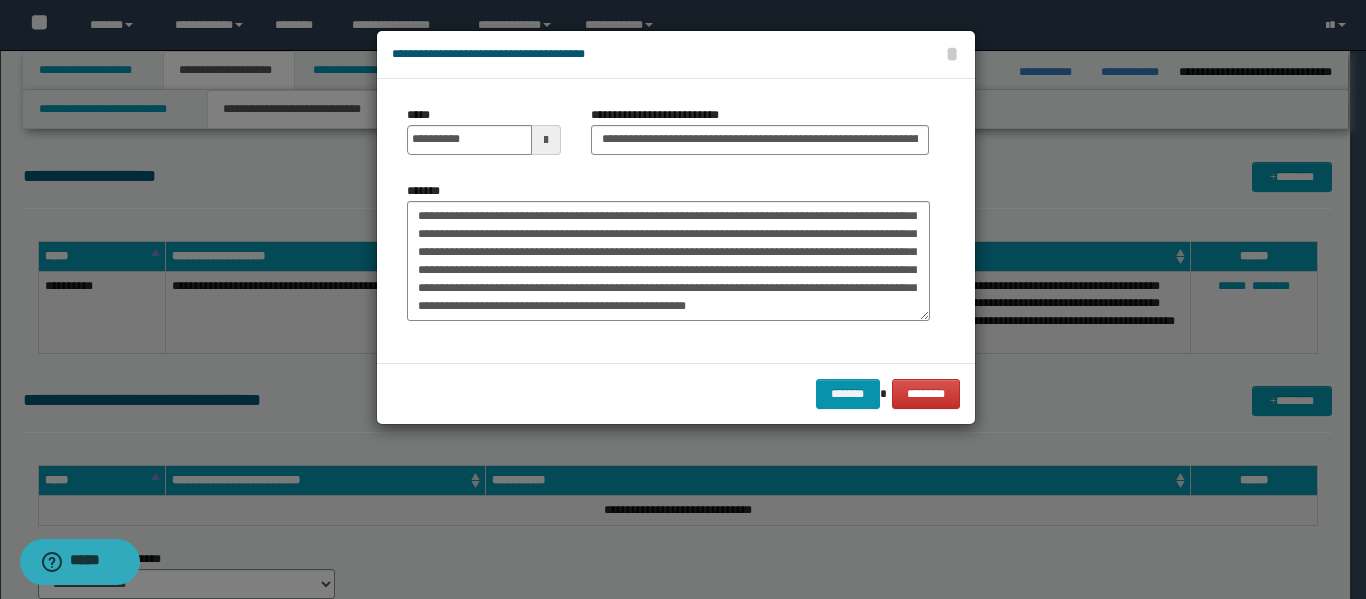 click on "*******" at bounding box center [668, 261] 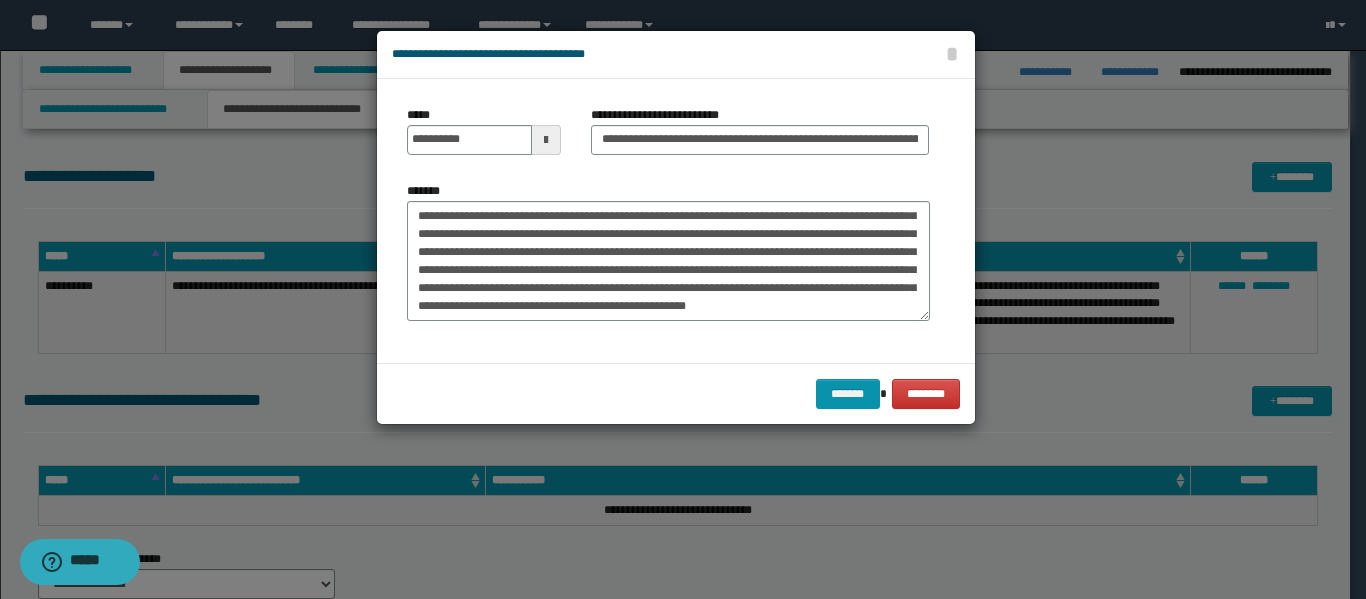 click on "****** * ***" 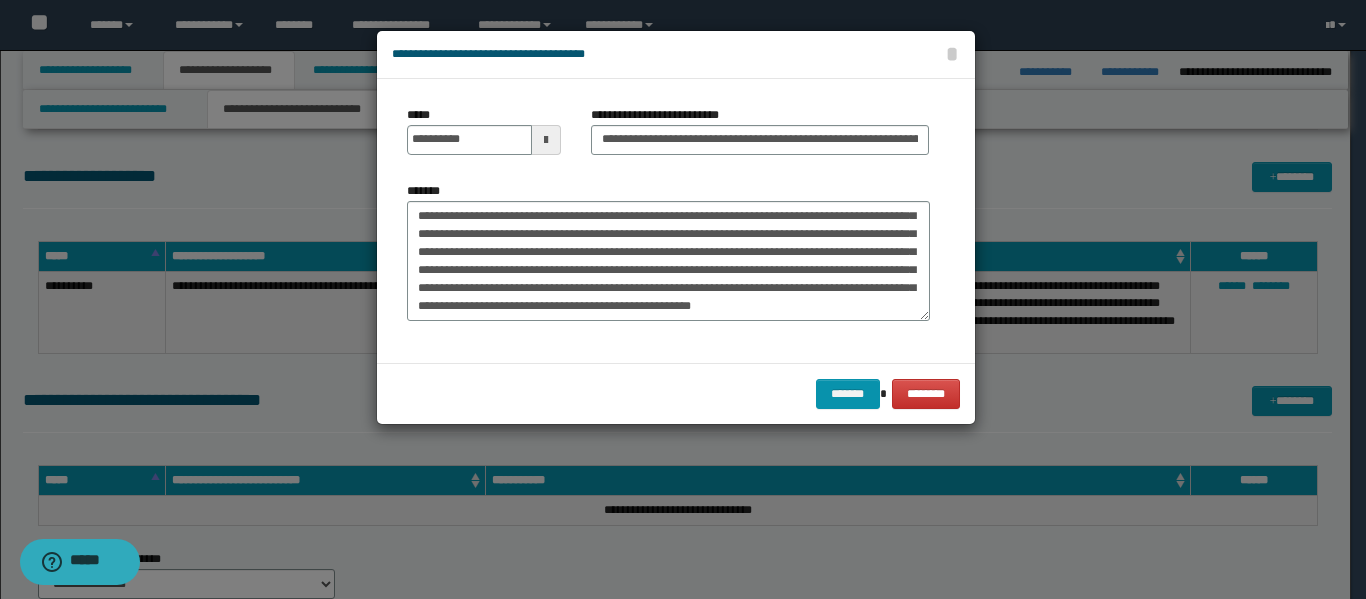 click on "*******" at bounding box center [668, 261] 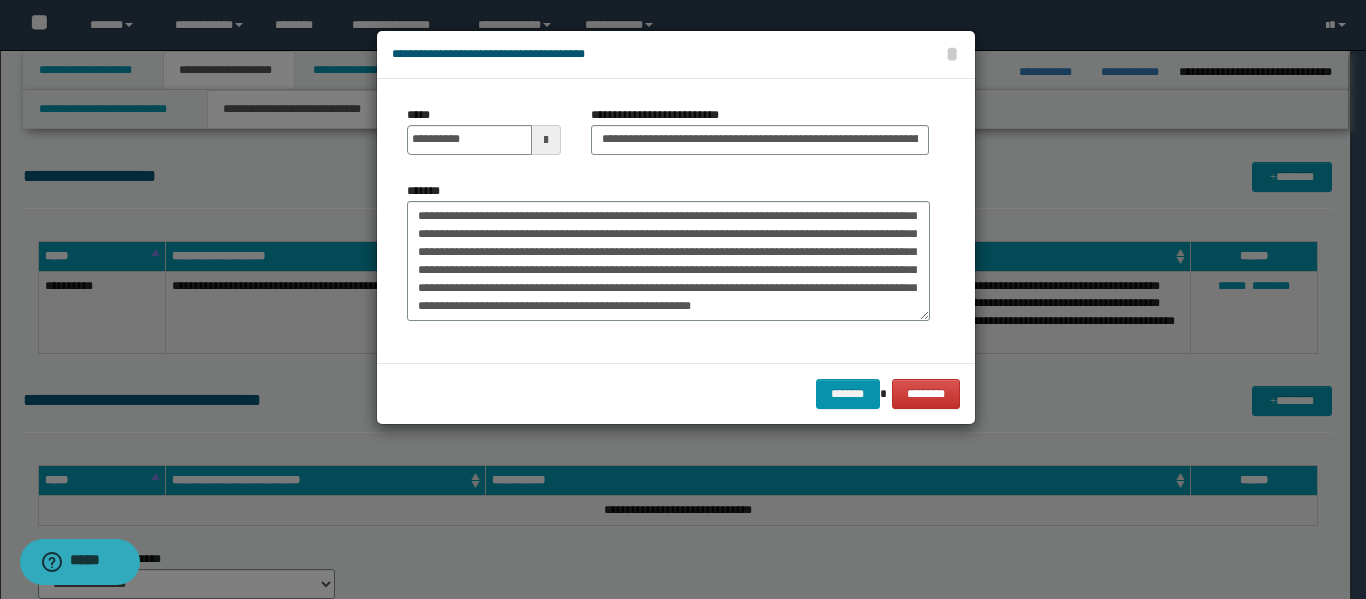 click on "*******" at bounding box center [668, 261] 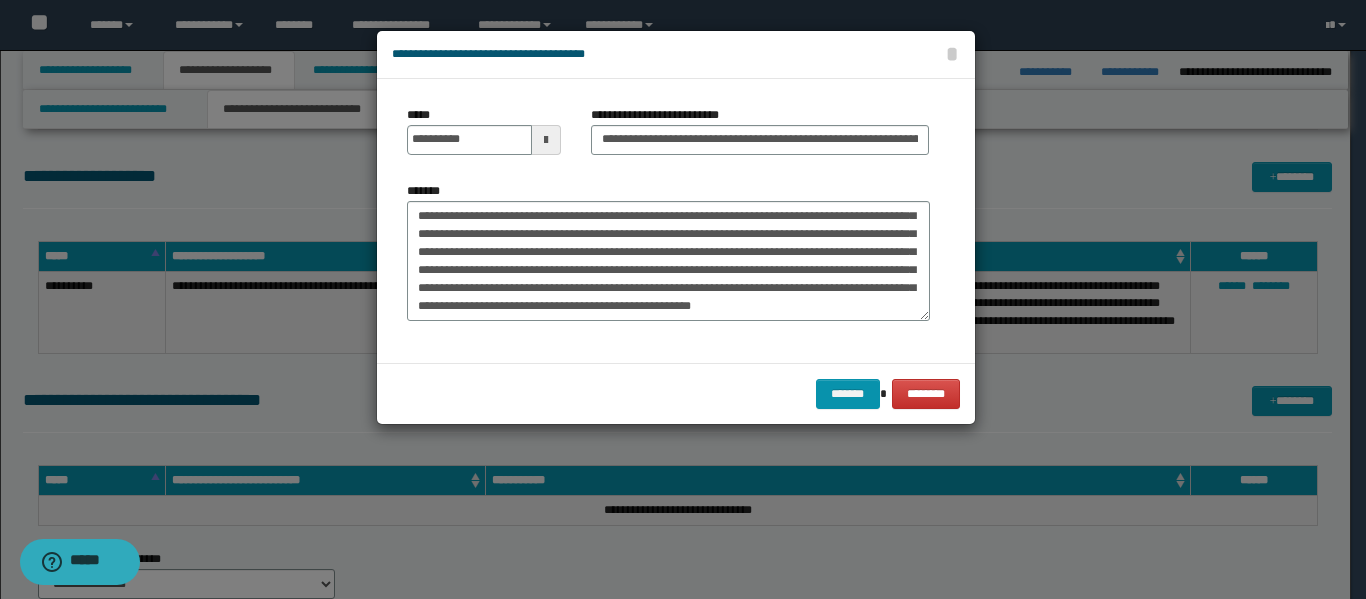 click on "****** * ******" 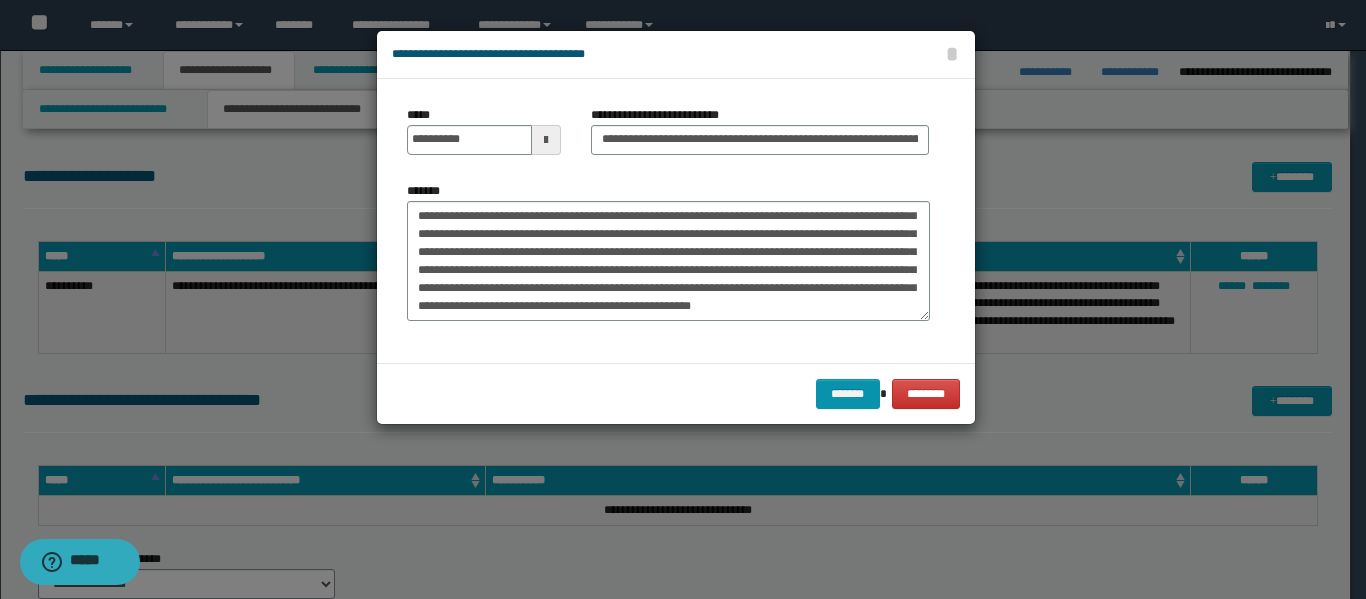 click on "*******" at bounding box center (668, 261) 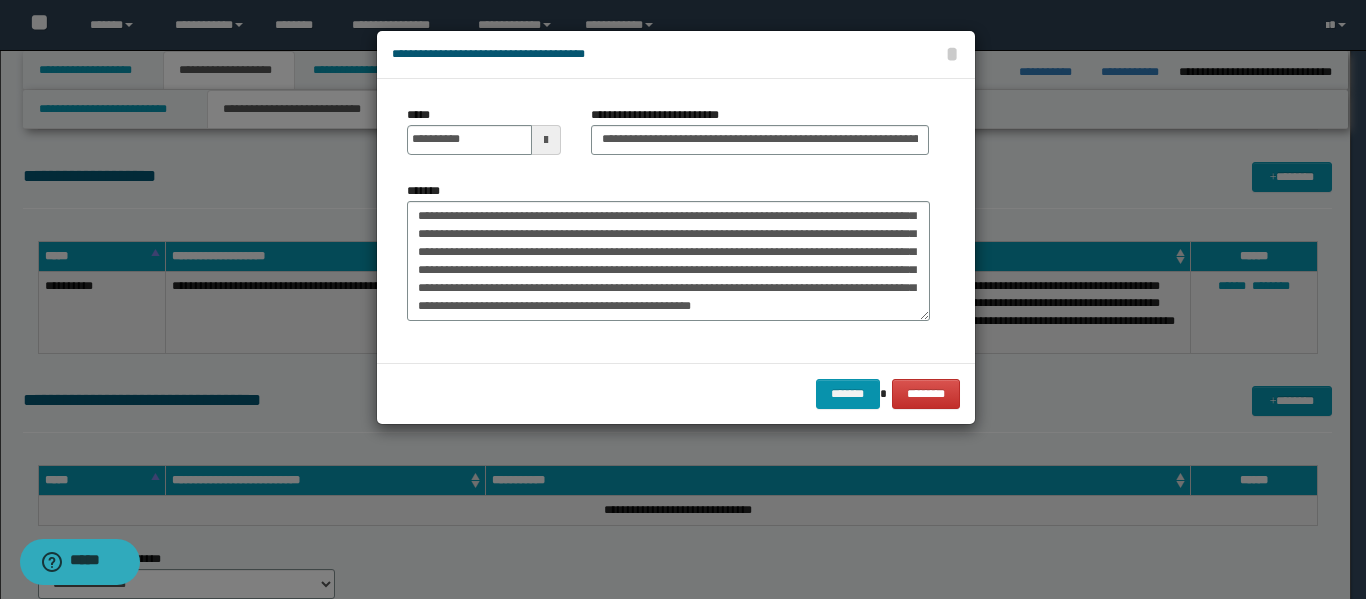 click on "*********" 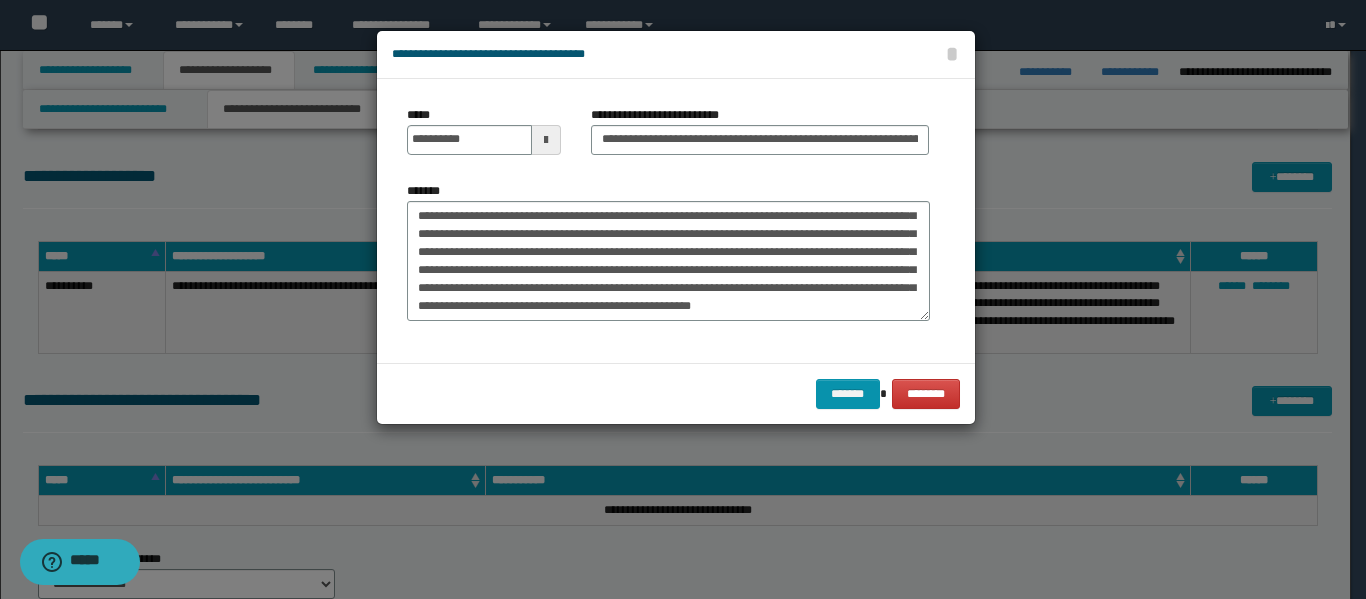 click on "*******" at bounding box center [668, 261] 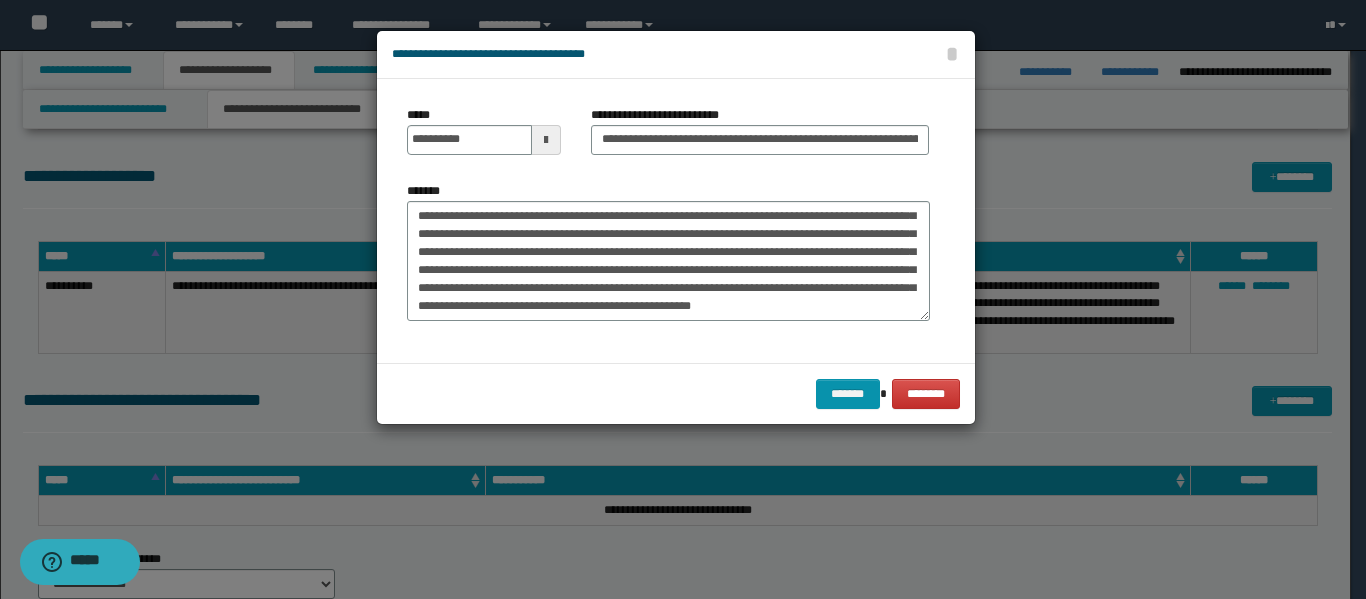 click on "*********" 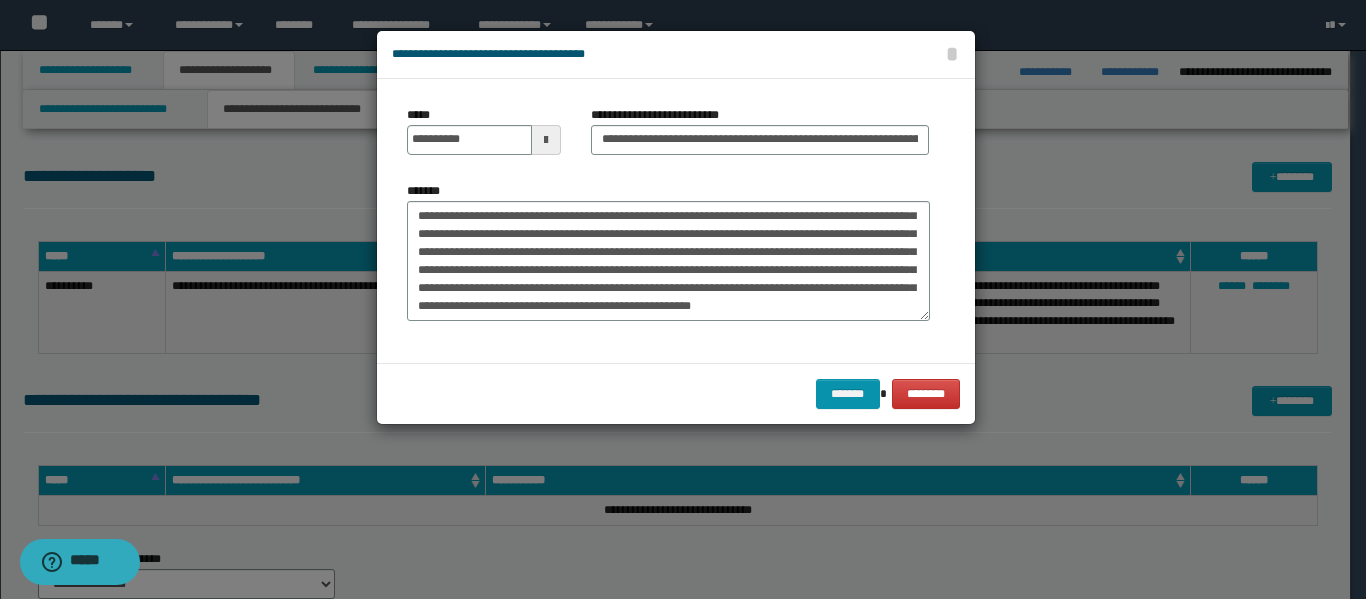 click on "*******" at bounding box center (668, 261) 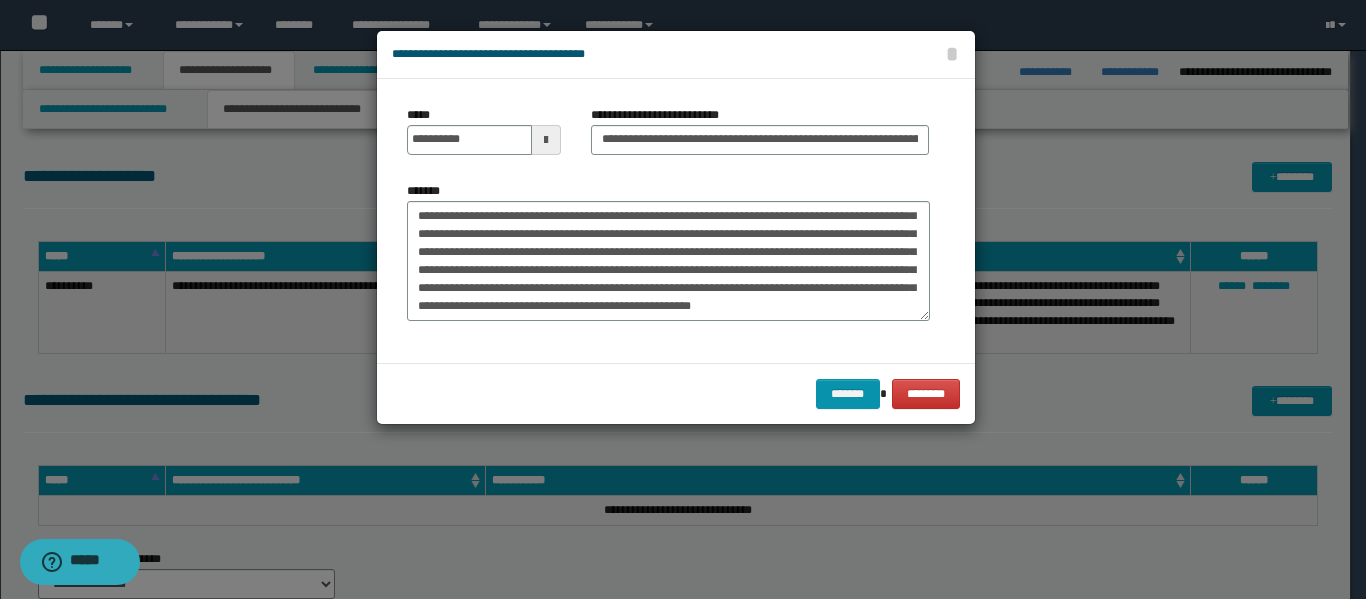 click on "*******" at bounding box center [668, 261] 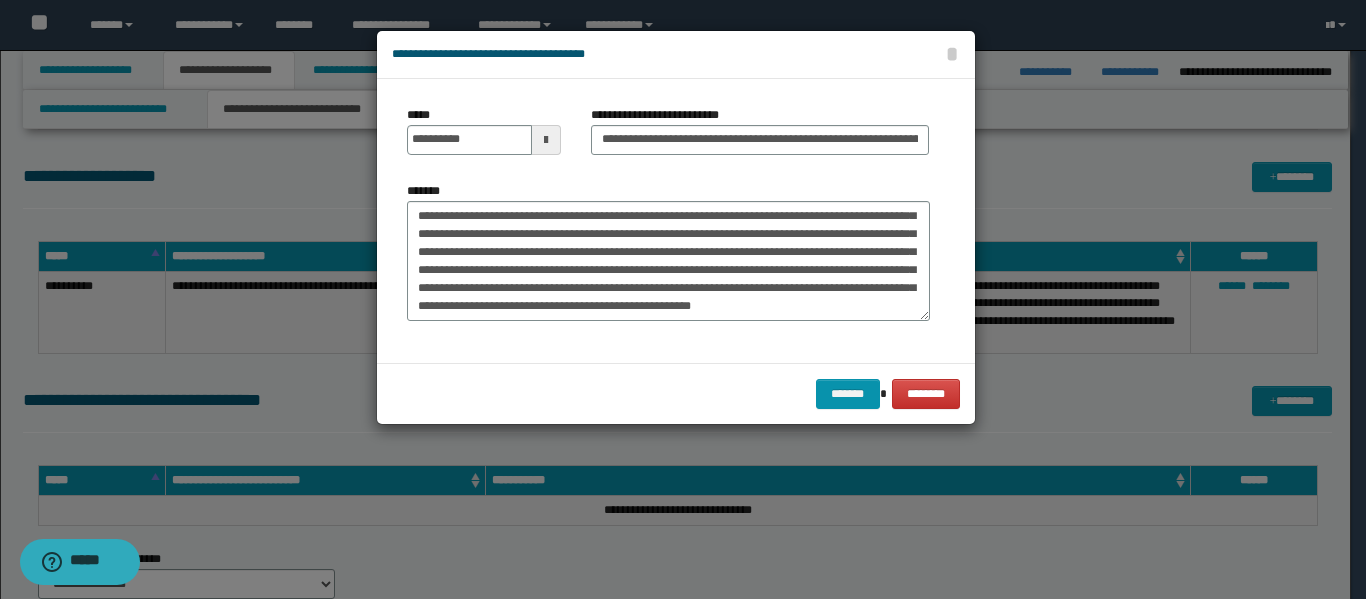 click on "*******" at bounding box center [668, 261] 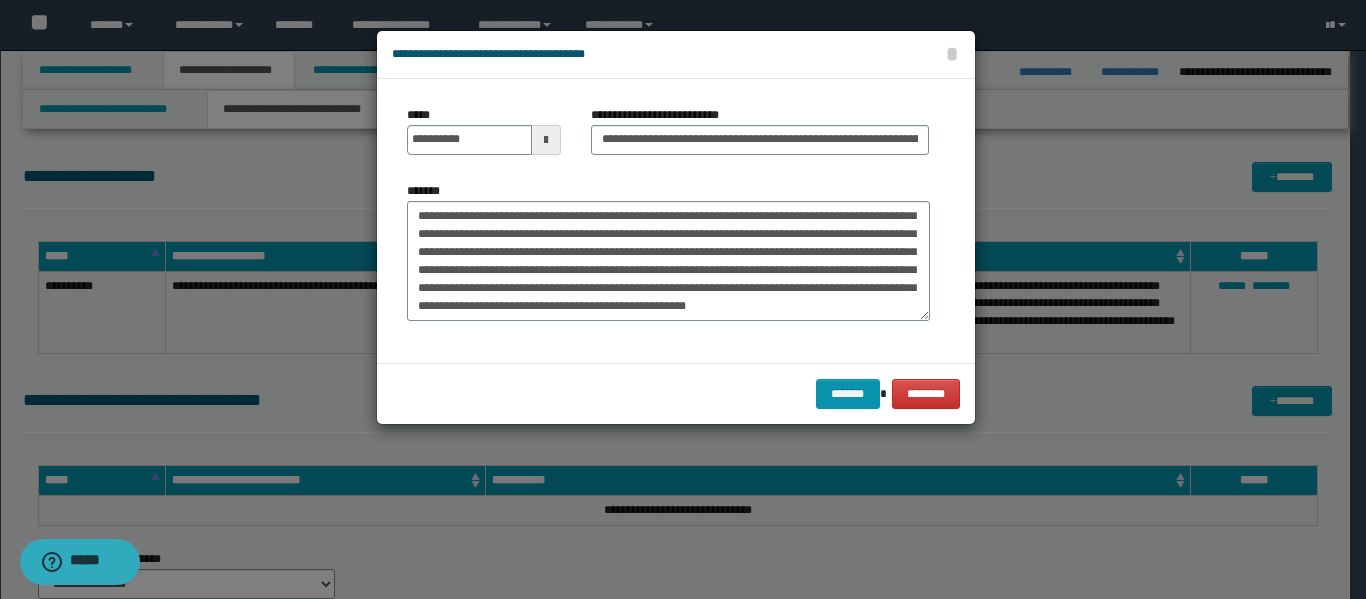 click on "*******" at bounding box center (668, 261) 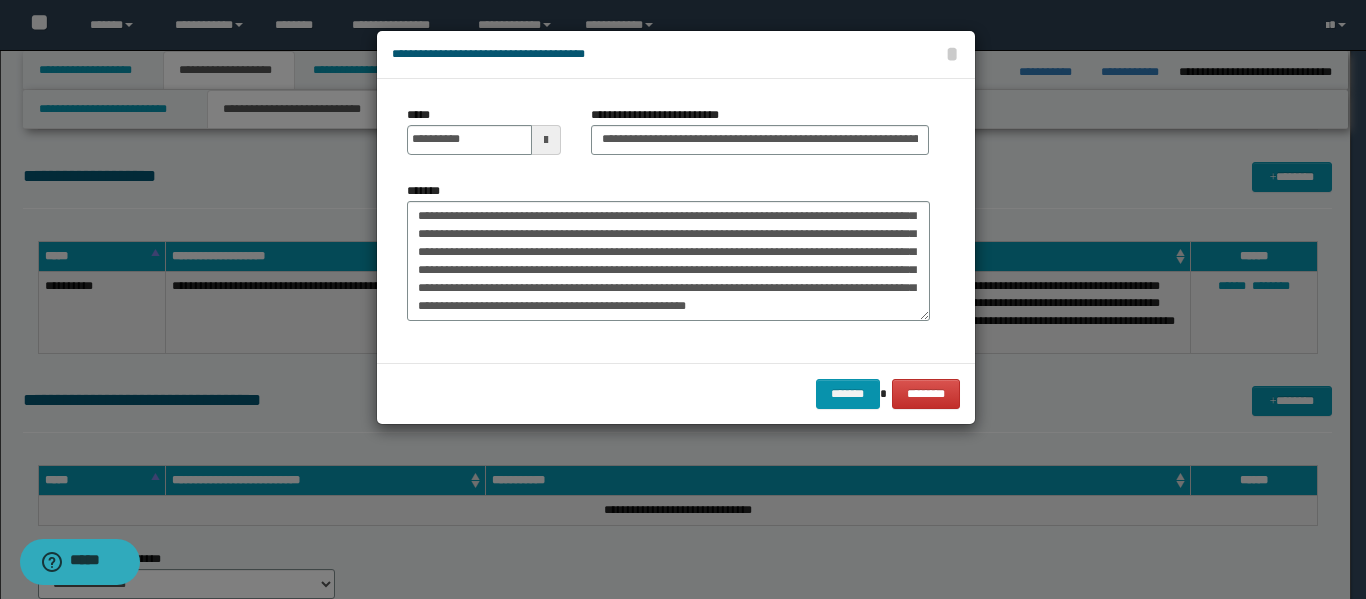 click on "*******" at bounding box center (668, 261) 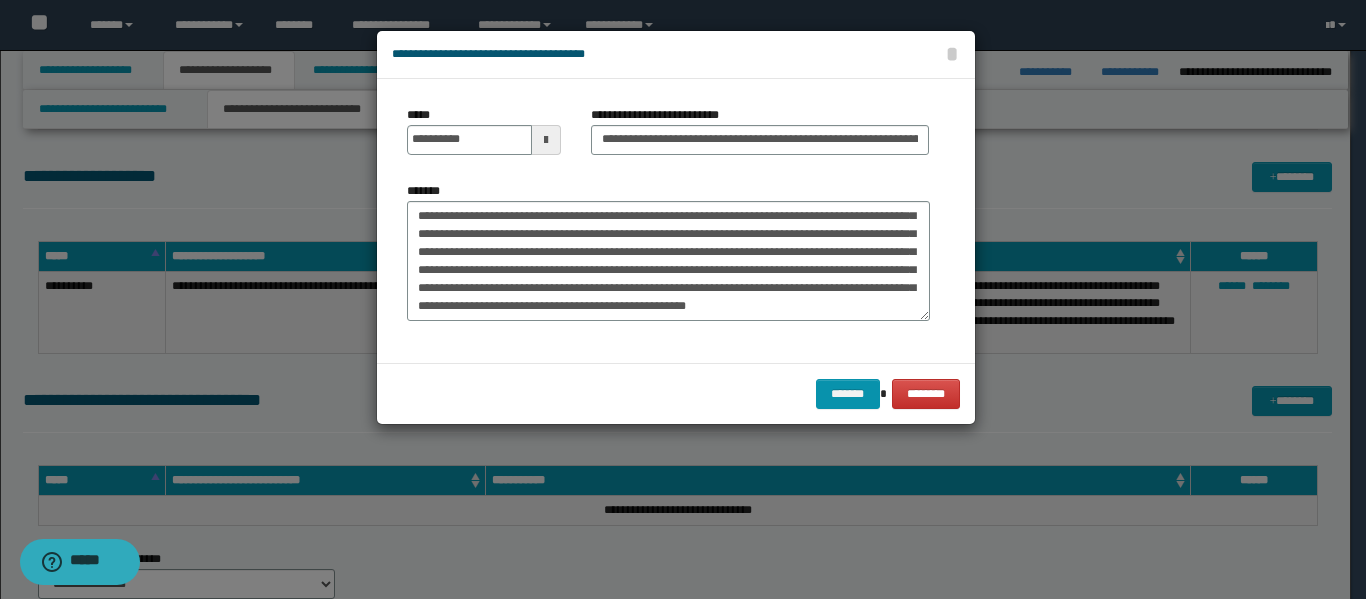 click on "****** * *" 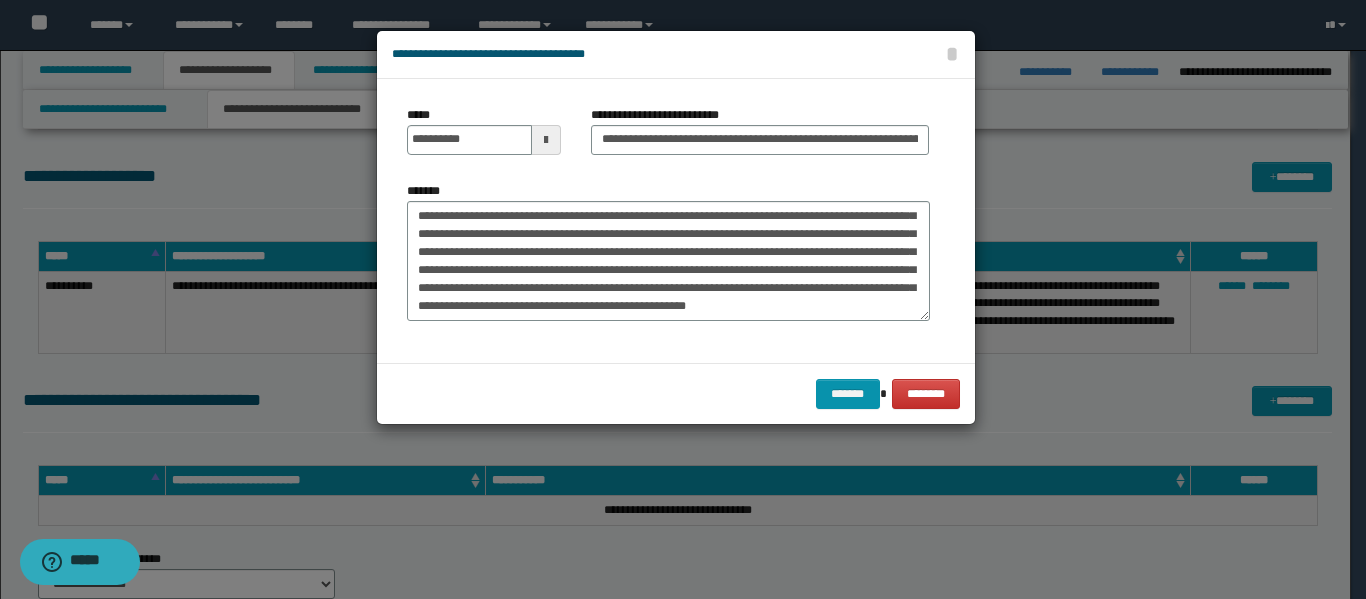click on "*******" at bounding box center [668, 261] 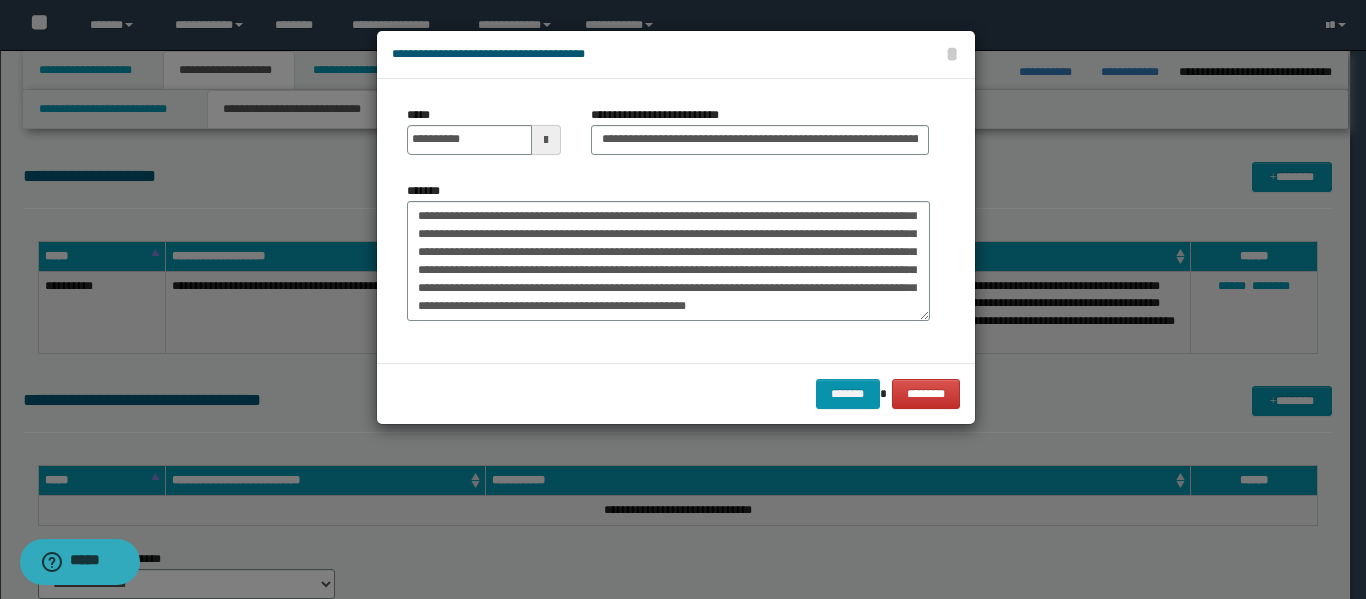 click on "*********" 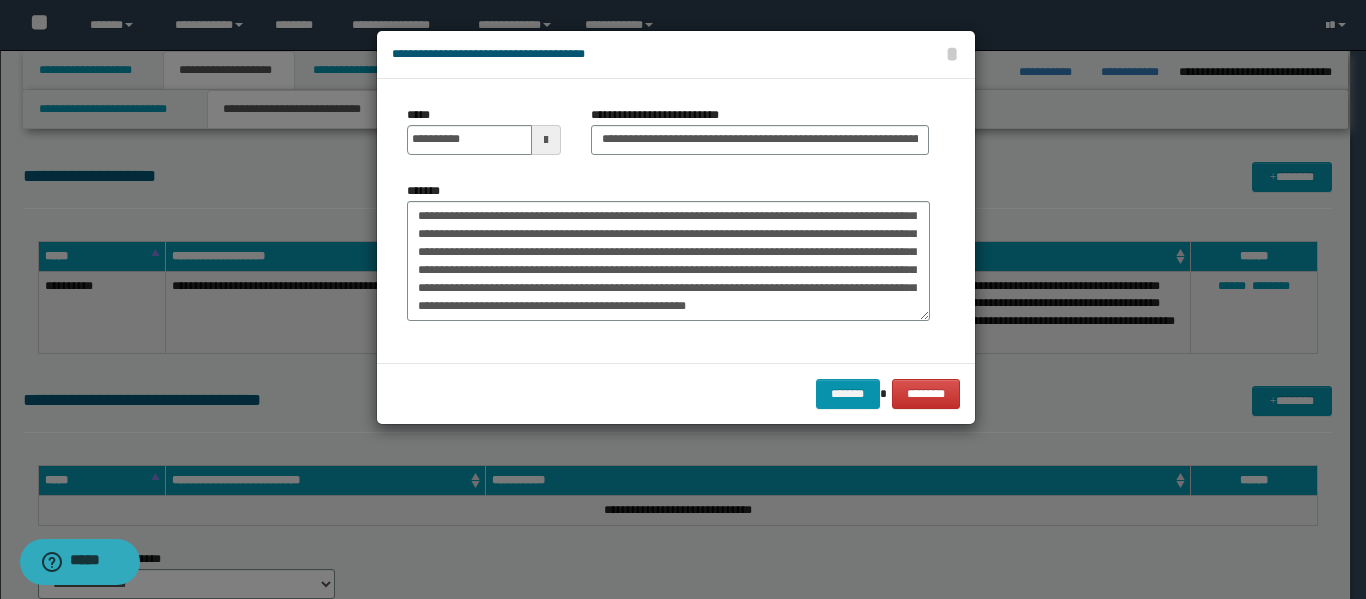 click on "*******" at bounding box center (668, 261) 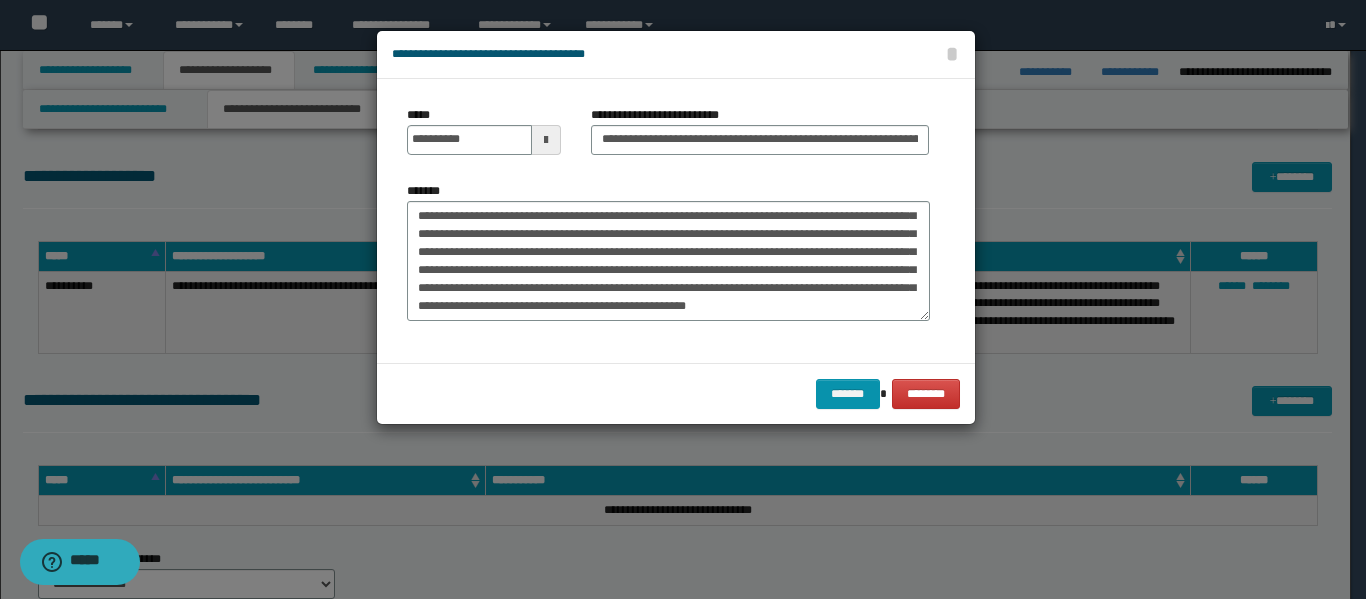 click on "****** *" 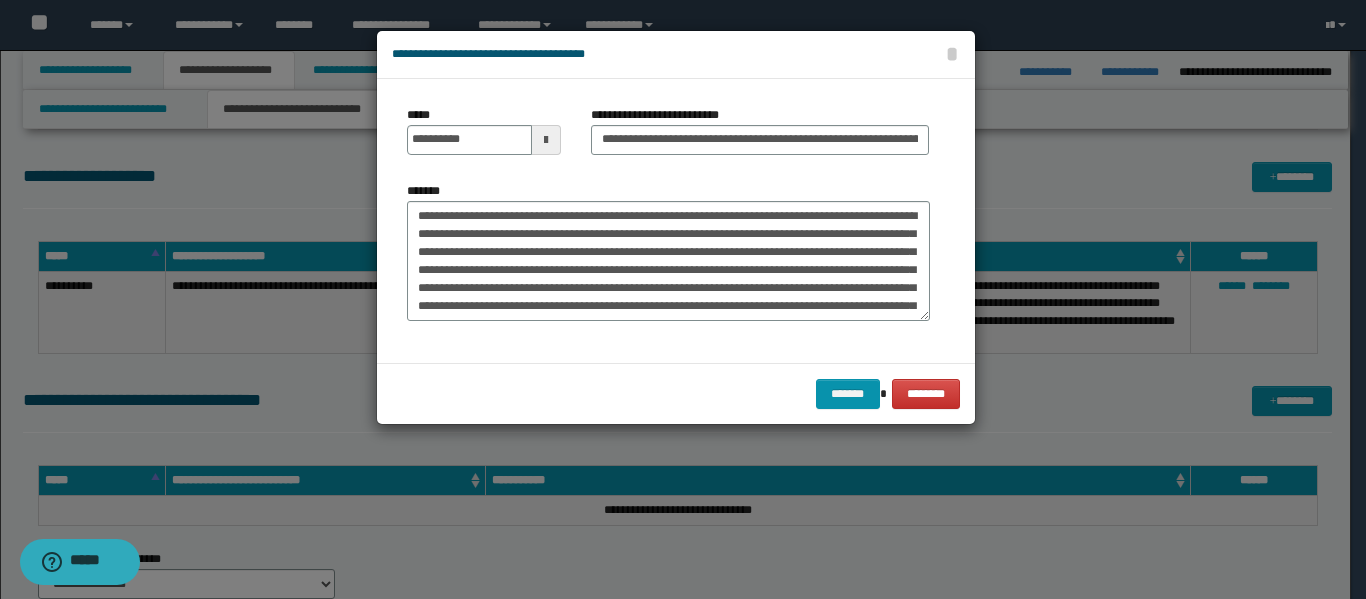 scroll, scrollTop: 100, scrollLeft: 0, axis: vertical 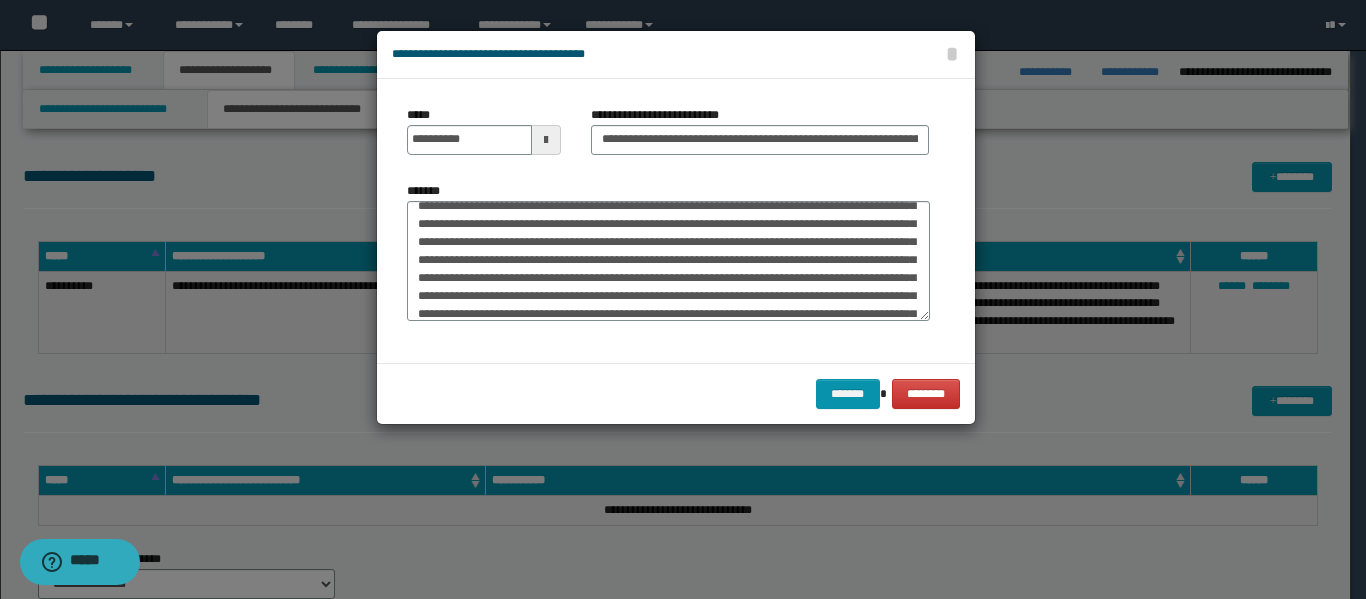 click on "*******" at bounding box center [668, 261] 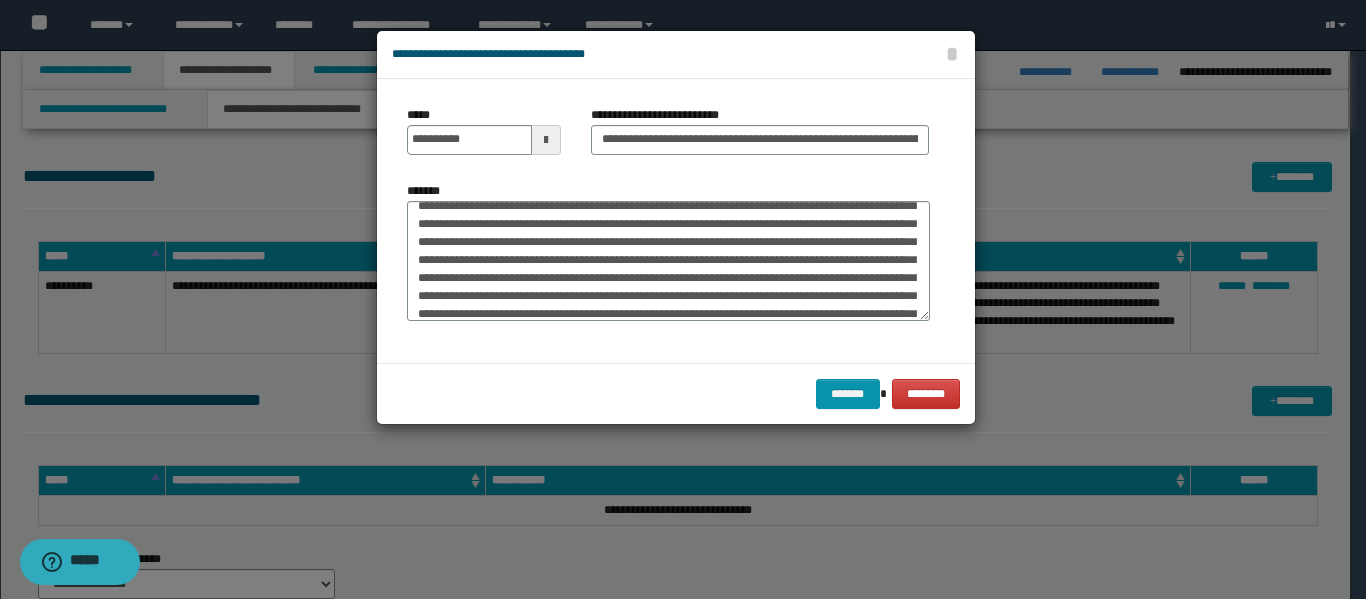 click on "**********" 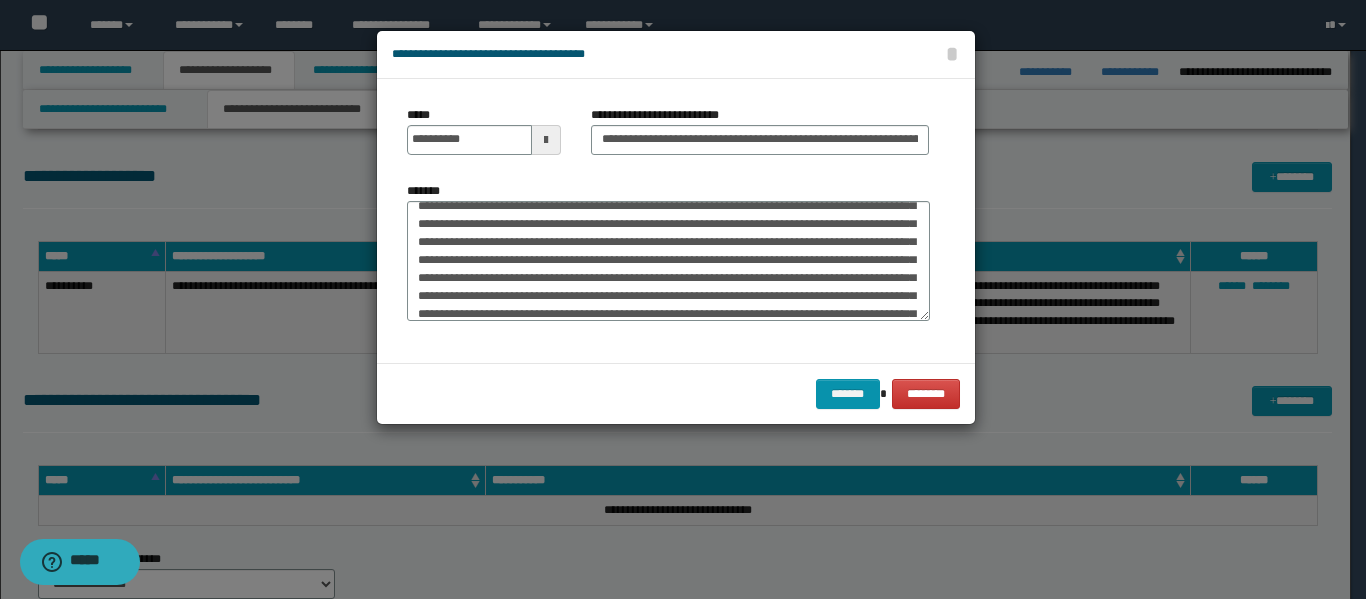 click on "*******" at bounding box center (668, 261) 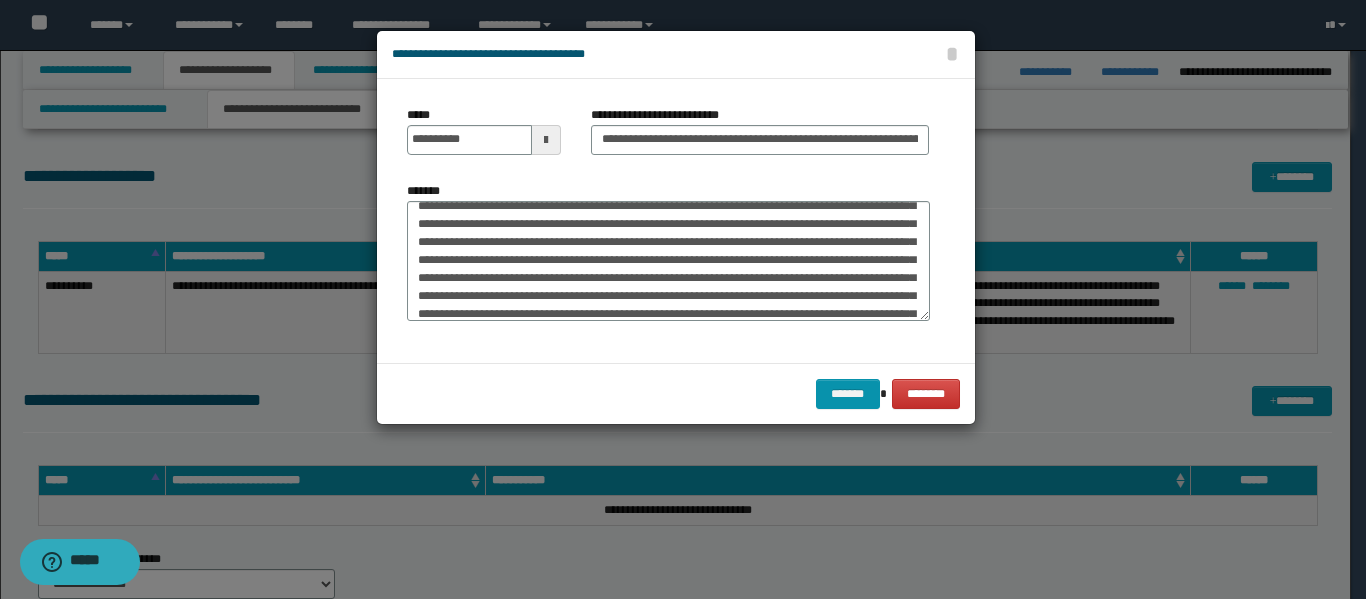 click on "* * *****" 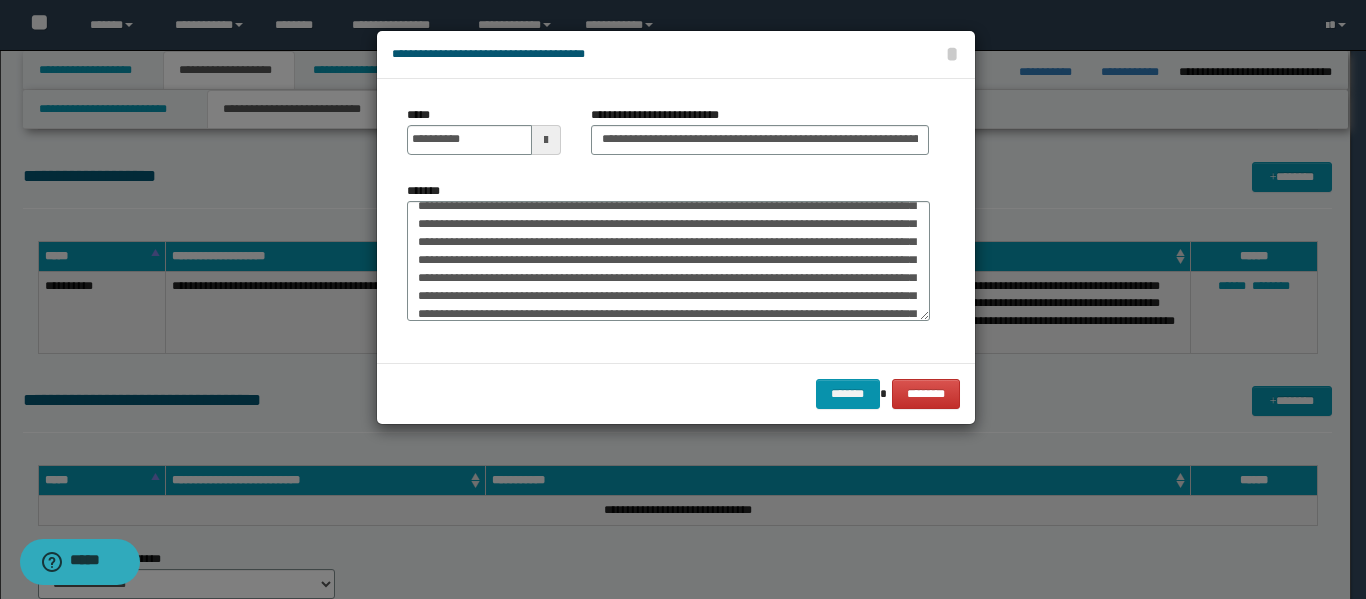 click on "*******" at bounding box center (668, 261) 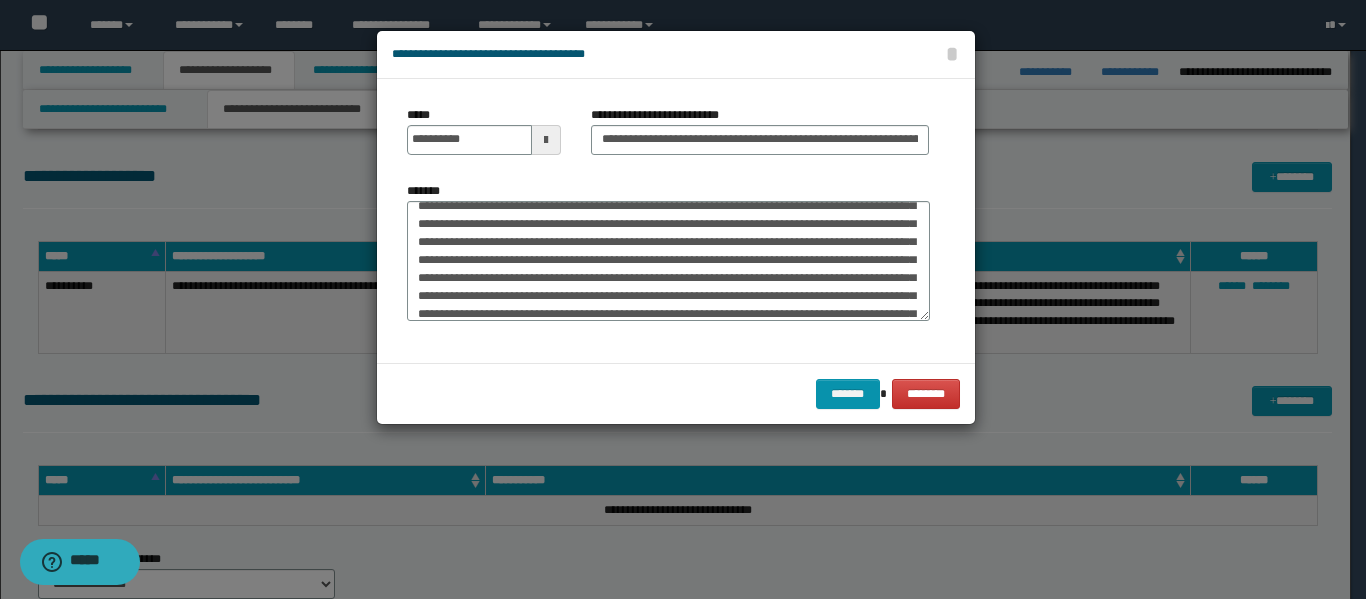 click on "******** * *" 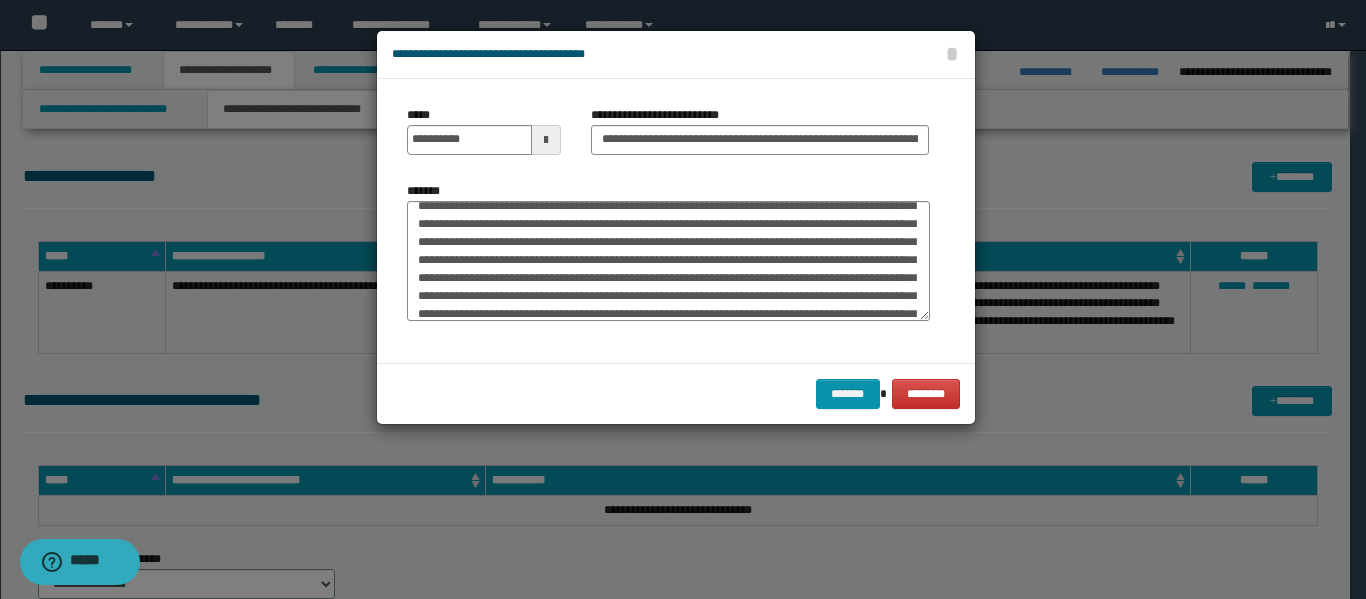 click on "*******" at bounding box center (668, 261) 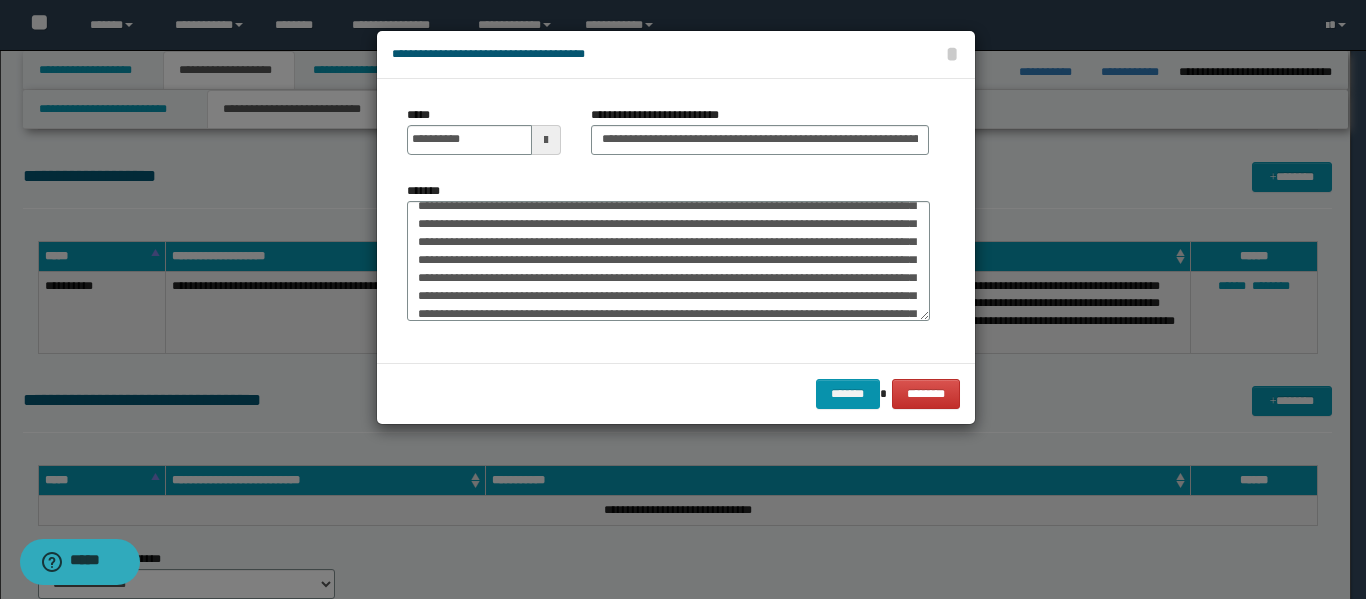 click on "******* * *" 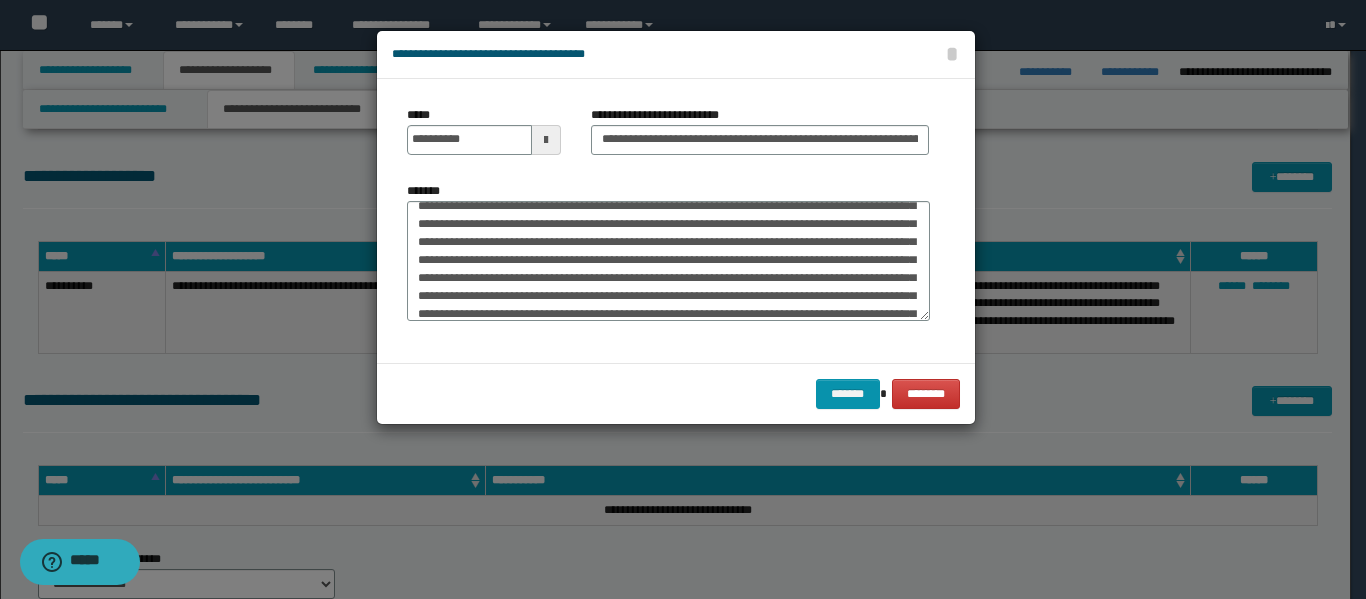 click on "*******" at bounding box center (668, 261) 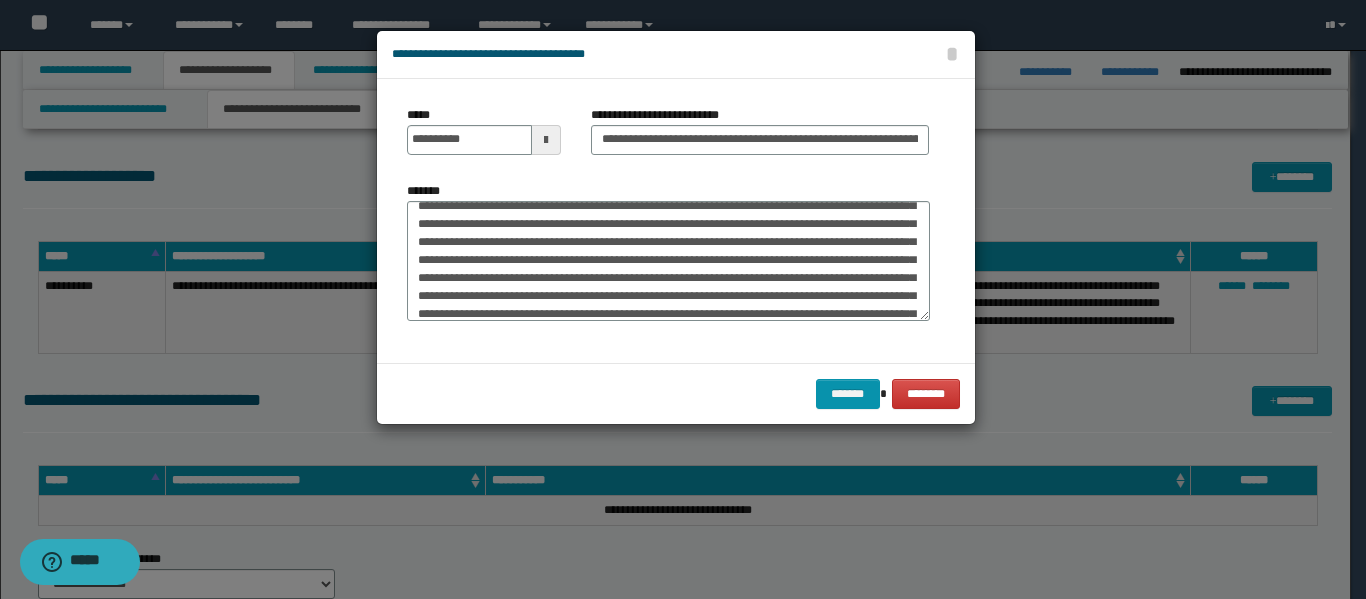 click on "** * *" 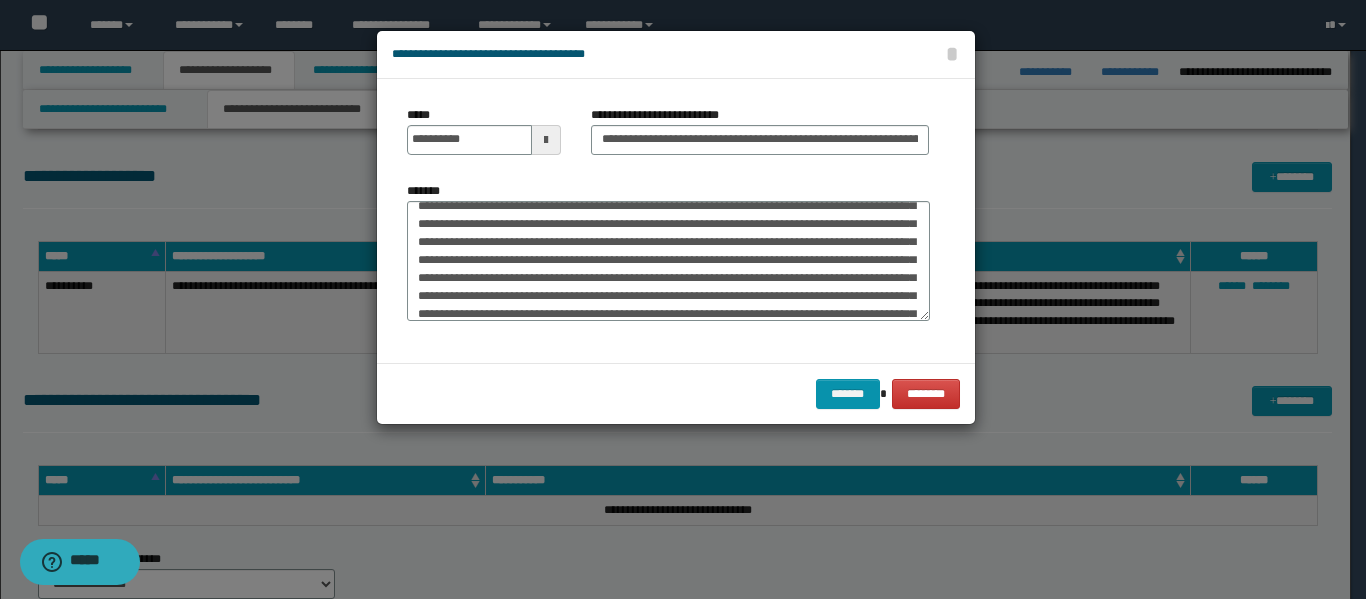 click on "*******" at bounding box center (668, 261) 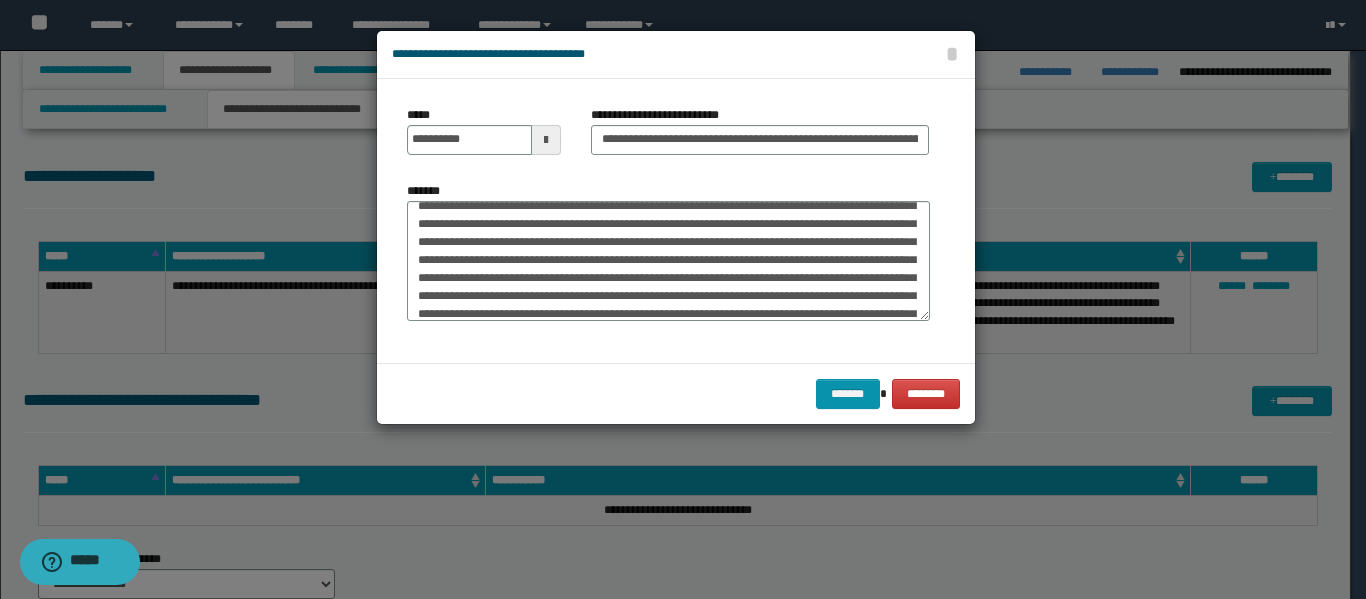 click on "** * *" 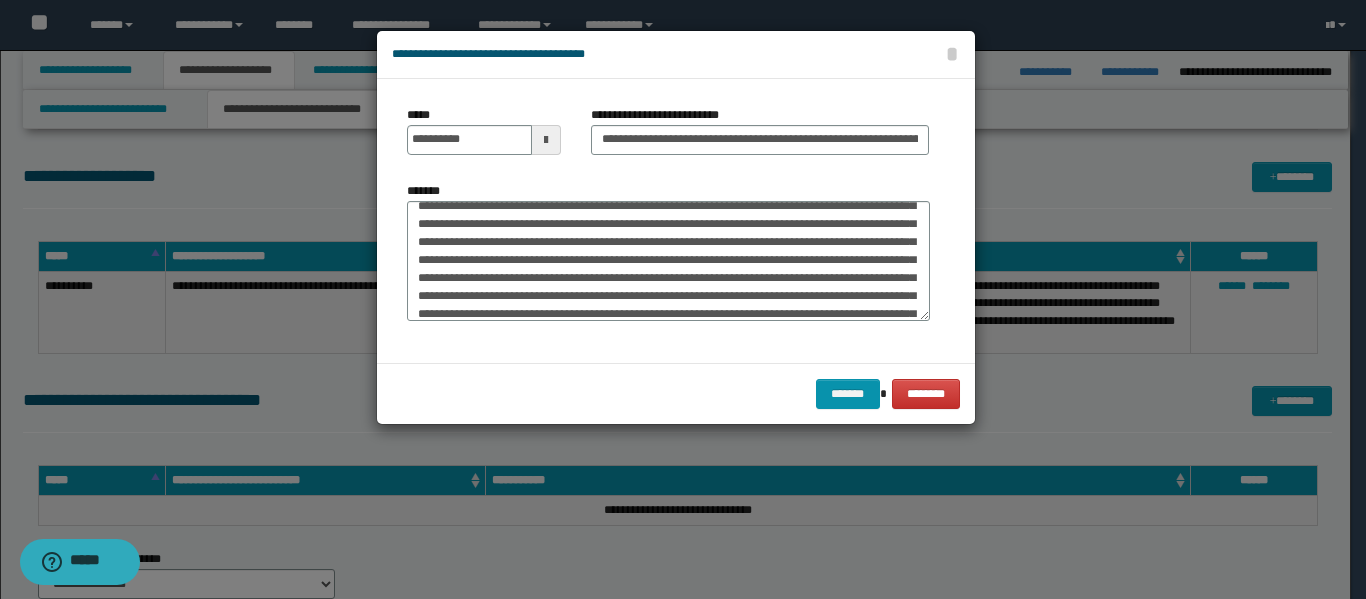click on "*******" at bounding box center [668, 261] 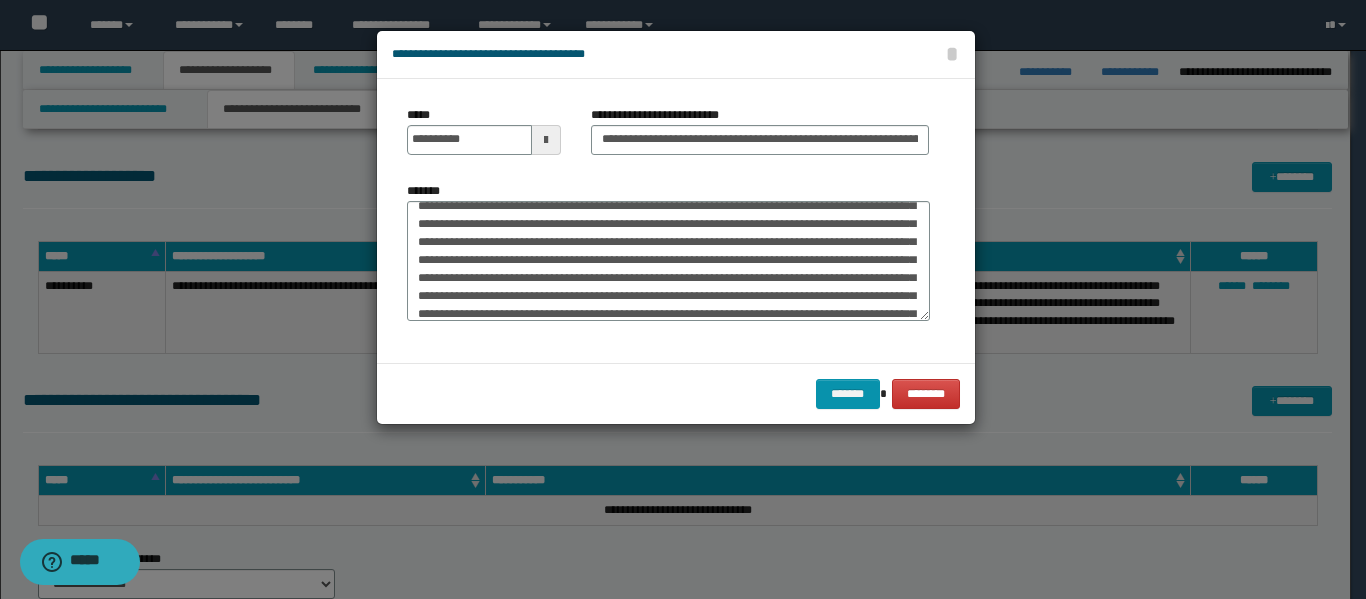 click on "**** * *****" 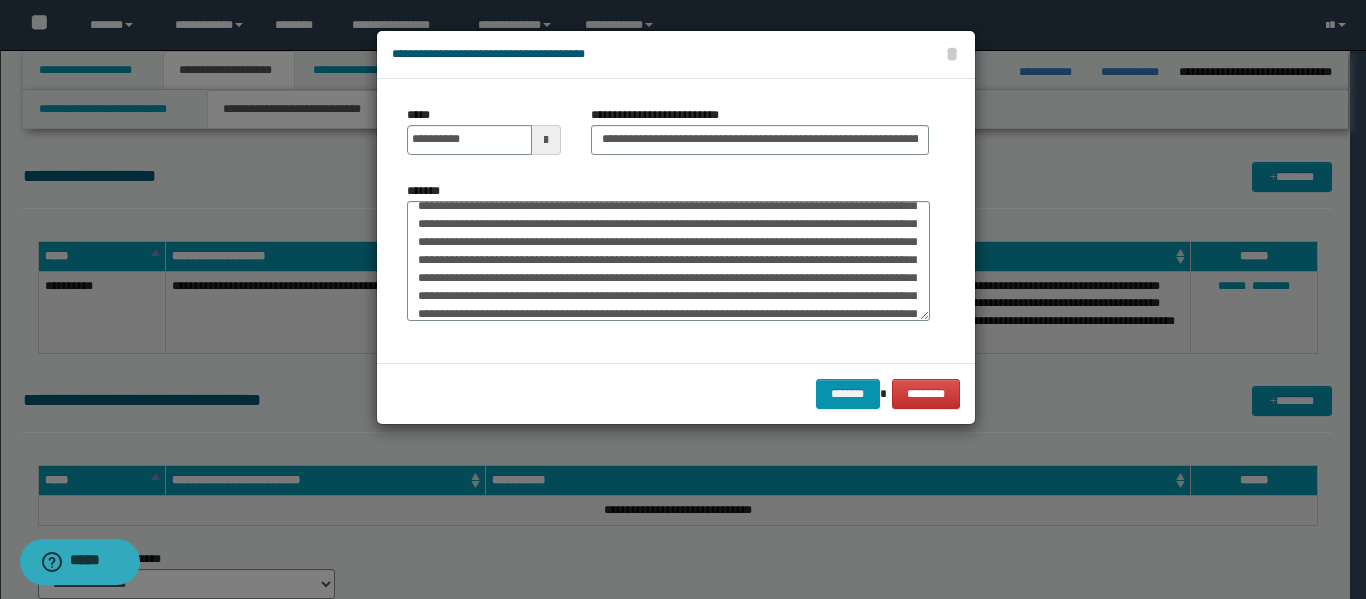 click on "*******" at bounding box center [668, 261] 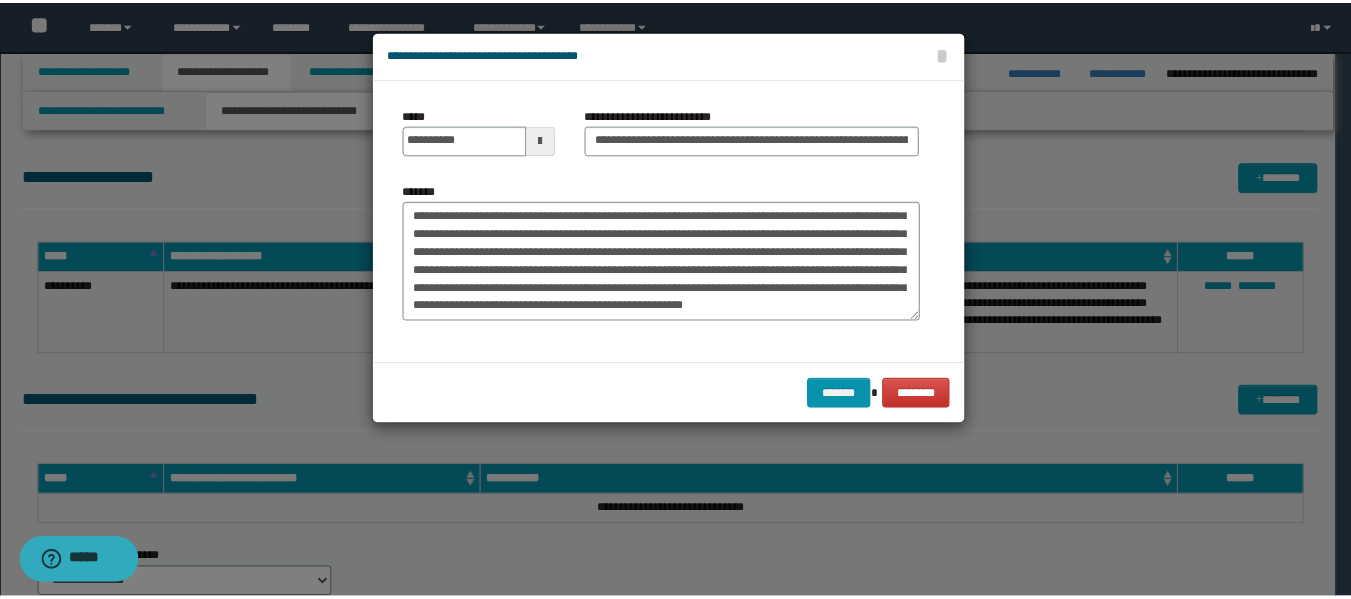 scroll, scrollTop: 252, scrollLeft: 0, axis: vertical 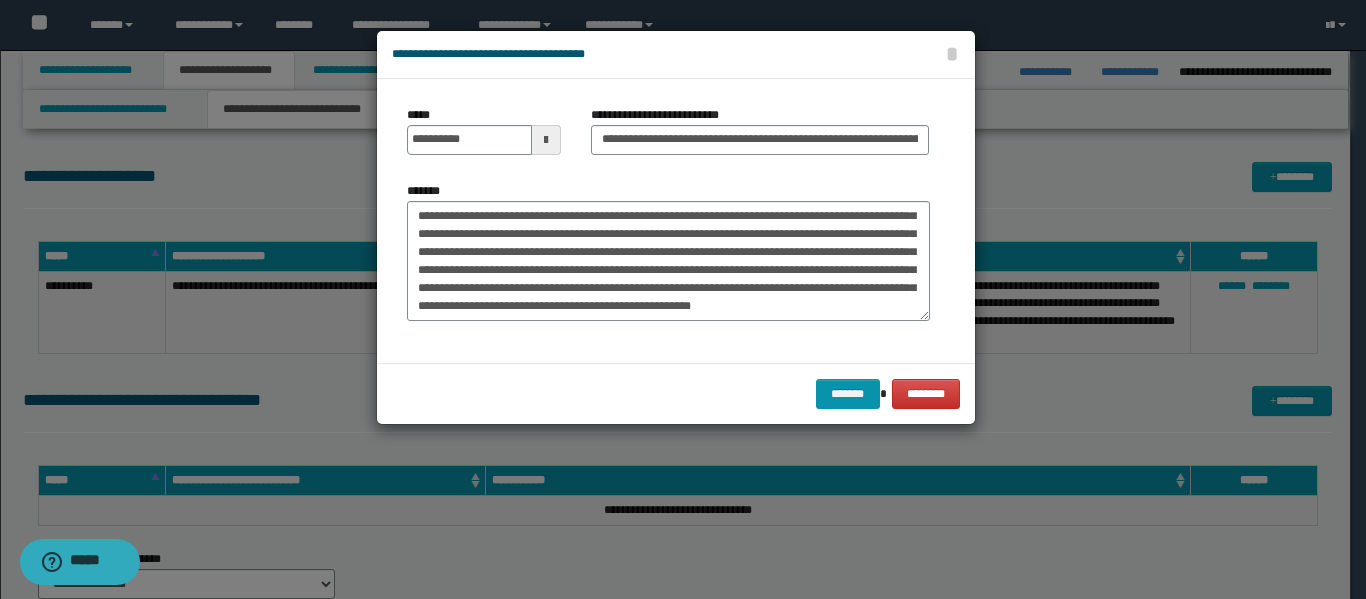 click on "*******" at bounding box center [668, 261] 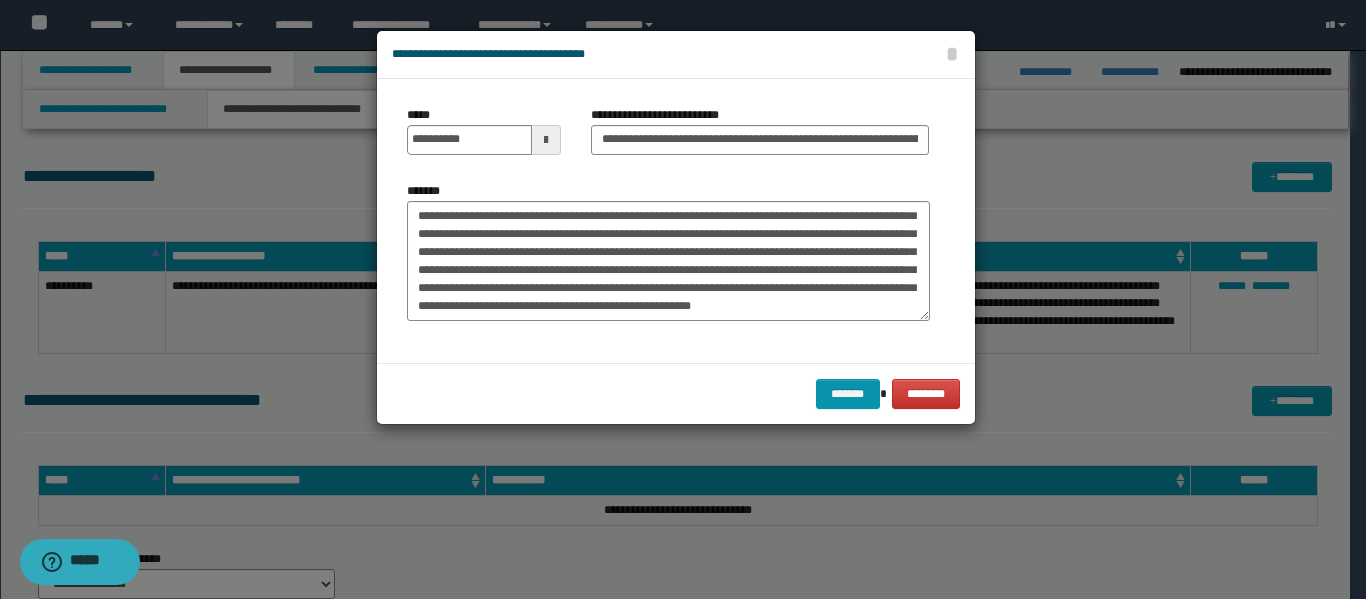 click on "******* *" 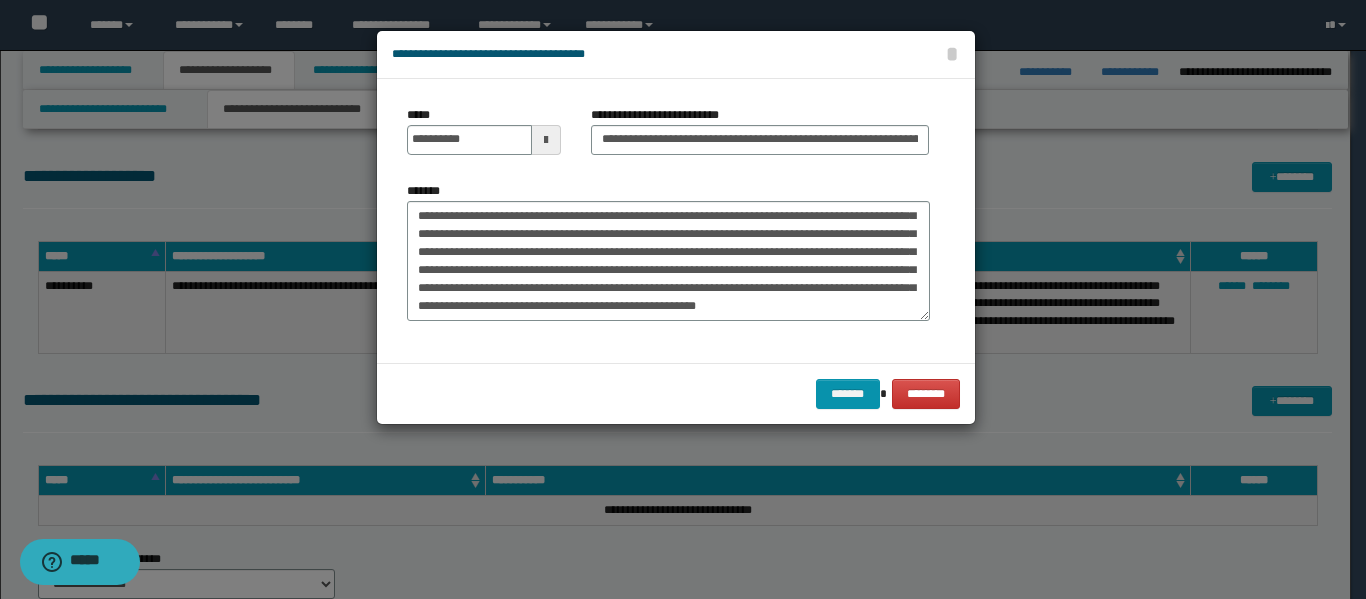 click on "*******" at bounding box center [668, 261] 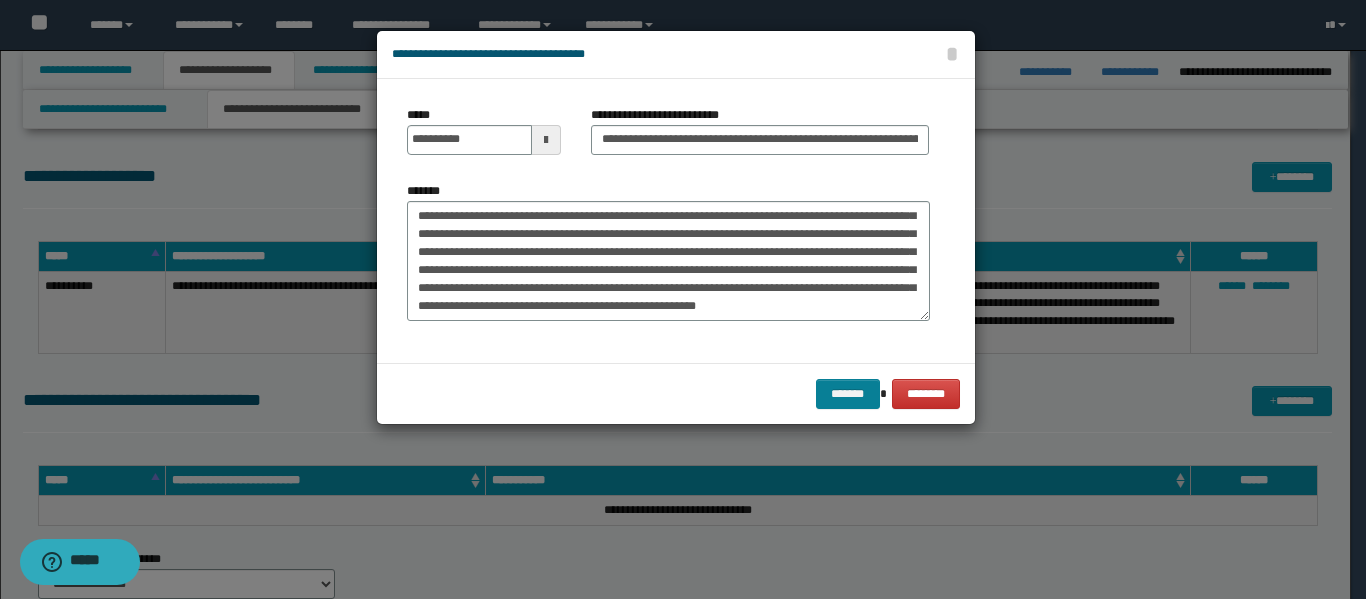 type on "**********" 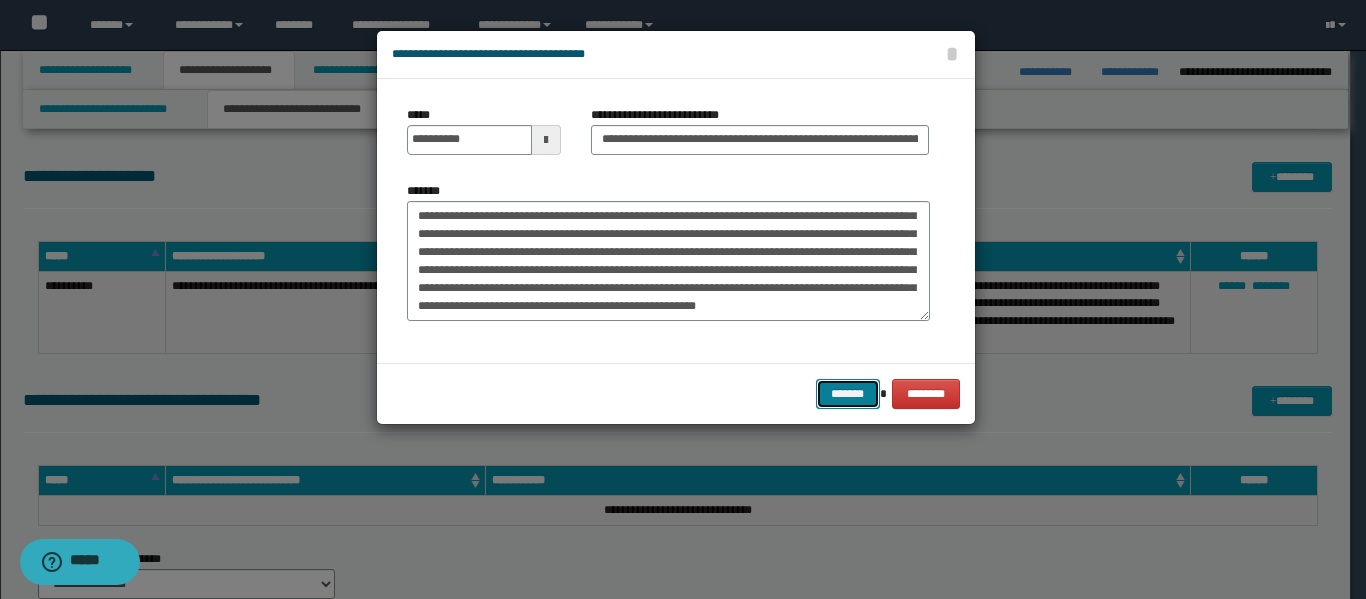 click on "*******" at bounding box center (848, 394) 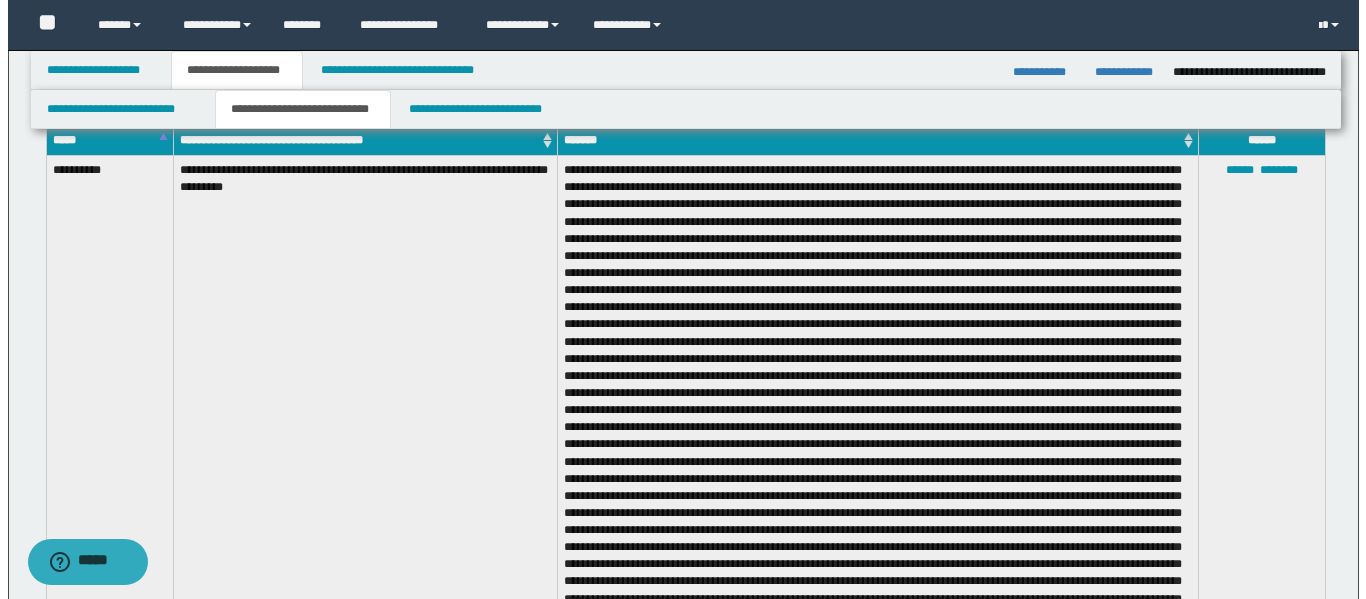 scroll, scrollTop: 780, scrollLeft: 0, axis: vertical 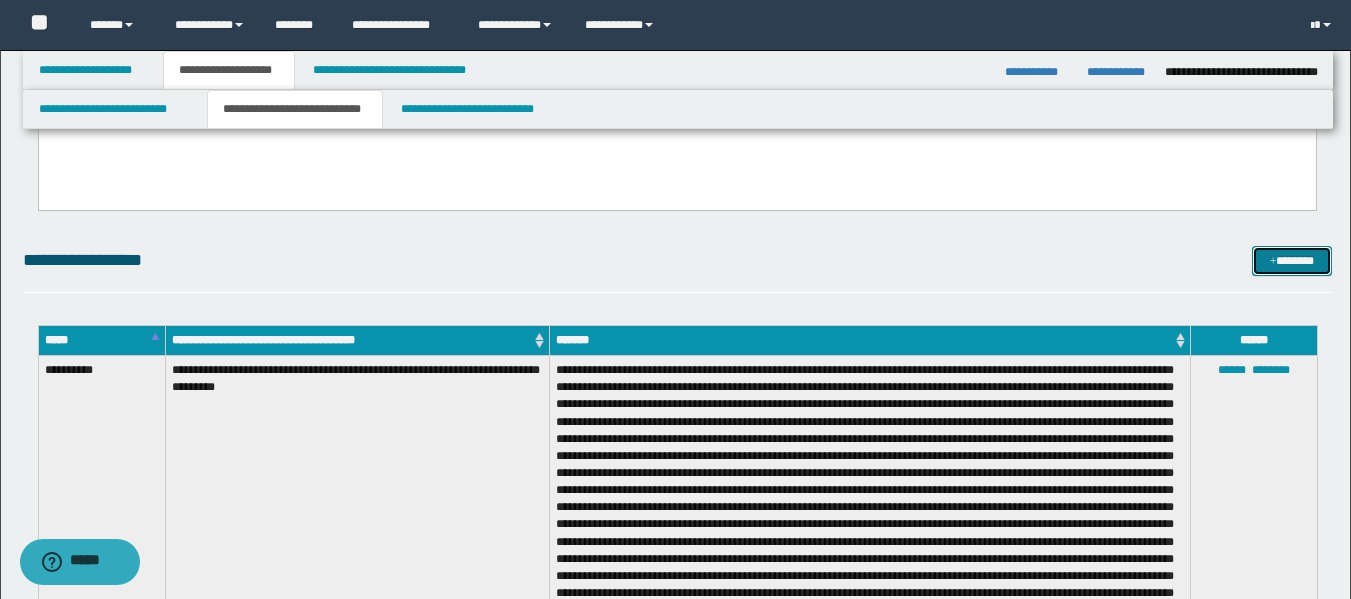 click on "*******" at bounding box center [1292, 261] 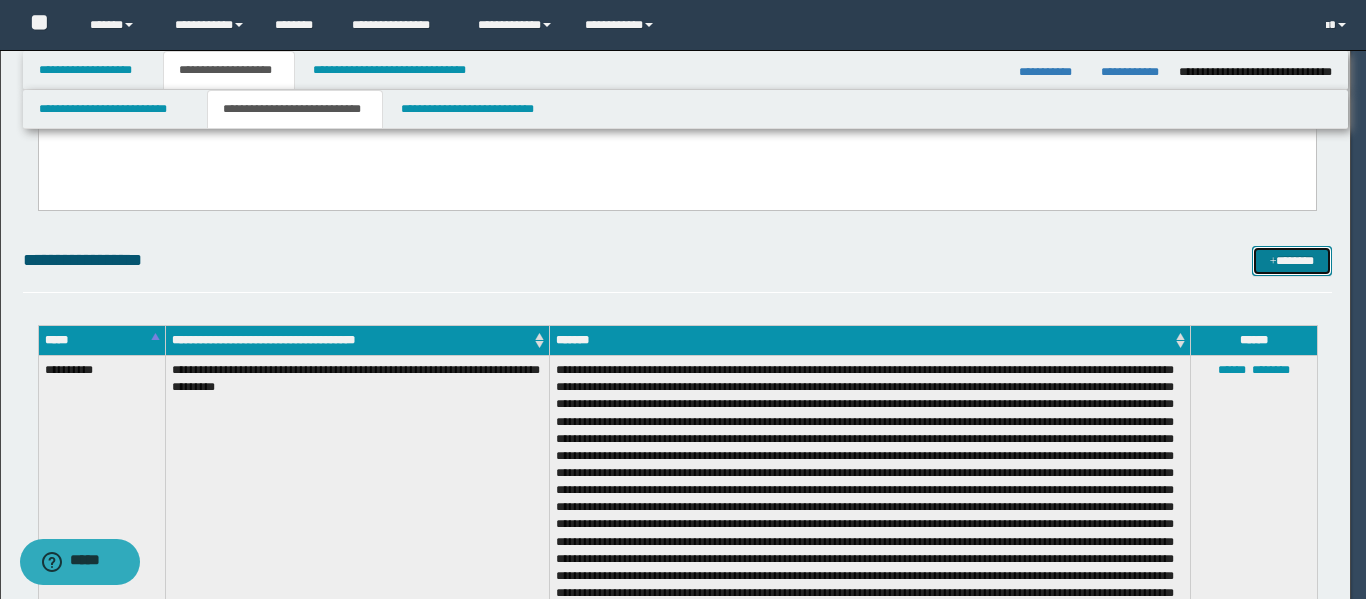 scroll, scrollTop: 0, scrollLeft: 0, axis: both 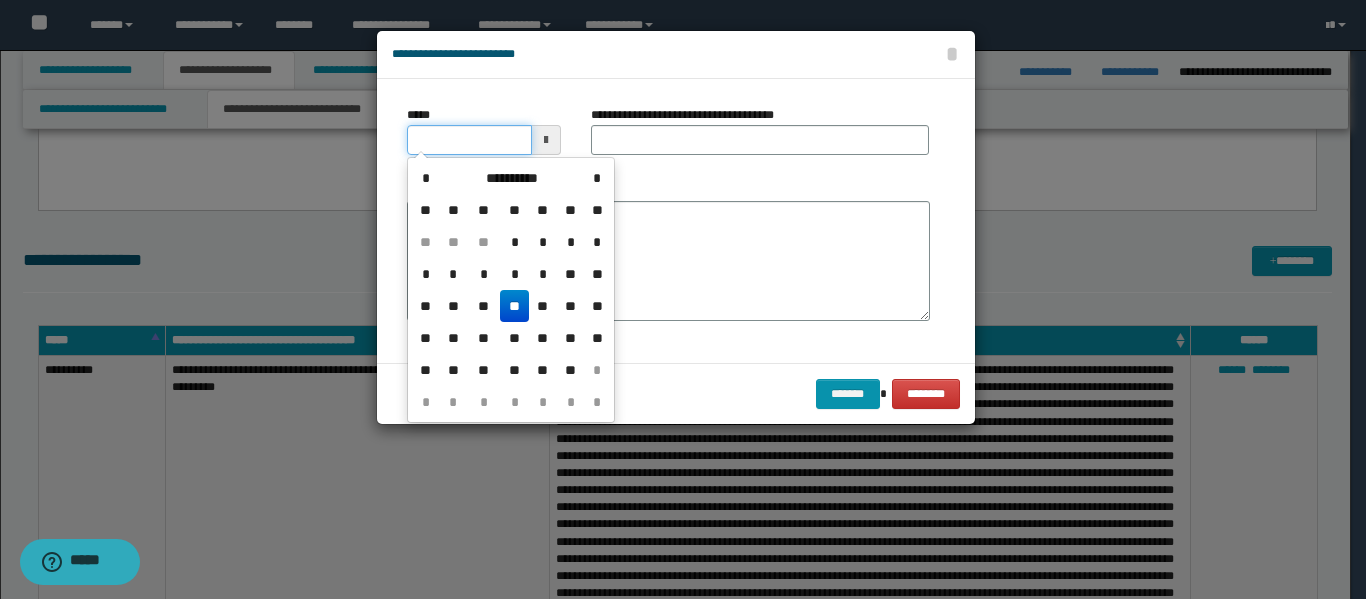 click on "*****" at bounding box center [469, 140] 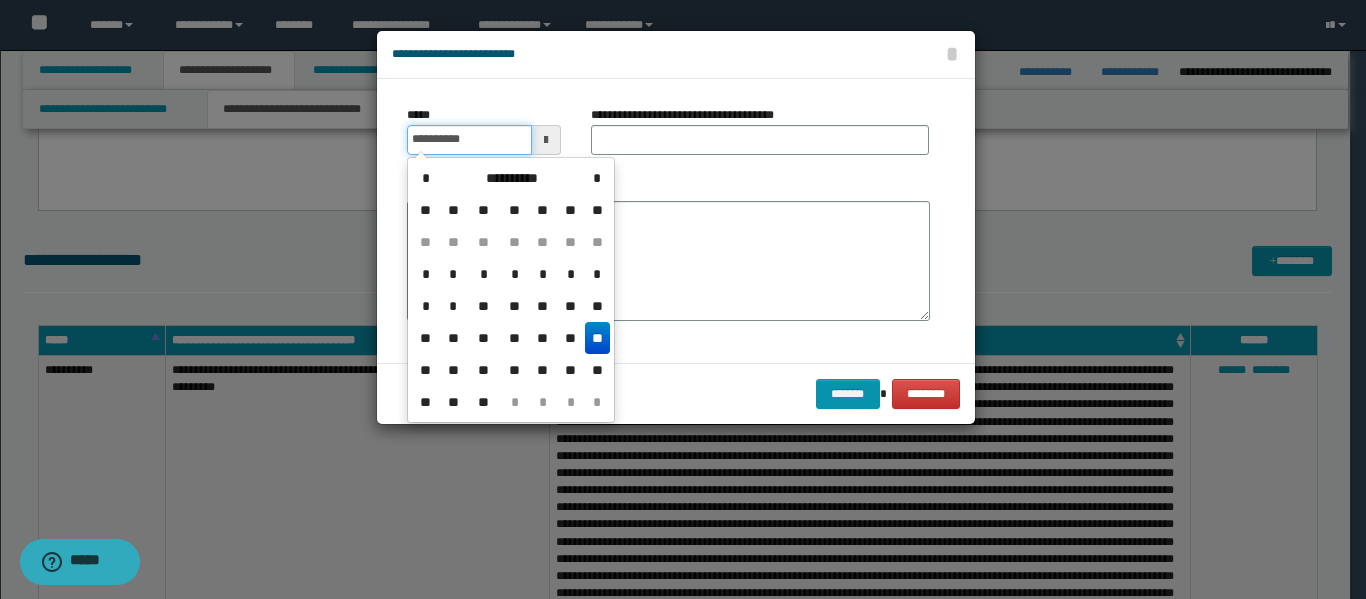 type on "**********" 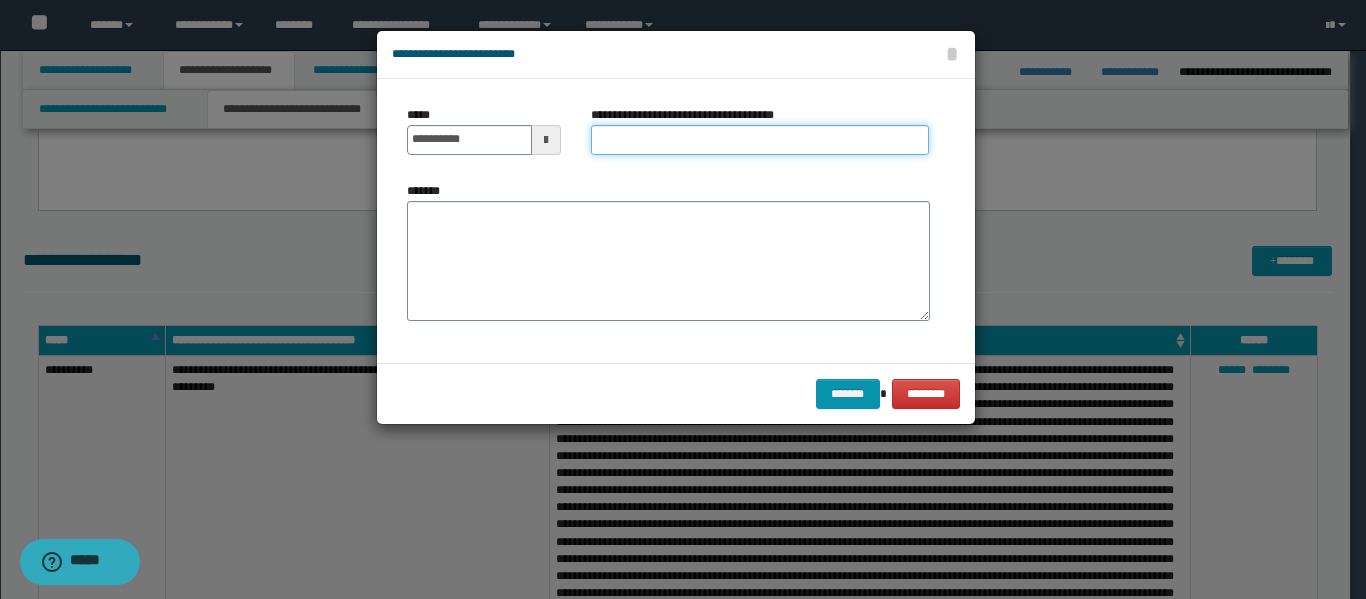 click on "**********" at bounding box center [760, 140] 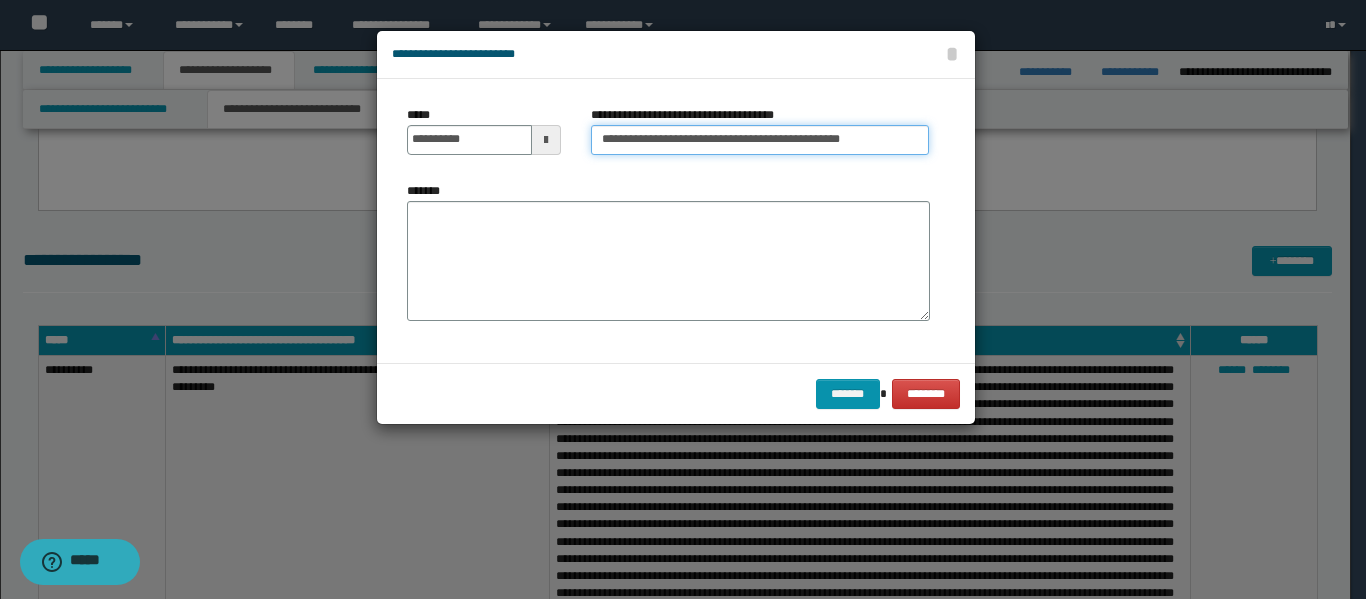 type on "**********" 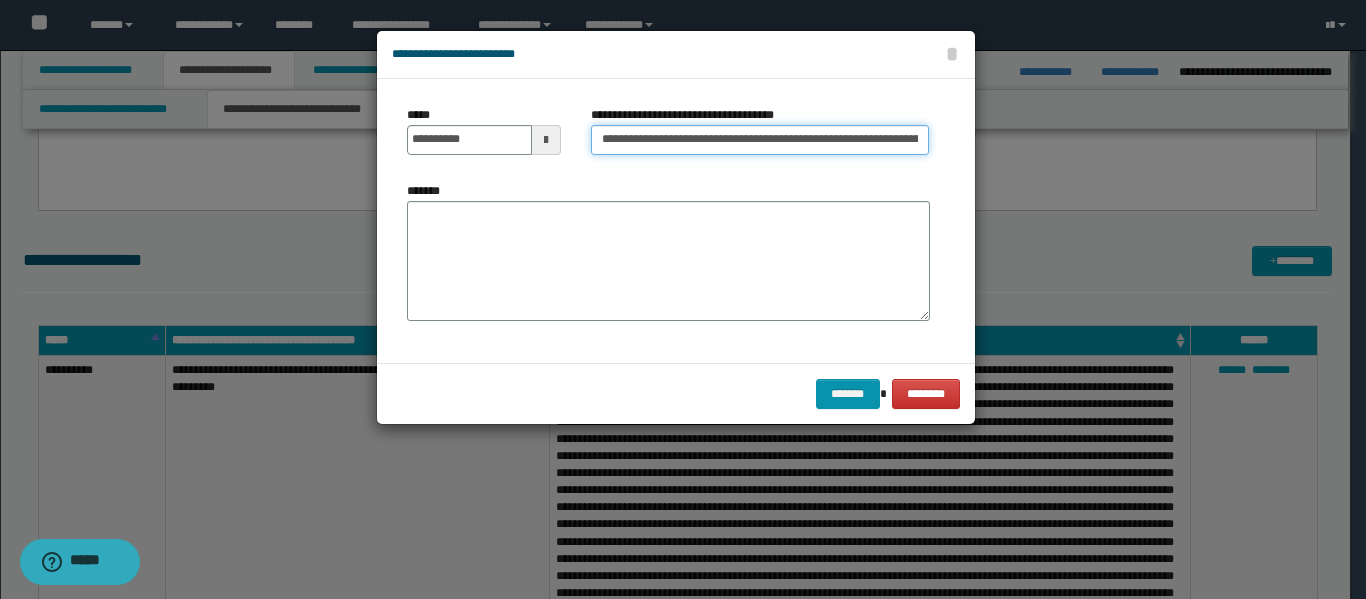 click on "**********" at bounding box center [760, 140] 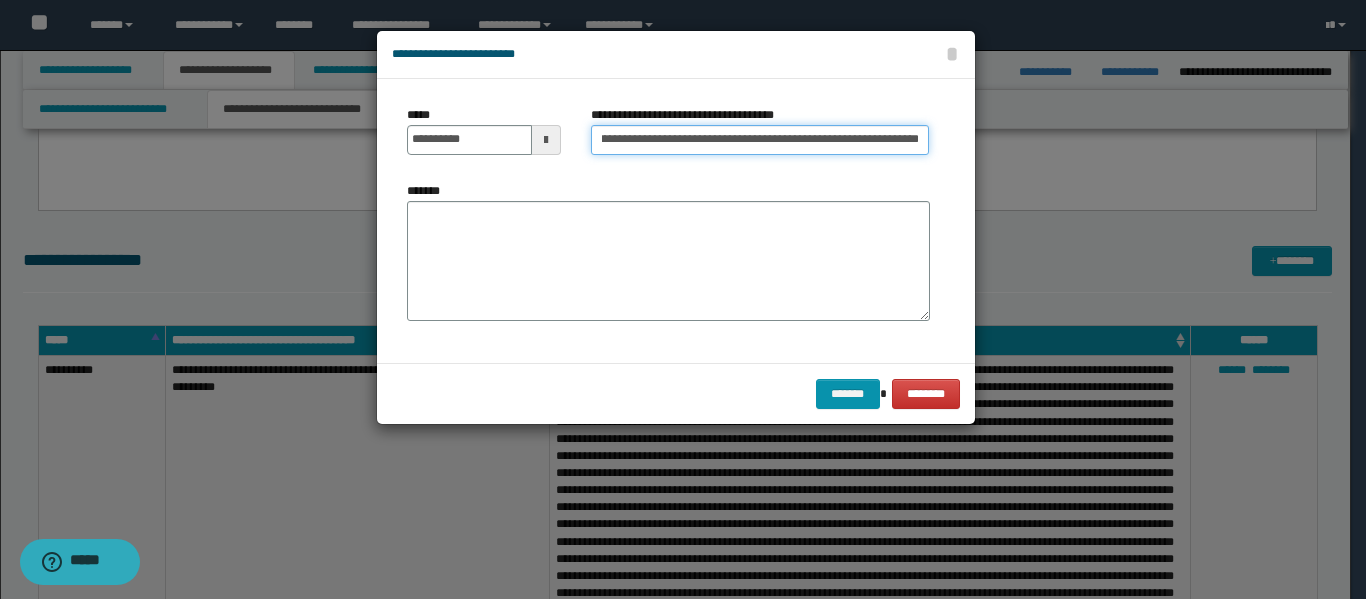 scroll, scrollTop: 0, scrollLeft: 93, axis: horizontal 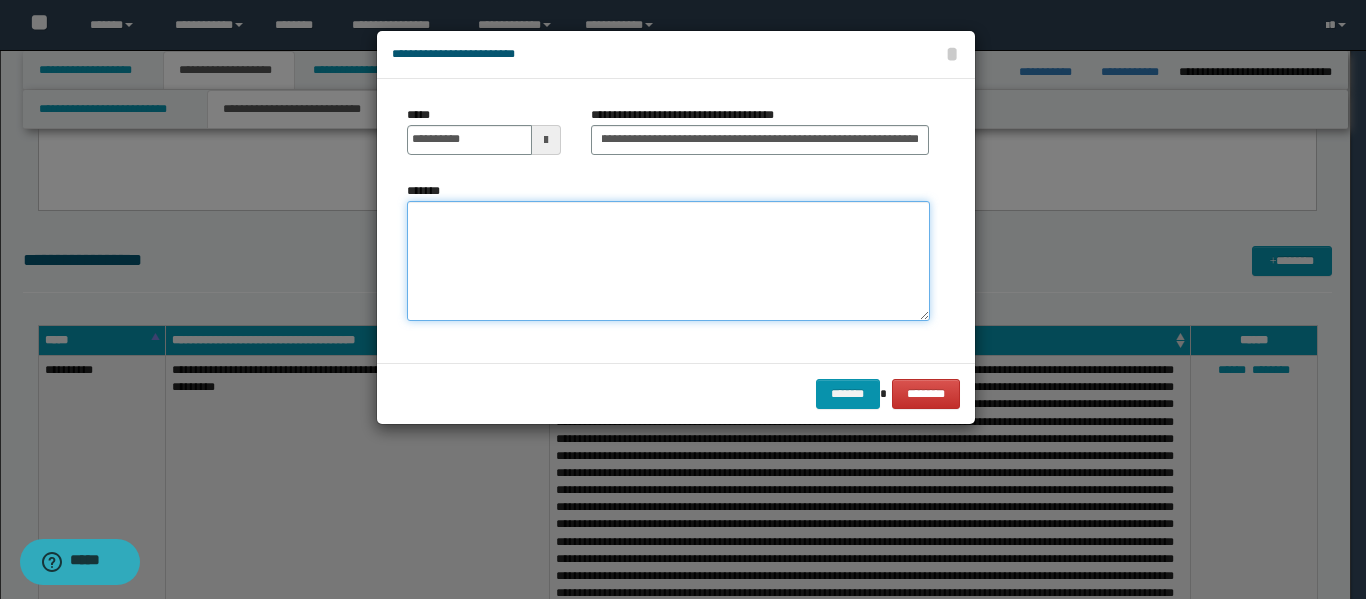 click on "*******" at bounding box center (668, 261) 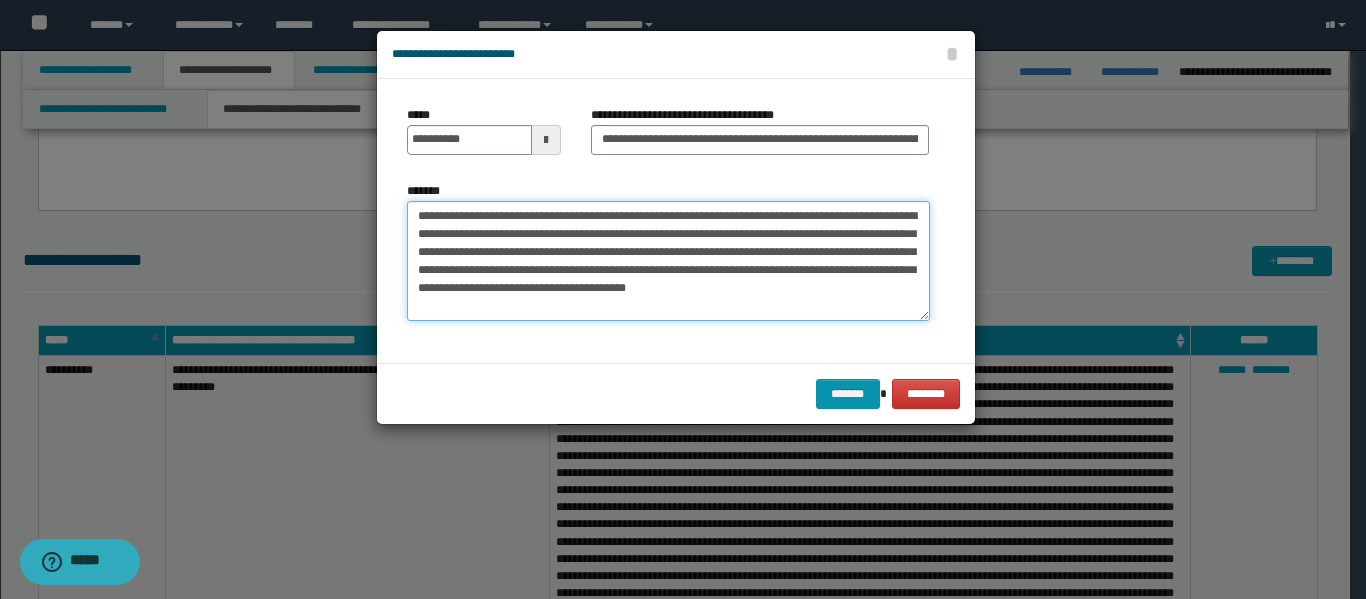 click on "**********" at bounding box center [668, 261] 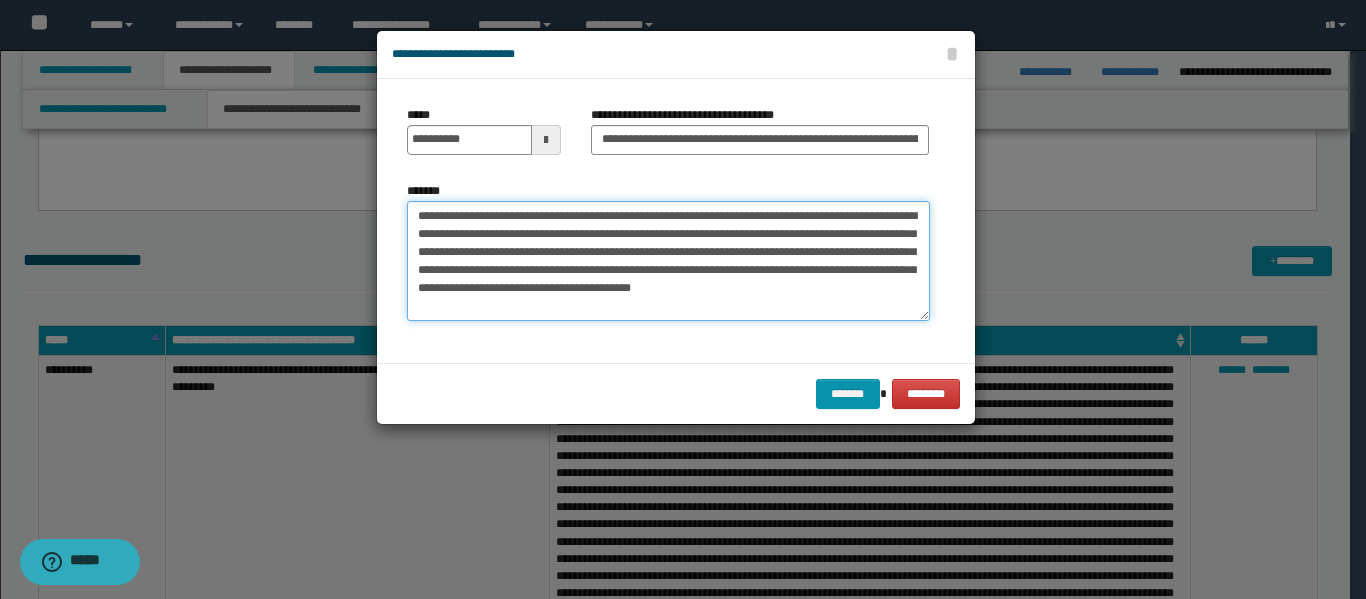 click on "**********" at bounding box center (668, 261) 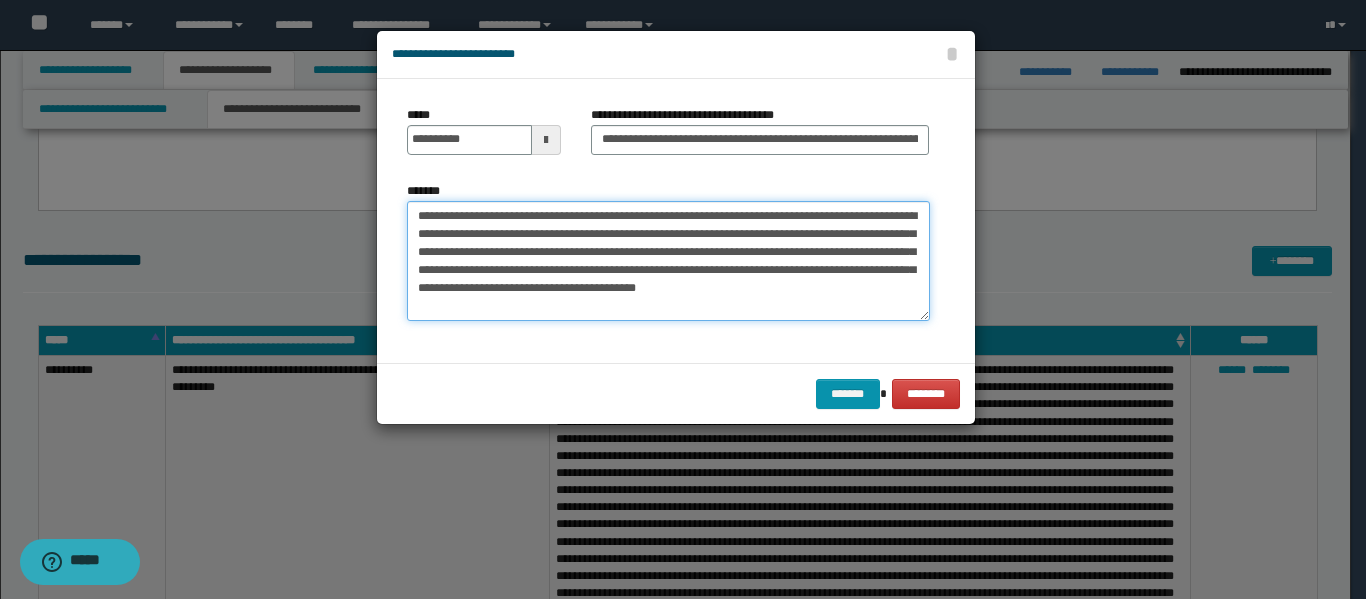 click on "**********" at bounding box center (668, 261) 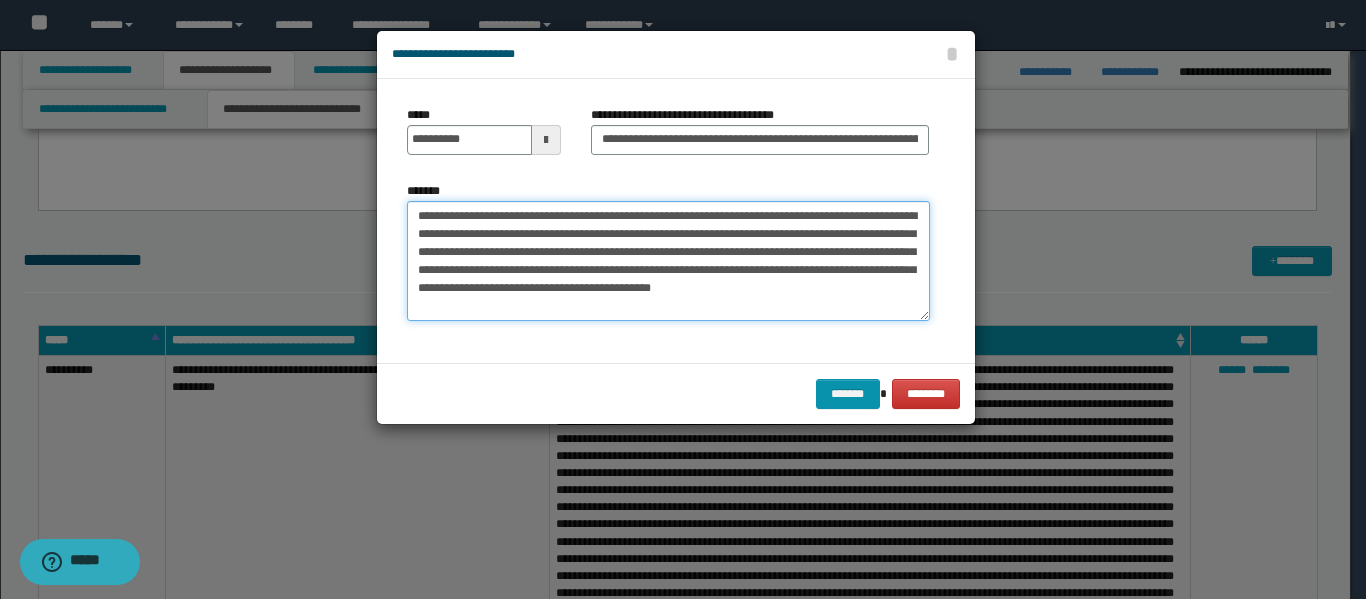 click on "**********" at bounding box center [668, 261] 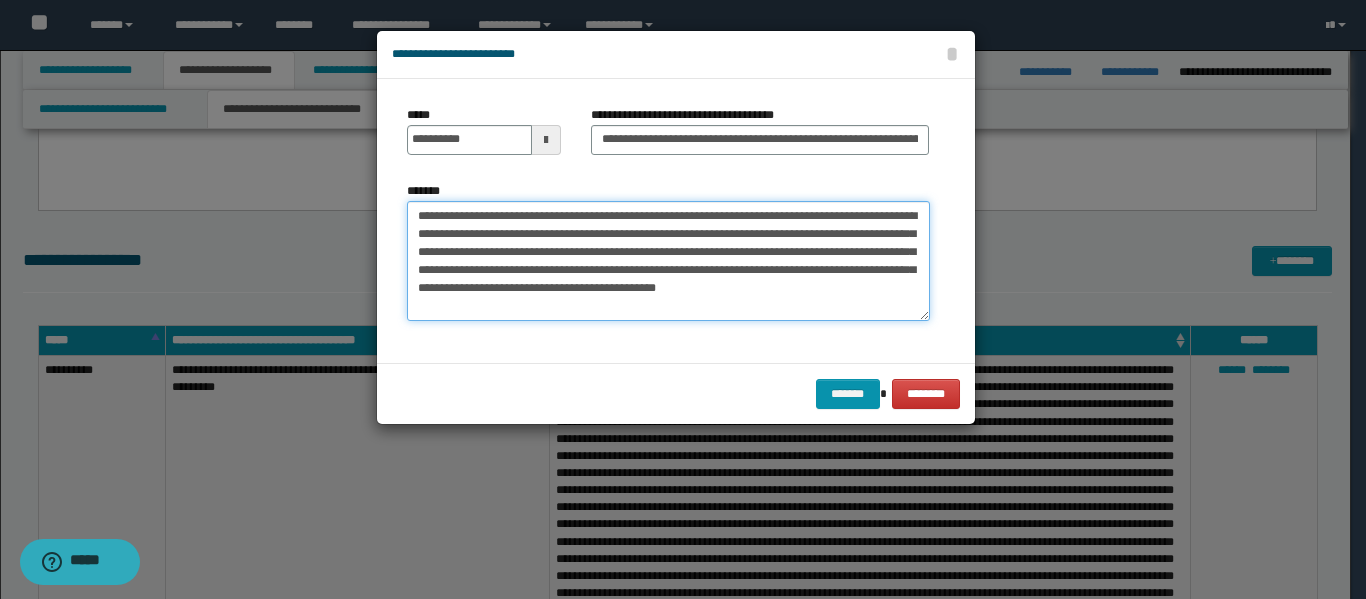 click on "**********" at bounding box center (668, 261) 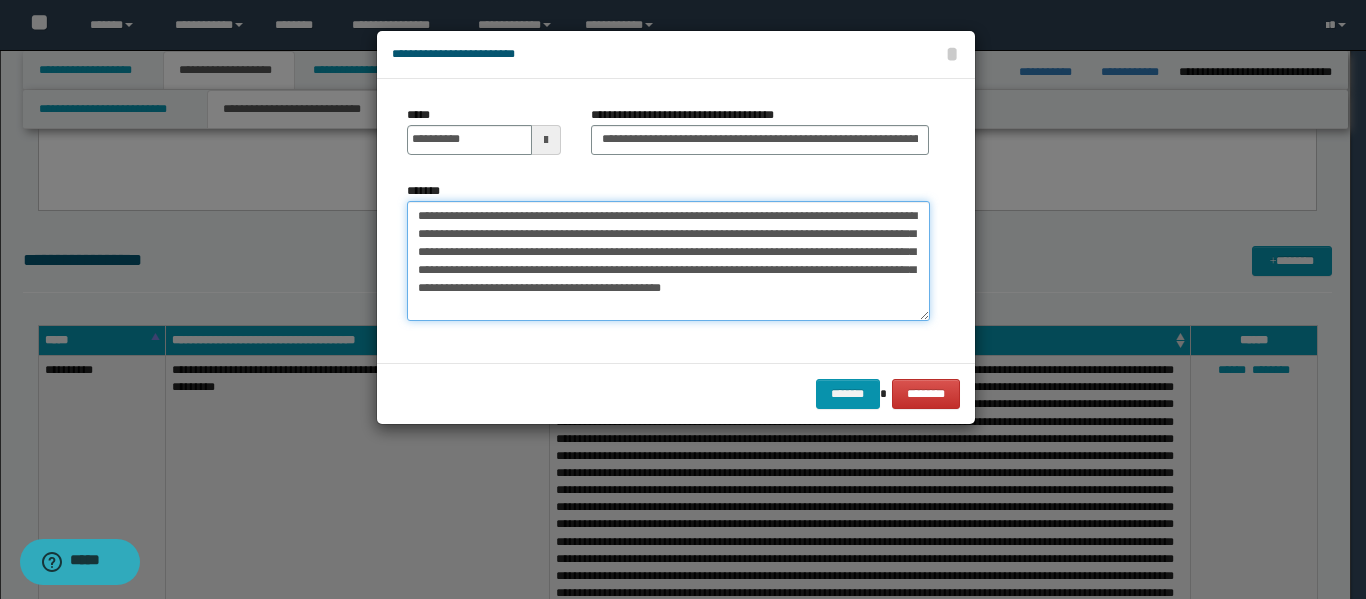 click on "**********" at bounding box center [668, 261] 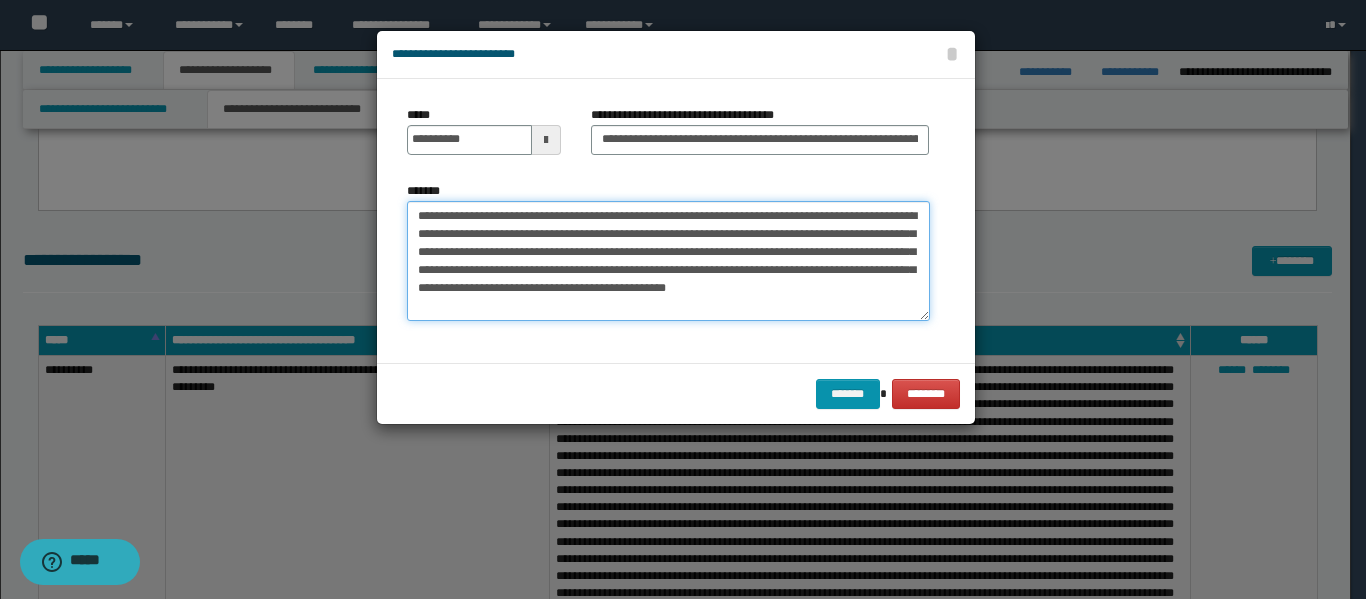 click on "**********" at bounding box center [668, 261] 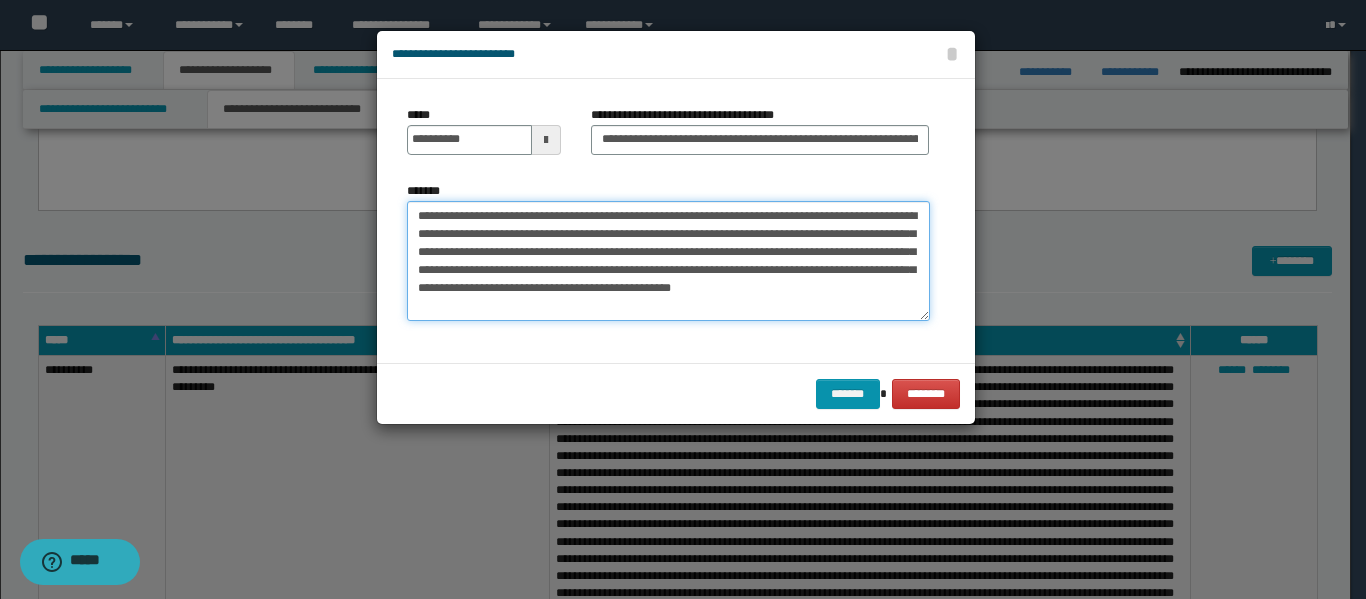 click on "**********" at bounding box center (668, 261) 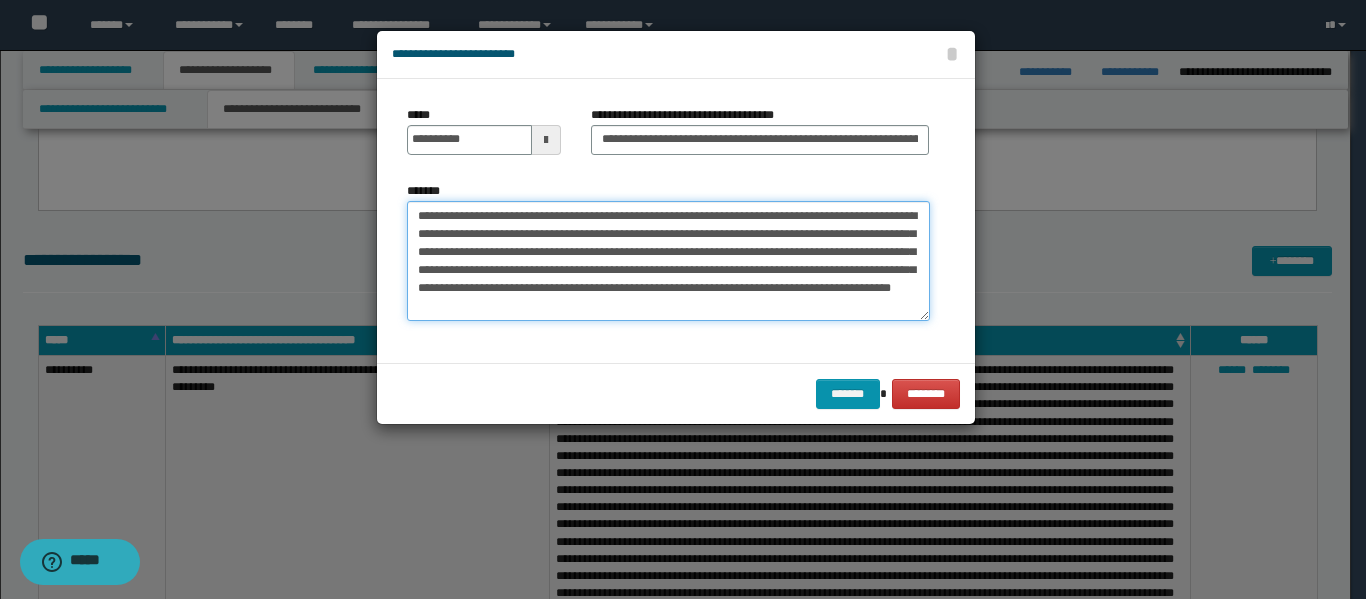 click on "**********" at bounding box center (668, 261) 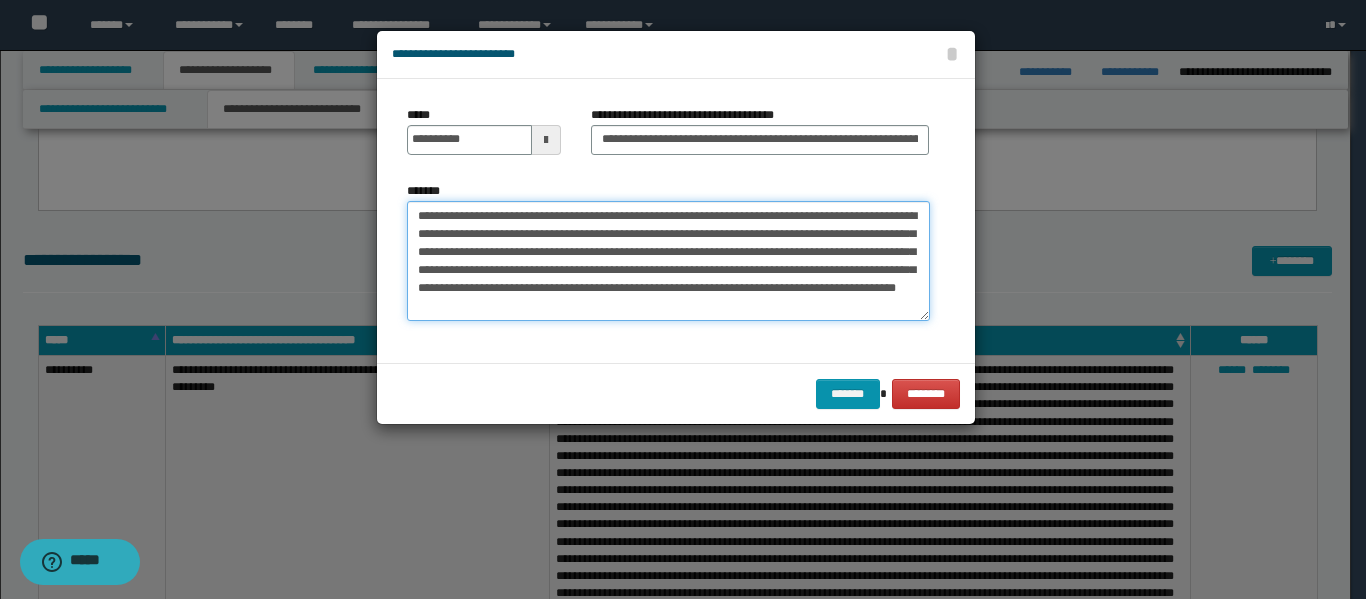 click on "**********" at bounding box center [668, 261] 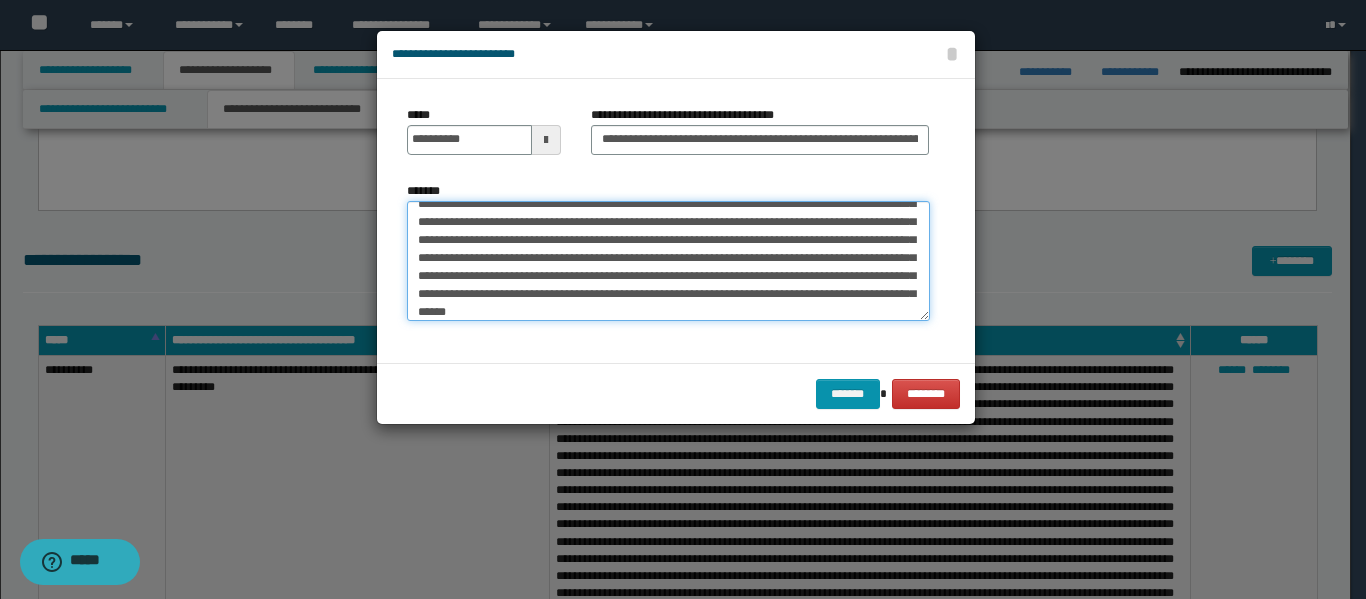 scroll, scrollTop: 48, scrollLeft: 0, axis: vertical 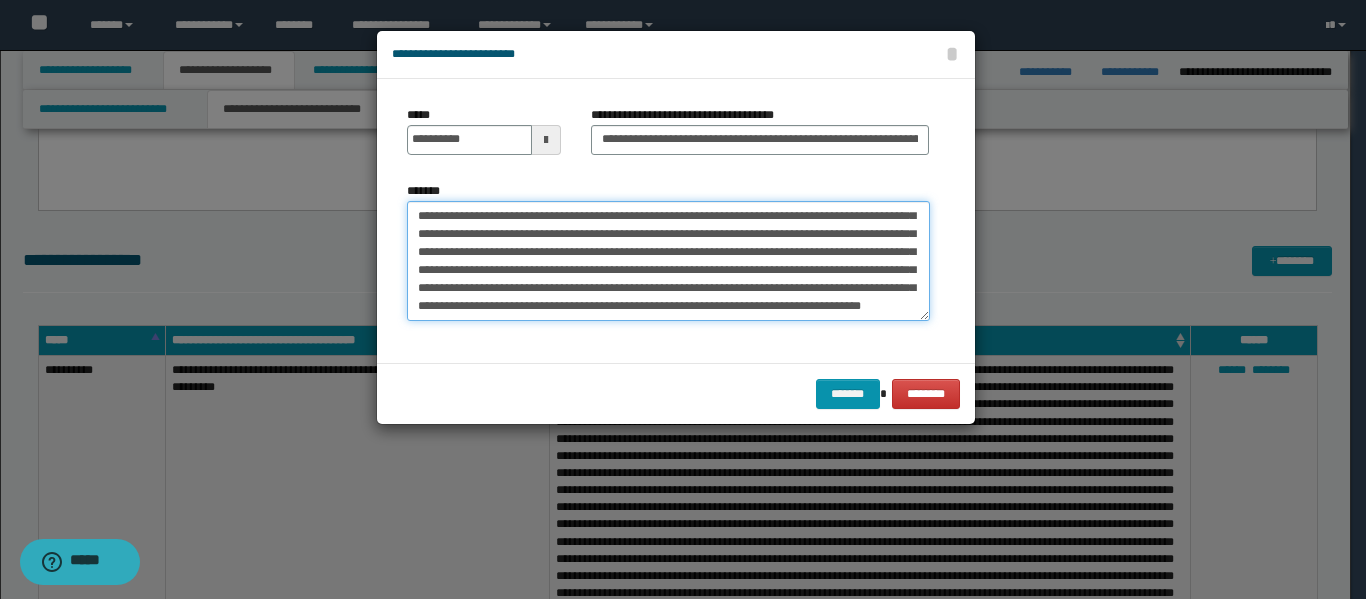 click on "**********" at bounding box center (668, 261) 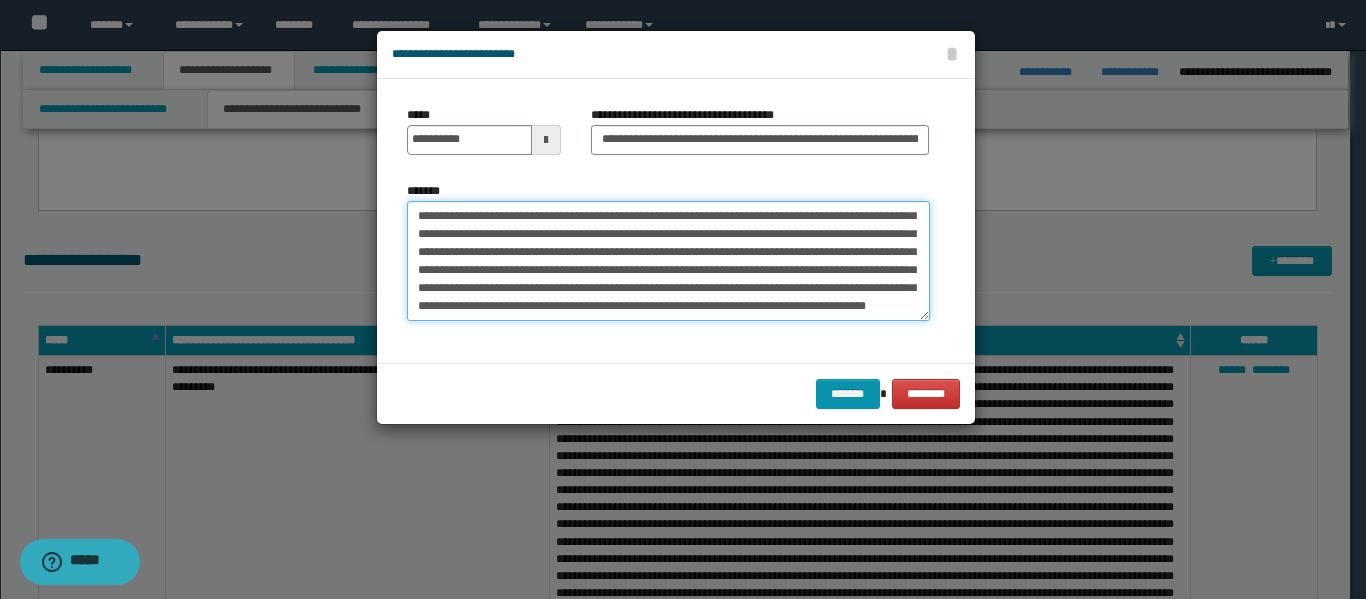 click on "**********" at bounding box center (668, 261) 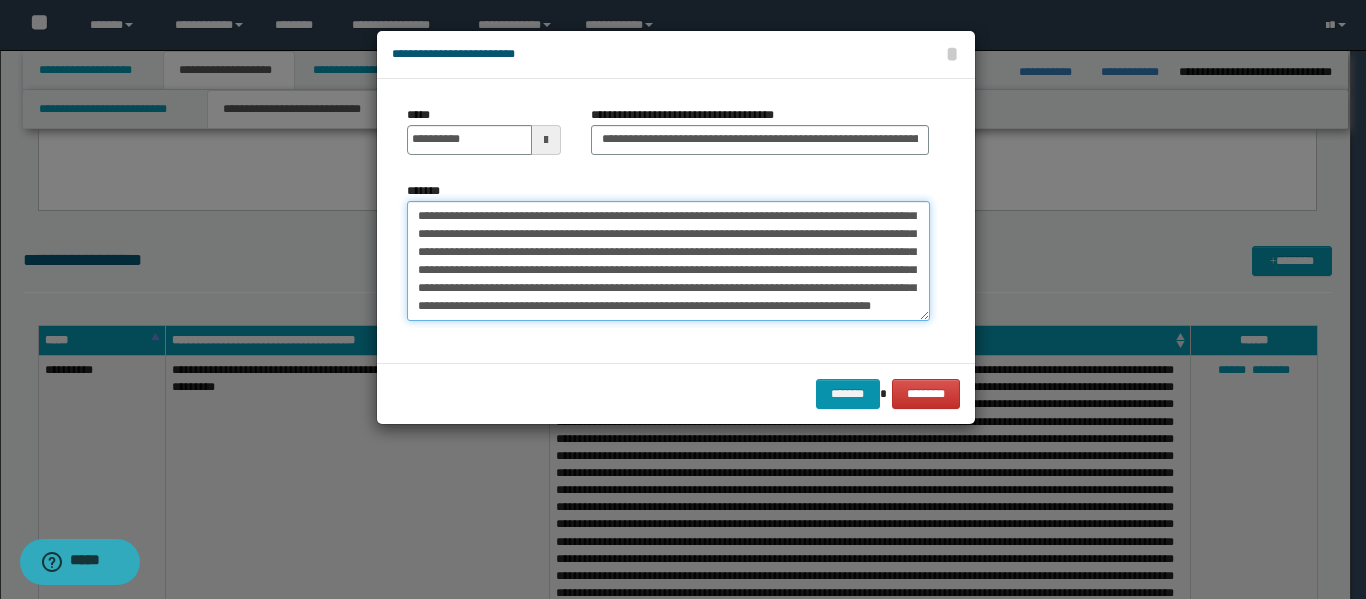 click on "**********" at bounding box center [668, 261] 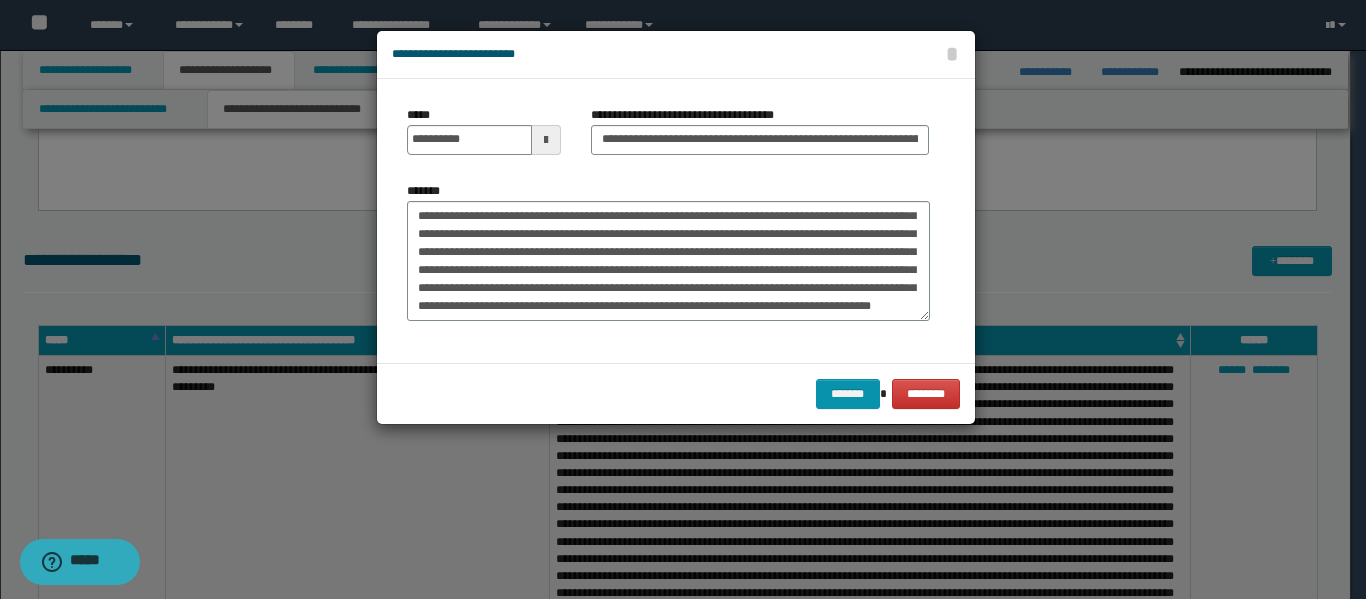 click on "**********" at bounding box center (676, 221) 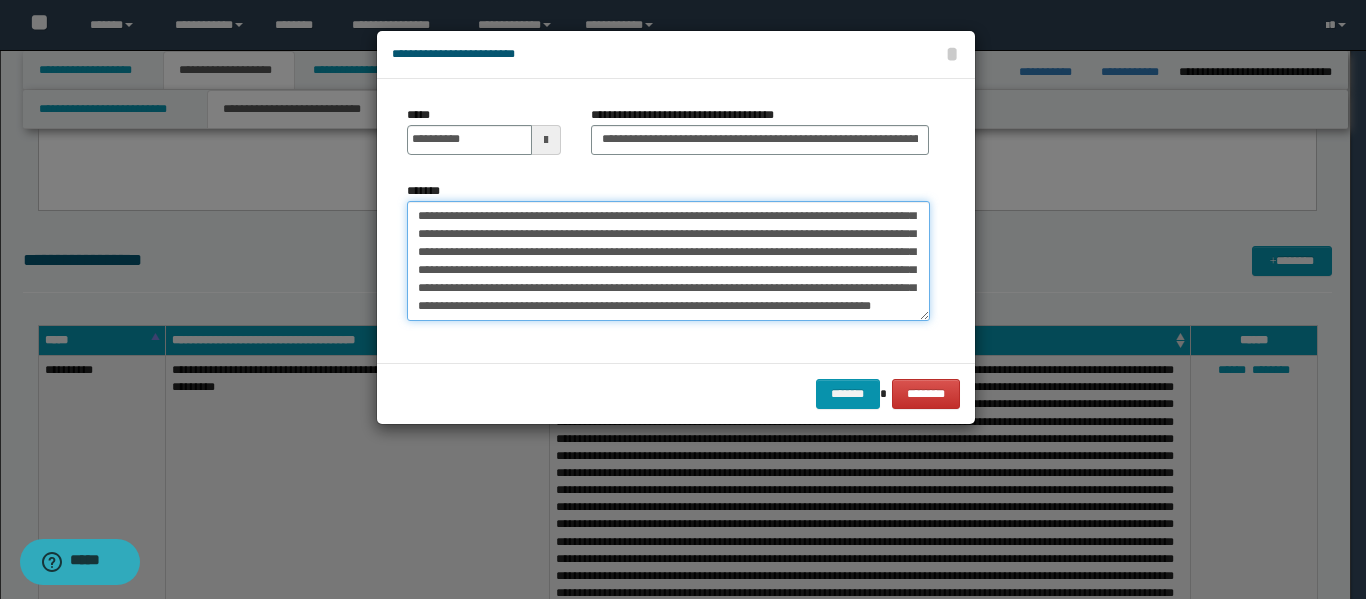 click on "**********" at bounding box center (668, 261) 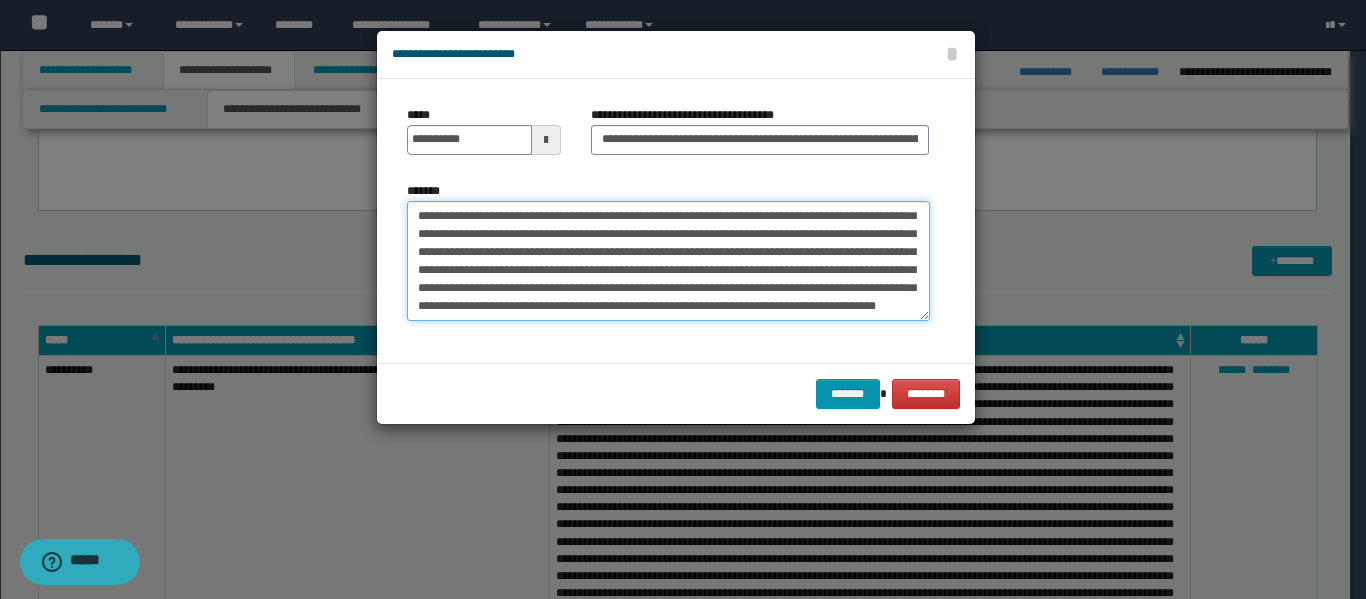 click on "**********" at bounding box center (668, 261) 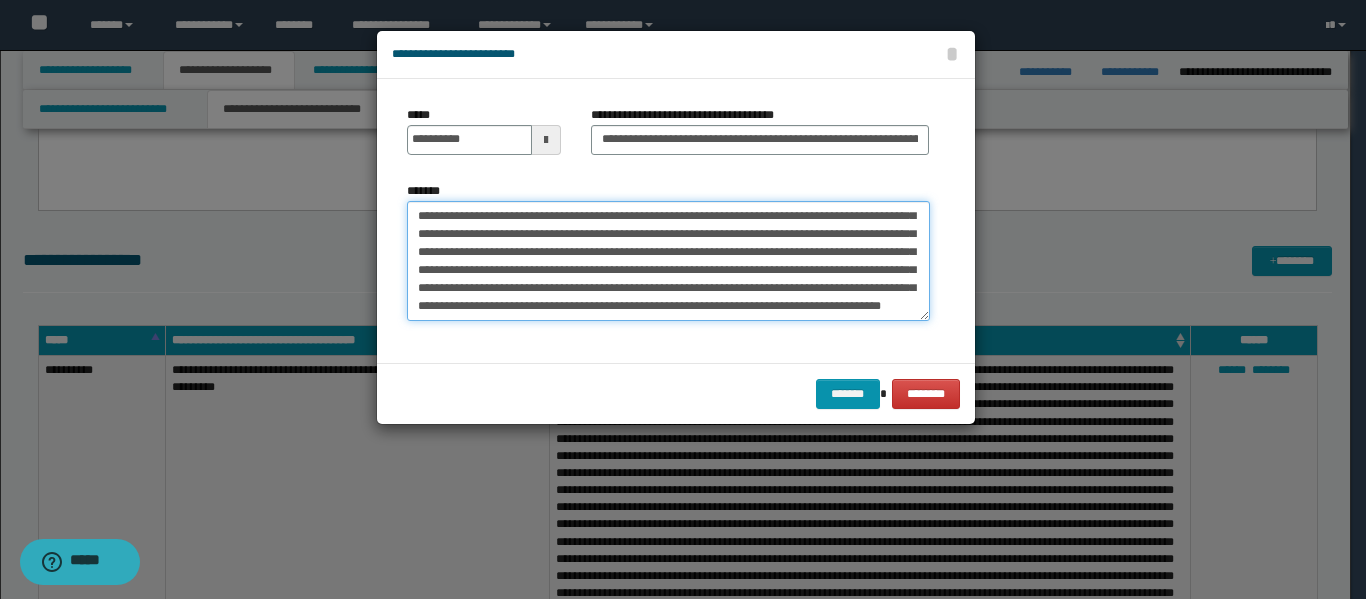 click on "**********" at bounding box center (668, 261) 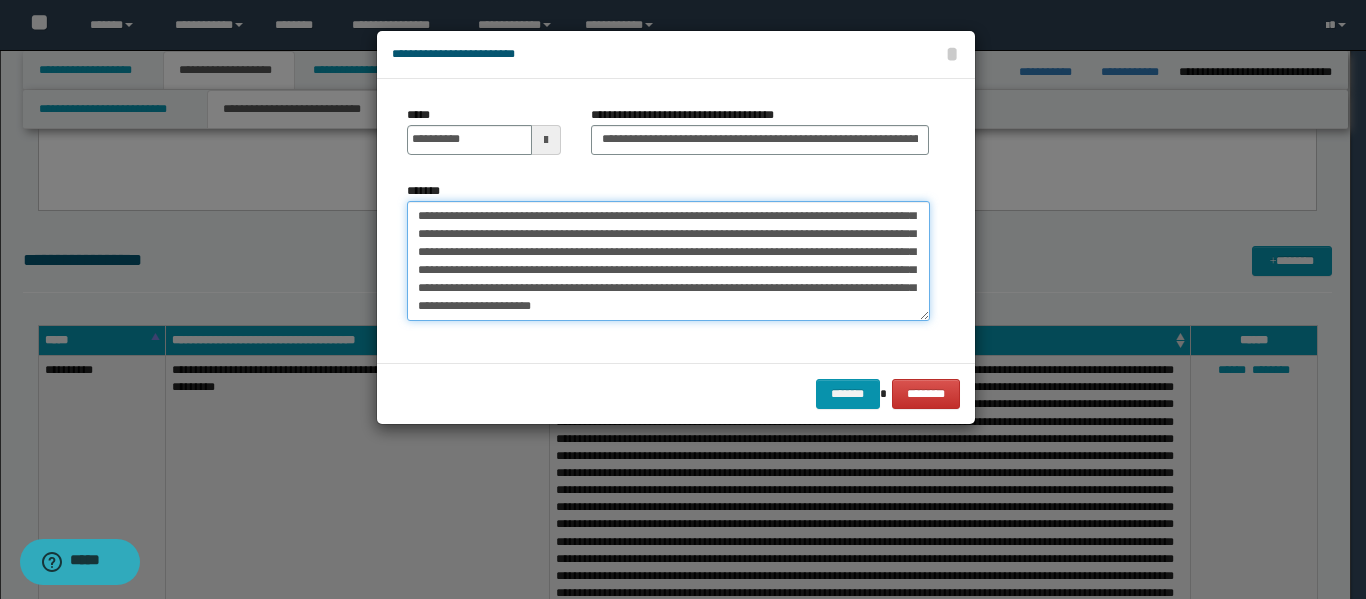 scroll, scrollTop: 98, scrollLeft: 0, axis: vertical 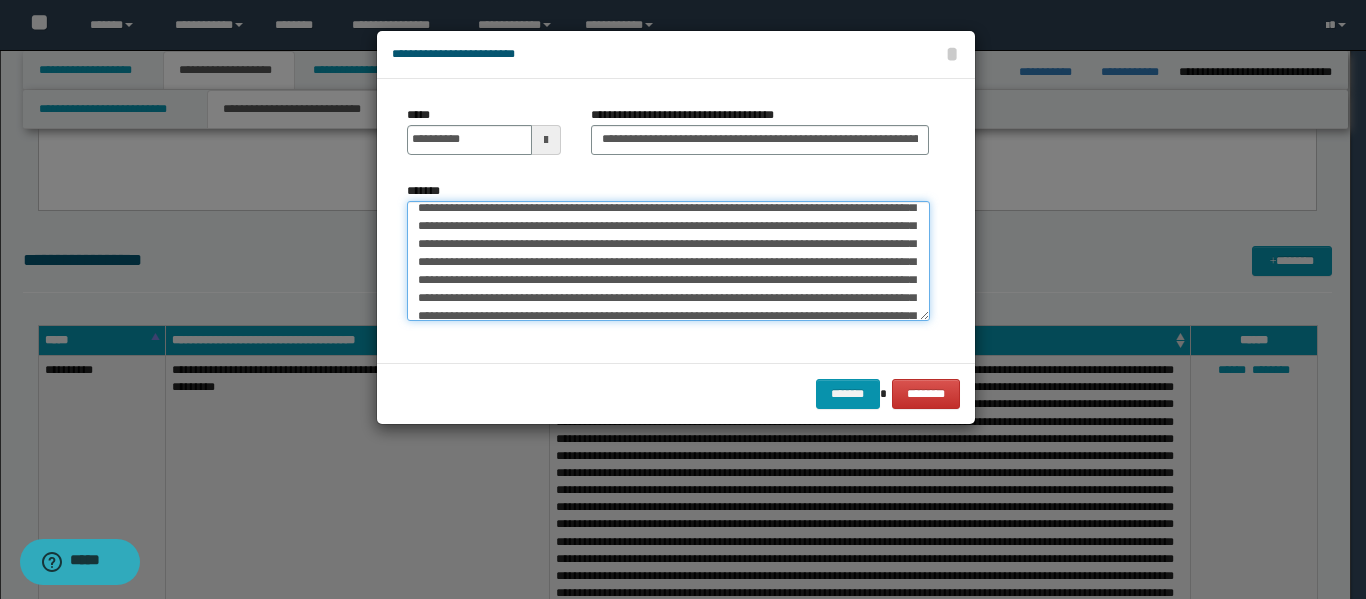 click on "*******" at bounding box center (668, 261) 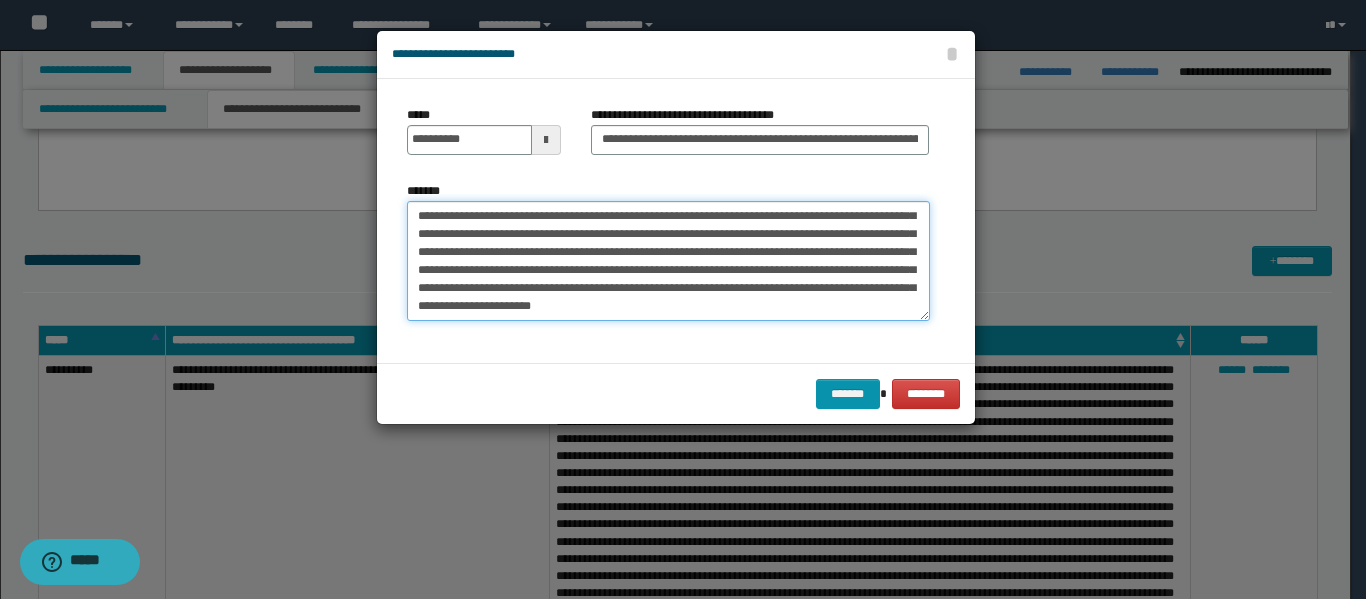 click on "*******" at bounding box center (668, 261) 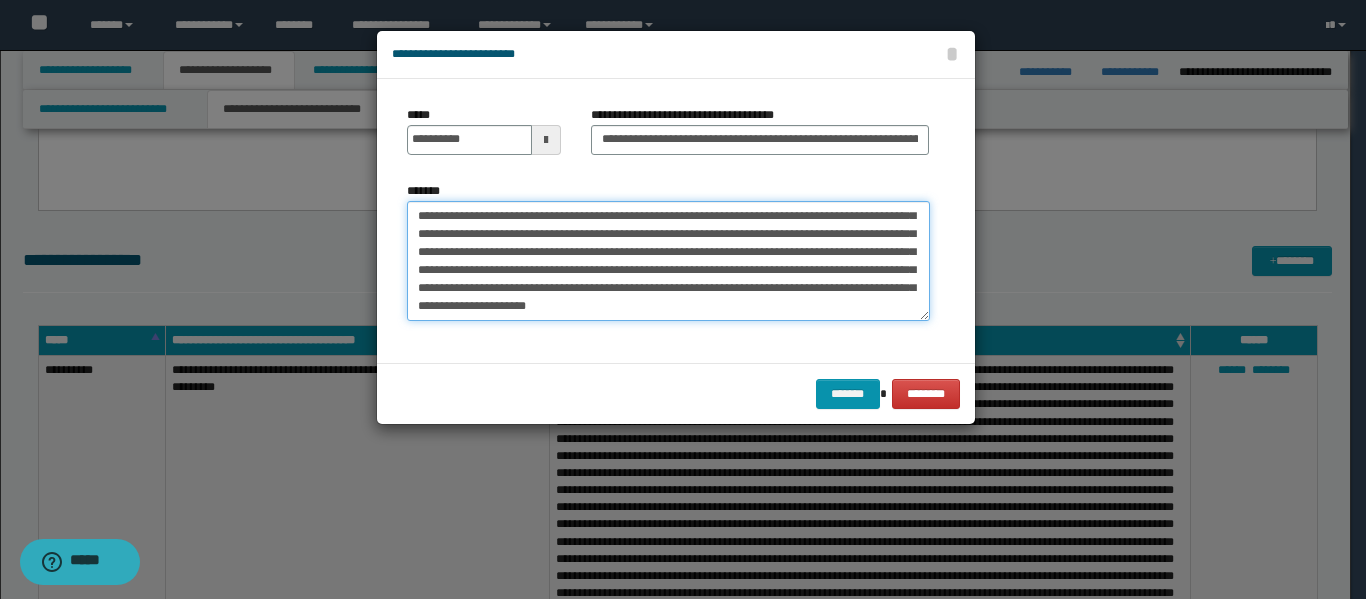 click on "*******" at bounding box center (668, 261) 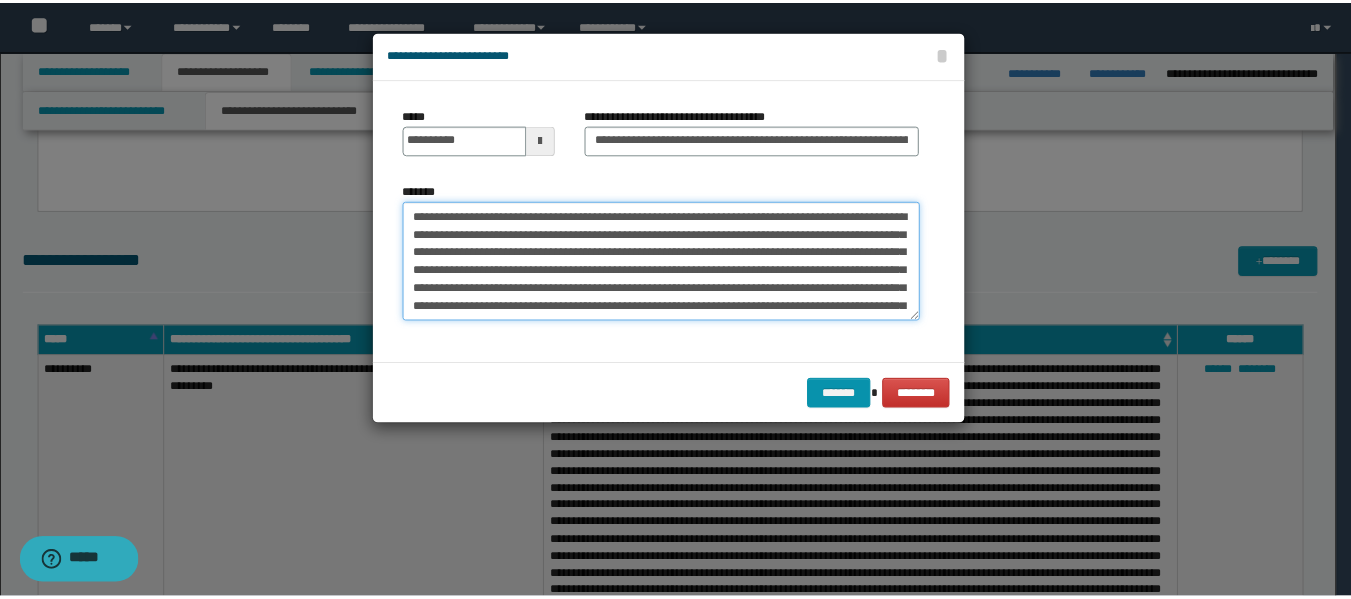 scroll, scrollTop: 198, scrollLeft: 0, axis: vertical 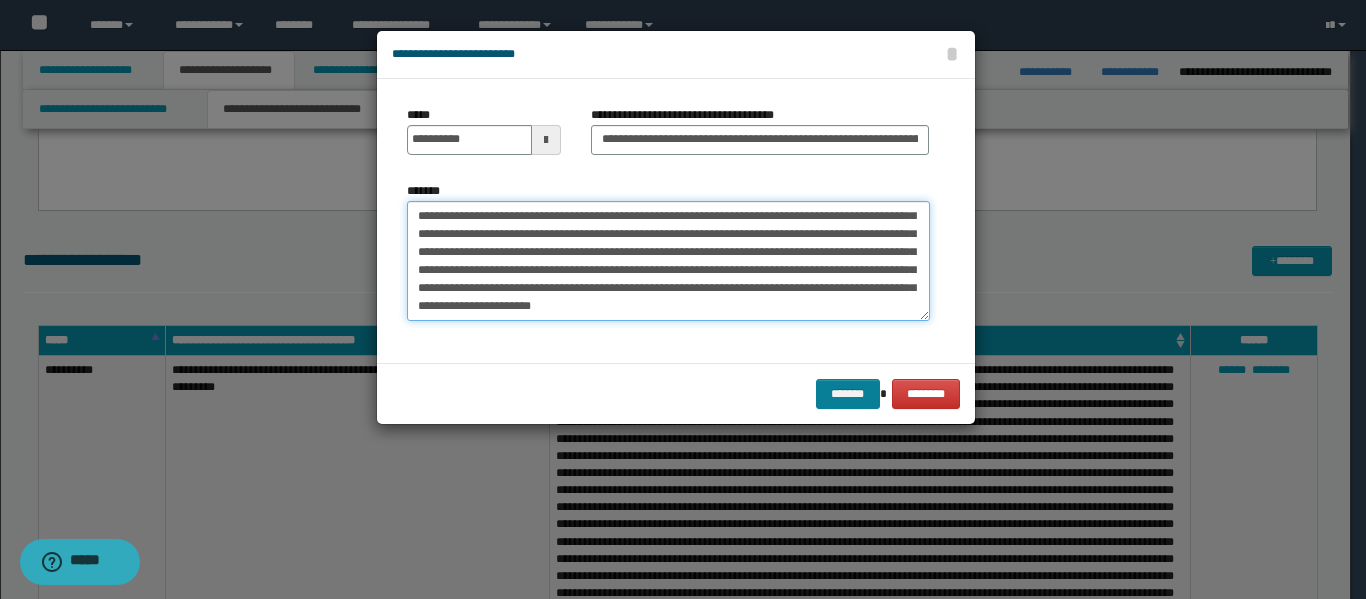 type on "**********" 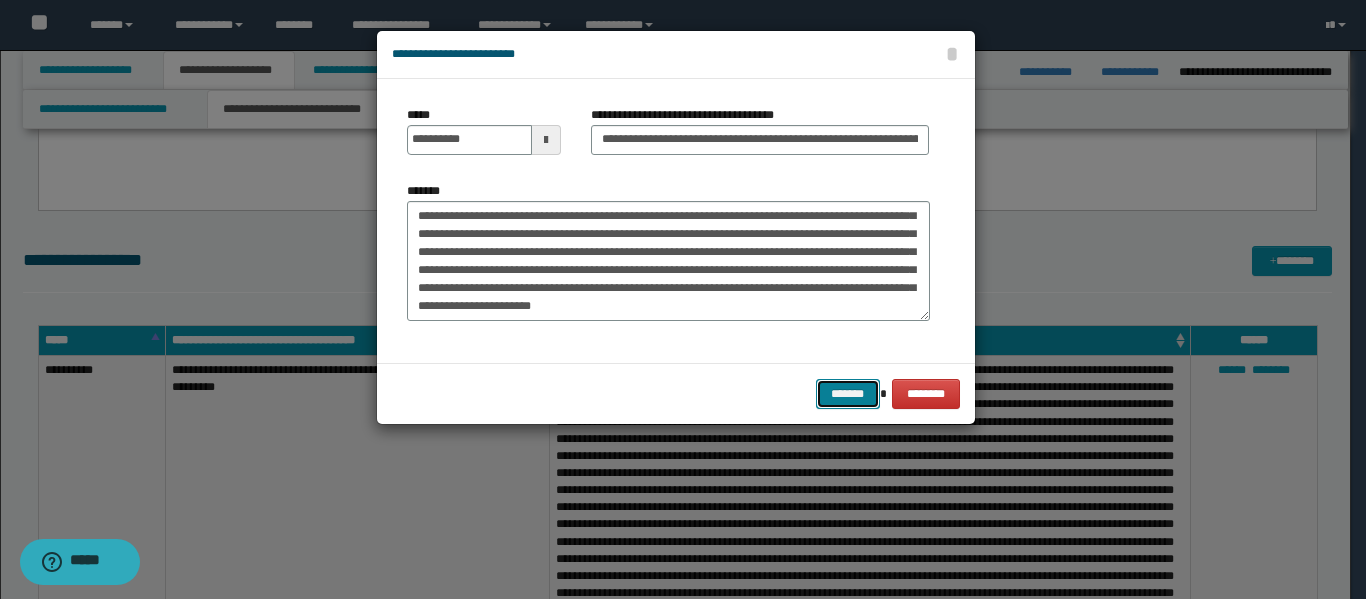 click on "*******" at bounding box center (848, 394) 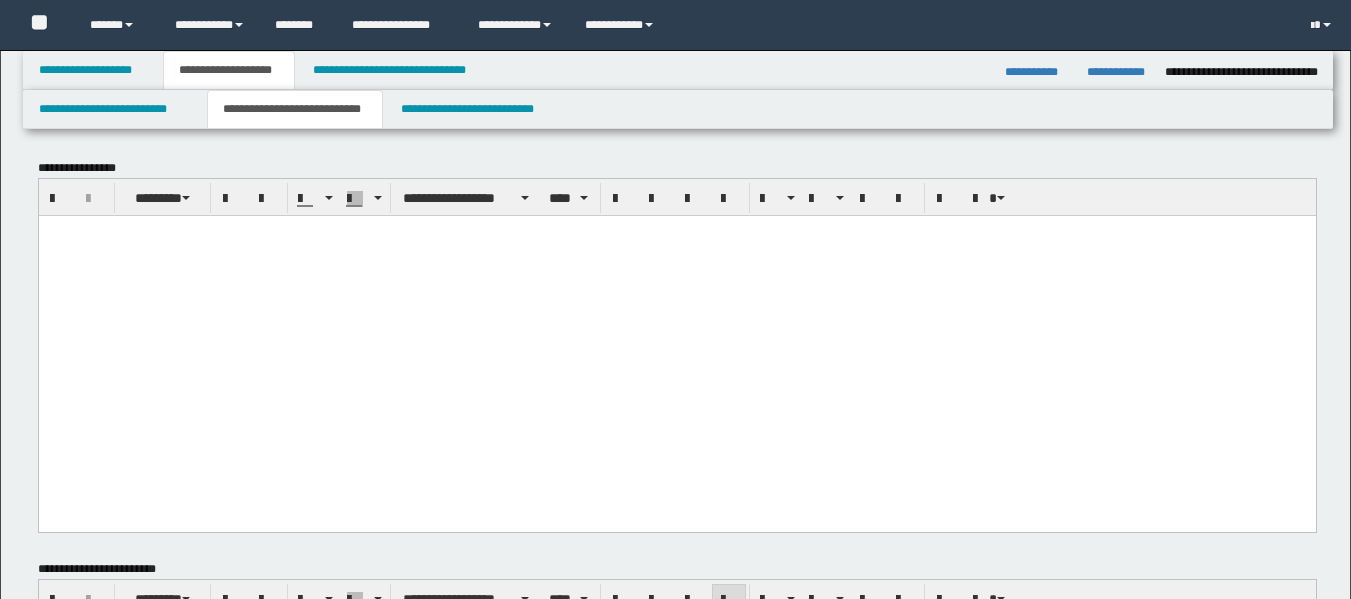 scroll, scrollTop: 780, scrollLeft: 0, axis: vertical 